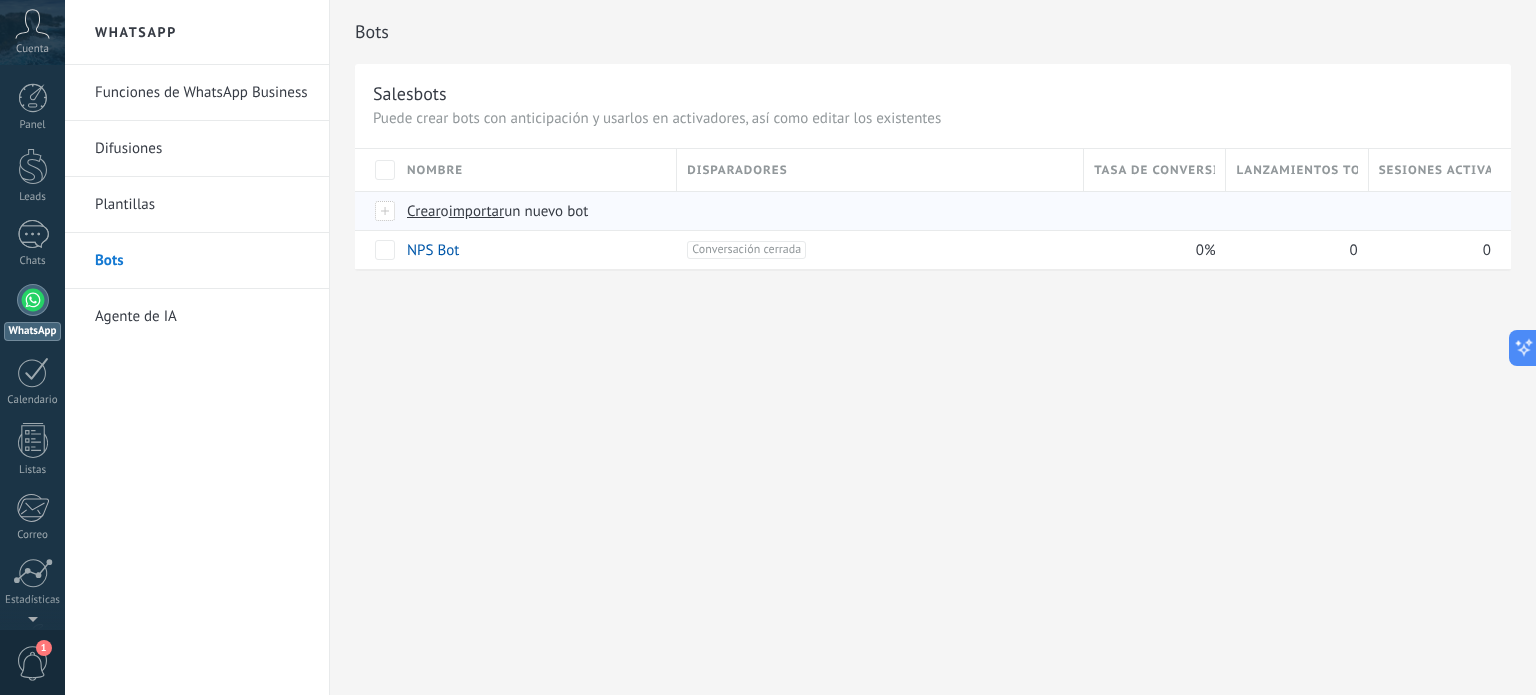scroll, scrollTop: 0, scrollLeft: 0, axis: both 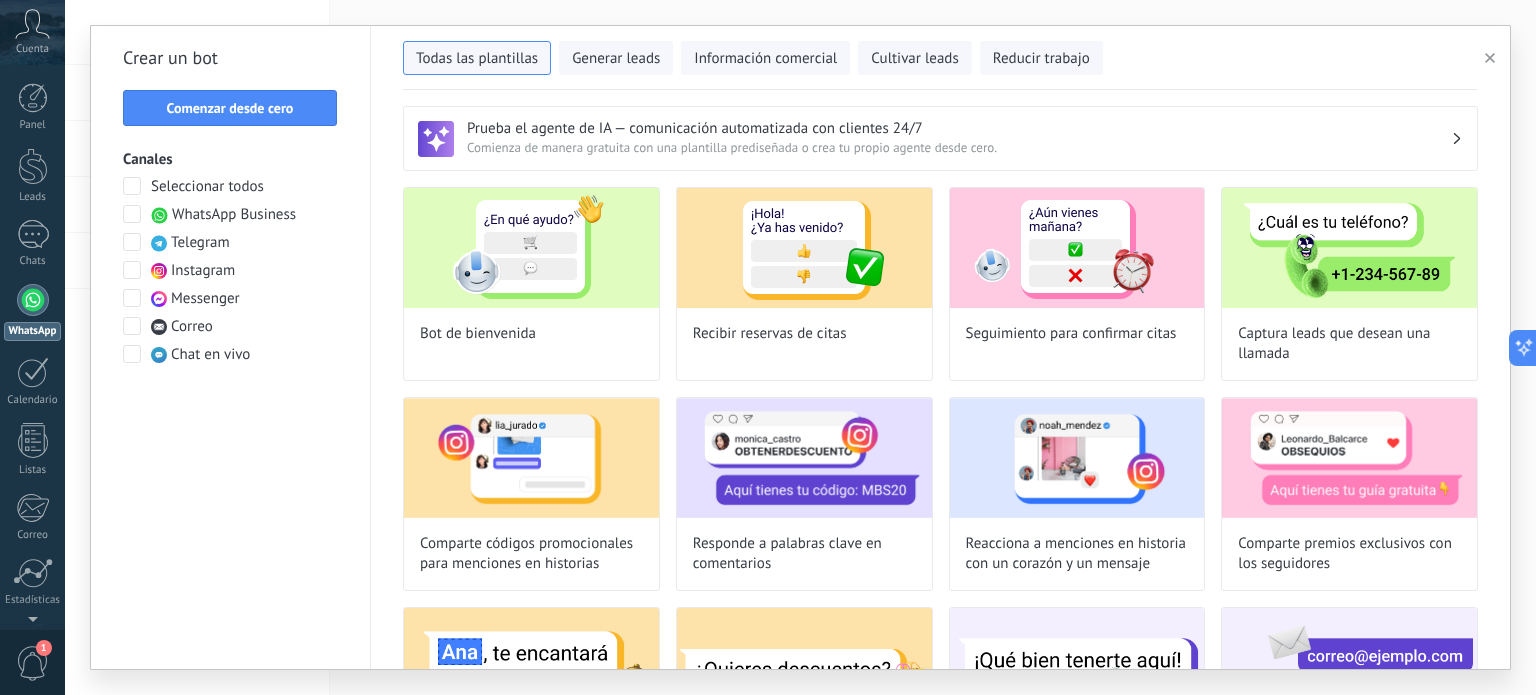 click on "Bot de bienvenida" at bounding box center [531, 284] 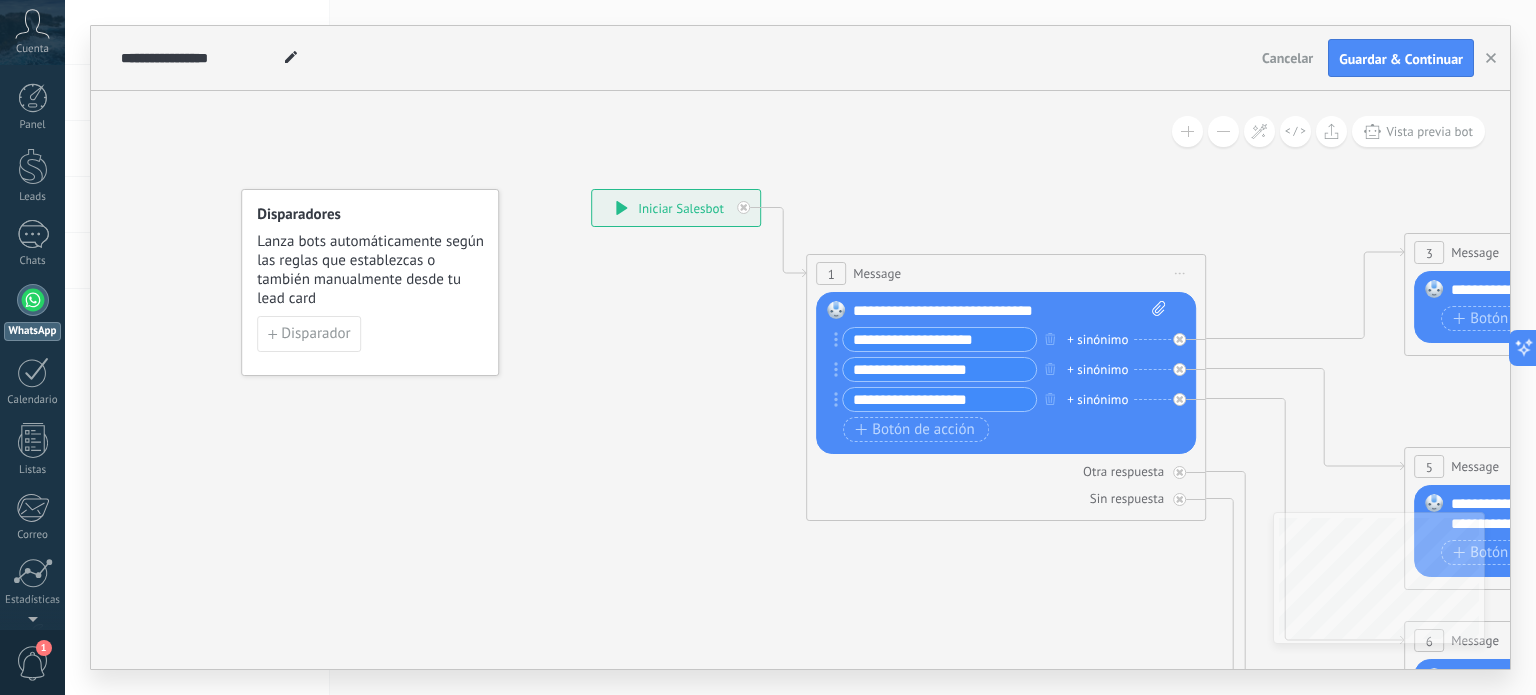 drag, startPoint x: 985, startPoint y: 667, endPoint x: 1066, endPoint y: 660, distance: 81.3019 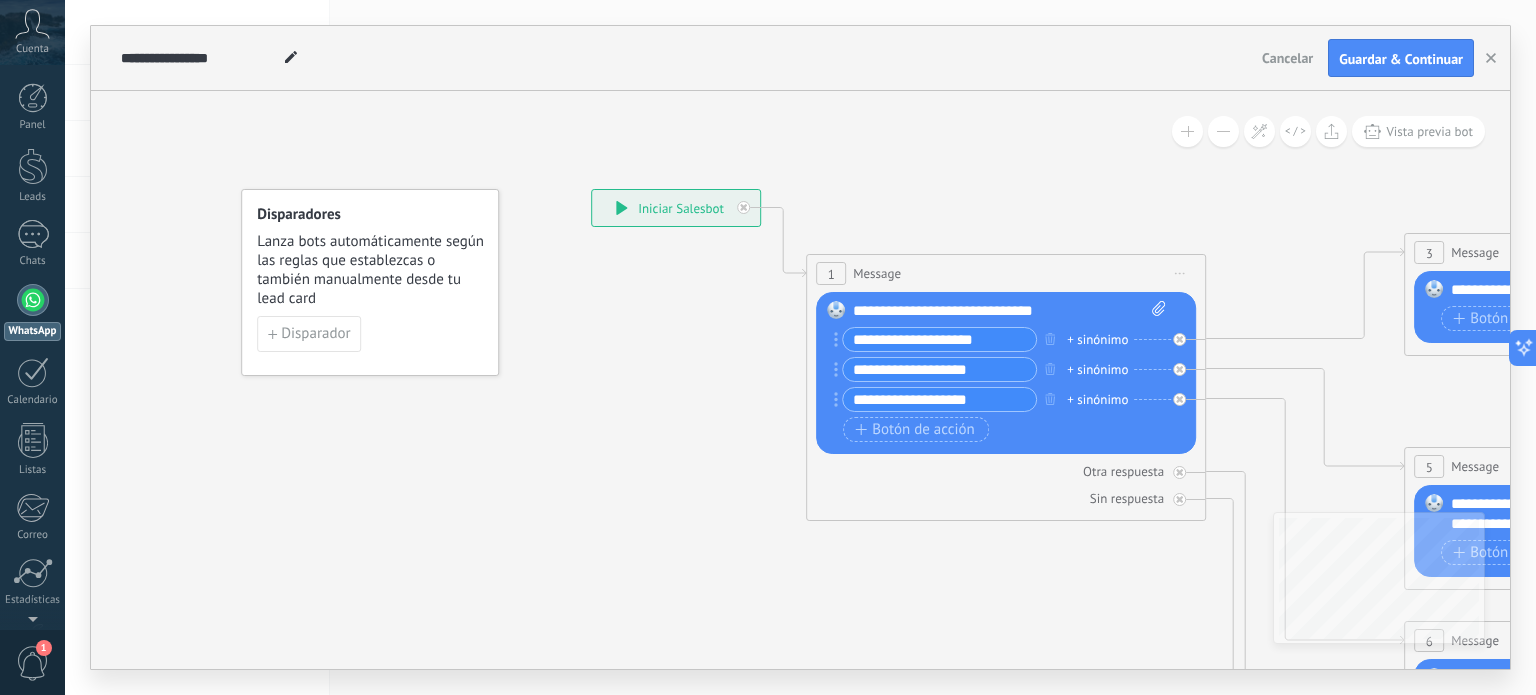 click 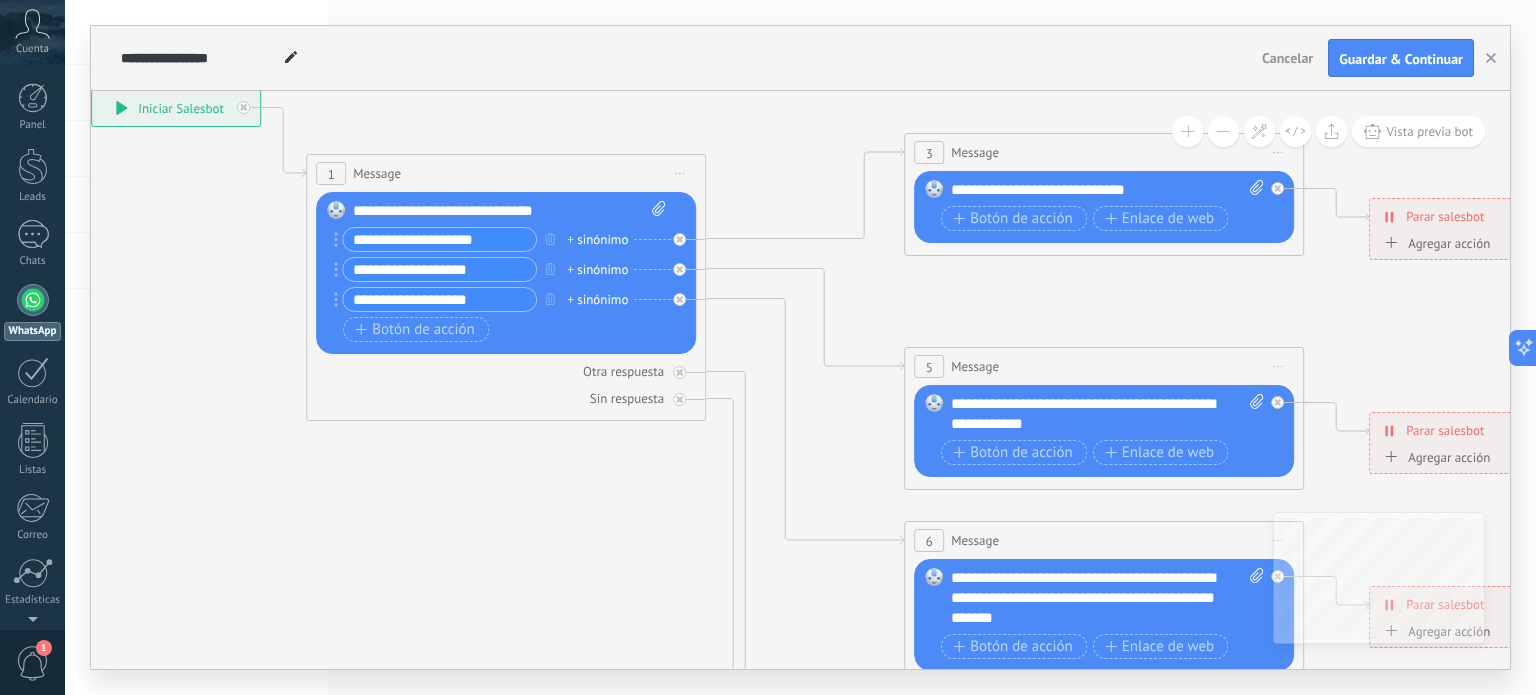 drag, startPoint x: 996, startPoint y: 660, endPoint x: 559, endPoint y: 562, distance: 447.85376 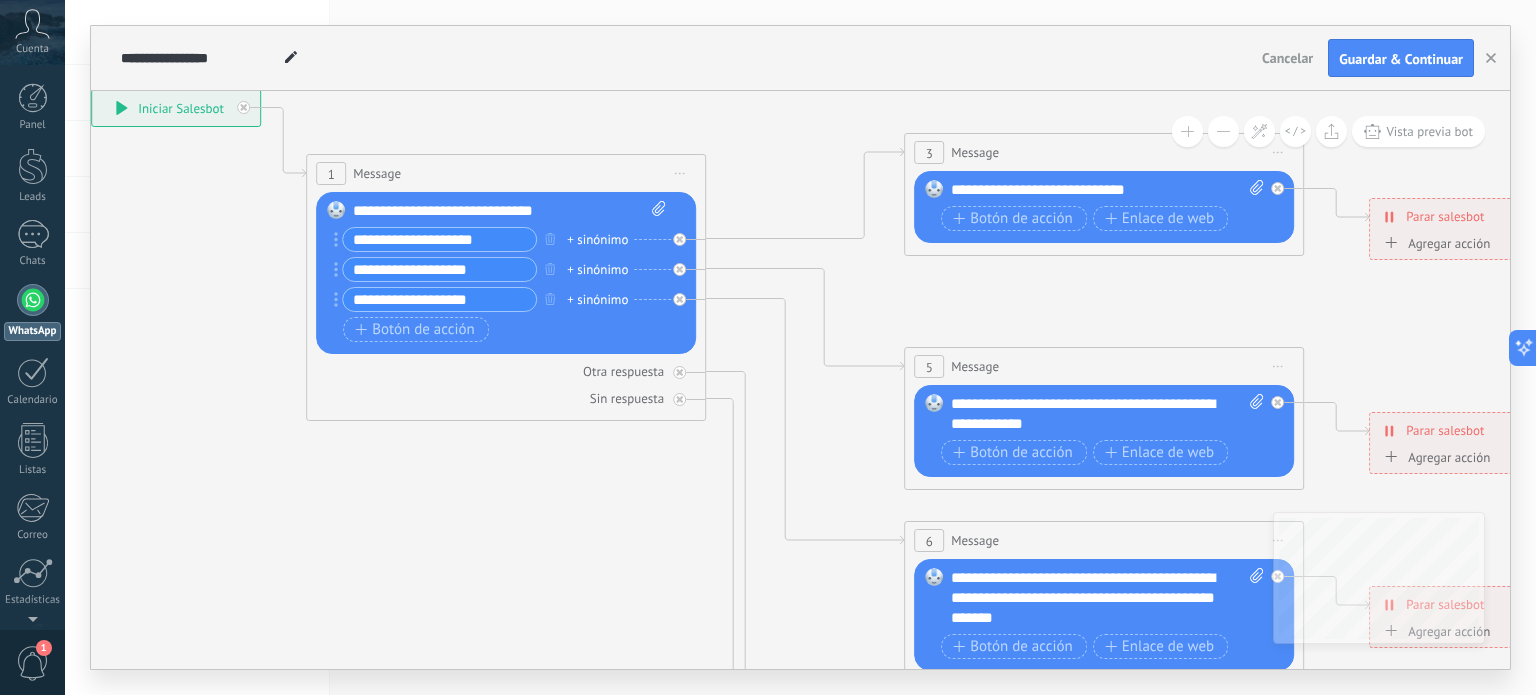 click 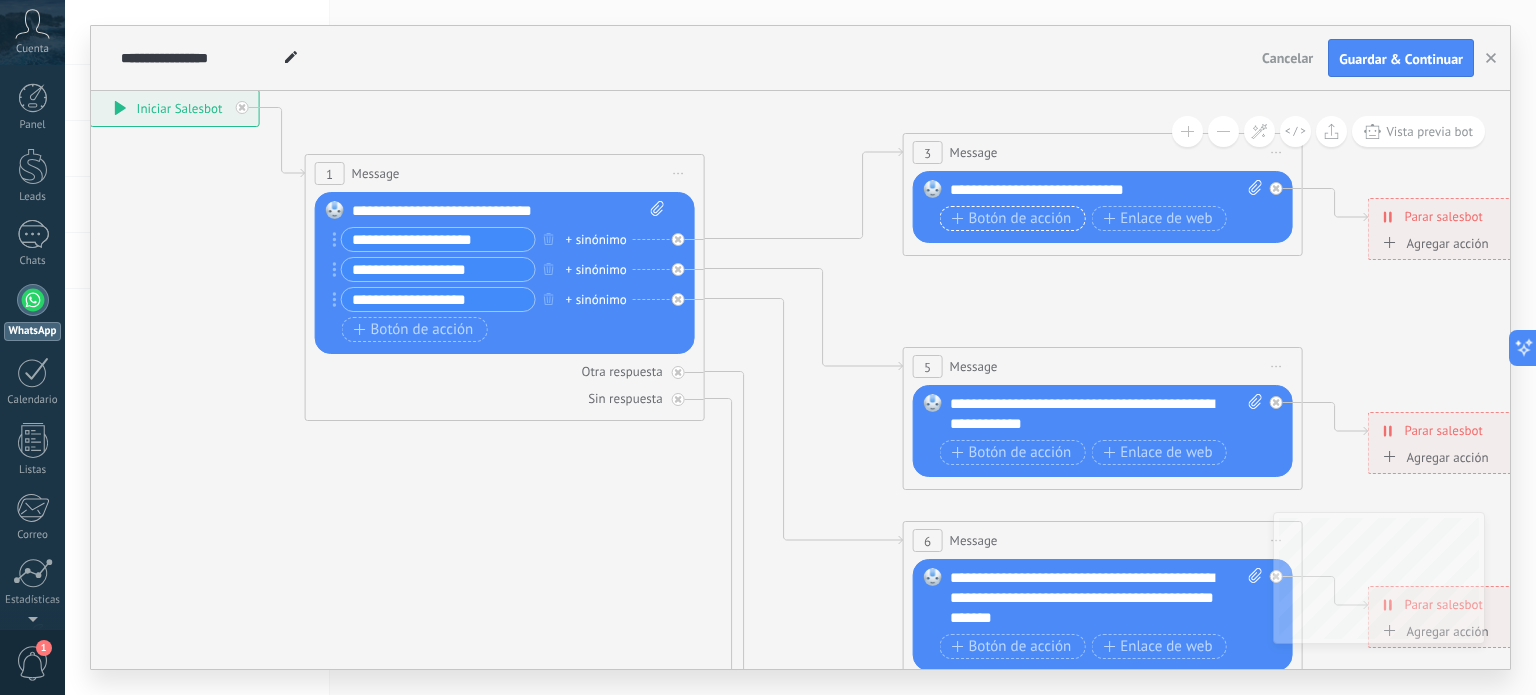 click on "Botón de acción" at bounding box center (1012, 219) 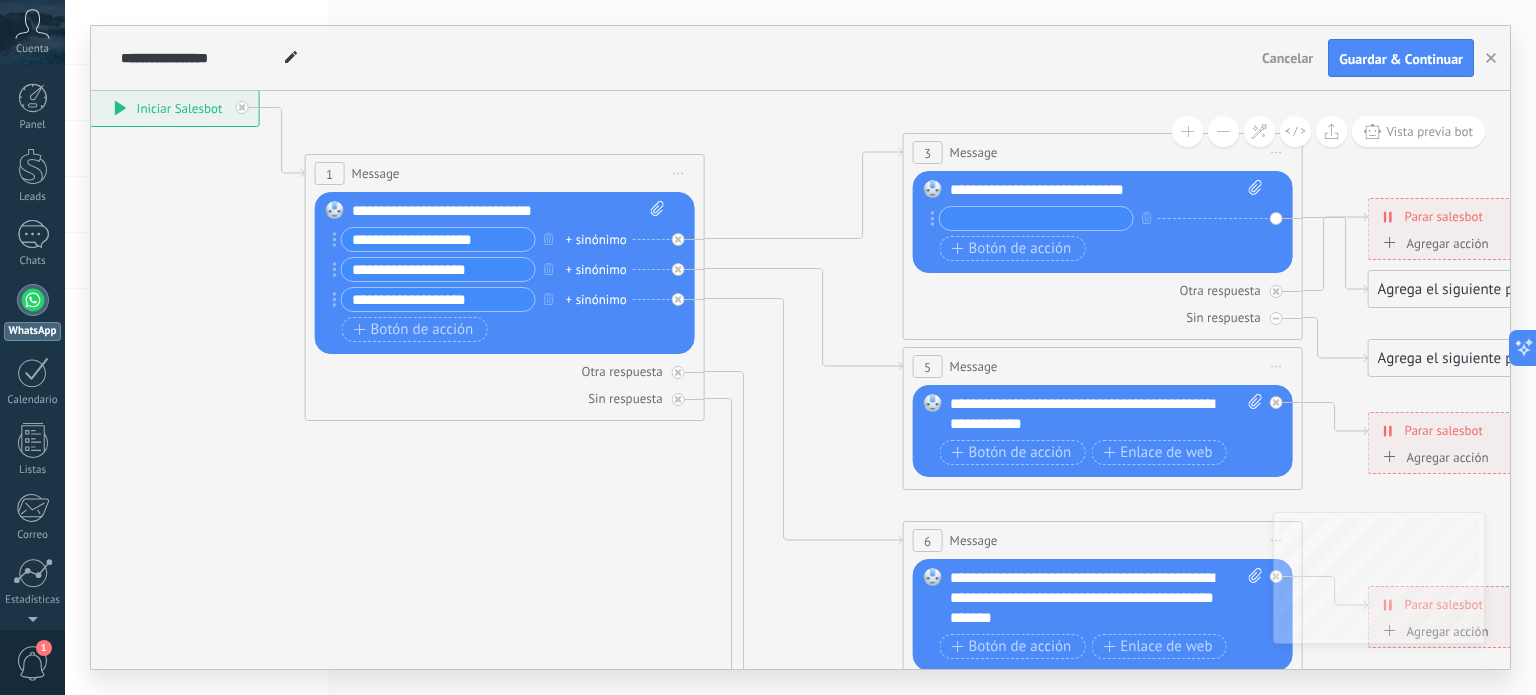 click 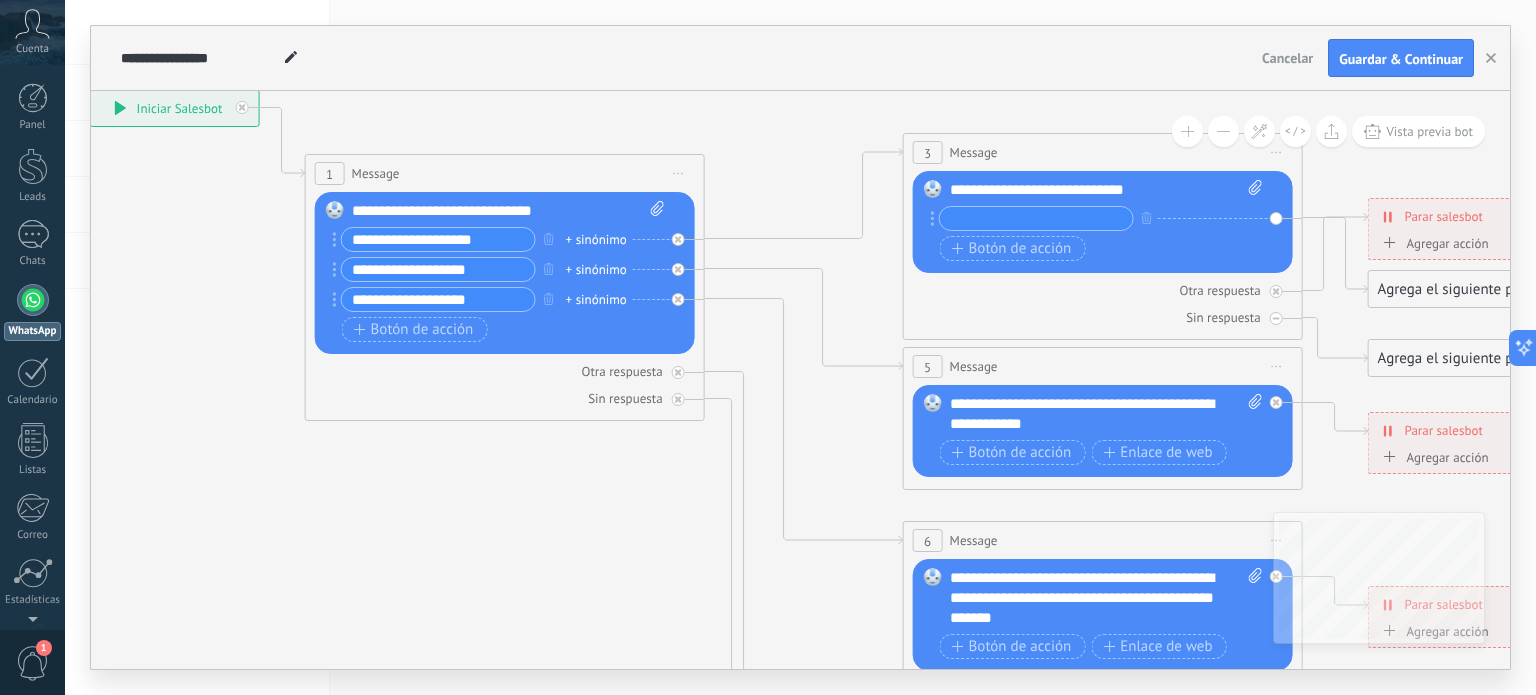 click 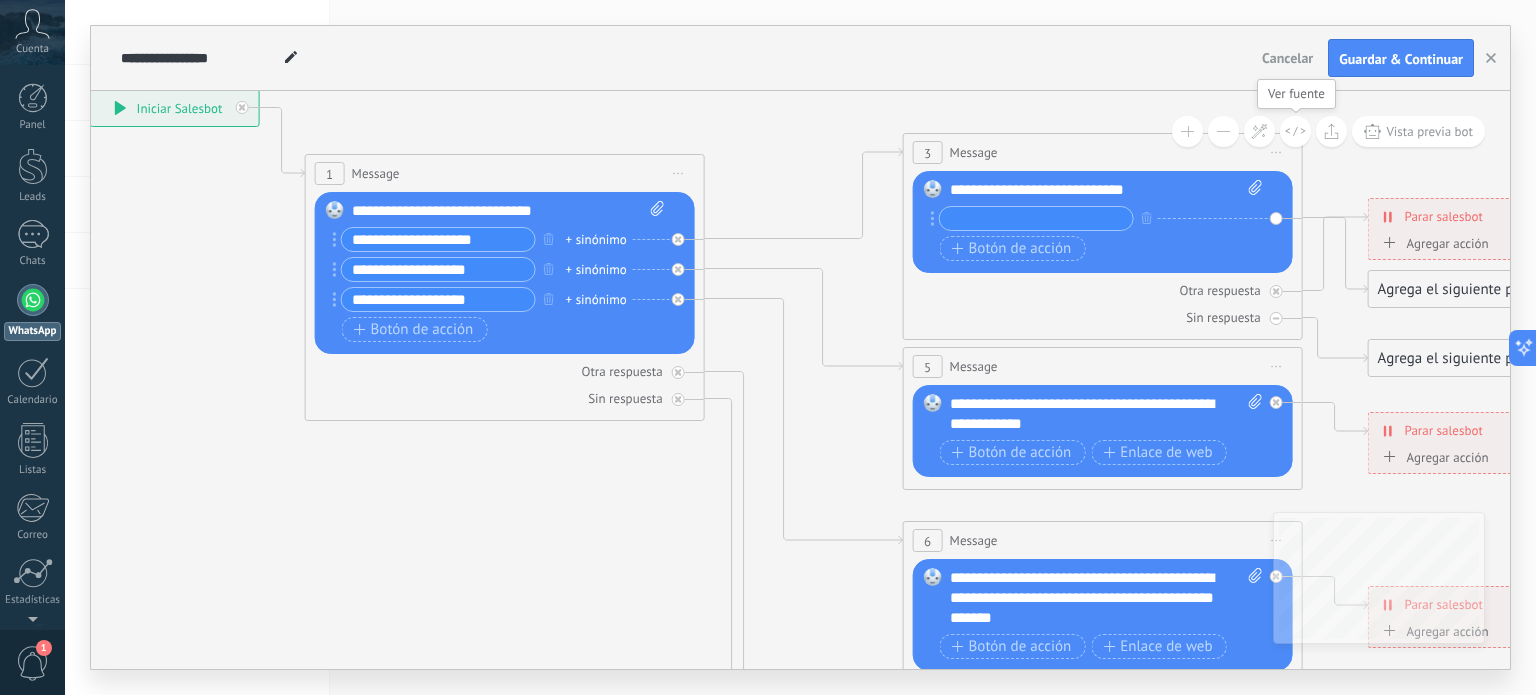 click 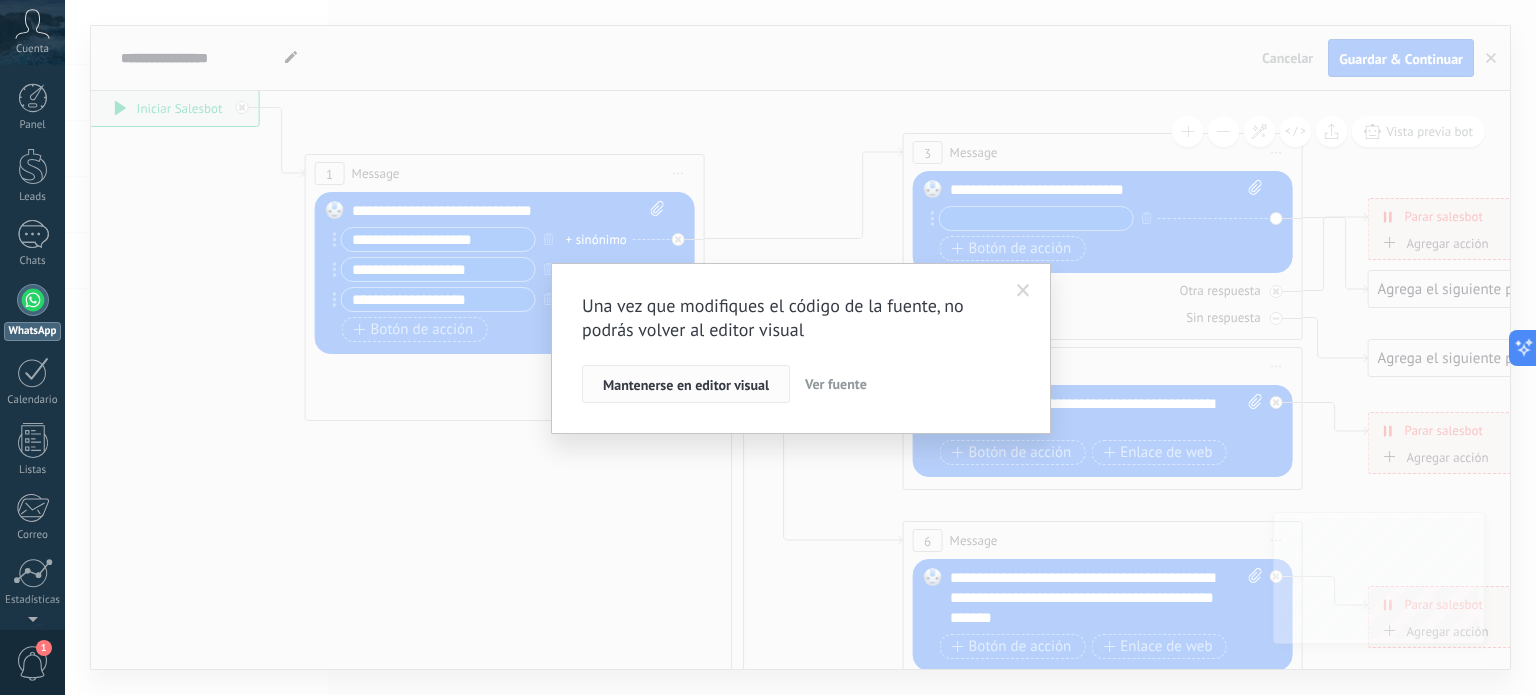 click on "Mantenerse en editor visual" at bounding box center (686, 384) 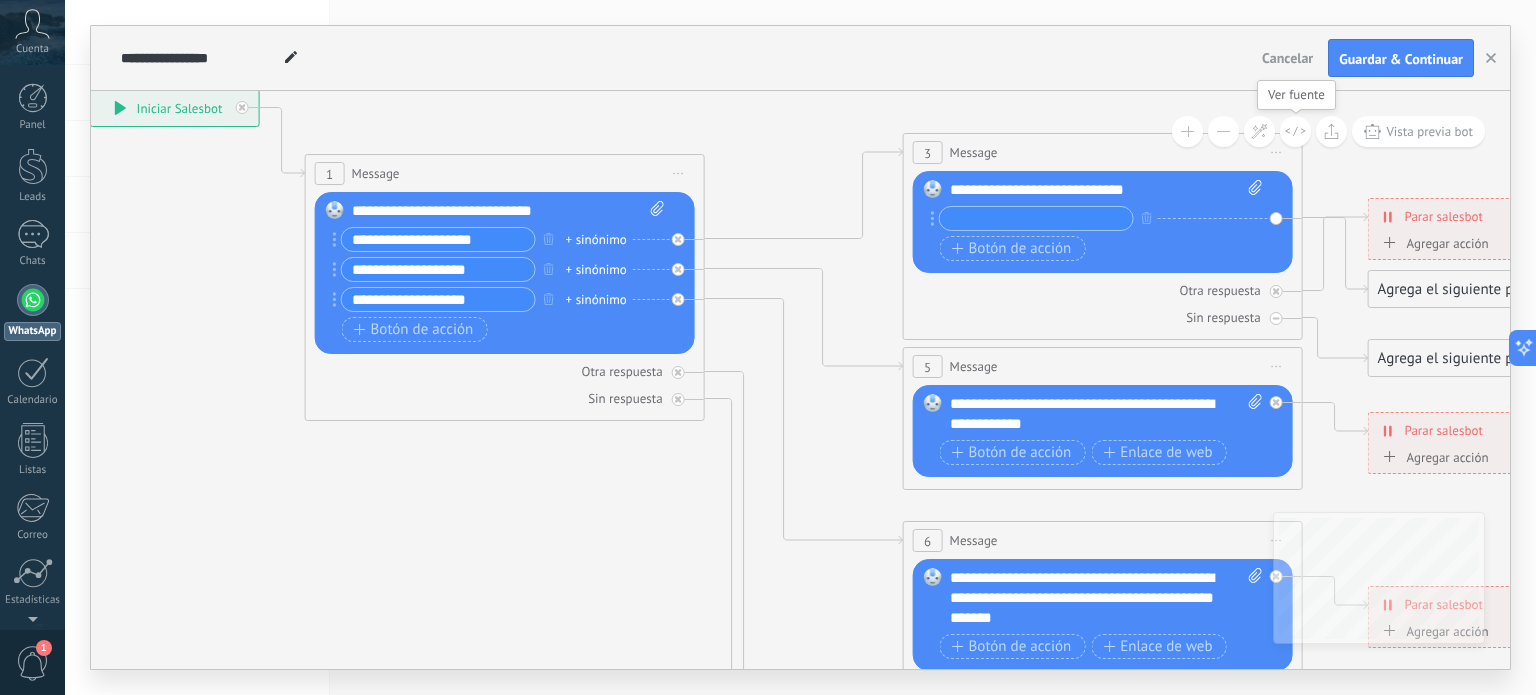 click at bounding box center (1295, 131) 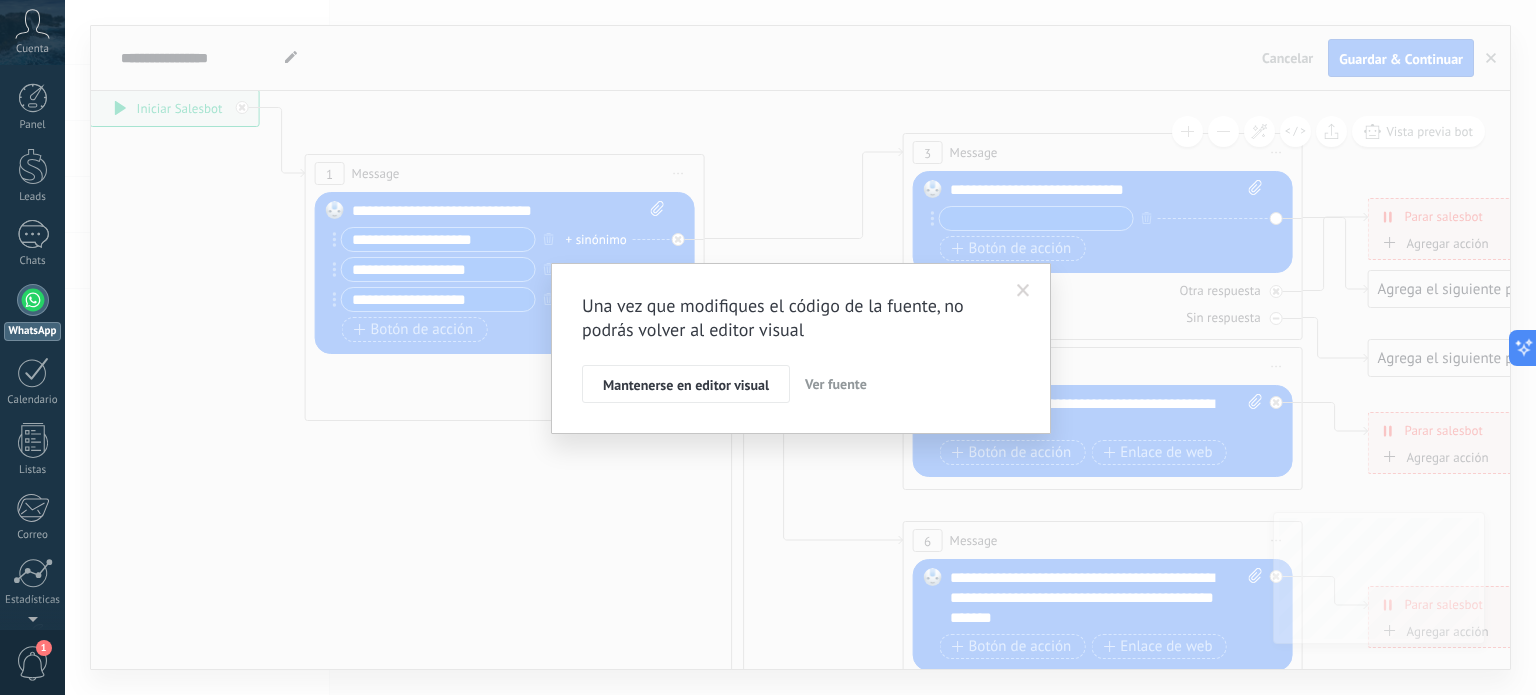click on "Ver fuente" at bounding box center (836, 384) 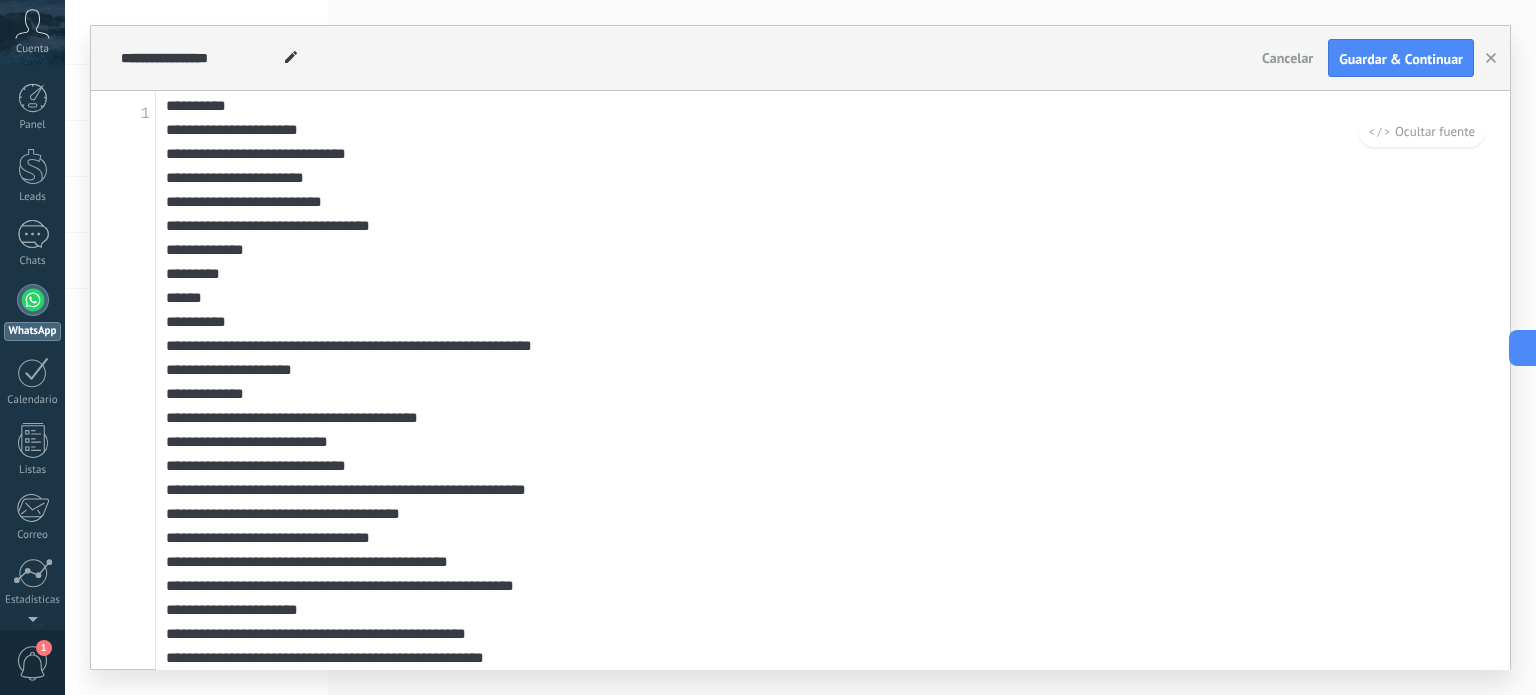 scroll, scrollTop: 2500, scrollLeft: 0, axis: vertical 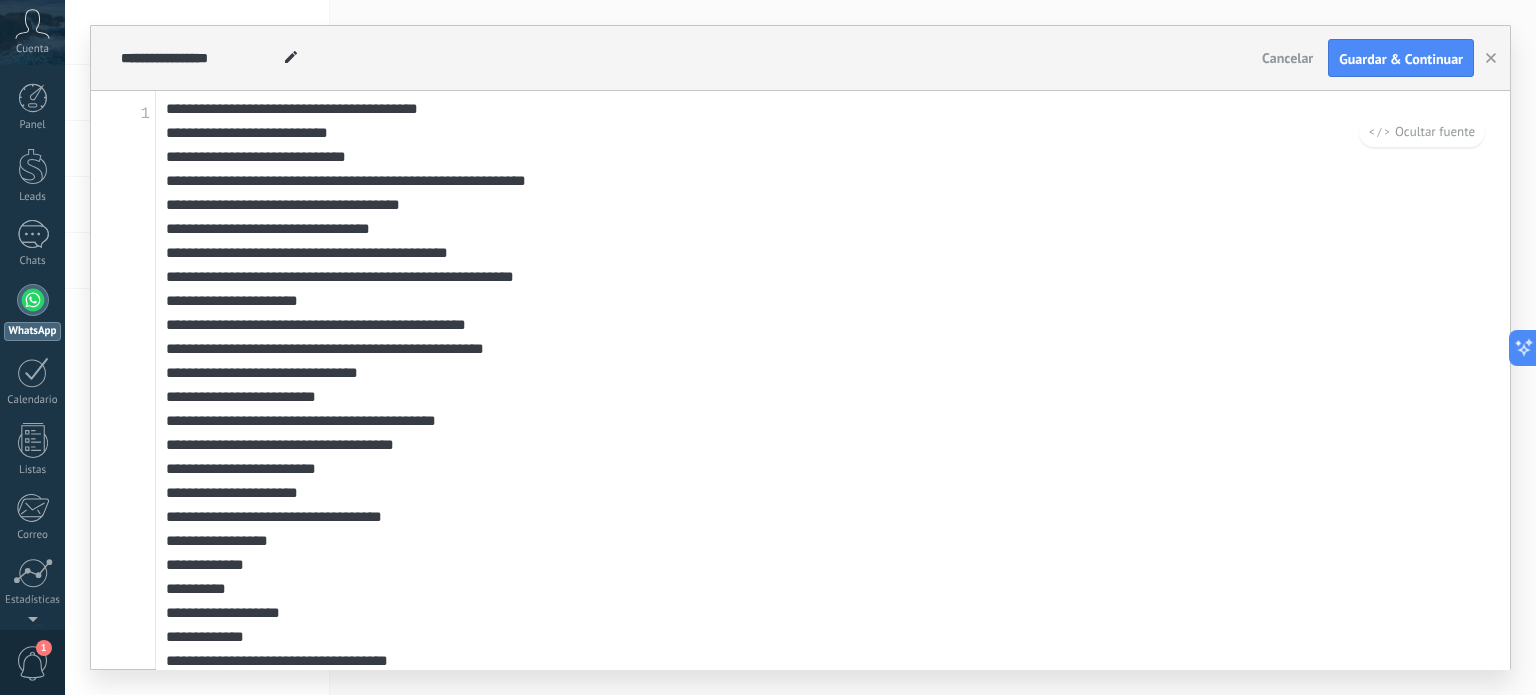 click on "Cancelar" at bounding box center (1287, 58) 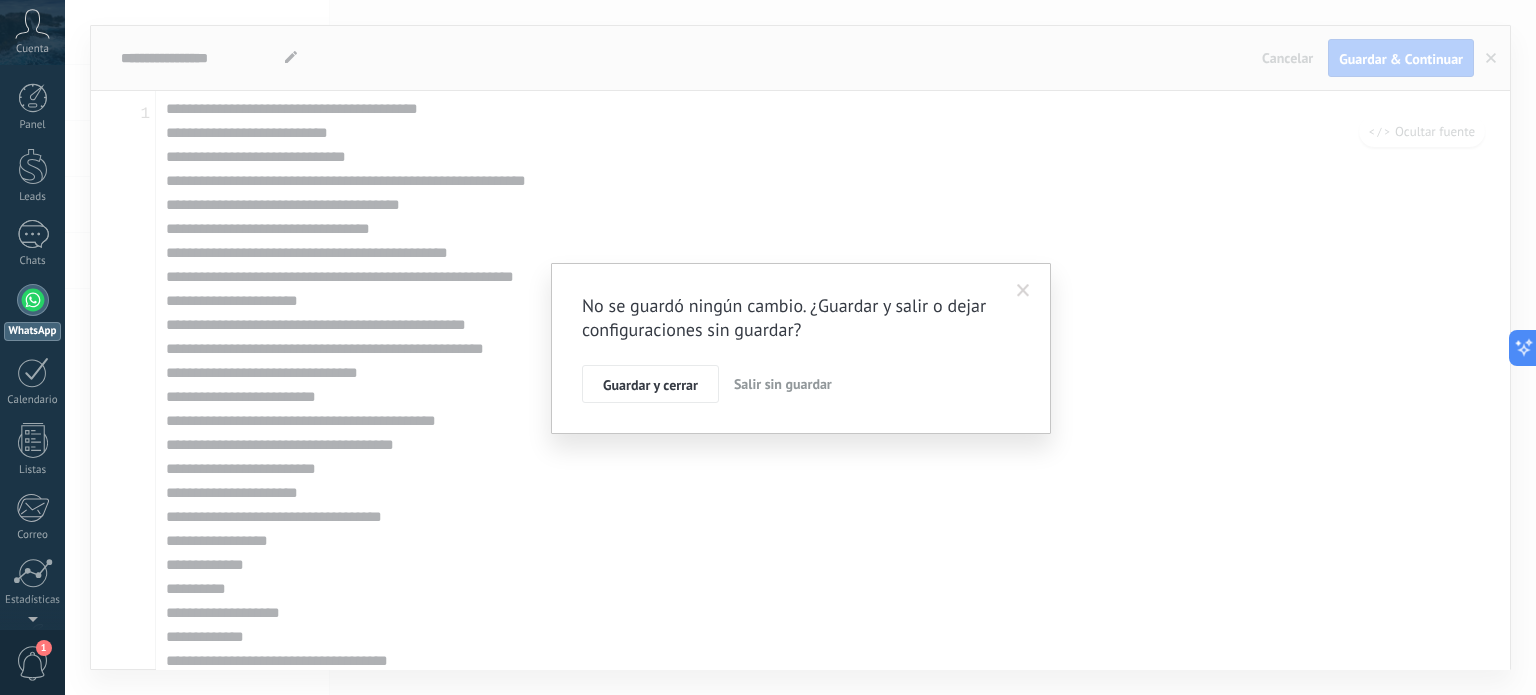 click on "Salir sin guardar" at bounding box center [783, 384] 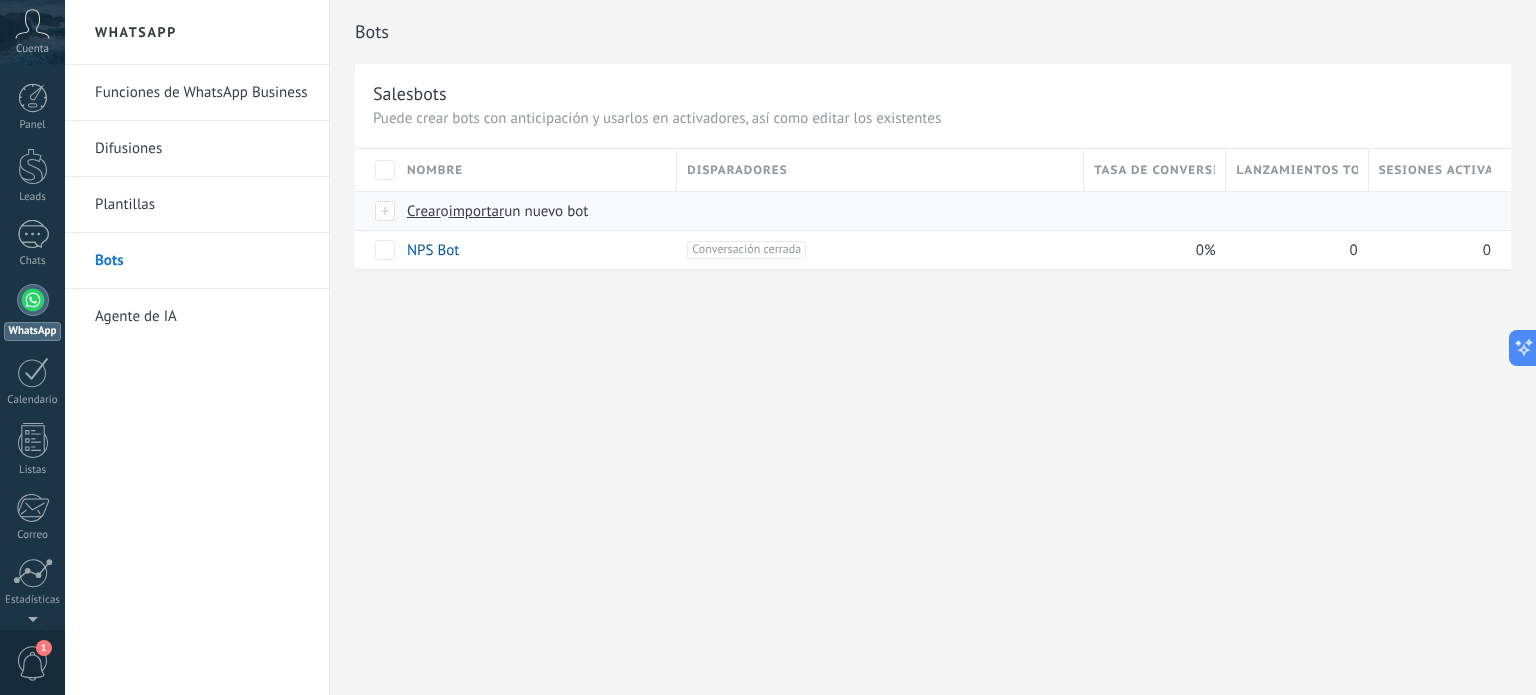 click at bounding box center [386, 211] 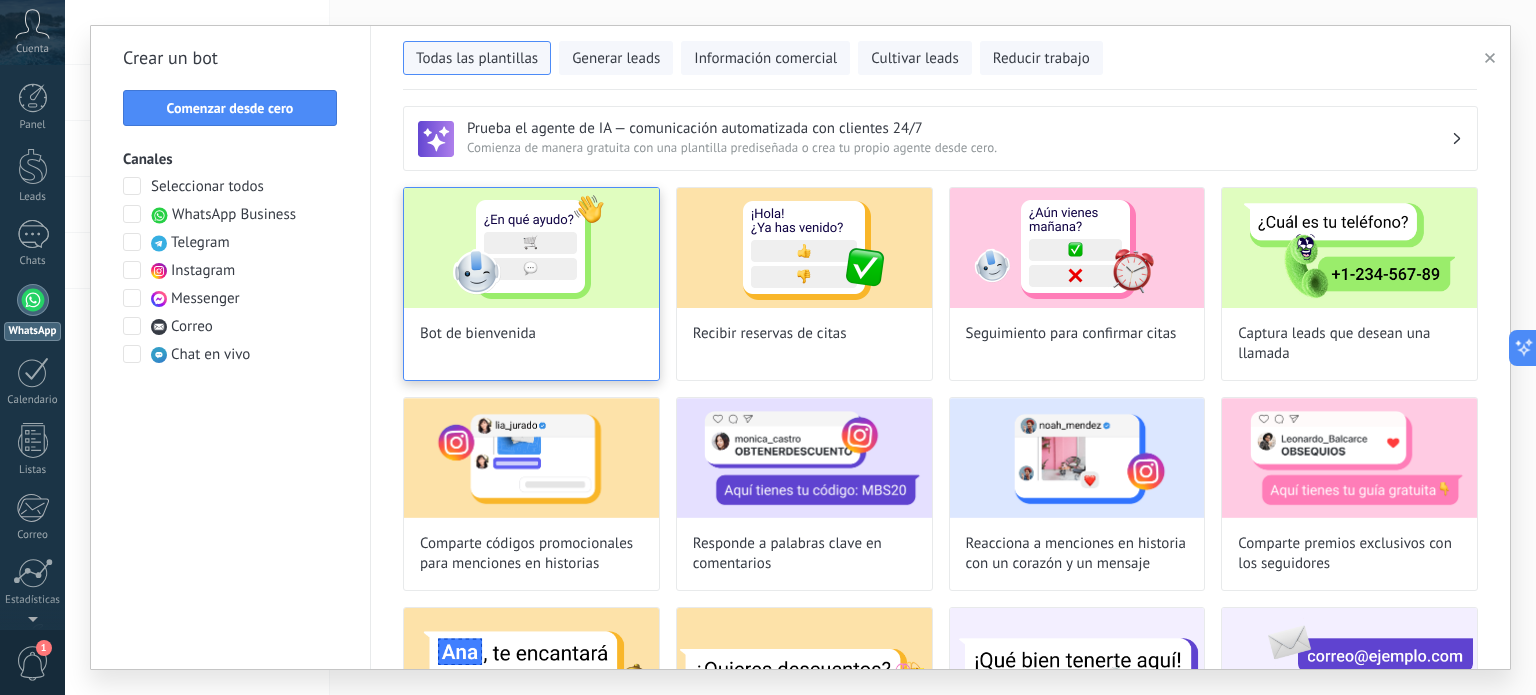 click on "Bot de bienvenida" at bounding box center (531, 284) 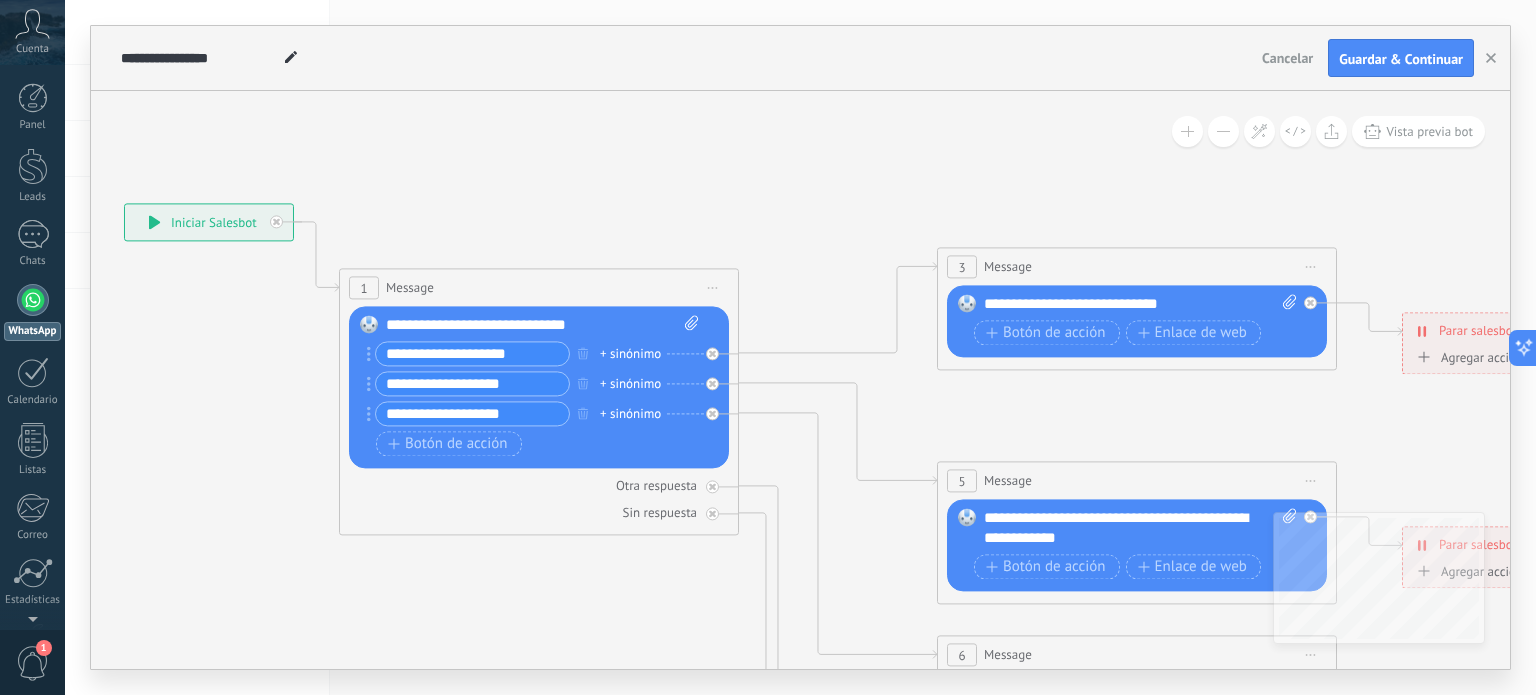 drag, startPoint x: 1087, startPoint y: 567, endPoint x: 685, endPoint y: 577, distance: 402.12436 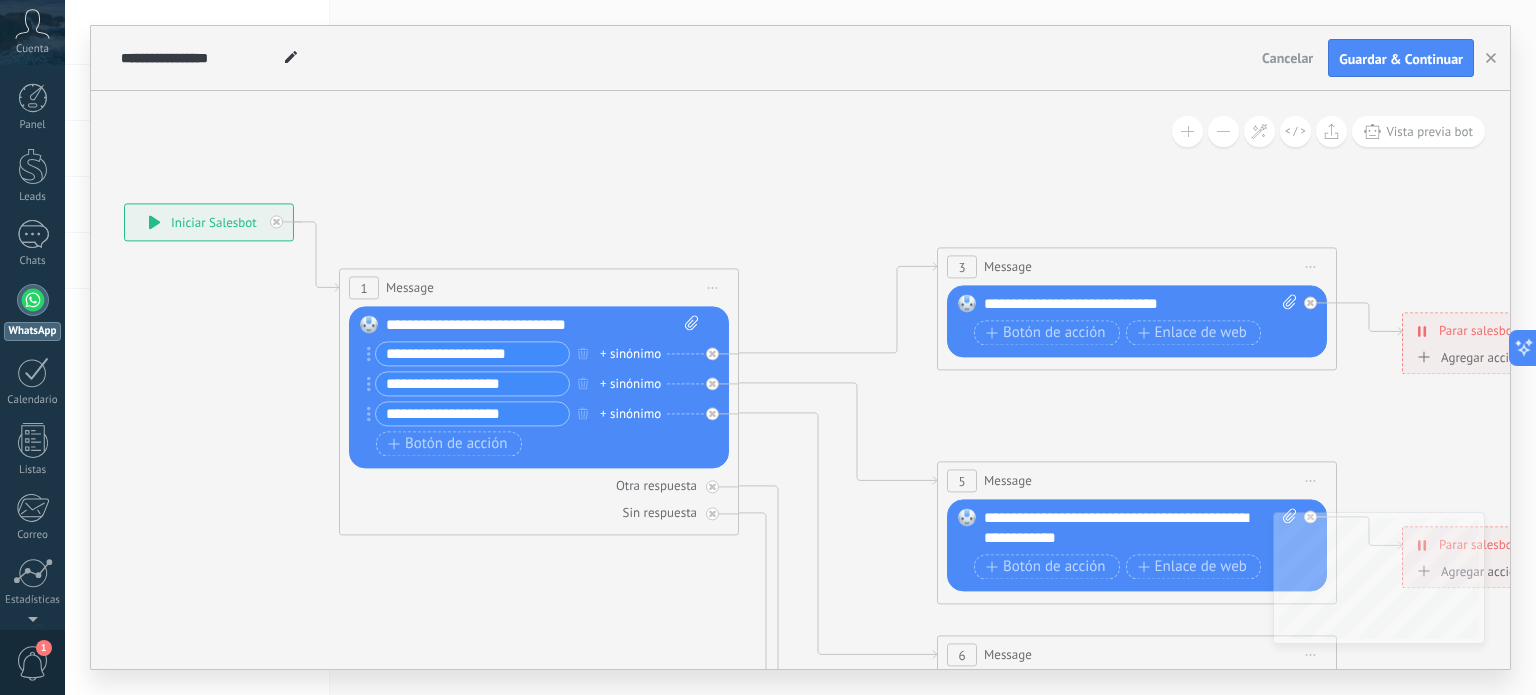 click 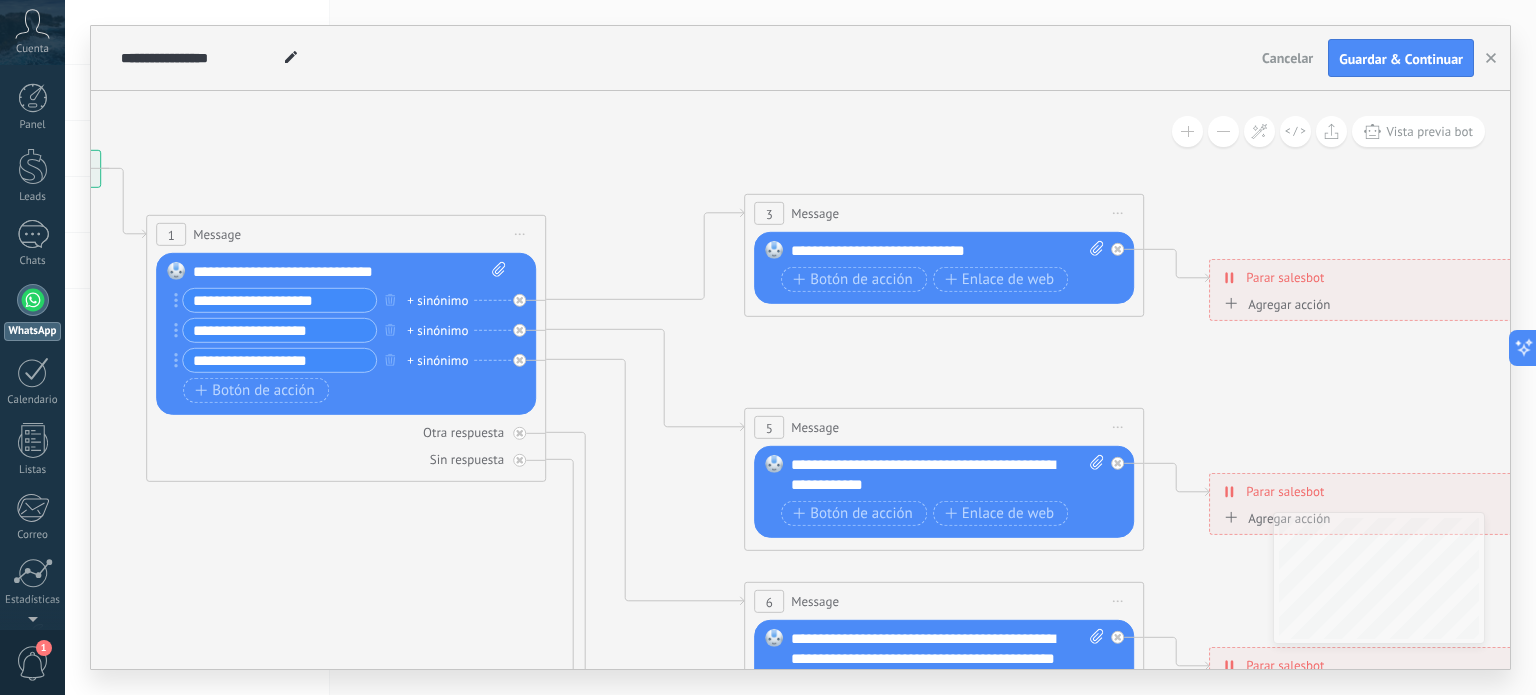 drag, startPoint x: 1044, startPoint y: 427, endPoint x: 944, endPoint y: 367, distance: 116.61904 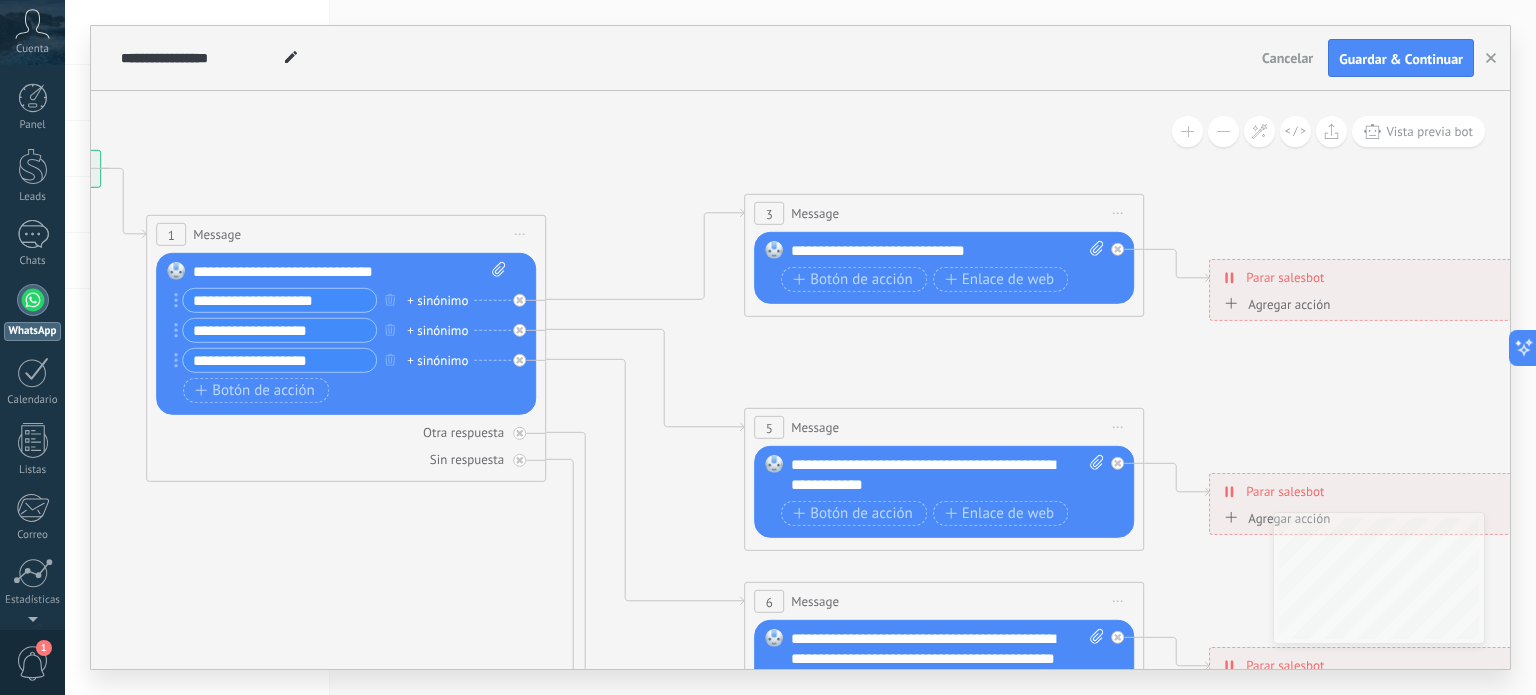 click 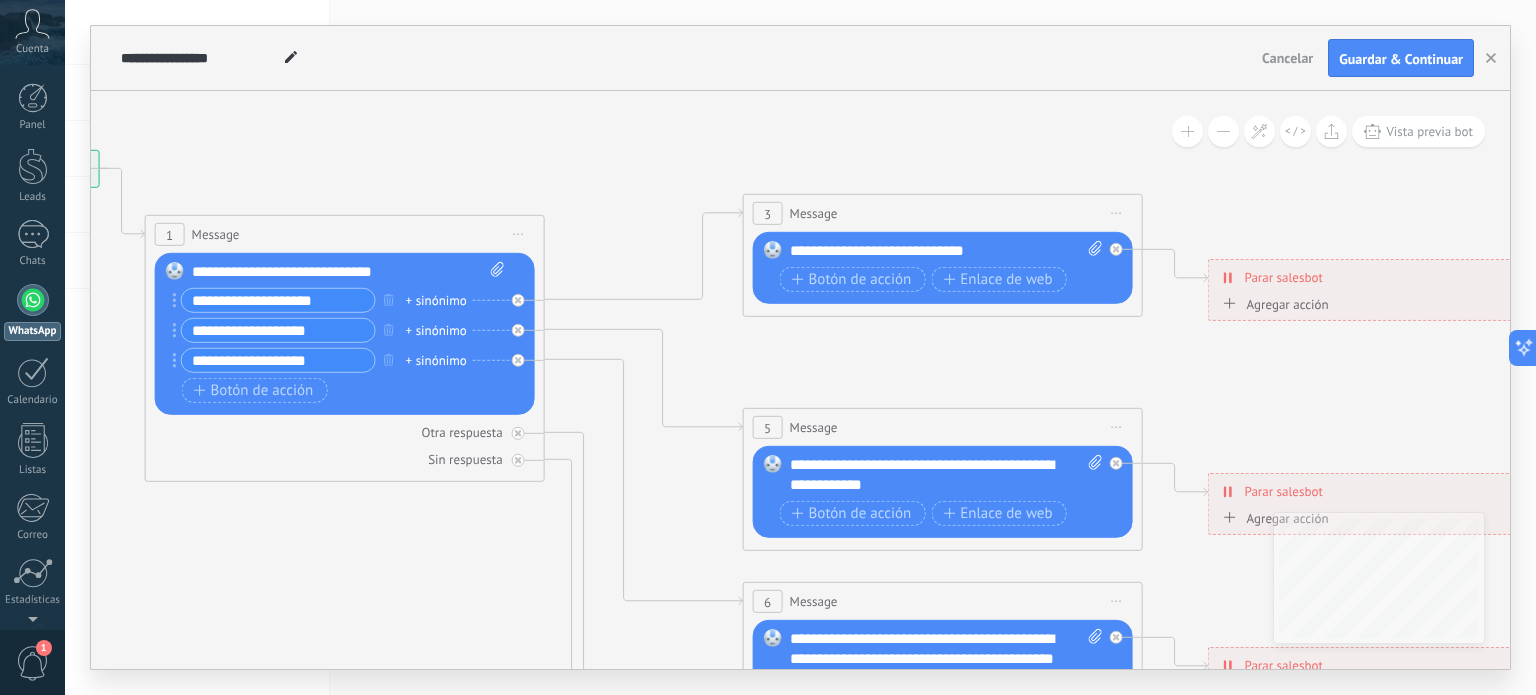 click 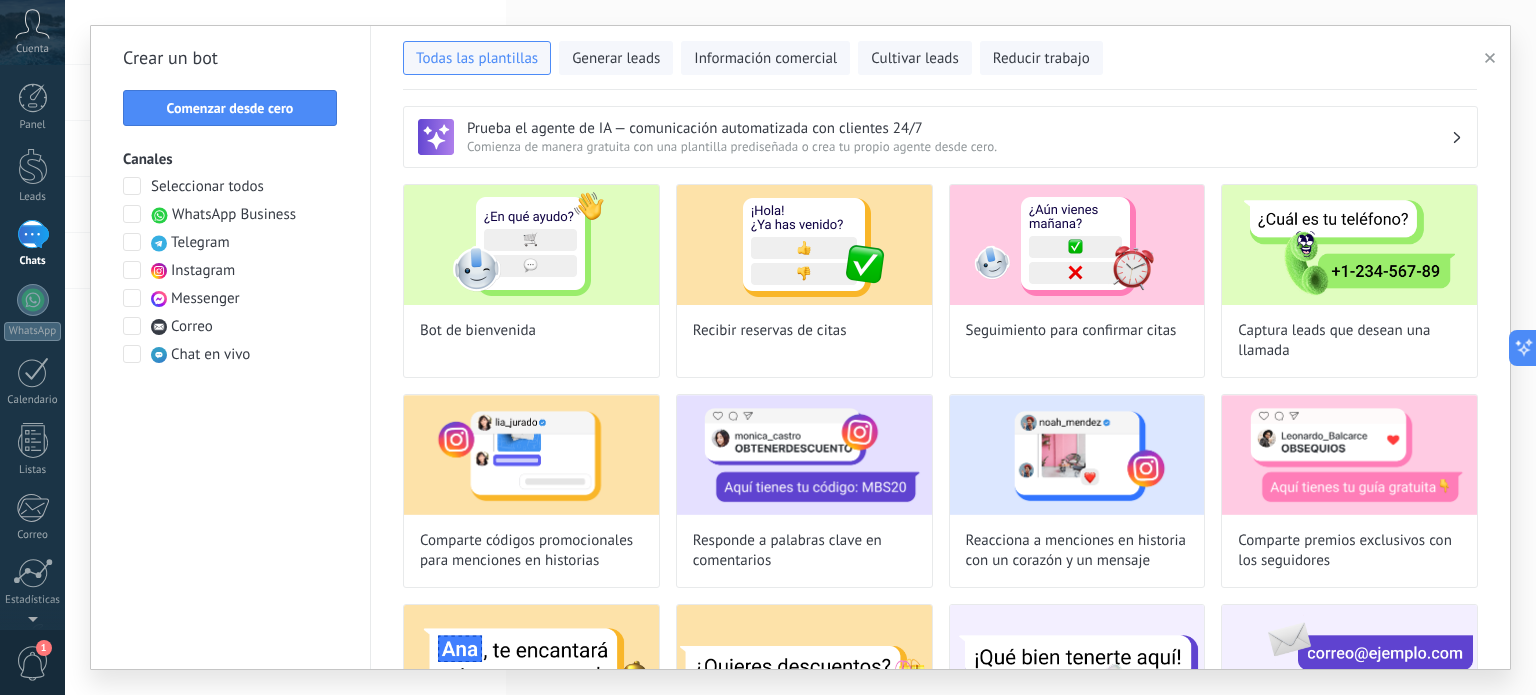 scroll, scrollTop: 0, scrollLeft: 0, axis: both 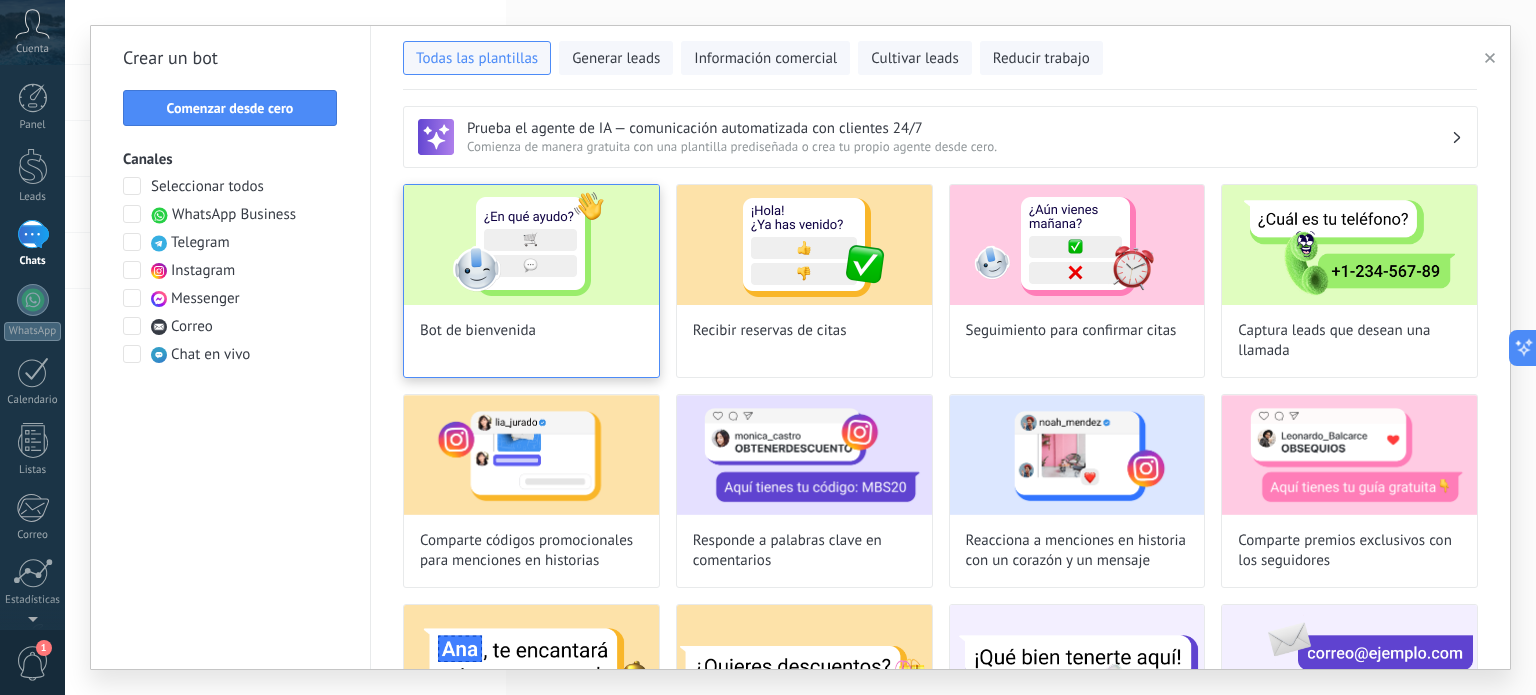 click at bounding box center [531, 245] 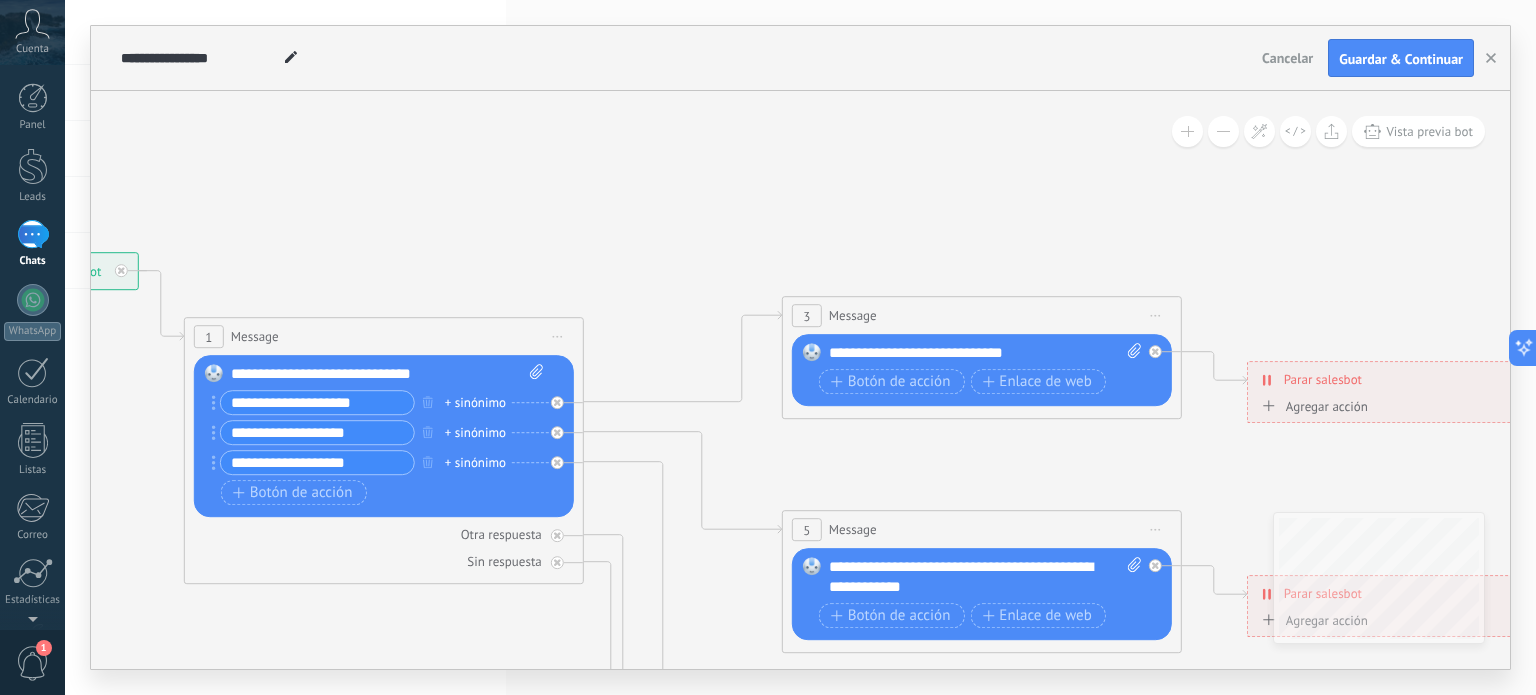drag, startPoint x: 1082, startPoint y: 259, endPoint x: 674, endPoint y: 271, distance: 408.17642 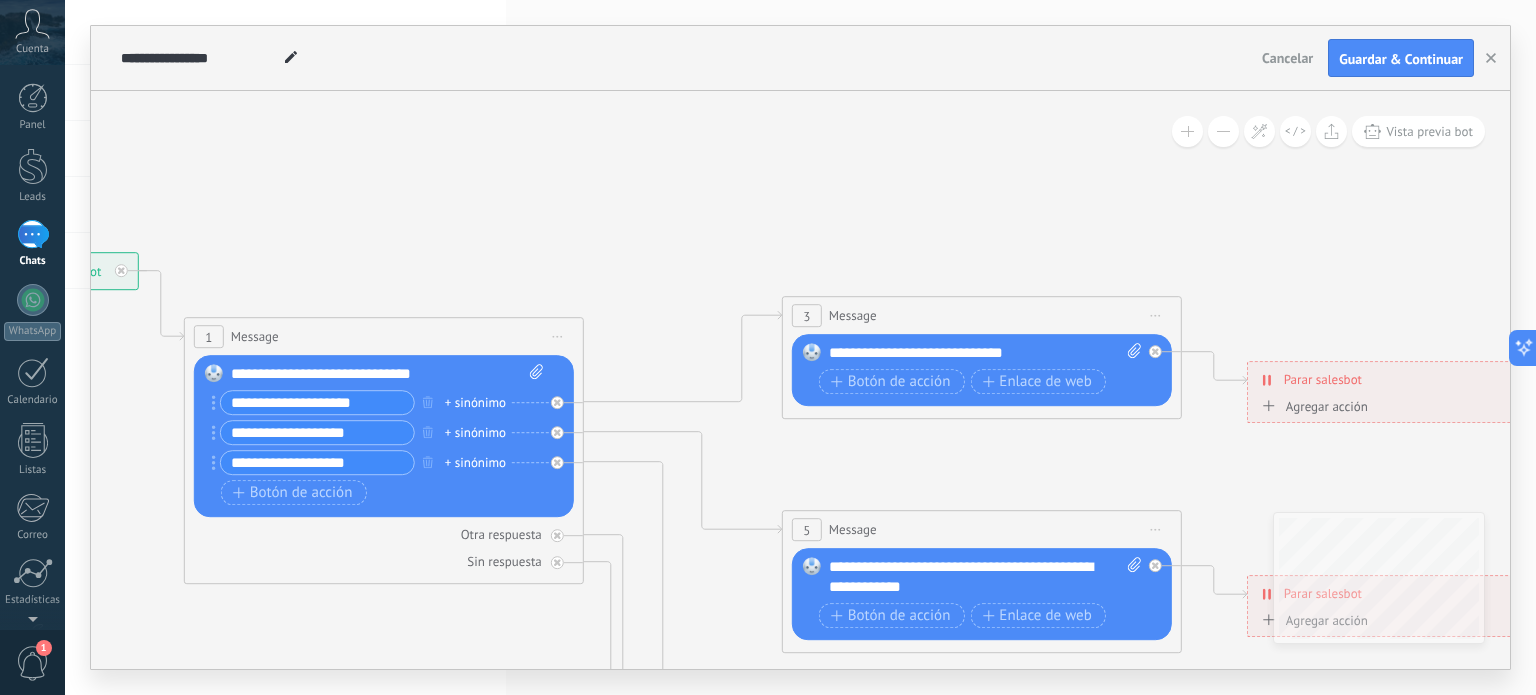 click 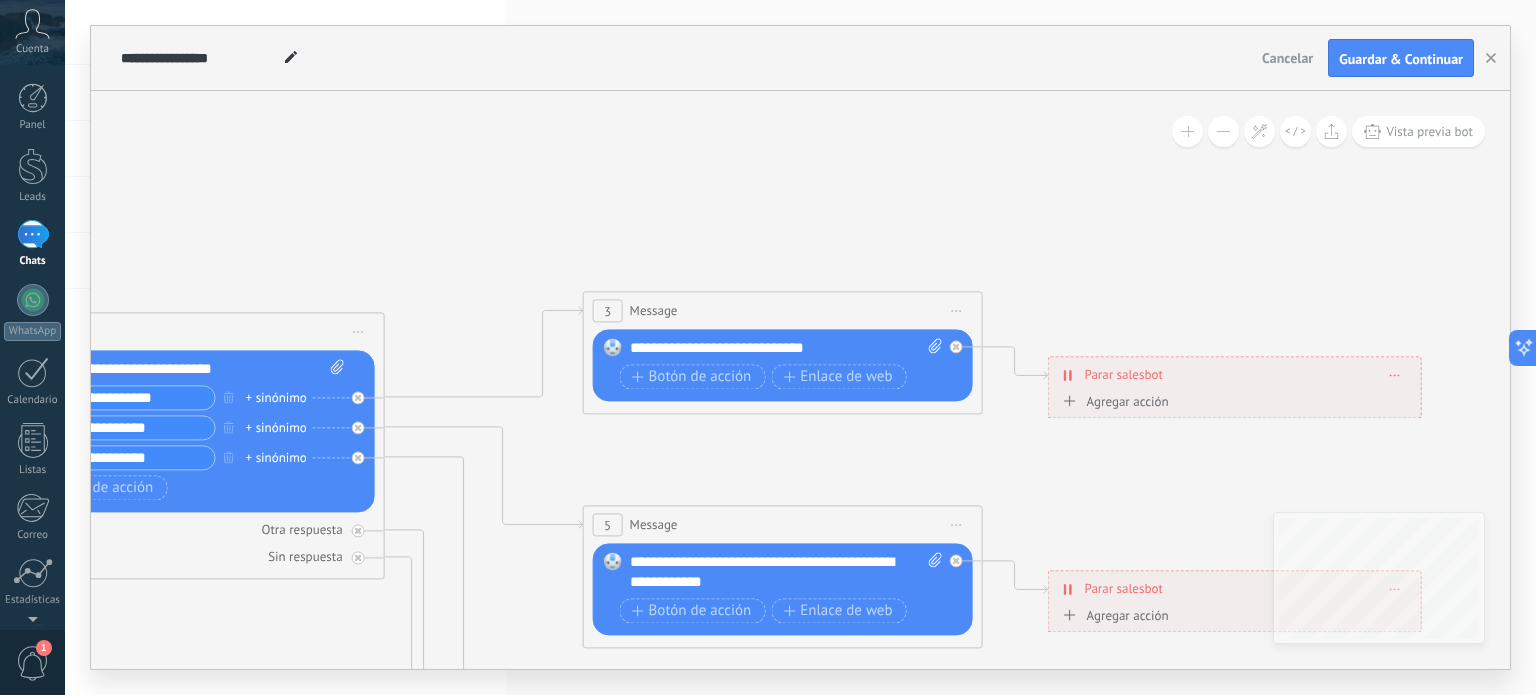 drag, startPoint x: 660, startPoint y: 259, endPoint x: 508, endPoint y: 254, distance: 152.08221 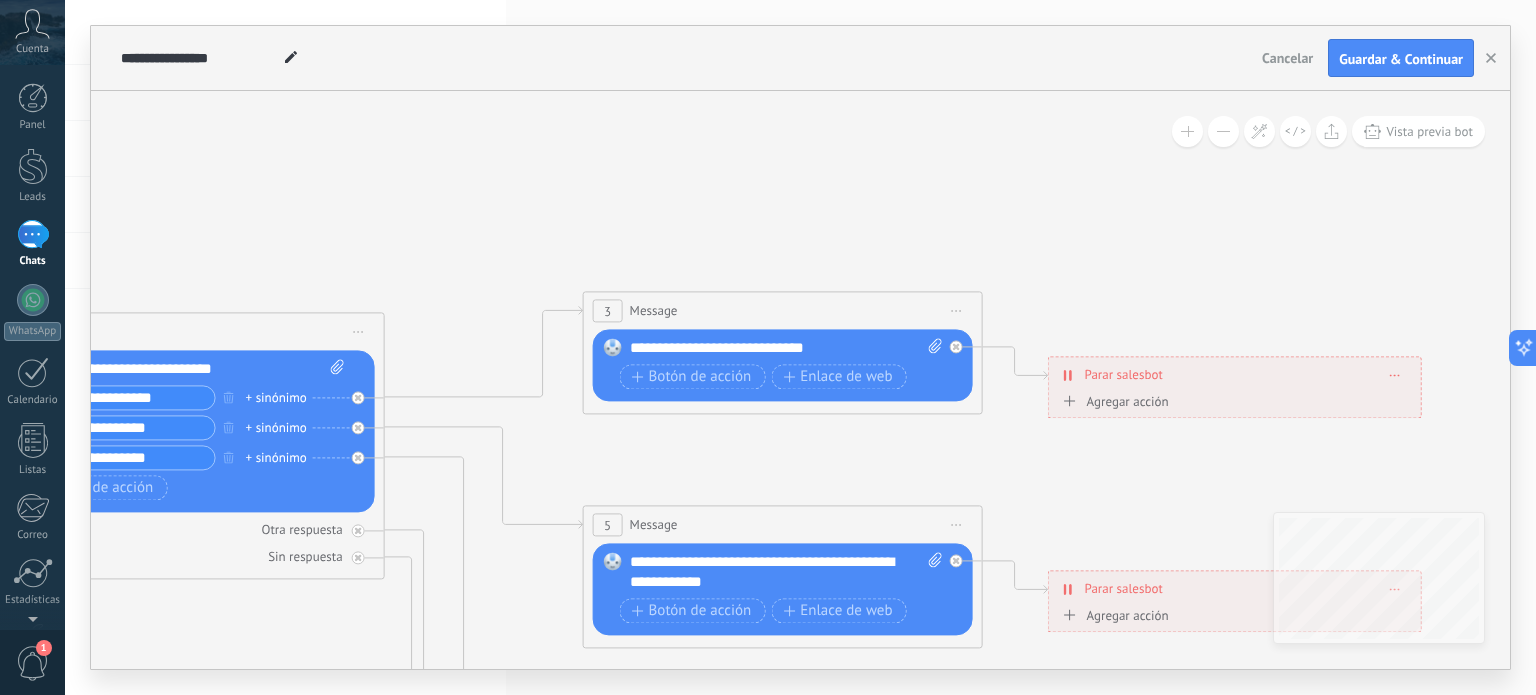 click 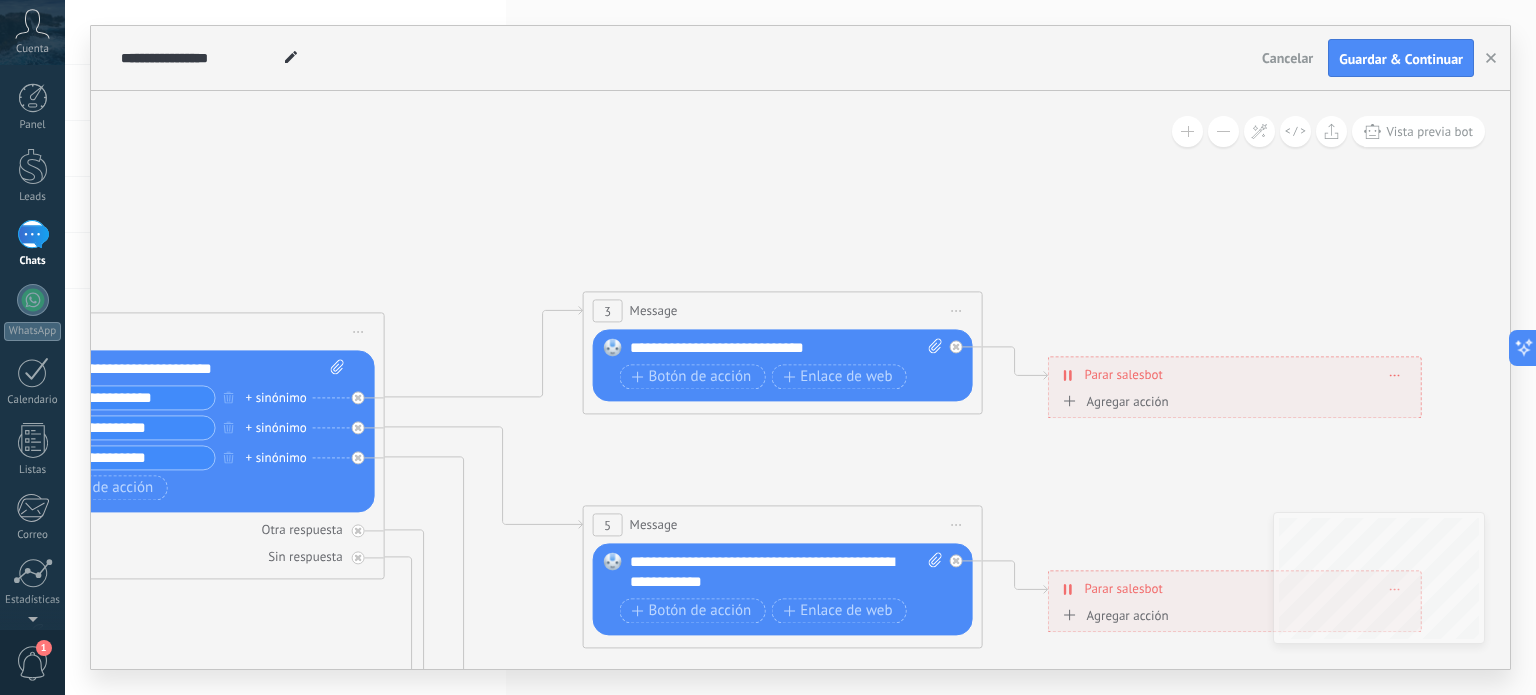 click at bounding box center [33, 234] 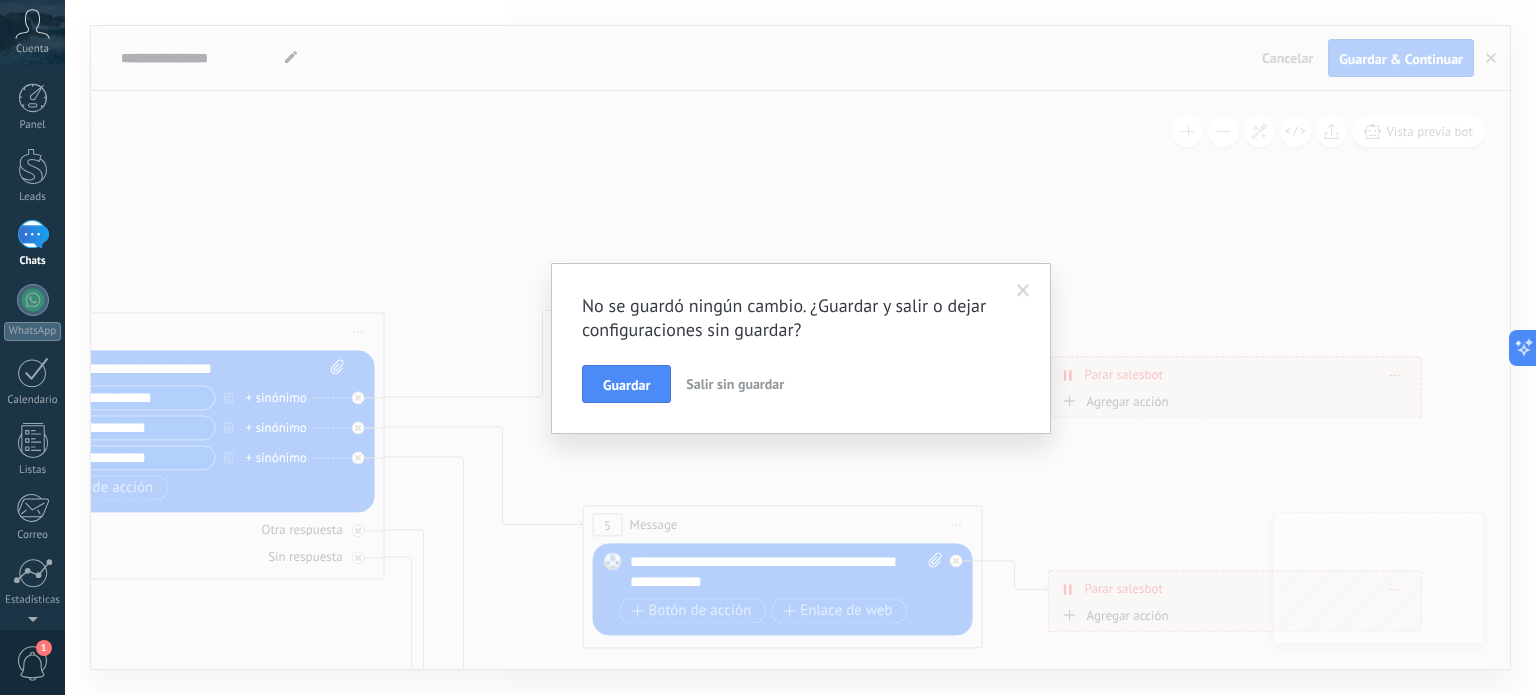 click on "Salir sin guardar" at bounding box center [735, 384] 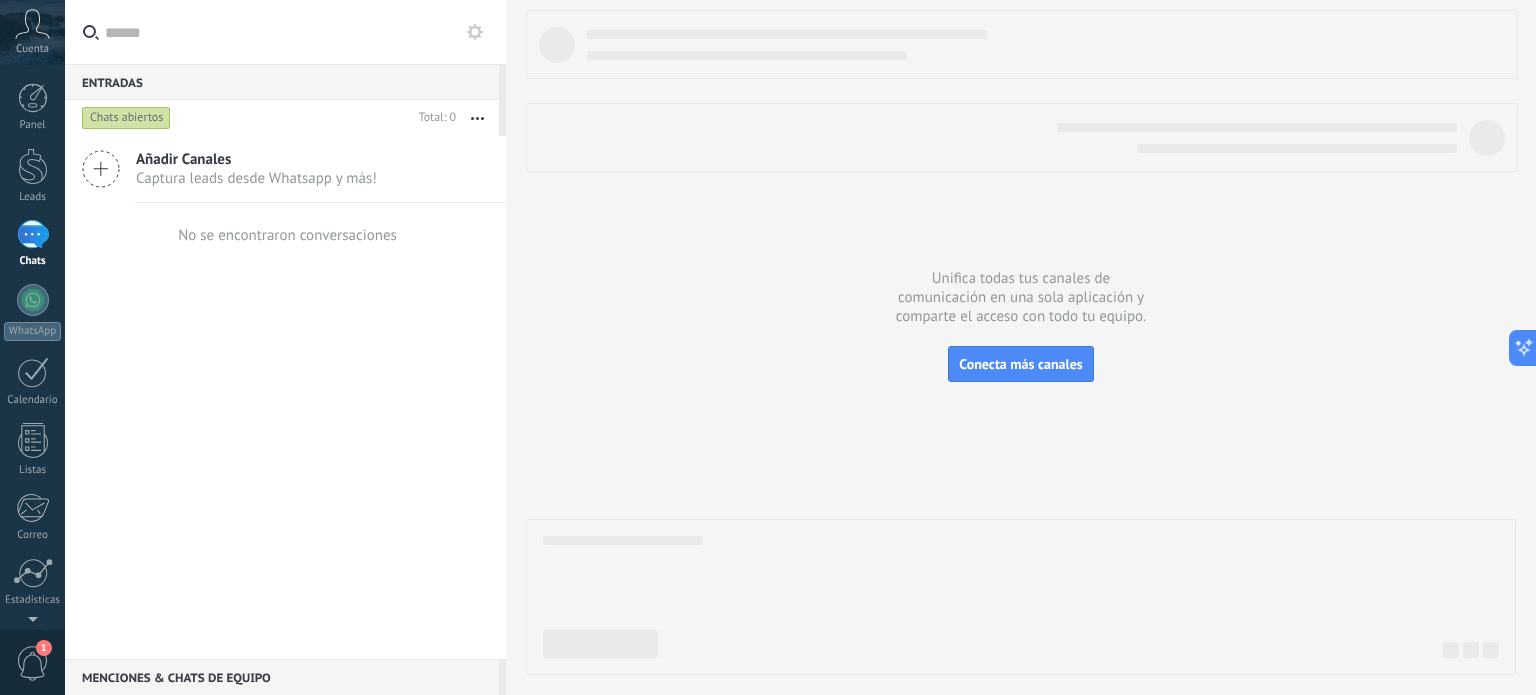 click on "1" at bounding box center [33, 663] 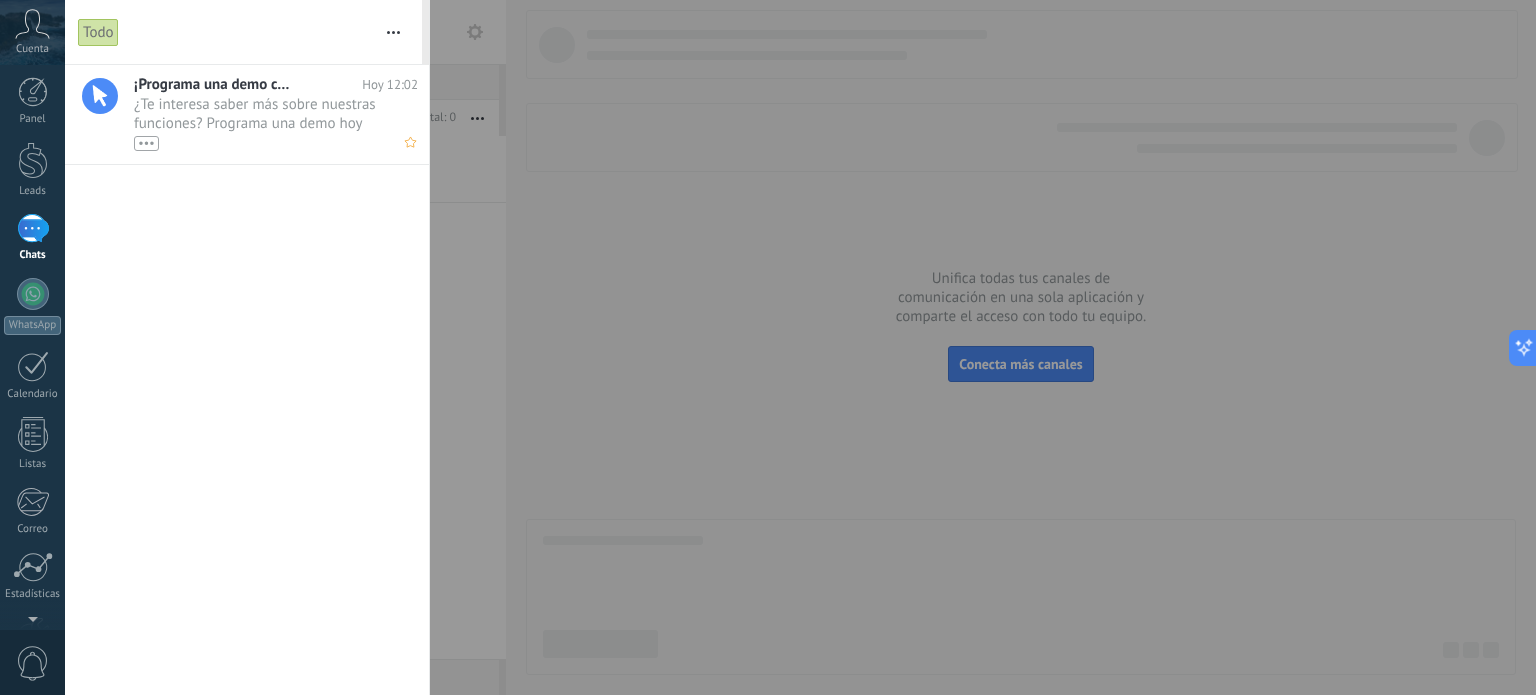 scroll, scrollTop: 0, scrollLeft: 0, axis: both 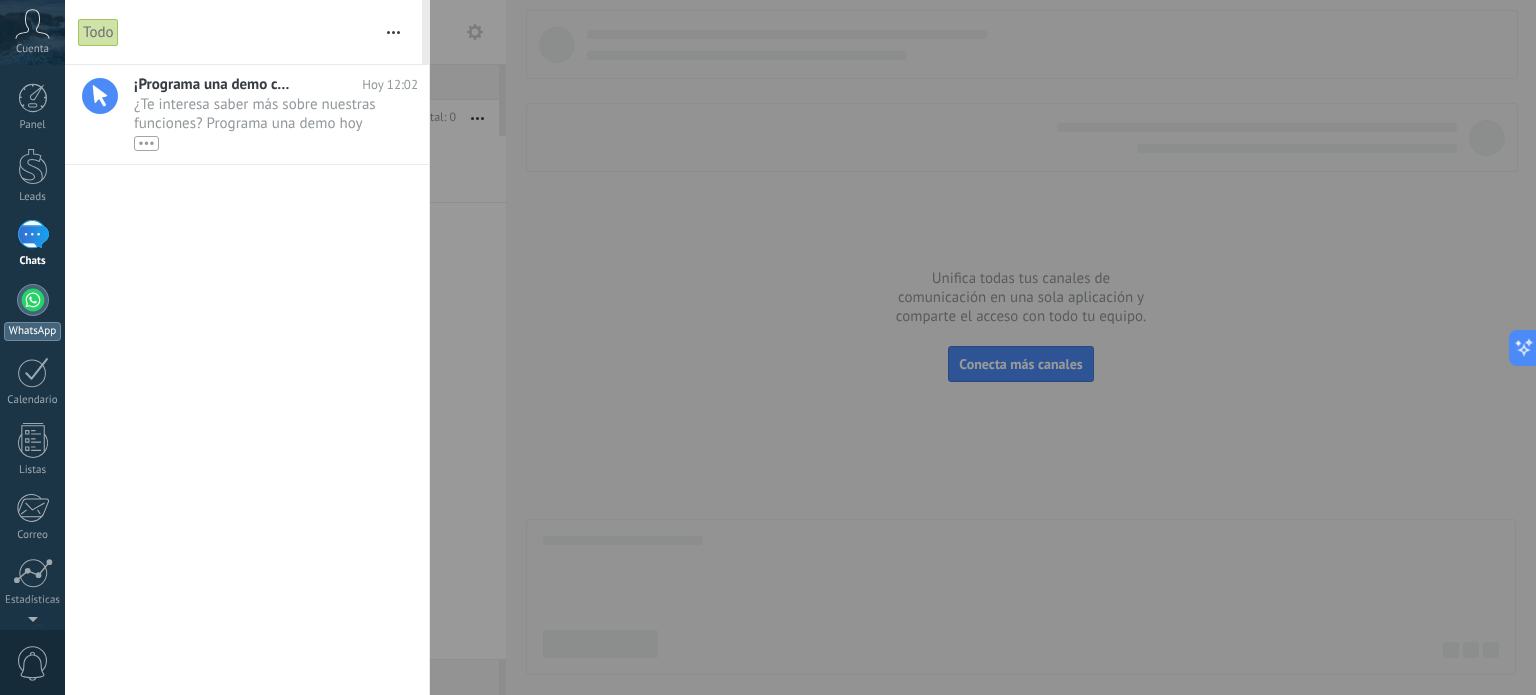 drag, startPoint x: 28, startPoint y: 293, endPoint x: 25, endPoint y: 303, distance: 10.440307 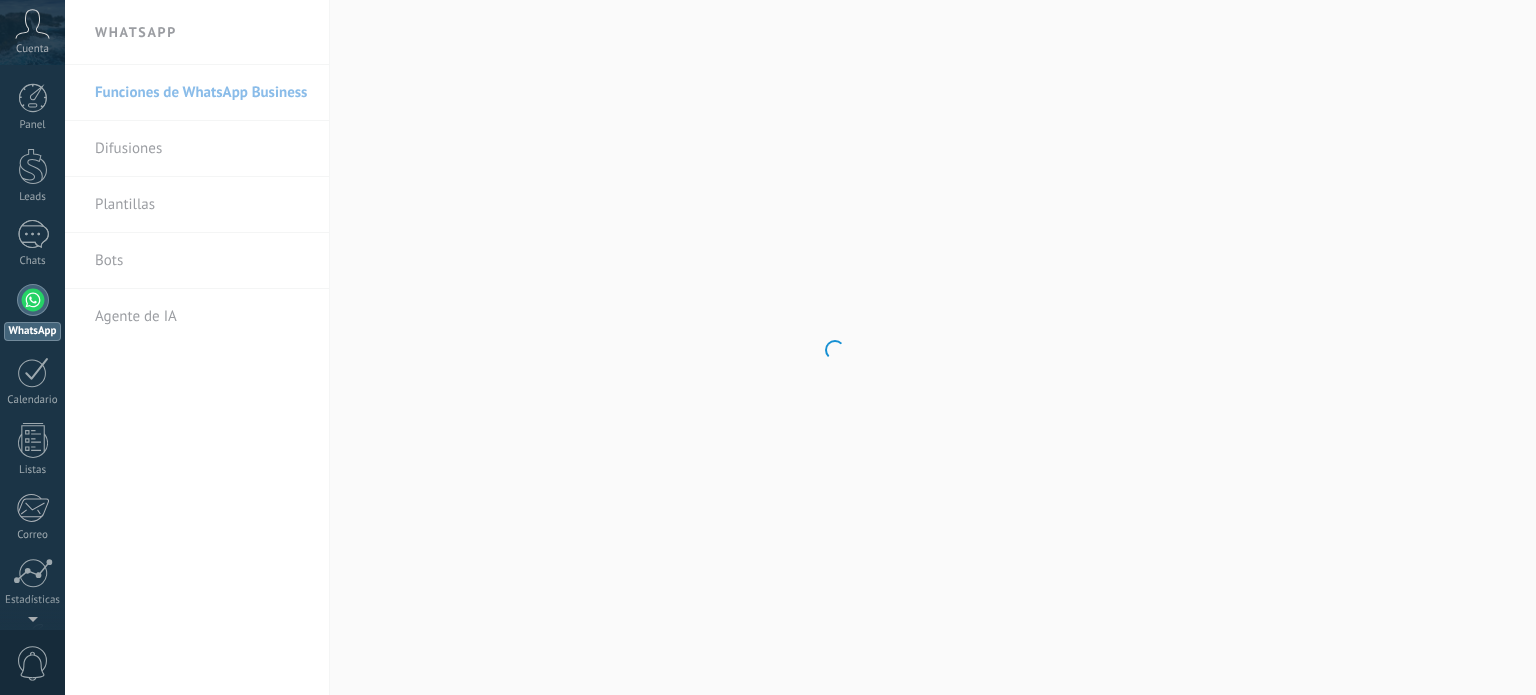 scroll, scrollTop: 0, scrollLeft: 0, axis: both 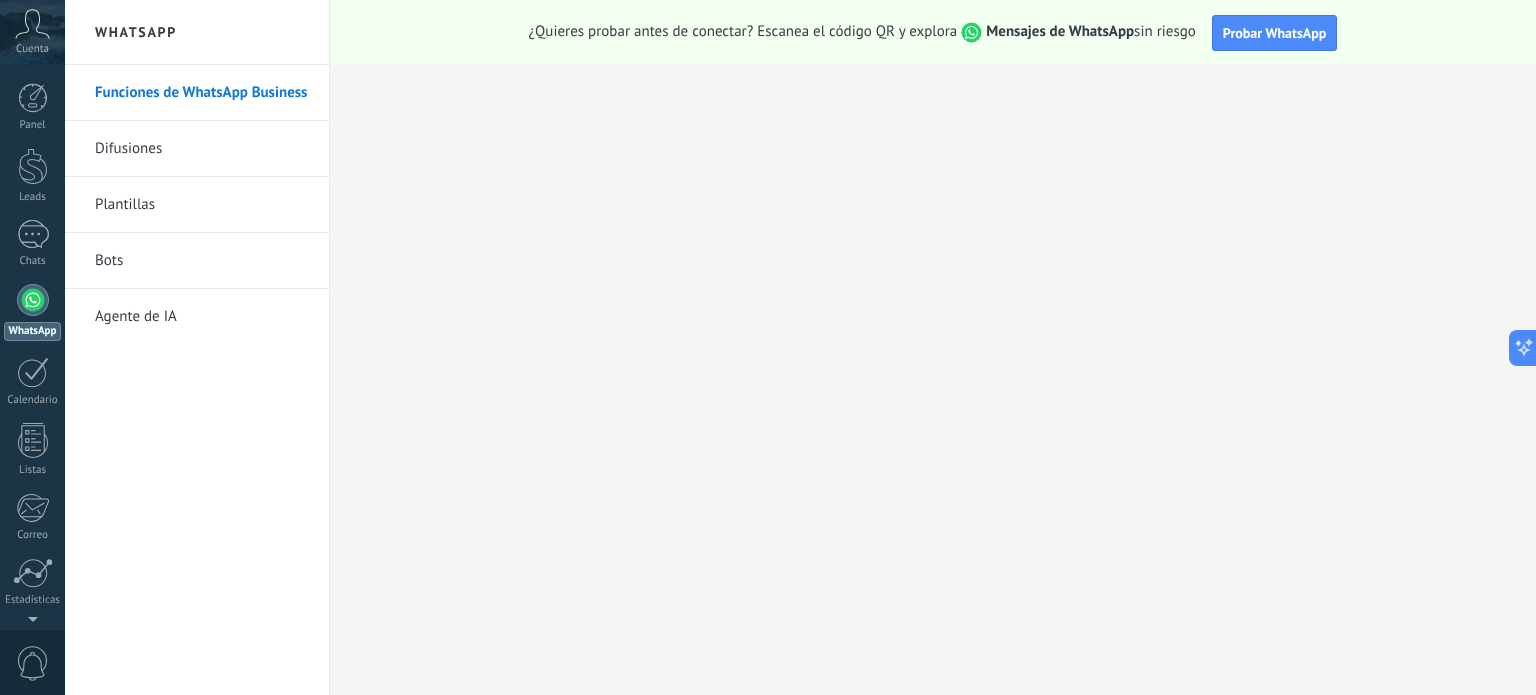 click on "Bots" at bounding box center [202, 261] 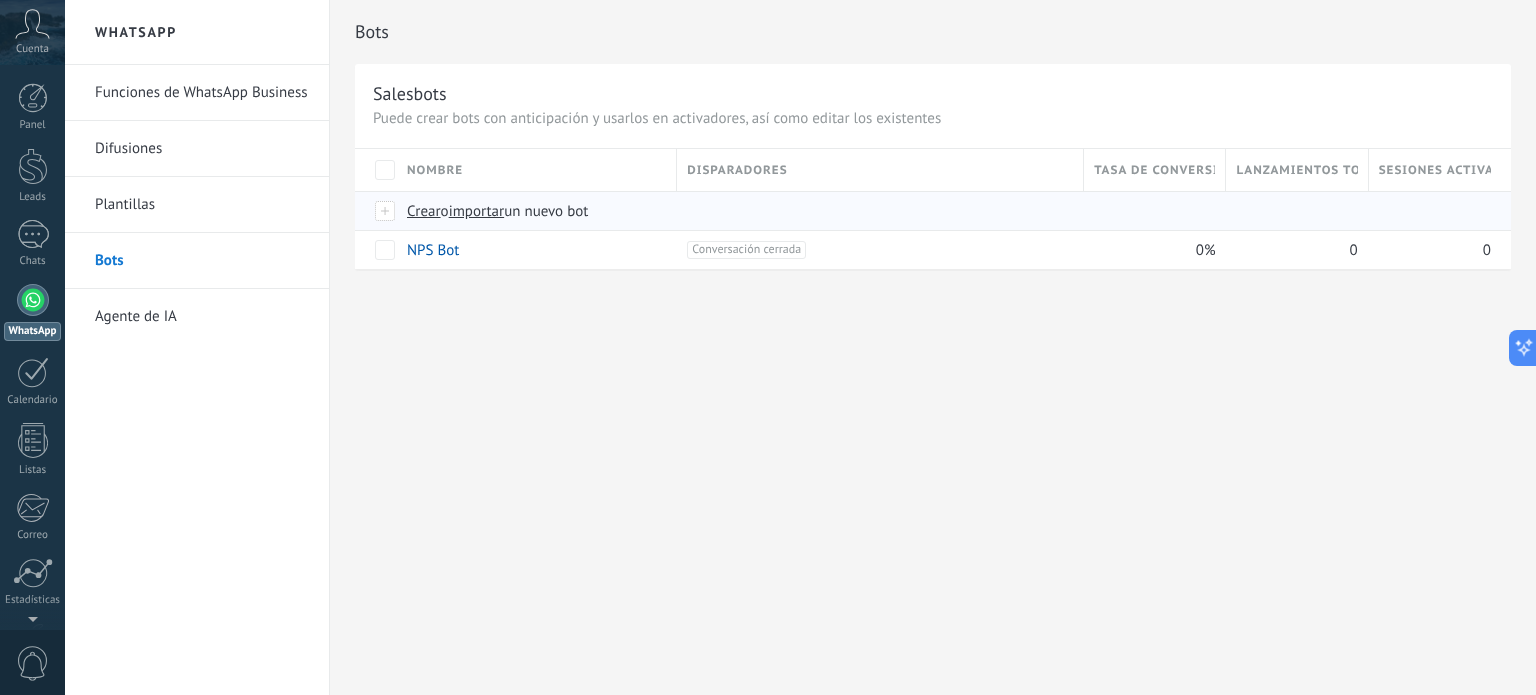 click on "Crear" at bounding box center [424, 211] 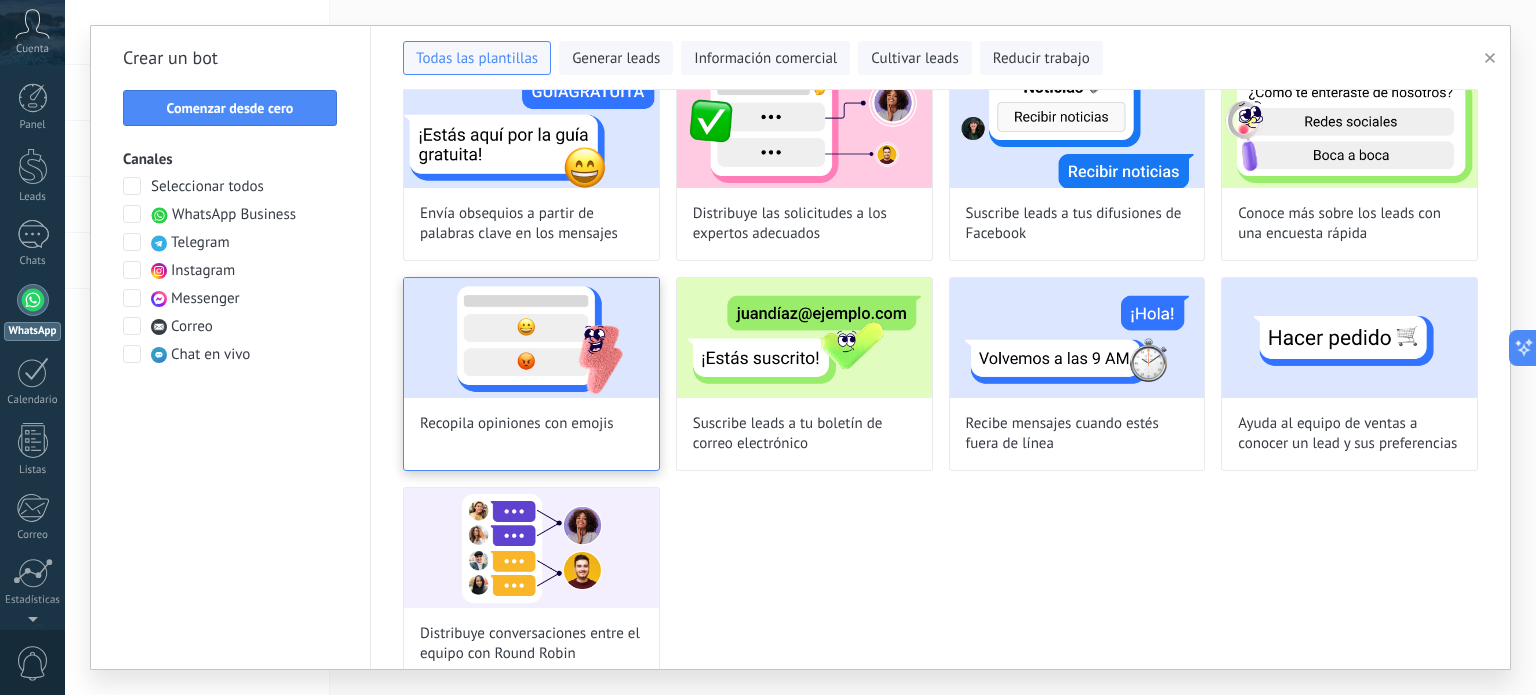 scroll, scrollTop: 791, scrollLeft: 0, axis: vertical 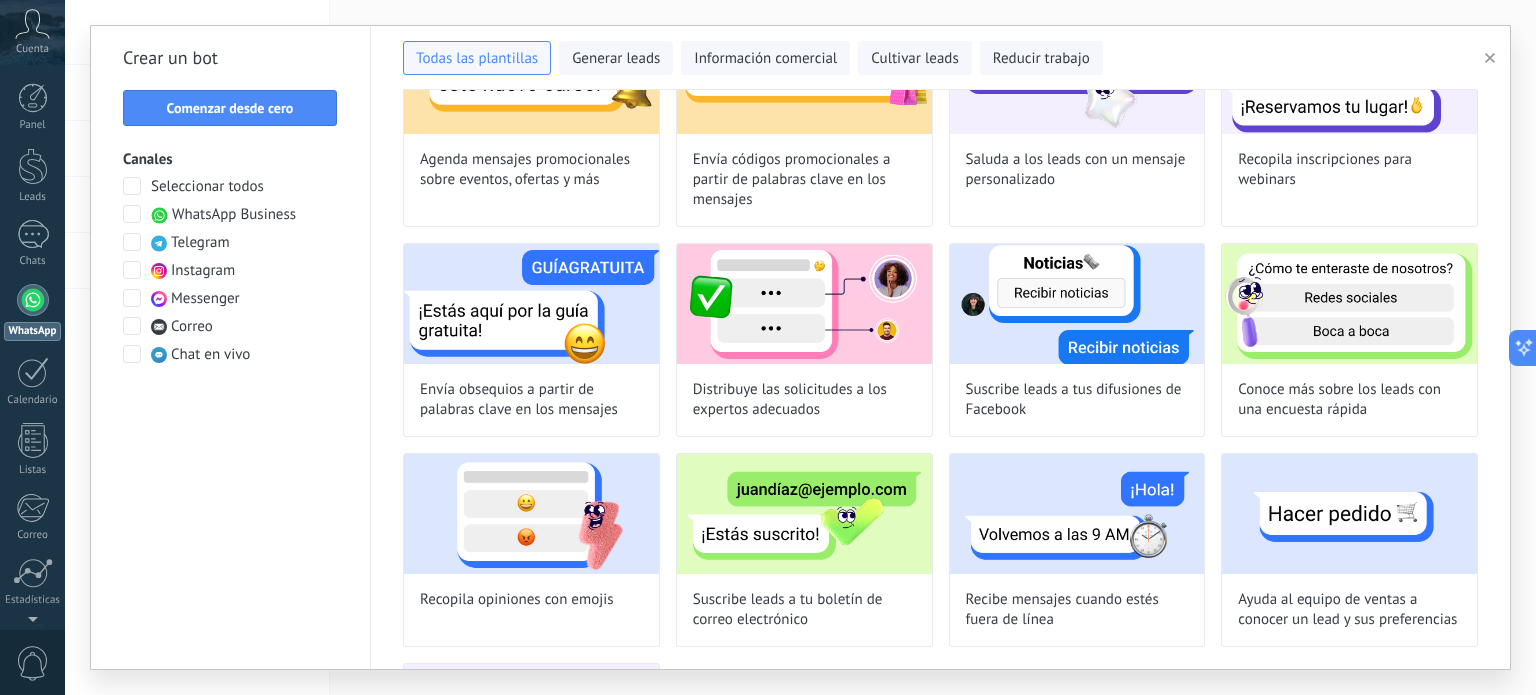 click on "Telegram" at bounding box center (200, 243) 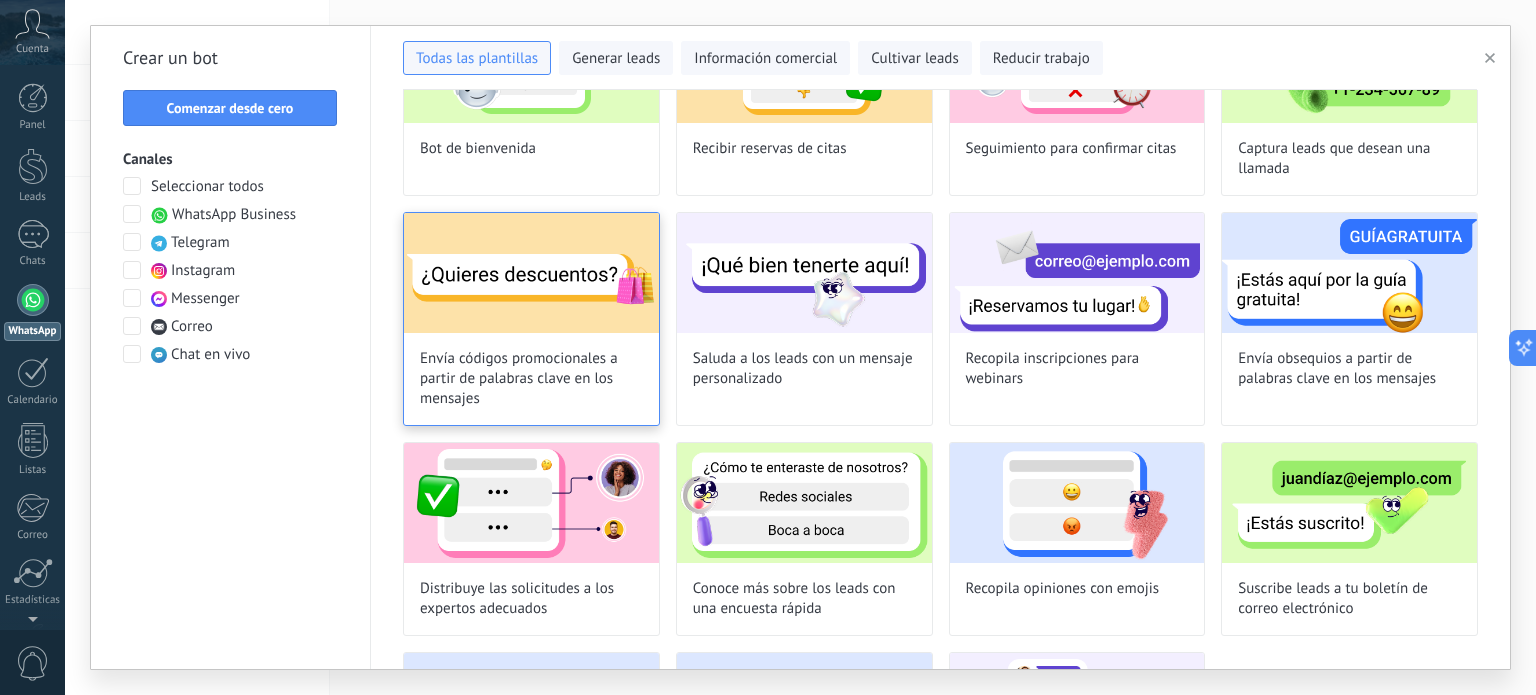 scroll, scrollTop: 0, scrollLeft: 0, axis: both 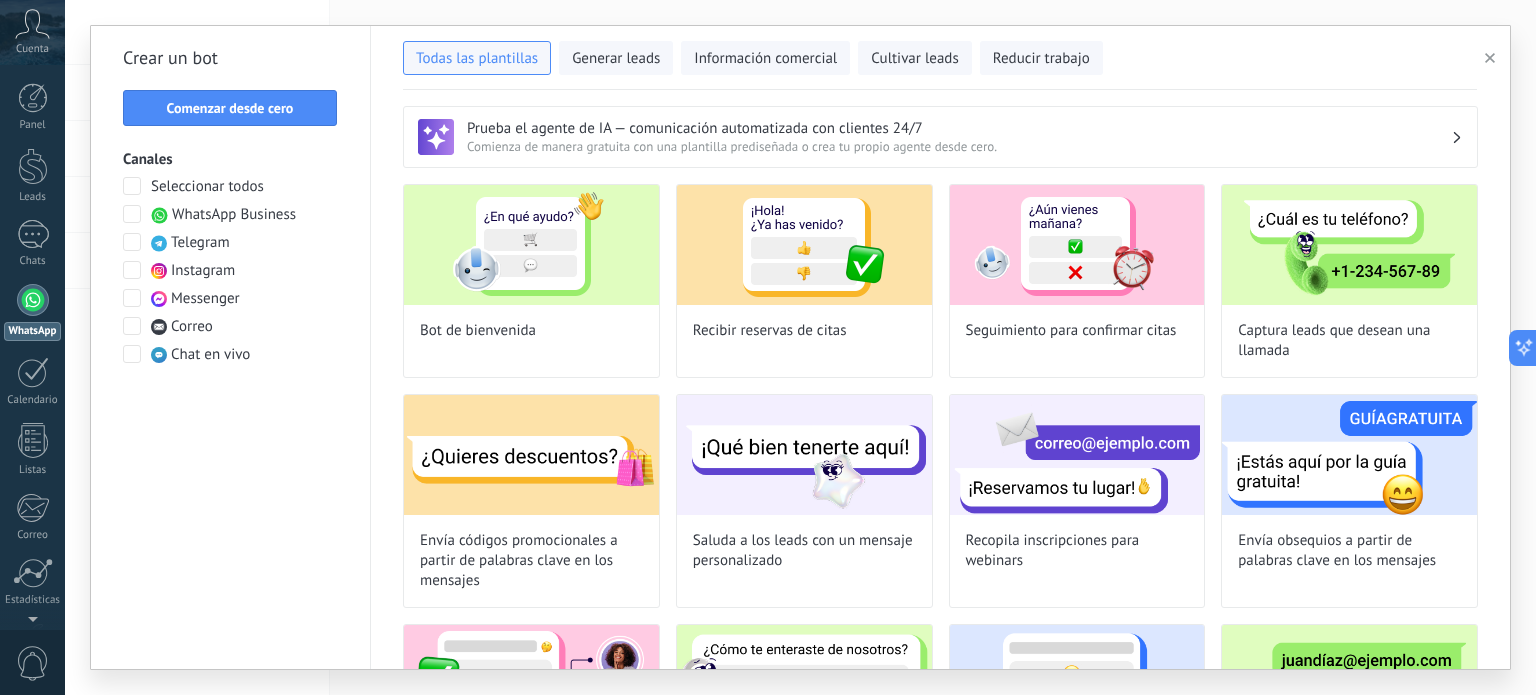 click at bounding box center [132, 242] 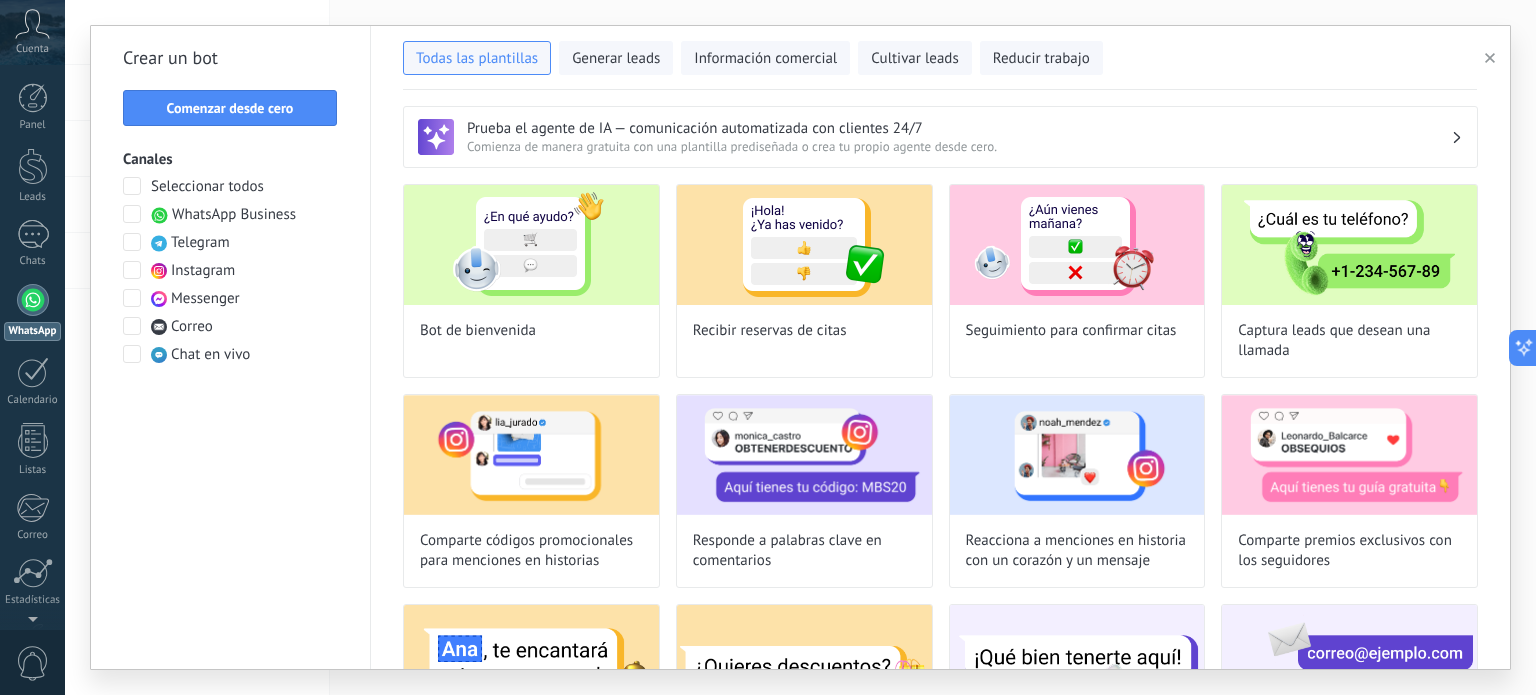 click at bounding box center [132, 214] 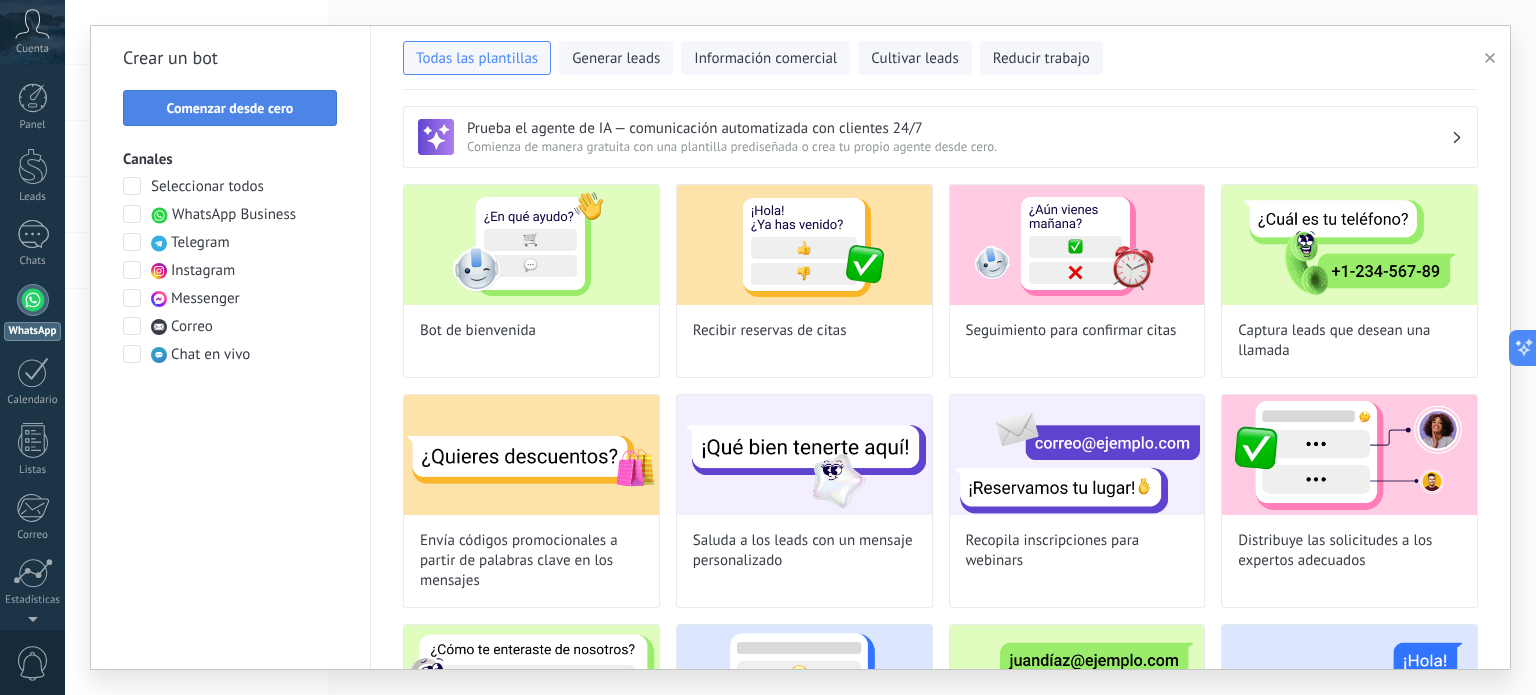 click on "Comenzar desde cero" at bounding box center (230, 108) 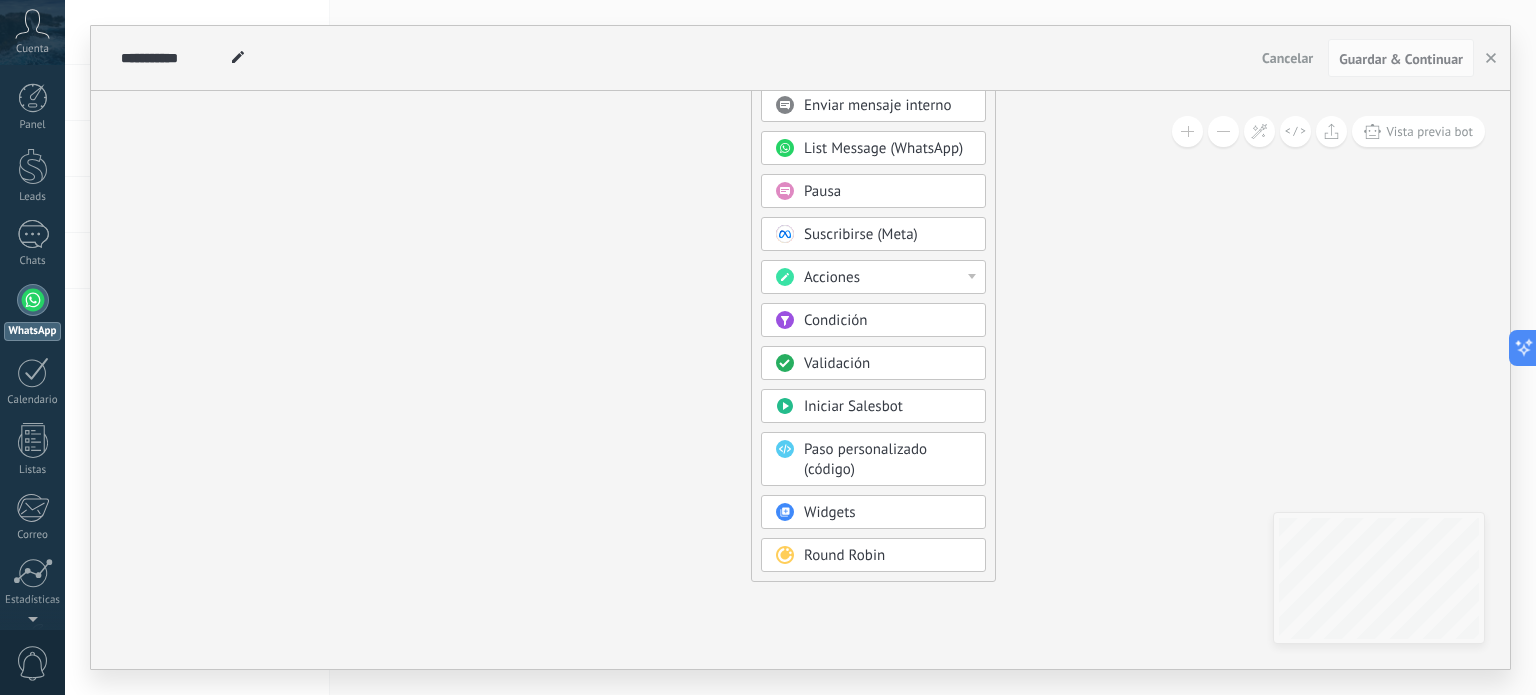 click on "Validación" at bounding box center (888, 364) 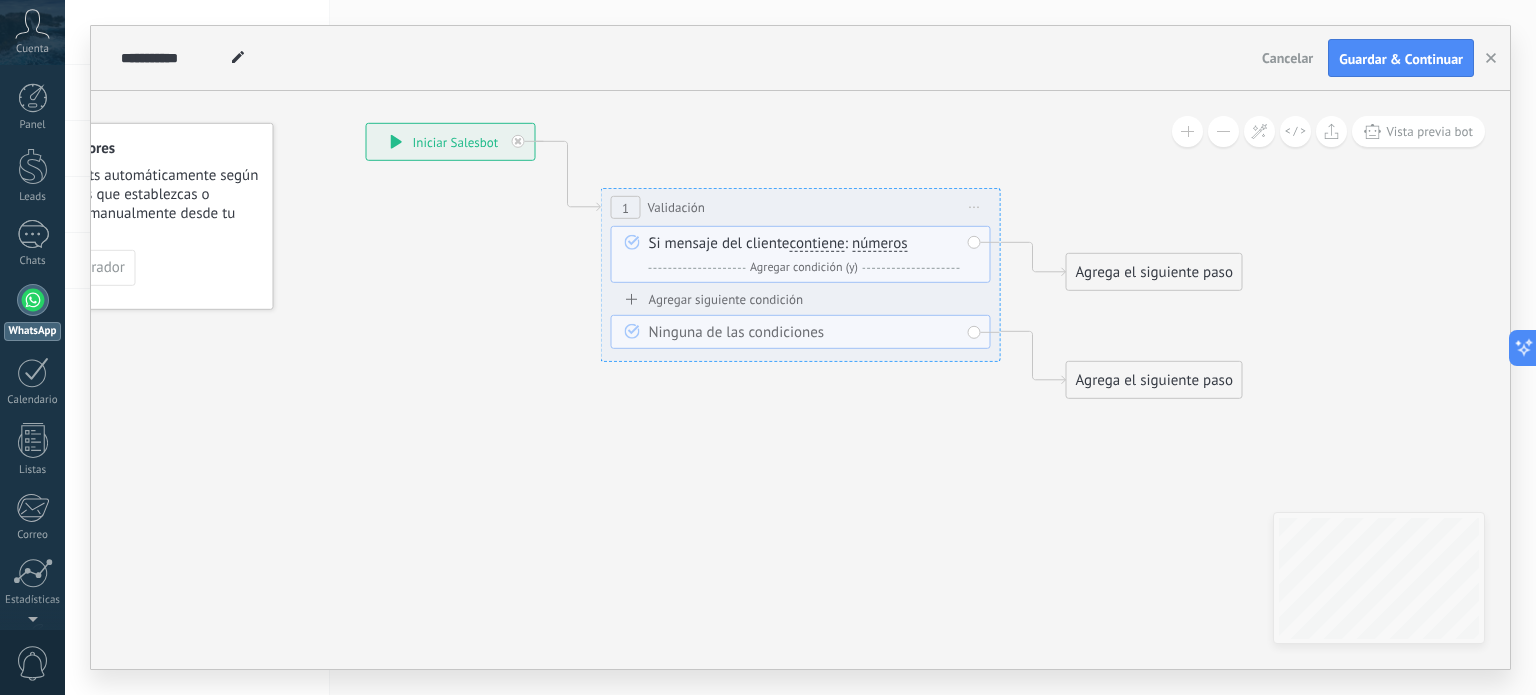 click on "Si mensaje del cliente
contiene
es igual a
no es igual
contiene
no contiene
tiene una longitud de
expresión regular
contiene
es igual a
no es igual
contiene
no contiene
tiene una longitud de
:  a" at bounding box center [804, 256] 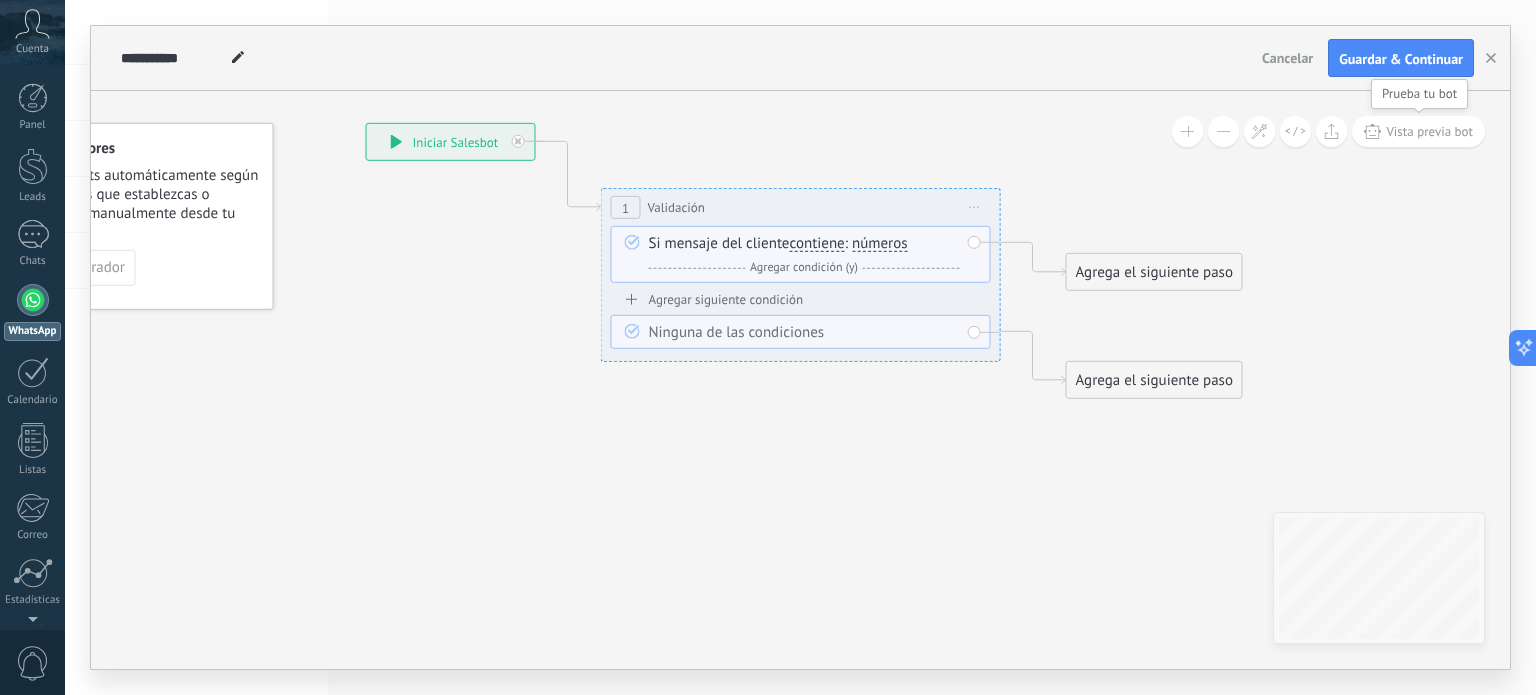 click 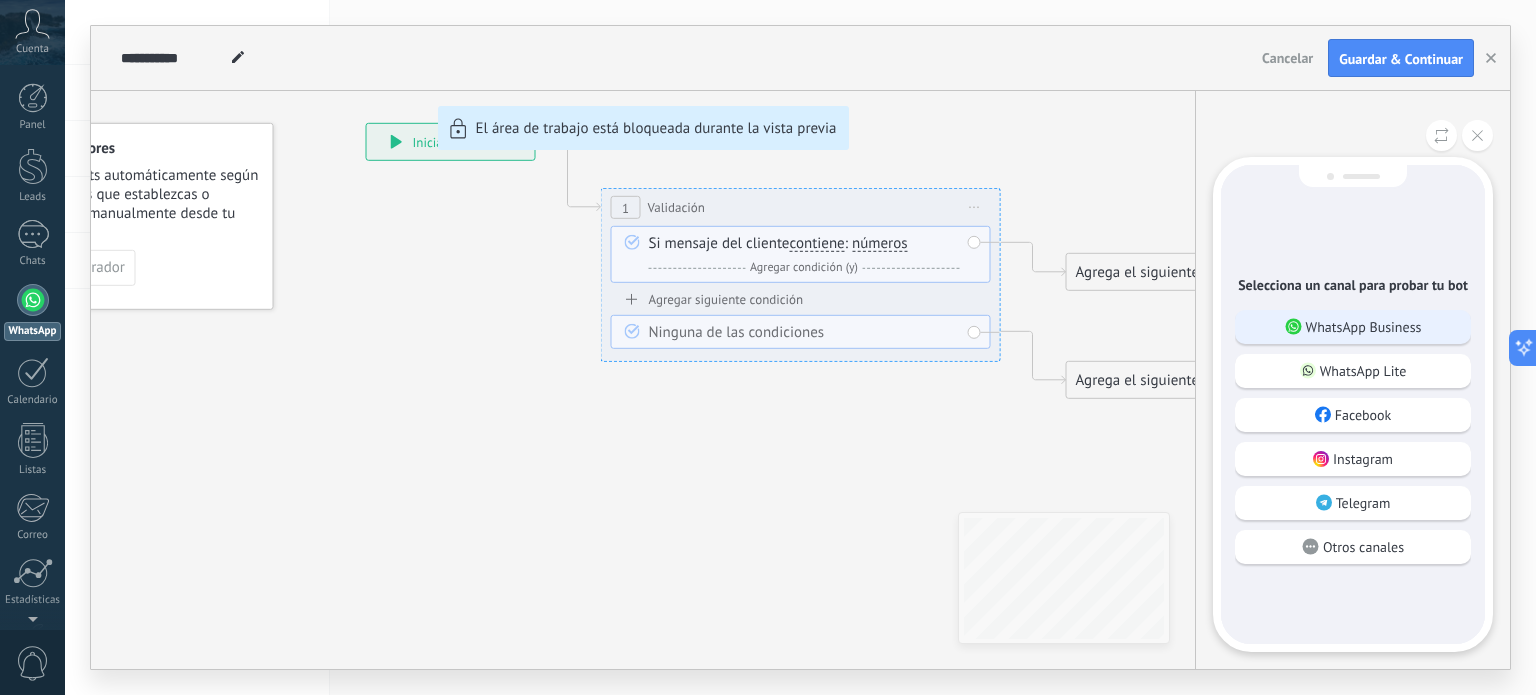 click on "WhatsApp Business" at bounding box center (1364, 327) 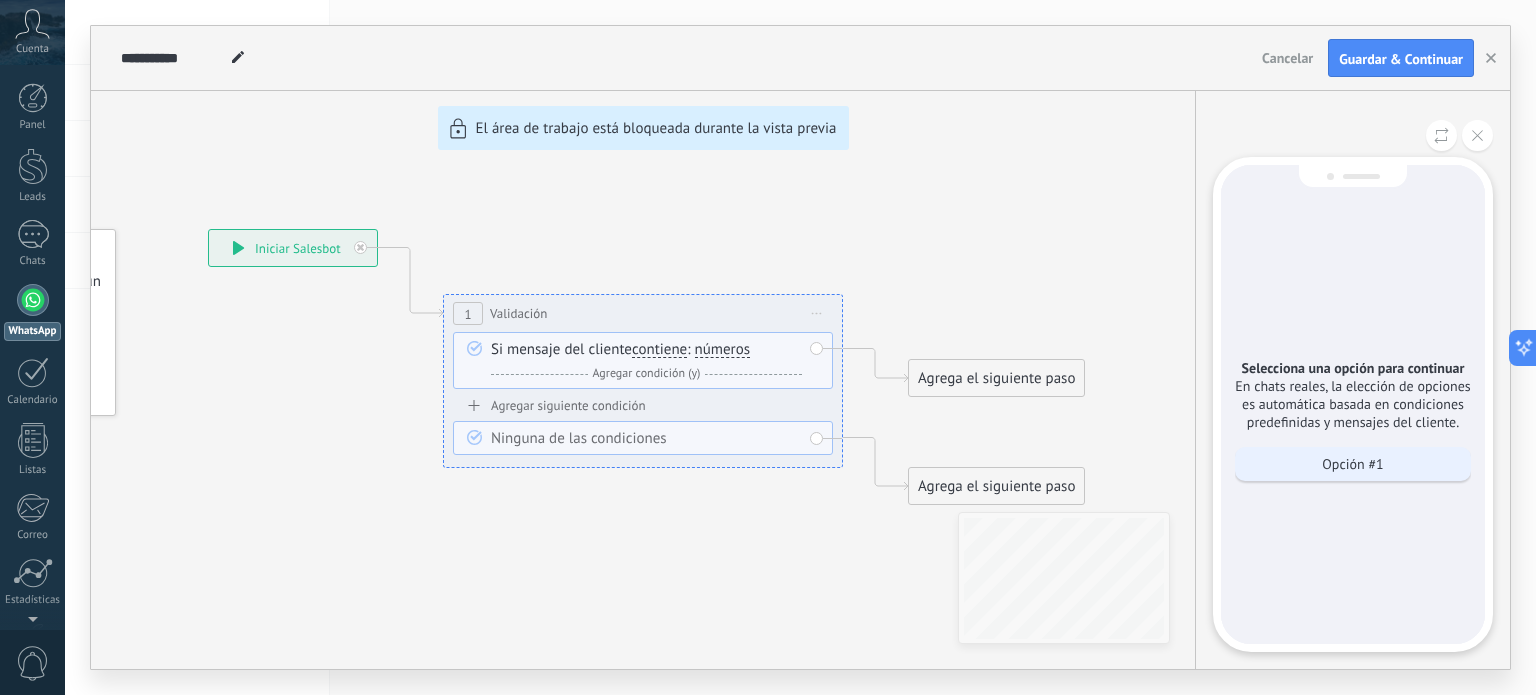 click on "Opción #1" at bounding box center (1353, 464) 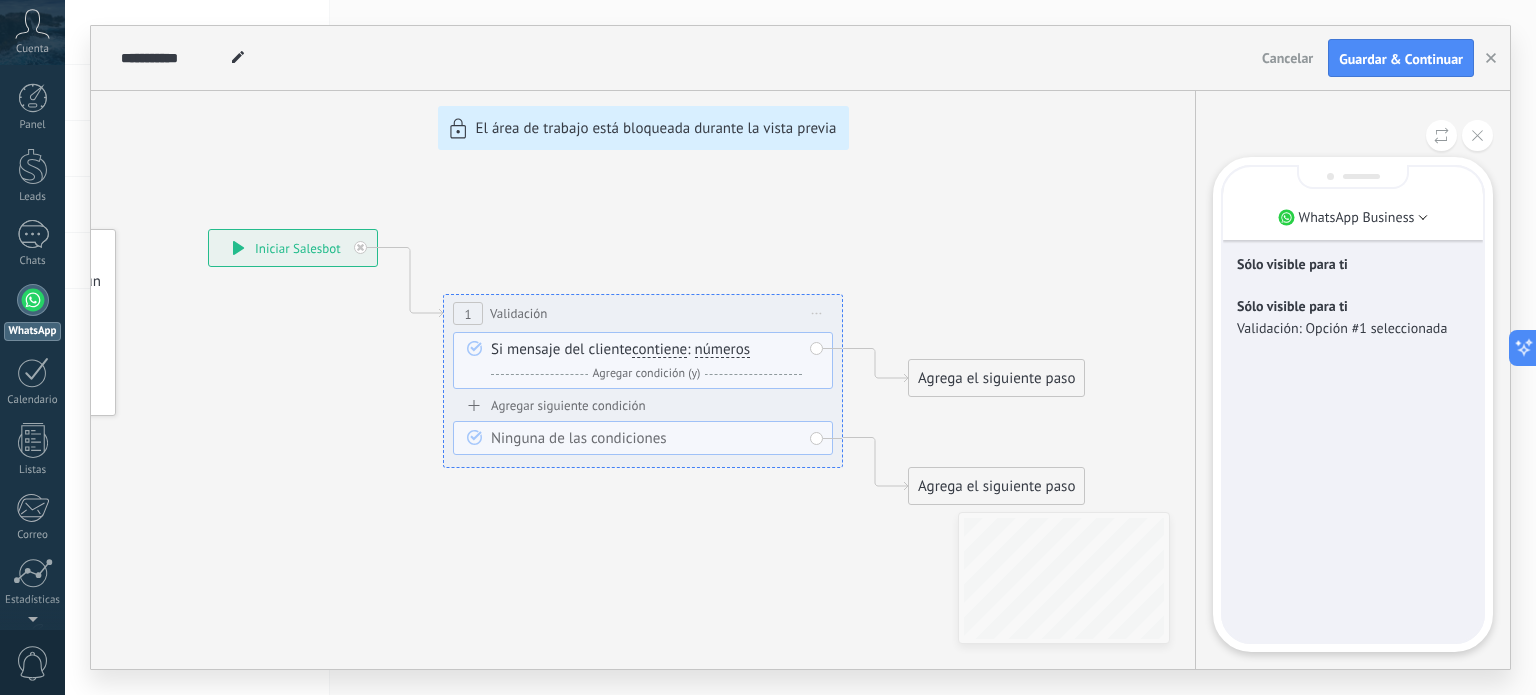 click on "**********" at bounding box center (800, 347) 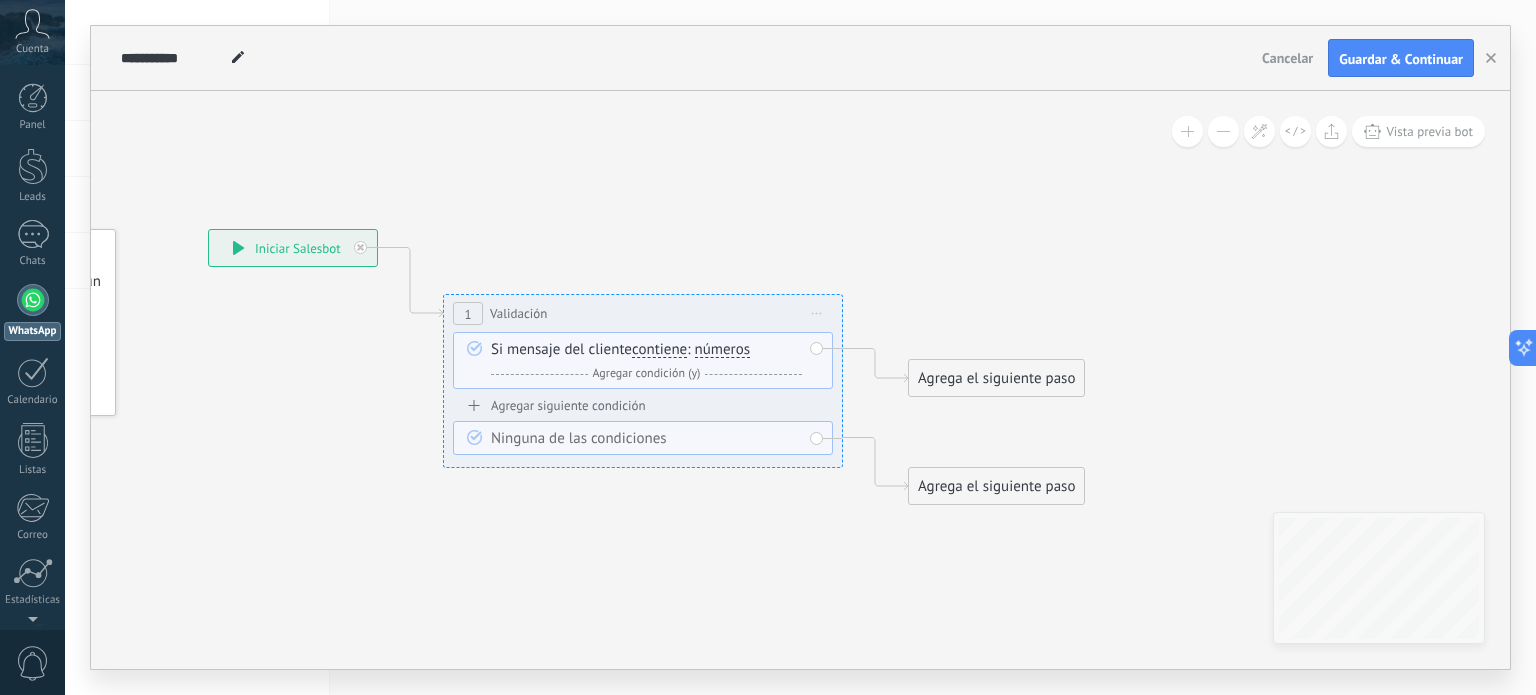 click on "Iniciar vista previa aquí
Cambiar nombre
Duplicar
Borrar" at bounding box center (817, 313) 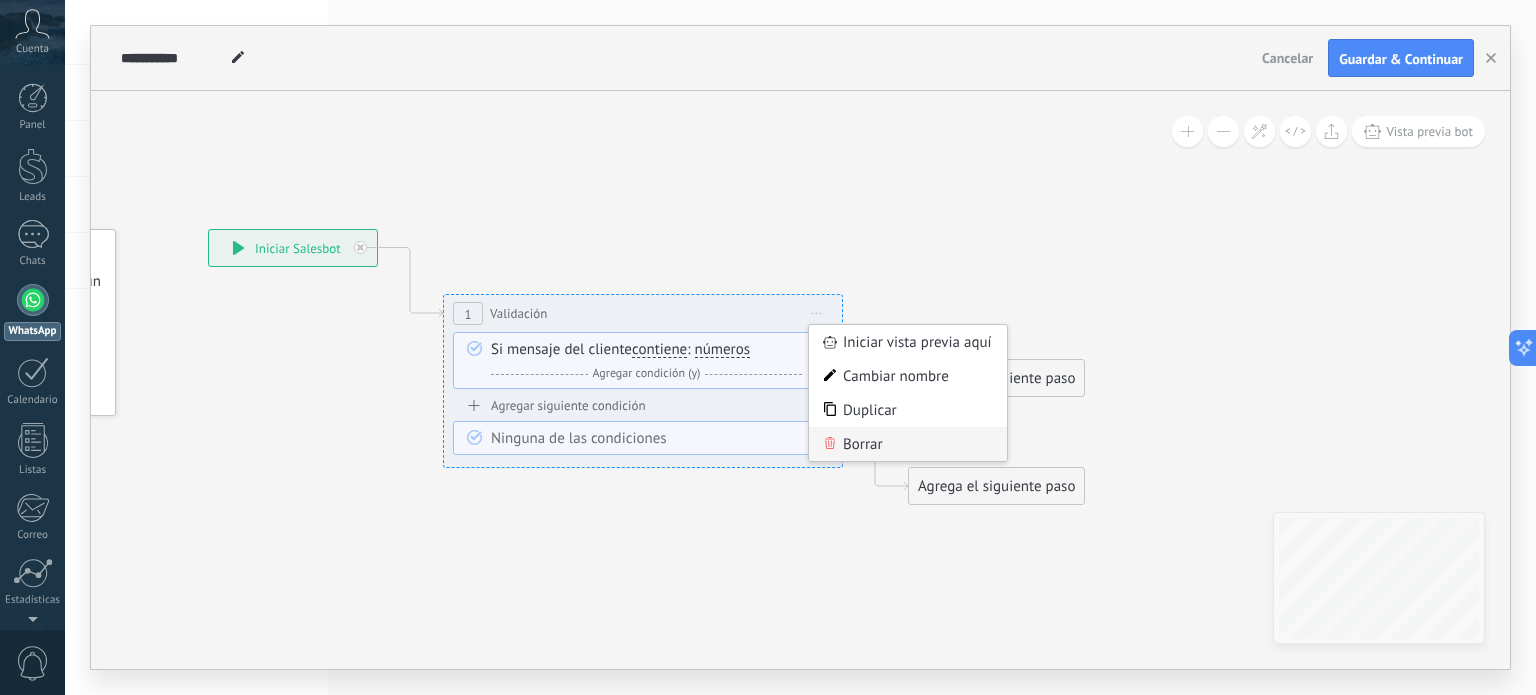 click on "Borrar" at bounding box center (908, 444) 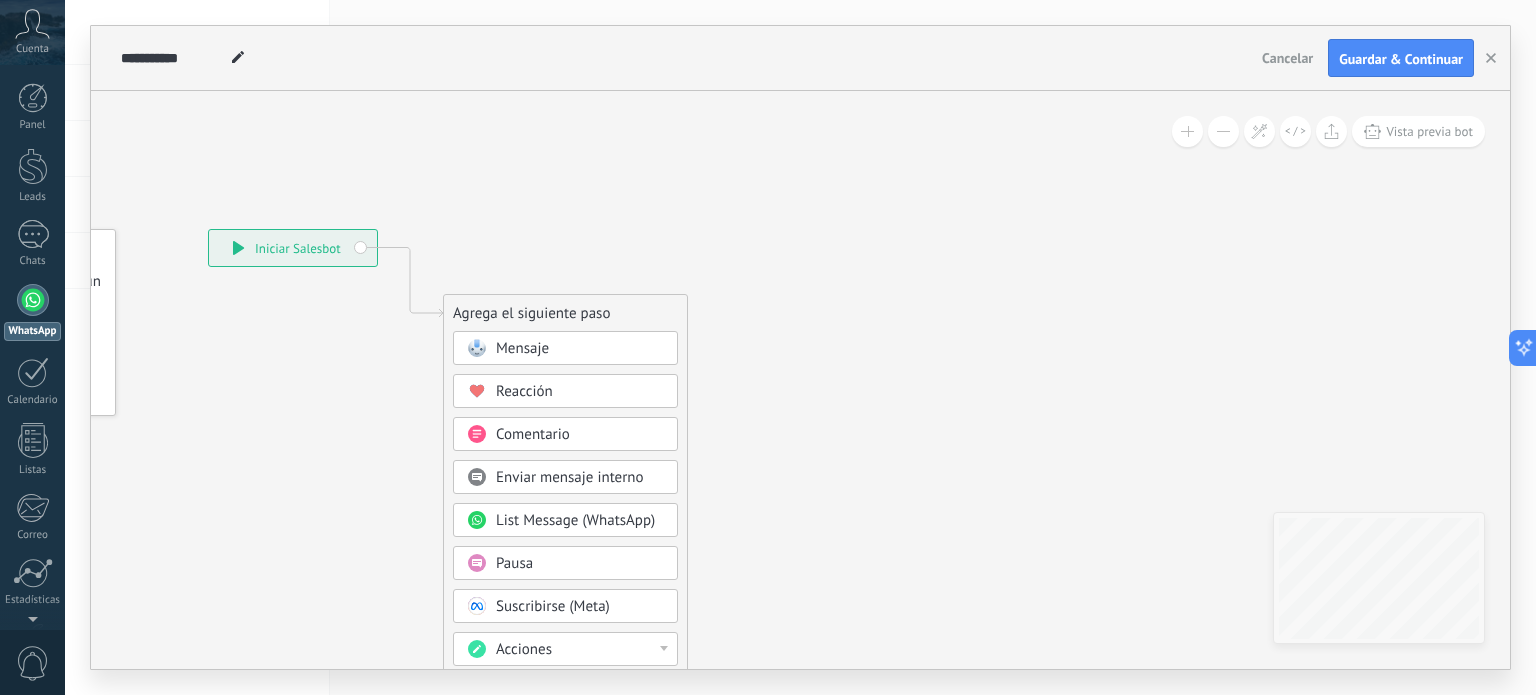 click on "Mensaje" at bounding box center [580, 349] 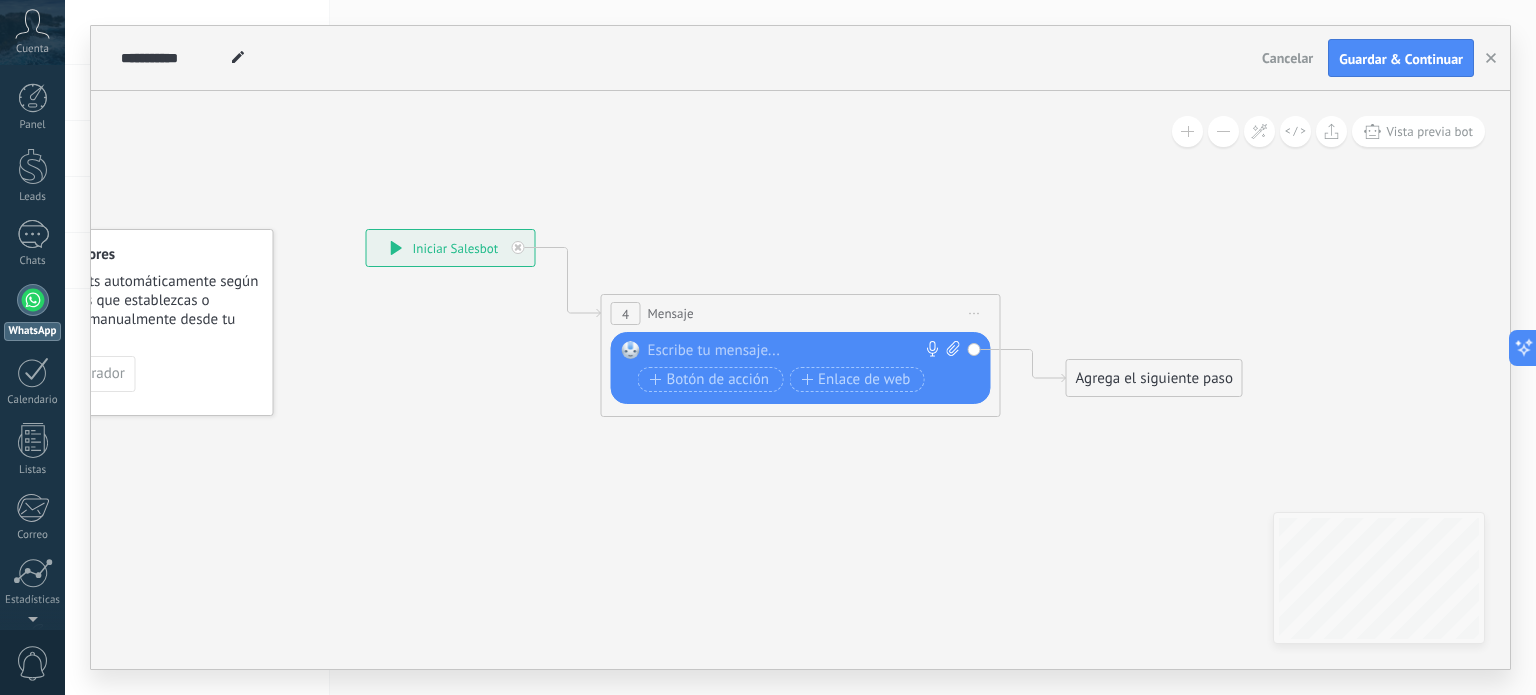 drag, startPoint x: 762, startPoint y: 343, endPoint x: 781, endPoint y: 356, distance: 23.021729 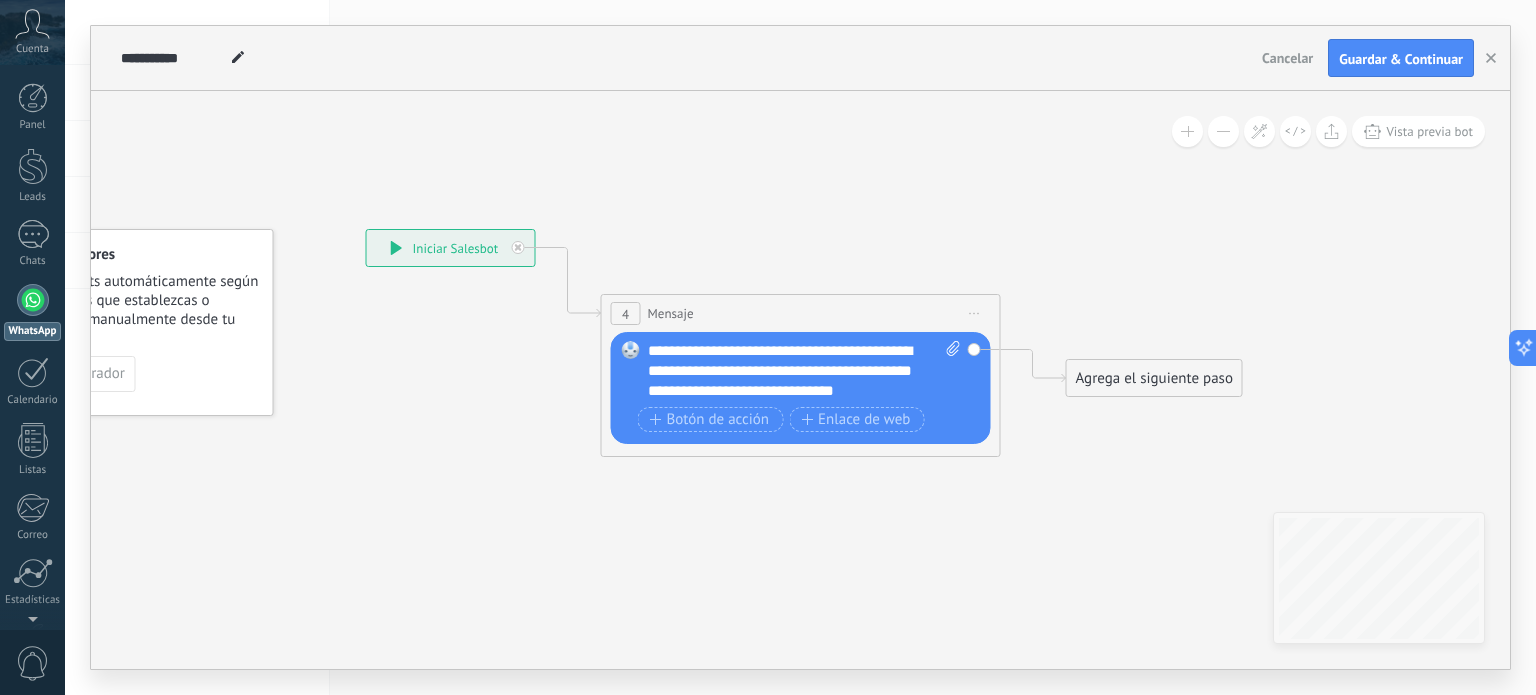 click 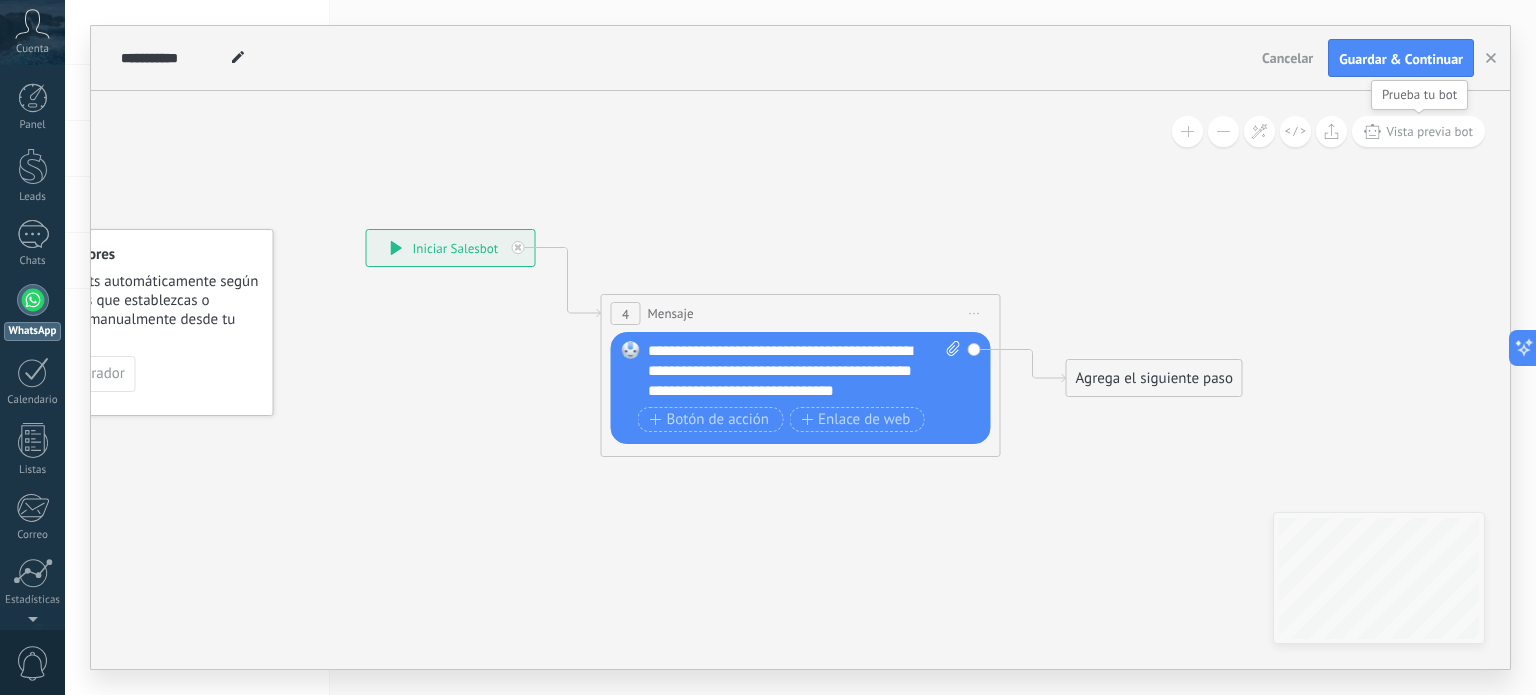 click on "Vista previa bot" at bounding box center [1429, 131] 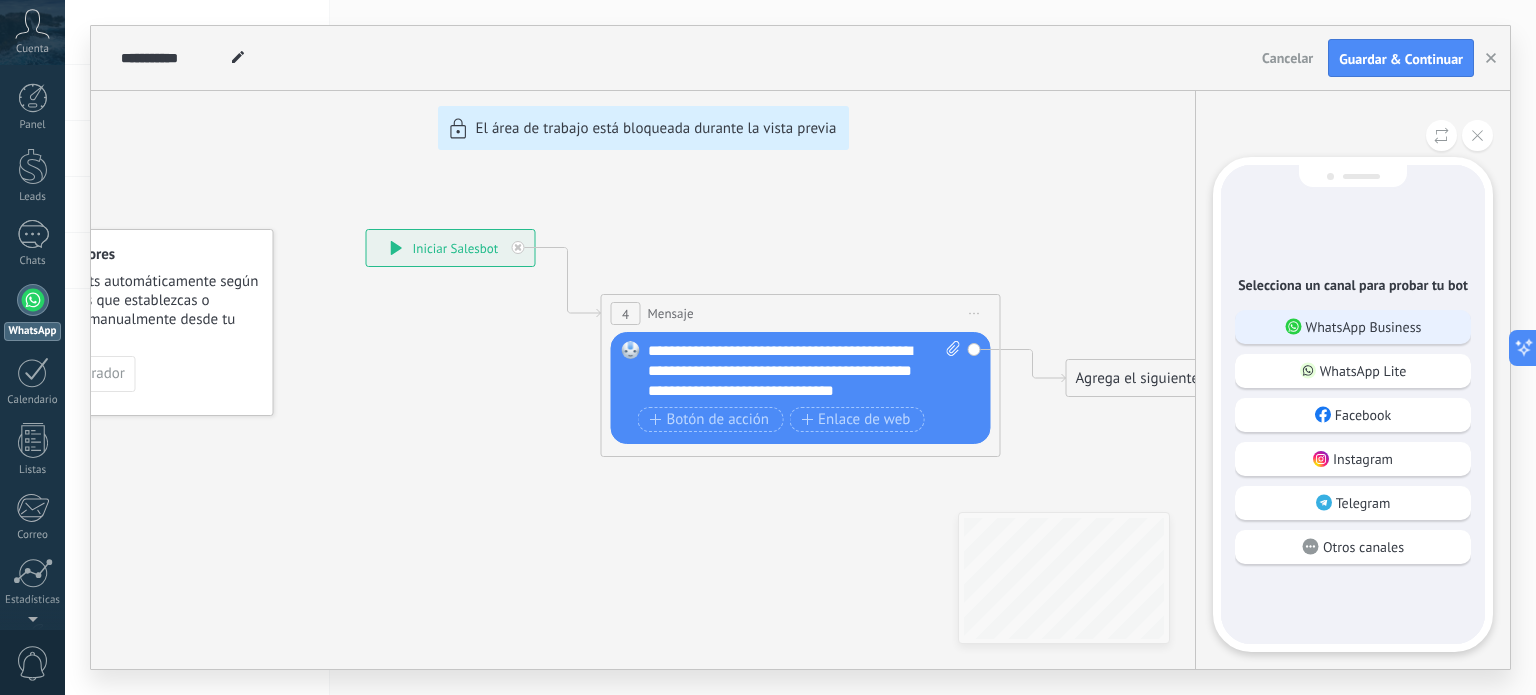 click on "WhatsApp Business" at bounding box center (1364, 327) 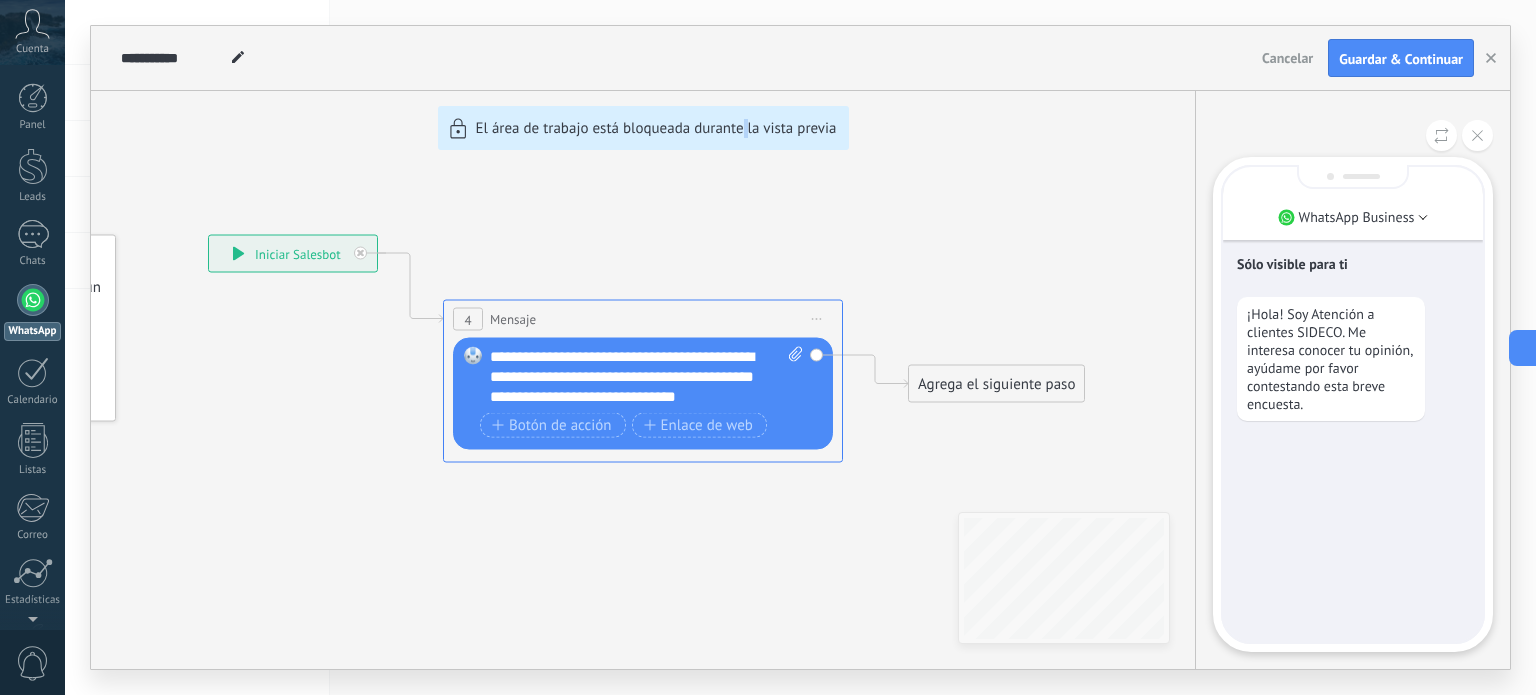 click on "**********" at bounding box center [800, 347] 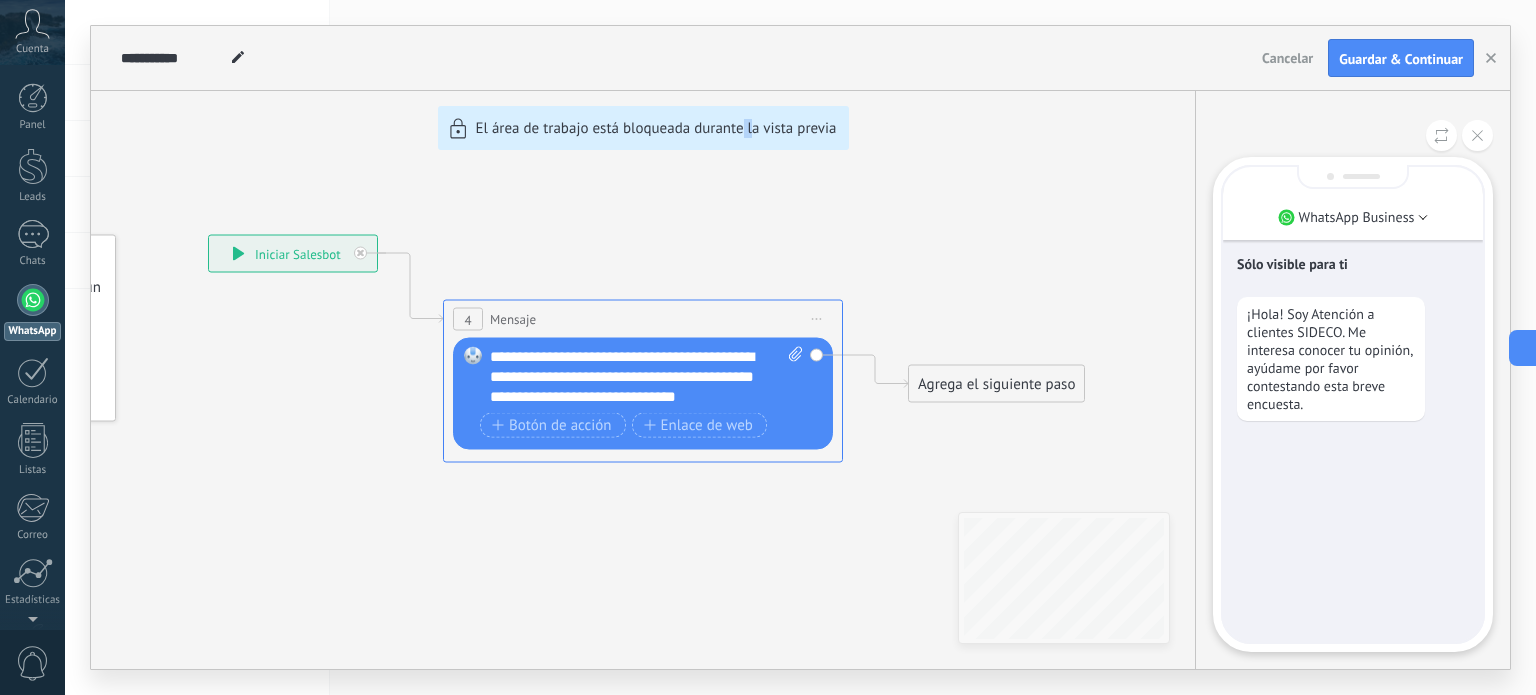 click on "**********" at bounding box center [800, 347] 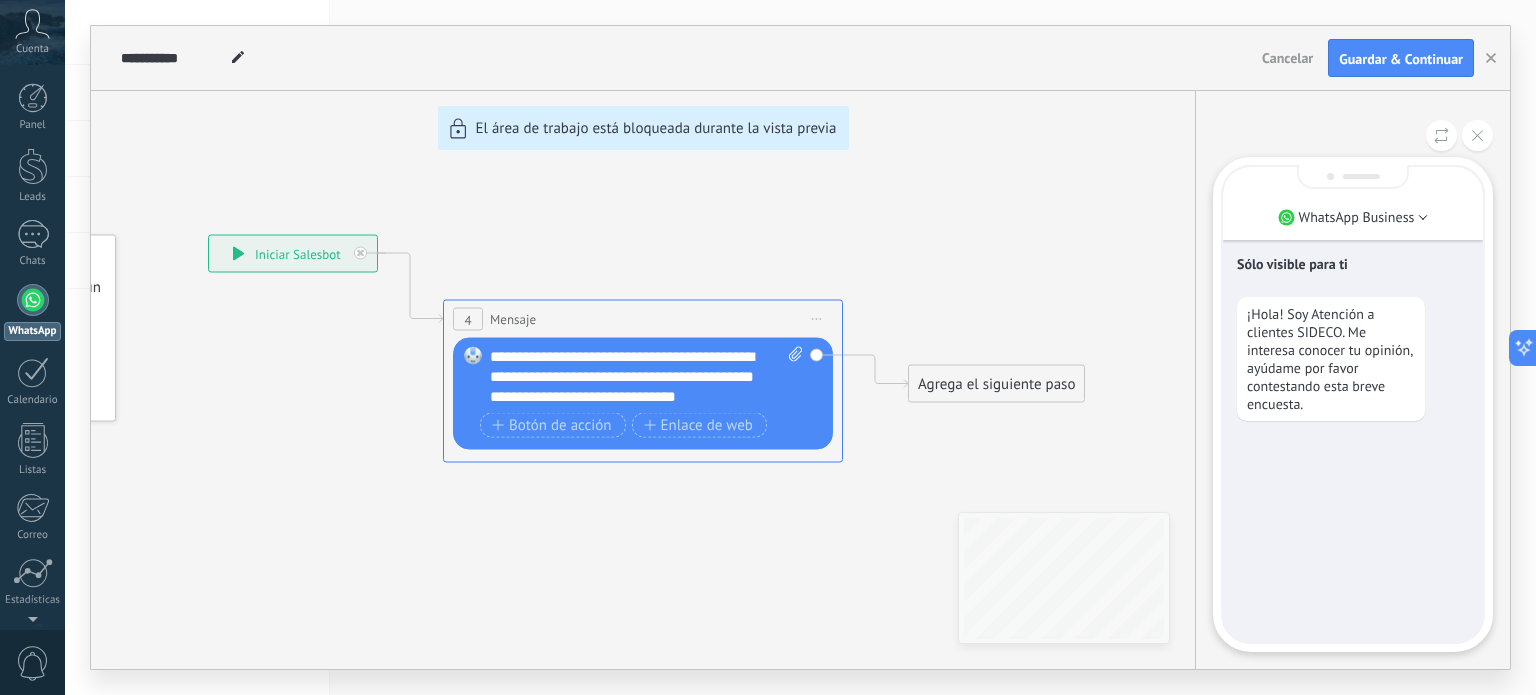 click on "**********" at bounding box center [800, 347] 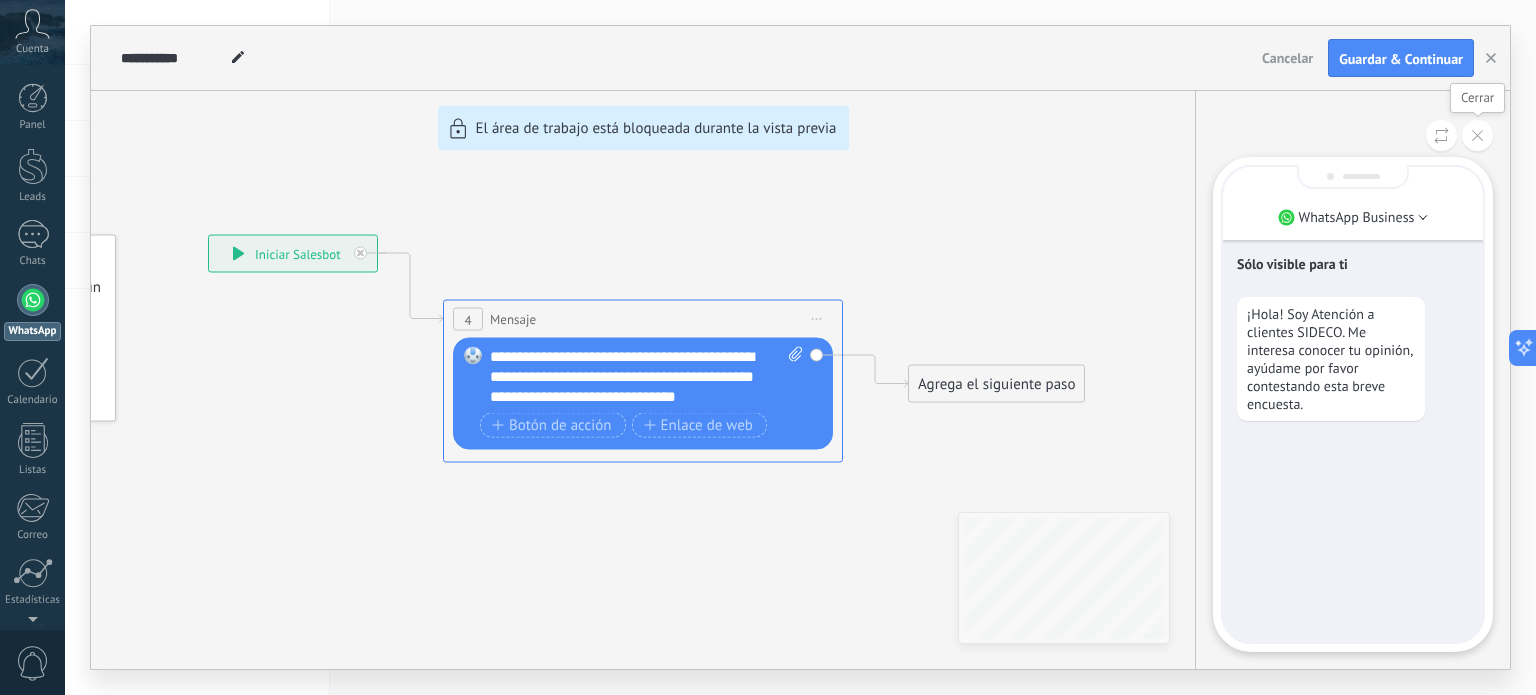 click 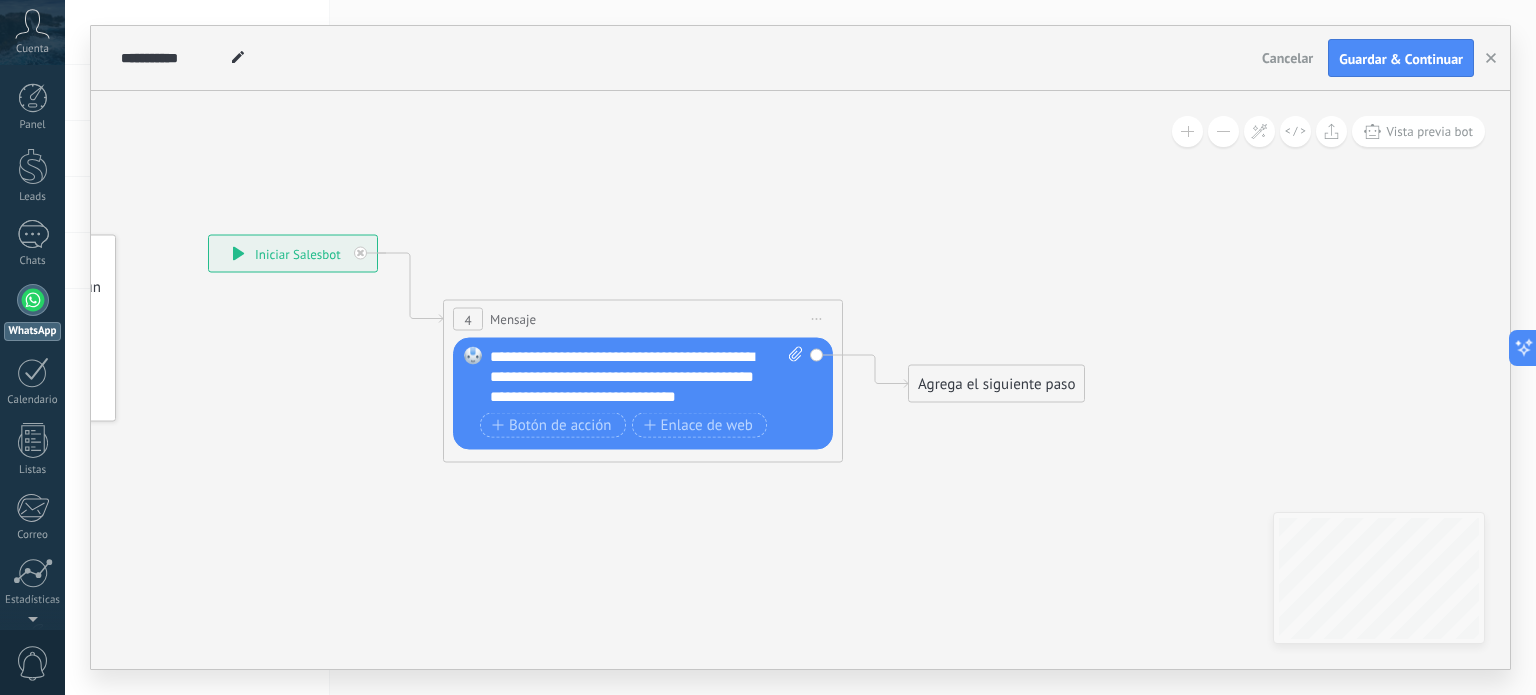 click on "**********" at bounding box center (647, 377) 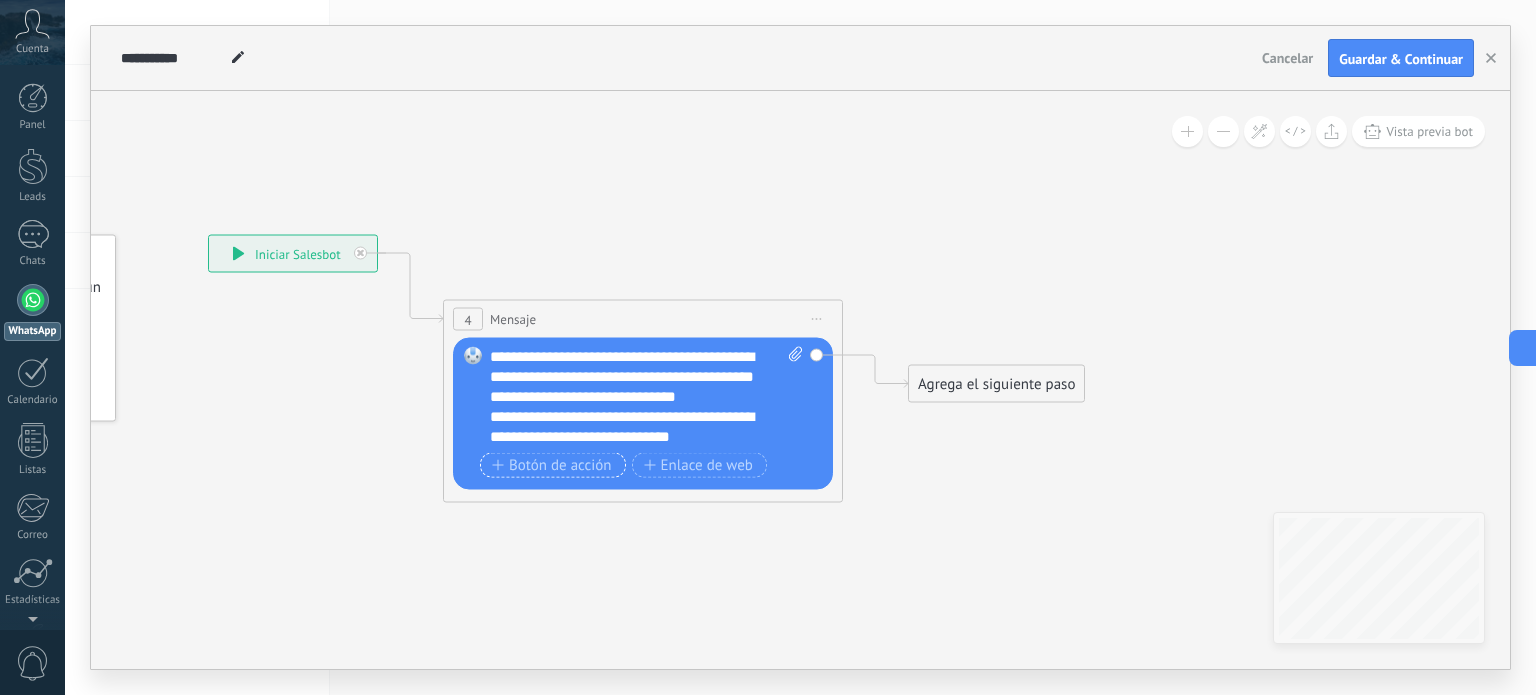 click on "Botón de acción" at bounding box center [552, 465] 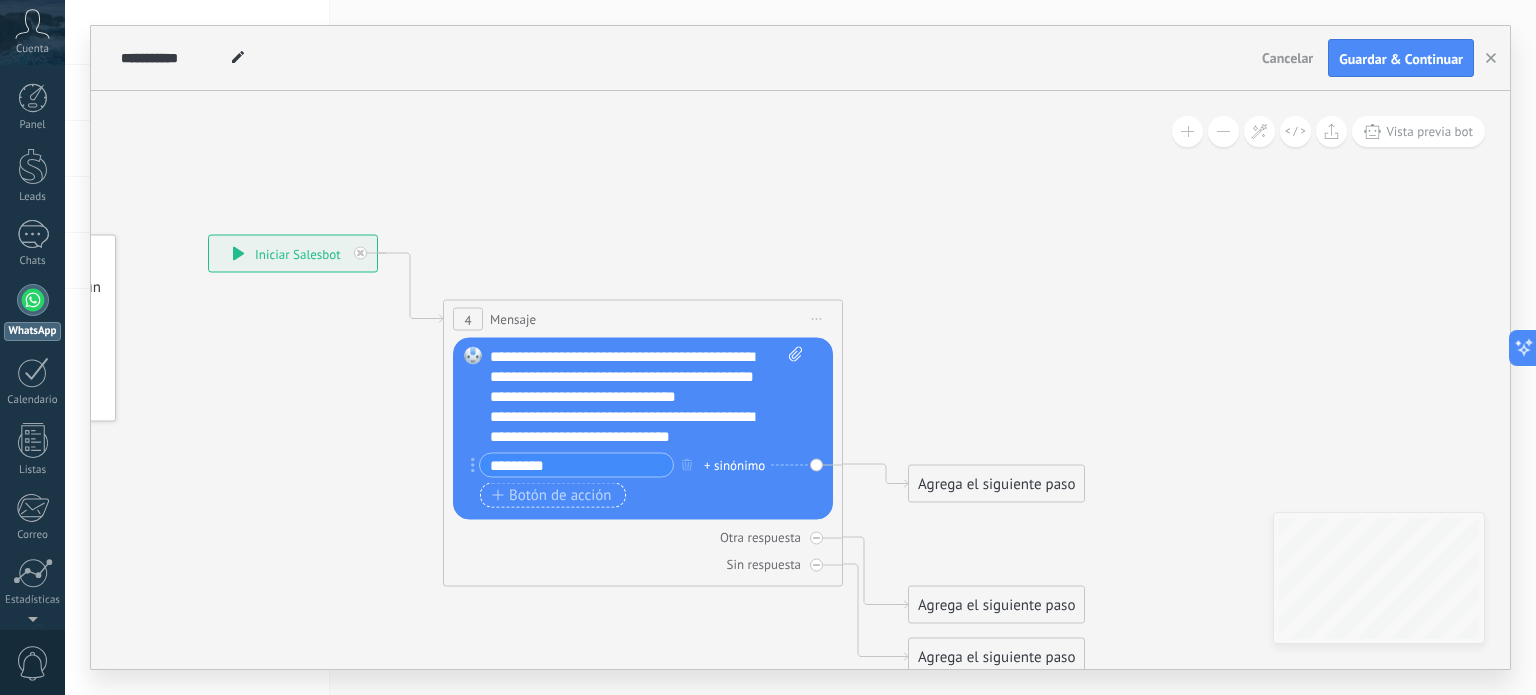type on "*********" 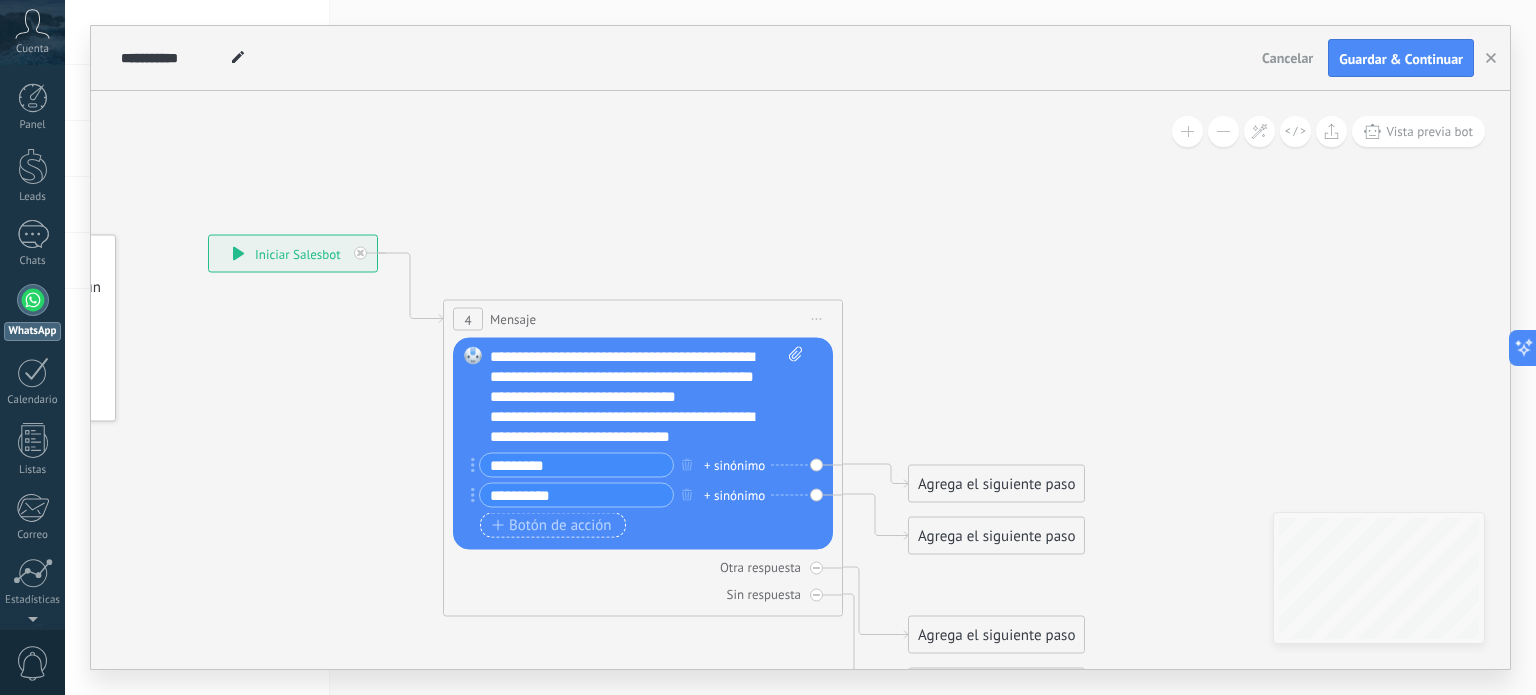 type on "**********" 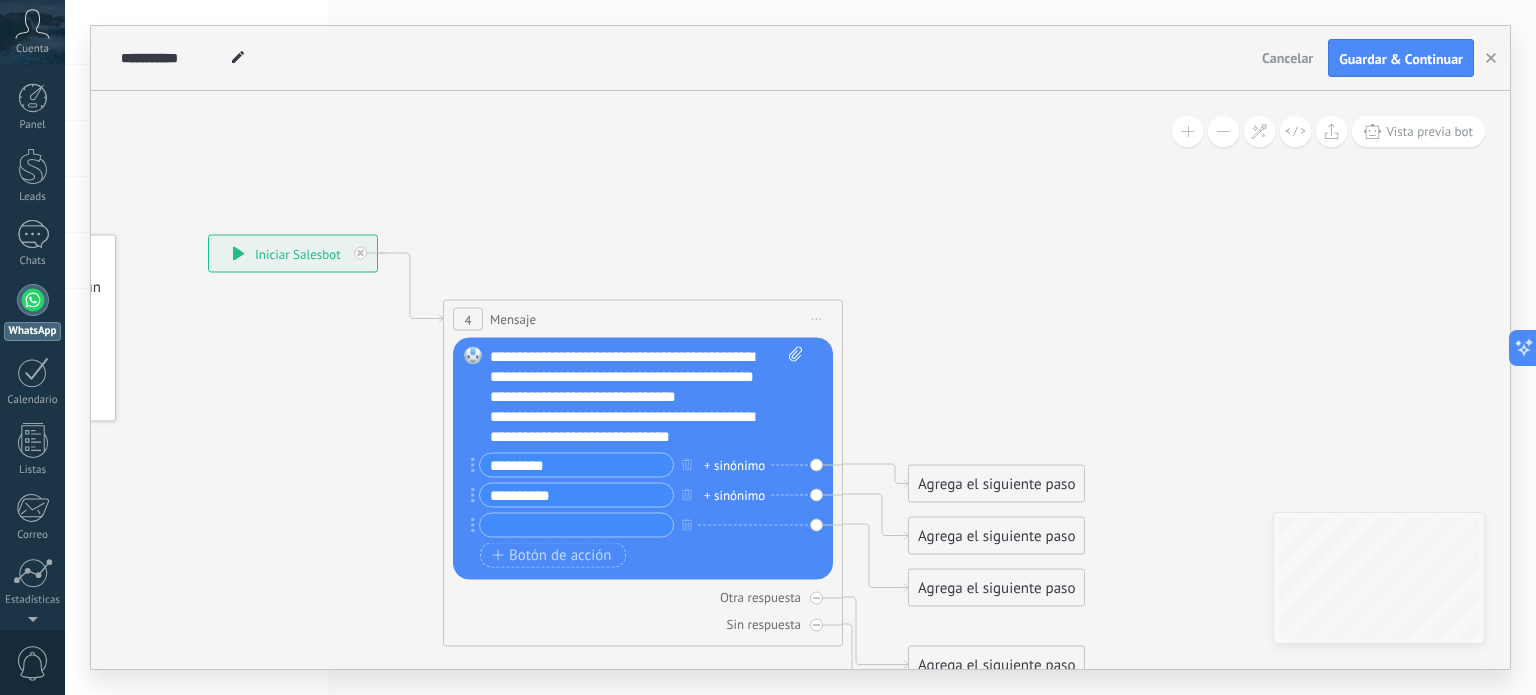 click at bounding box center (576, 525) 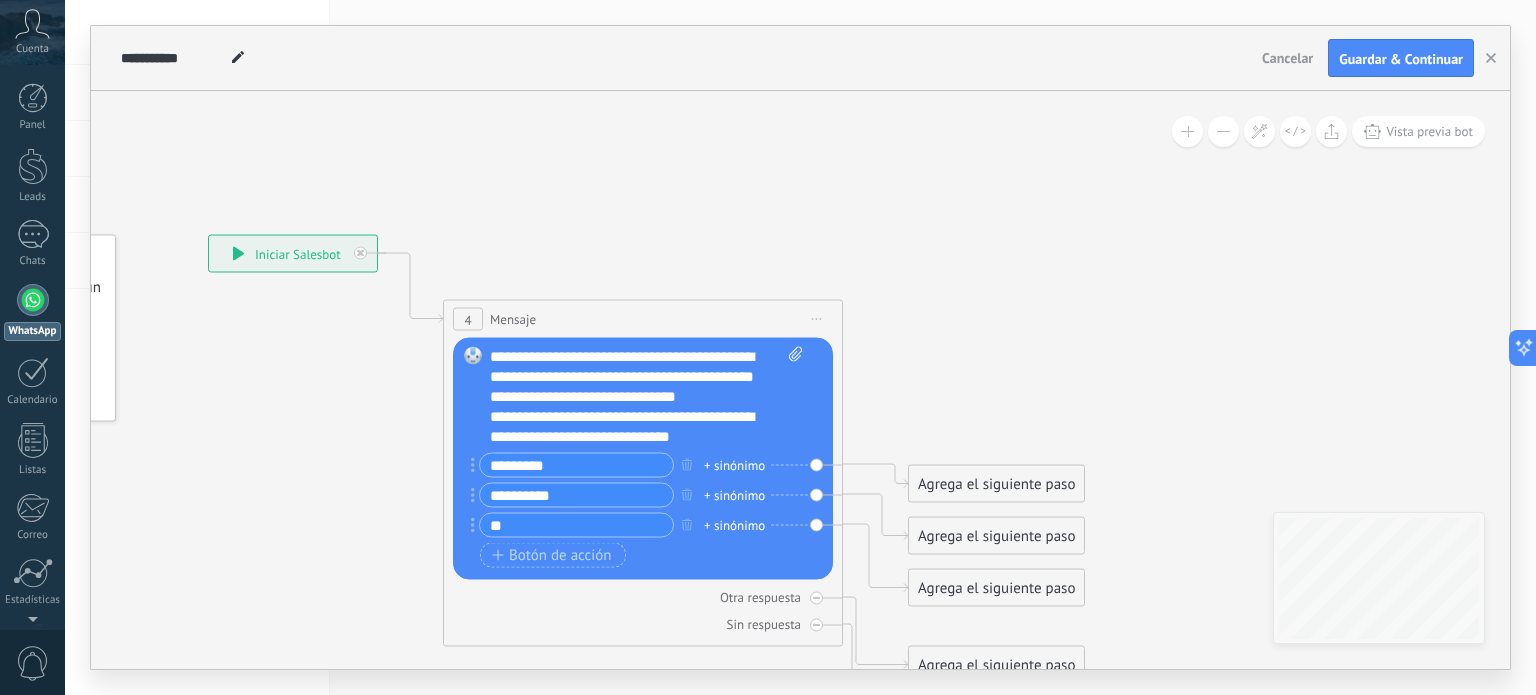 type on "*" 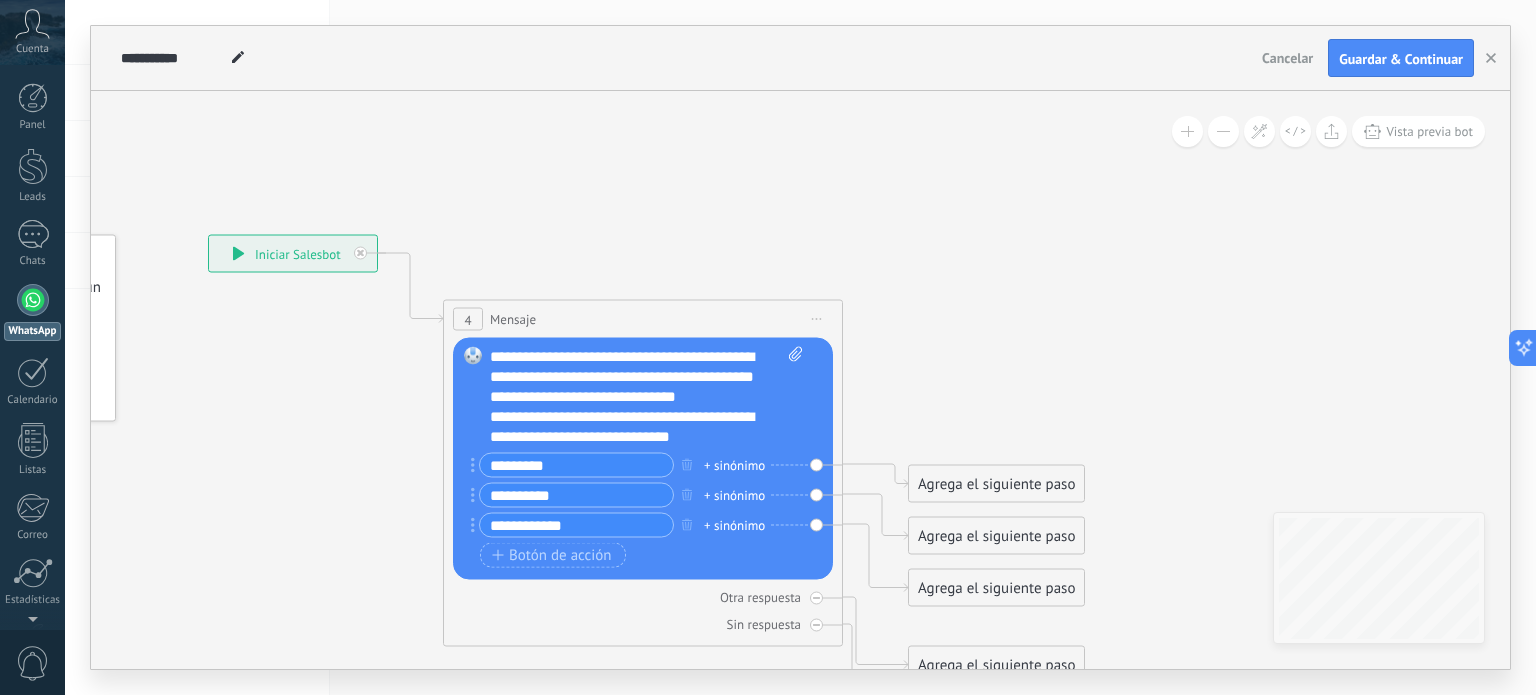 type on "**********" 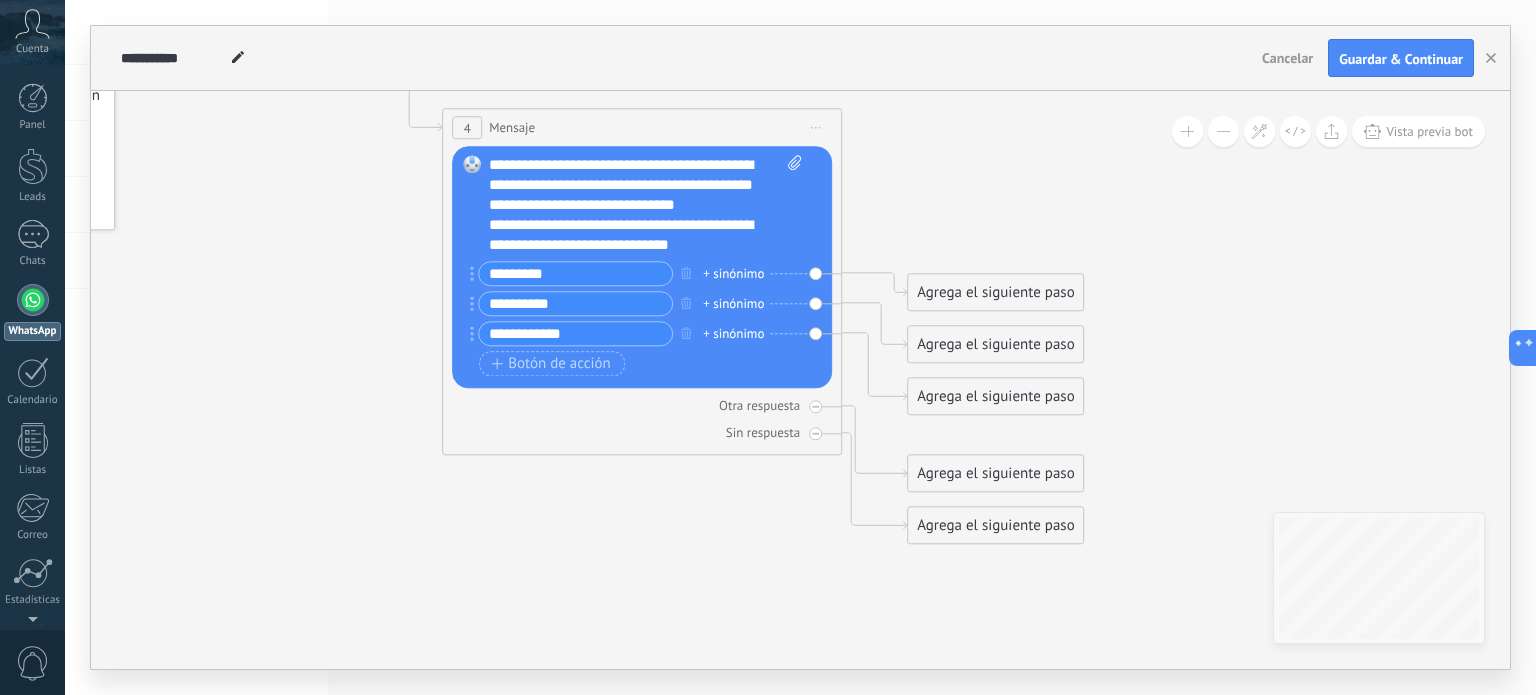 click 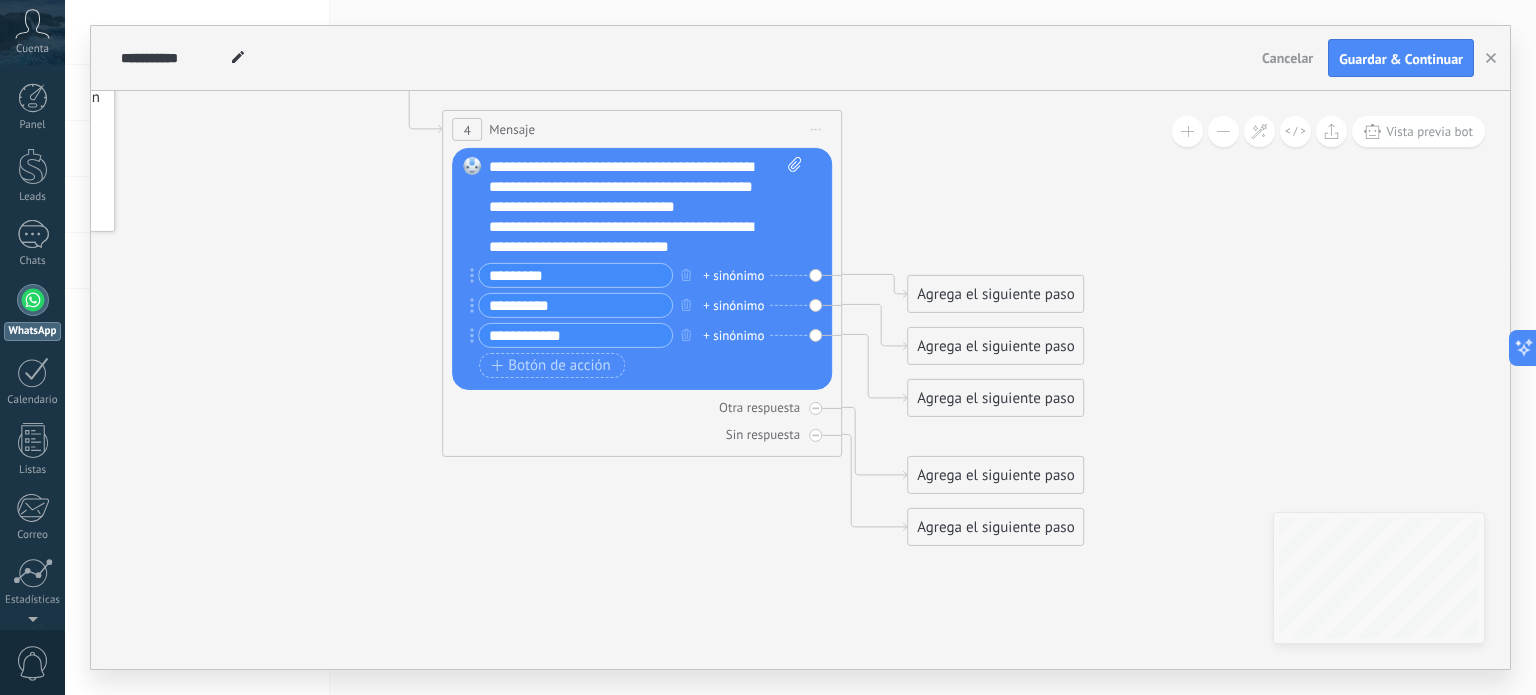 click on "Reemplazar
Quitar
Convertir a mensaje de voz
Arrastre la imagen aquí para adjuntarla.
Añadir imagen
Subir
Arrastrar y soltar
Archivo no encontrado
Escribe tu mensaje..." at bounding box center [642, 269] 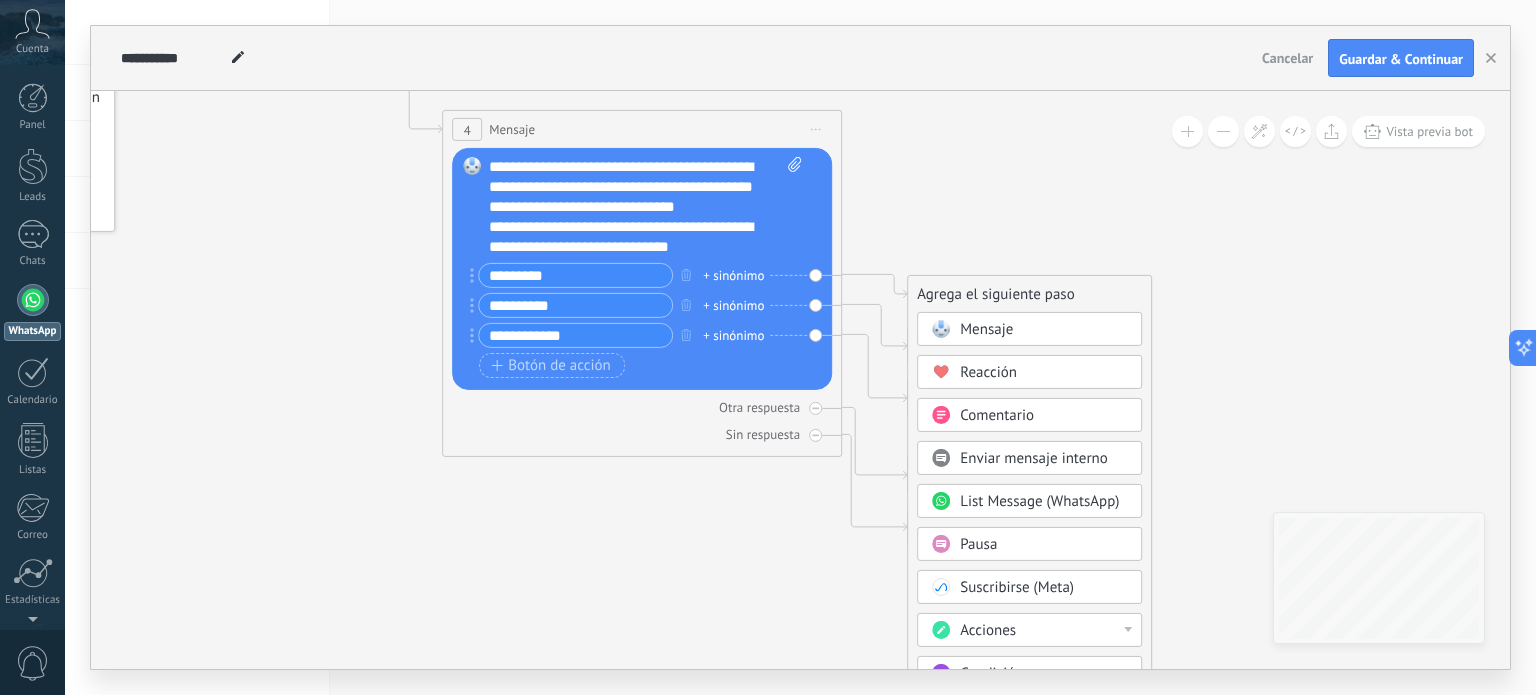 click on "List Message (WhatsApp)" at bounding box center (1039, 501) 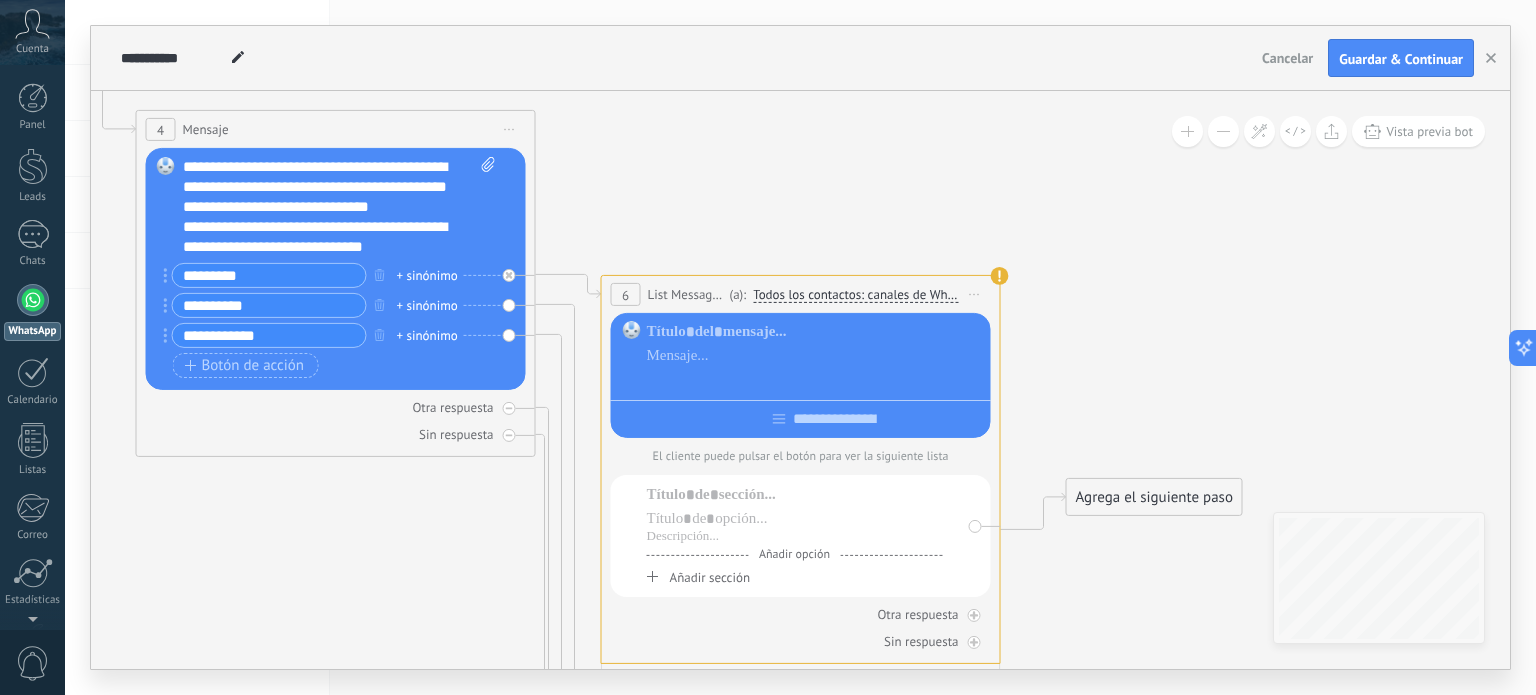 click at bounding box center (815, 380) 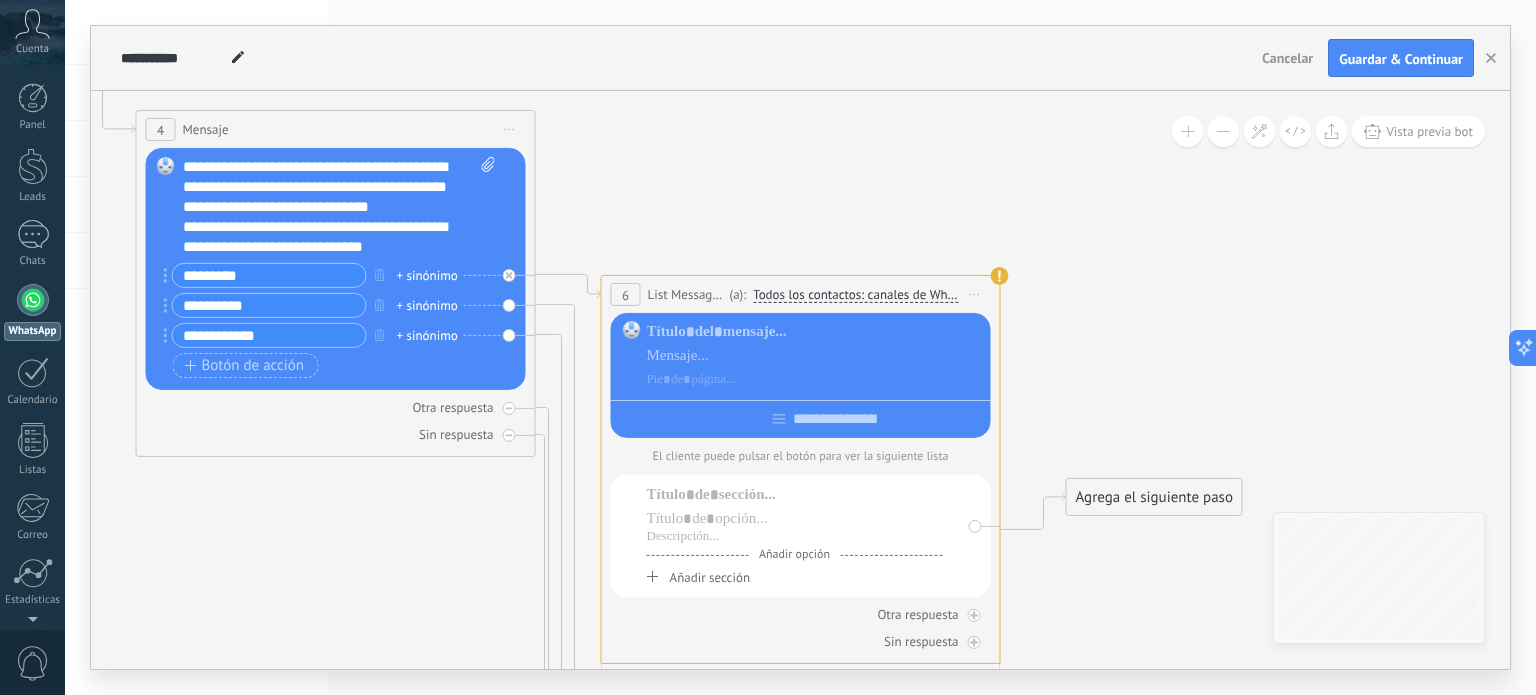 click 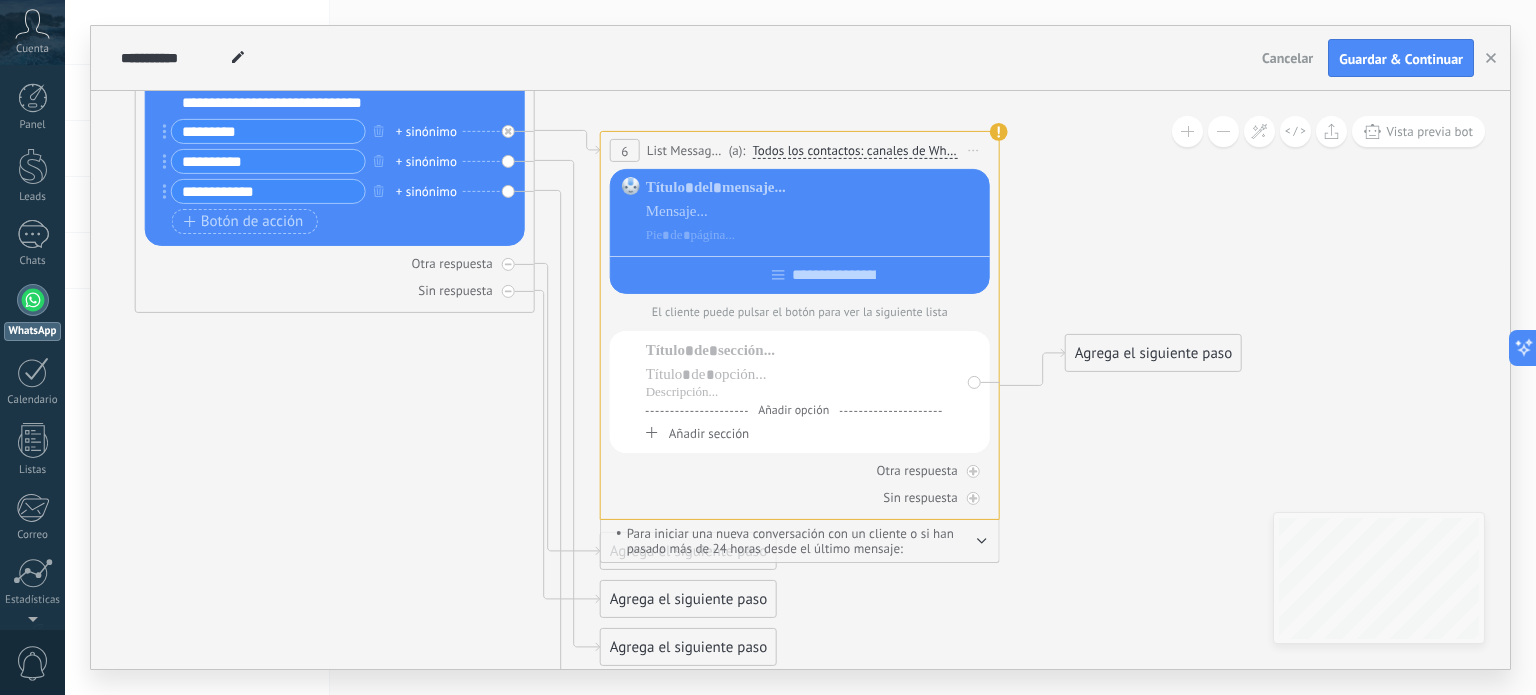 click on "Iniciar vista previa aquí
Cambiar nombre
Duplicar
Borrar" at bounding box center (974, 150) 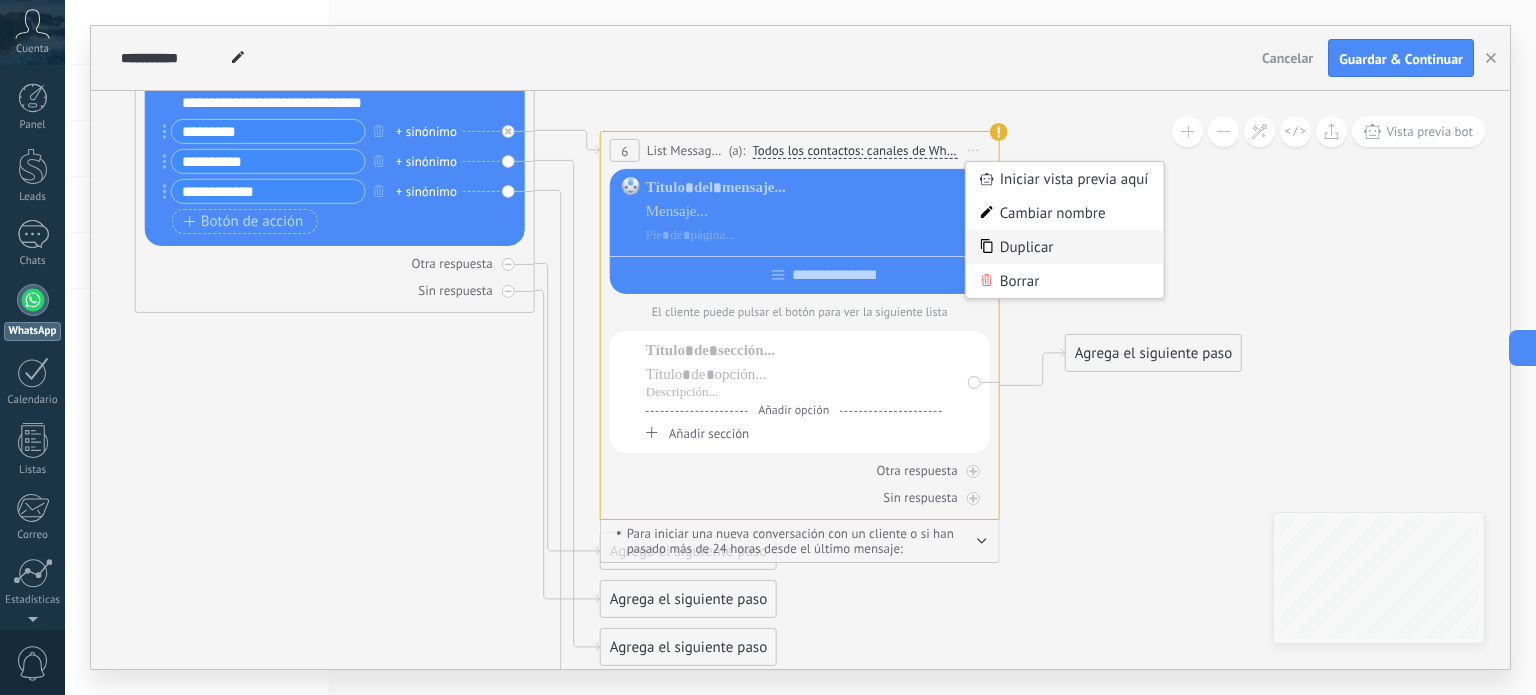 click on "Duplicar" at bounding box center (1065, 247) 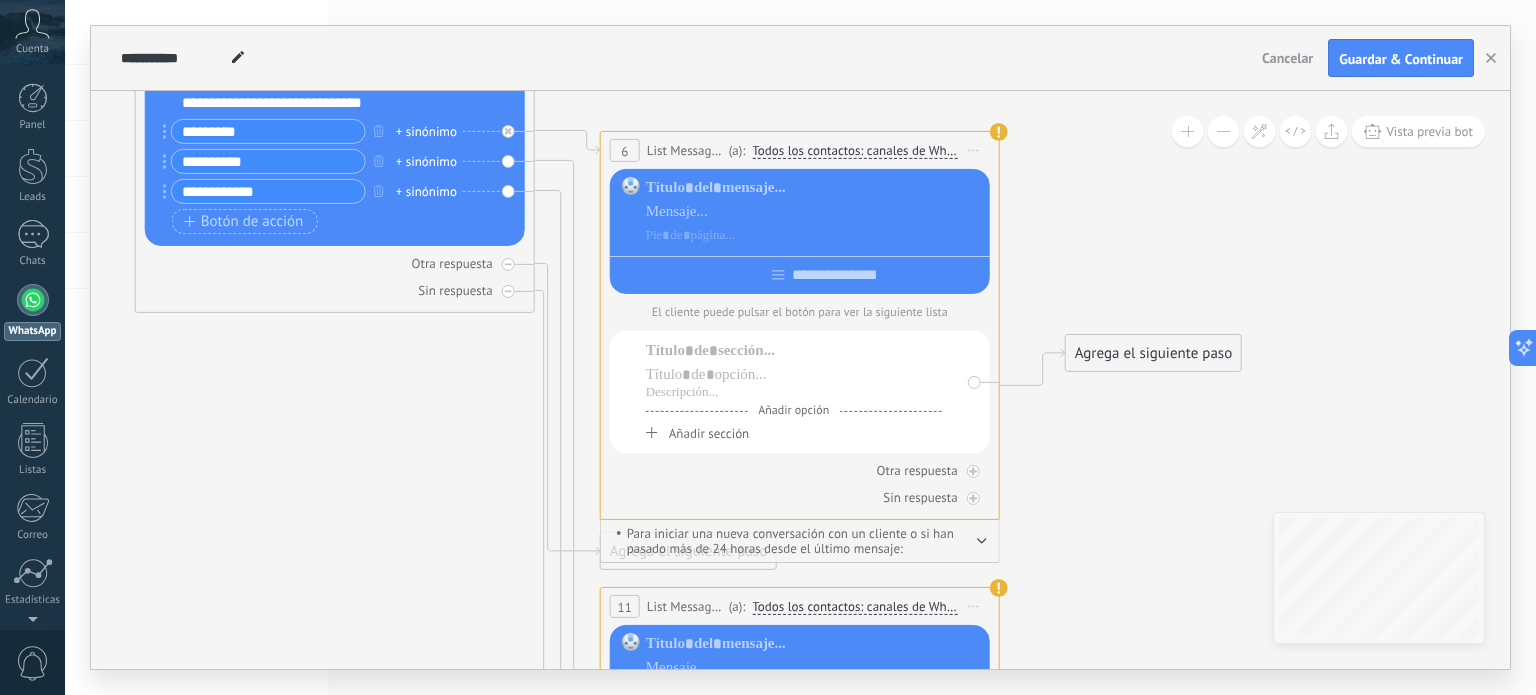 click on "Iniciar vista previa aquí
Cambiar nombre
Duplicar
Borrar" at bounding box center (974, 150) 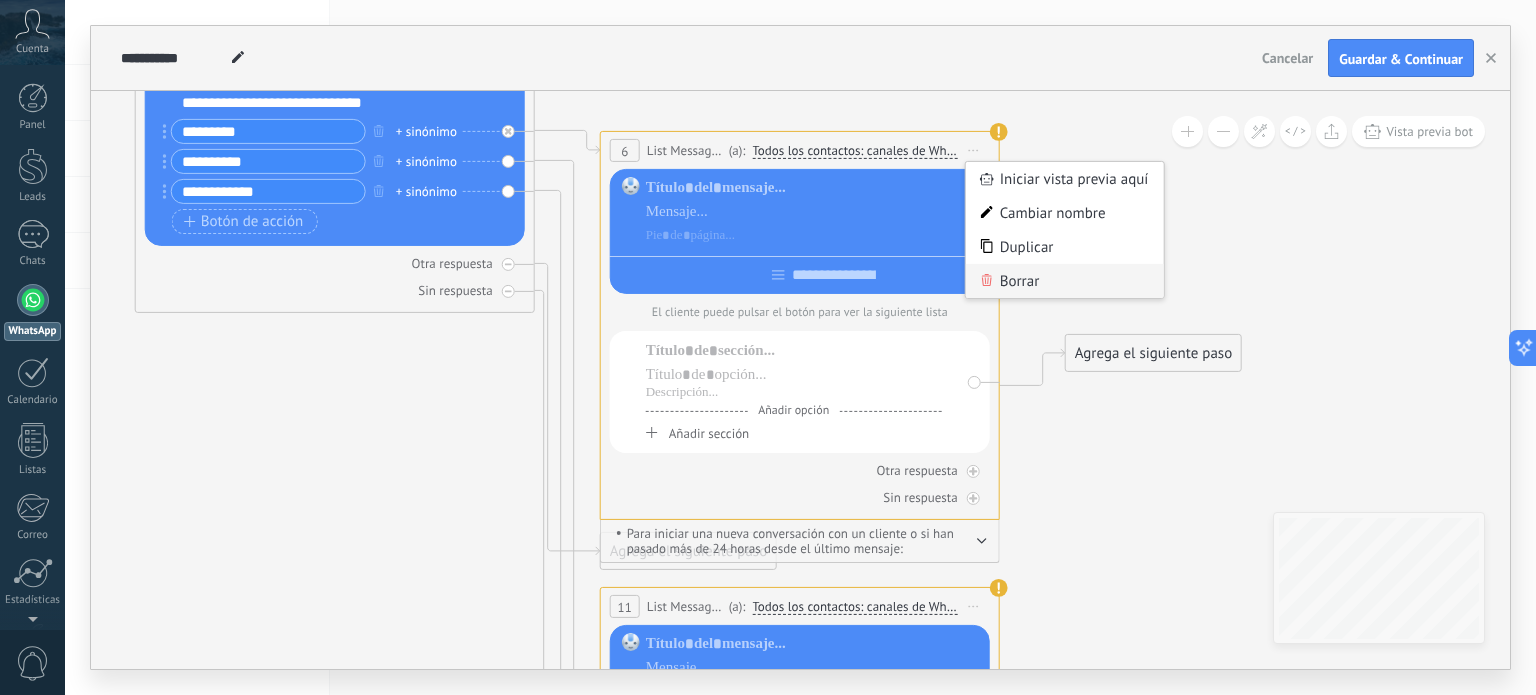 click on "Borrar" at bounding box center [1065, 281] 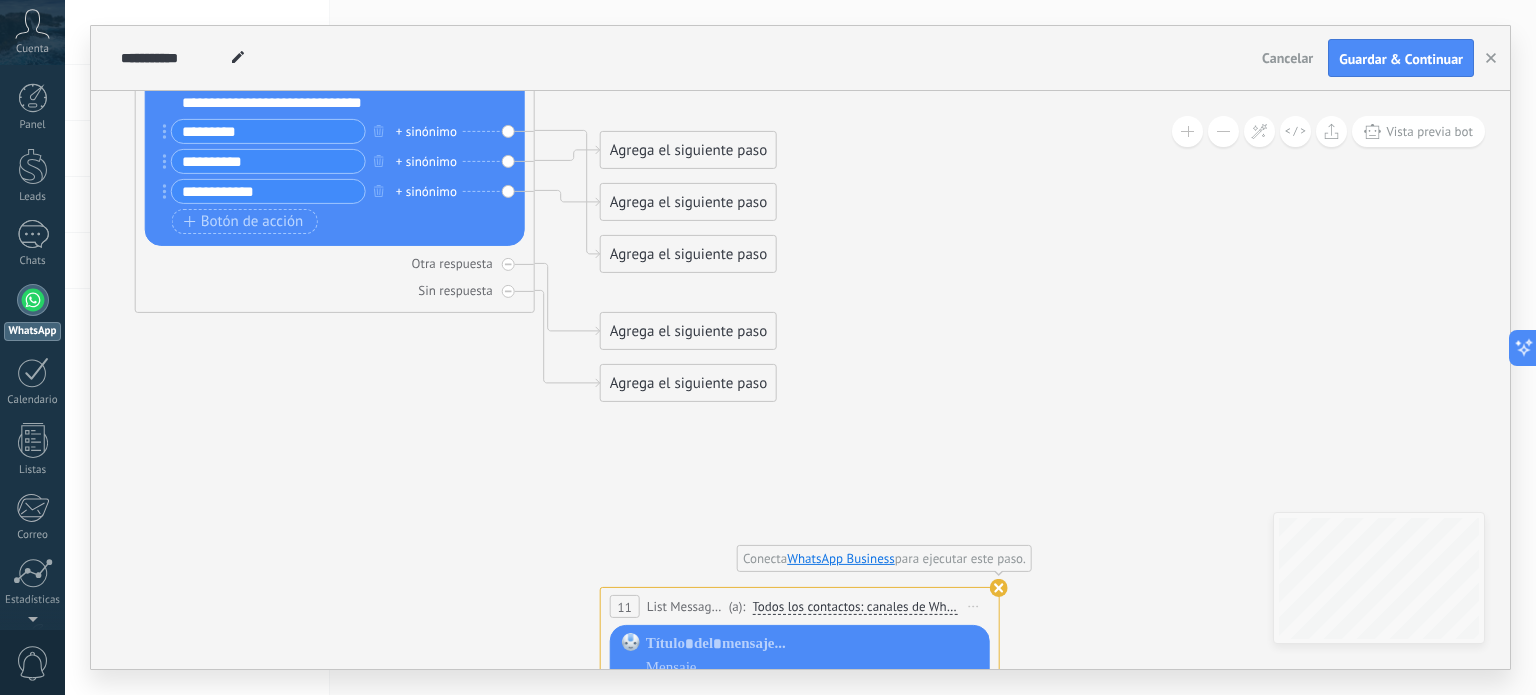 click 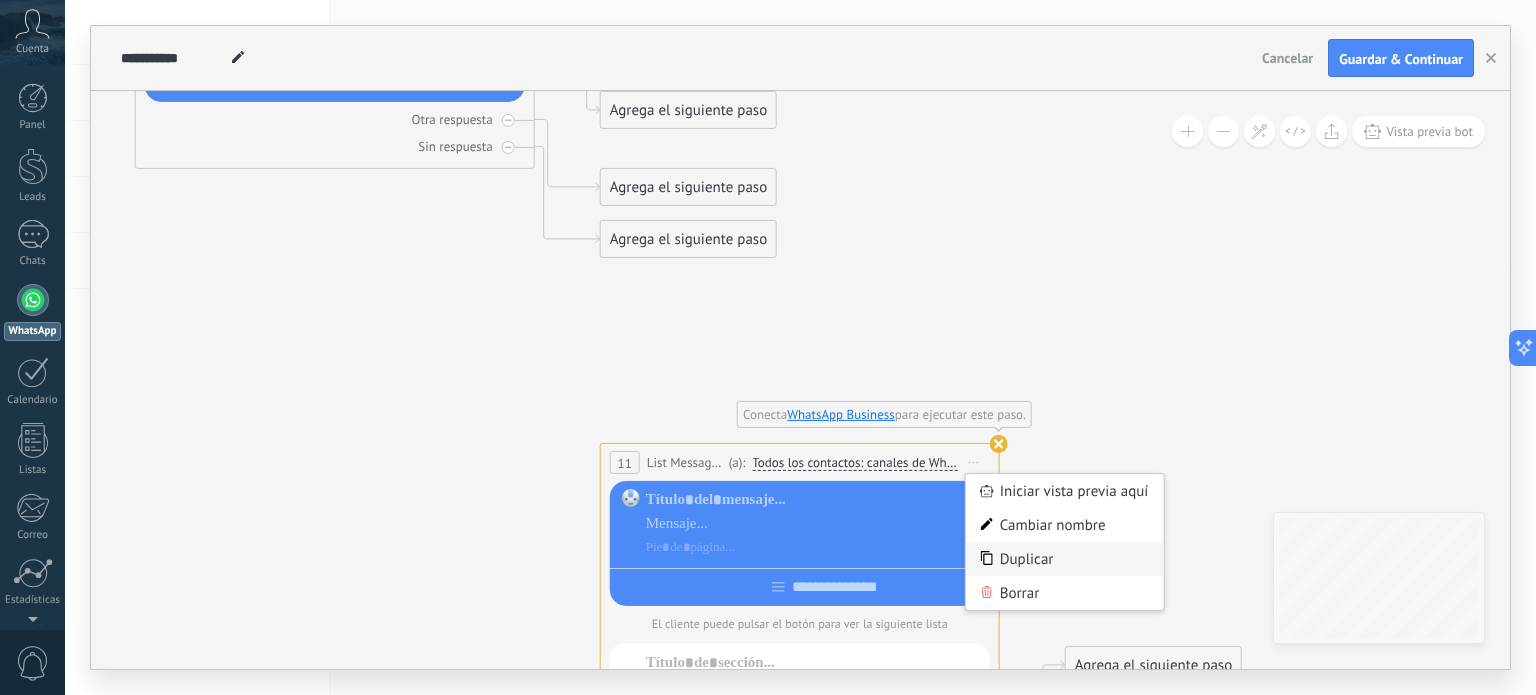 click on "Duplicar" at bounding box center [1065, 559] 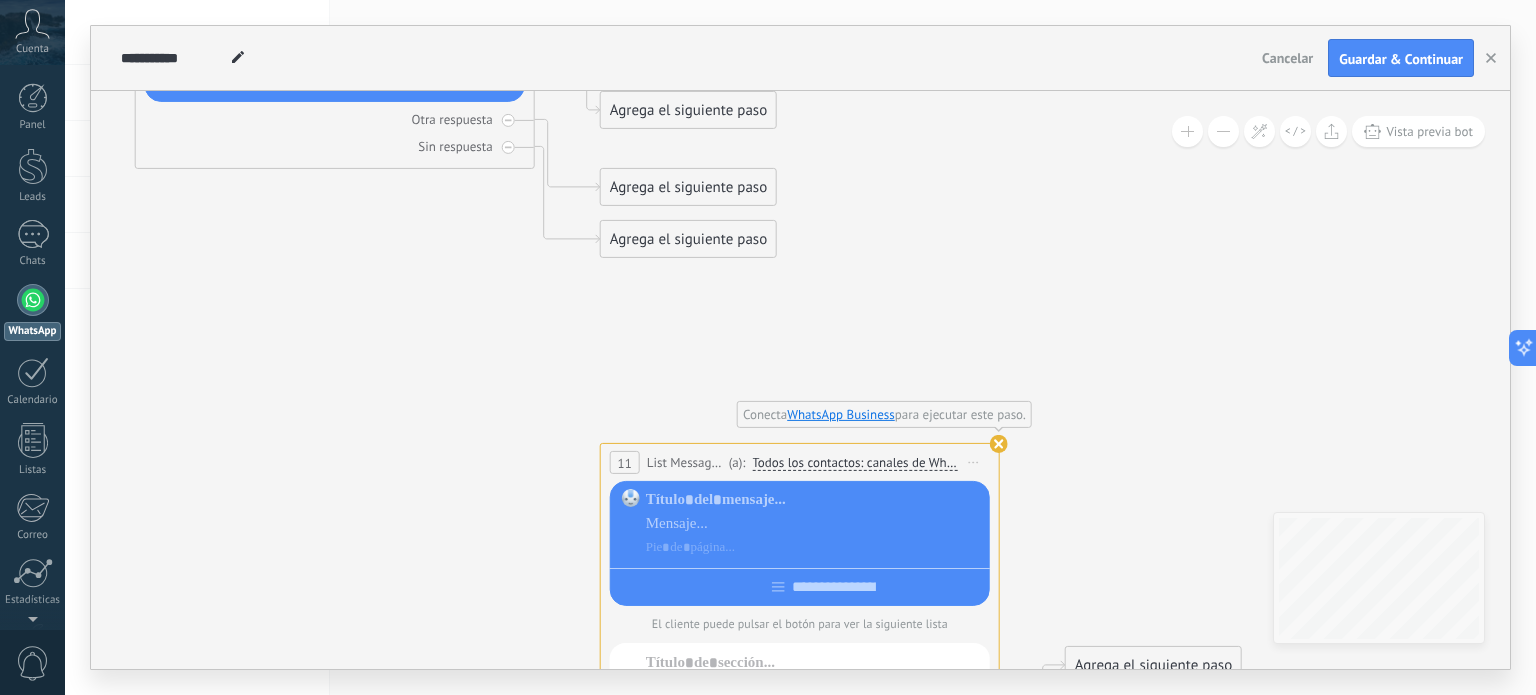 click on "Iniciar vista previa aquí
Cambiar nombre
Duplicar
Borrar" at bounding box center [974, 462] 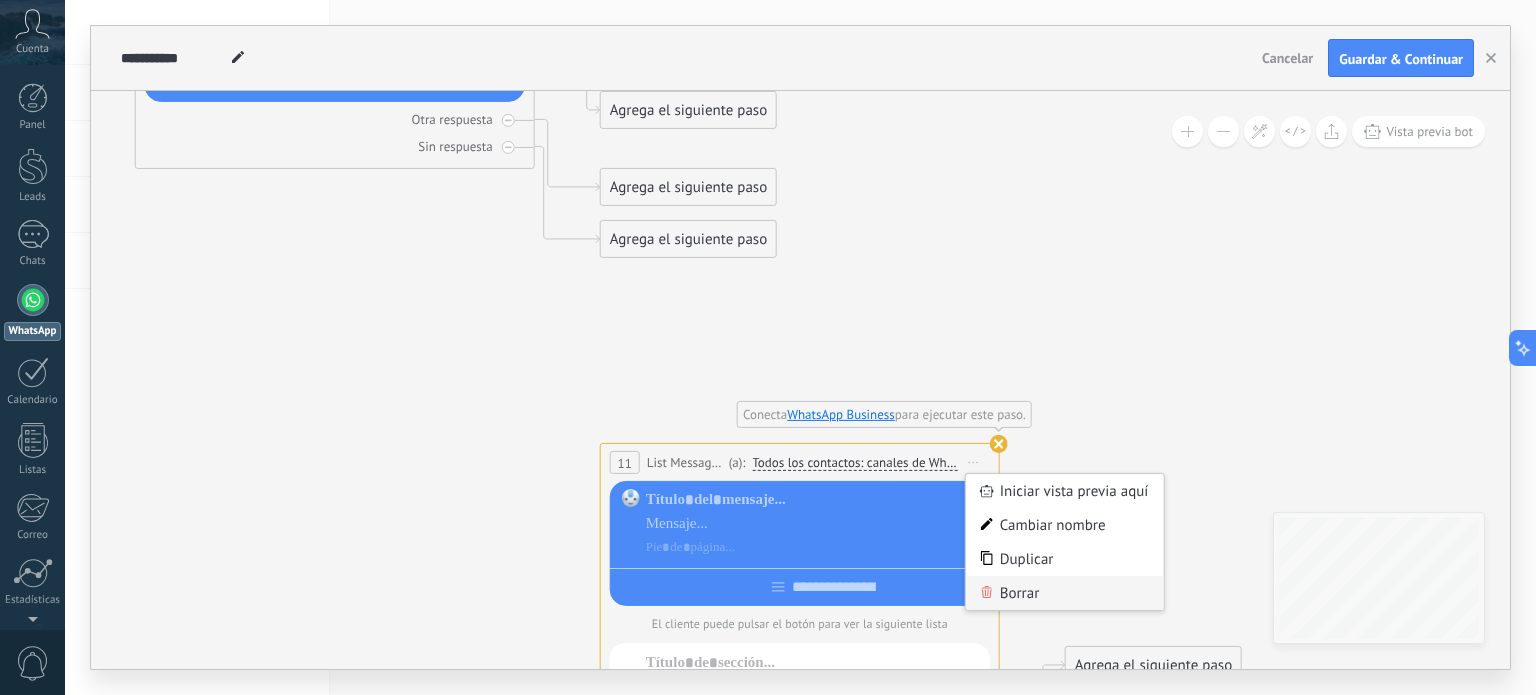click on "Borrar" at bounding box center [1065, 593] 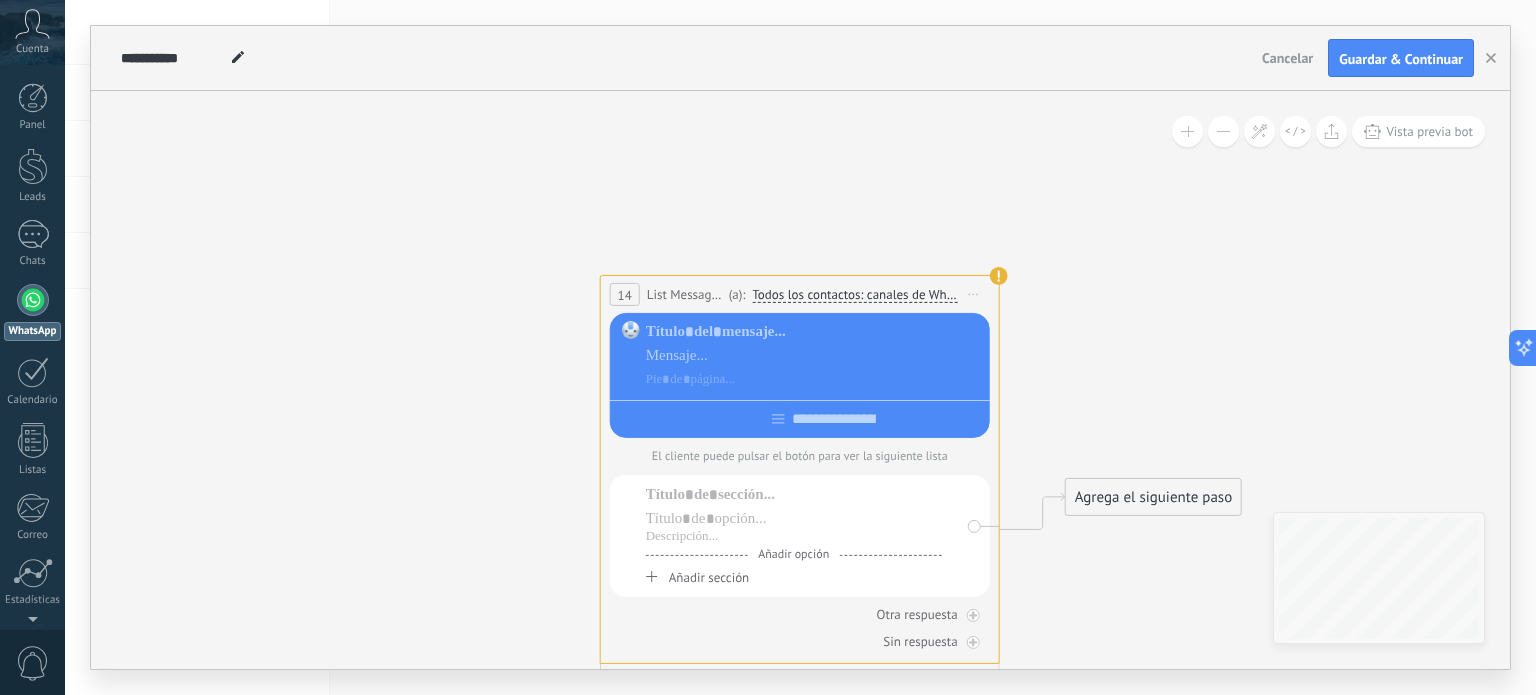 click on "Iniciar vista previa aquí
Cambiar nombre
Duplicar
Borrar" at bounding box center (974, 294) 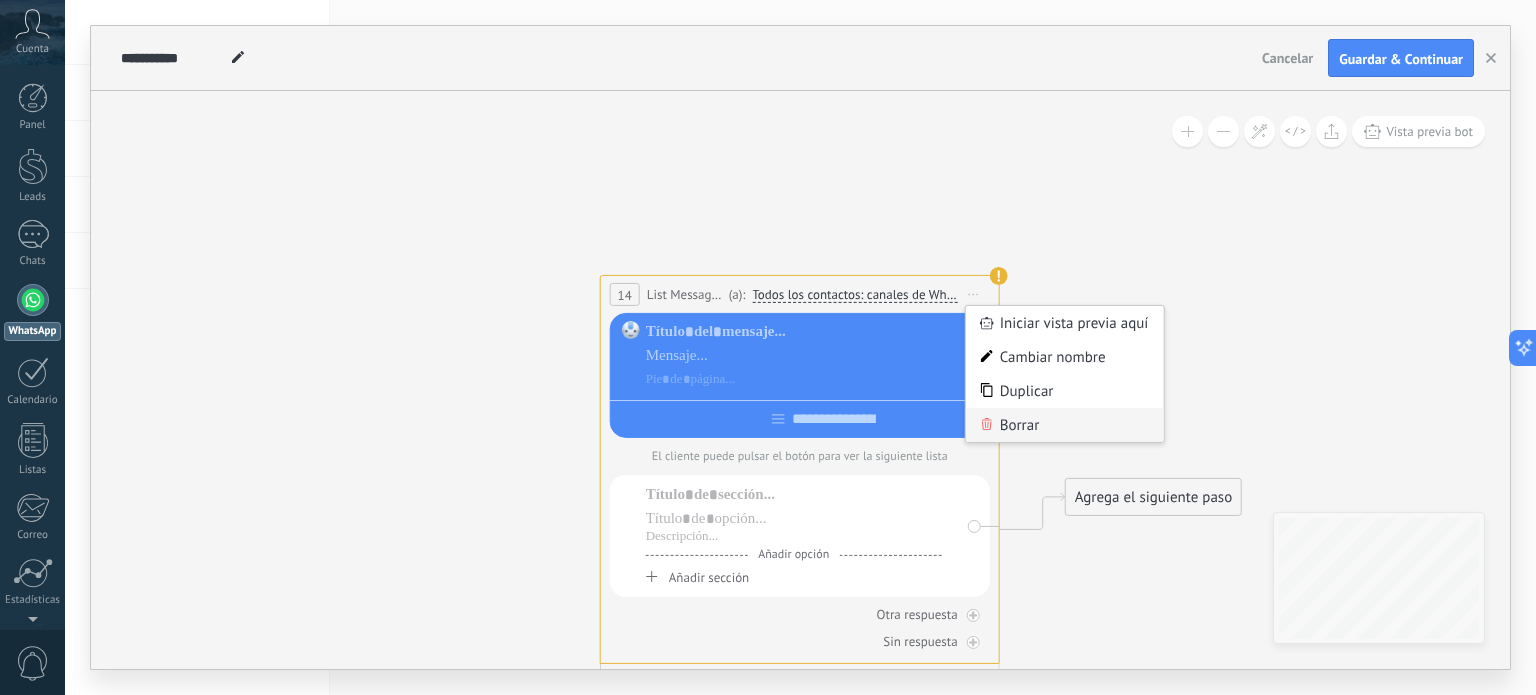 click on "Borrar" at bounding box center (1065, 425) 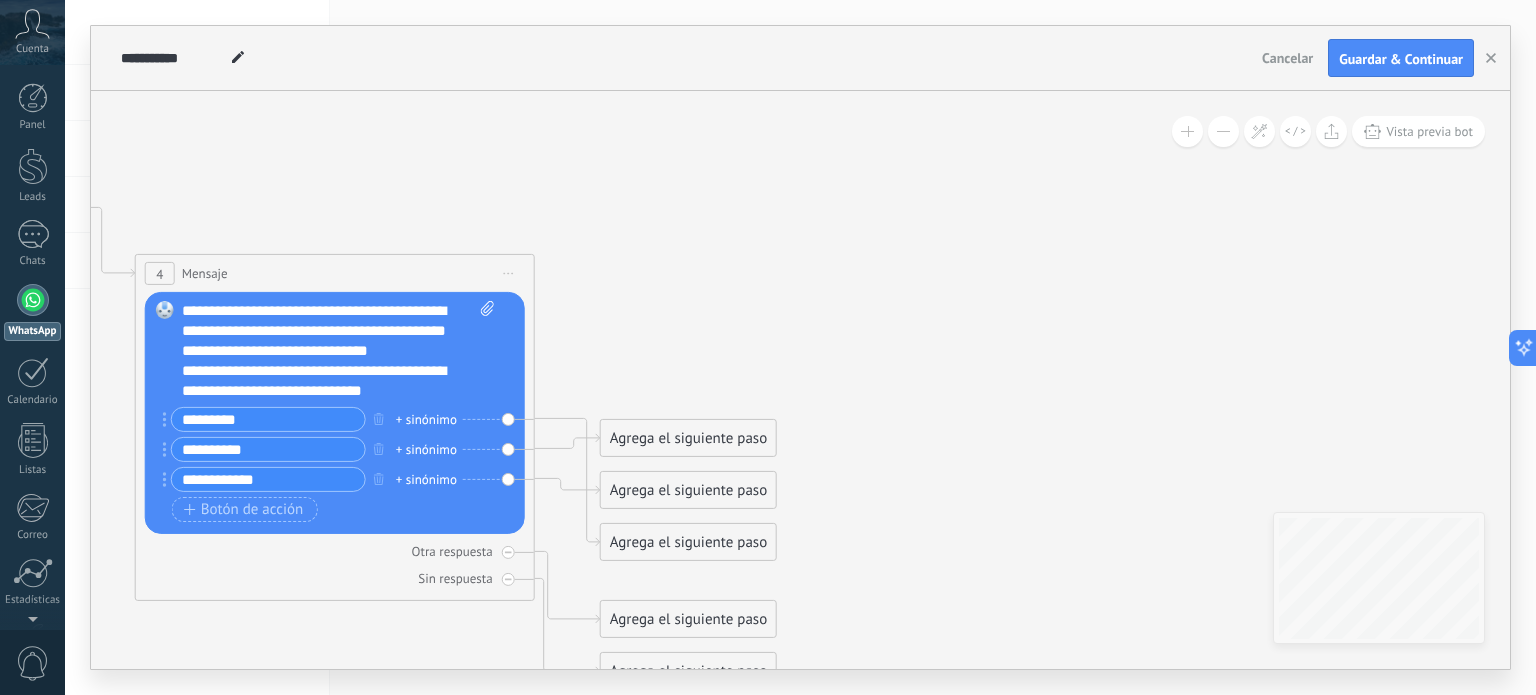click on "Reemplazar
Quitar
Convertir a mensaje de voz
Arrastre la imagen aquí para adjuntarla.
Añadir imagen
Subir
Arrastrar y soltar
Archivo no encontrado
Escribe tu mensaje..." at bounding box center (335, 413) 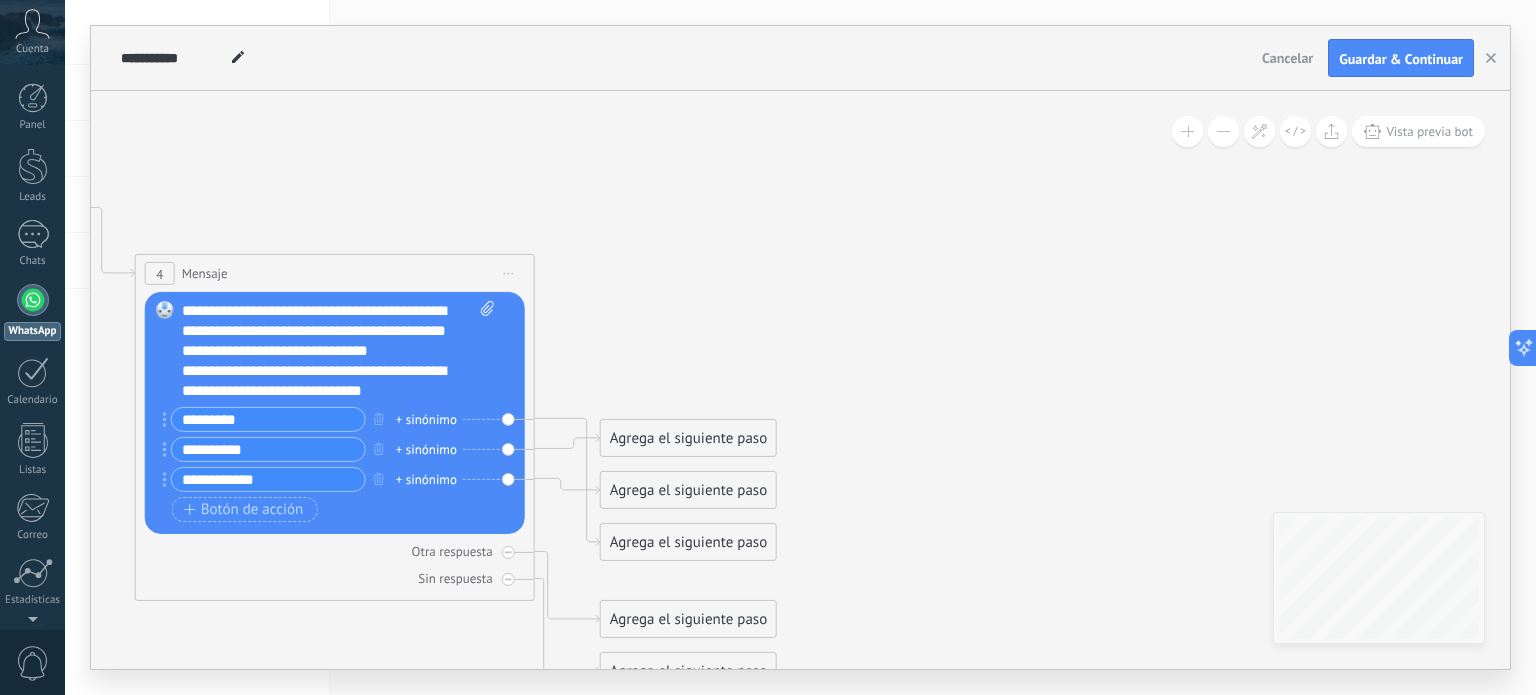 click on "Reemplazar
Quitar
Convertir a mensaje de voz
Arrastre la imagen aquí para adjuntarla.
Añadir imagen
Subir
Arrastrar y soltar
Archivo no encontrado
Escribe tu mensaje..." at bounding box center (335, 413) 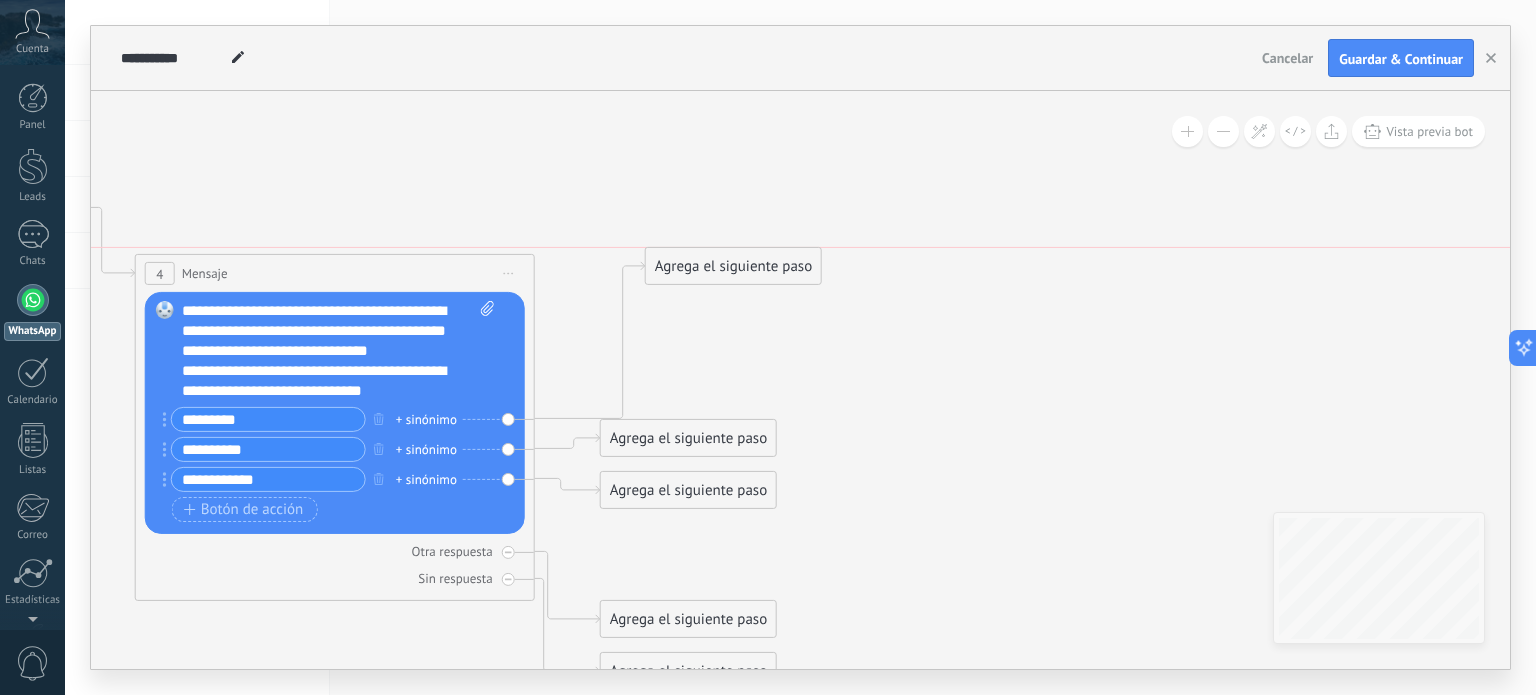 drag, startPoint x: 655, startPoint y: 543, endPoint x: 691, endPoint y: 287, distance: 258.51886 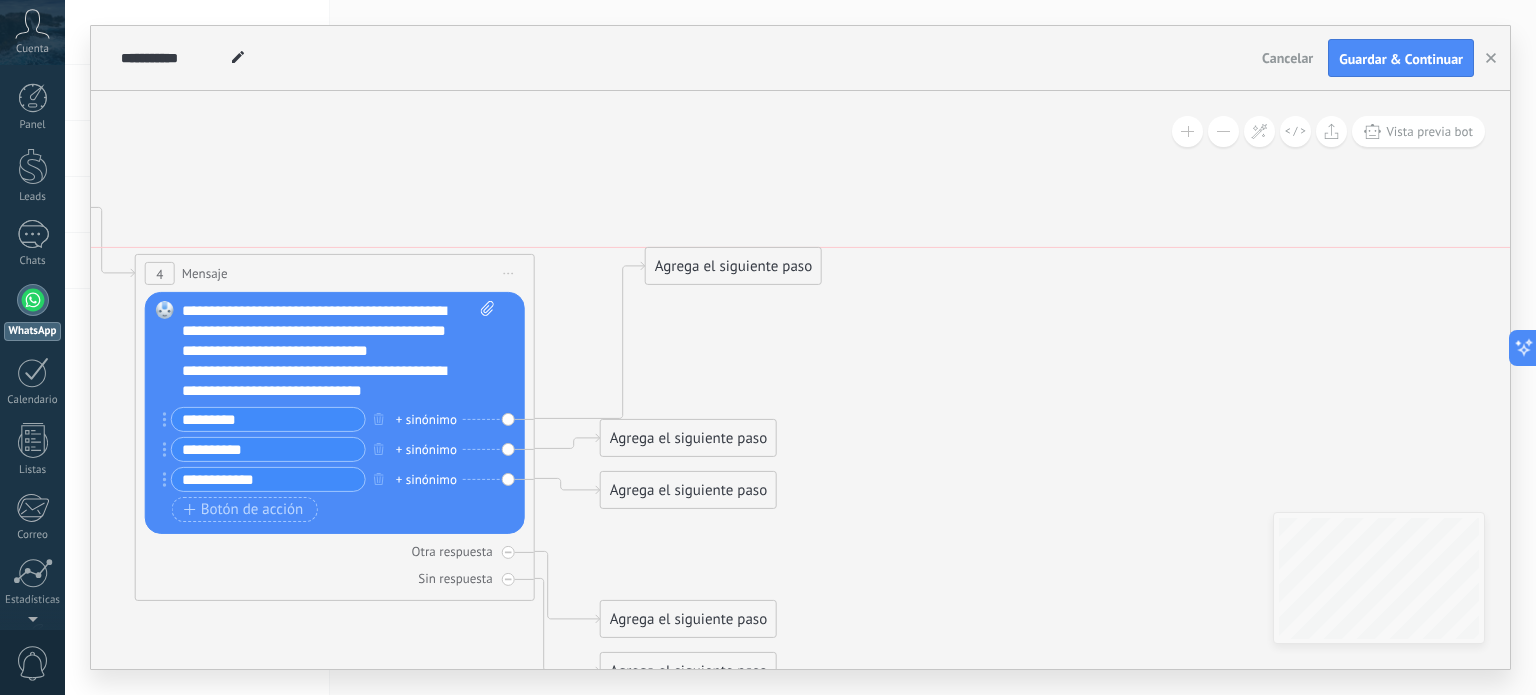 click on "Agrega el siguiente paso" at bounding box center (733, 266) 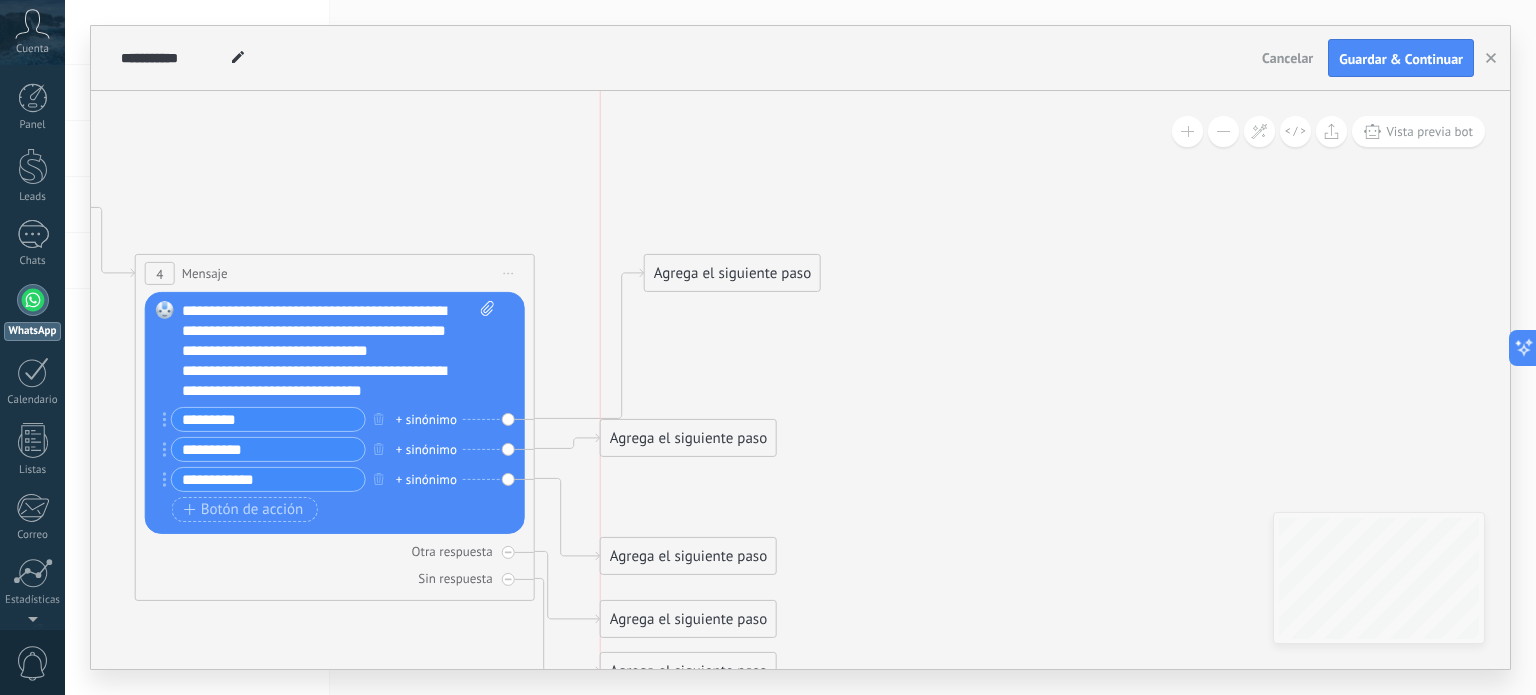 drag, startPoint x: 688, startPoint y: 483, endPoint x: 693, endPoint y: 547, distance: 64.195015 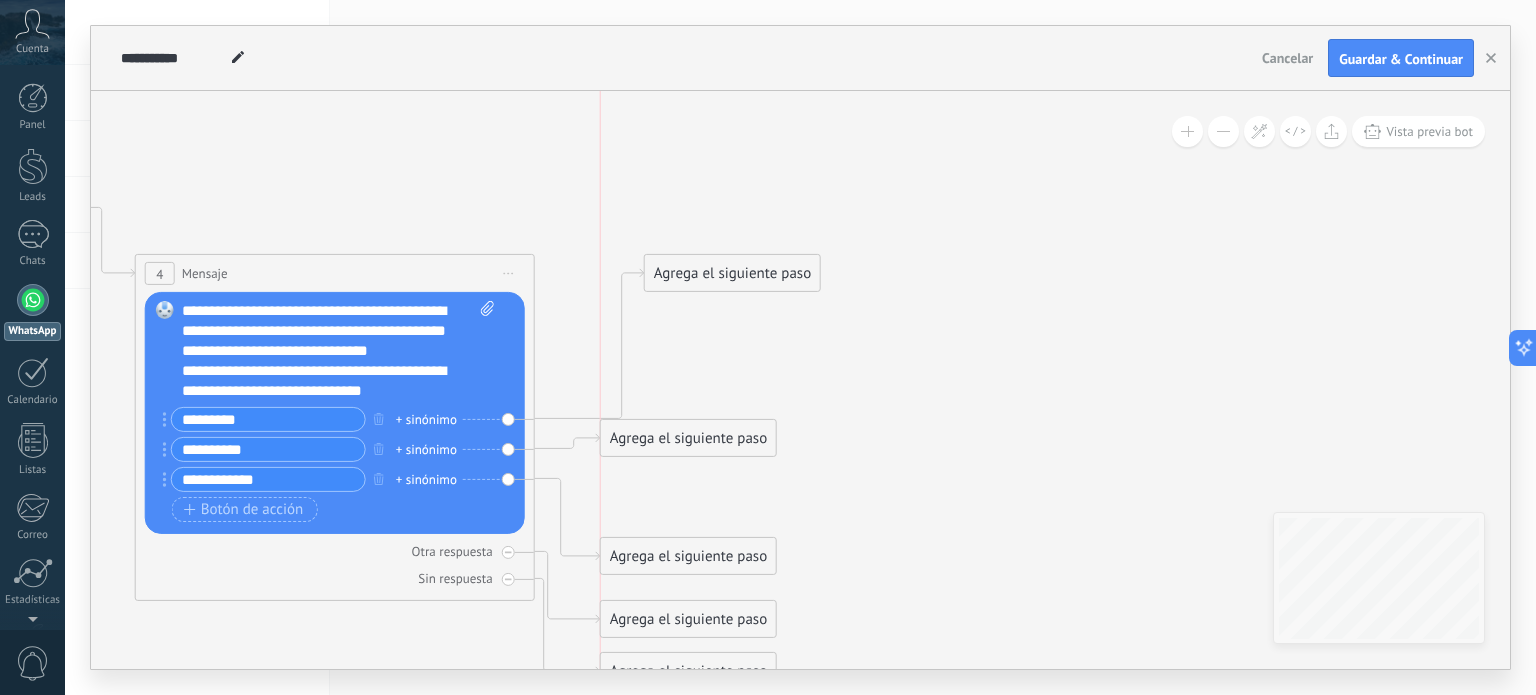 click on "Agrega el siguiente paso" at bounding box center (688, 556) 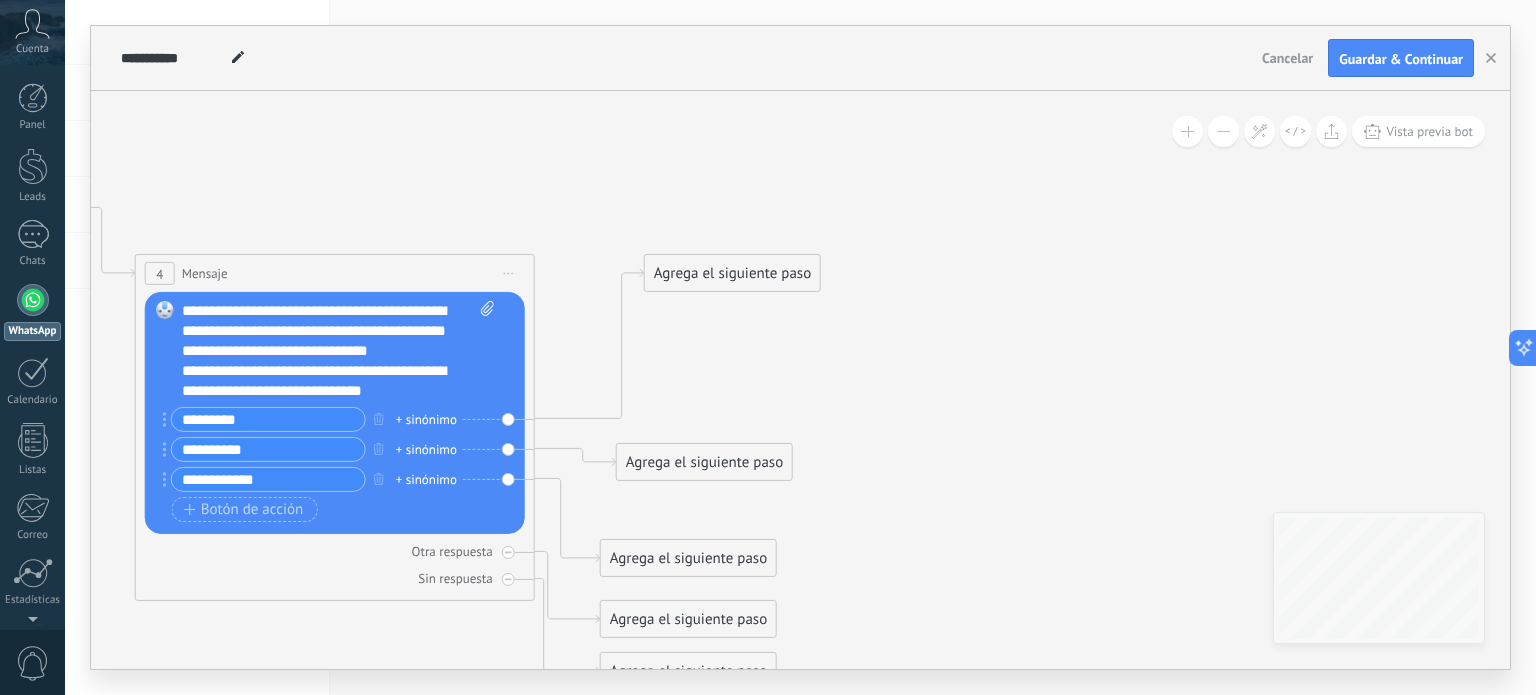 drag, startPoint x: 692, startPoint y: 450, endPoint x: 708, endPoint y: 474, distance: 28.84441 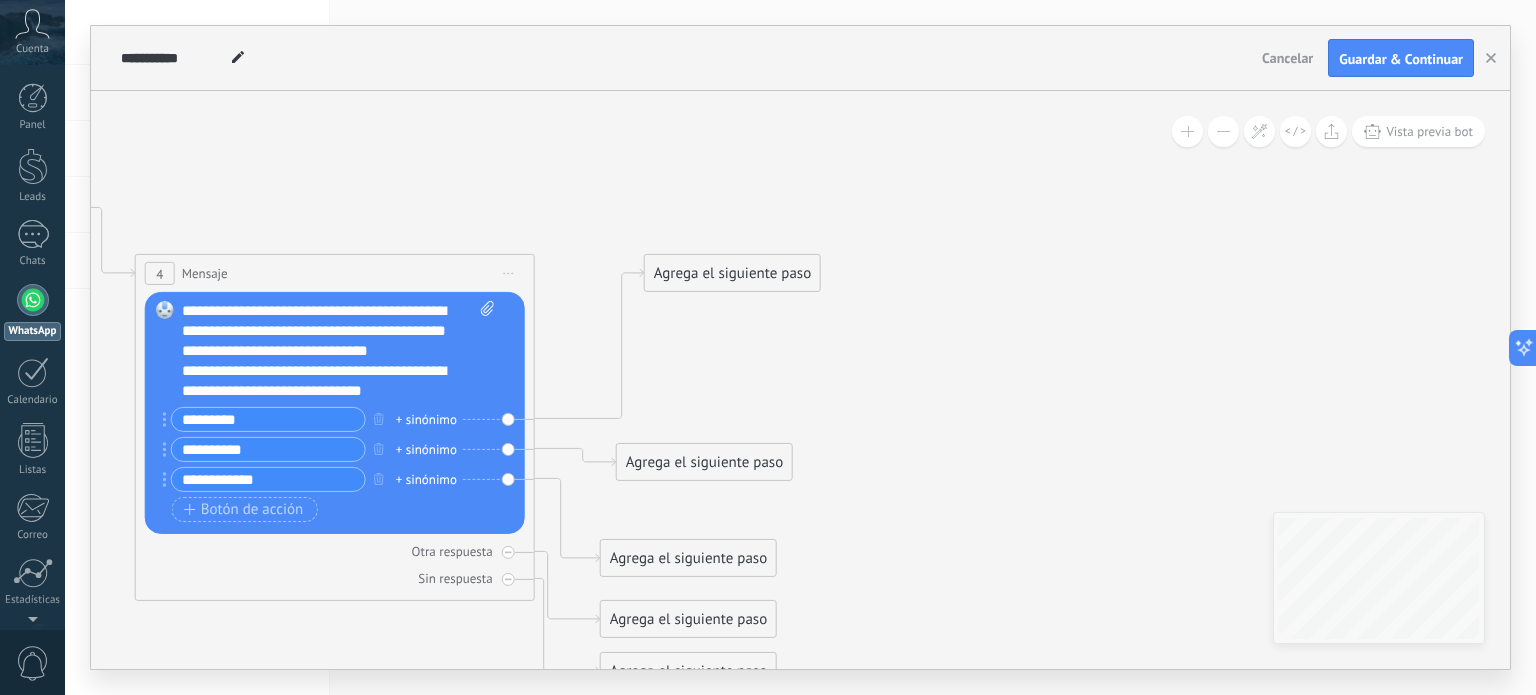 click on "Agrega el siguiente paso" at bounding box center (704, 462) 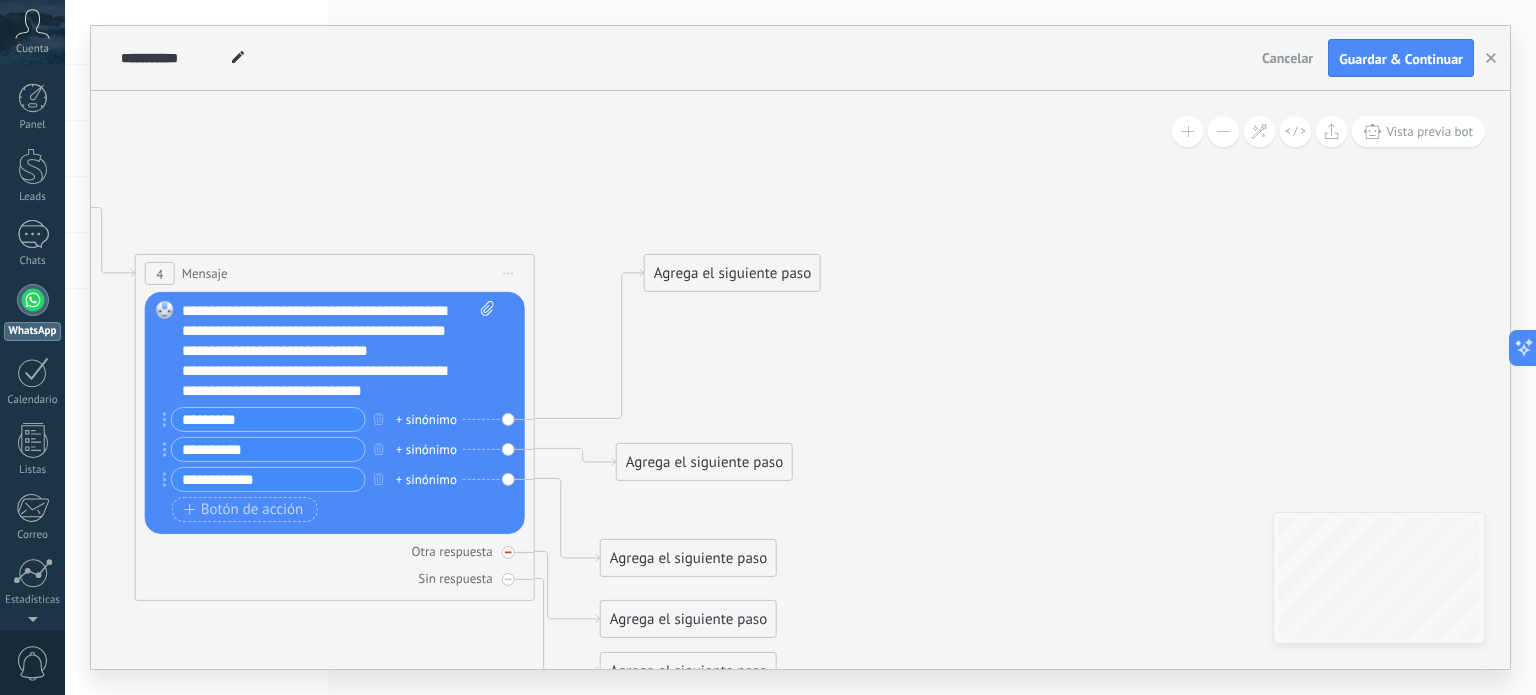 click at bounding box center (508, 552) 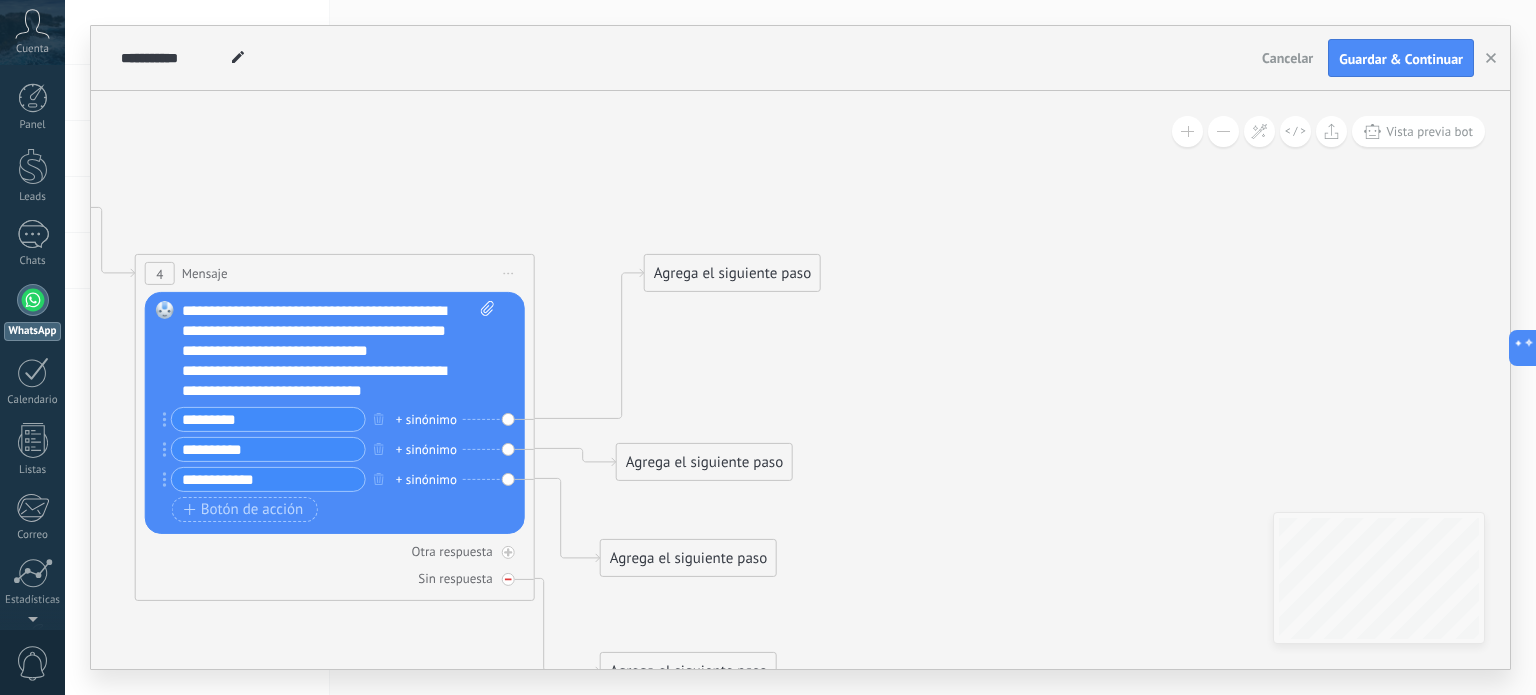click 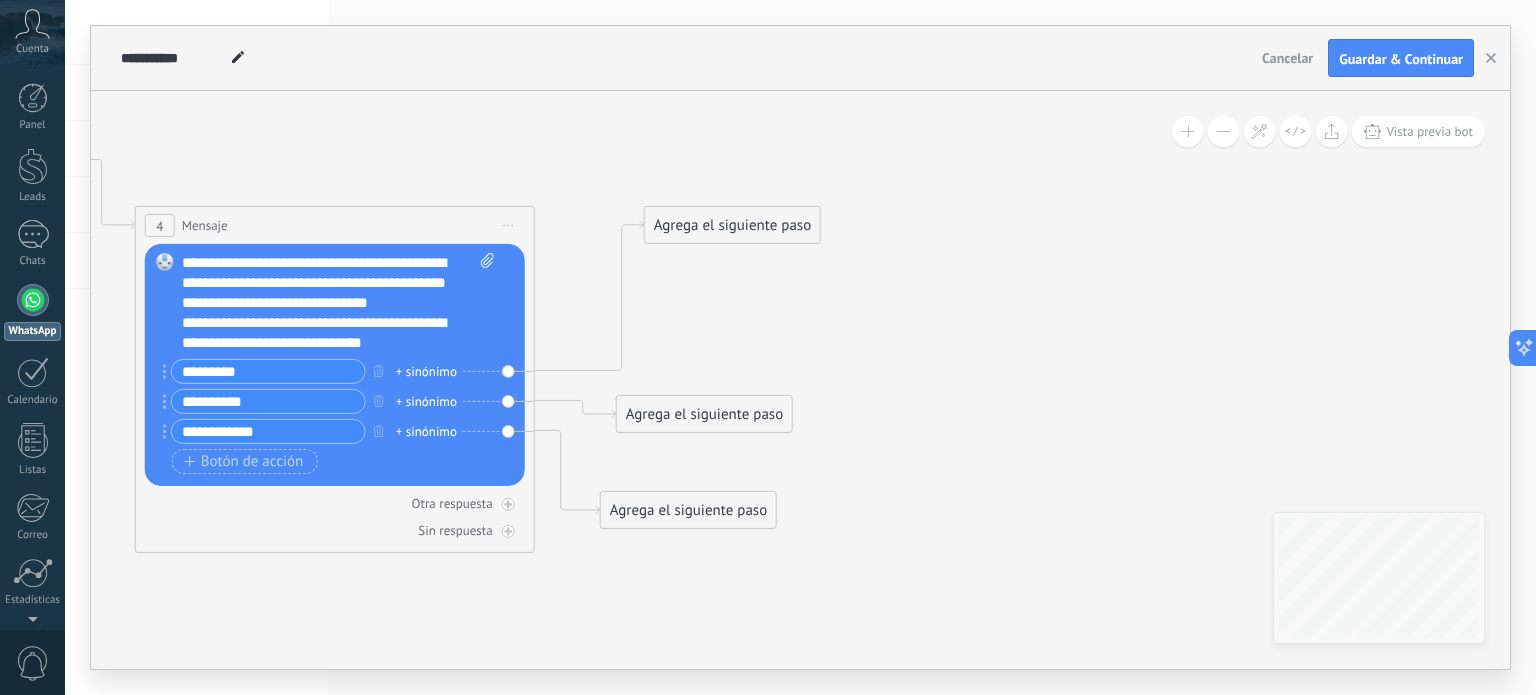 click on "Agrega el siguiente paso" at bounding box center (732, 225) 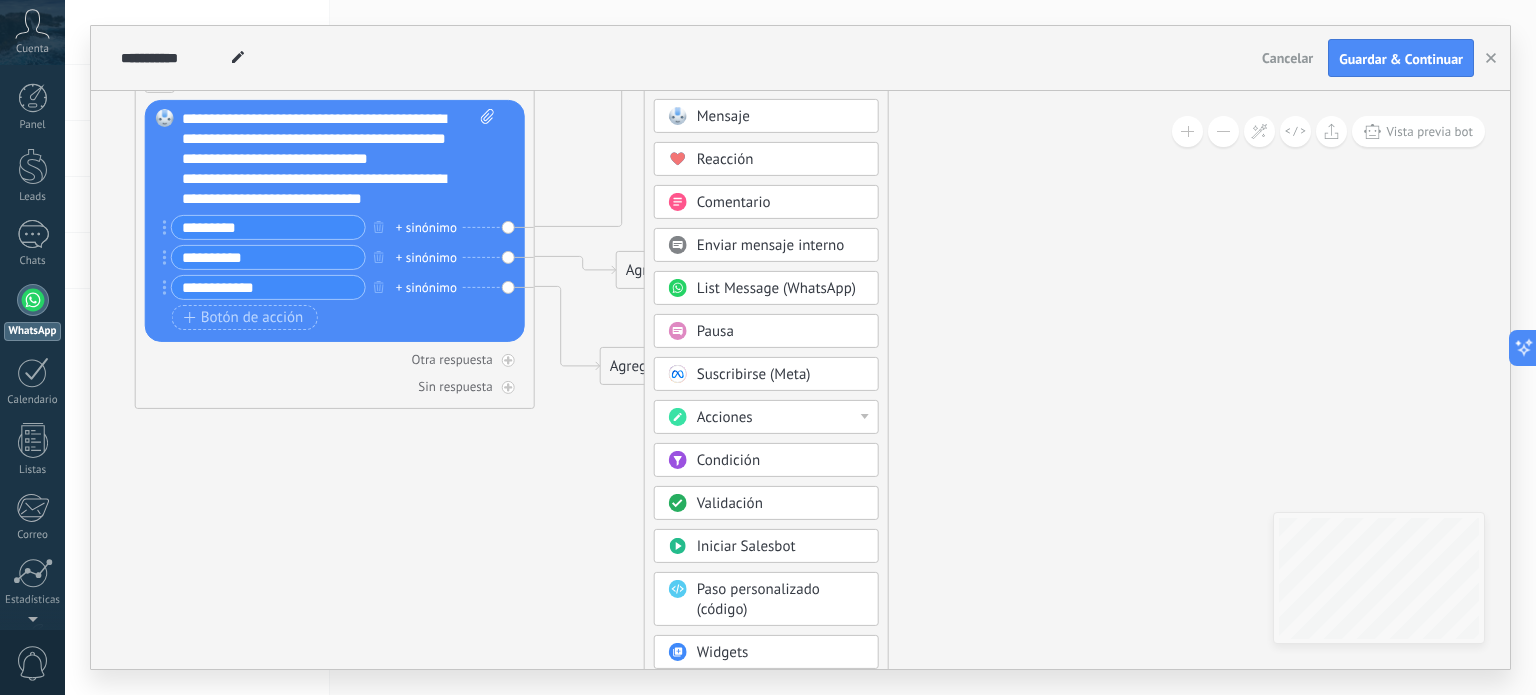 click on "Validación" at bounding box center (781, 504) 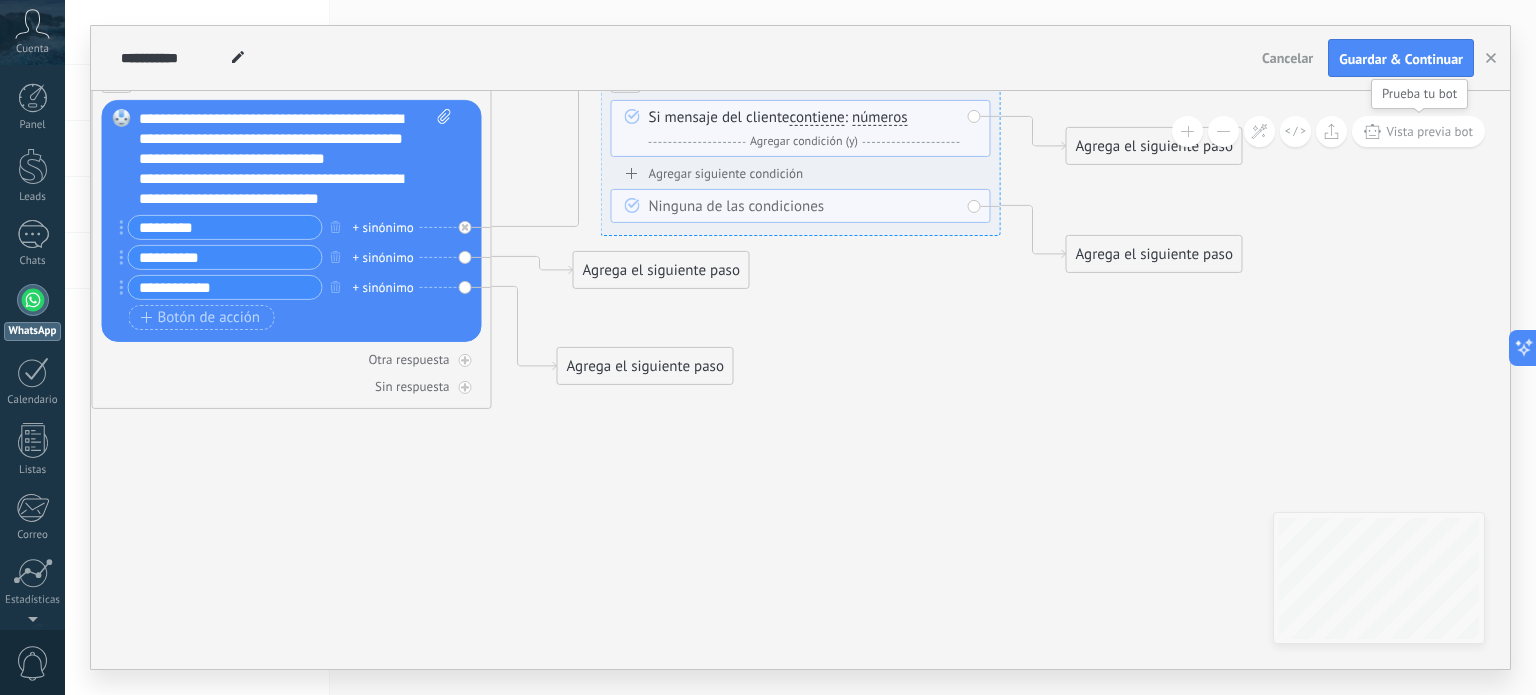 click on "Vista previa bot" at bounding box center [1418, 131] 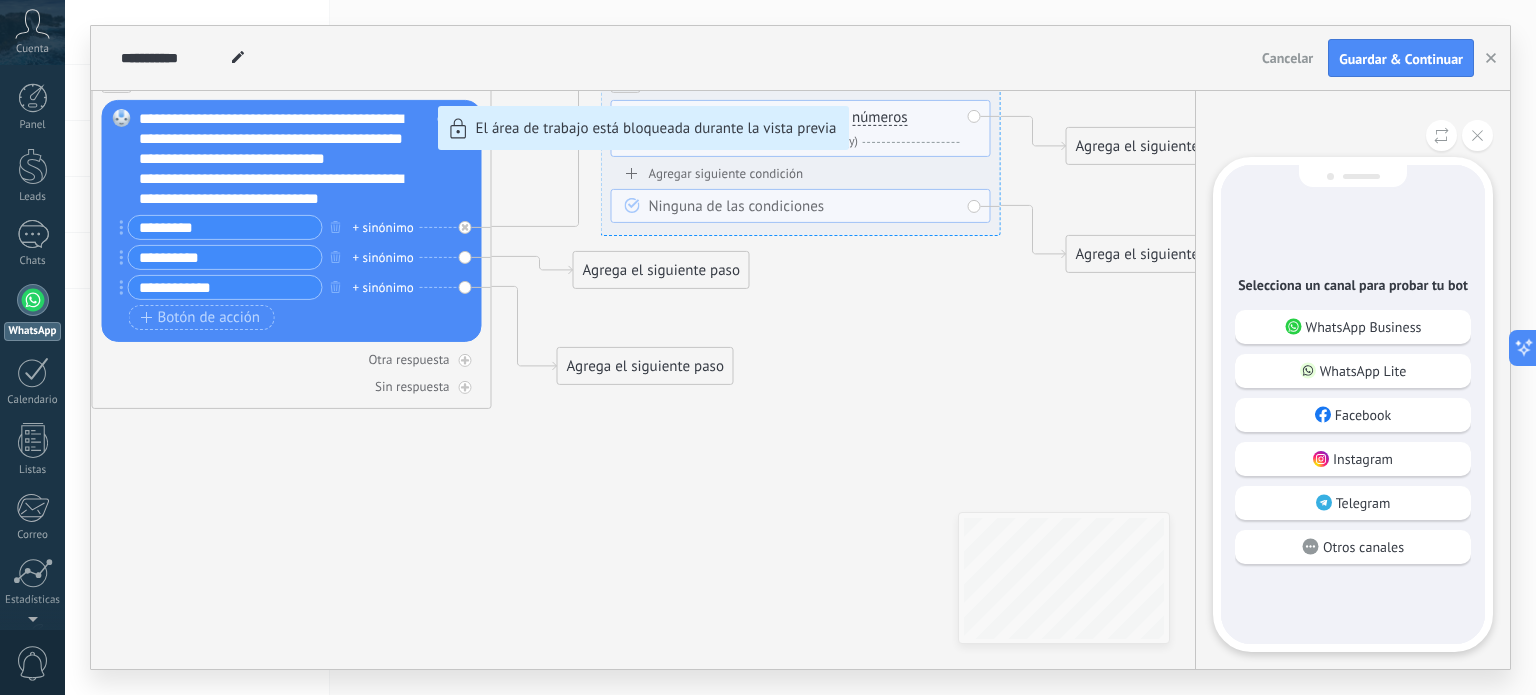 click on "WhatsApp Business" at bounding box center [1364, 327] 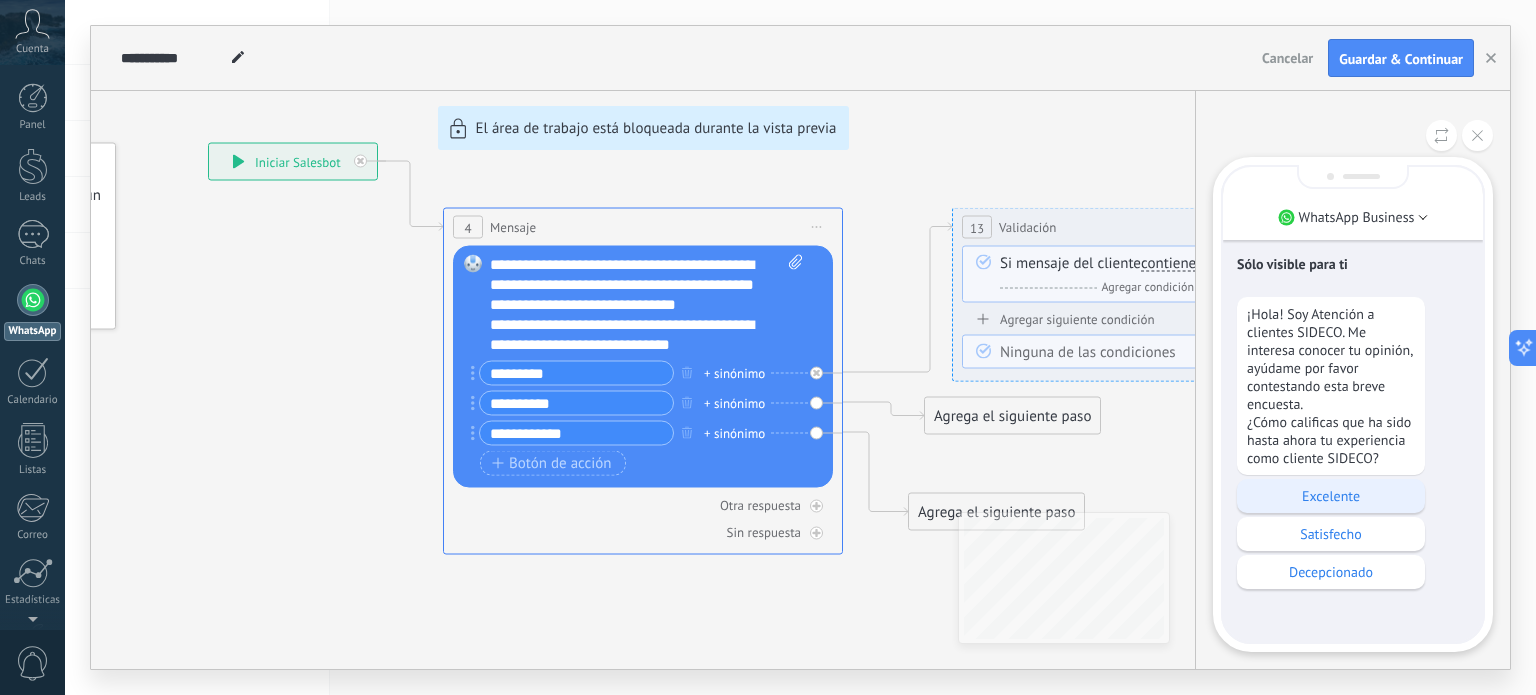 click on "Excelente" at bounding box center [1331, 496] 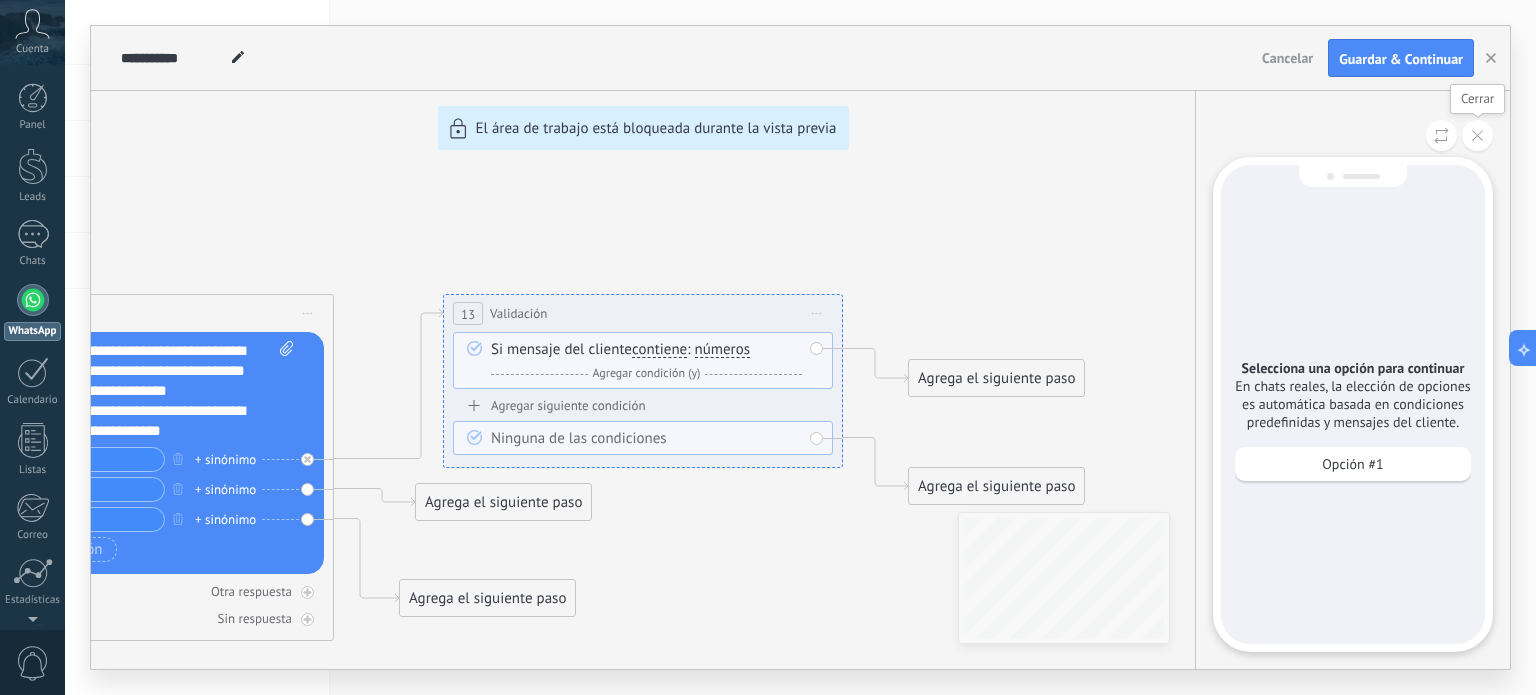 click at bounding box center [1477, 135] 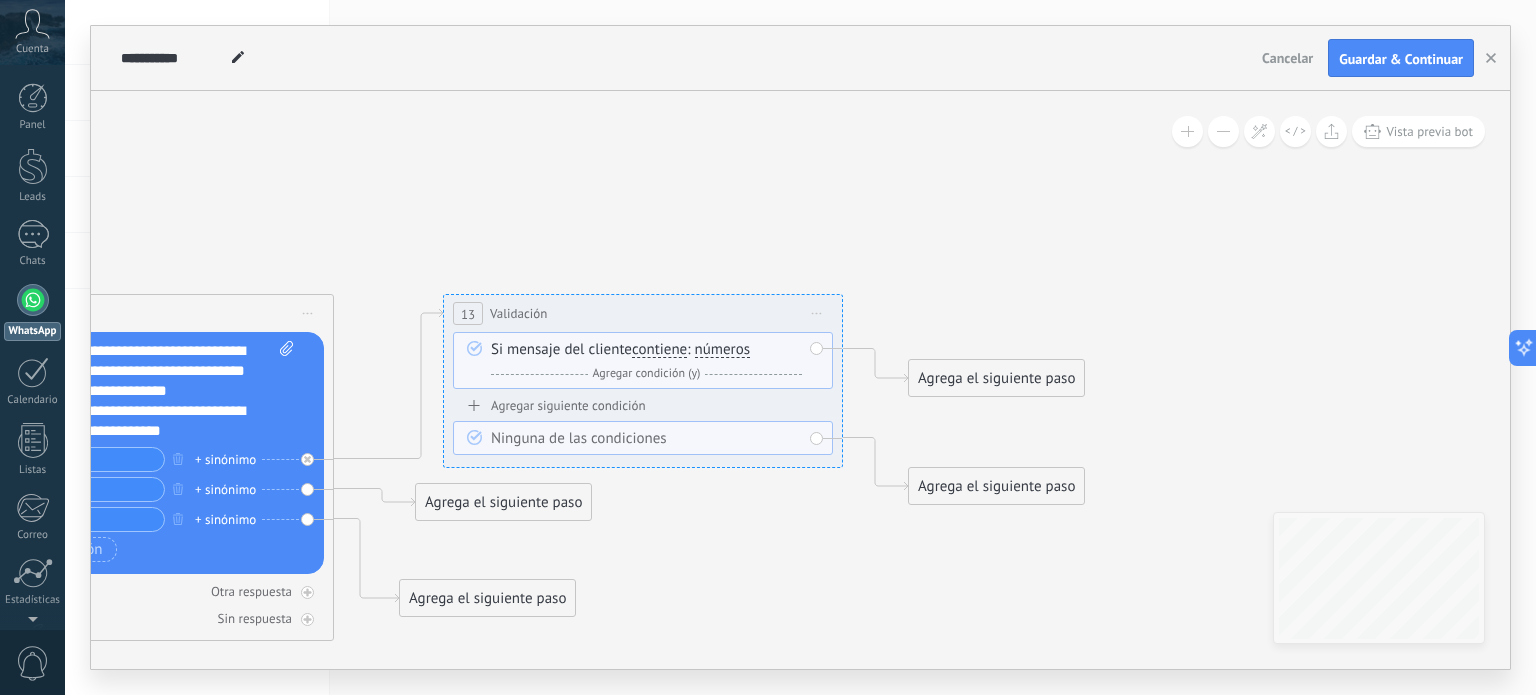 click on "Si mensaje del cliente
contiene
es igual a
no es igual
contiene
no contiene
tiene una longitud de
expresión regular
contiene
es igual a
no es igual
contiene
no contiene
tiene una longitud de
:  a" at bounding box center [646, 362] 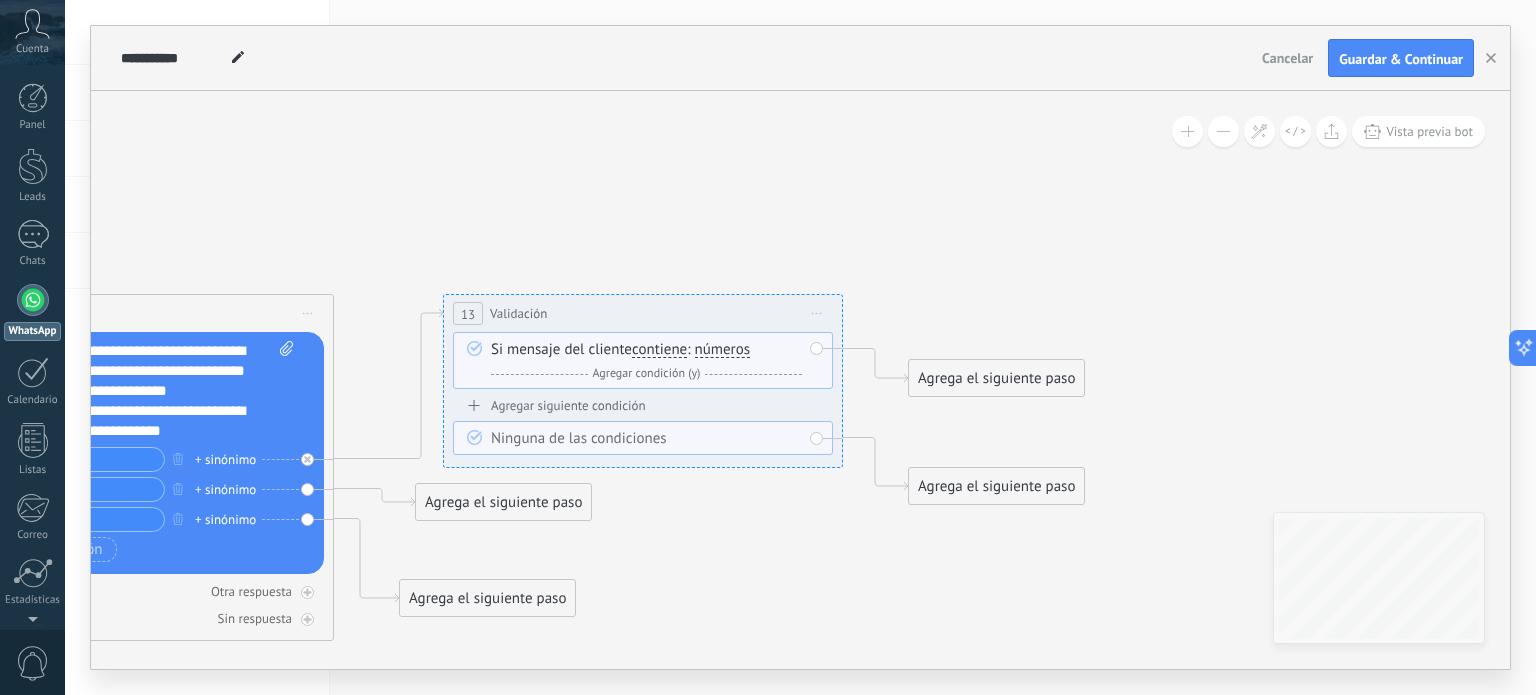 click on "Si mensaje del cliente
contiene
es igual a
no es igual
contiene
no contiene
tiene una longitud de
expresión regular
contiene
es igual a
no es igual
contiene
no contiene
tiene una longitud de
:  a" at bounding box center (646, 362) 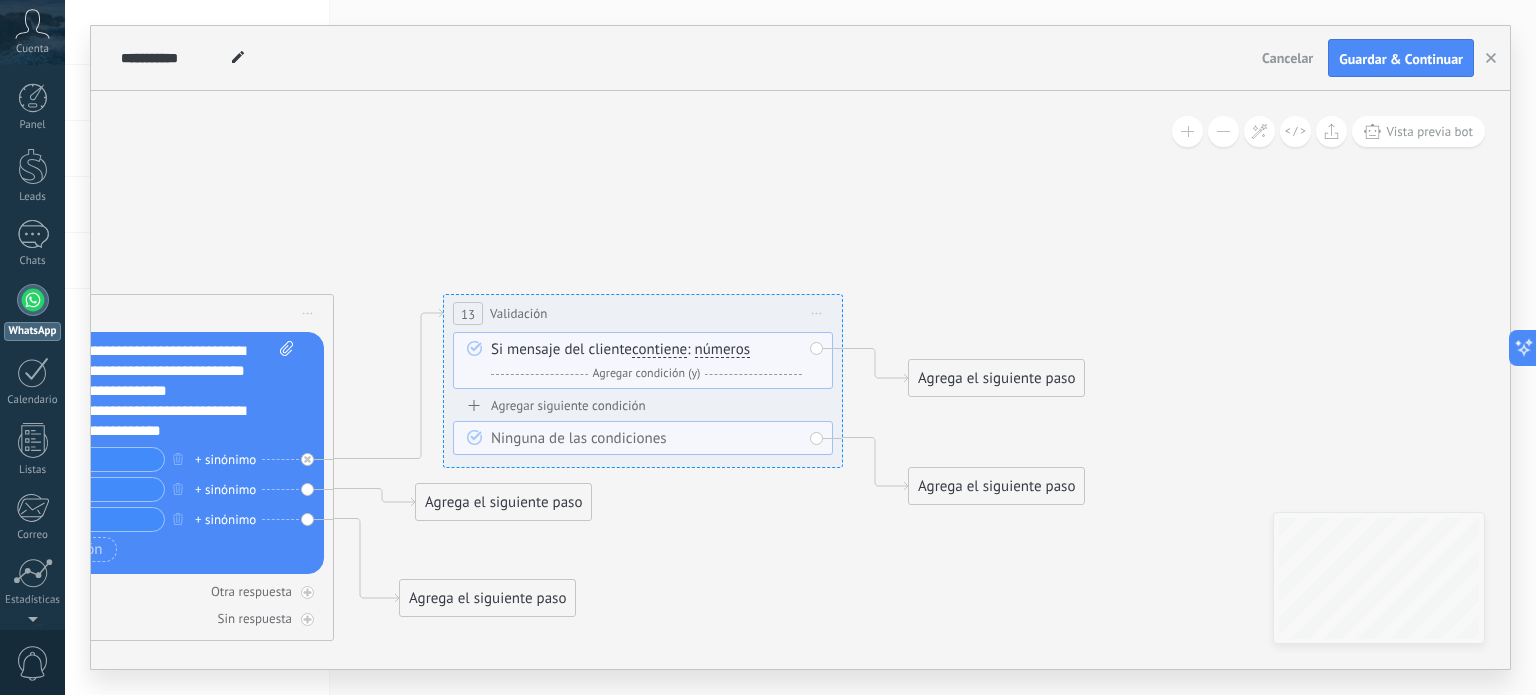 click on "Agregar condición (y)" at bounding box center [647, 373] 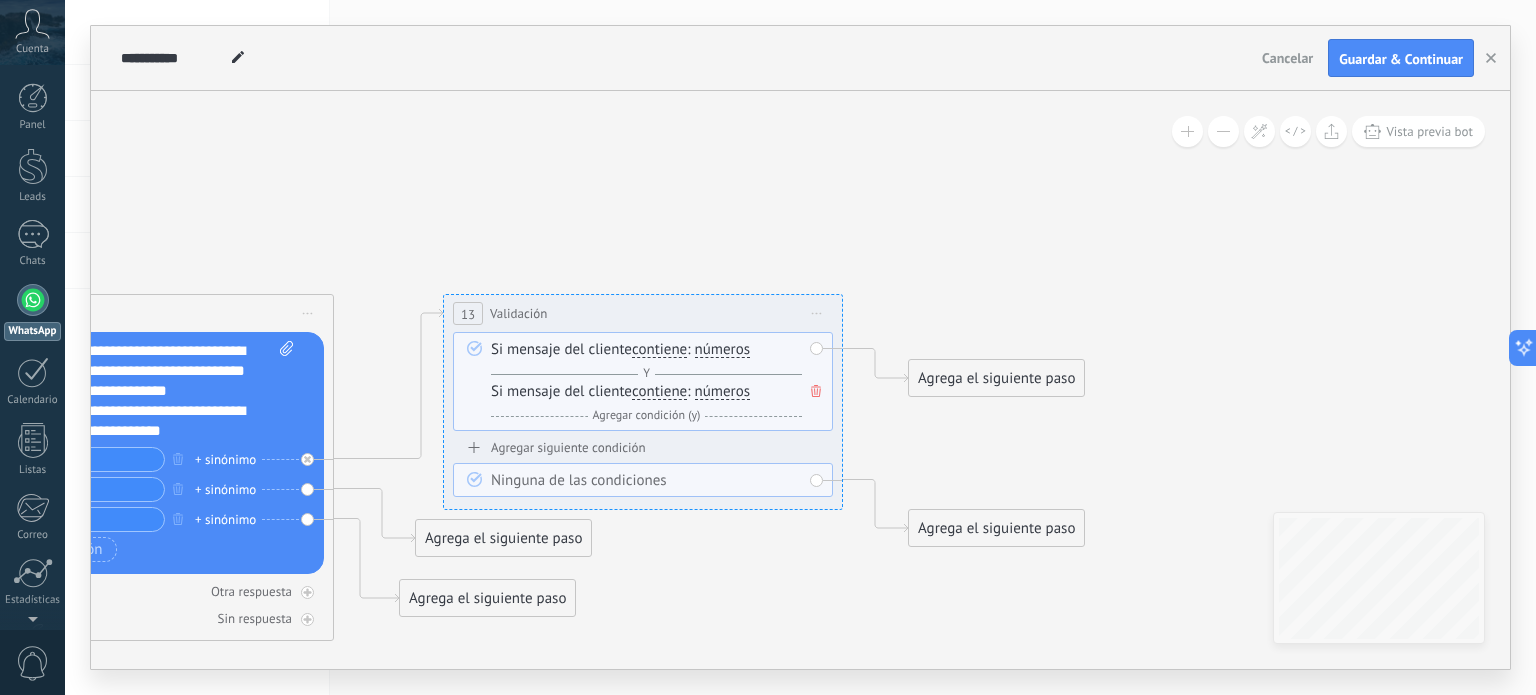 click 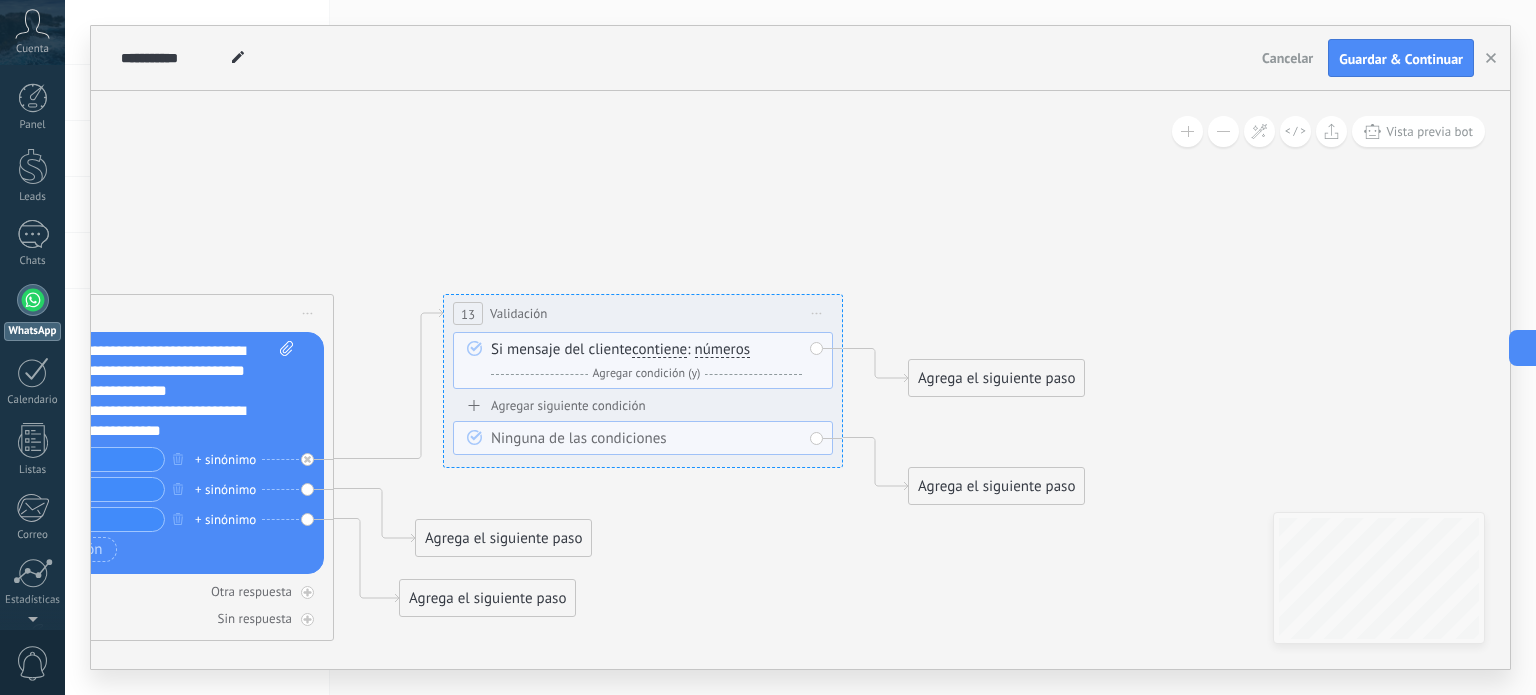 click on "Agregar siguiente condición" at bounding box center (643, 405) 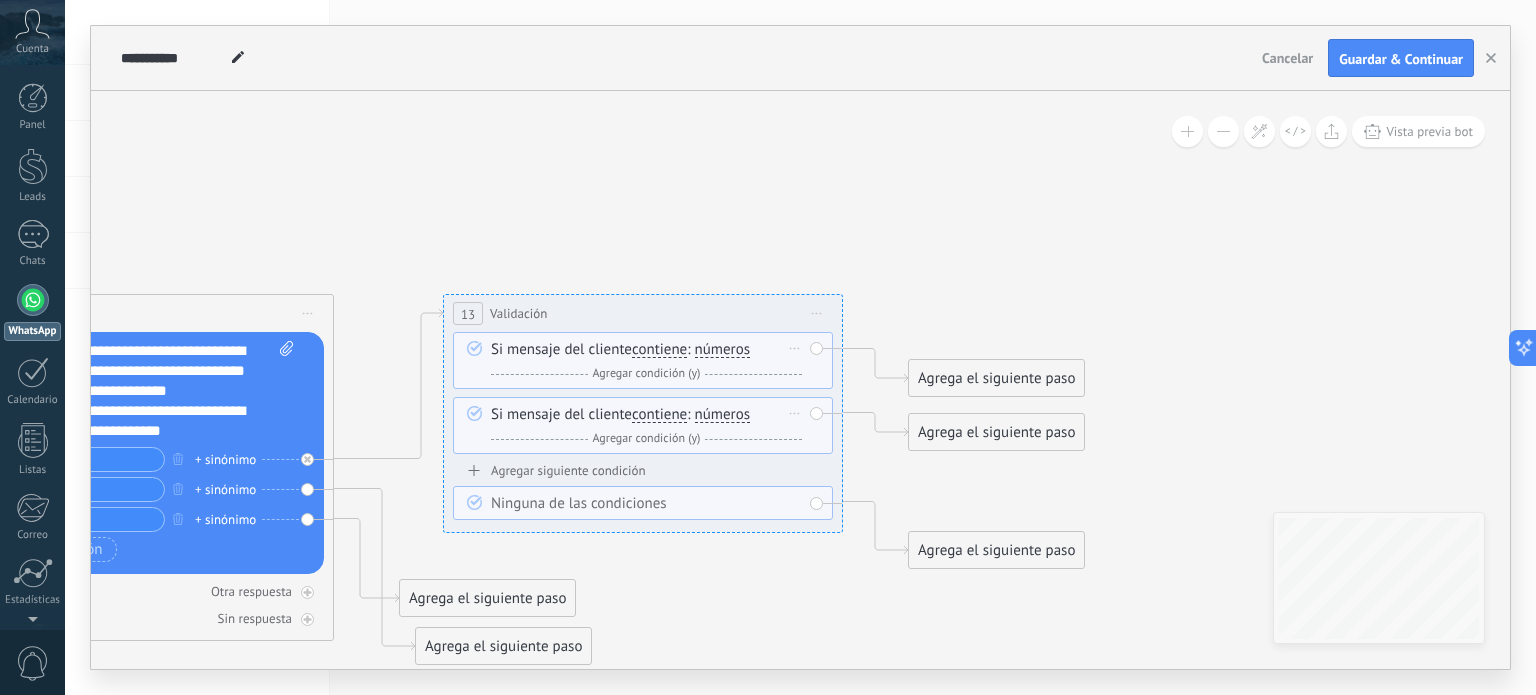 click on "Borrar" at bounding box center [795, 413] 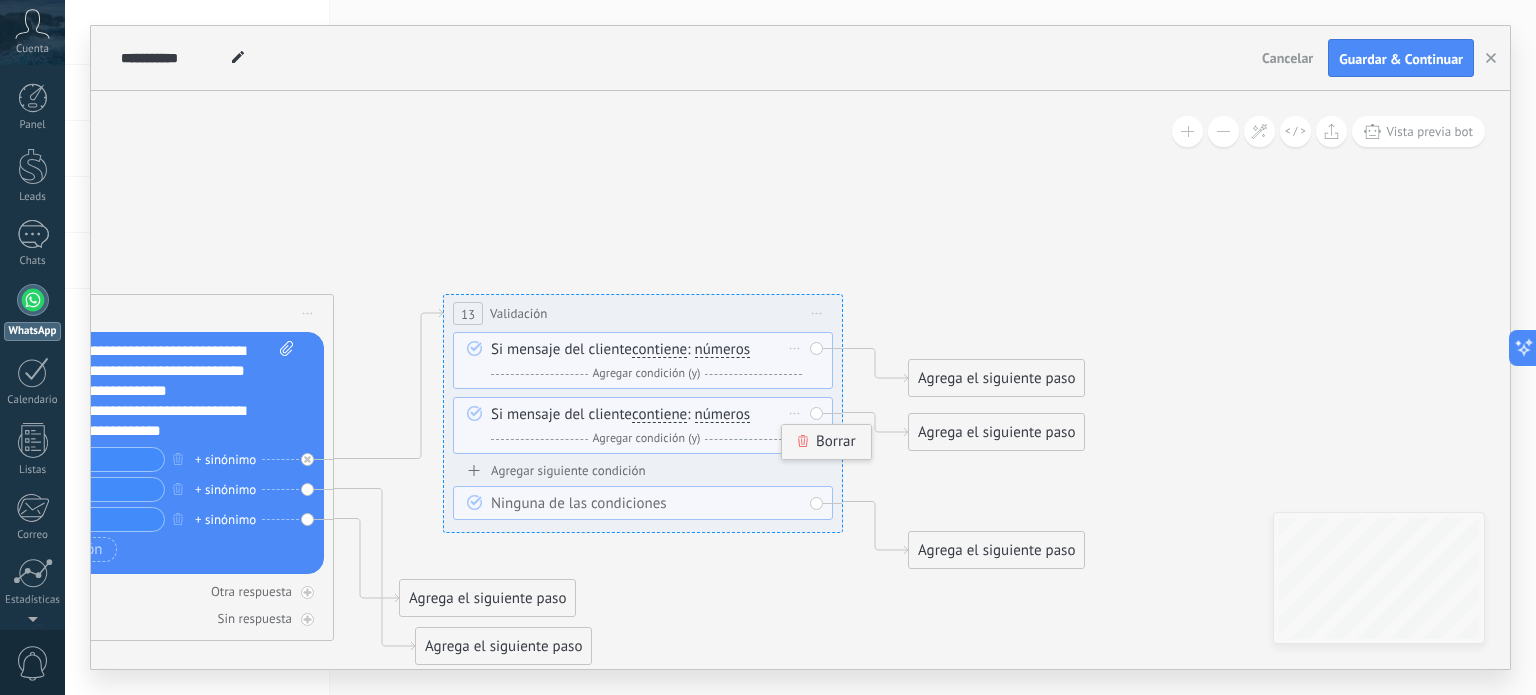 click on "Borrar" at bounding box center (826, 442) 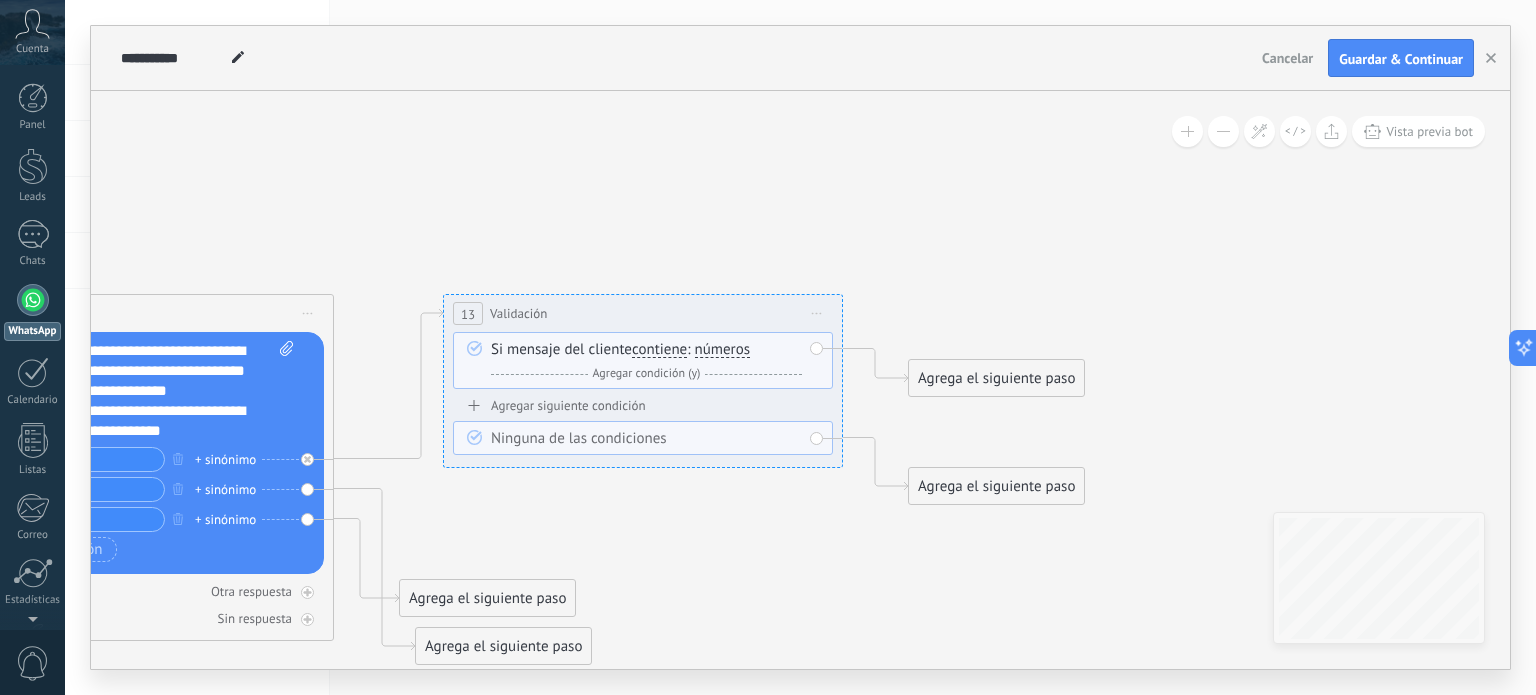 click on "Si mensaje del cliente
contiene
es igual a
no es igual
contiene
no contiene
tiene una longitud de
expresión regular
contiene
es igual a
no es igual
contiene
no contiene
tiene una longitud de
:  a" at bounding box center [646, 362] 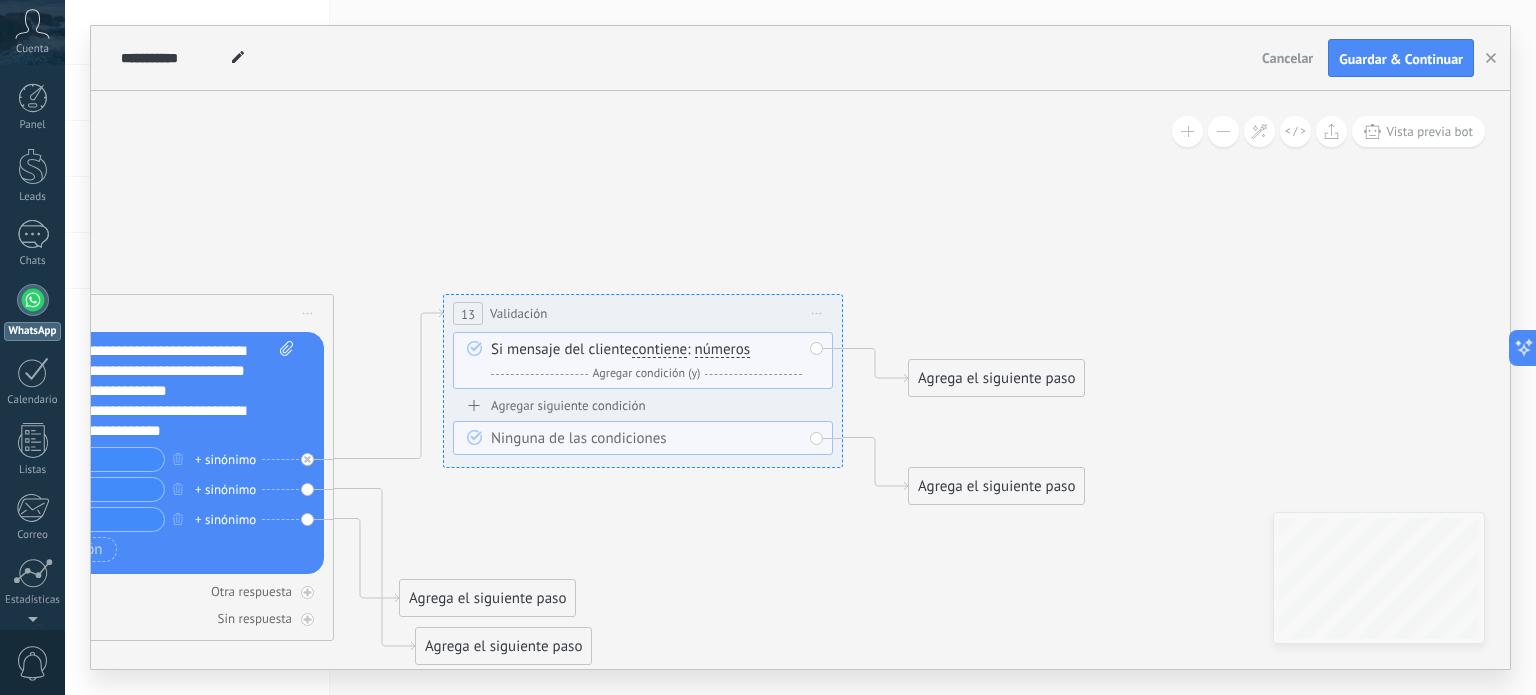 click on "Si mensaje del cliente
contiene
es igual a
no es igual
contiene
no contiene
tiene una longitud de
expresión regular
contiene
es igual a
no es igual
contiene
no contiene
tiene una longitud de
:  a" at bounding box center [646, 362] 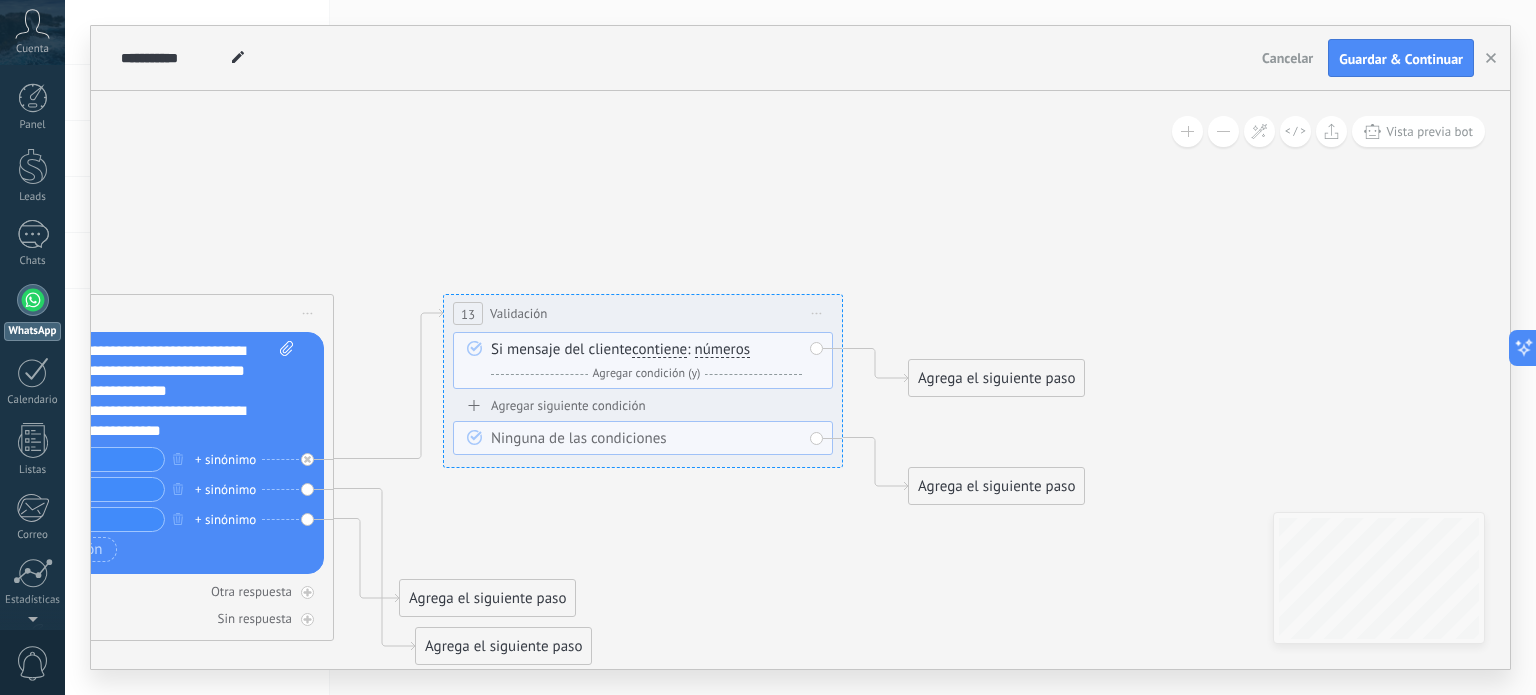 click on "Validación" at bounding box center [518, 313] 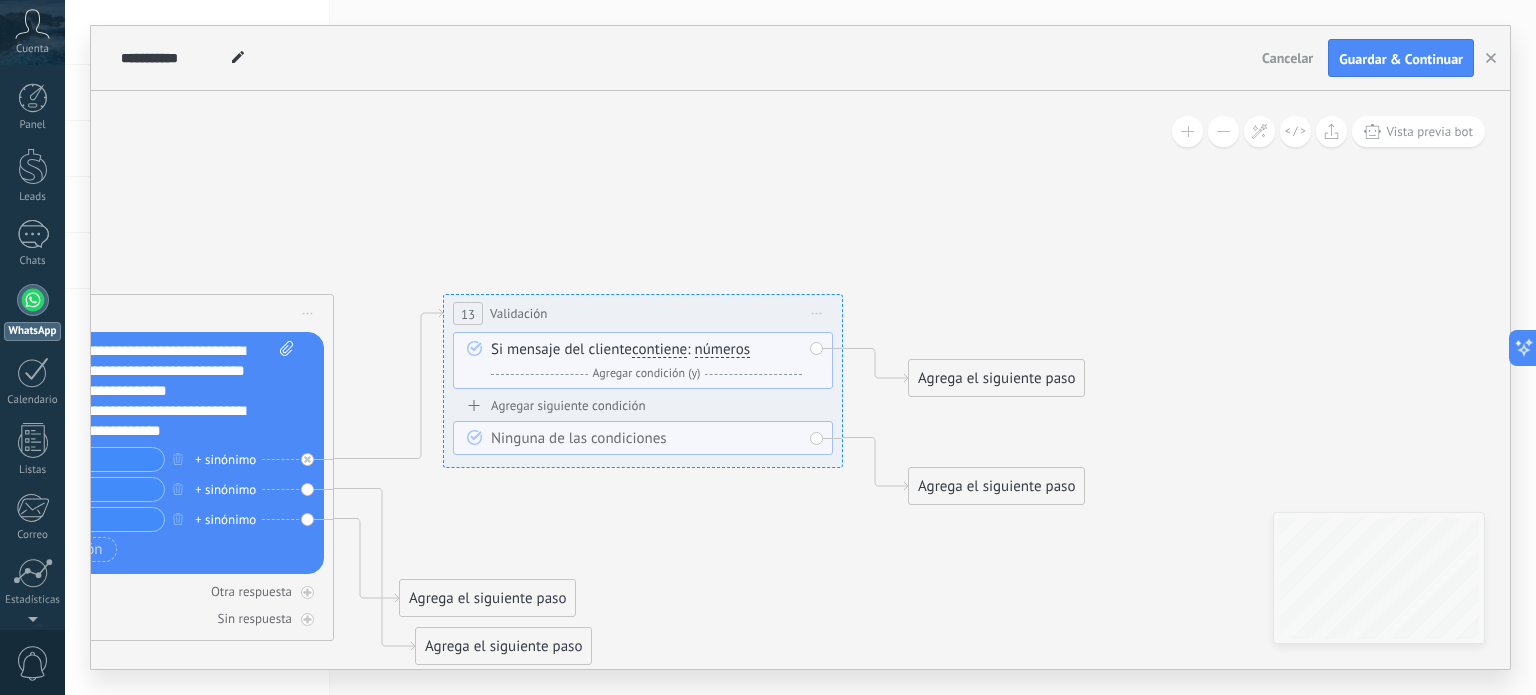 click on "Validación" at bounding box center [518, 313] 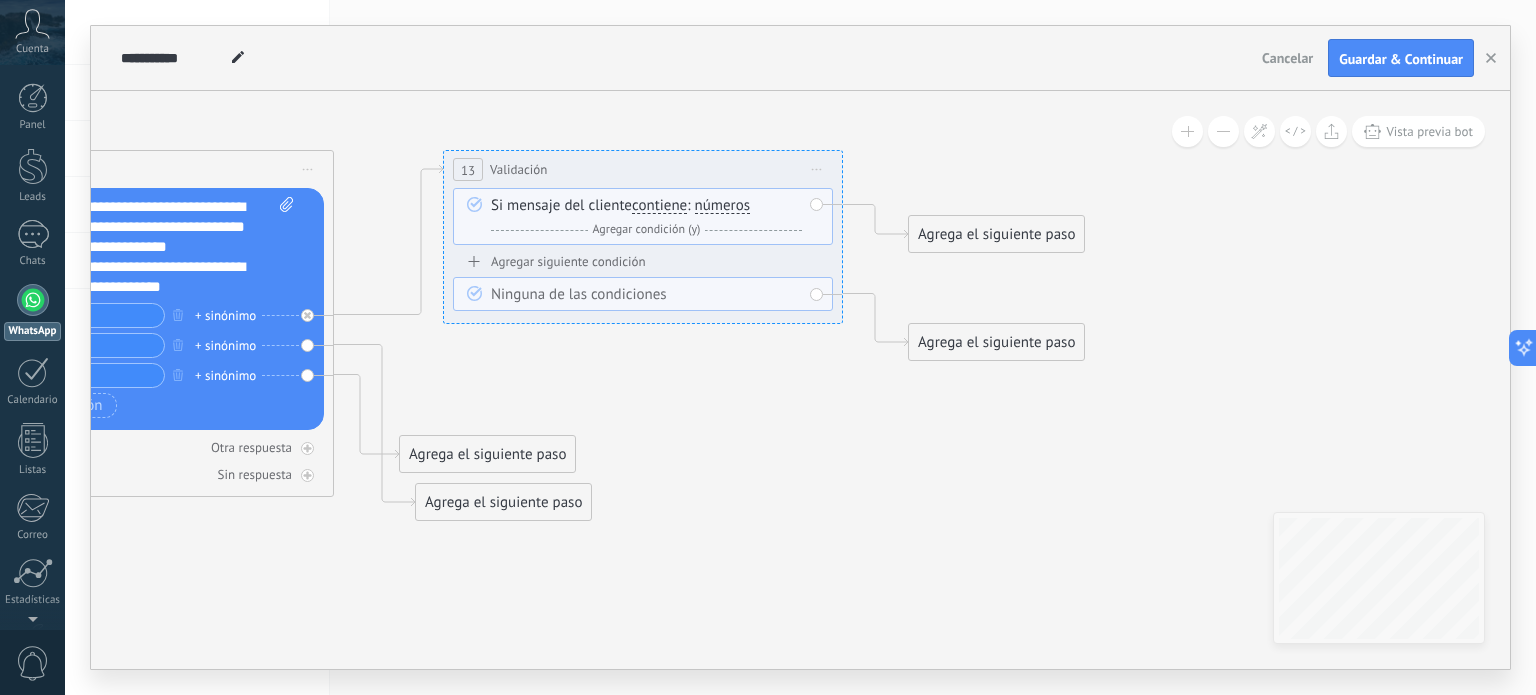 click 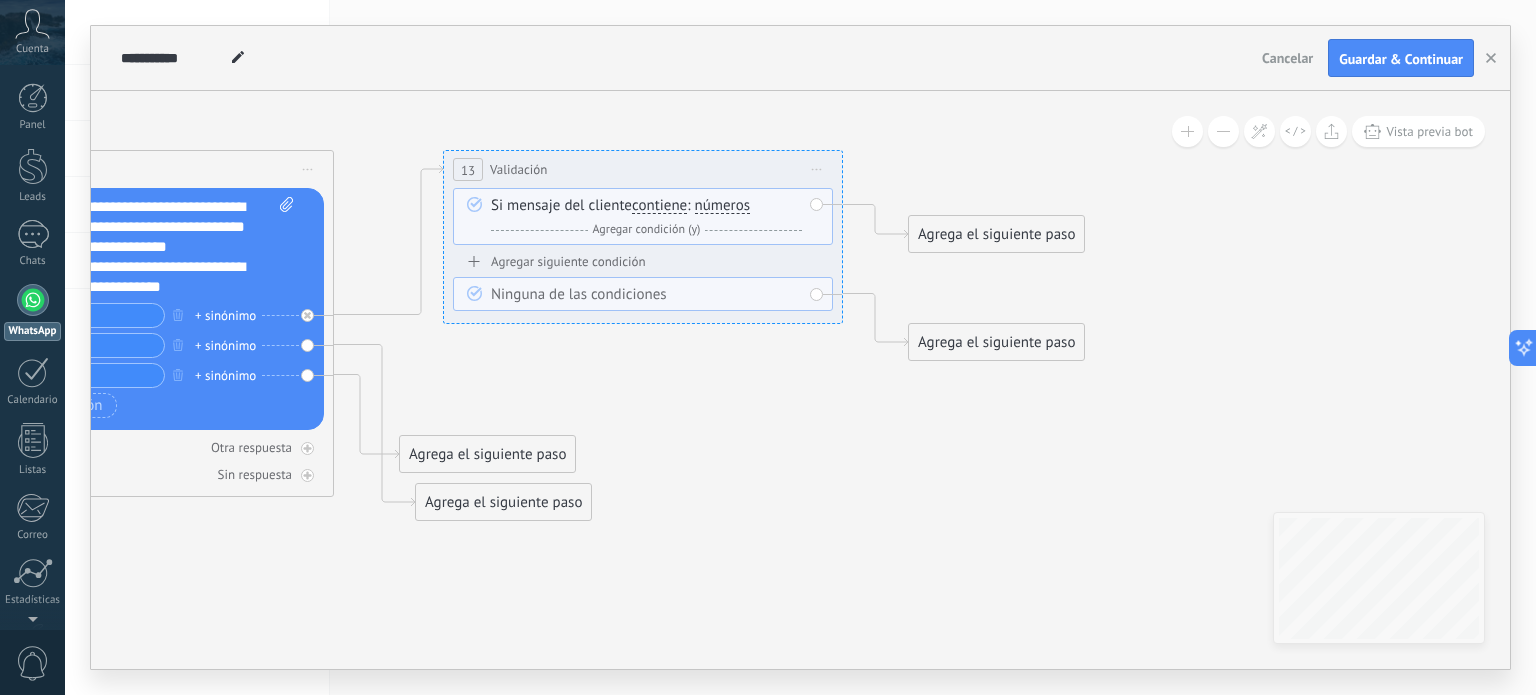 click 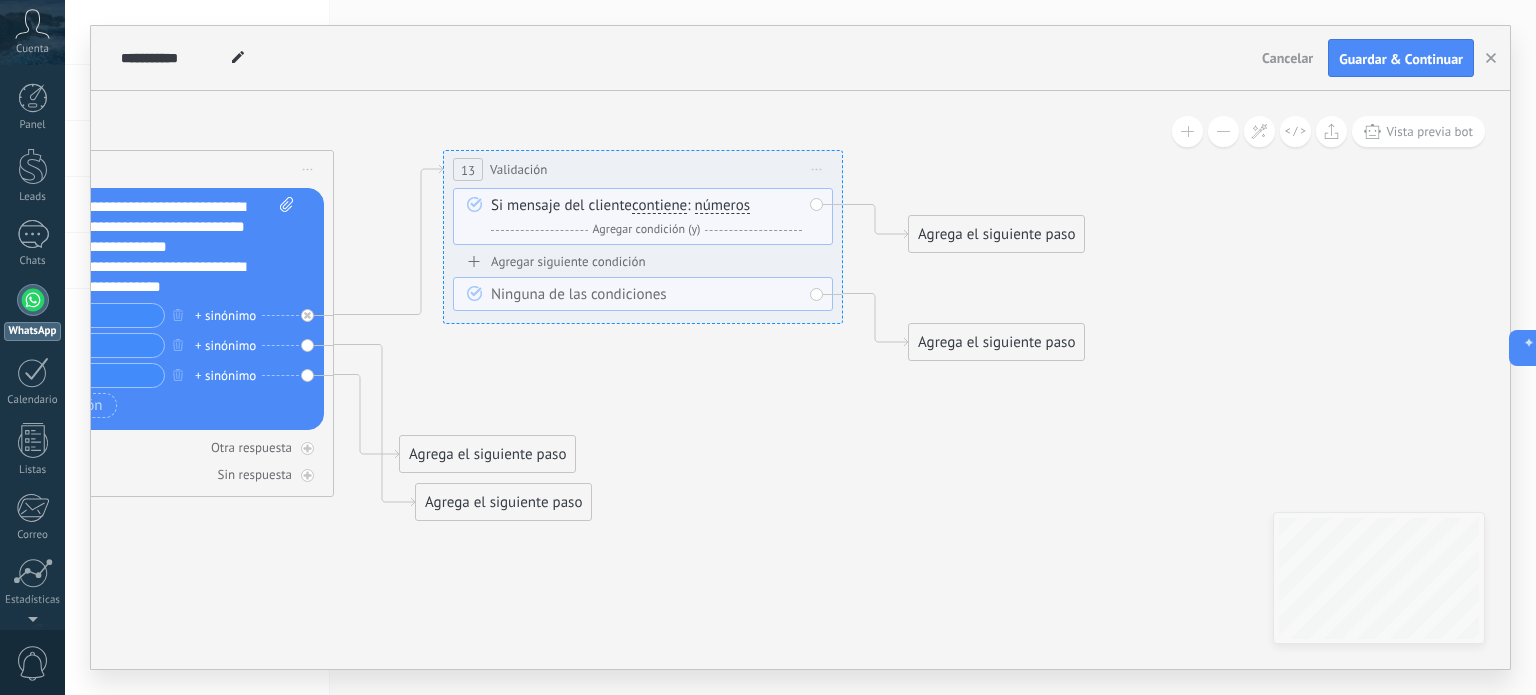 click on "13" at bounding box center [468, 170] 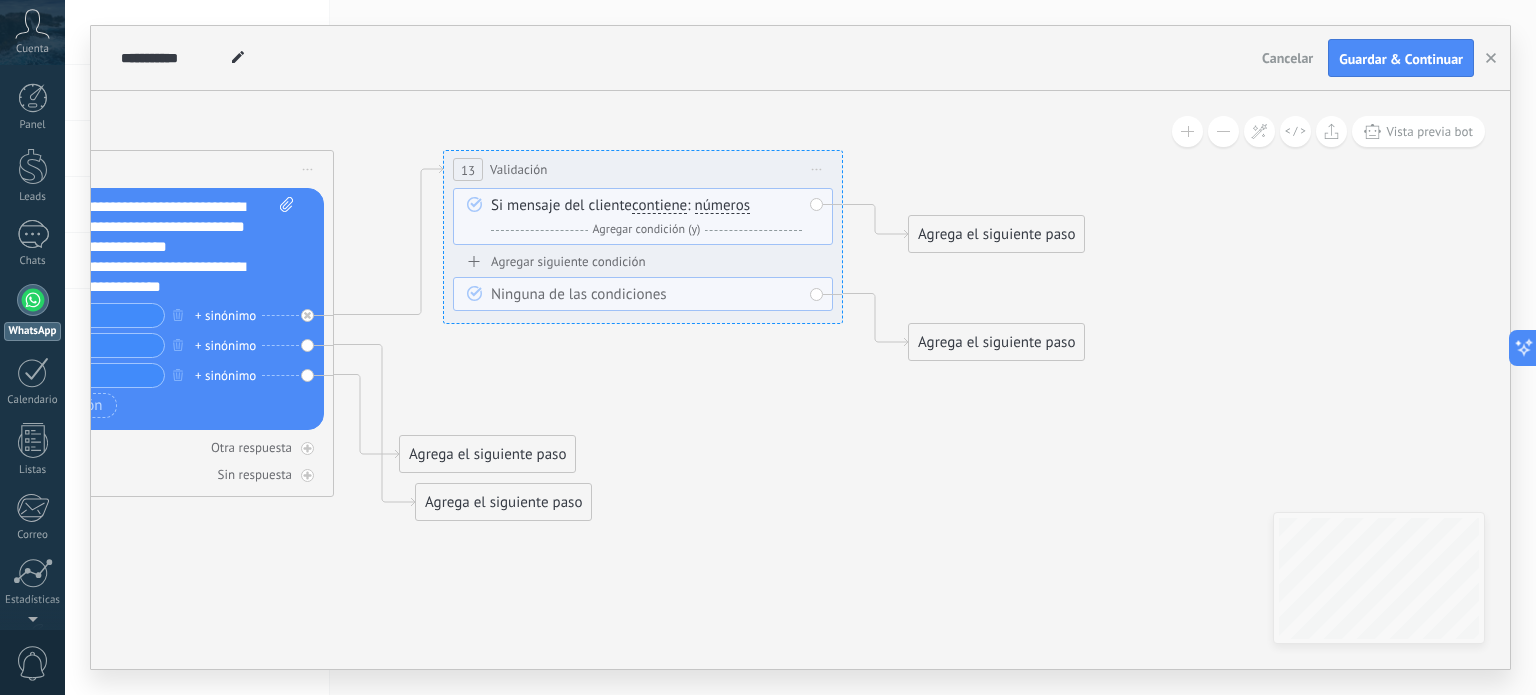 drag, startPoint x: 536, startPoint y: 207, endPoint x: 635, endPoint y: 165, distance: 107.54069 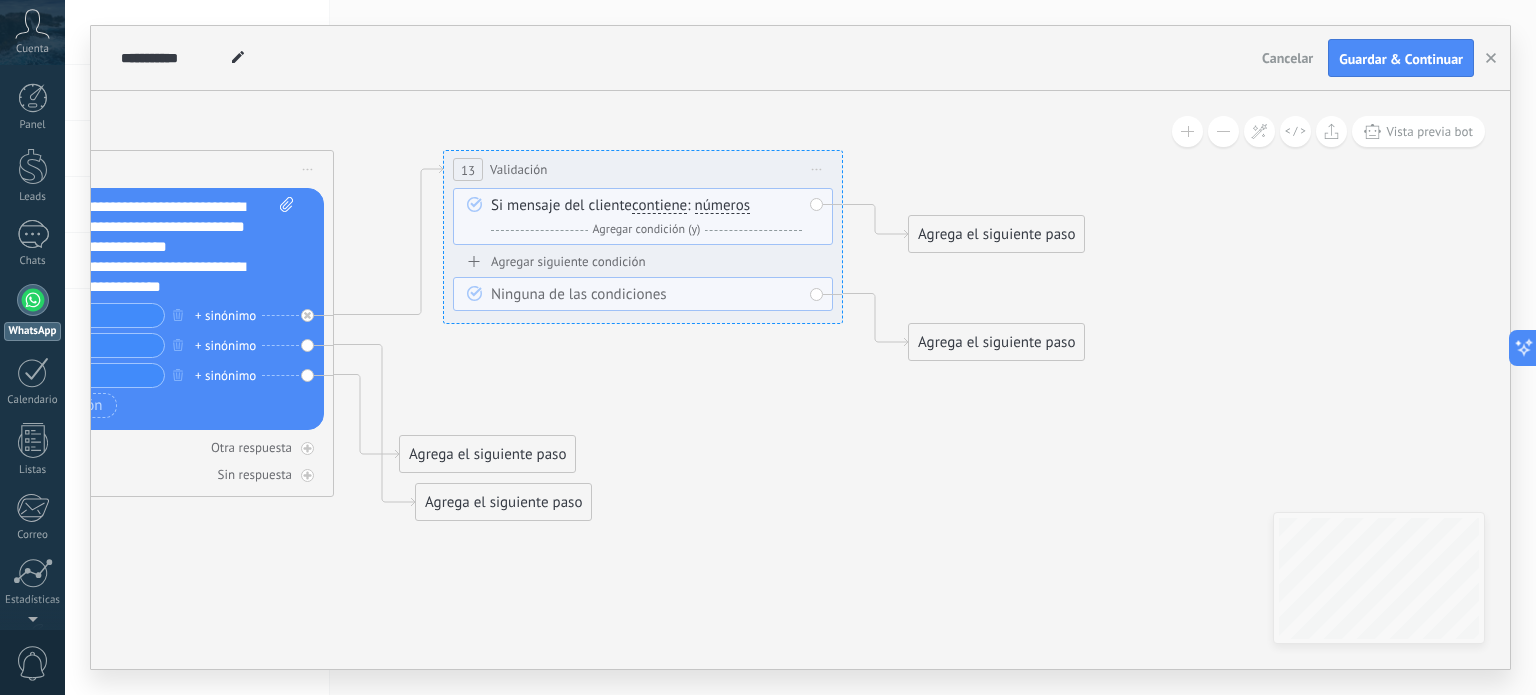 click on "**********" at bounding box center [643, 169] 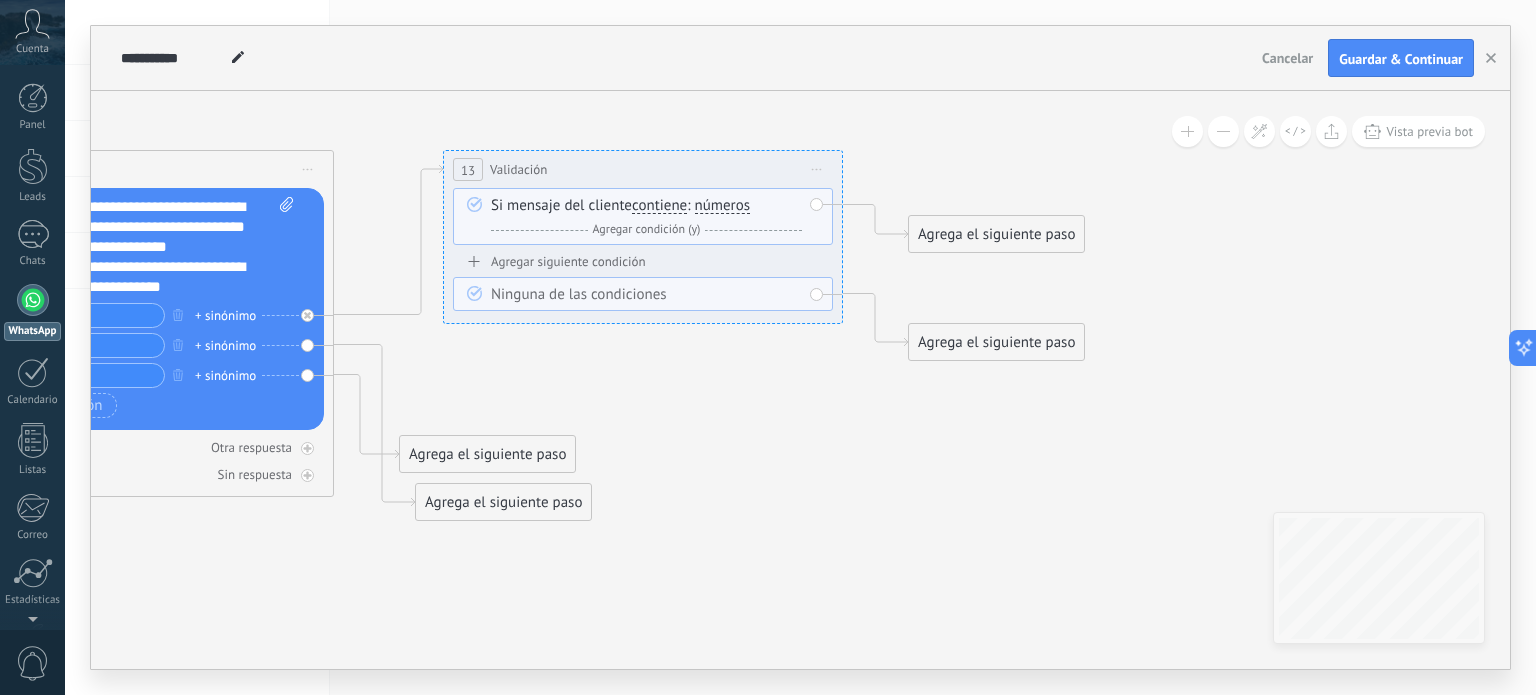 click on "Agregar condición (y)" at bounding box center (647, 229) 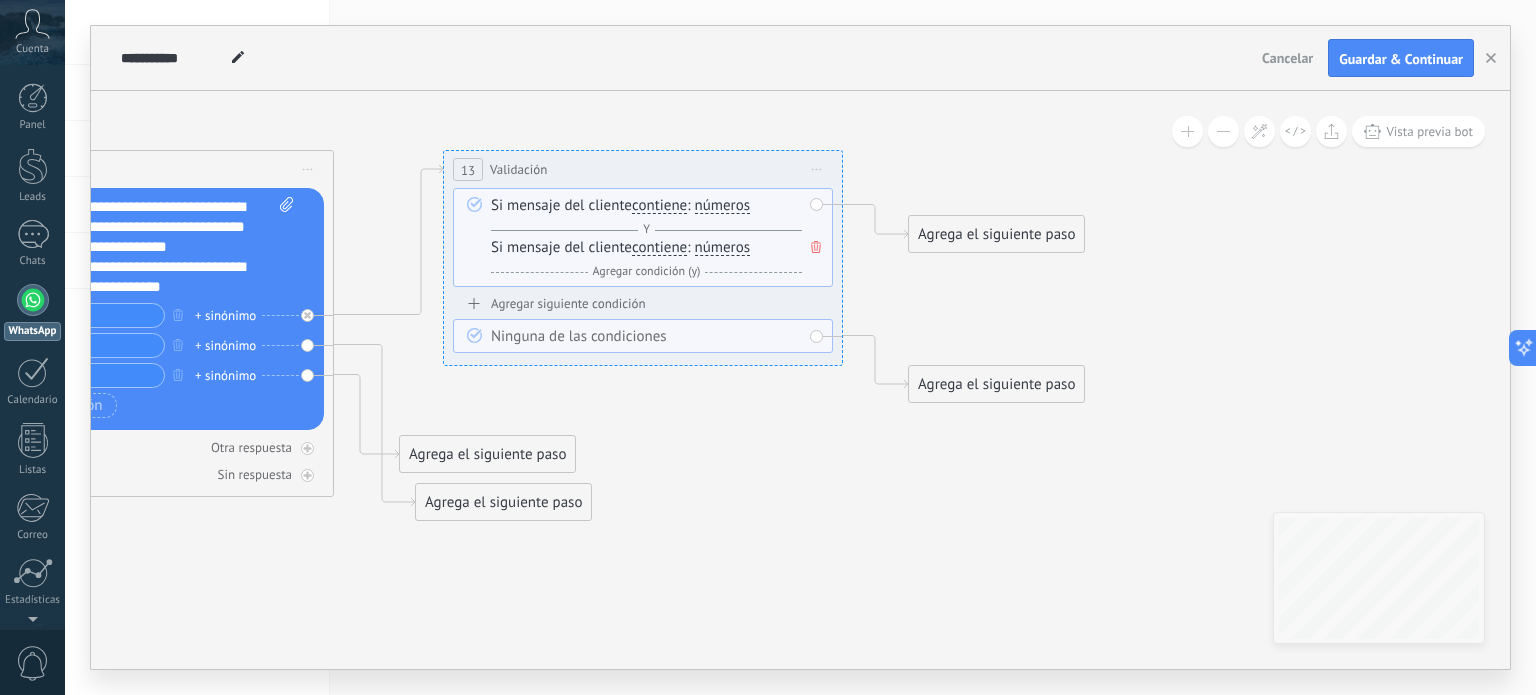 click on "Si mensaje del cliente
contiene
es igual a
no es igual
contiene
no contiene
tiene una longitud de
expresión regular
contiene
es igual a
no es igual
contiene
no contiene
tiene una longitud de
a" at bounding box center [646, 260] 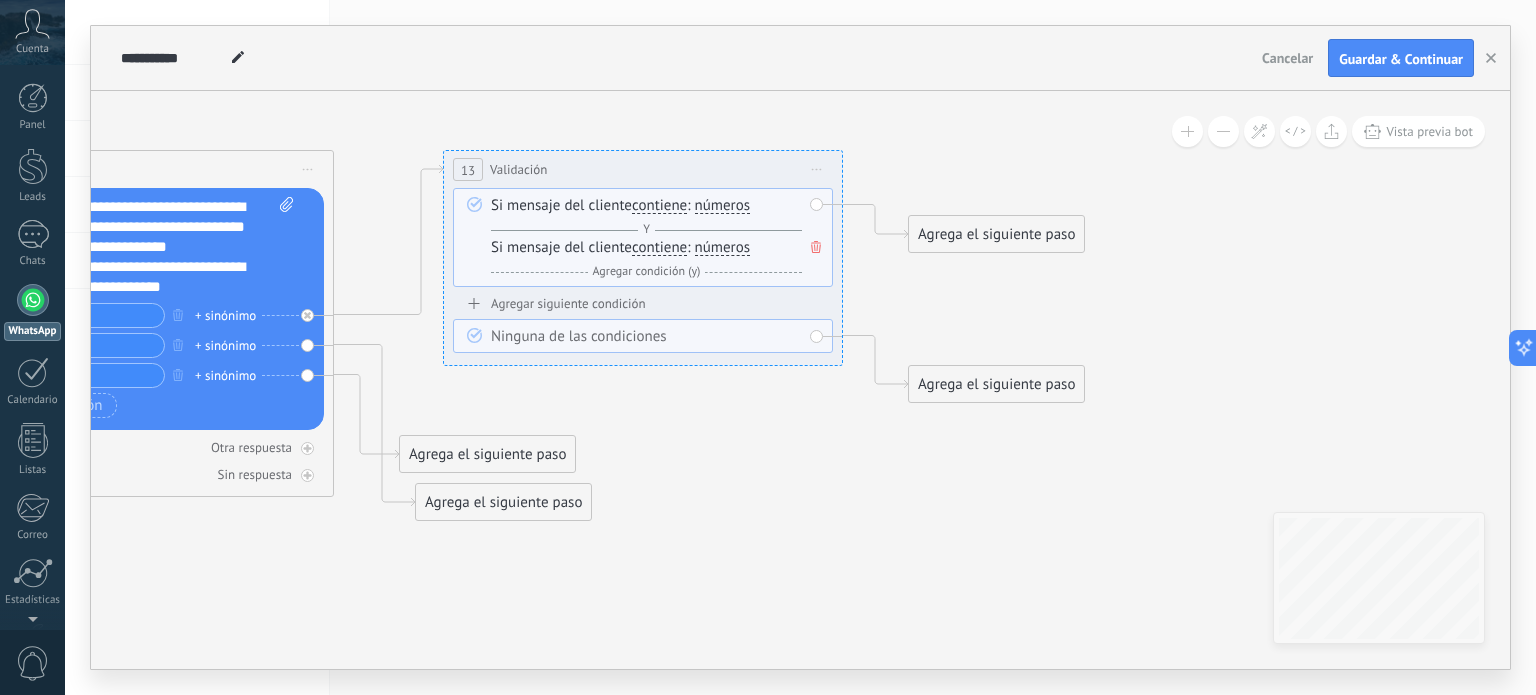 click on "Si mensaje del cliente
contiene
es igual a
no es igual
contiene
no contiene
tiene una longitud de
expresión regular
contiene
es igual a
no es igual
contiene
no contiene
tiene una longitud de
a" at bounding box center (646, 260) 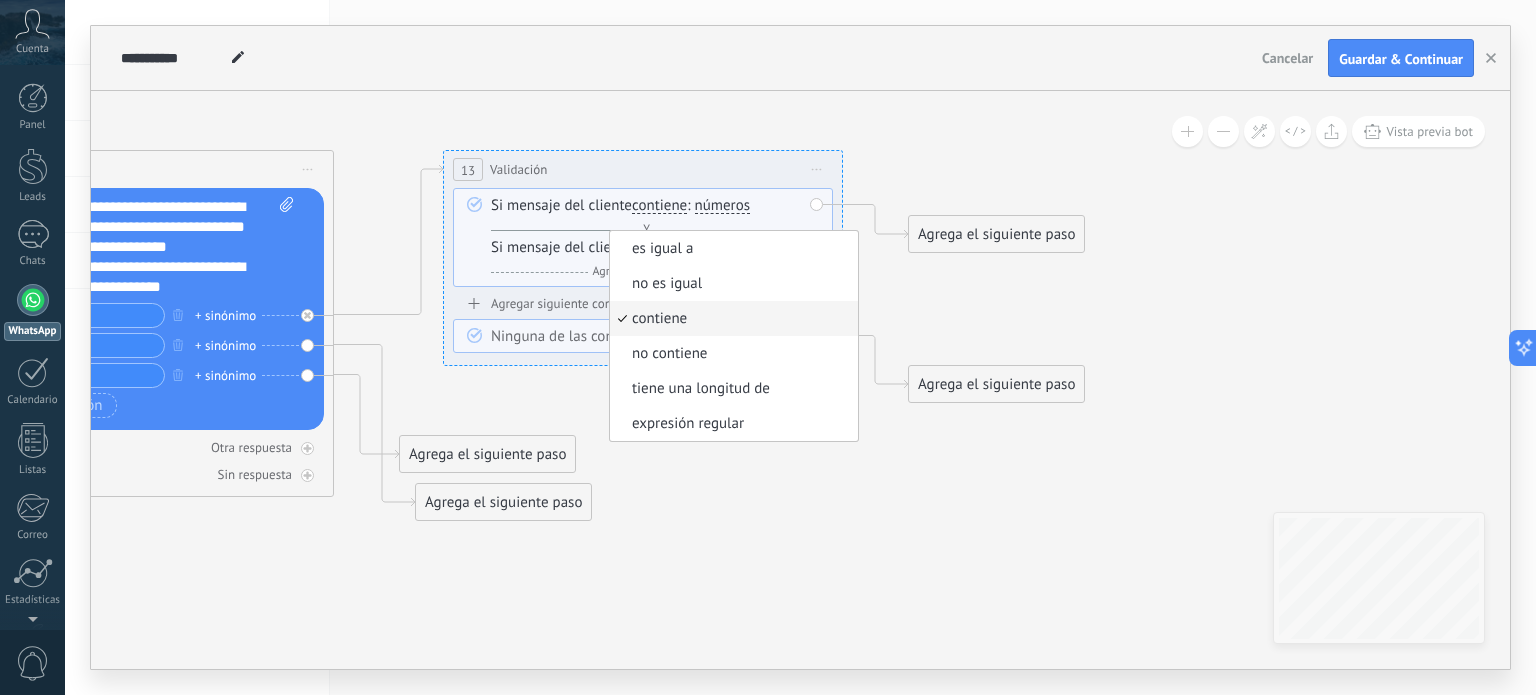 click on "Si mensaje del cliente
contiene
es igual a
no es igual
contiene
no contiene
tiene una longitud de
expresión regular
contiene
es igual a
no es igual
contiene
no contiene
tiene una longitud de
:  a" at bounding box center [646, 218] 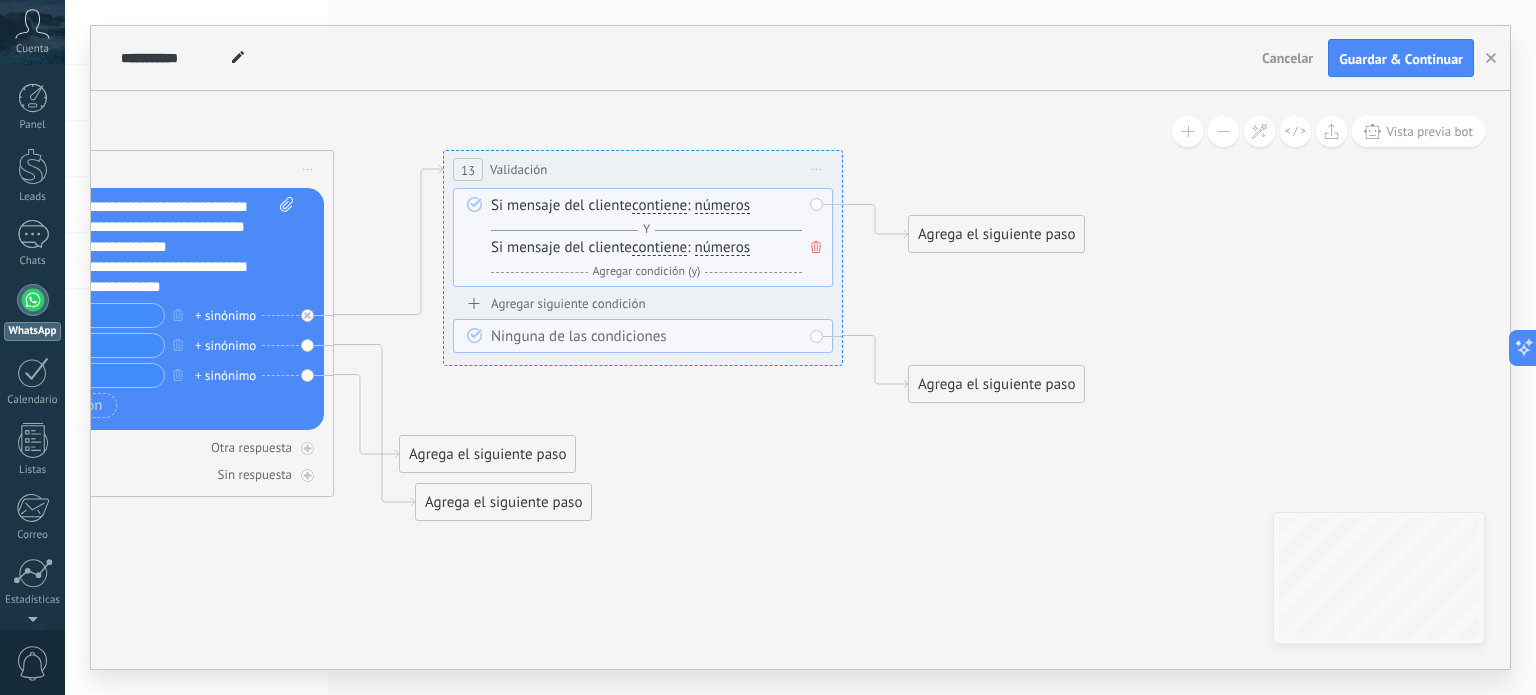 click on "contiene" at bounding box center [659, 206] 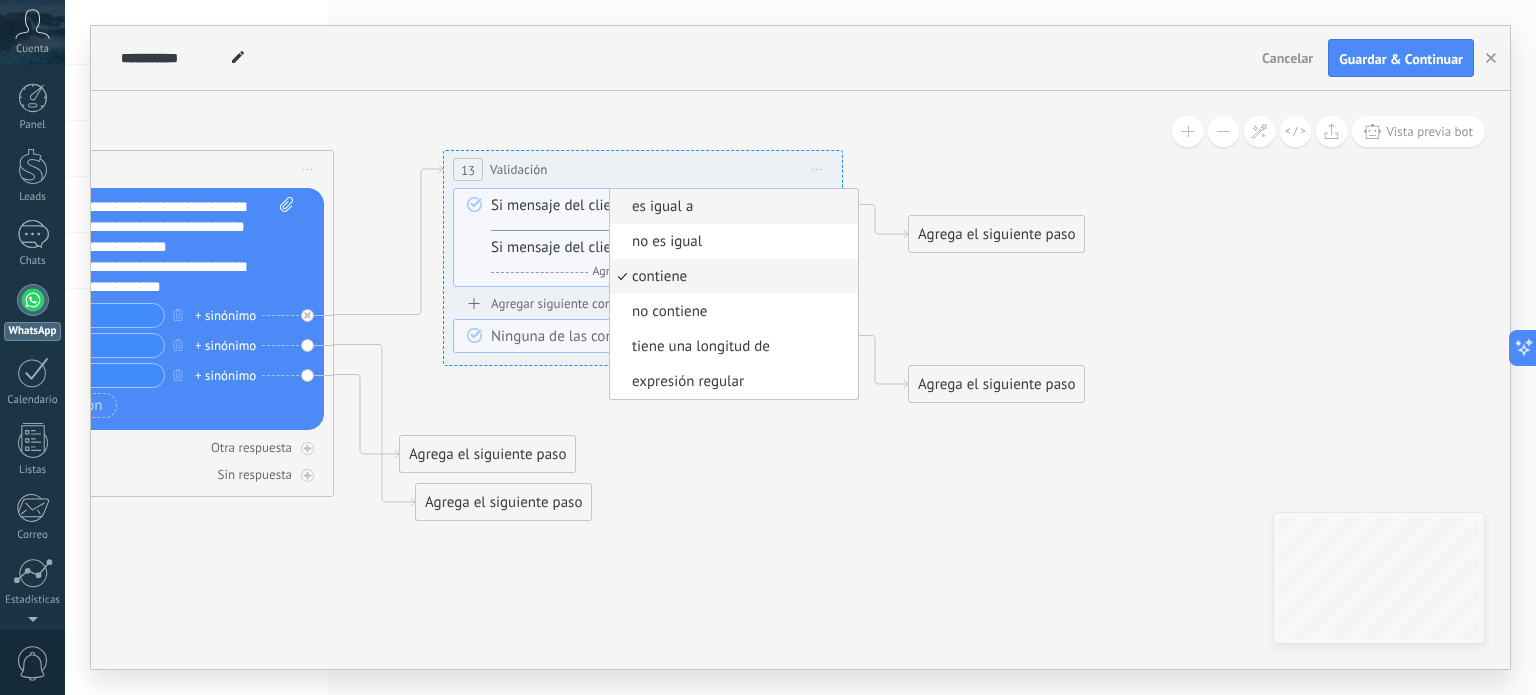 click on "es igual a" at bounding box center (731, 207) 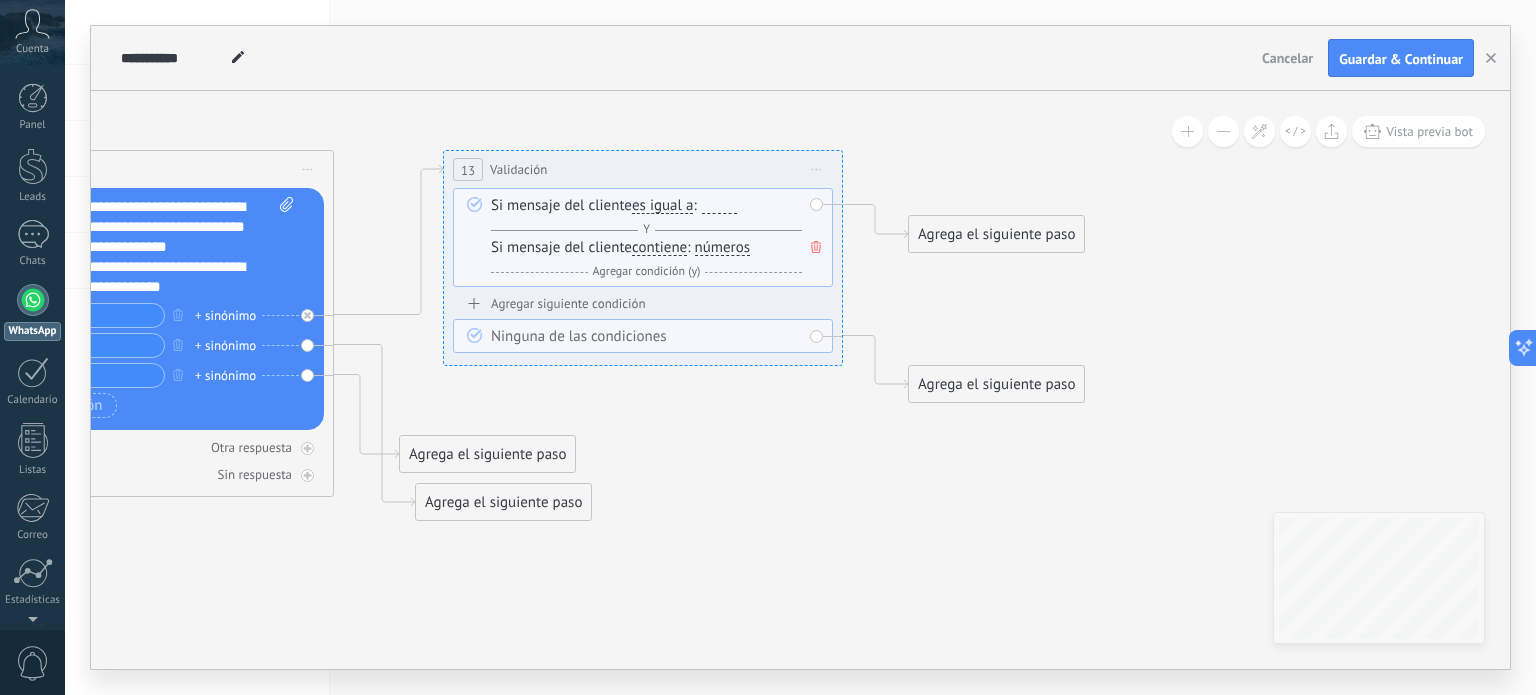 click at bounding box center (719, 206) 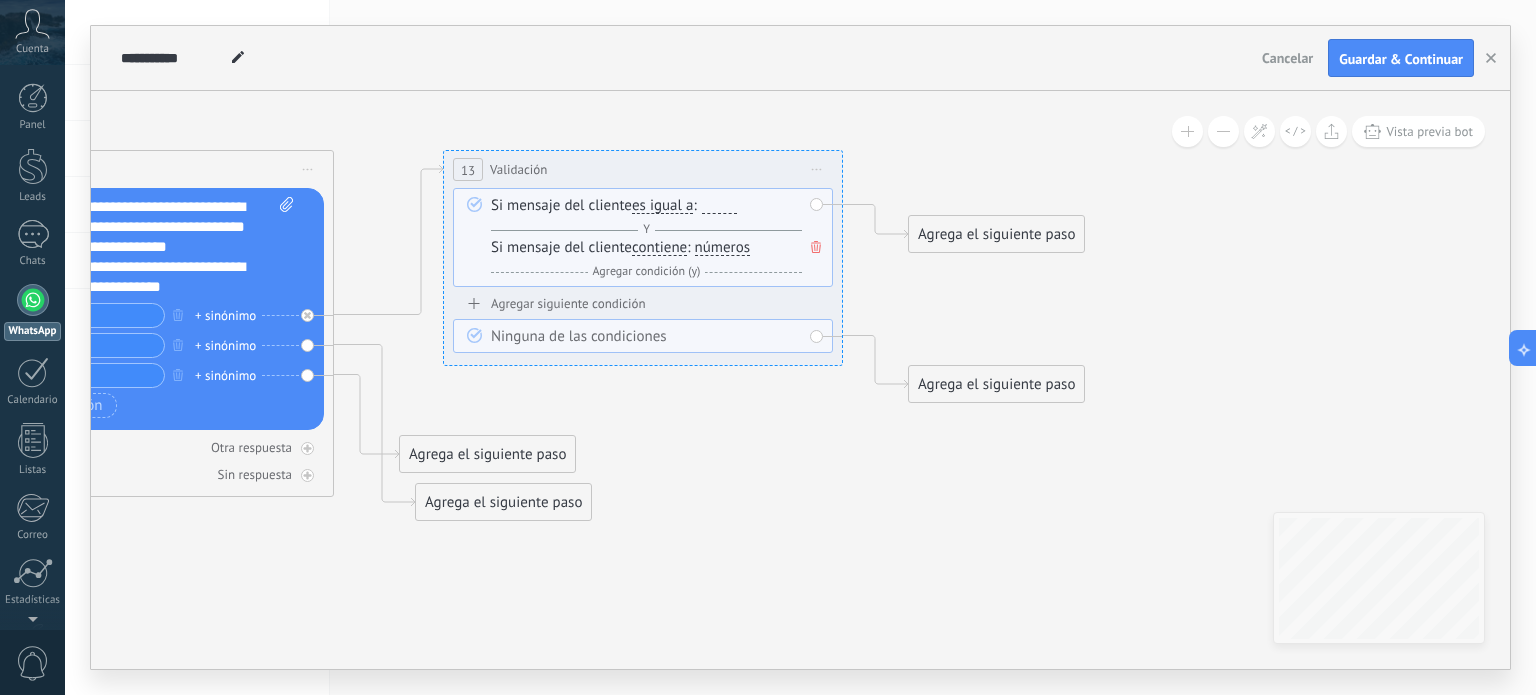 click on "Iniciar vista previa aquí
Cambiar nombre
Duplicar
Borrar" at bounding box center [817, 169] 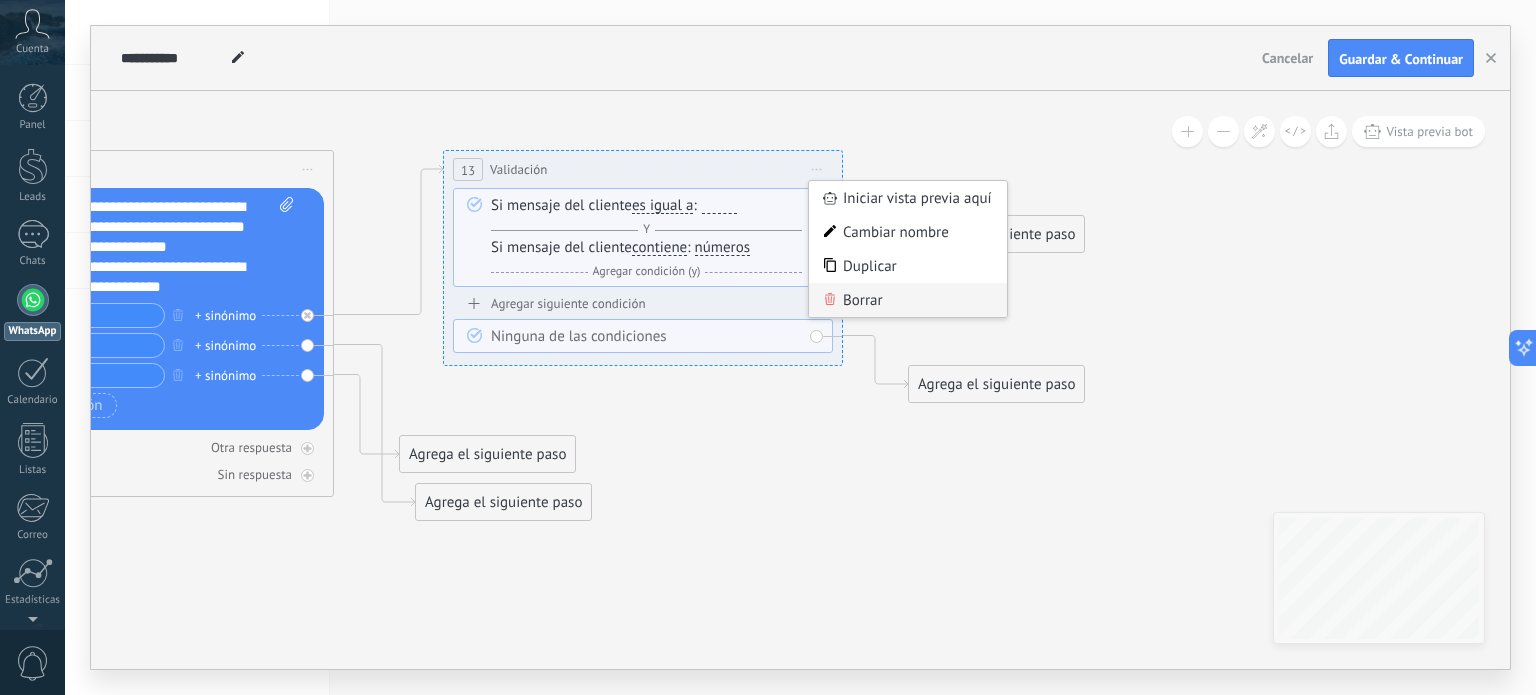 click on "Borrar" at bounding box center (908, 300) 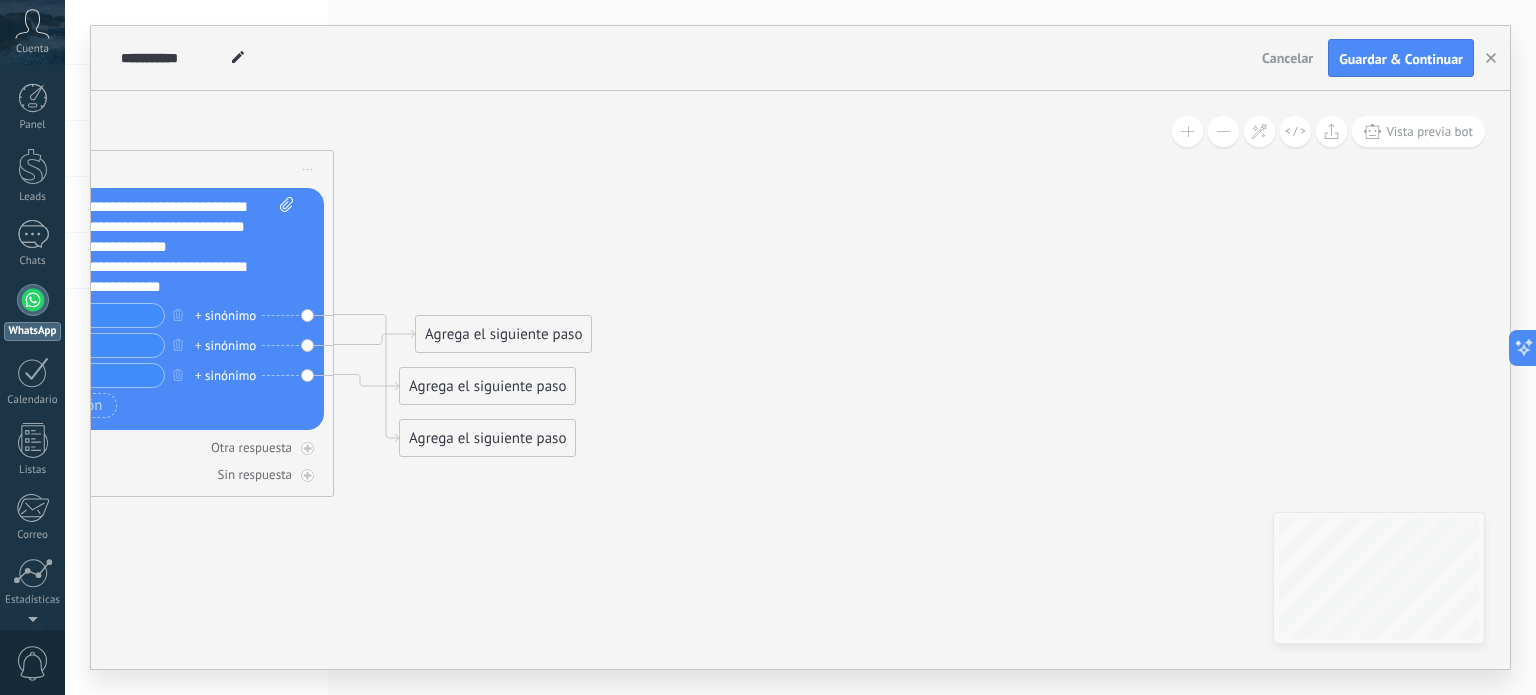 click on "Reemplazar
Quitar
Convertir a mensaje de voz
Arrastre la imagen aquí para adjuntarla.
Añadir imagen
Subir
Arrastrar y soltar
Archivo no encontrado
Escribe tu mensaje..." at bounding box center [134, 309] 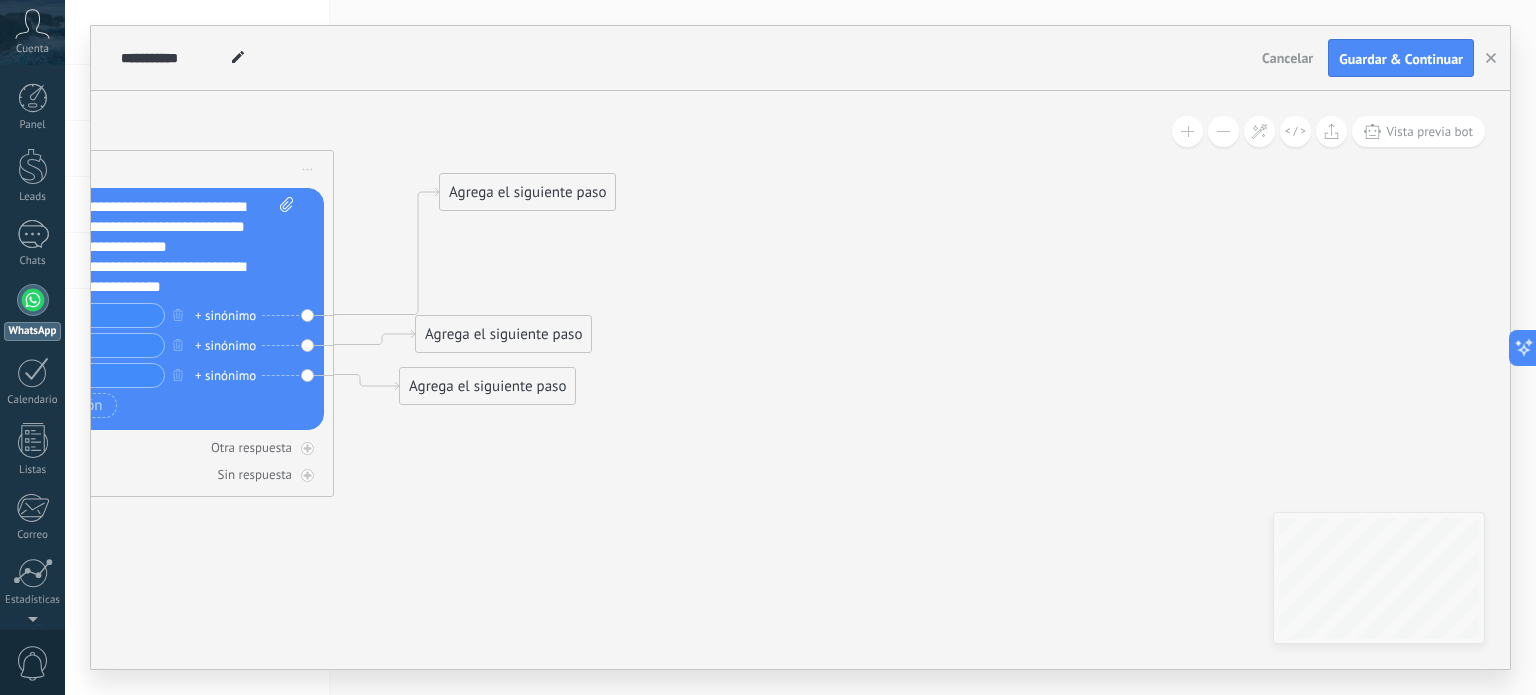 drag, startPoint x: 477, startPoint y: 440, endPoint x: 518, endPoint y: 195, distance: 248.40692 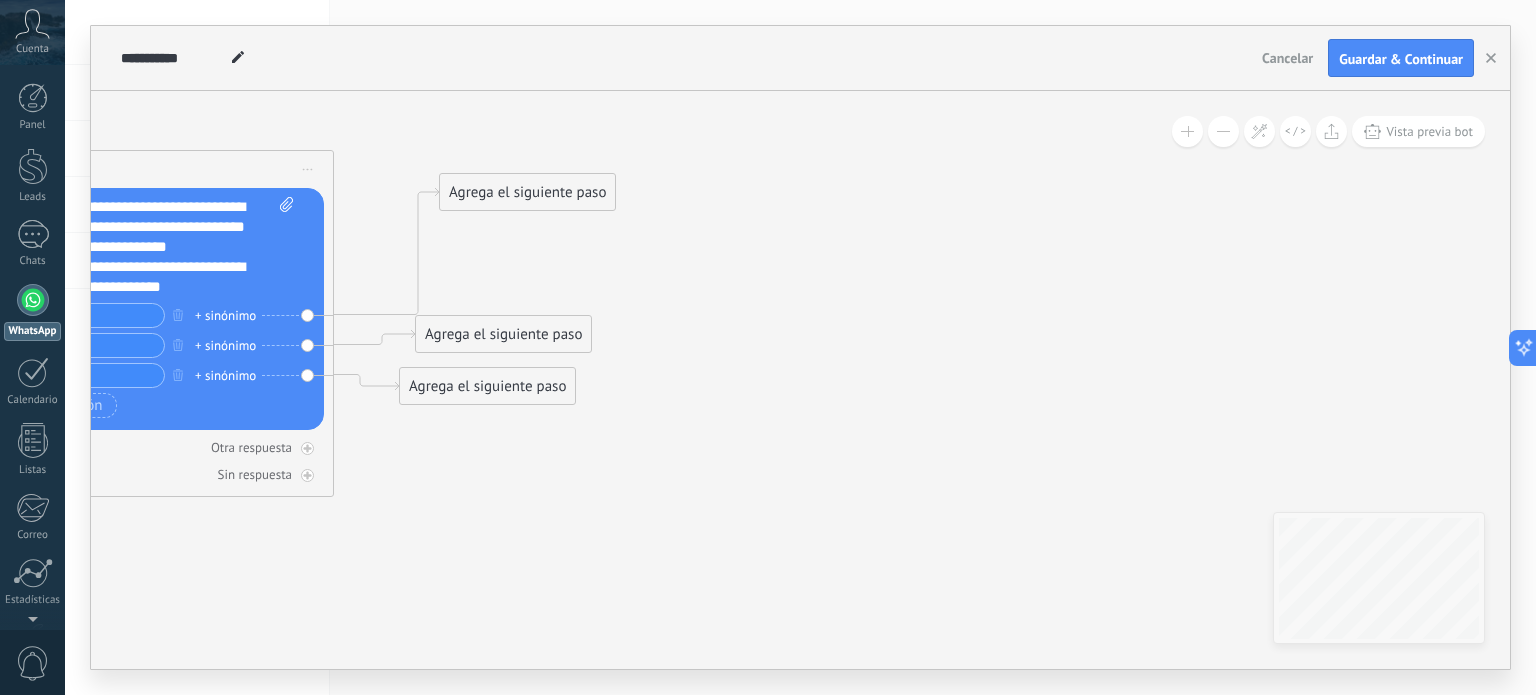 click on "Agrega el siguiente paso" at bounding box center [527, 192] 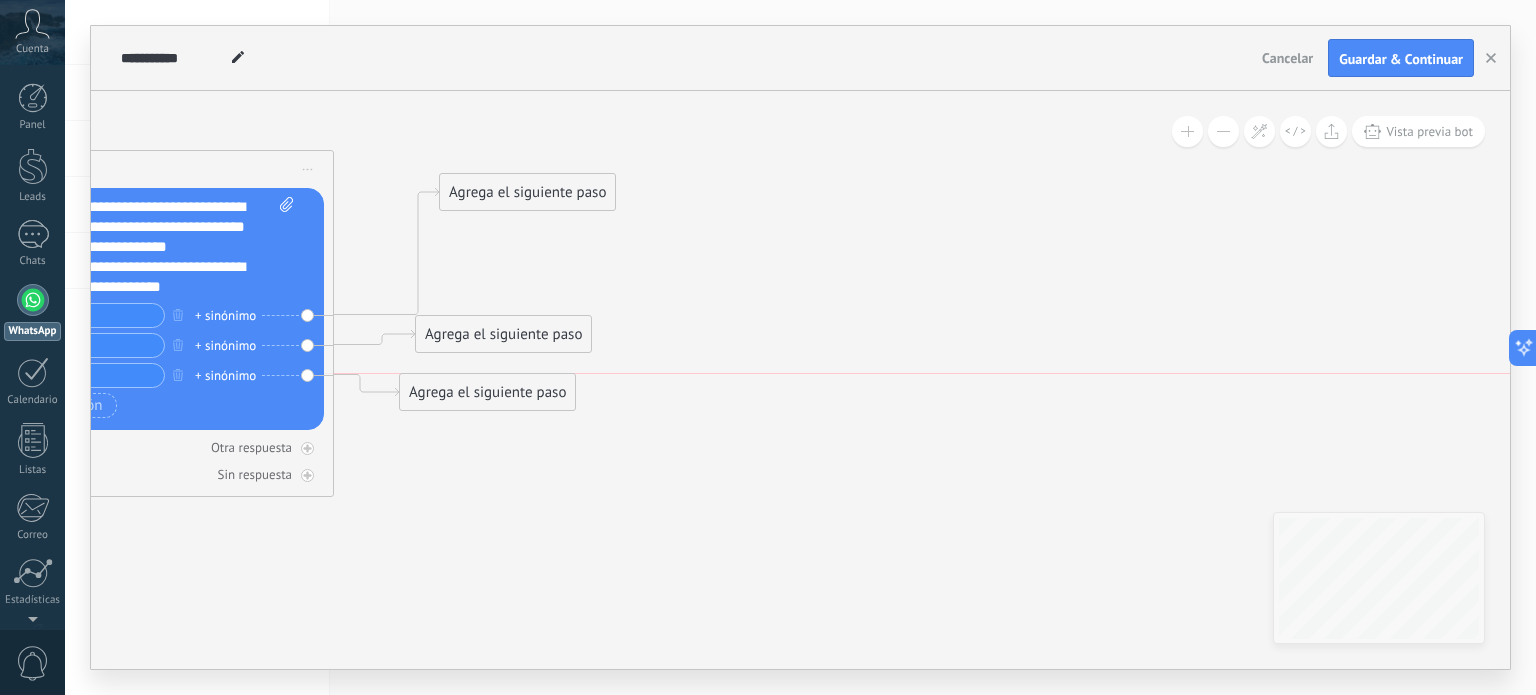 drag, startPoint x: 480, startPoint y: 402, endPoint x: 468, endPoint y: 471, distance: 70.035706 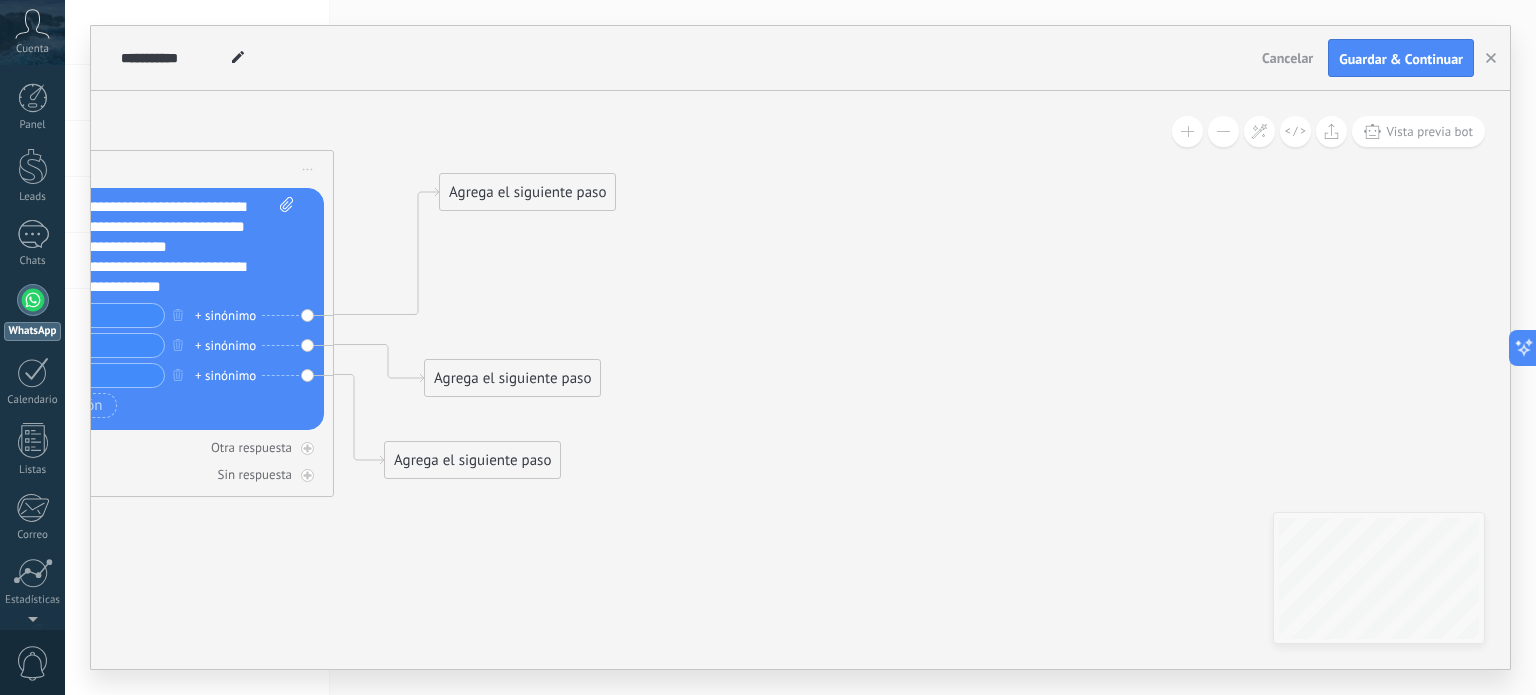 drag, startPoint x: 492, startPoint y: 348, endPoint x: 506, endPoint y: 399, distance: 52.886673 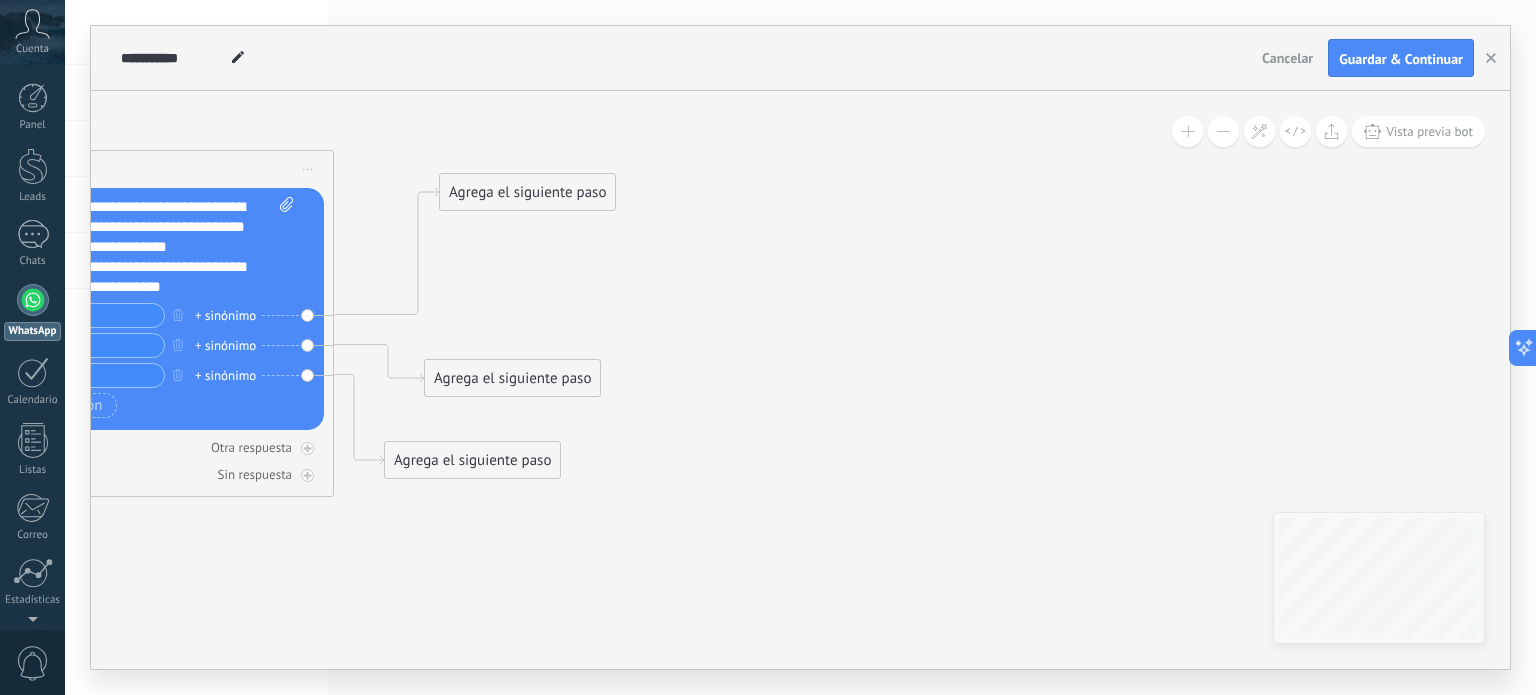 click on "Agrega el siguiente paso" at bounding box center [512, 378] 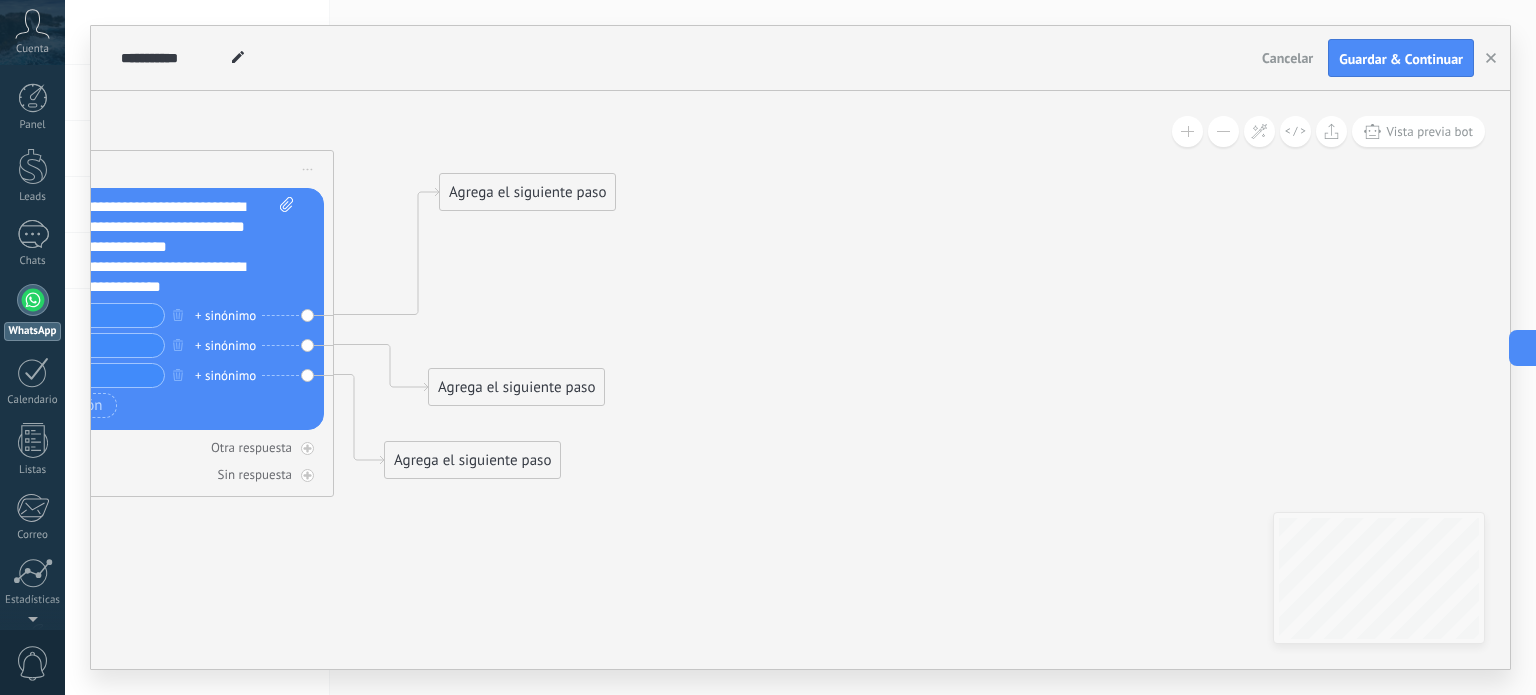 click on "Agrega el siguiente paso" at bounding box center (527, 192) 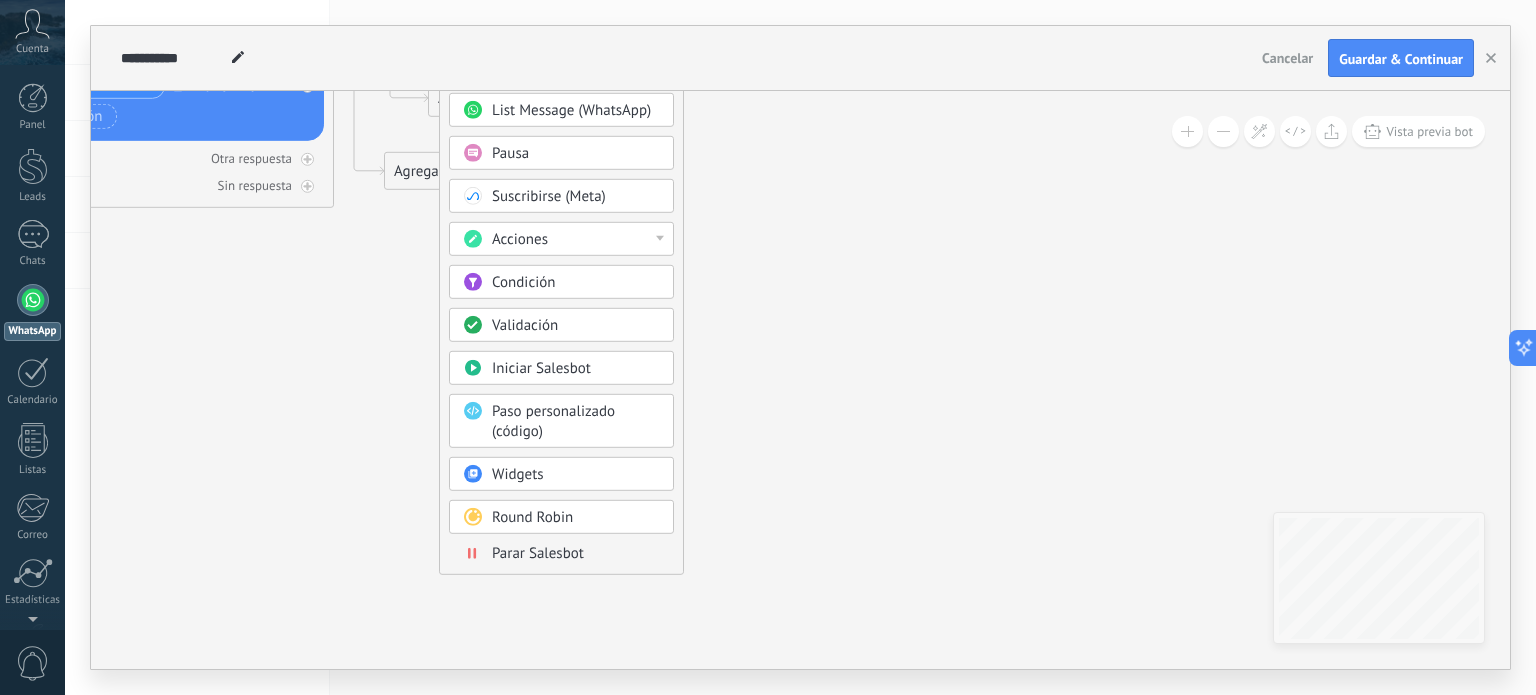 click on "Acciones" at bounding box center (561, 239) 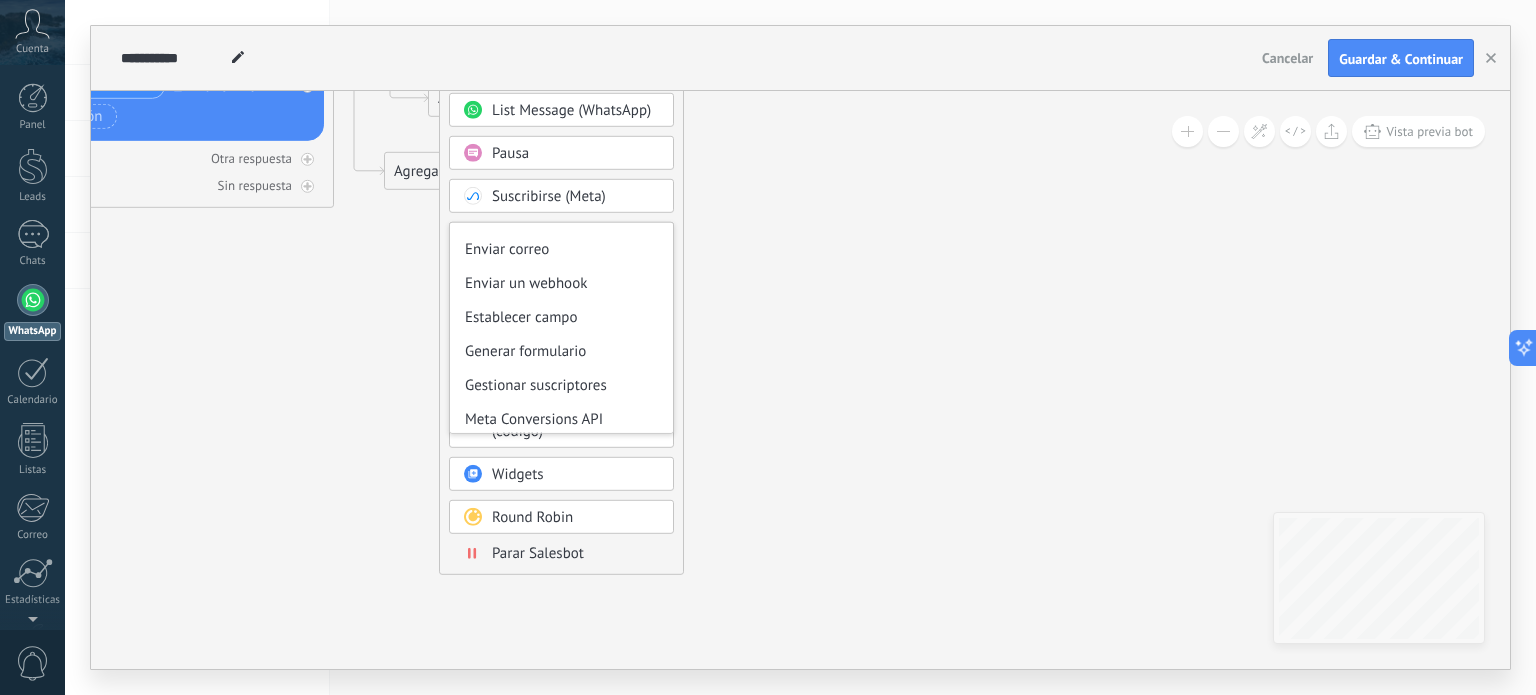 scroll, scrollTop: 265, scrollLeft: 0, axis: vertical 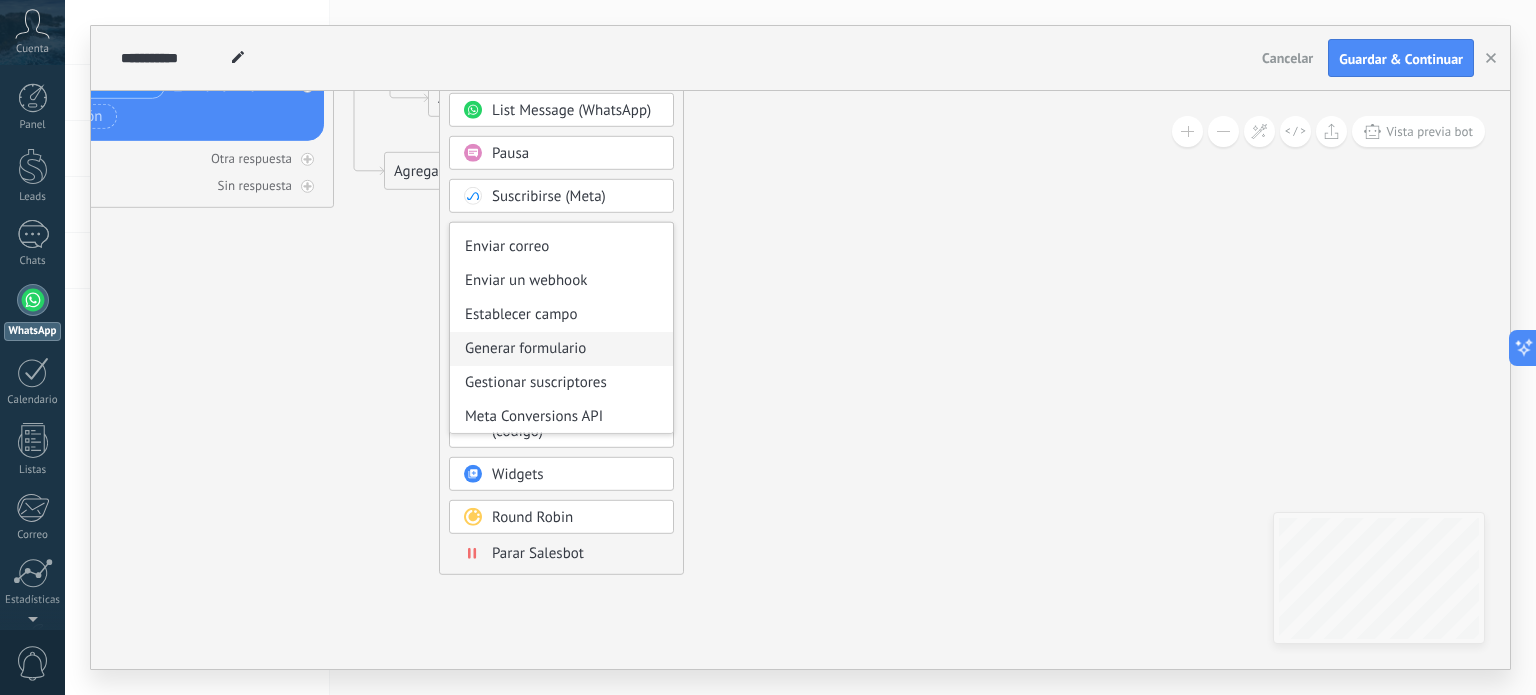 click on "Generar formulario" at bounding box center [561, 349] 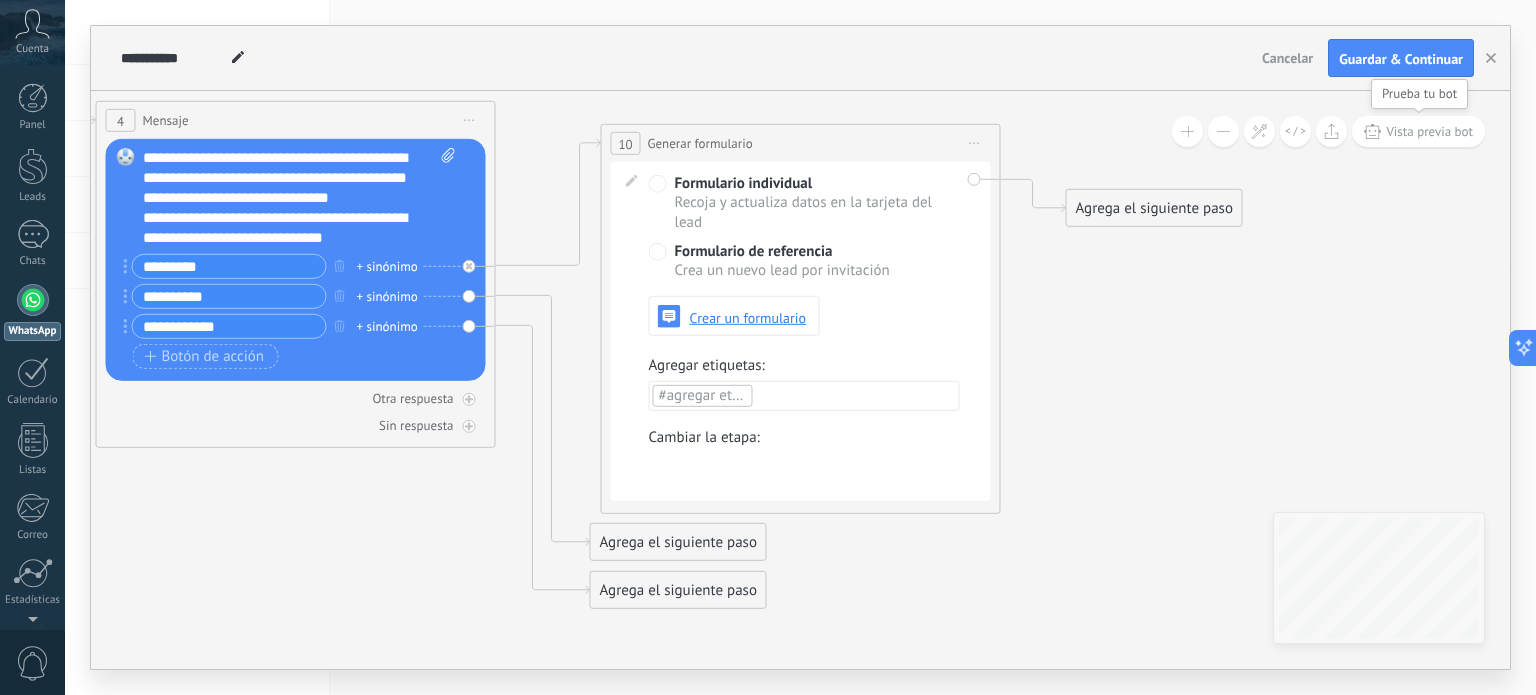 click 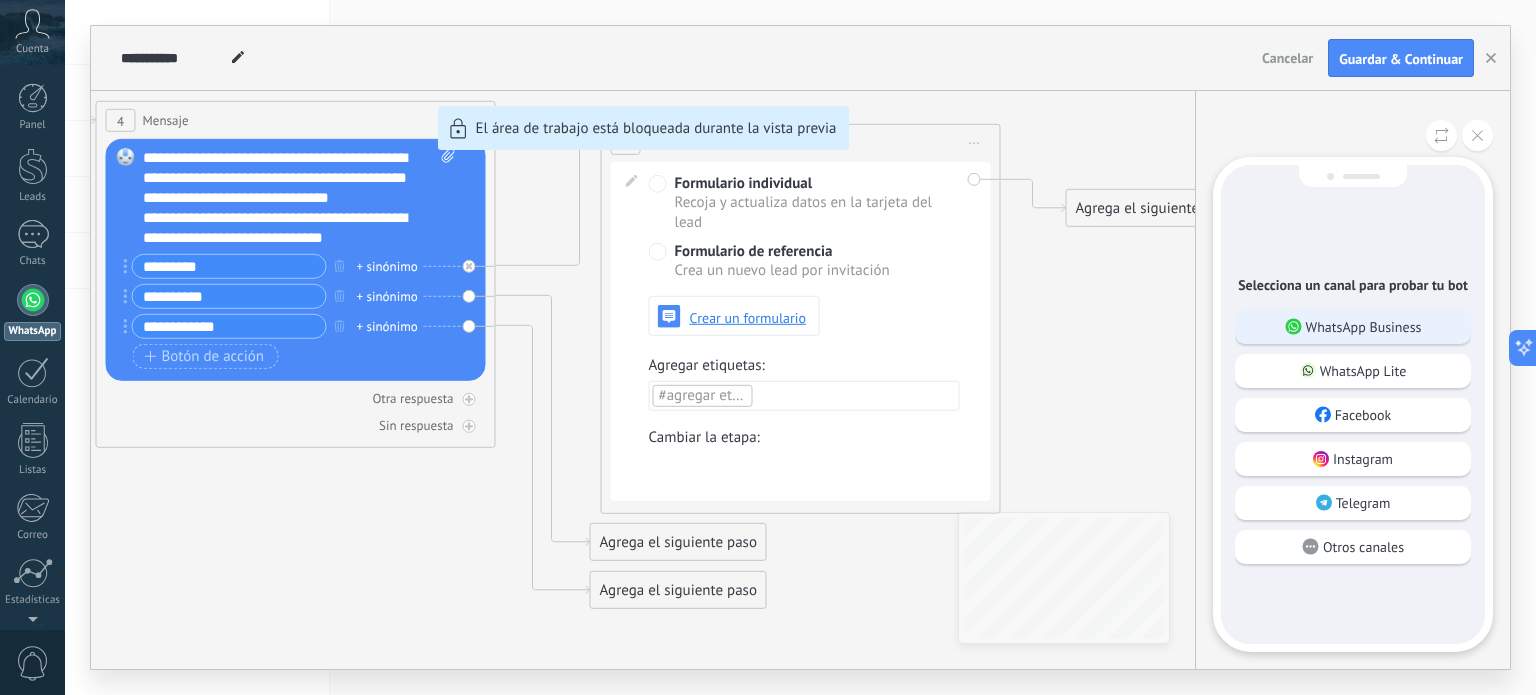 click on "WhatsApp Business" at bounding box center (1353, 327) 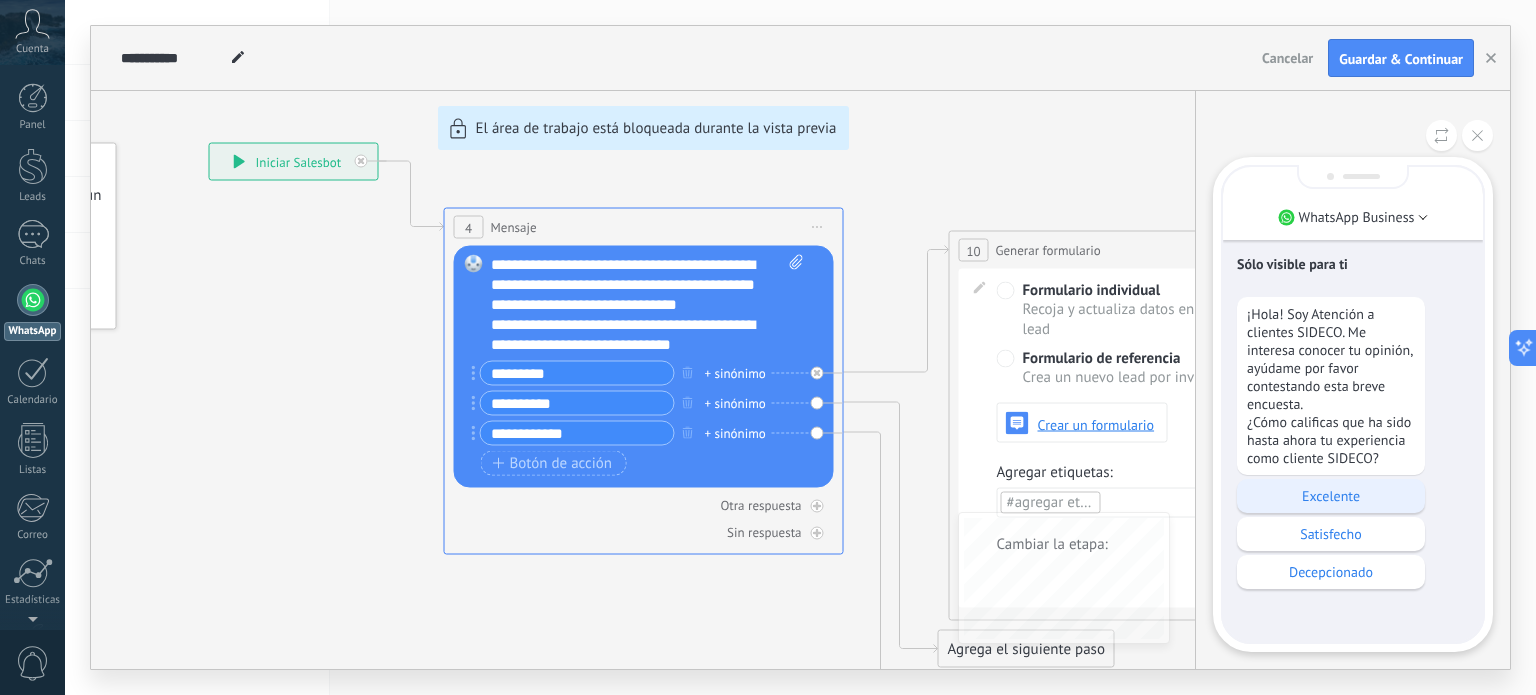 click on "Excelente" at bounding box center (1331, 496) 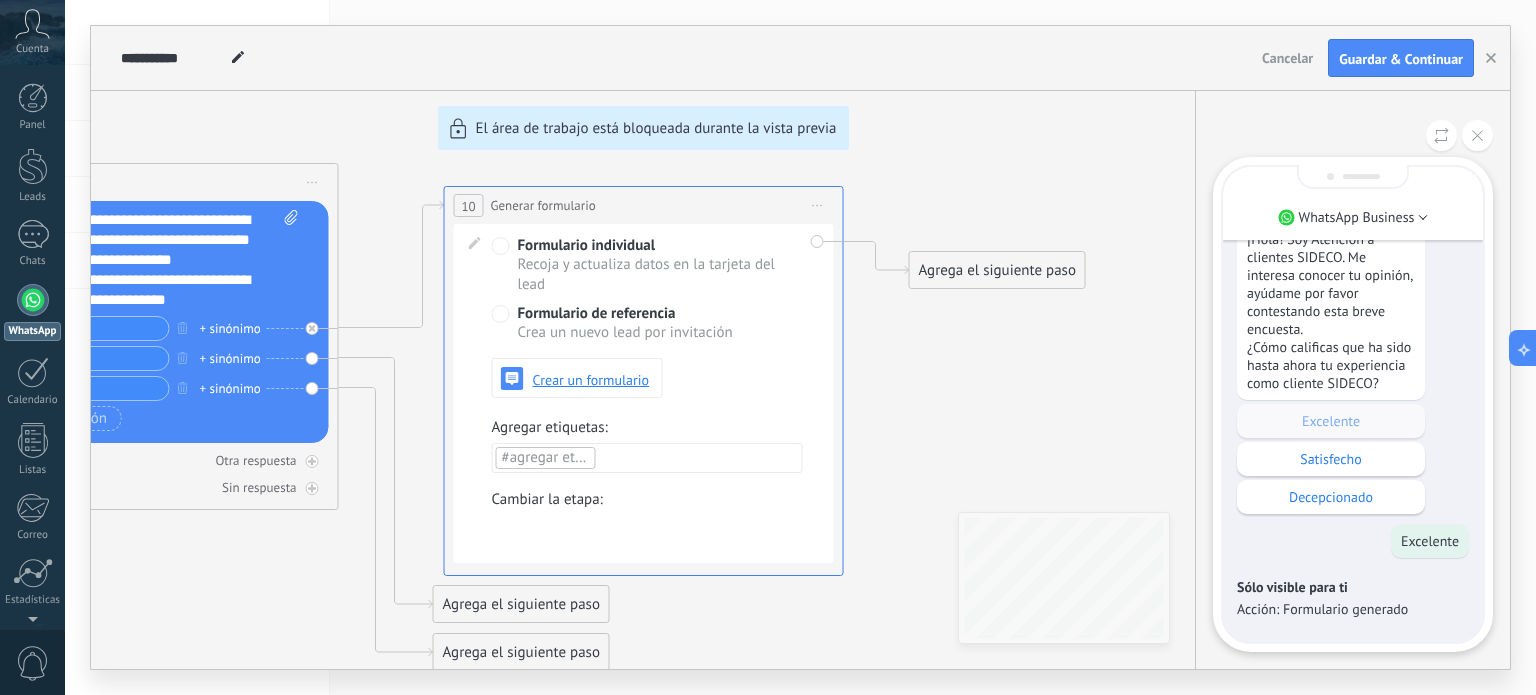 click on "Acción: Formulario generado" at bounding box center [1353, 609] 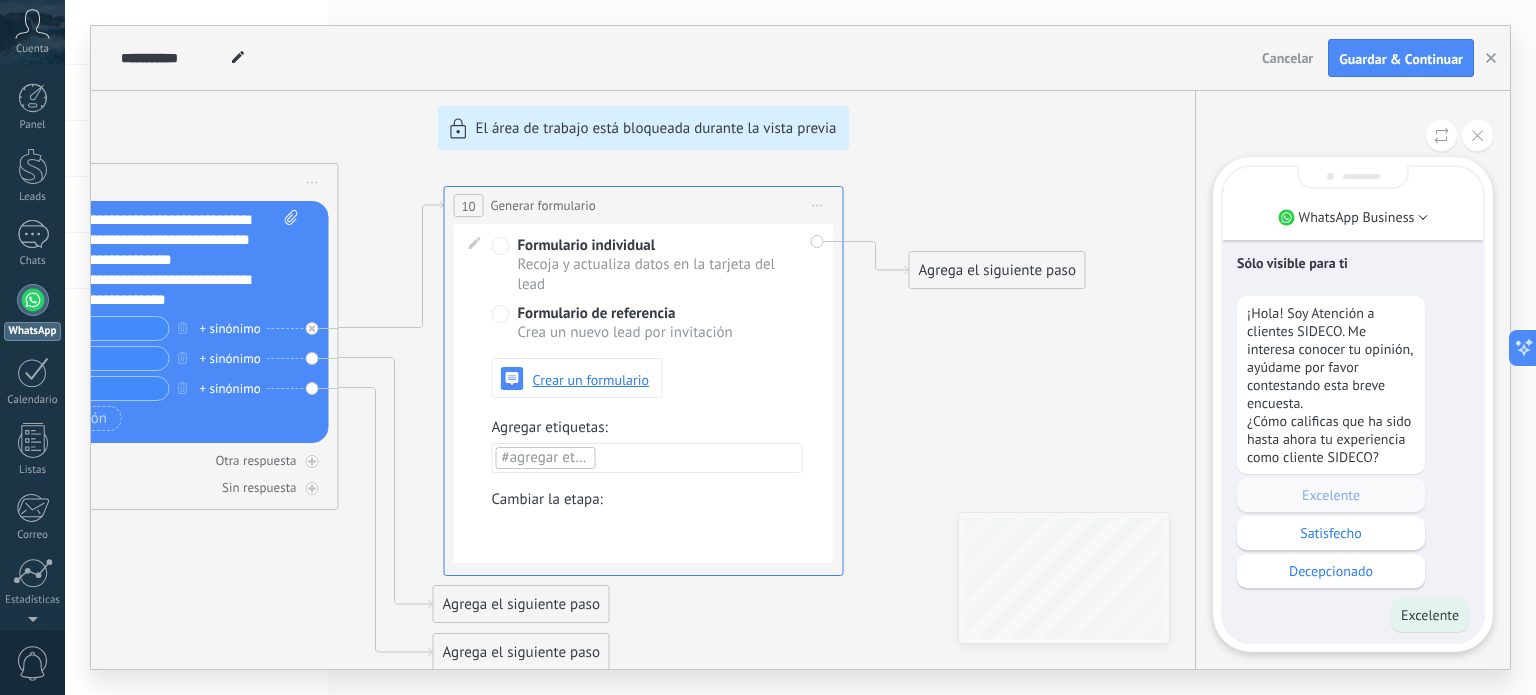 scroll, scrollTop: -78, scrollLeft: 0, axis: vertical 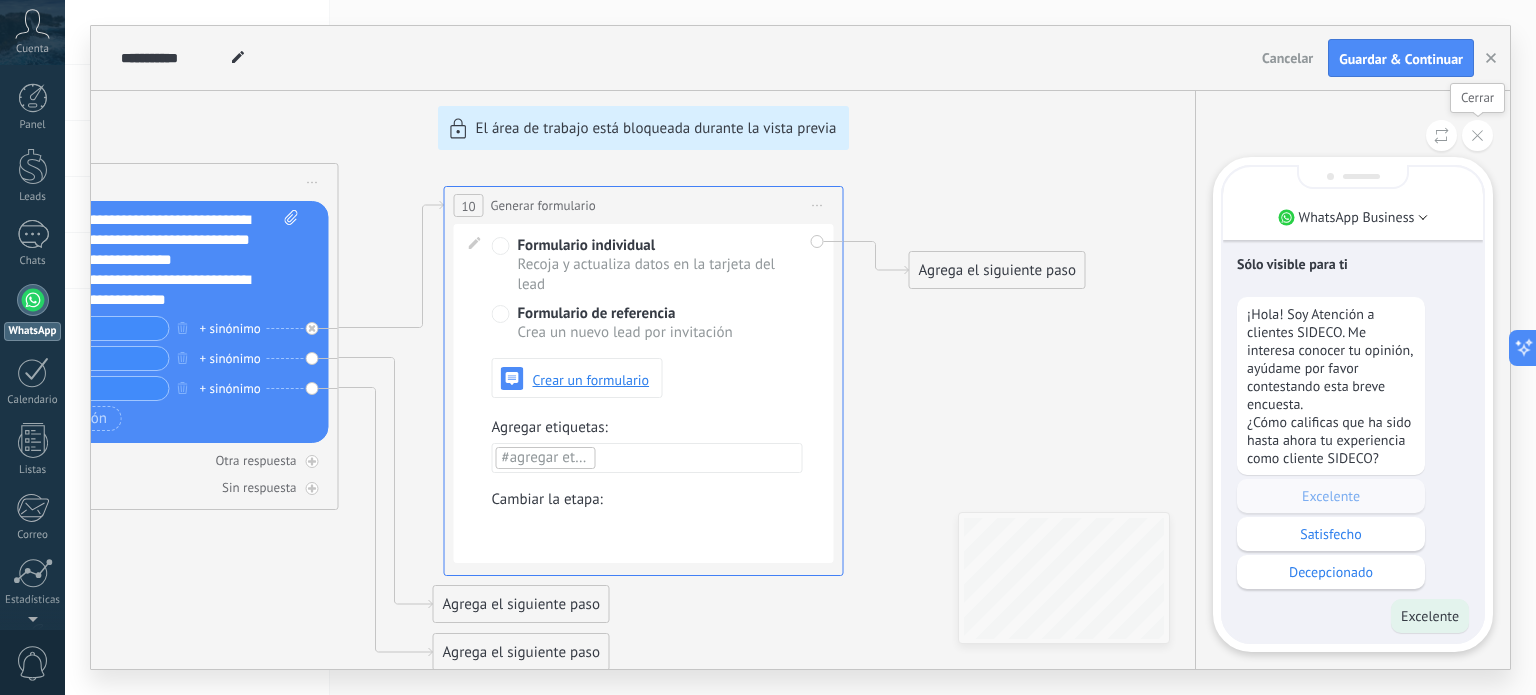 click at bounding box center [1477, 135] 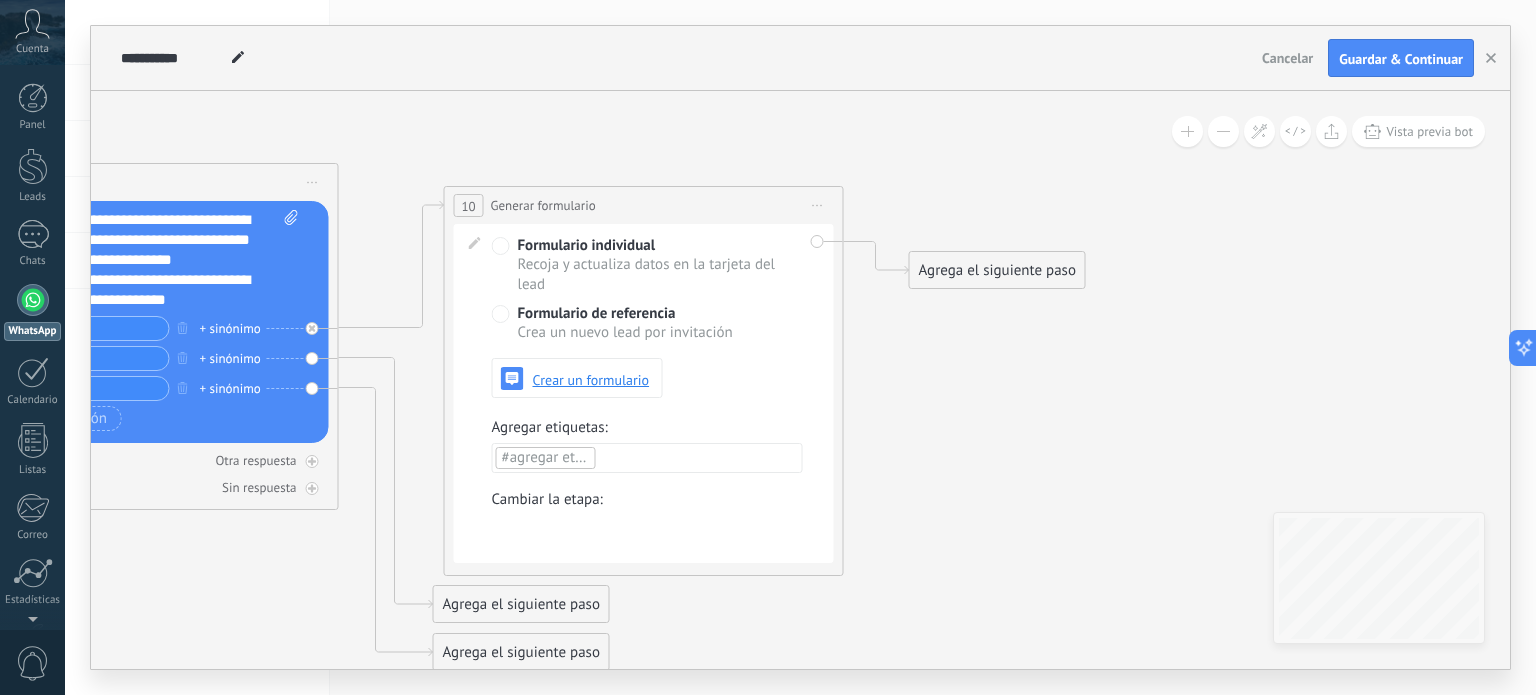 click 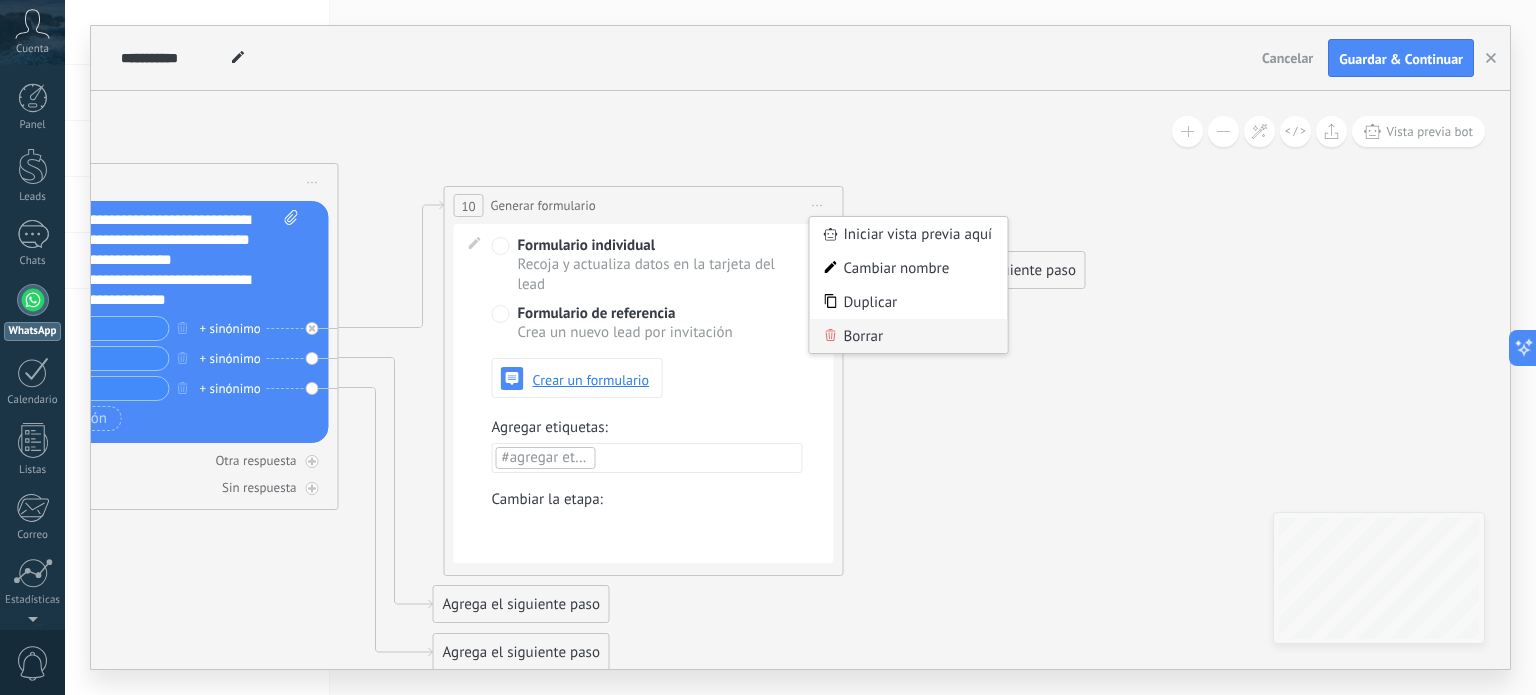 click on "Borrar" at bounding box center (909, 336) 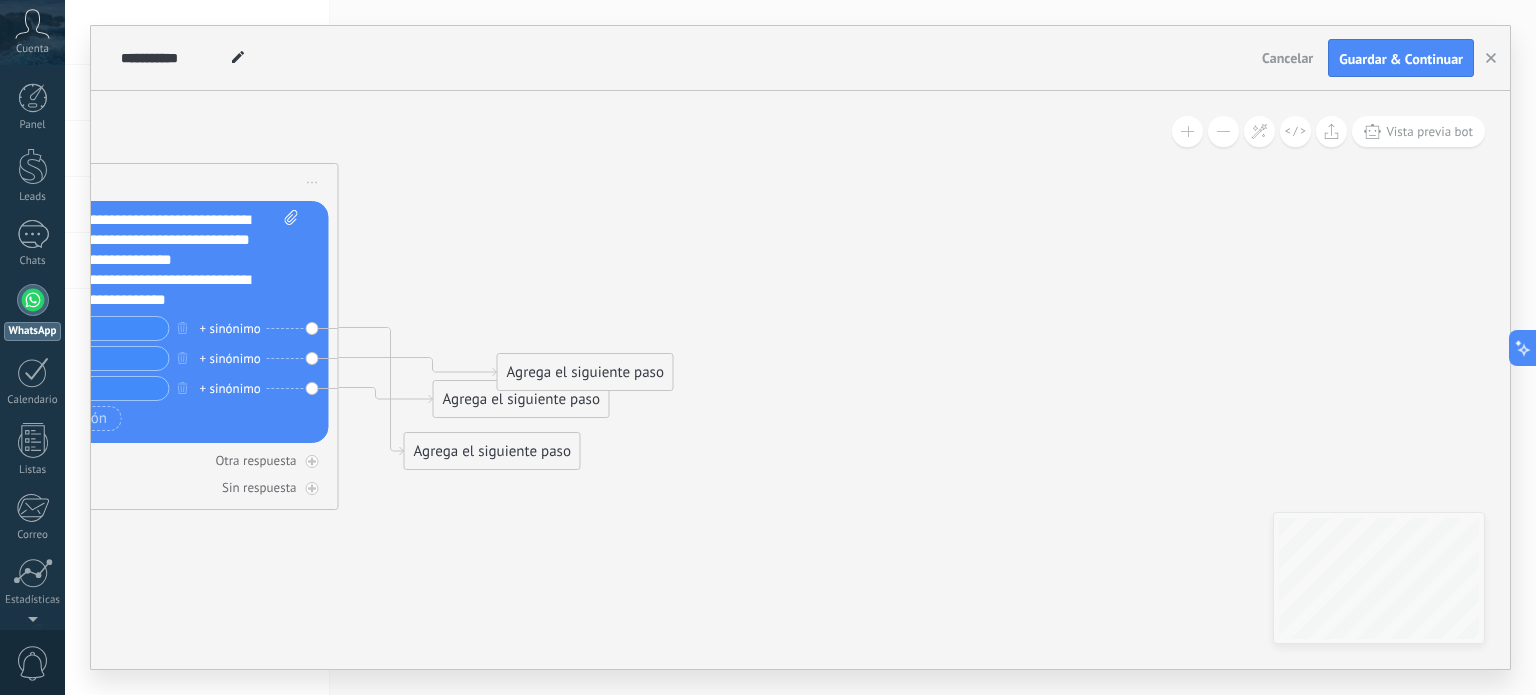 drag, startPoint x: 478, startPoint y: 345, endPoint x: 530, endPoint y: 381, distance: 63.245552 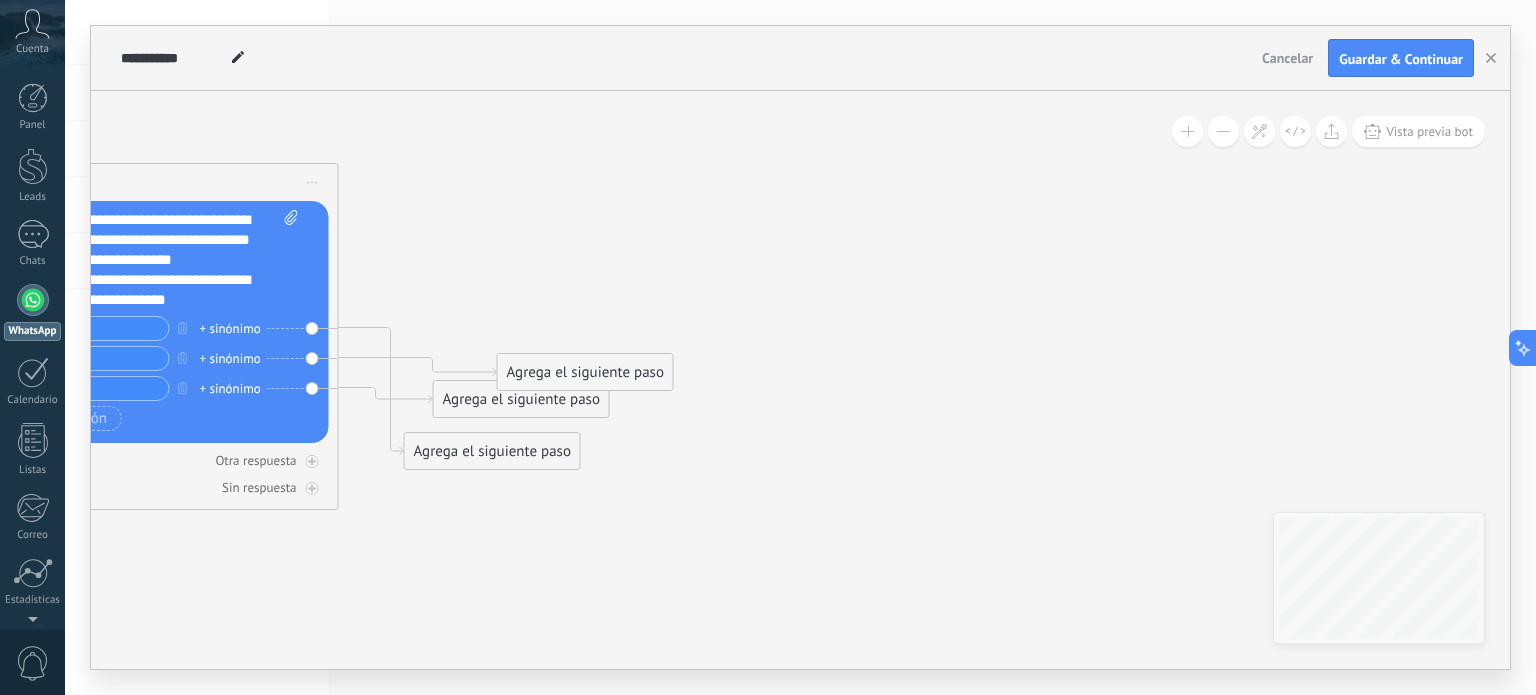 click on "Agrega el siguiente paso" at bounding box center [585, 372] 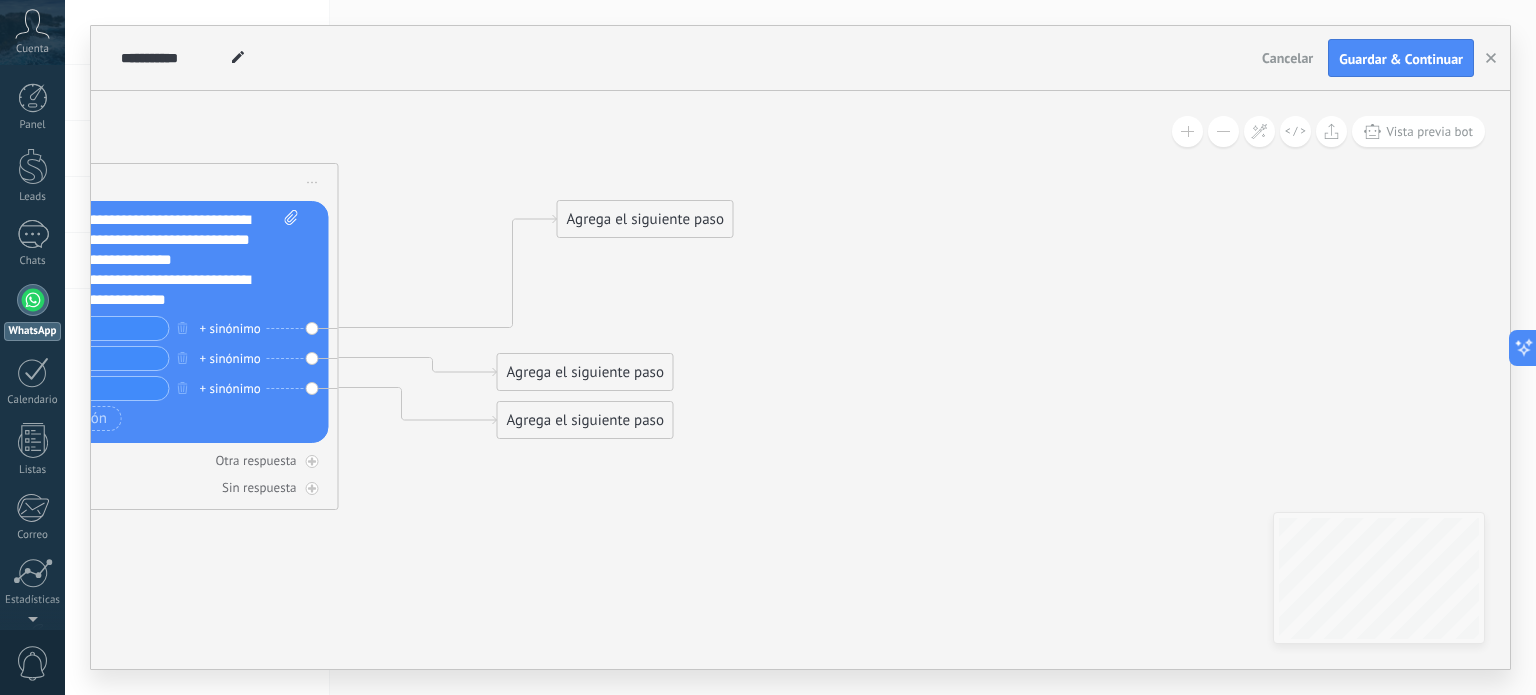 drag, startPoint x: 552, startPoint y: 349, endPoint x: 576, endPoint y: 220, distance: 131.21356 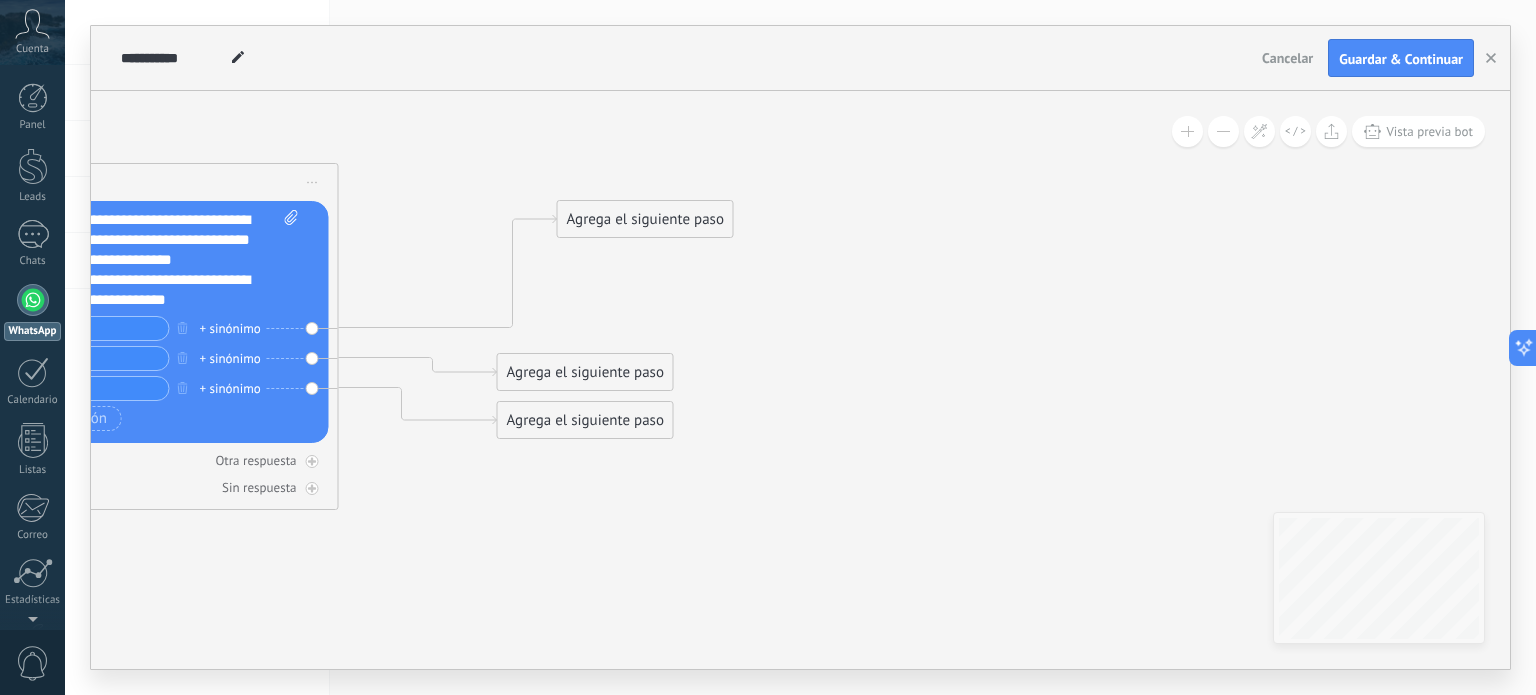 click on "Agrega el siguiente paso" at bounding box center [645, 219] 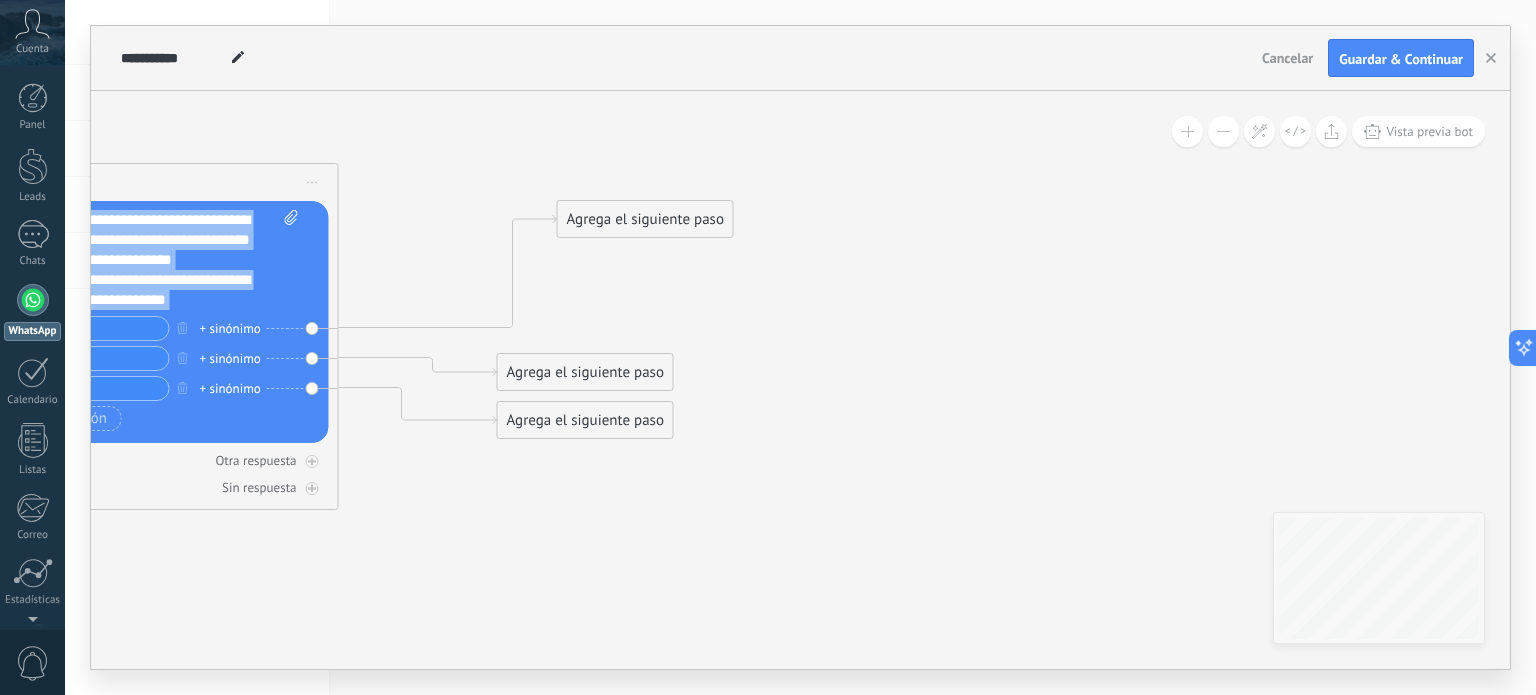 click 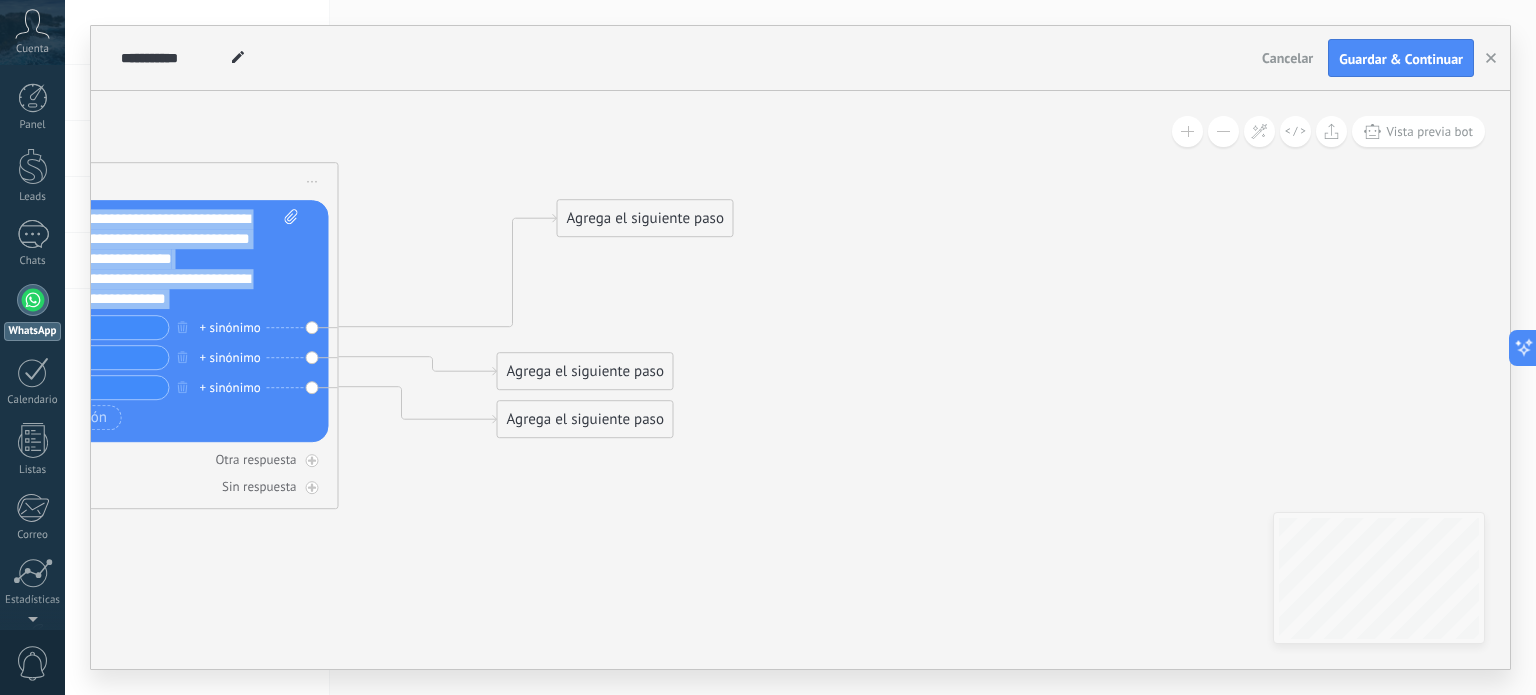 click on "Agrega el siguiente paso" at bounding box center (645, 218) 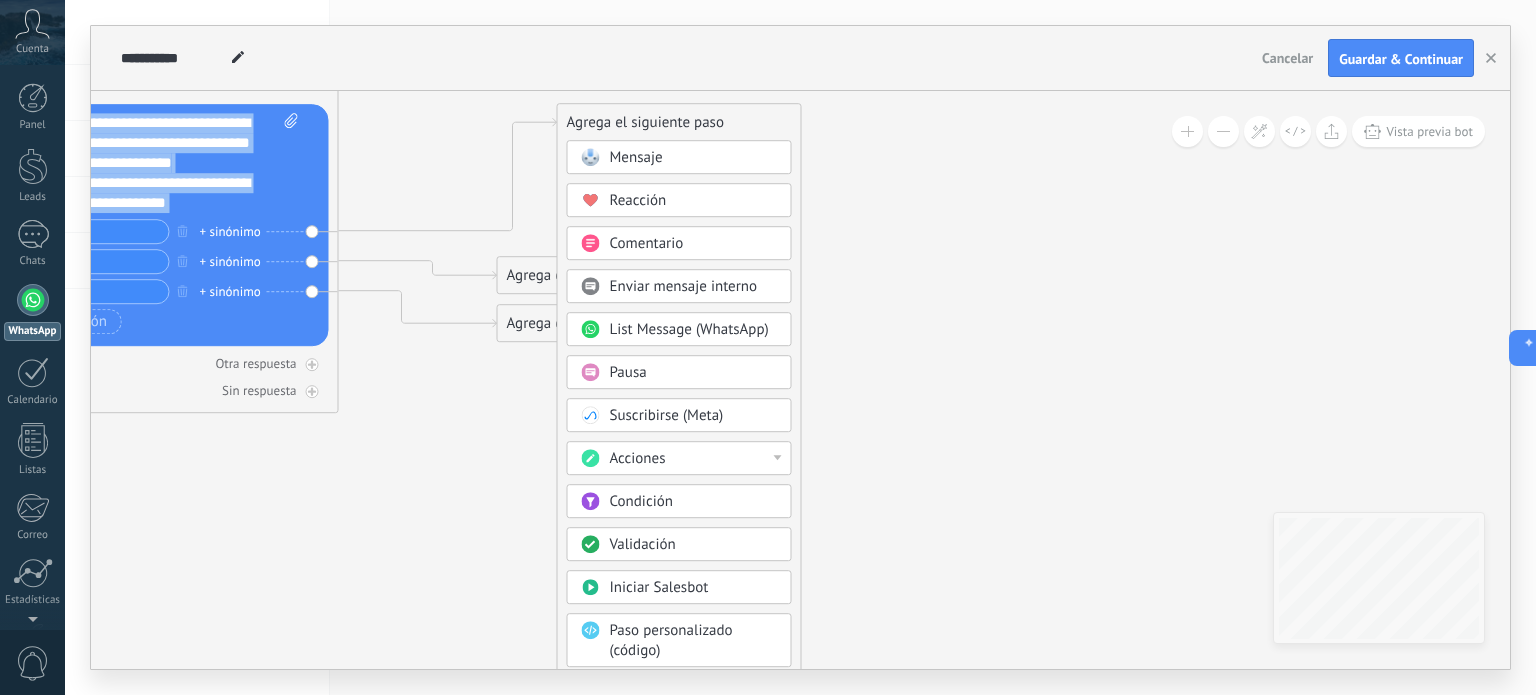 click on "List Message (WhatsApp)" at bounding box center [694, 330] 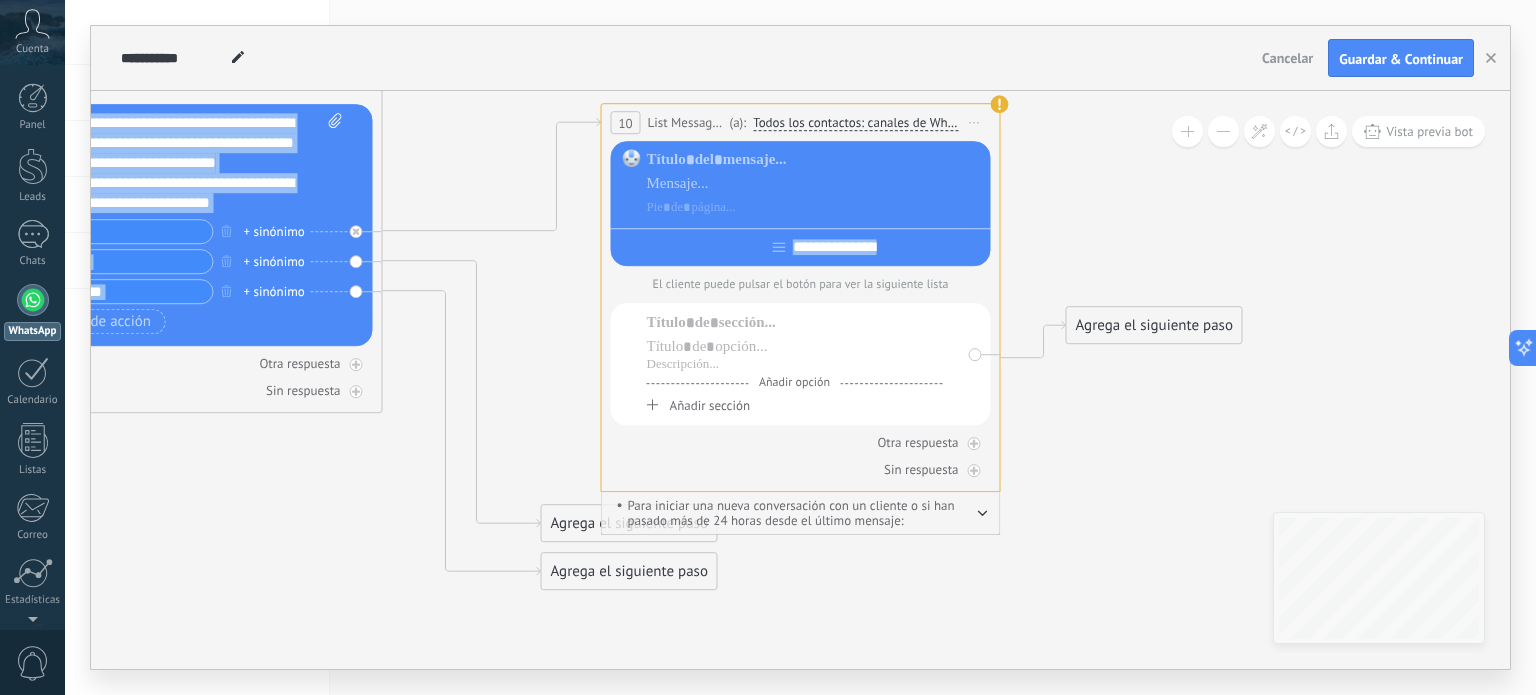 click on "Añadir opción
Añadir sección" at bounding box center [795, 363] 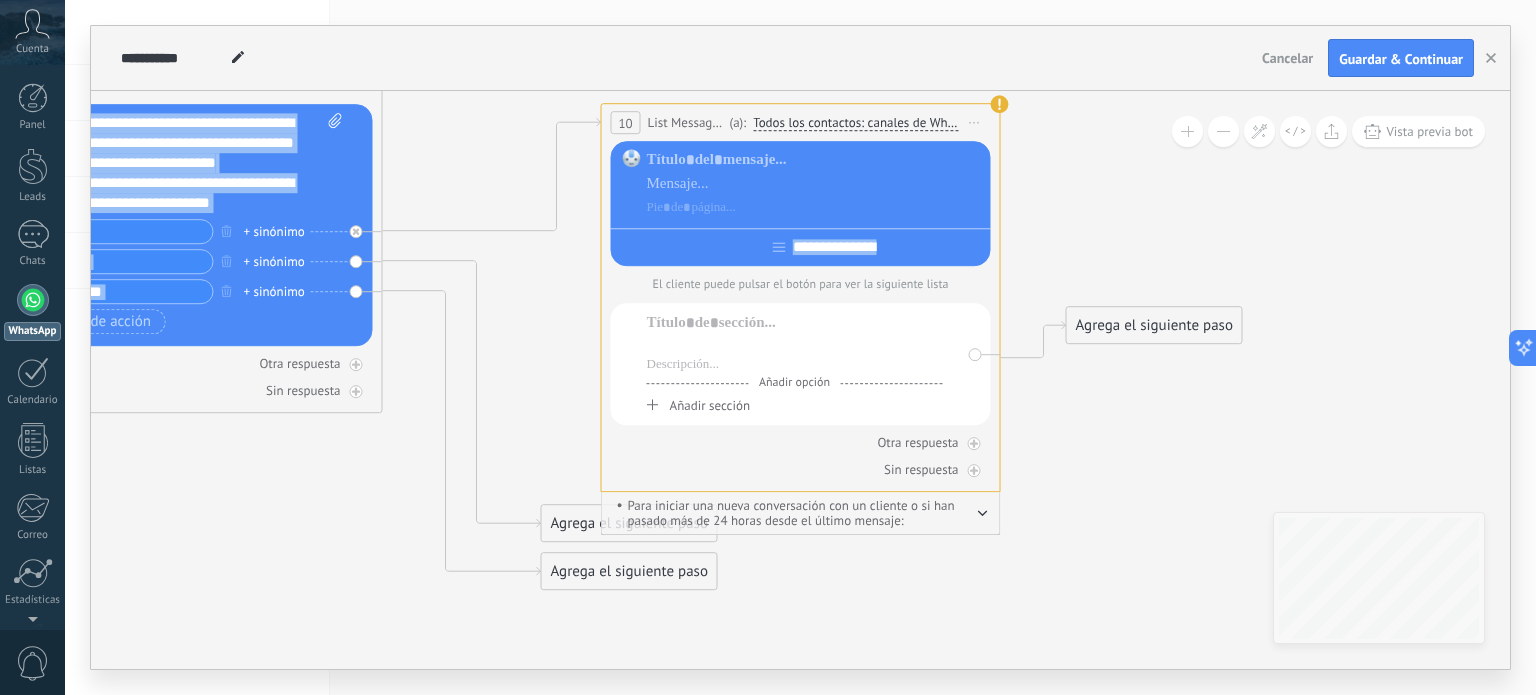click at bounding box center [795, 347] 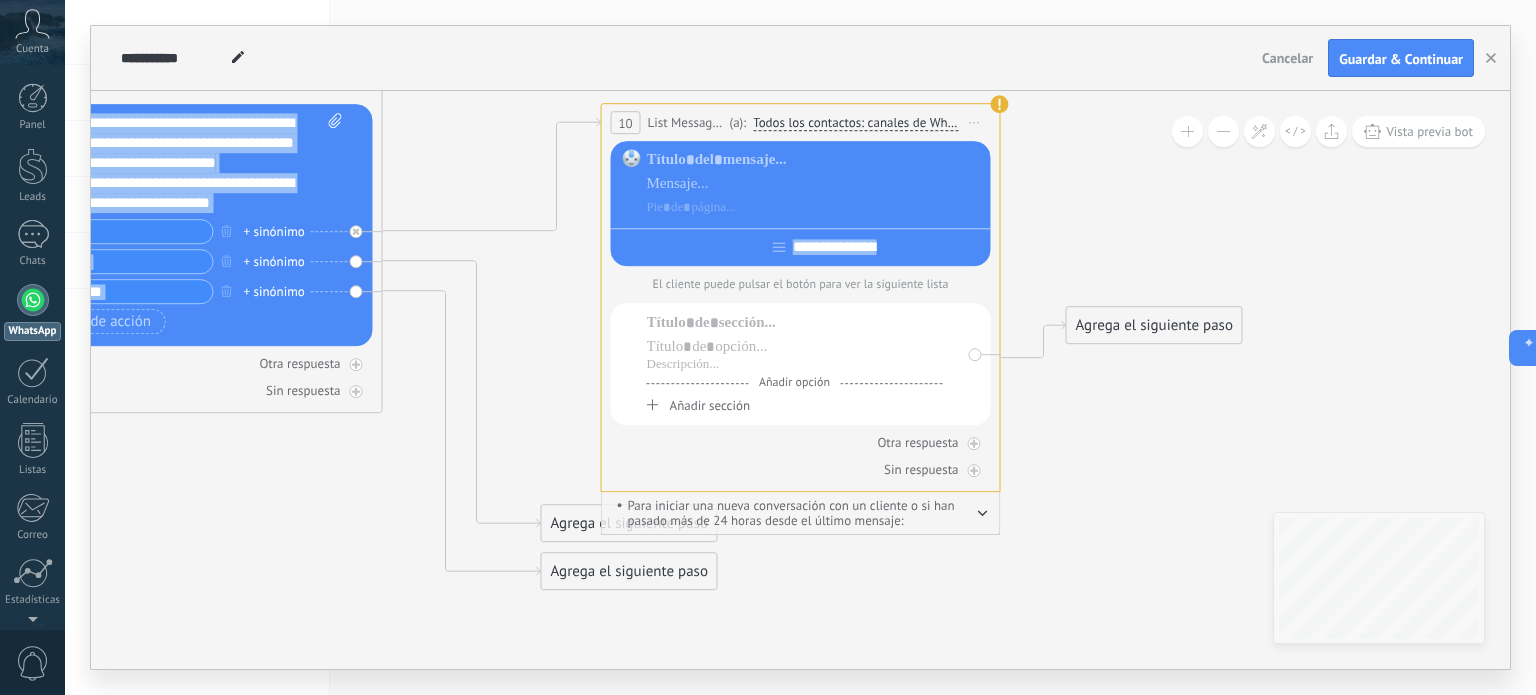 click on "El cliente puede pulsar el botón para ver la siguiente lista" at bounding box center [801, 284] 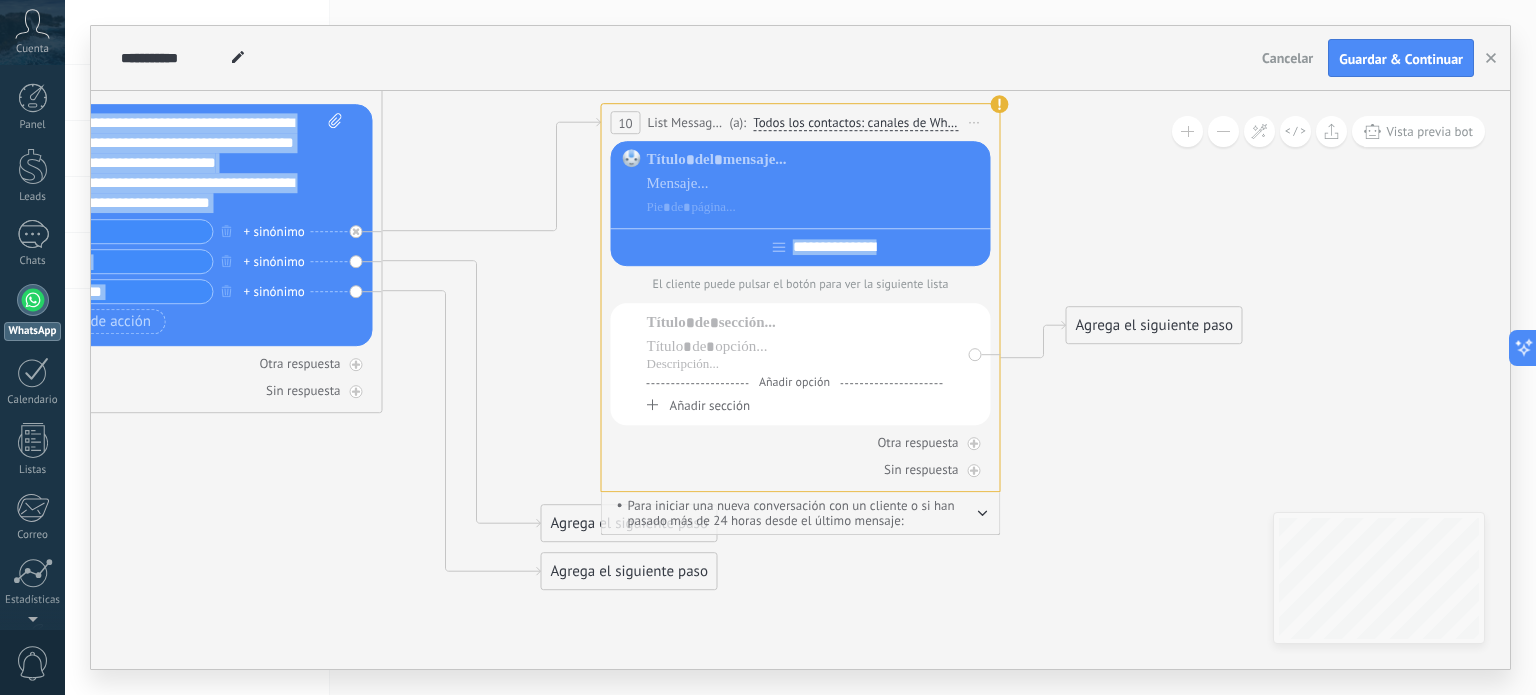 click on "Añadir opción
Añadir sección" at bounding box center (795, 363) 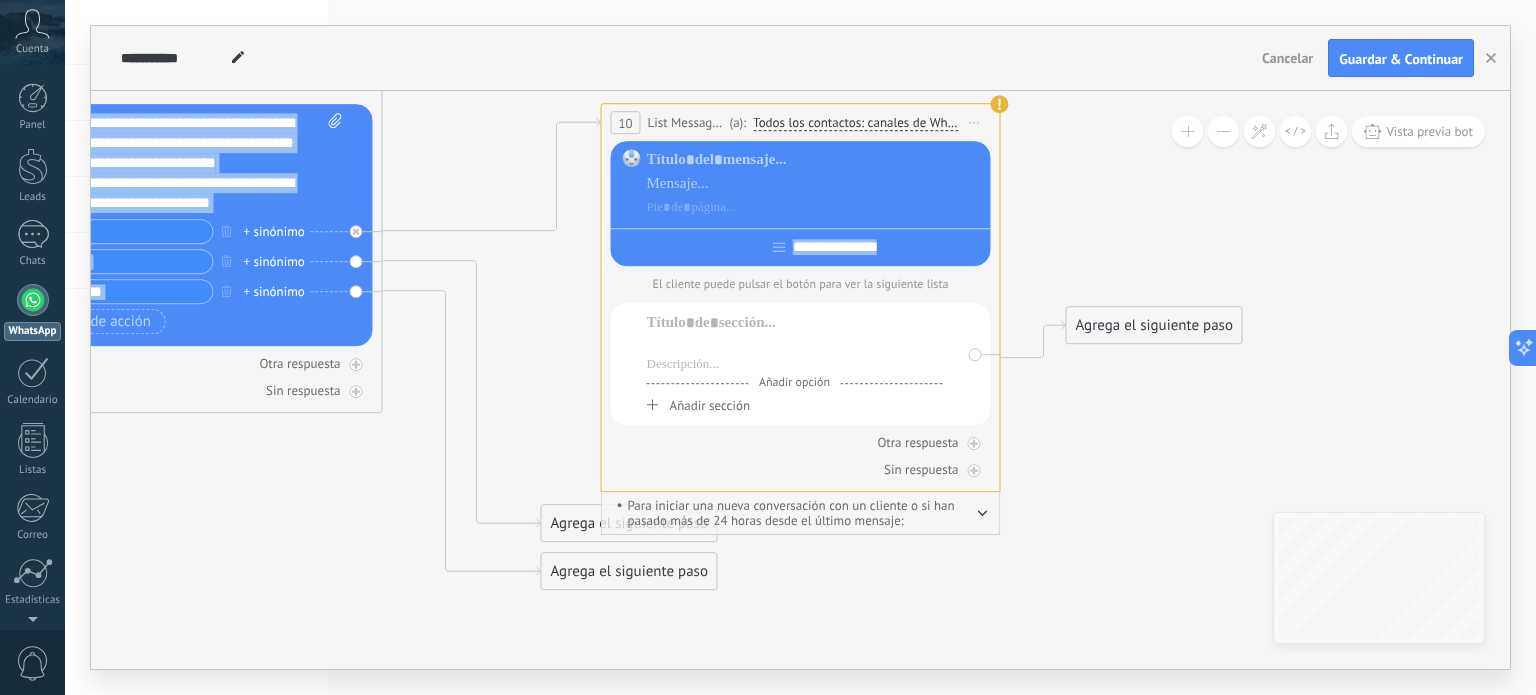 click at bounding box center [795, 347] 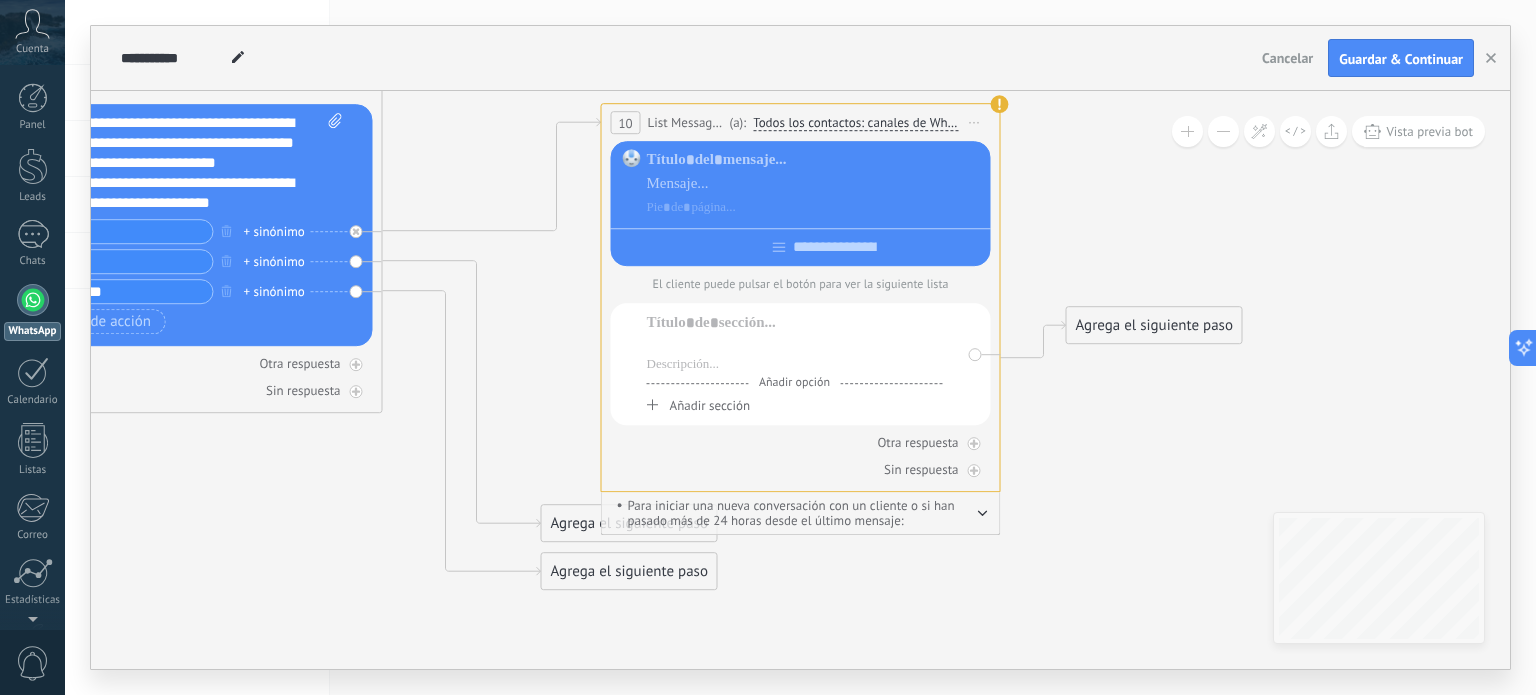 paste 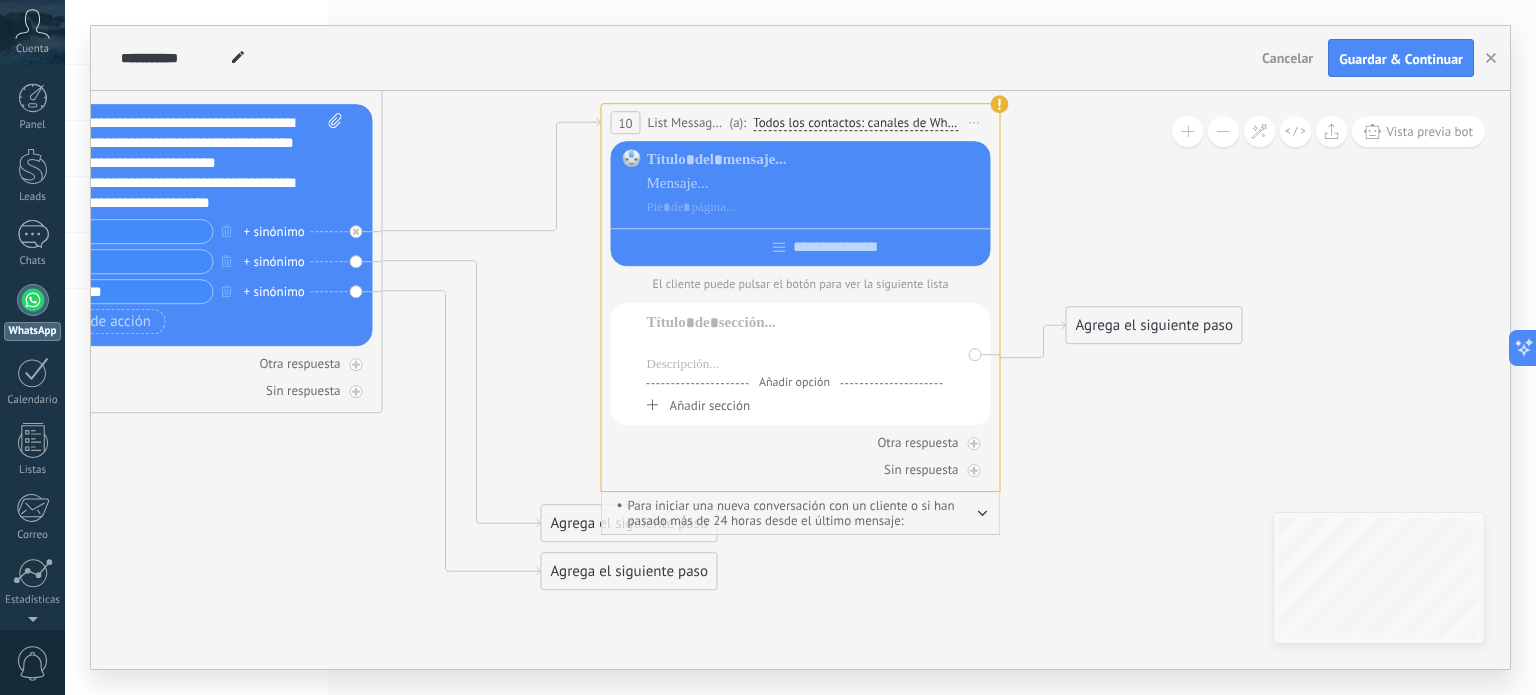 type 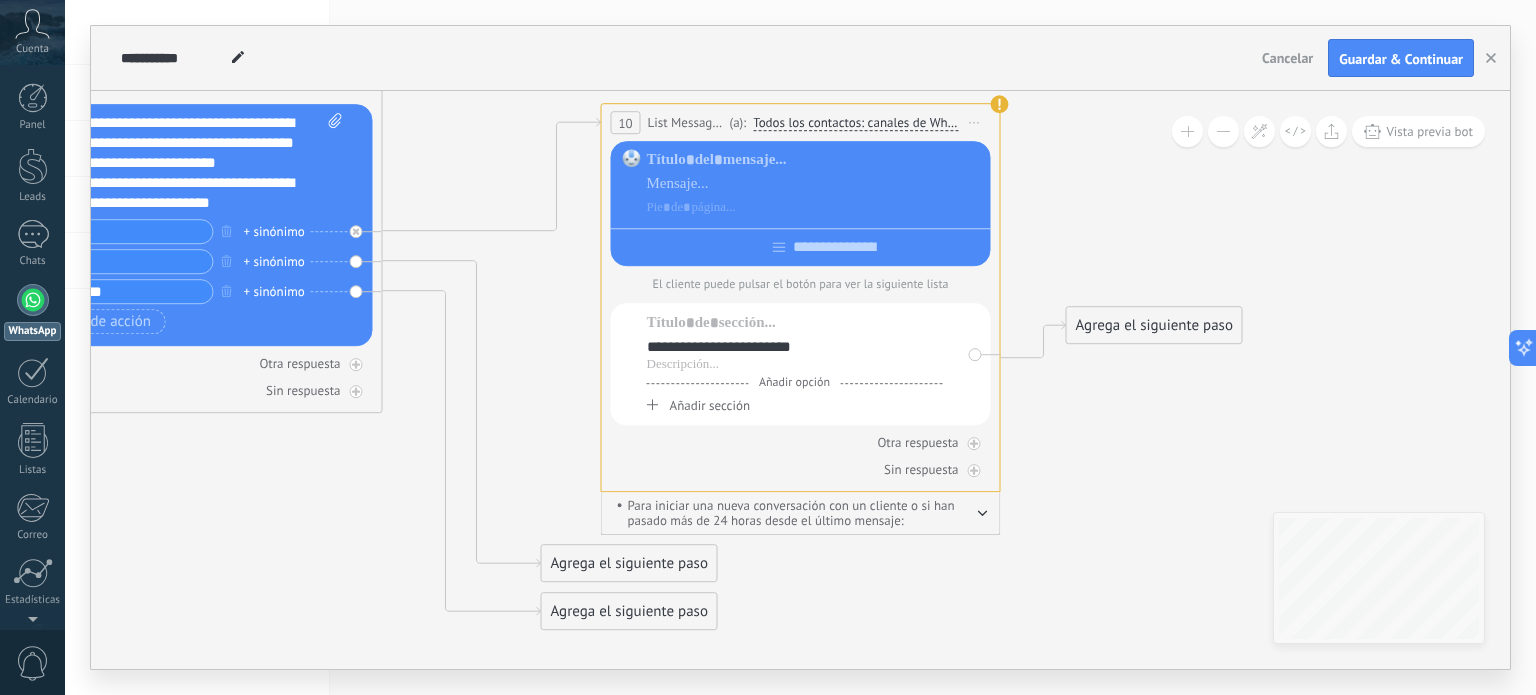 click on "**********" at bounding box center [795, 363] 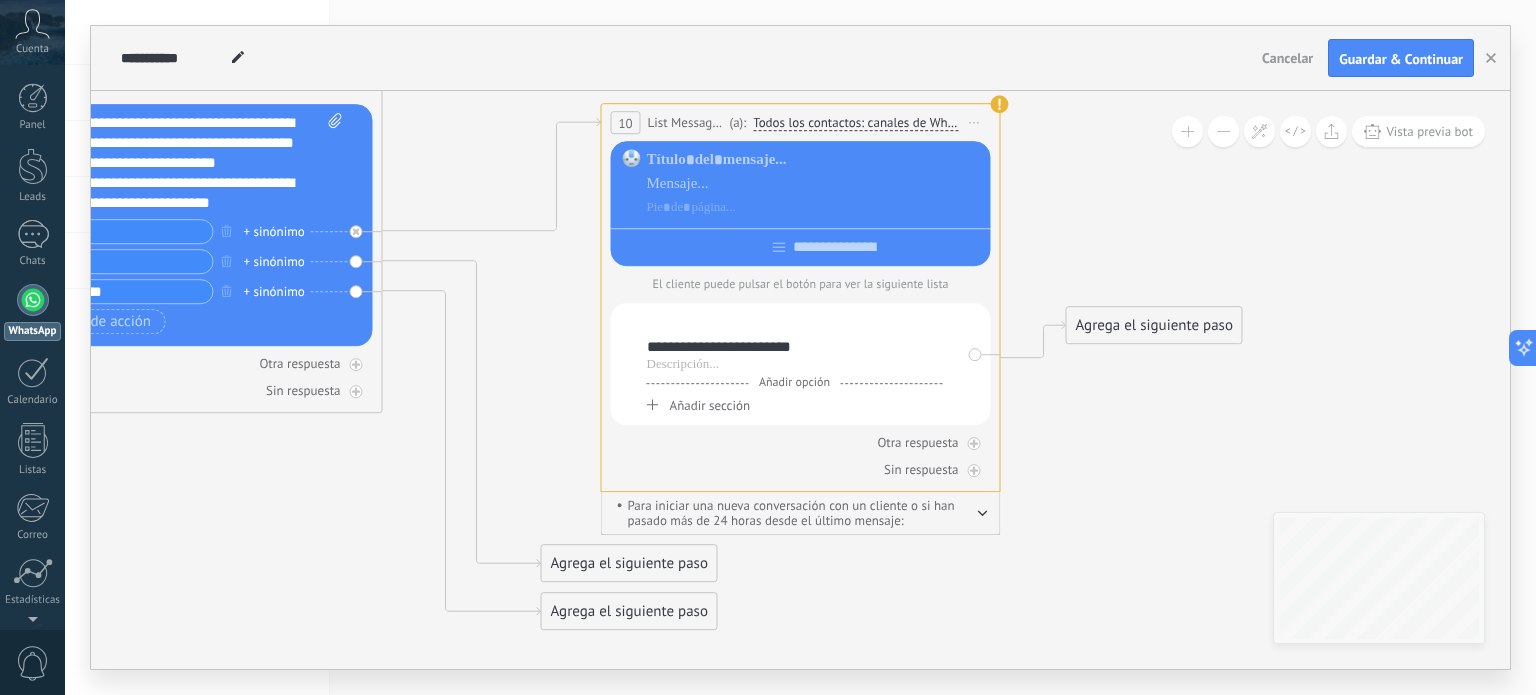 drag, startPoint x: 768, startPoint y: 328, endPoint x: 749, endPoint y: 328, distance: 19 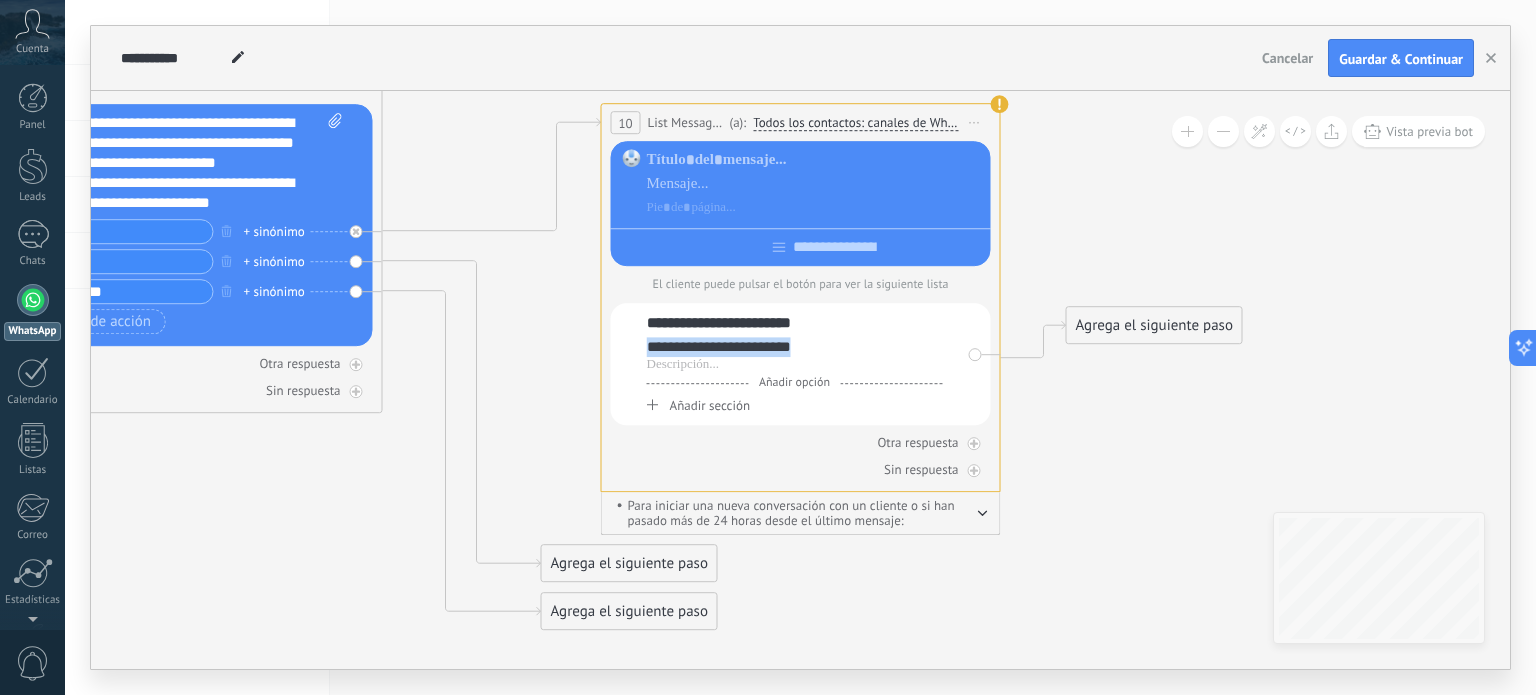 drag, startPoint x: 798, startPoint y: 352, endPoint x: 631, endPoint y: 359, distance: 167.14664 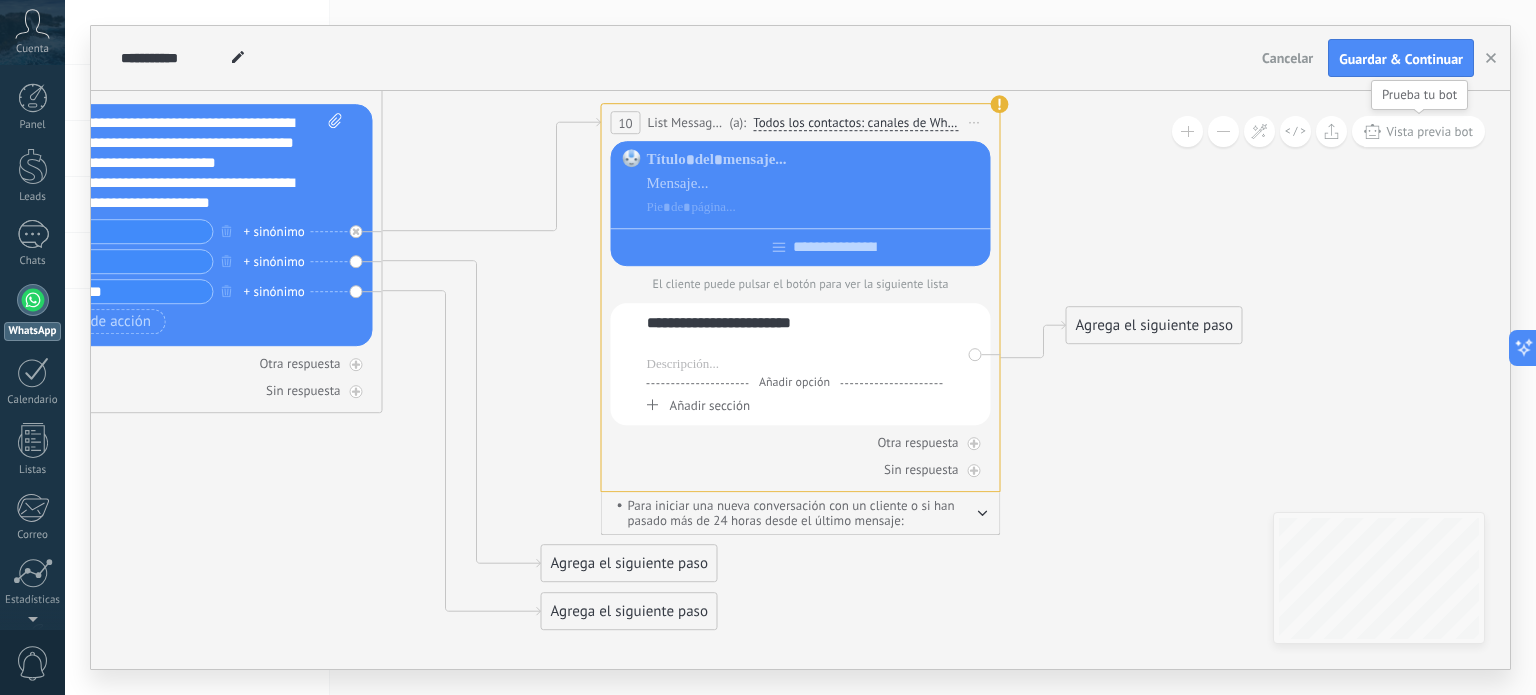 click on "Vista previa bot" at bounding box center [1429, 131] 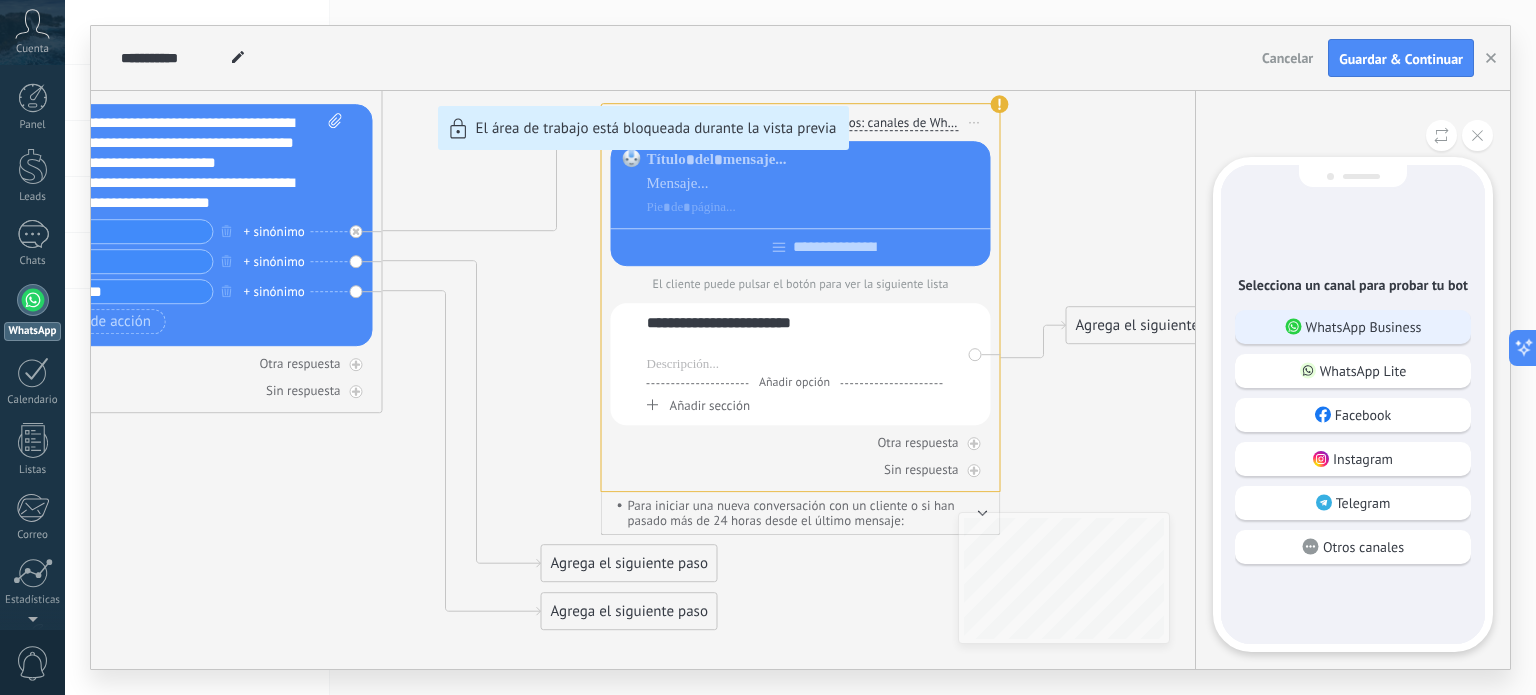click on "WhatsApp Business" at bounding box center [1364, 327] 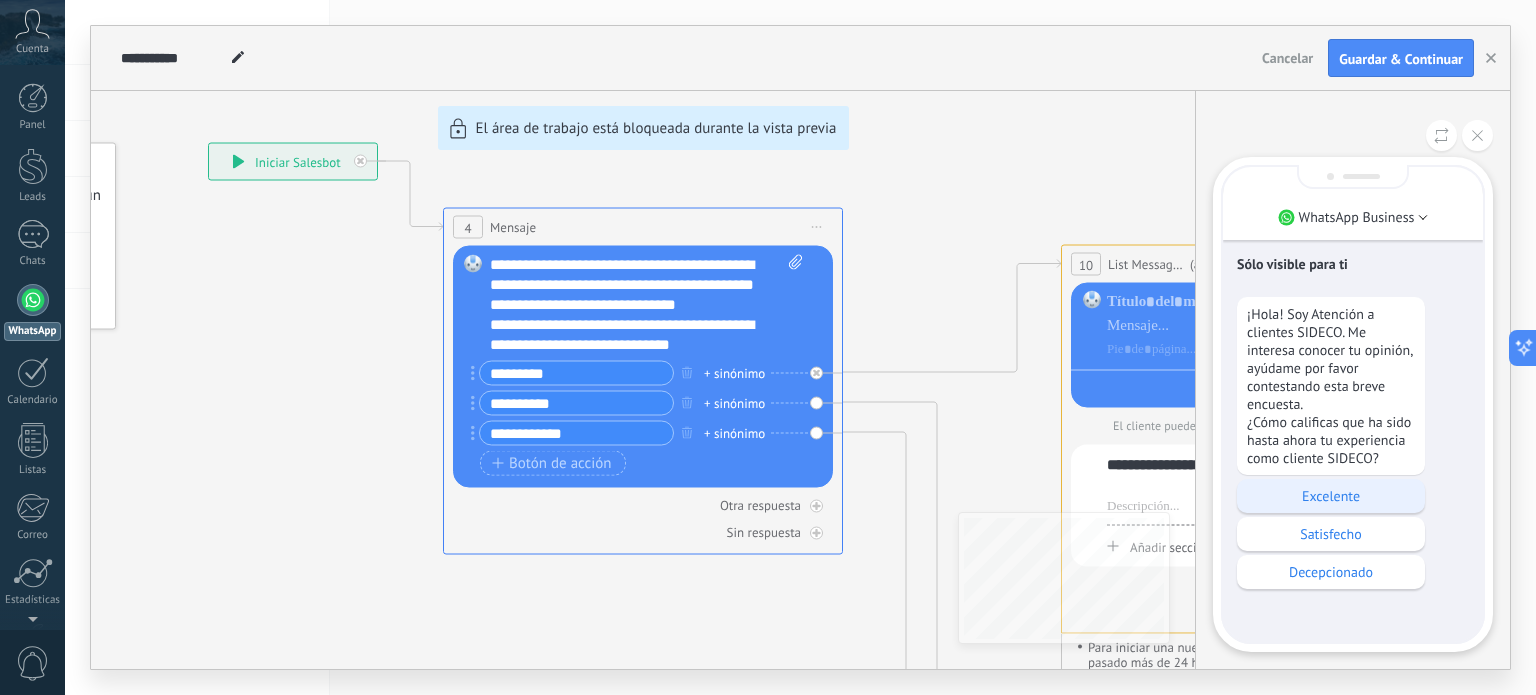 click on "Excelente" at bounding box center (1331, 496) 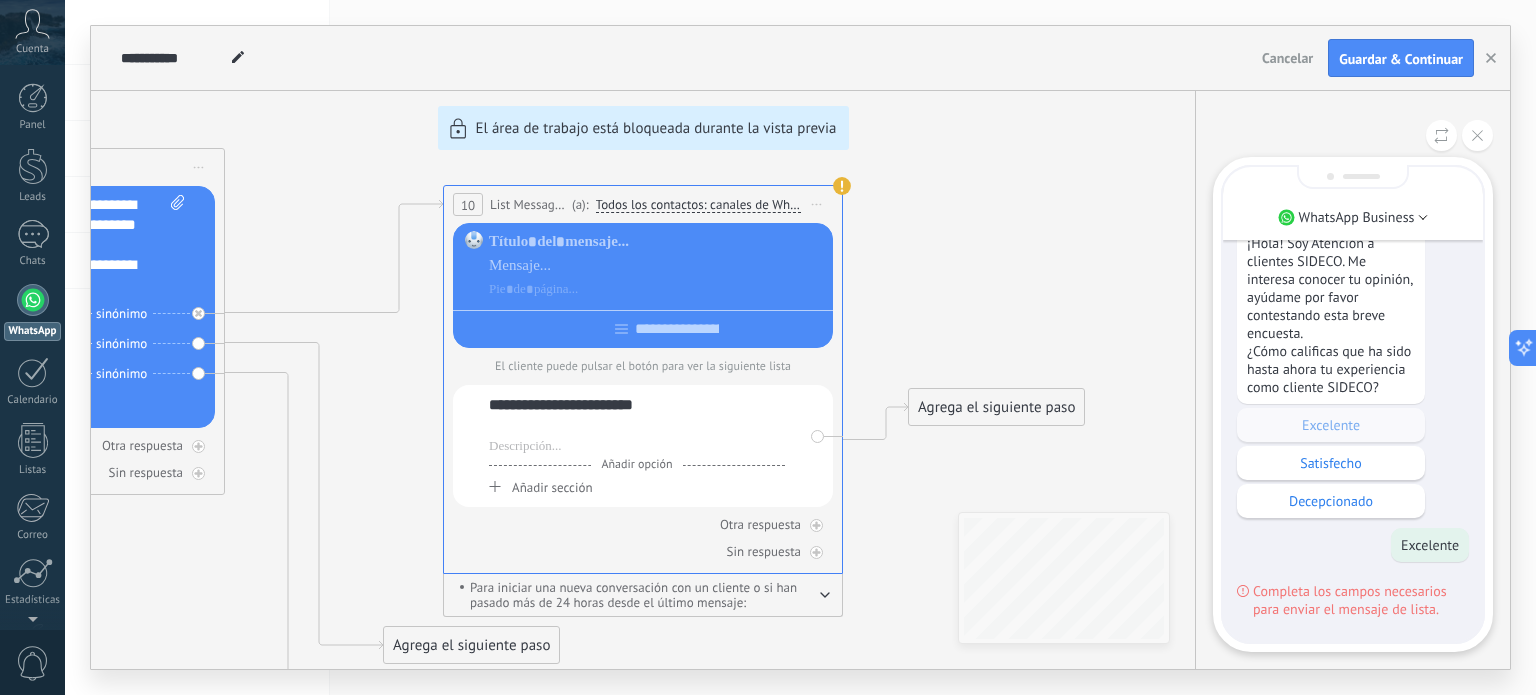 click on "**********" at bounding box center (800, 347) 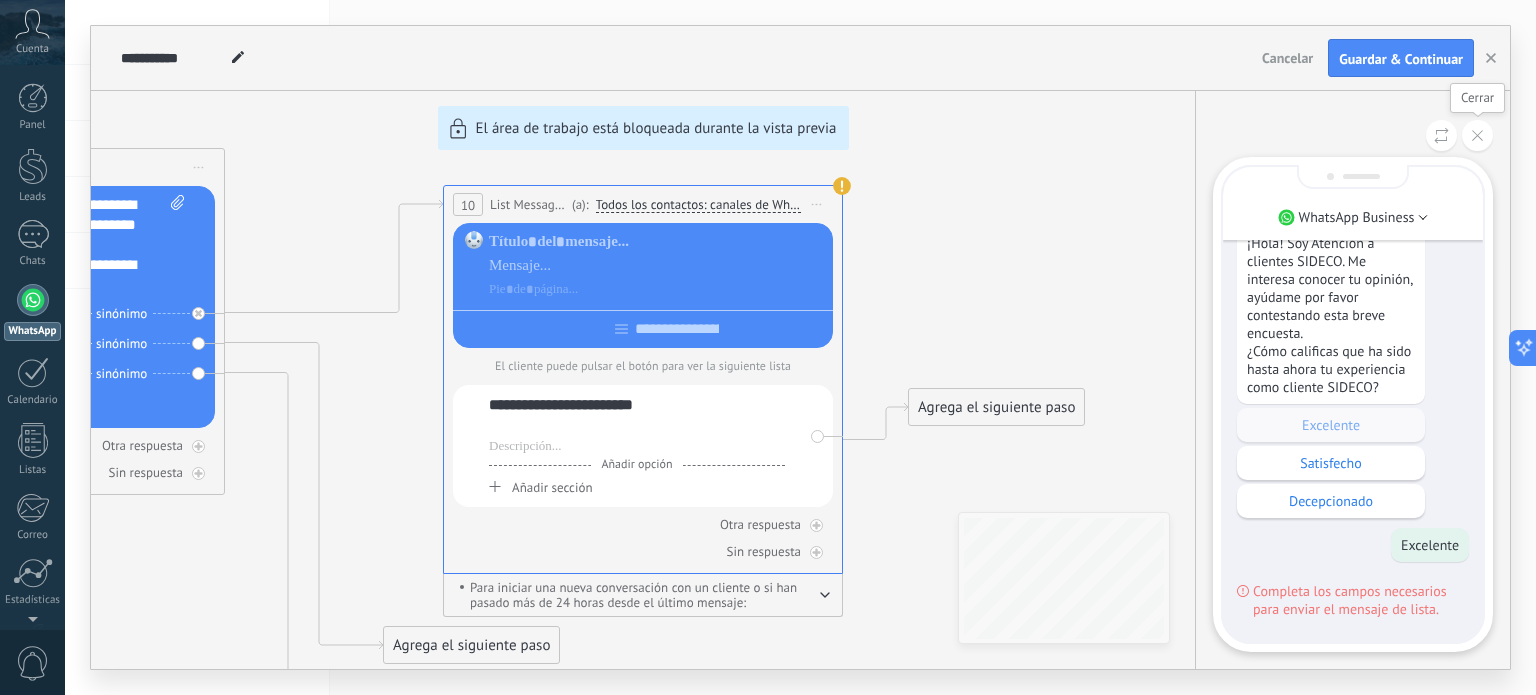 click at bounding box center (1477, 135) 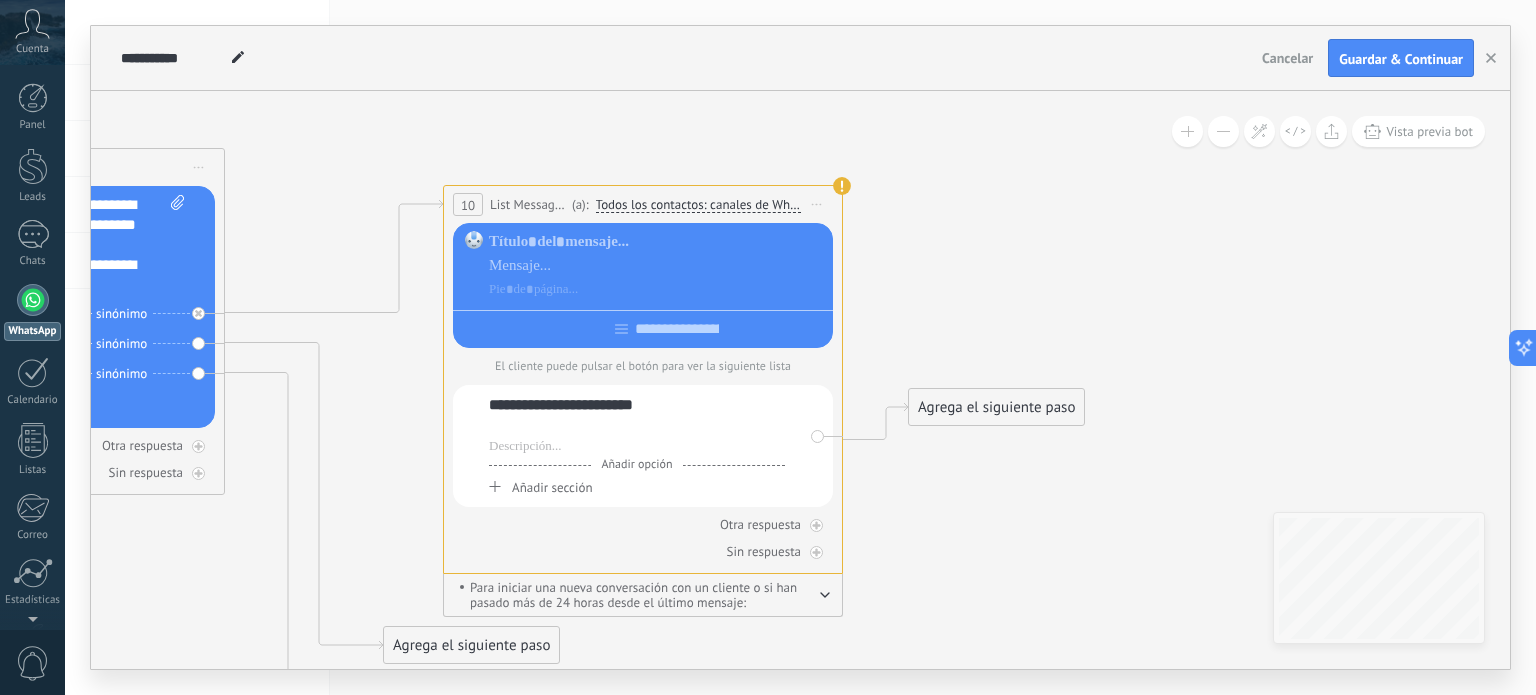 click 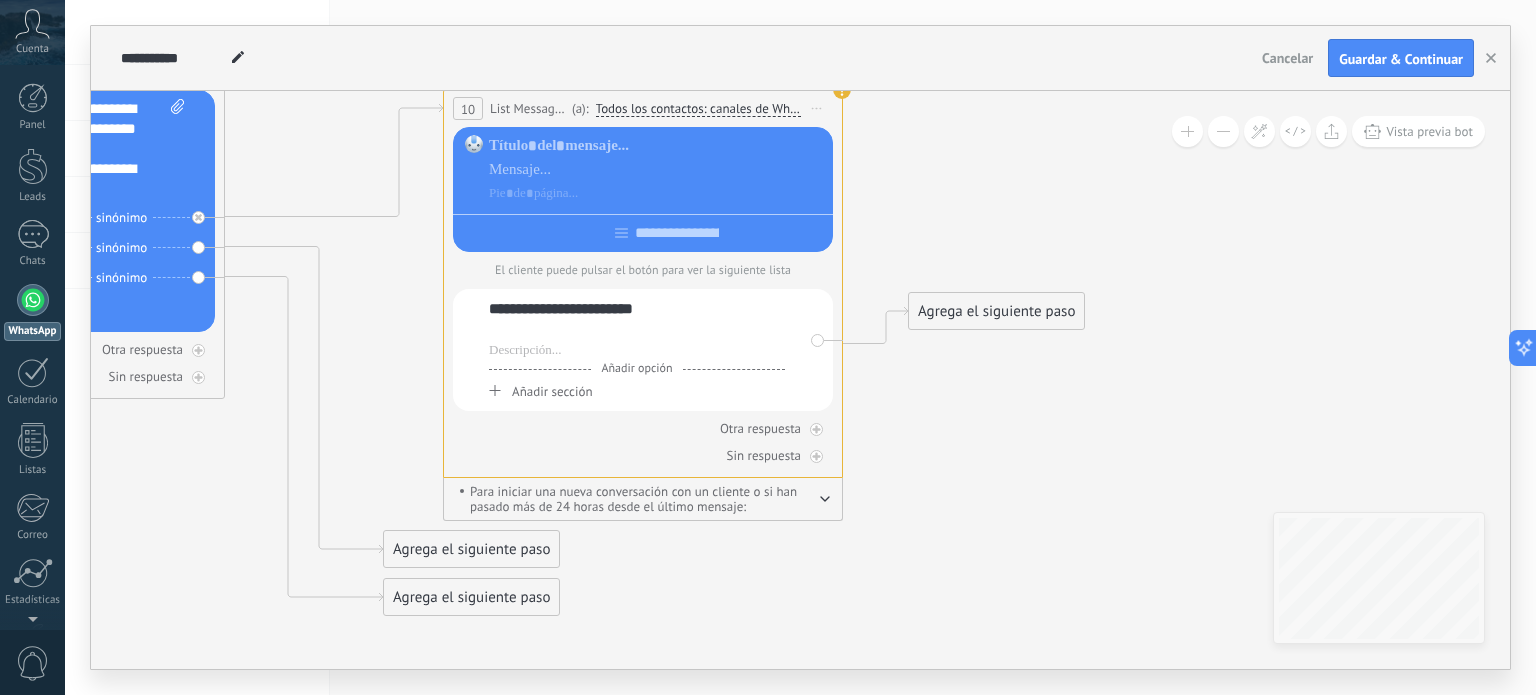 click on "Añadir opción" at bounding box center [636, 368] 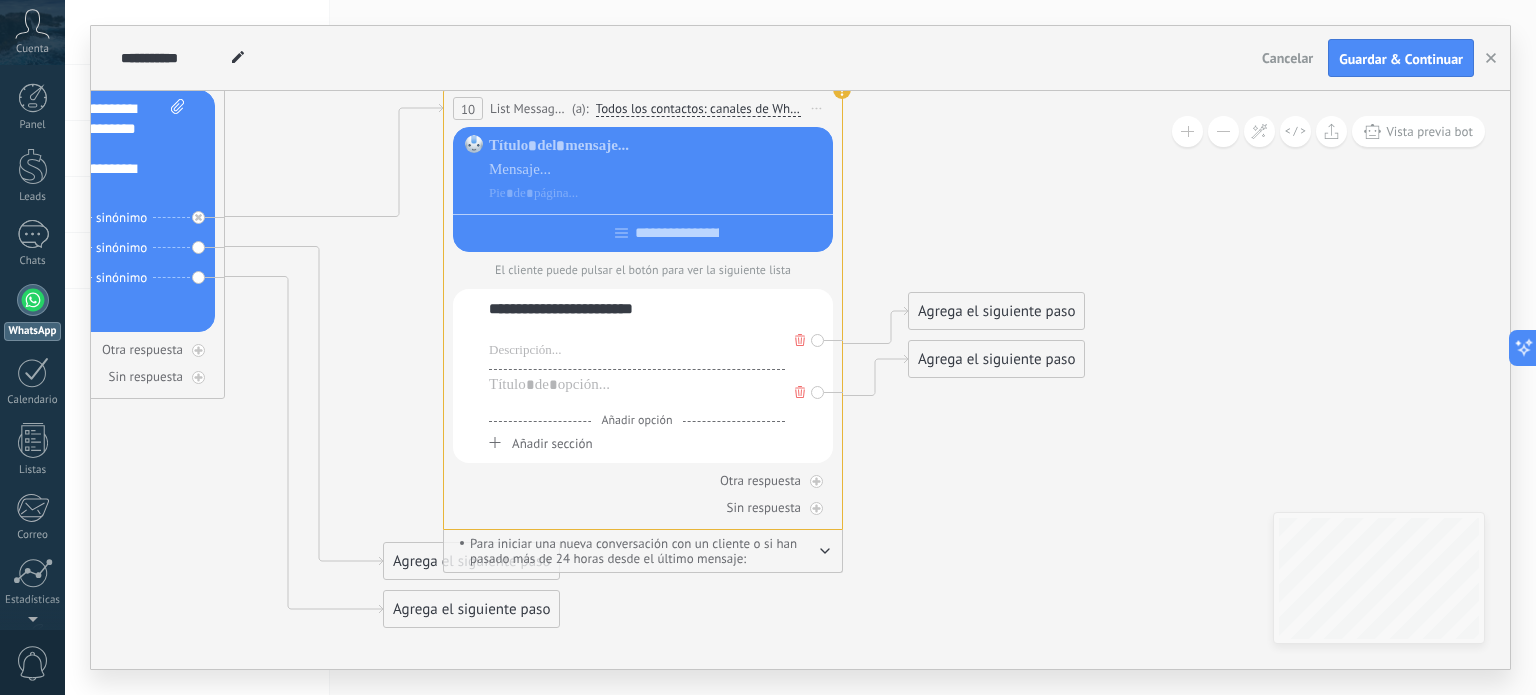 click at bounding box center (637, 403) 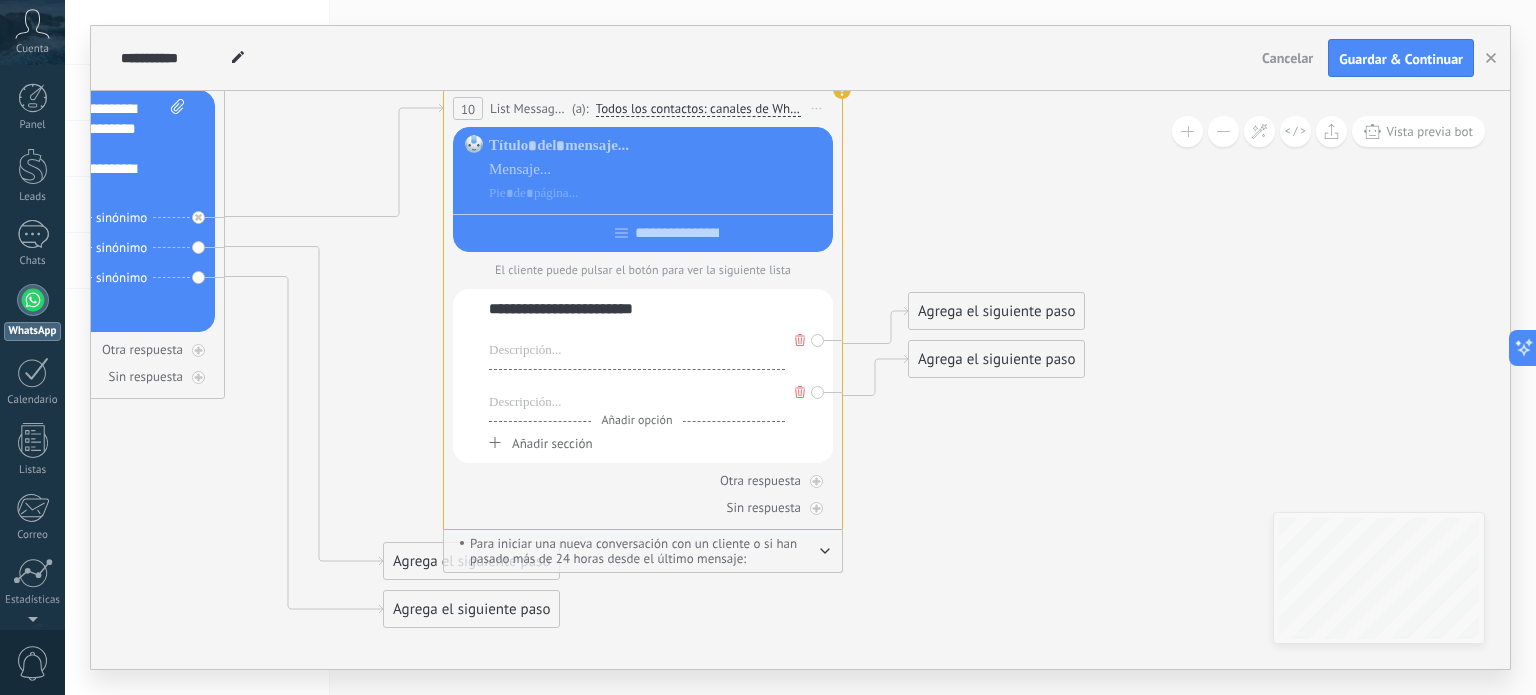 click at bounding box center [637, 385] 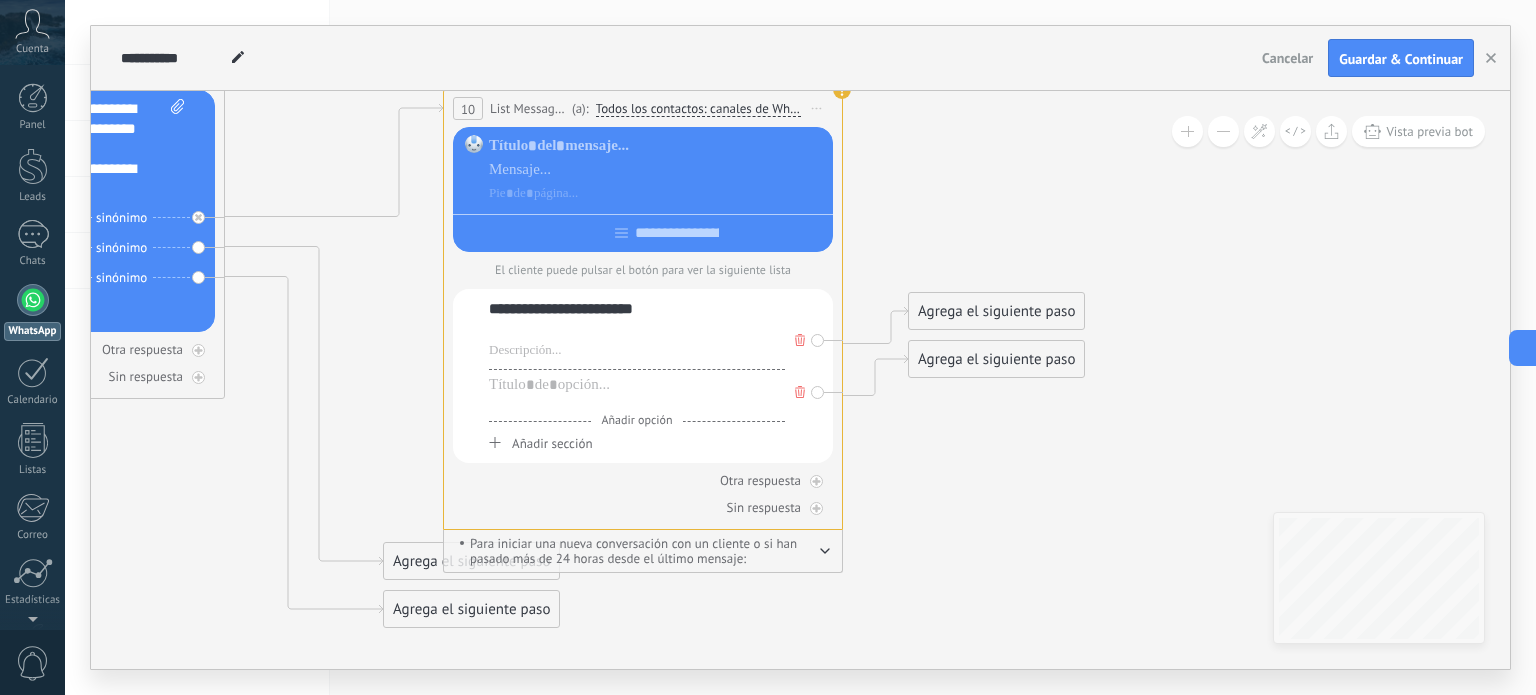 click at bounding box center [637, 403] 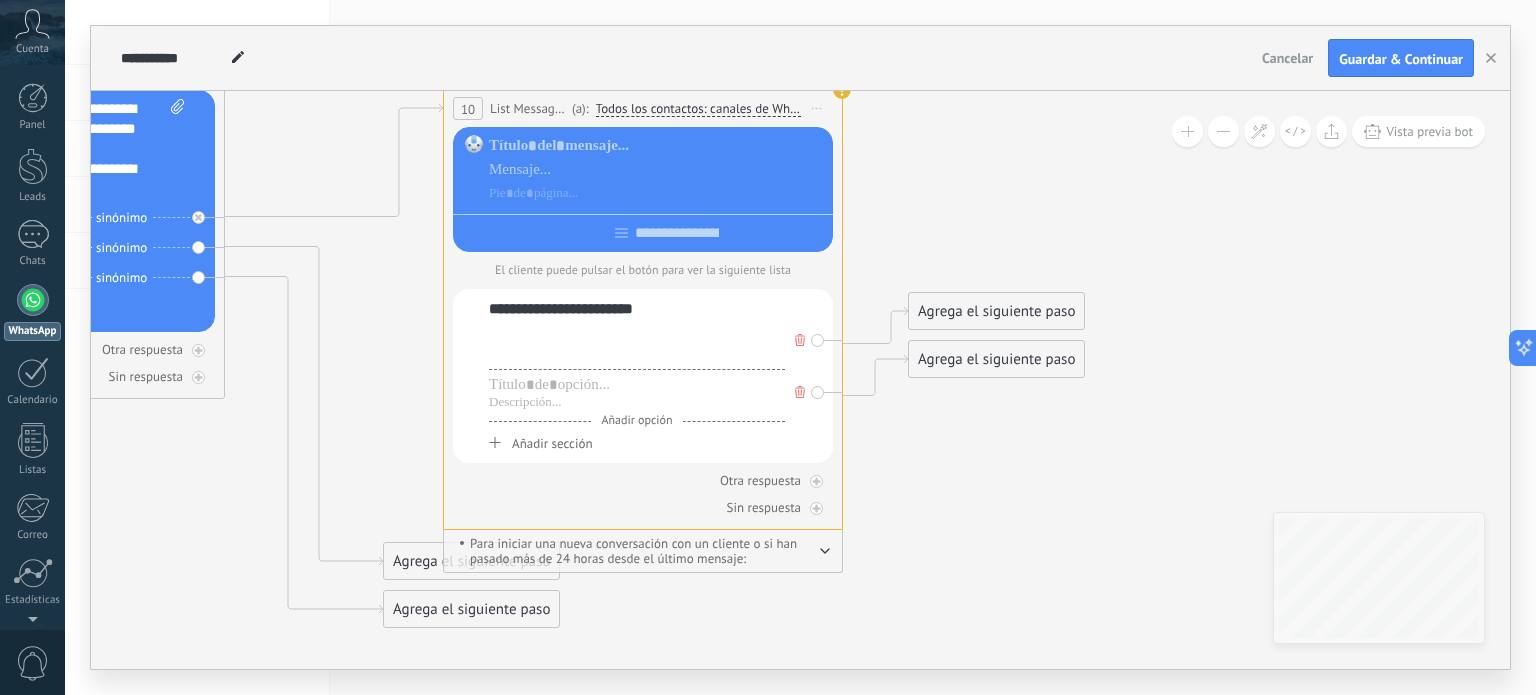 click at bounding box center (637, 351) 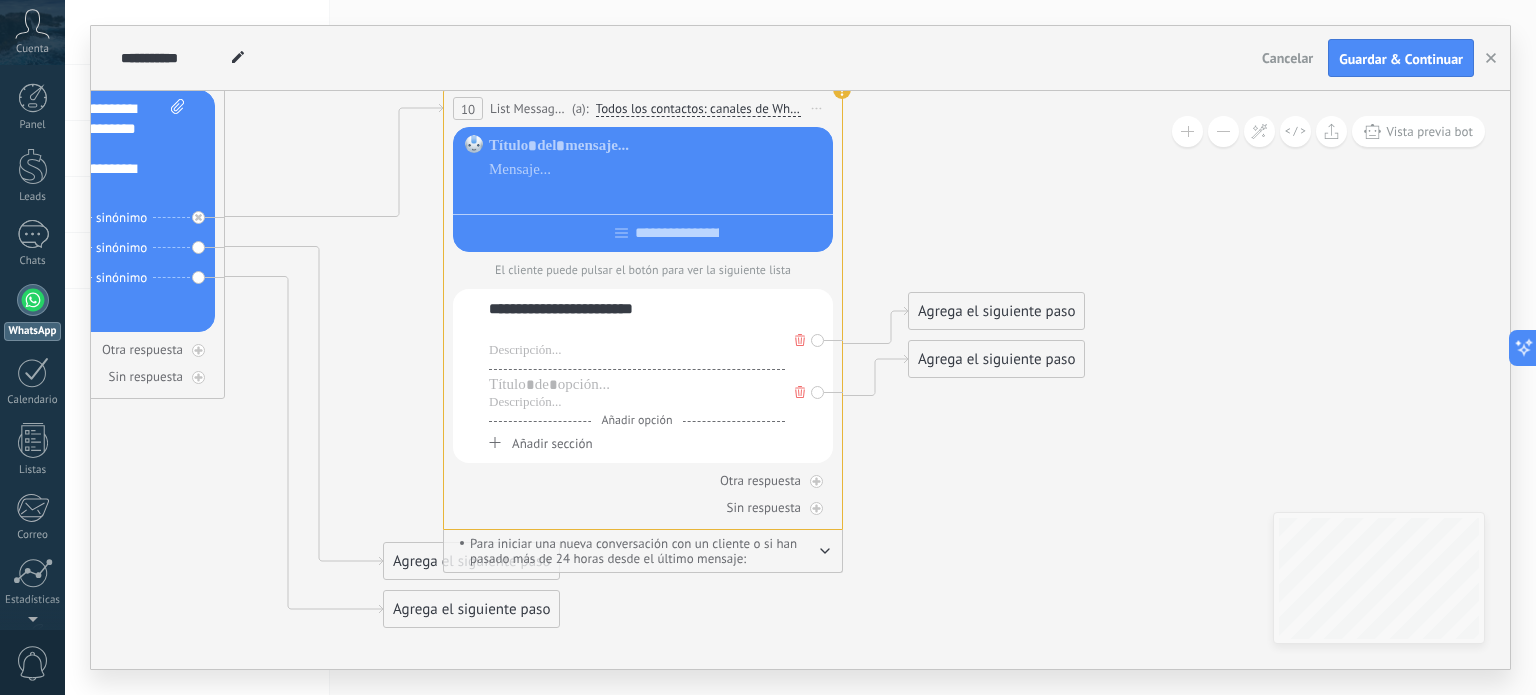 click at bounding box center (657, 194) 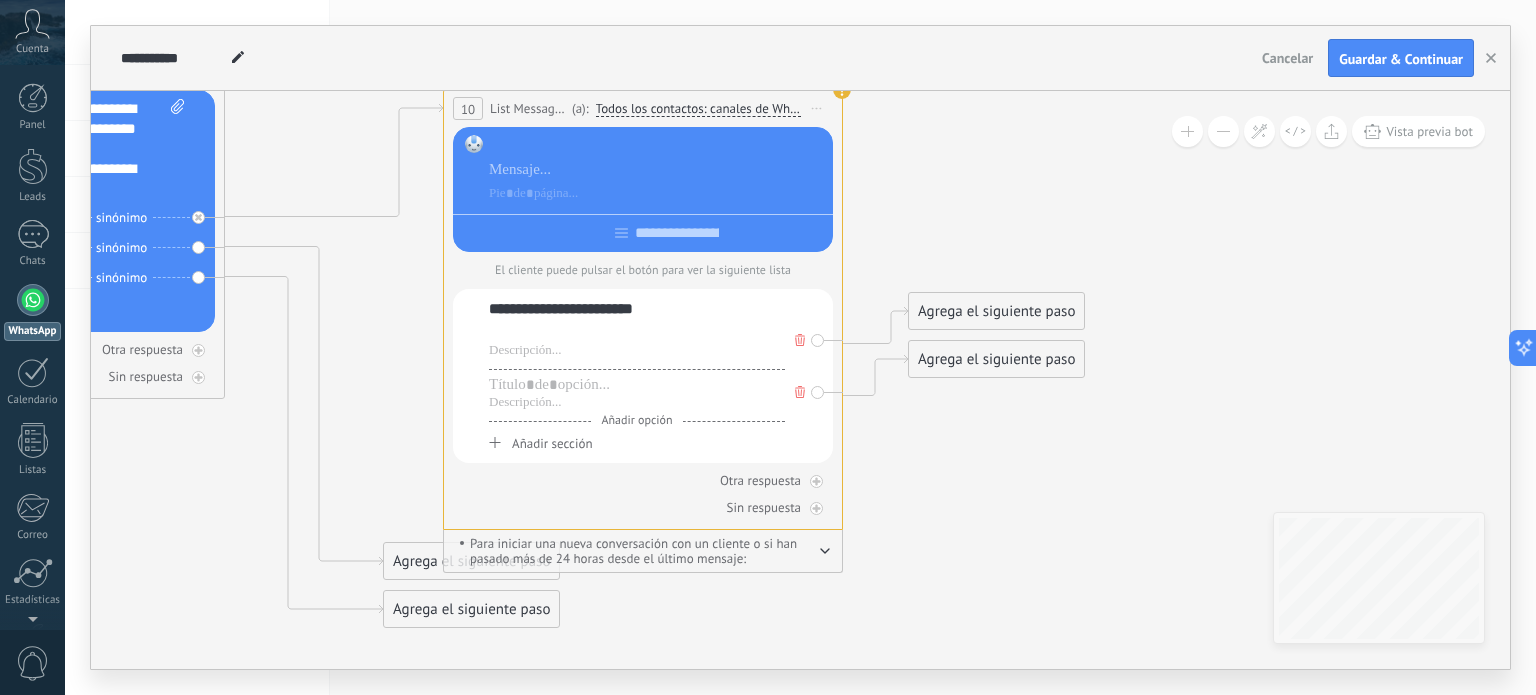 click at bounding box center [657, 146] 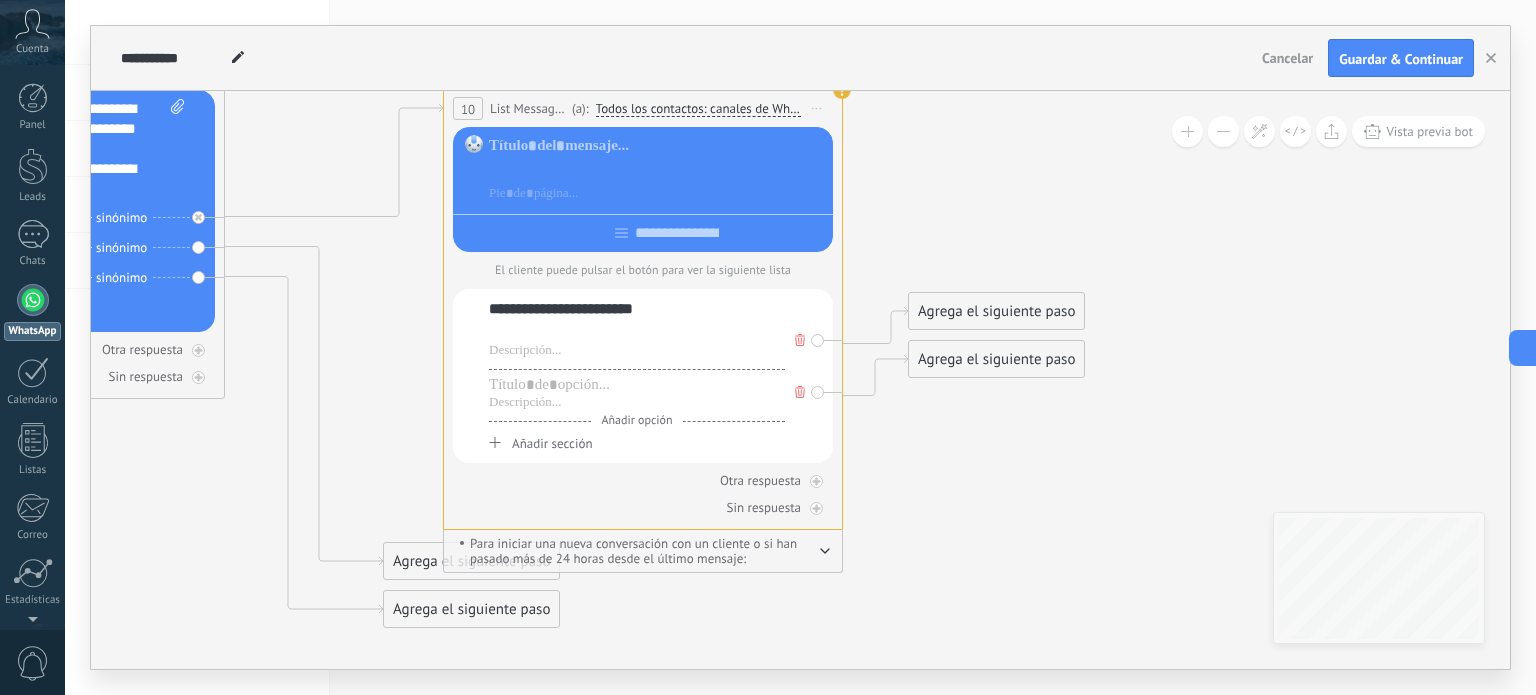 click at bounding box center (657, 170) 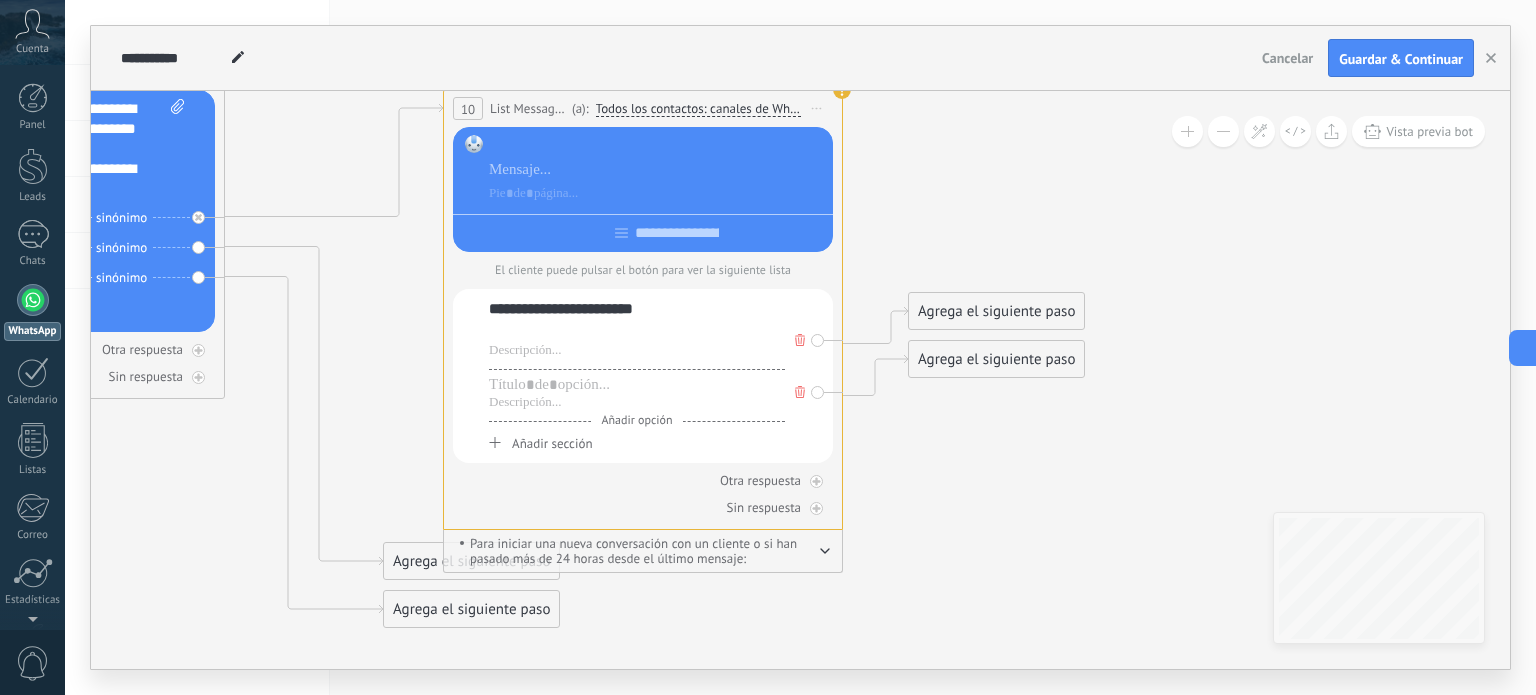 click at bounding box center [657, 146] 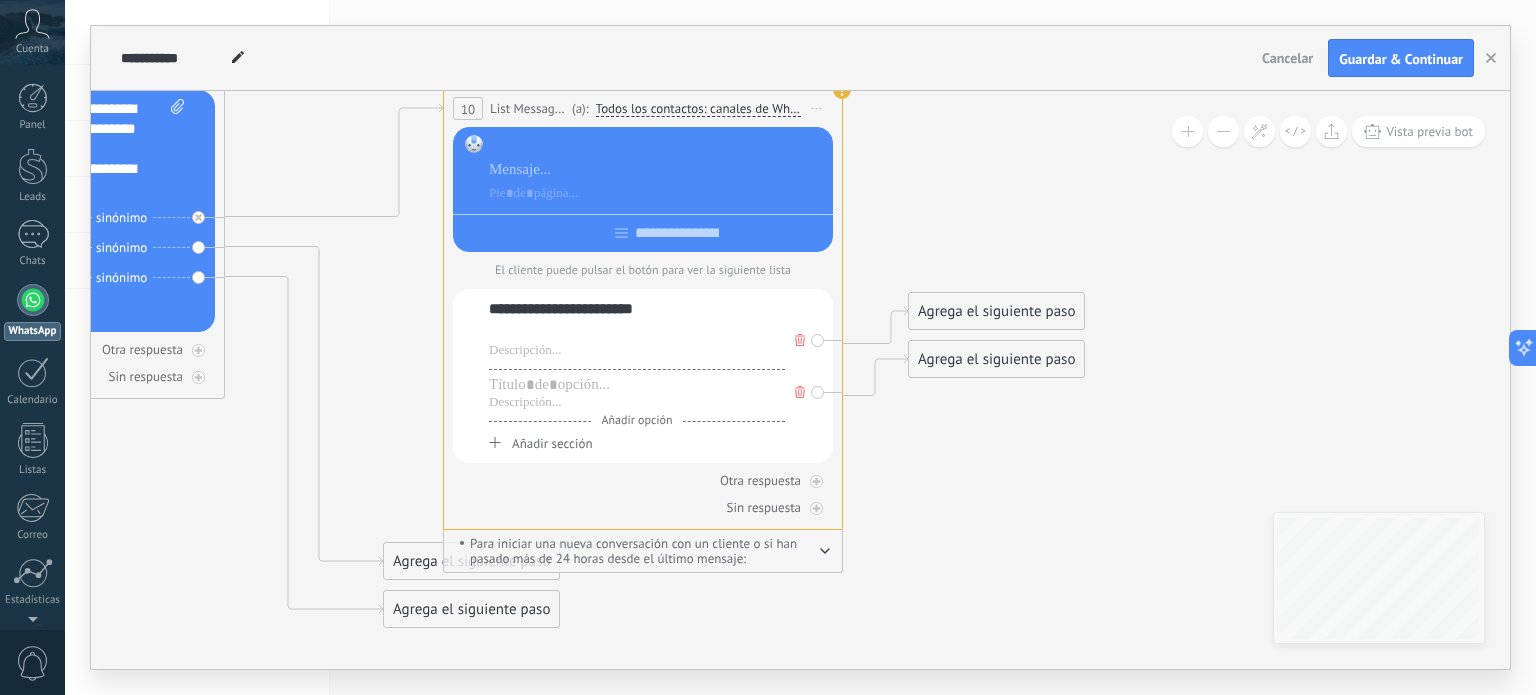 paste 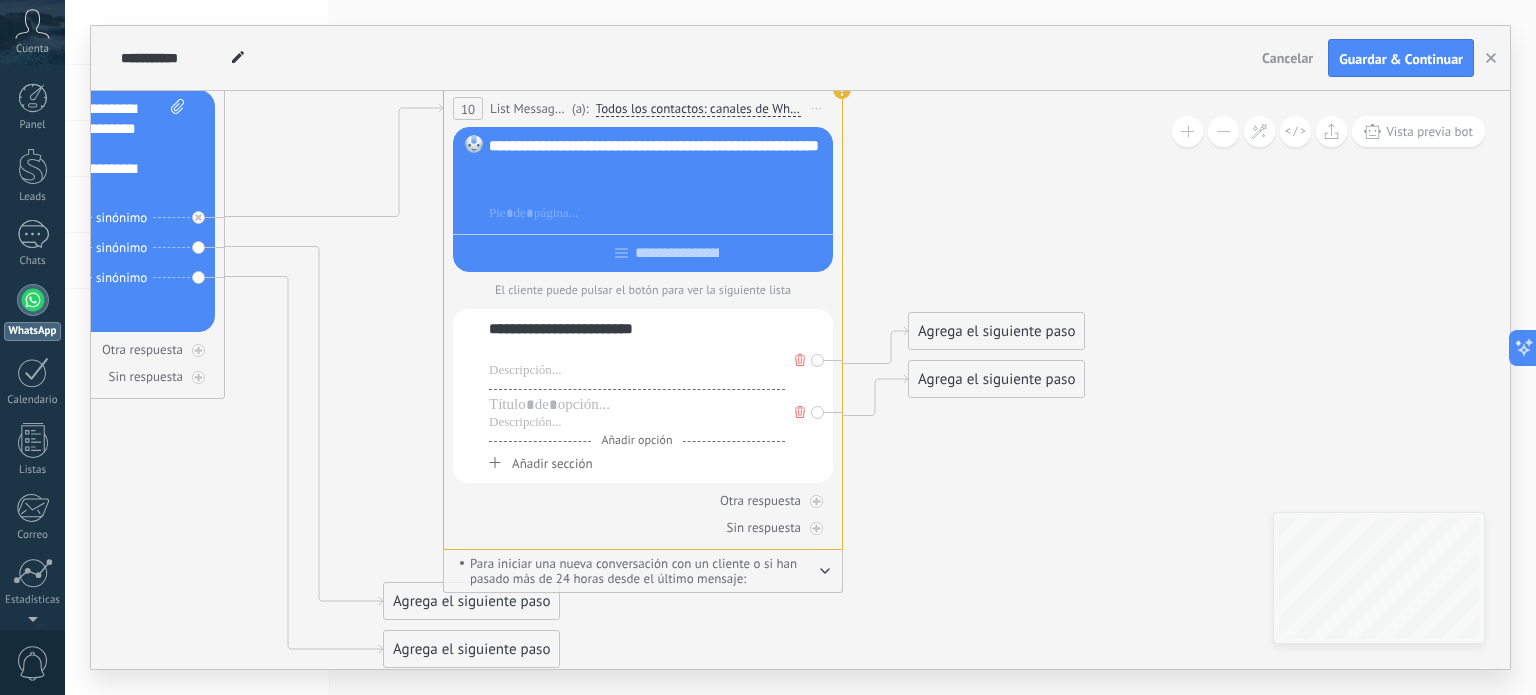 click at bounding box center [657, 190] 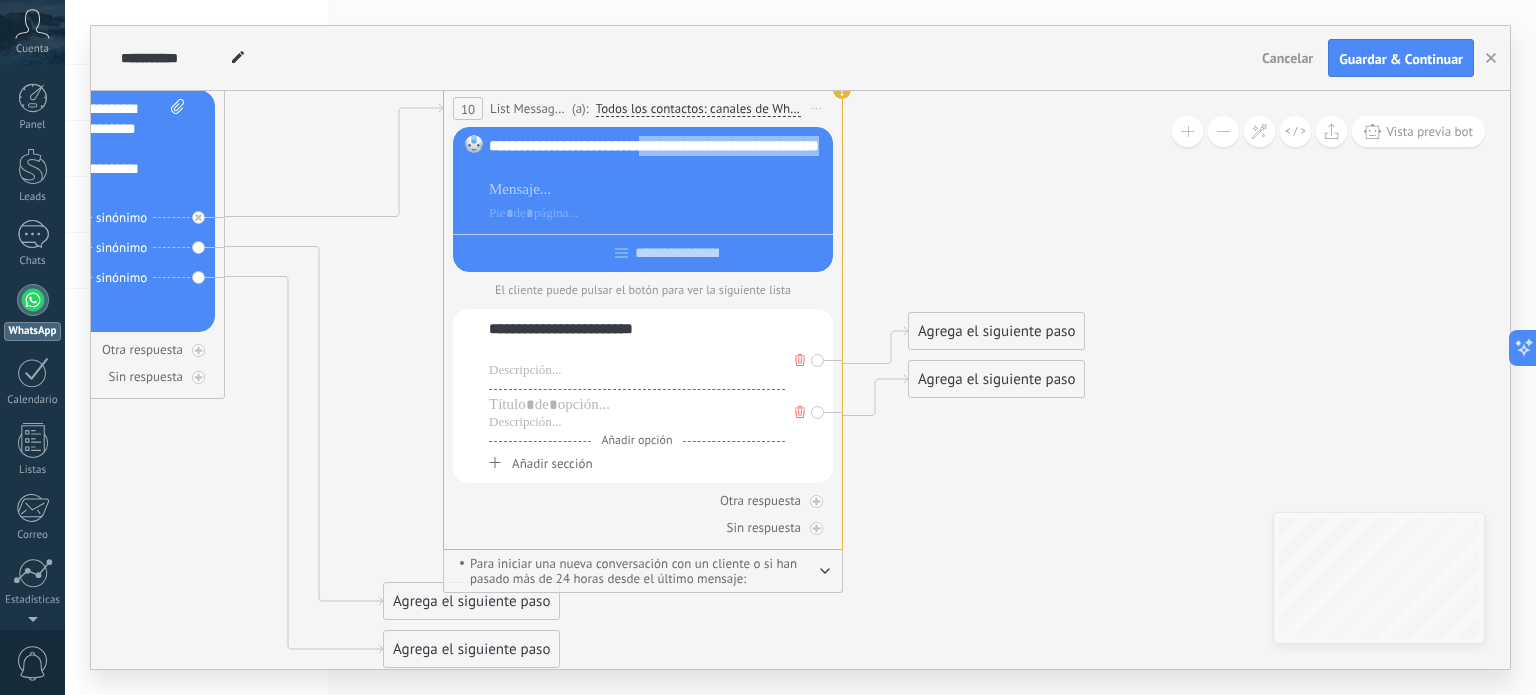 drag, startPoint x: 664, startPoint y: 151, endPoint x: 717, endPoint y: 176, distance: 58.60034 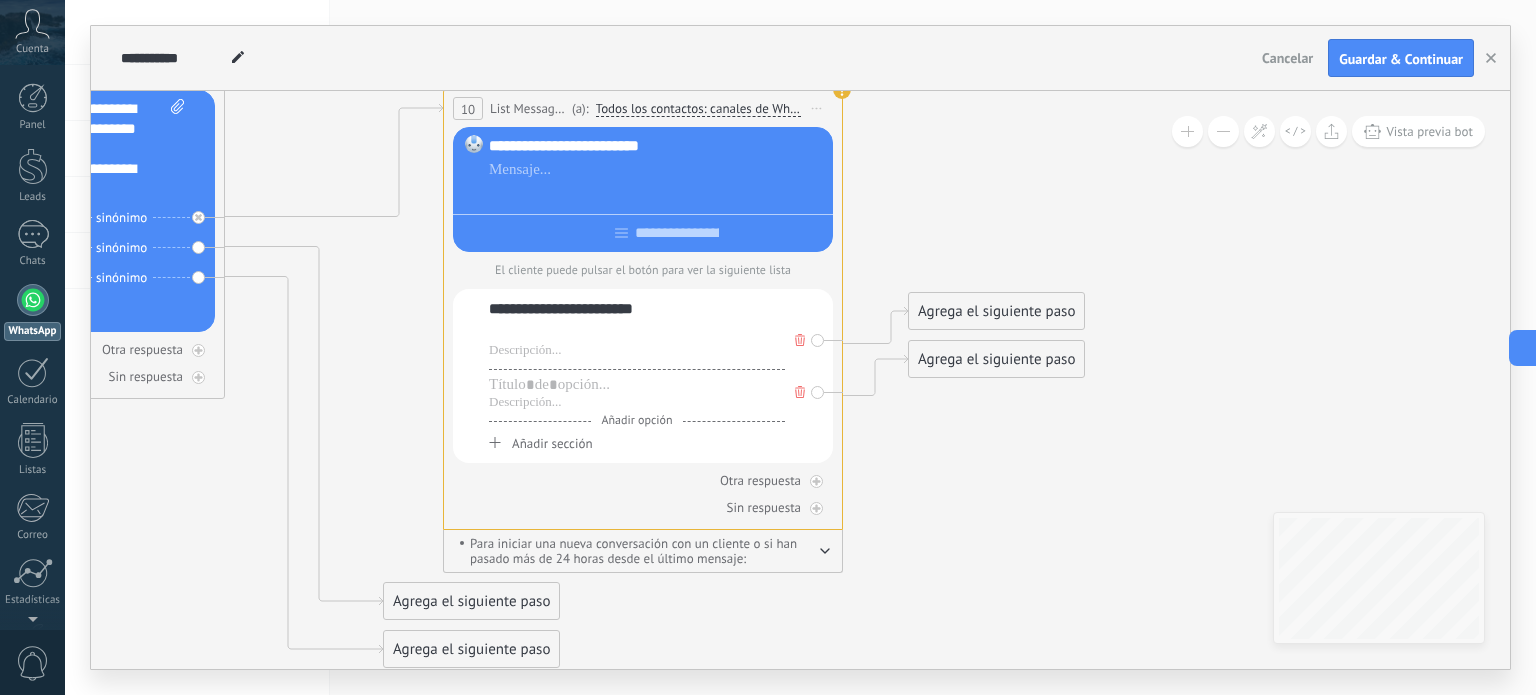 click at bounding box center [657, 194] 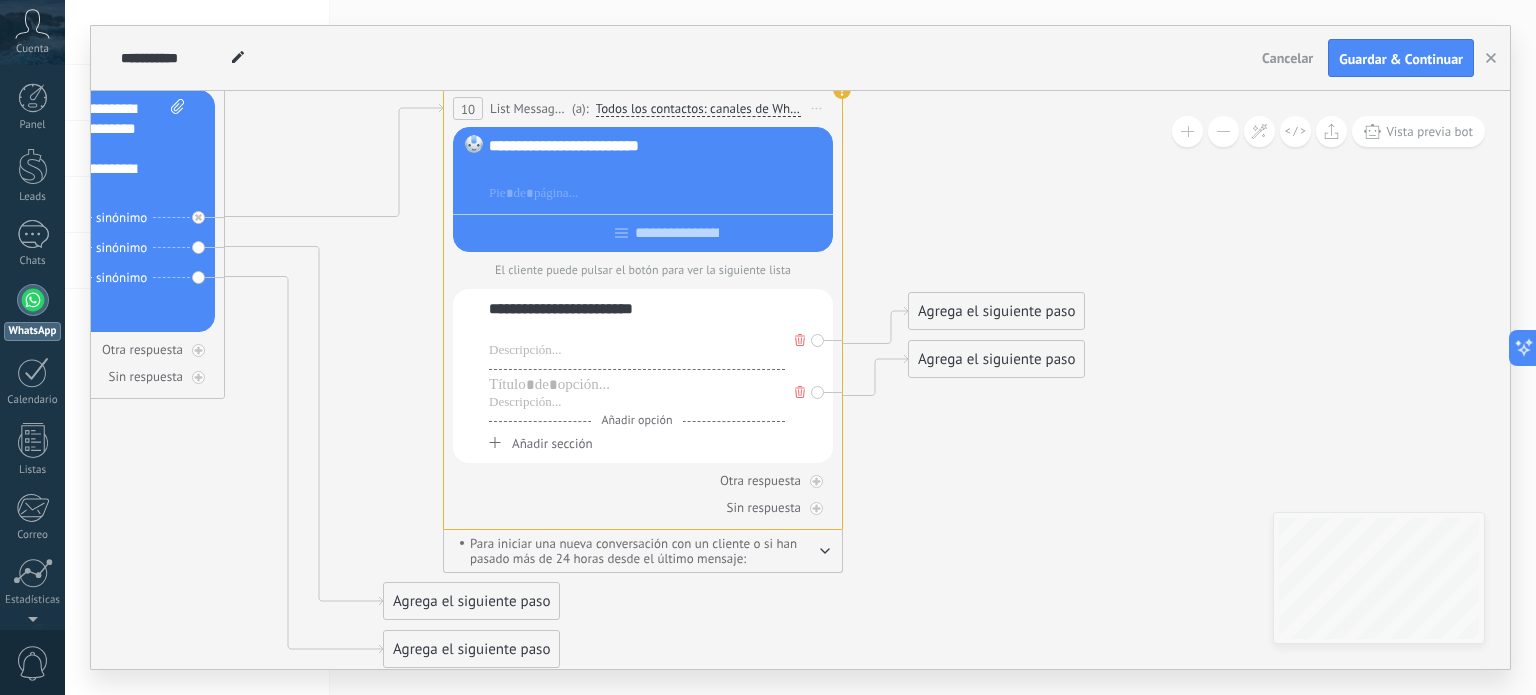 click at bounding box center (657, 170) 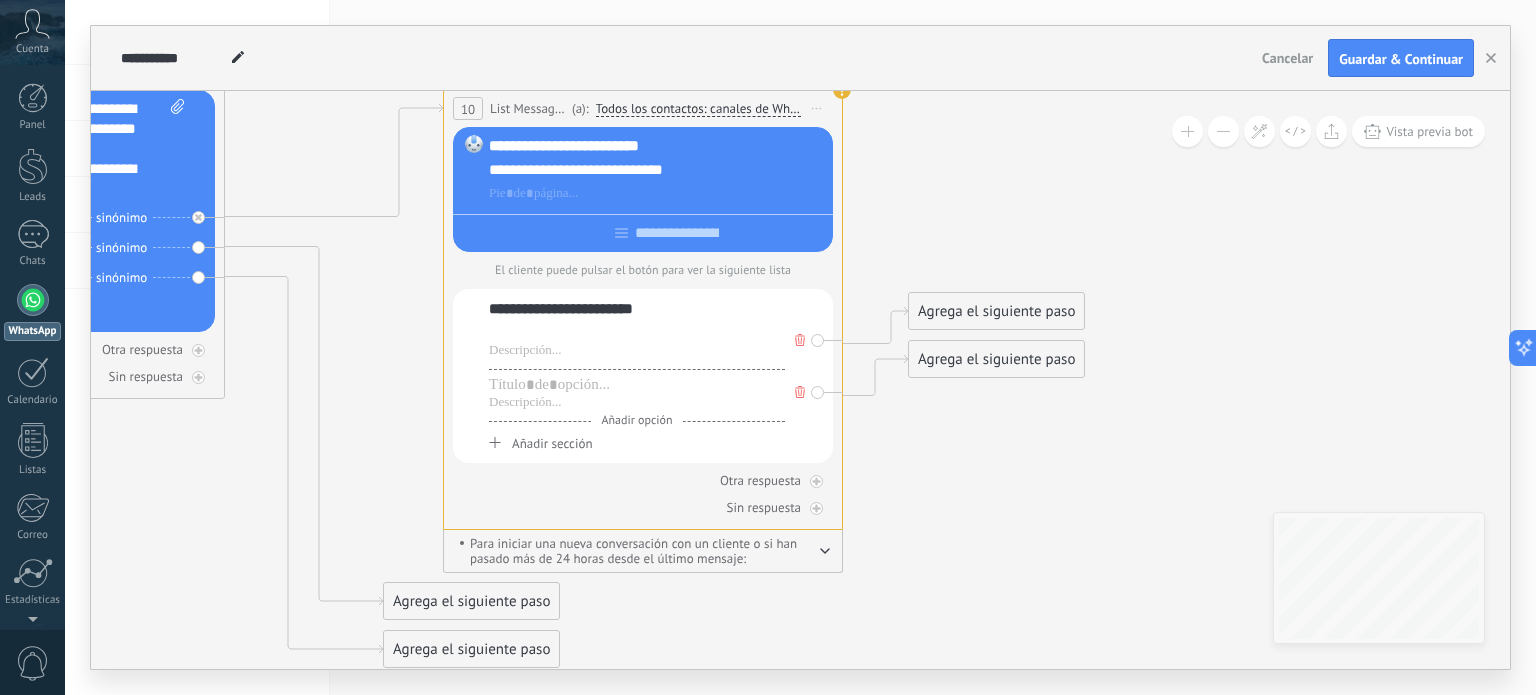 click 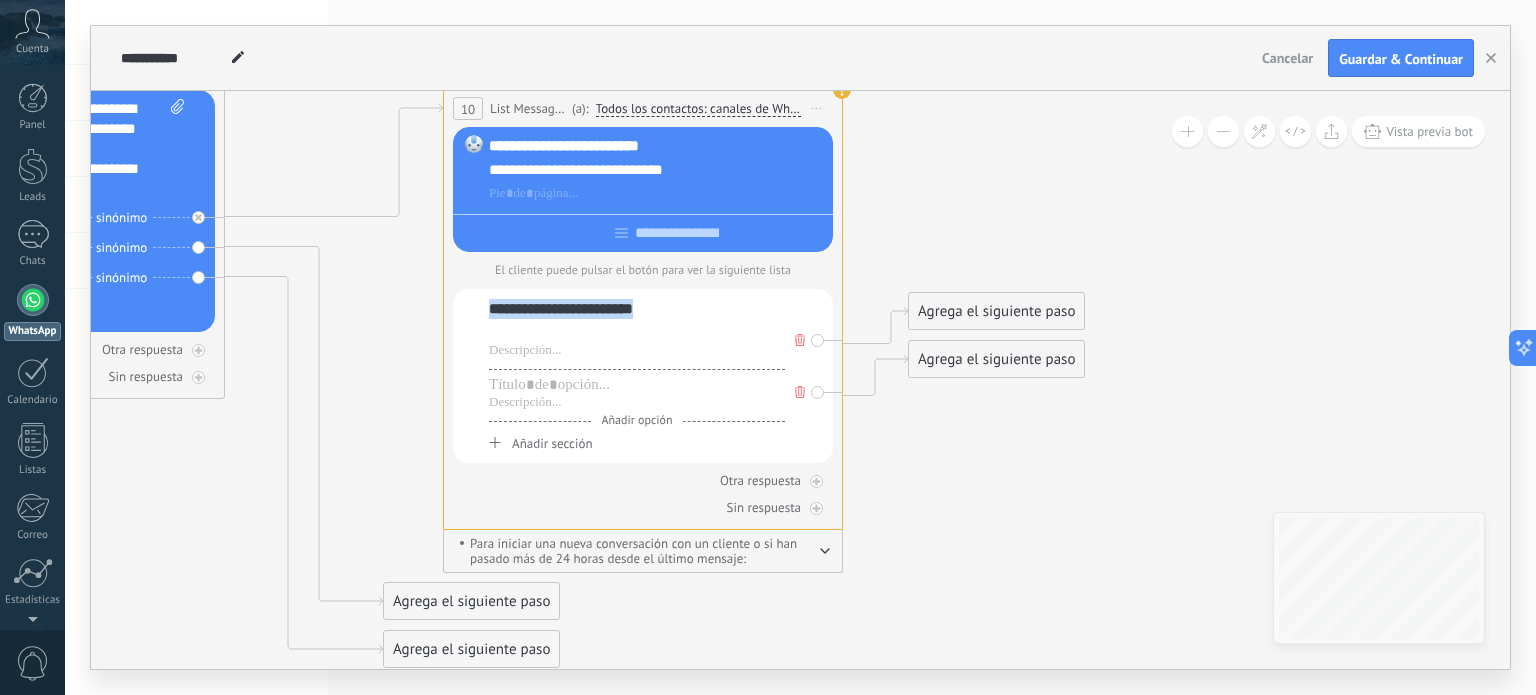 drag, startPoint x: 671, startPoint y: 312, endPoint x: 443, endPoint y: 319, distance: 228.10744 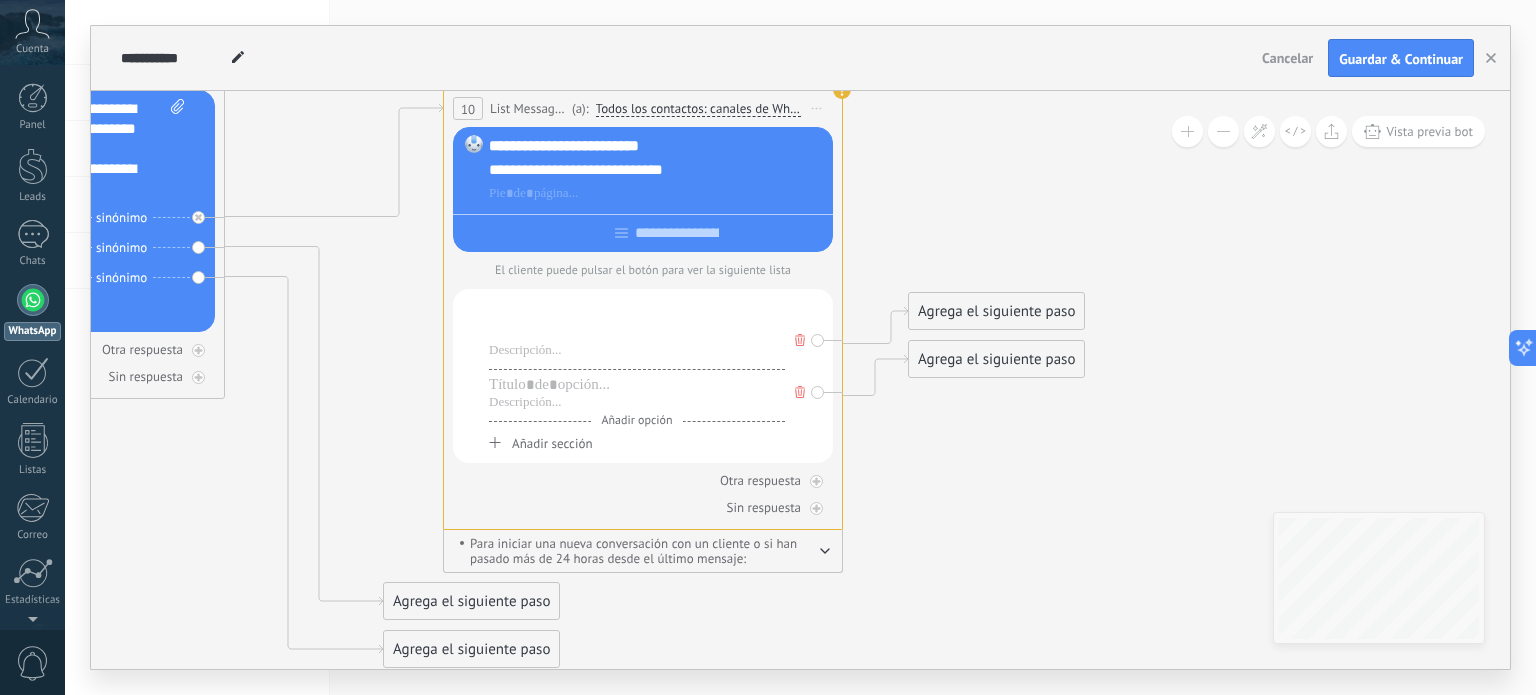 click 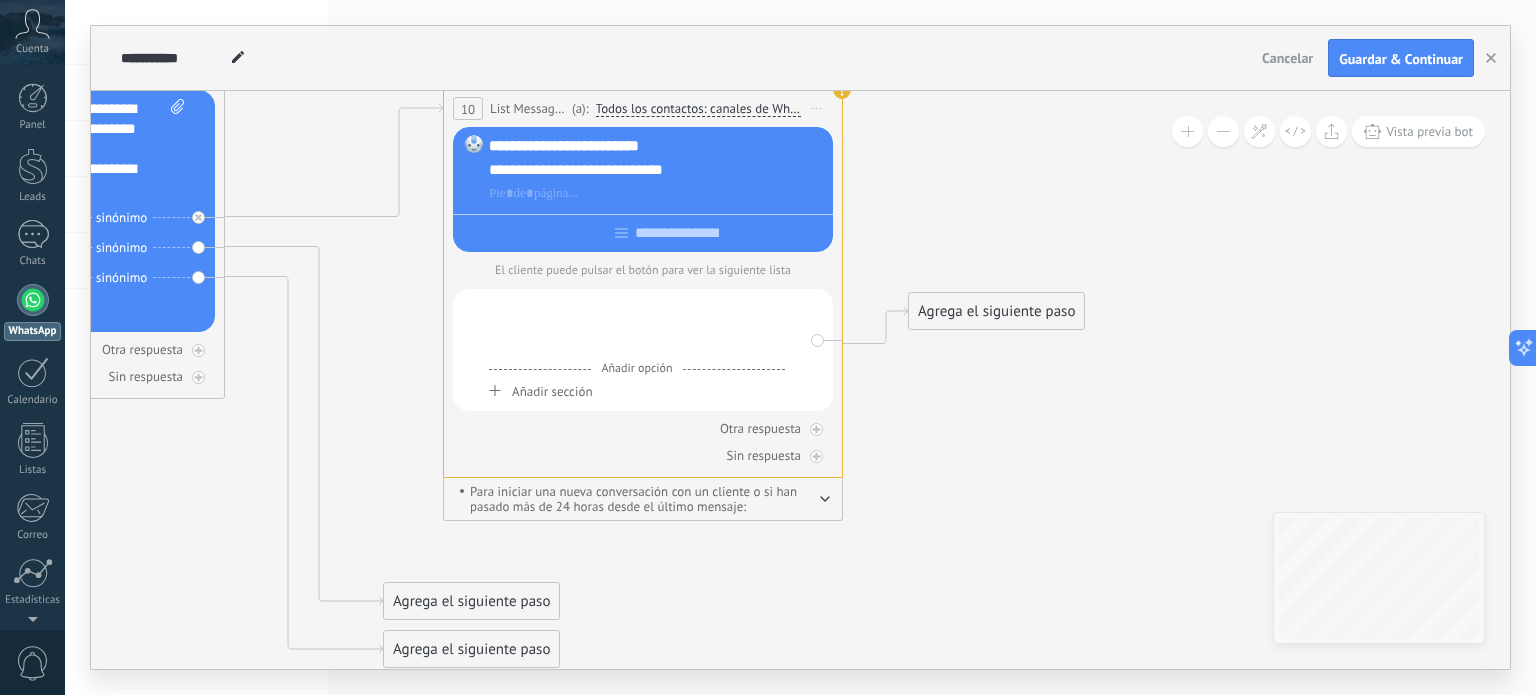 click at bounding box center [637, 351] 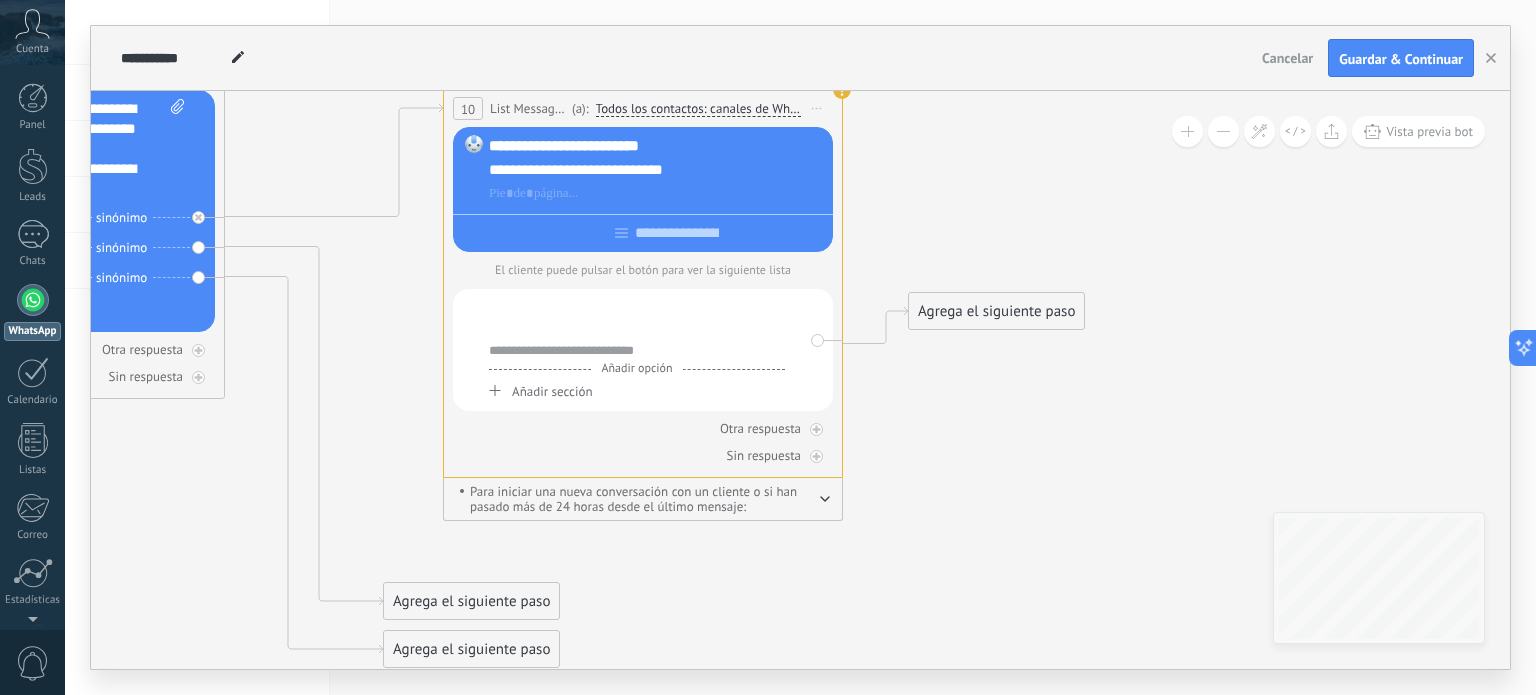 click on "**********" at bounding box center [637, 351] 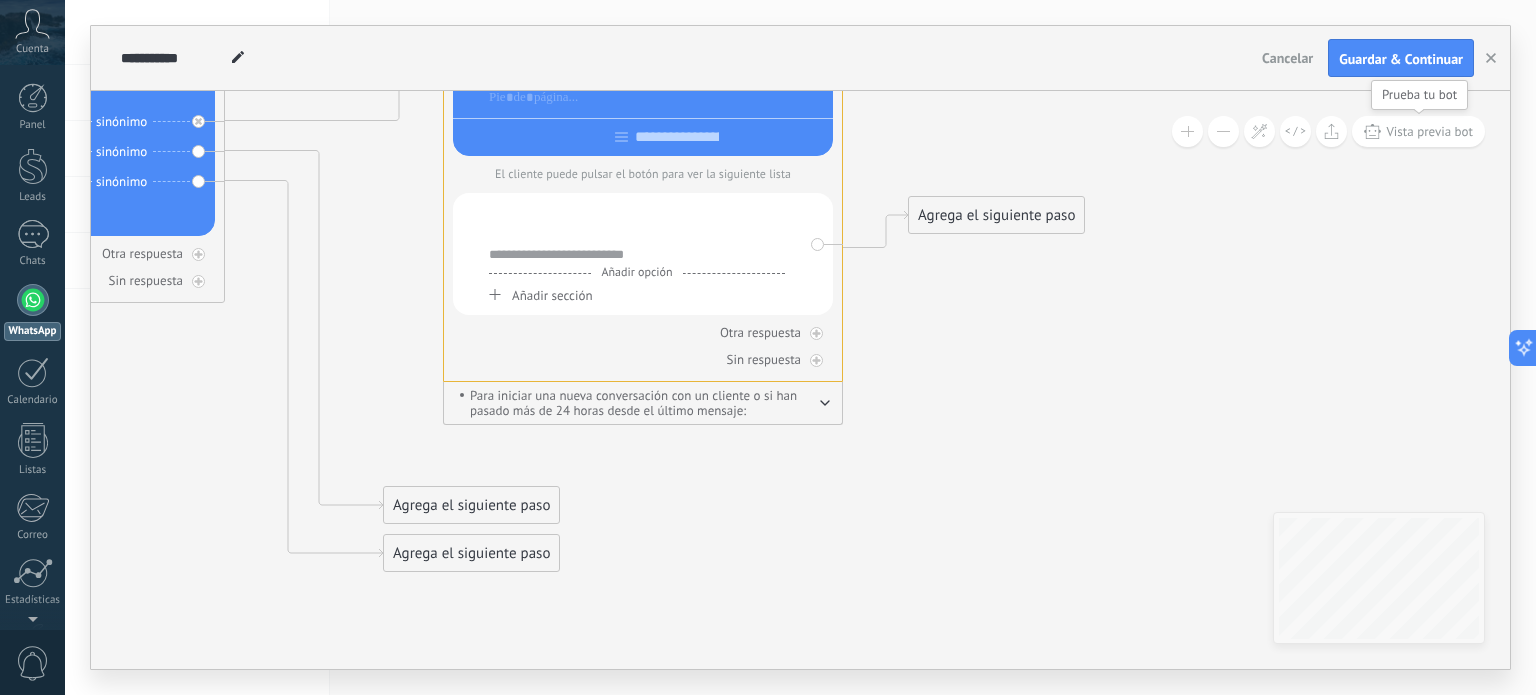 click on "Vista previa bot" at bounding box center (1429, 131) 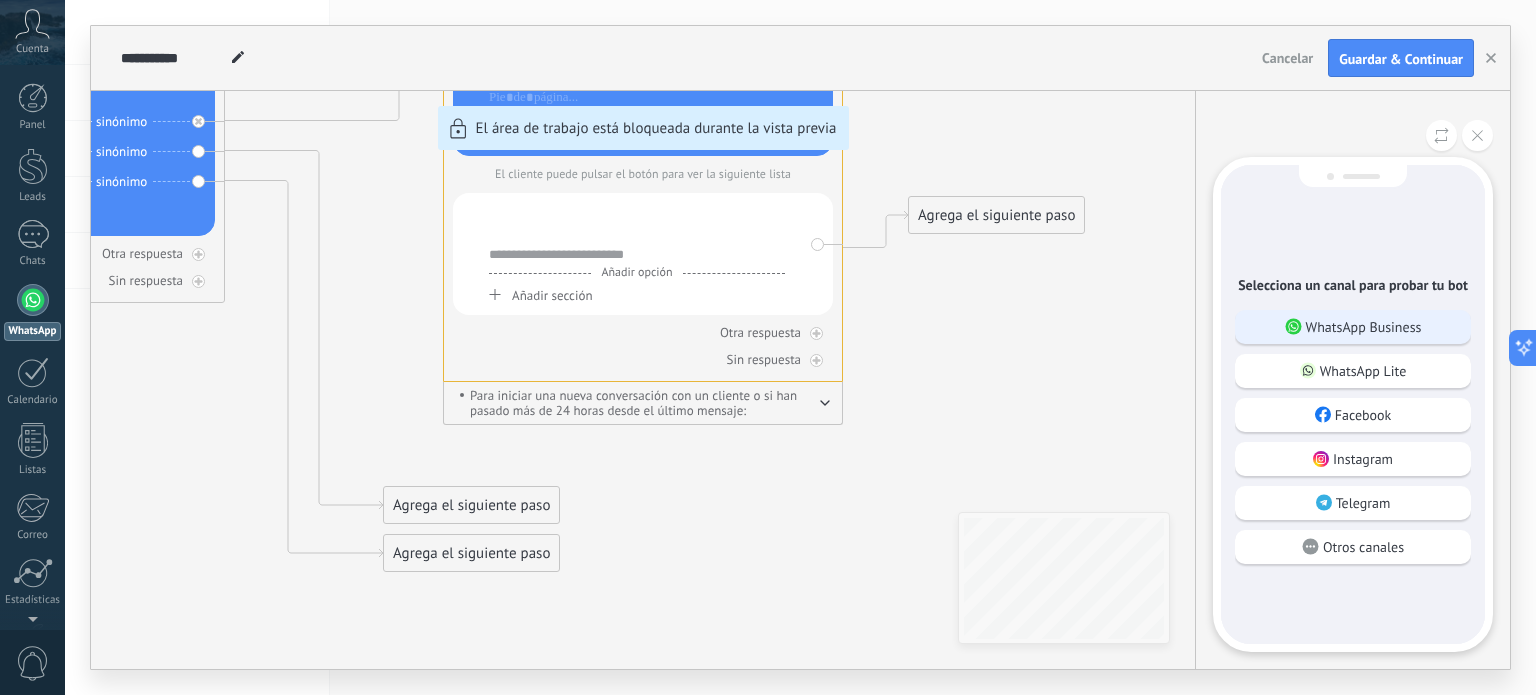 click on "WhatsApp Business" at bounding box center (1353, 327) 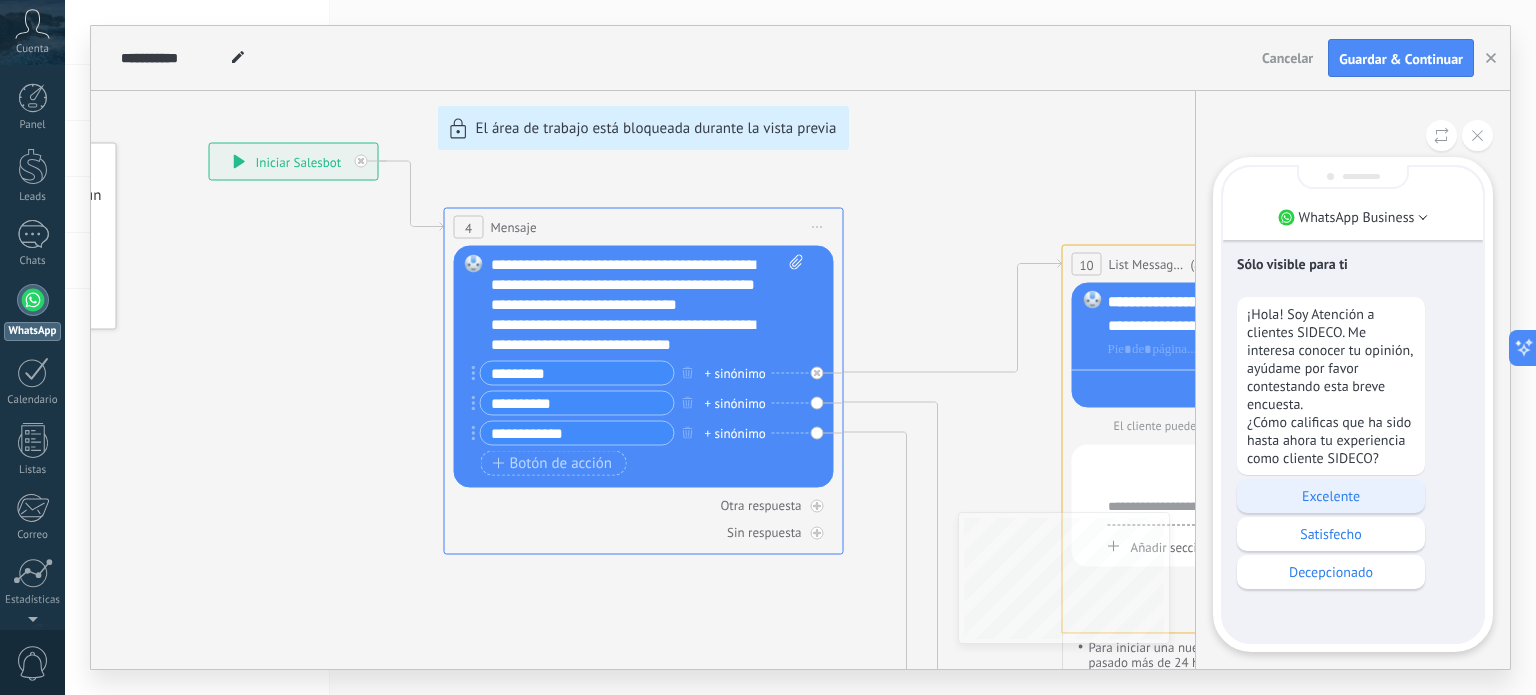 click on "Excelente" at bounding box center [1331, 496] 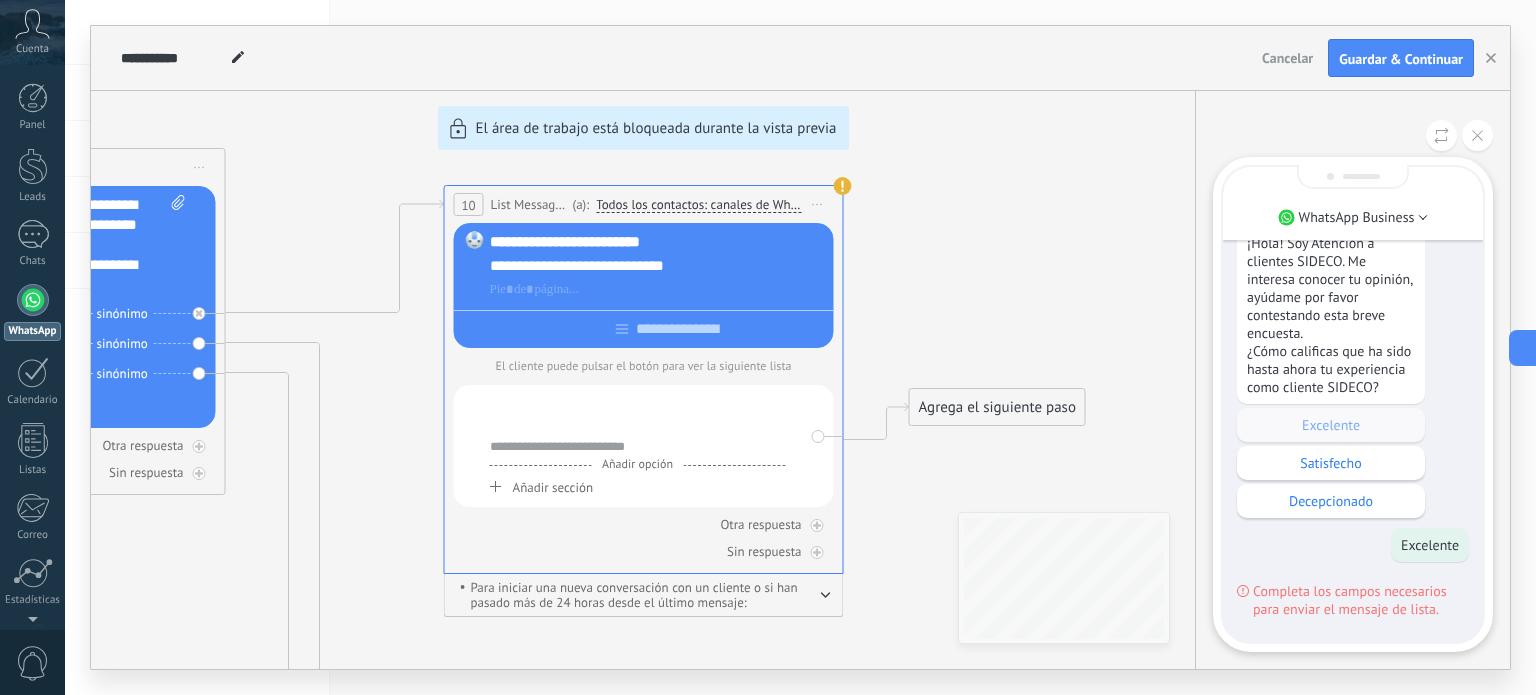 drag, startPoint x: 1313, startPoint y: 600, endPoint x: 1265, endPoint y: 599, distance: 48.010414 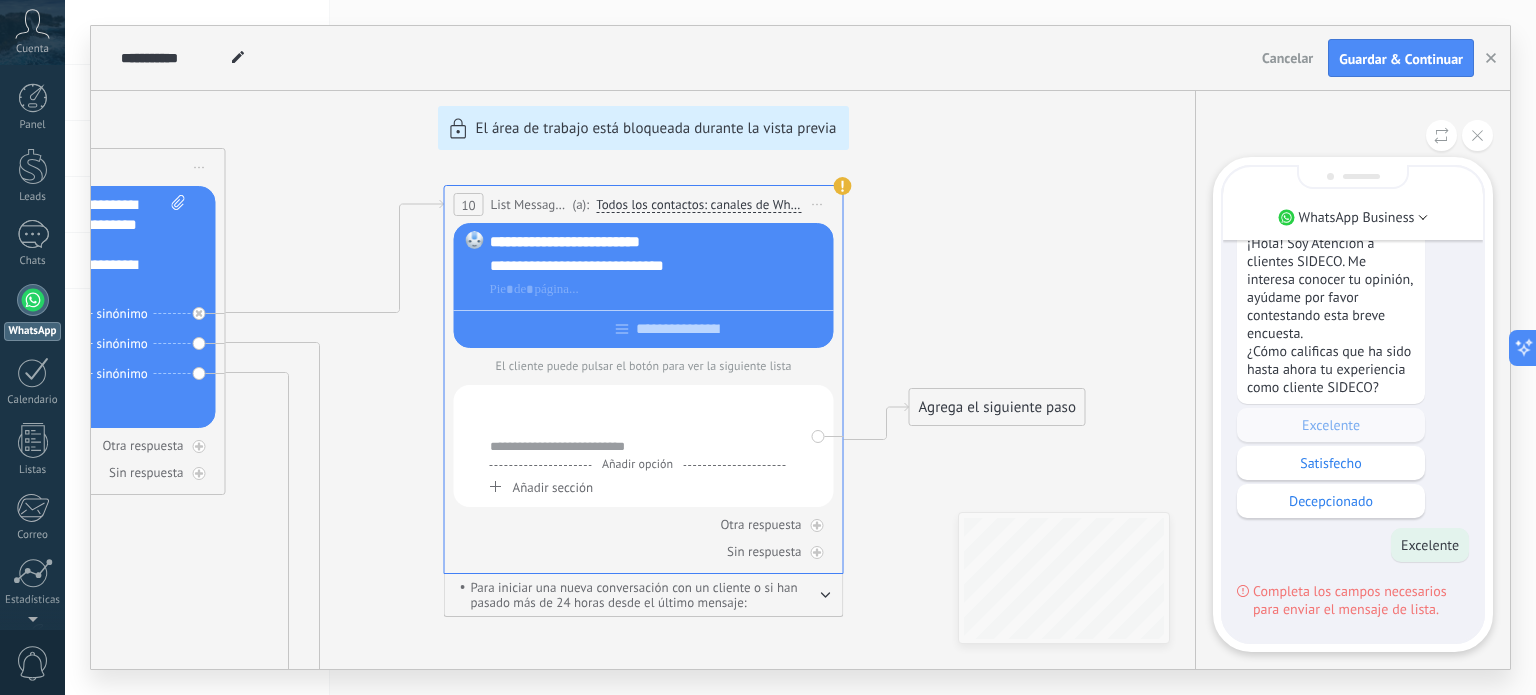 click 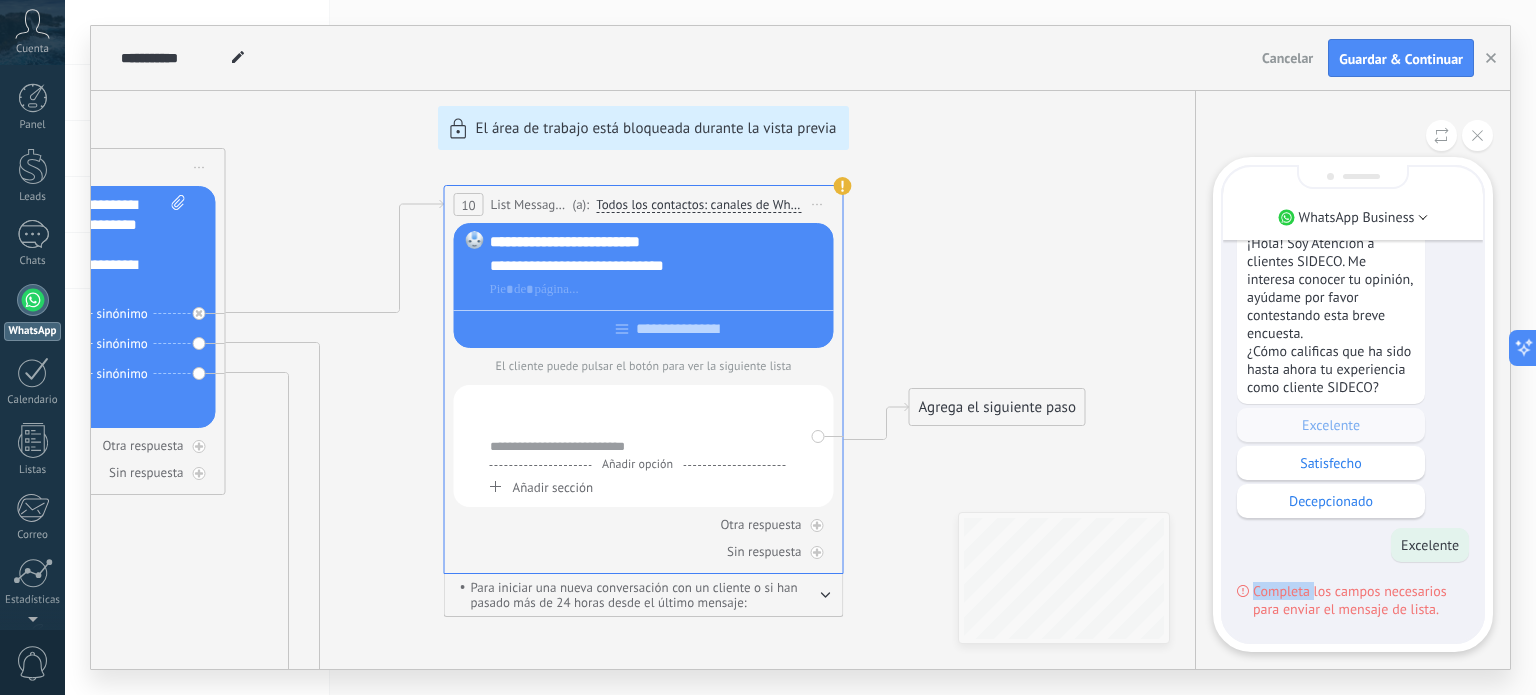 click 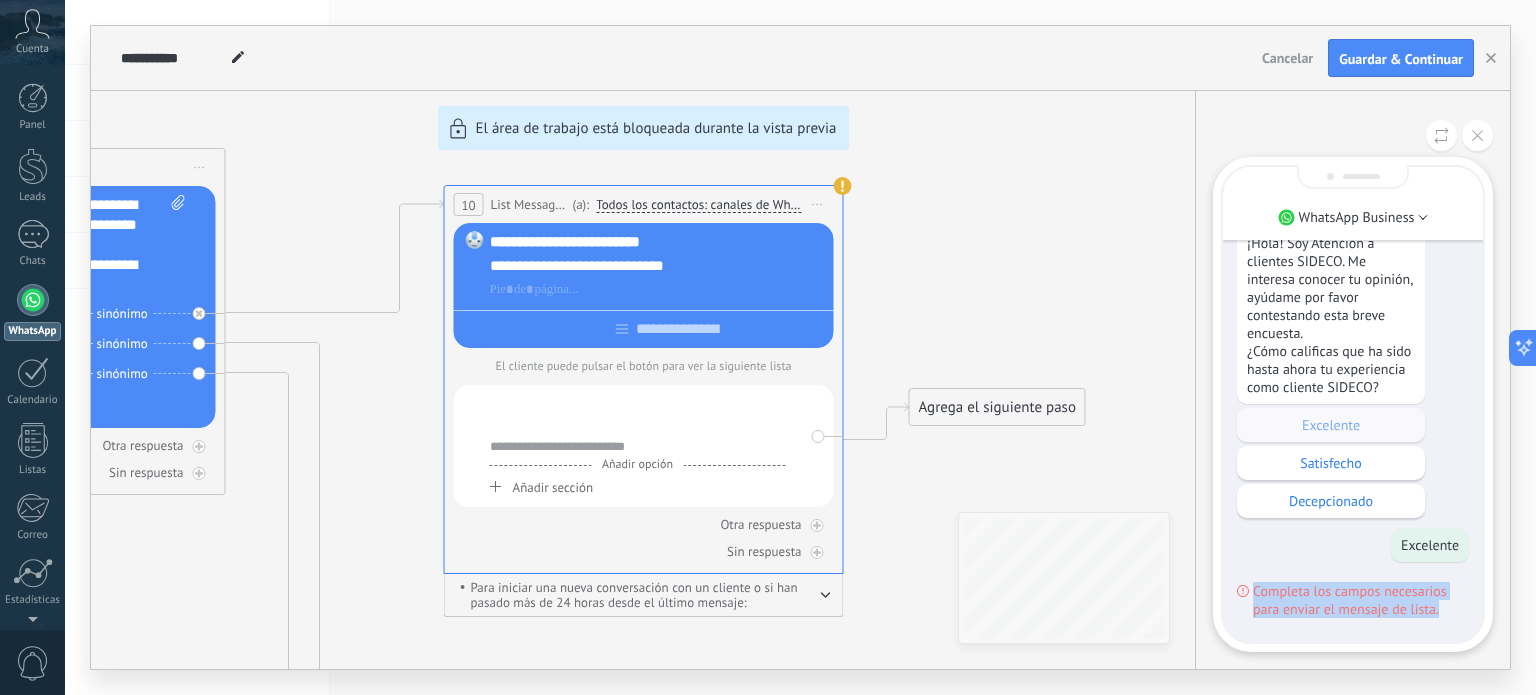 click 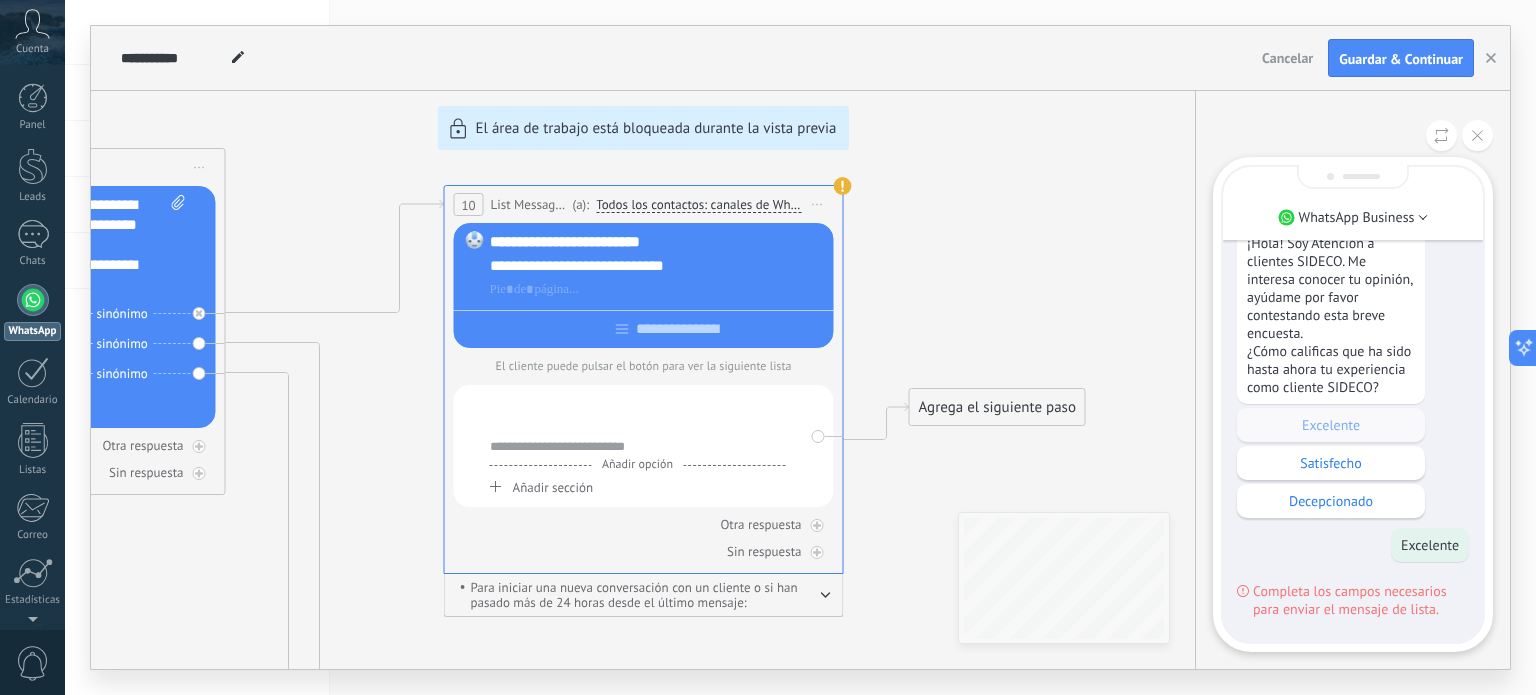click 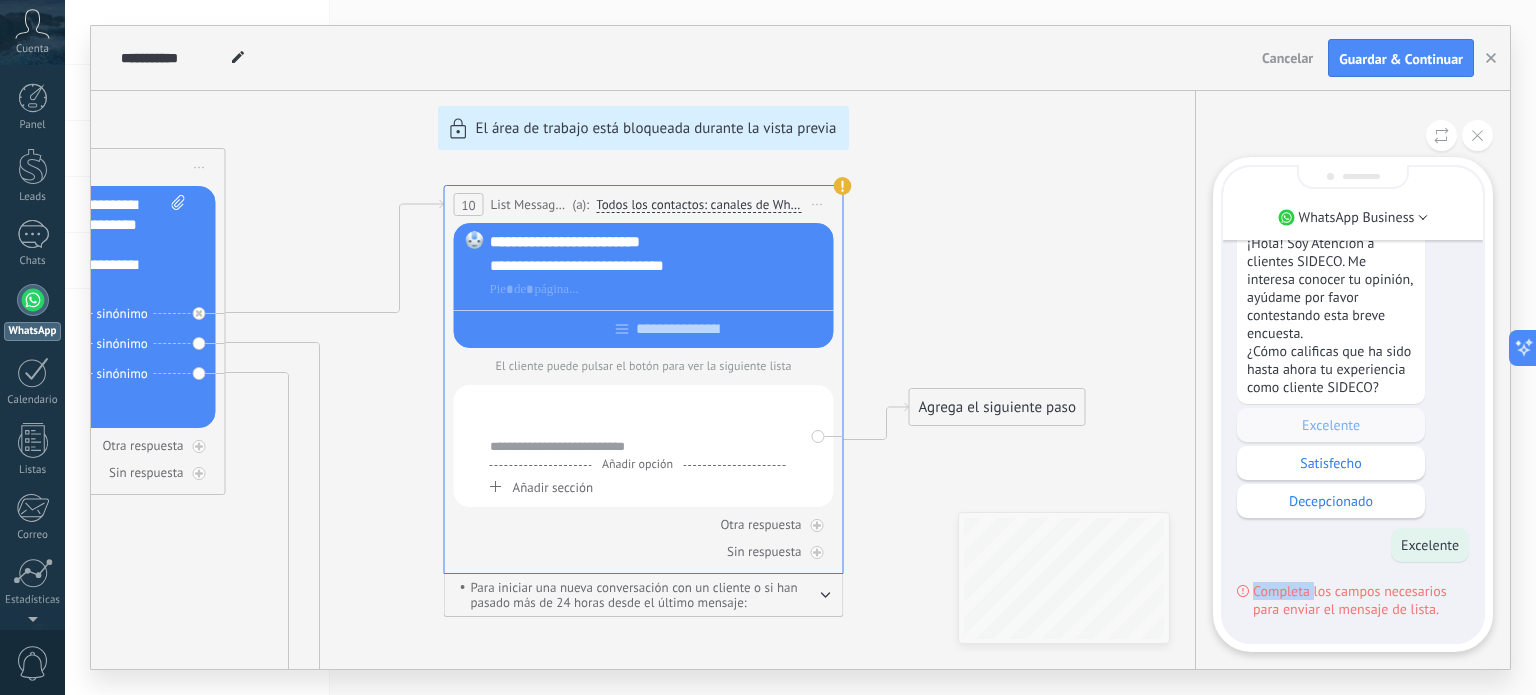 click 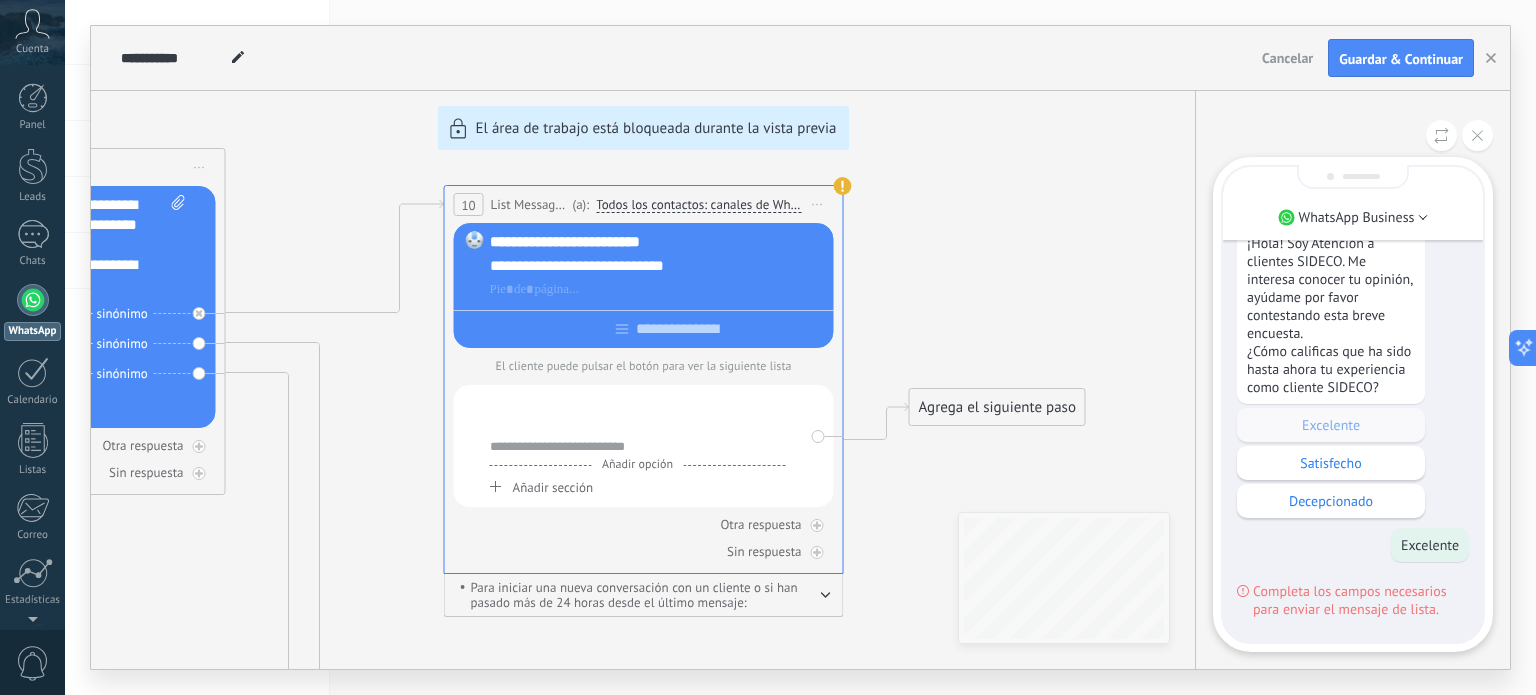 click 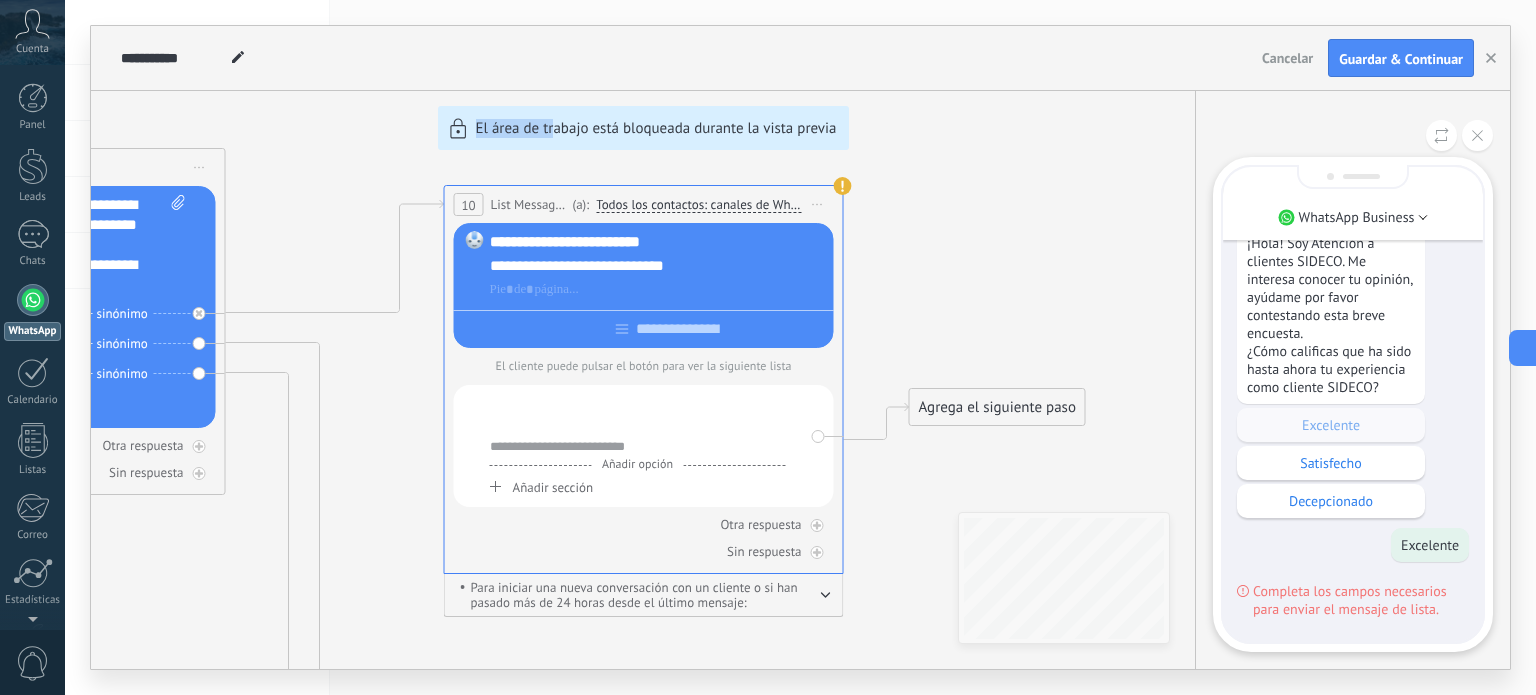 drag, startPoint x: 384, startPoint y: 439, endPoint x: 738, endPoint y: 360, distance: 362.7079 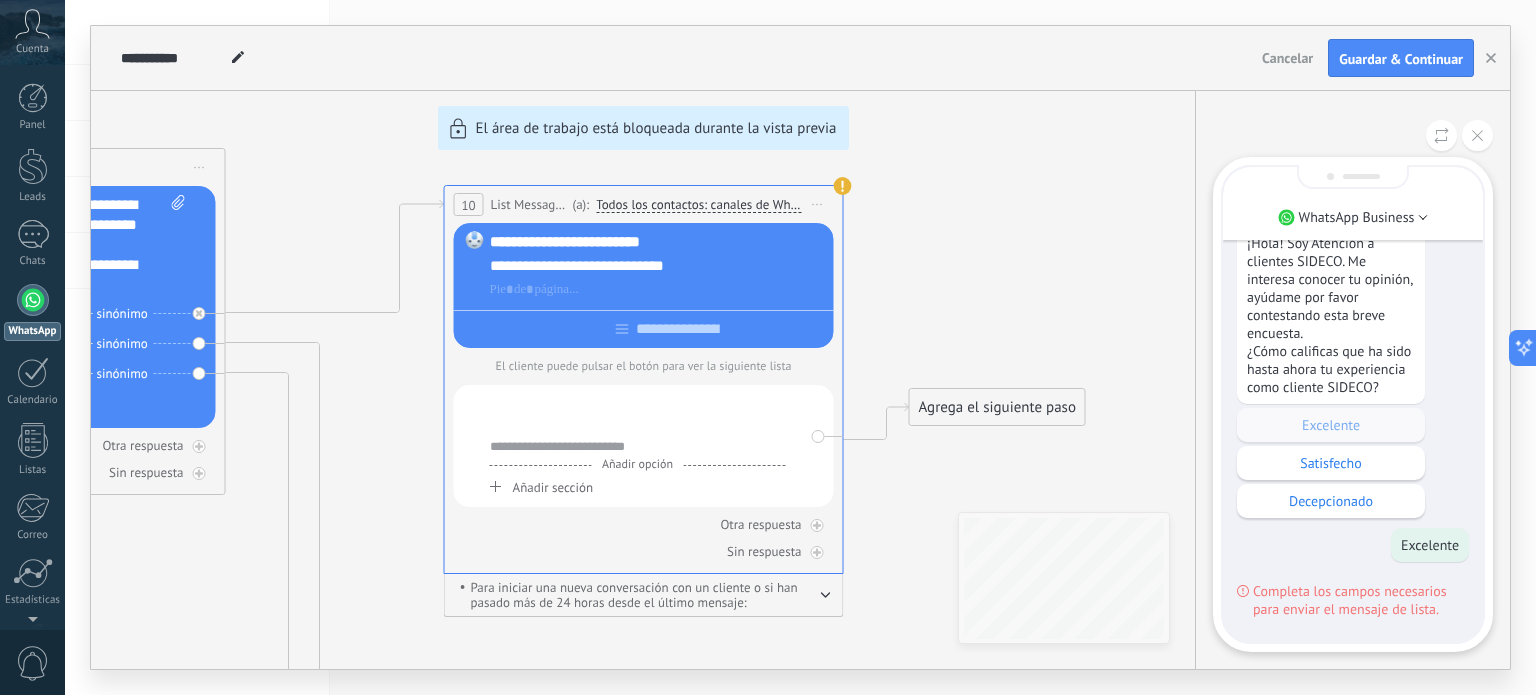click on "**********" at bounding box center [800, 347] 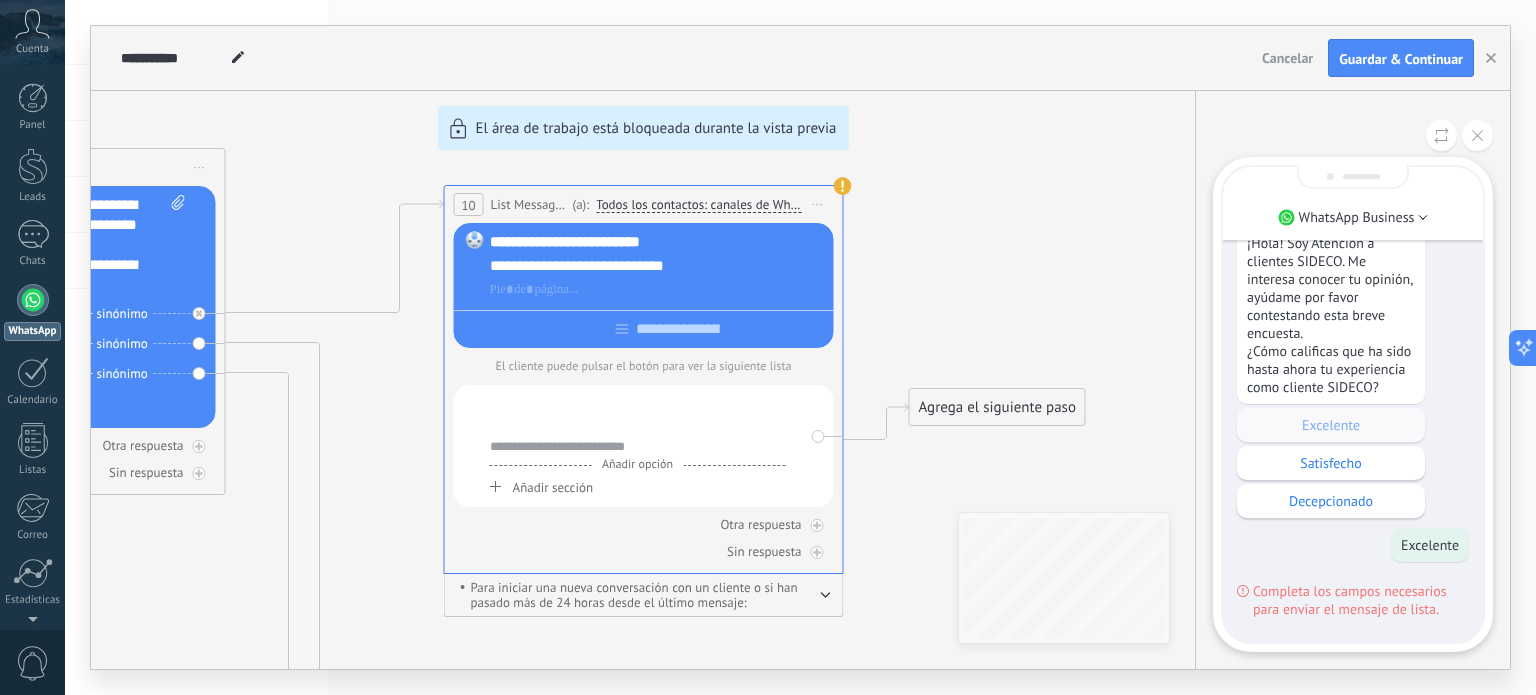 click on "**********" at bounding box center (800, 347) 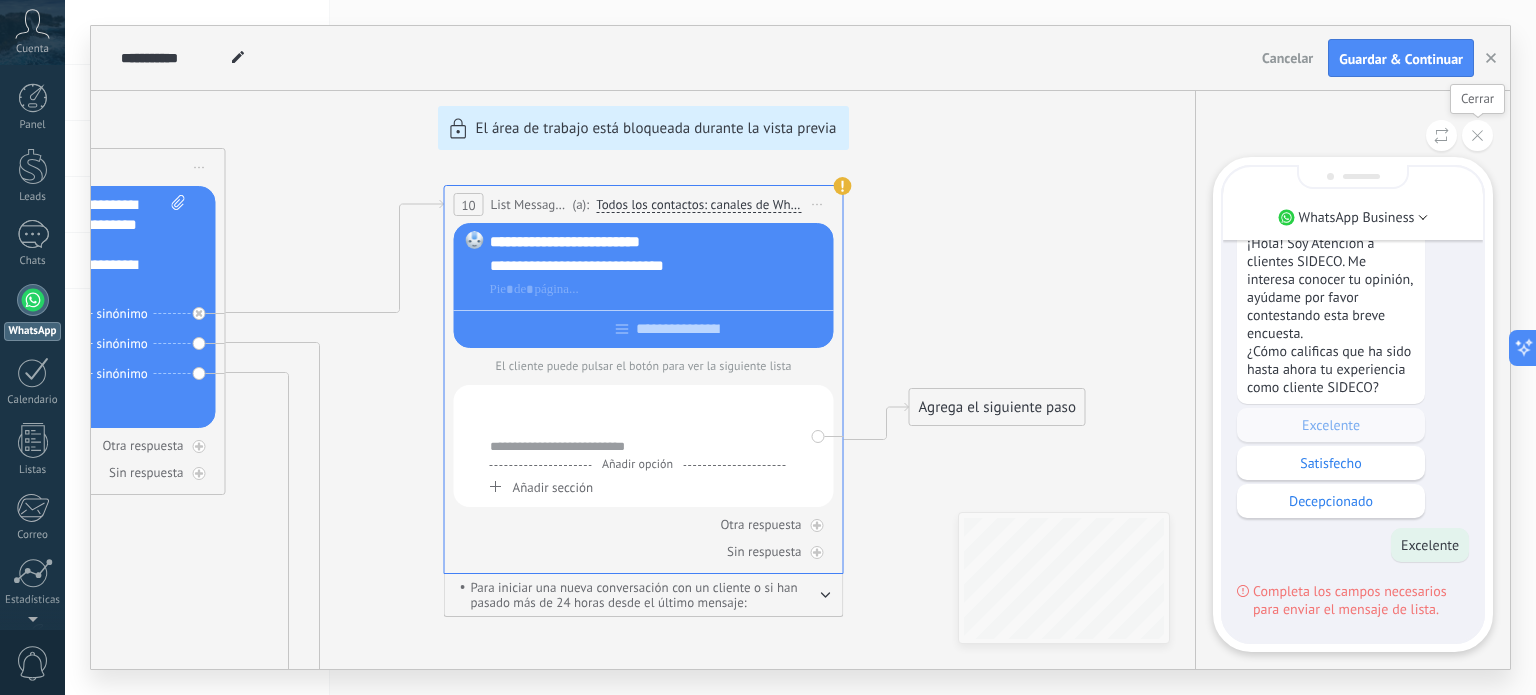 click at bounding box center [1477, 135] 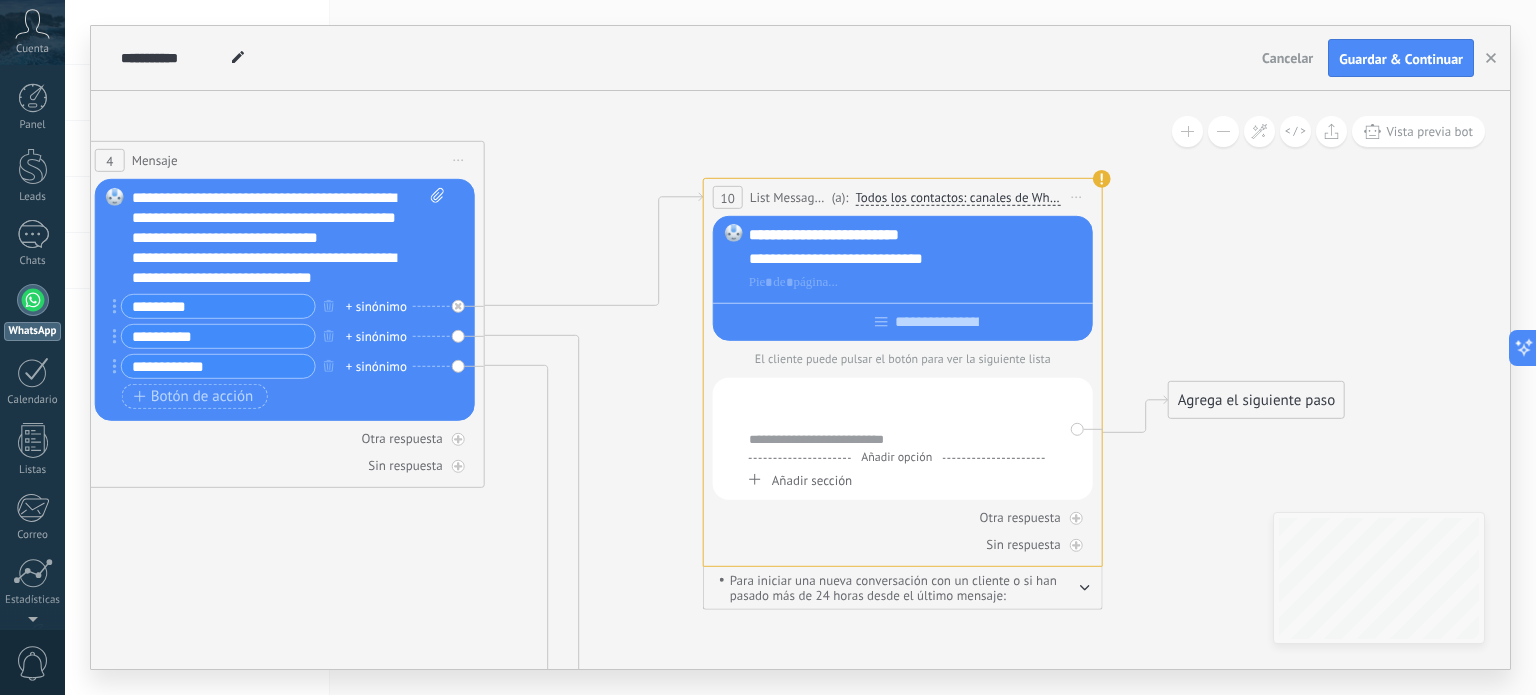 drag, startPoint x: 388, startPoint y: 391, endPoint x: 646, endPoint y: 383, distance: 258.124 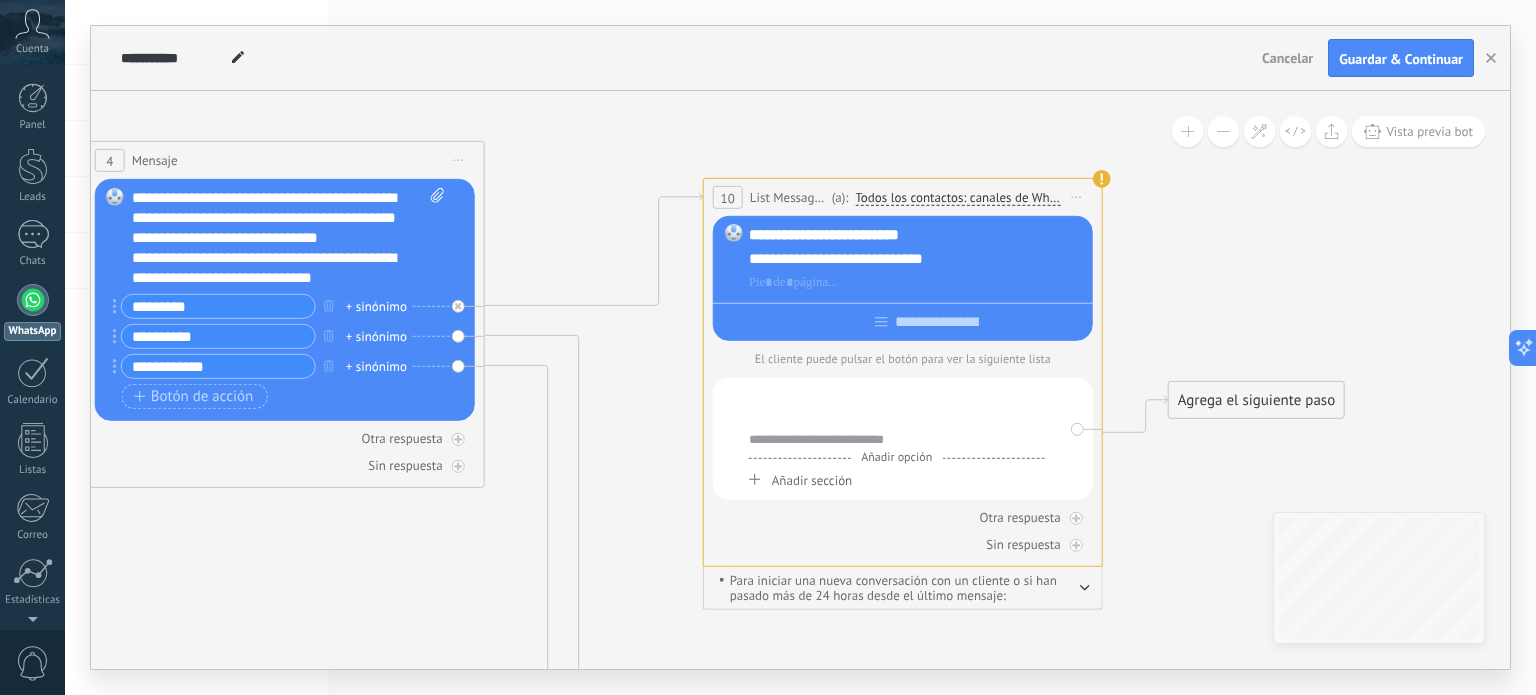 click 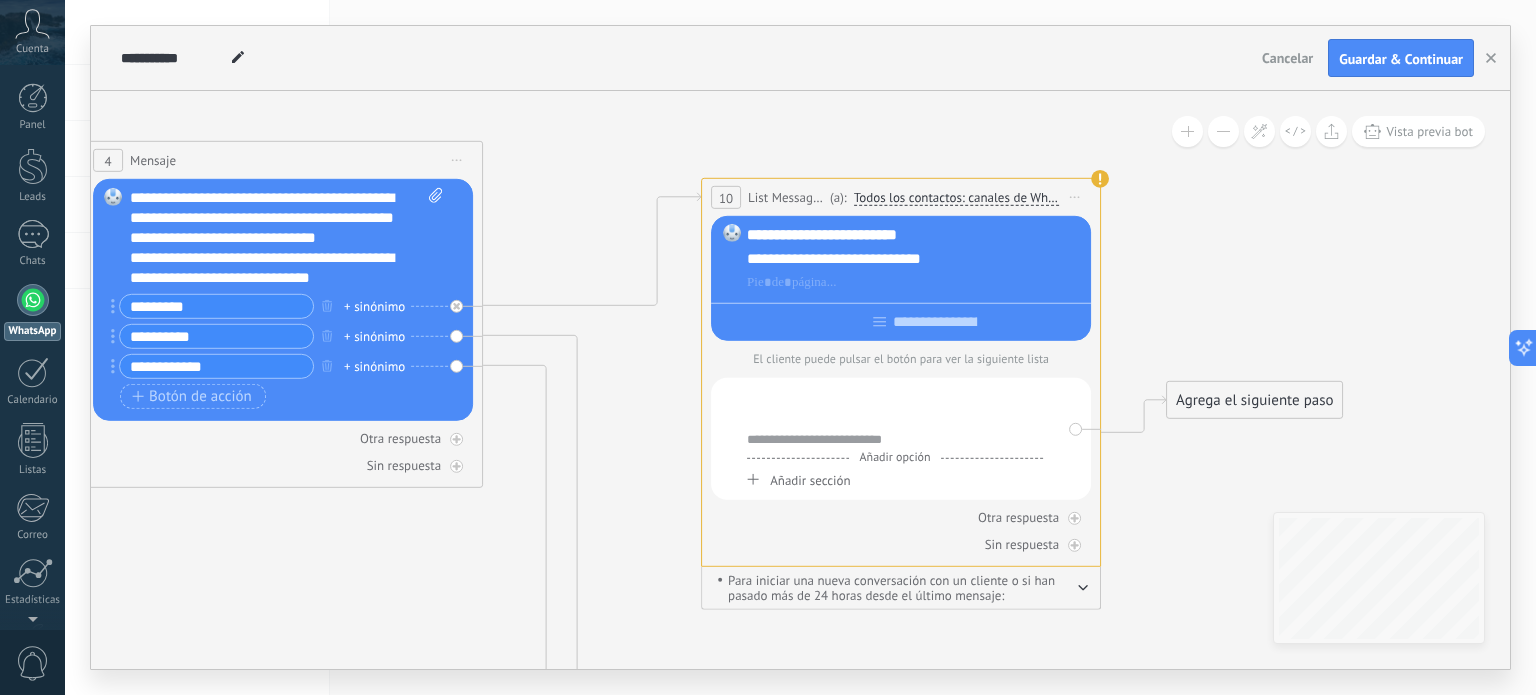 click on "El cliente puede pulsar el botón para ver la siguiente lista" at bounding box center [901, 359] 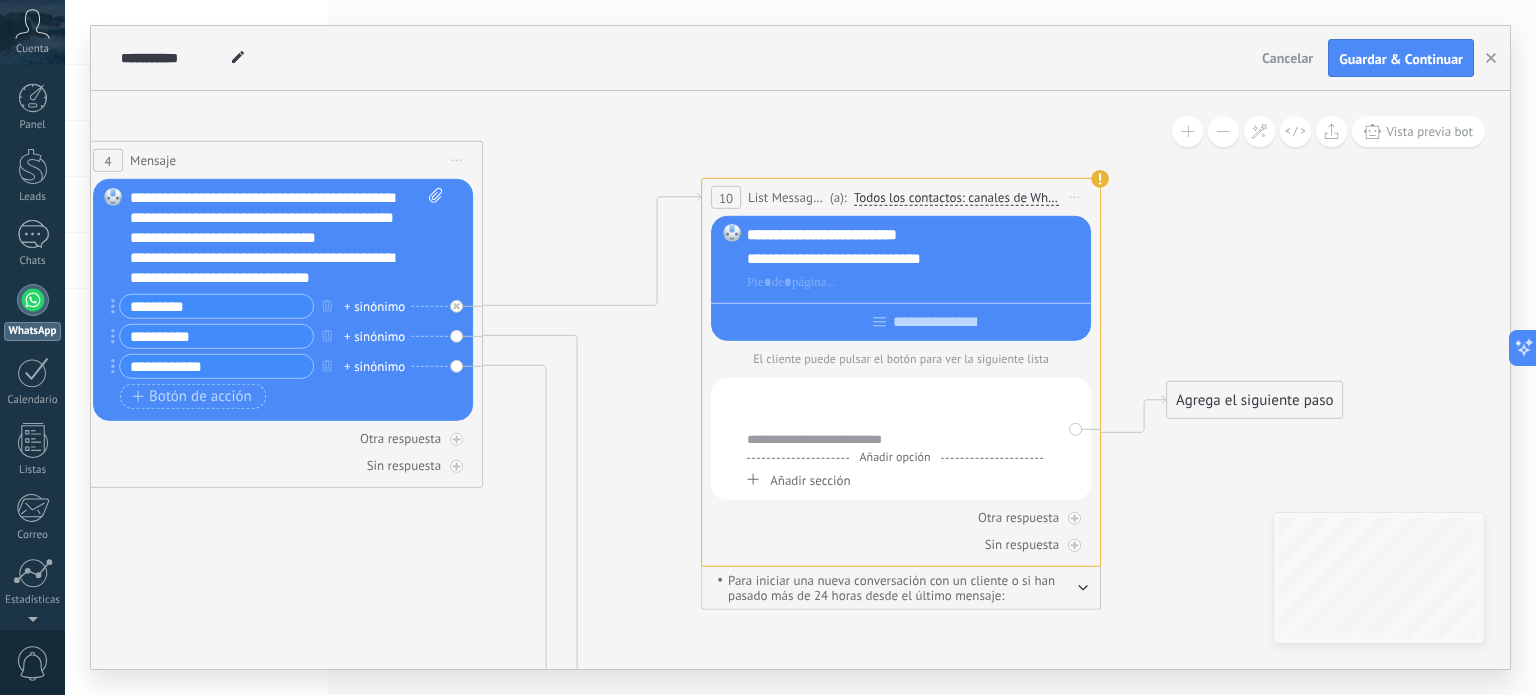 click at bounding box center (901, 318) 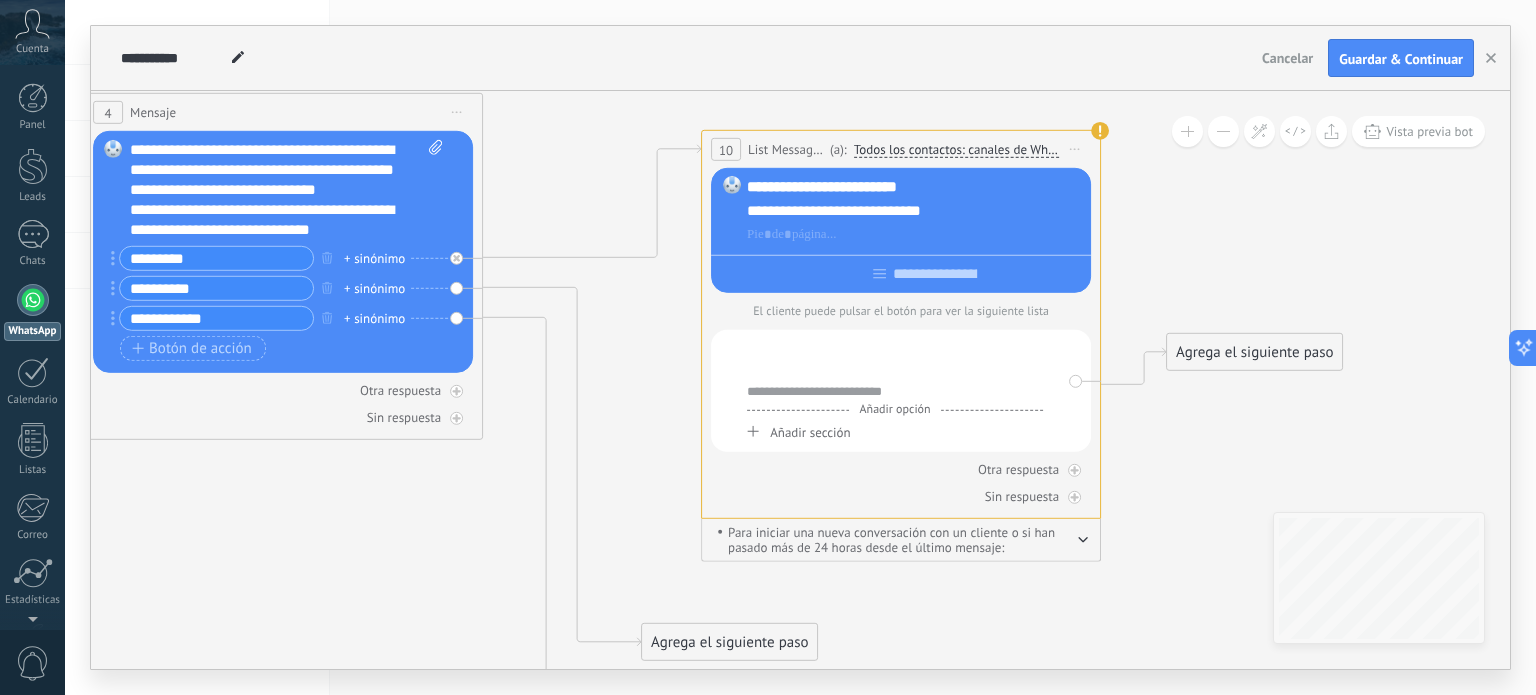 click on "**********" at bounding box center [895, 390] 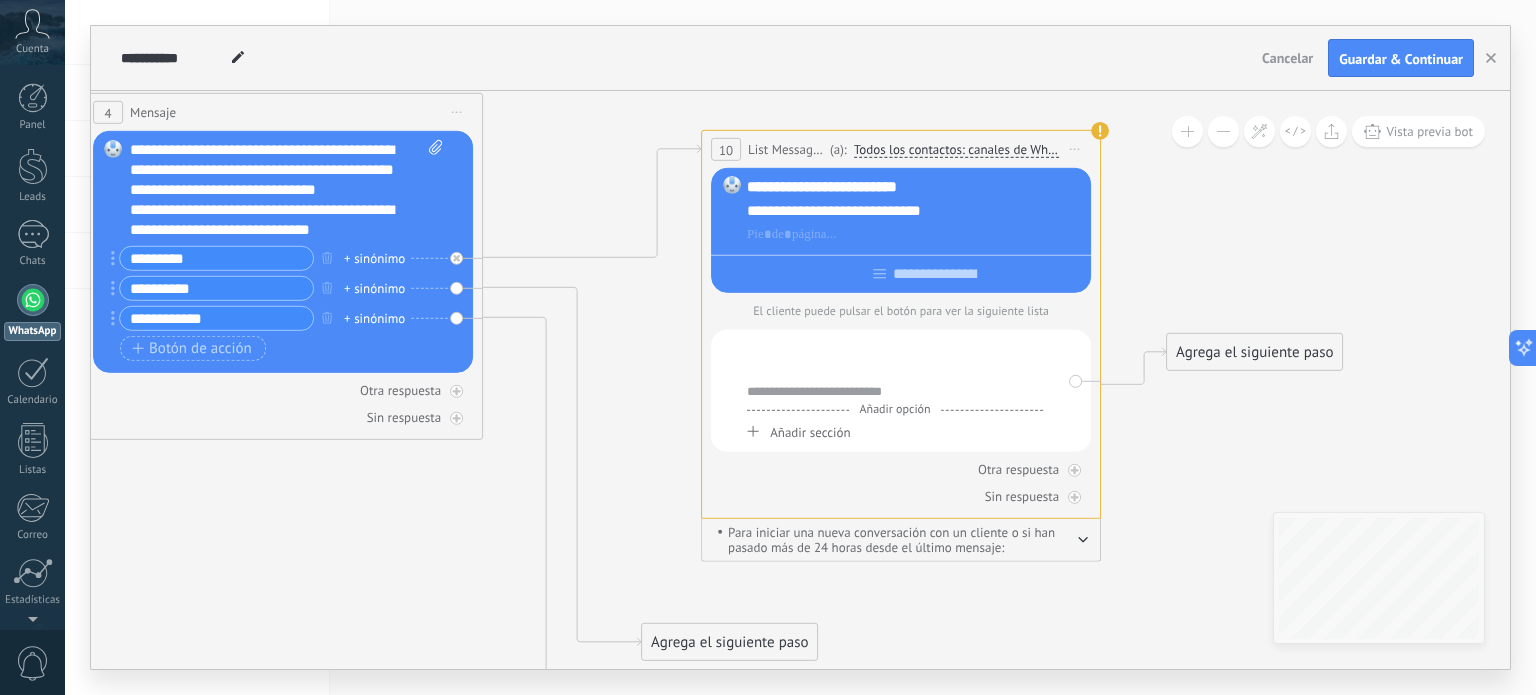 click on "**********" at bounding box center (901, 391) 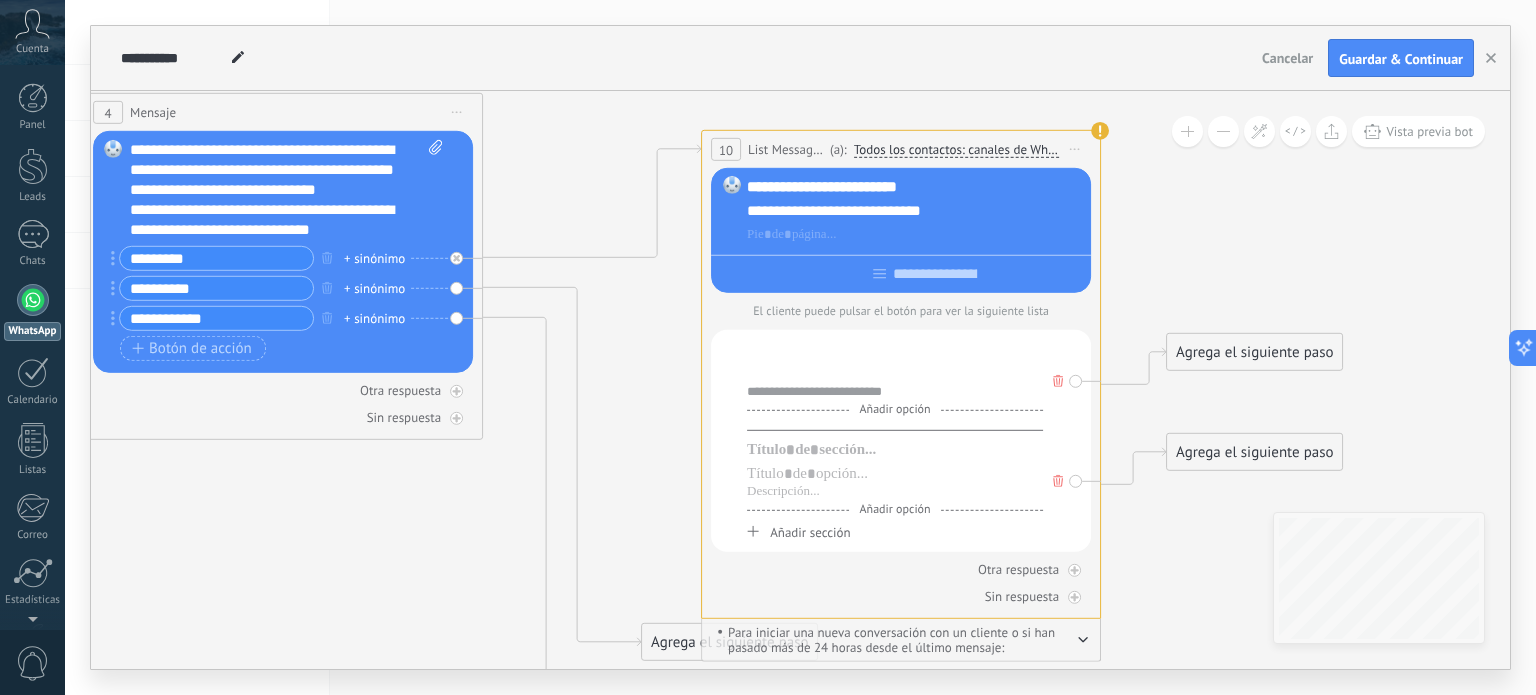 click on "Añadir opción" at bounding box center [895, 409] 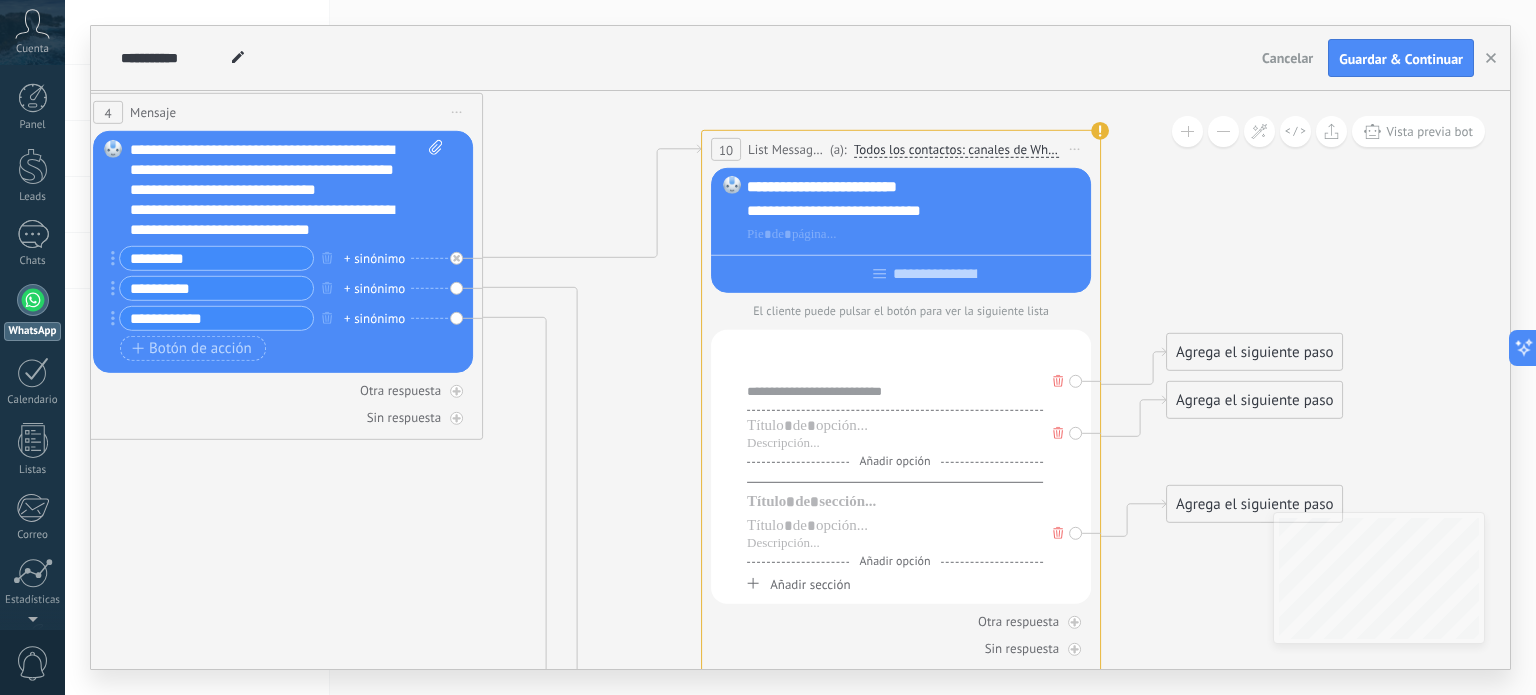 click on "**********" at bounding box center [895, 416] 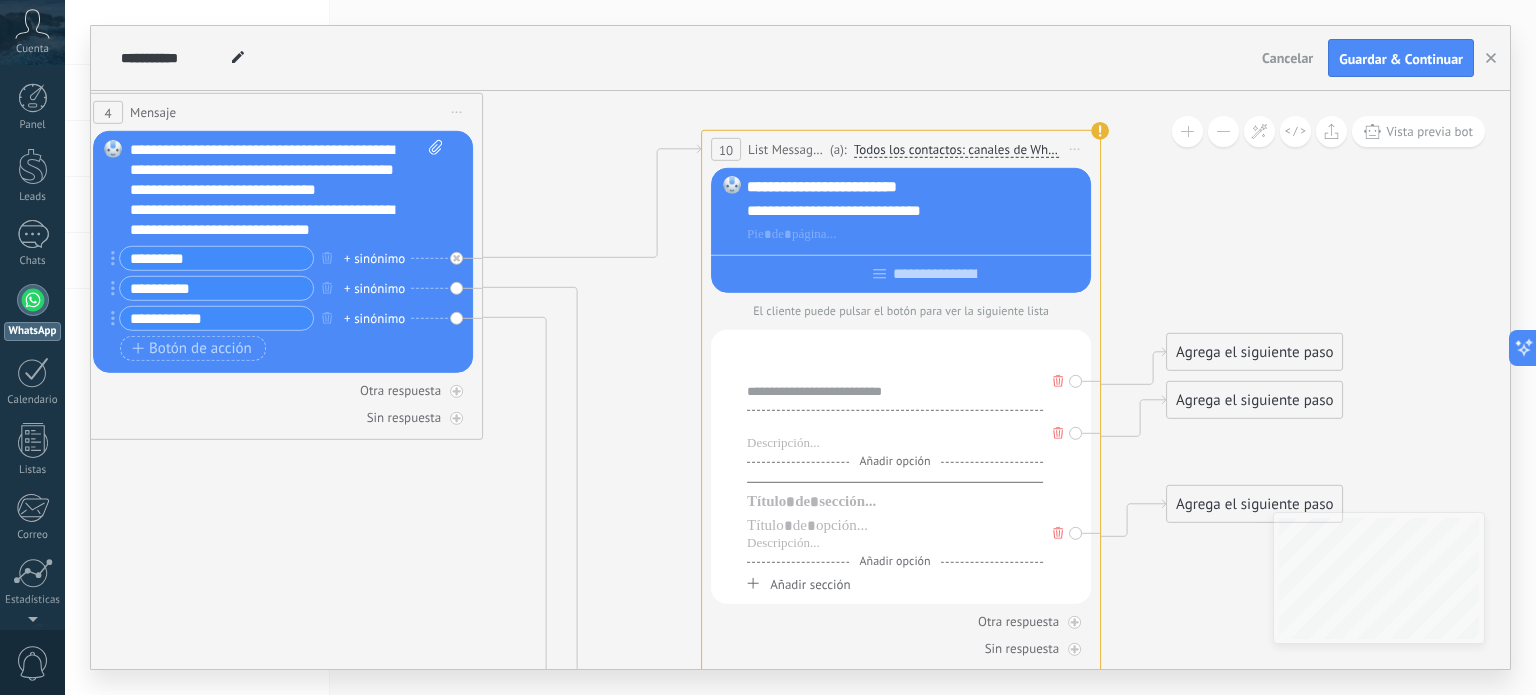 click at bounding box center [895, 426] 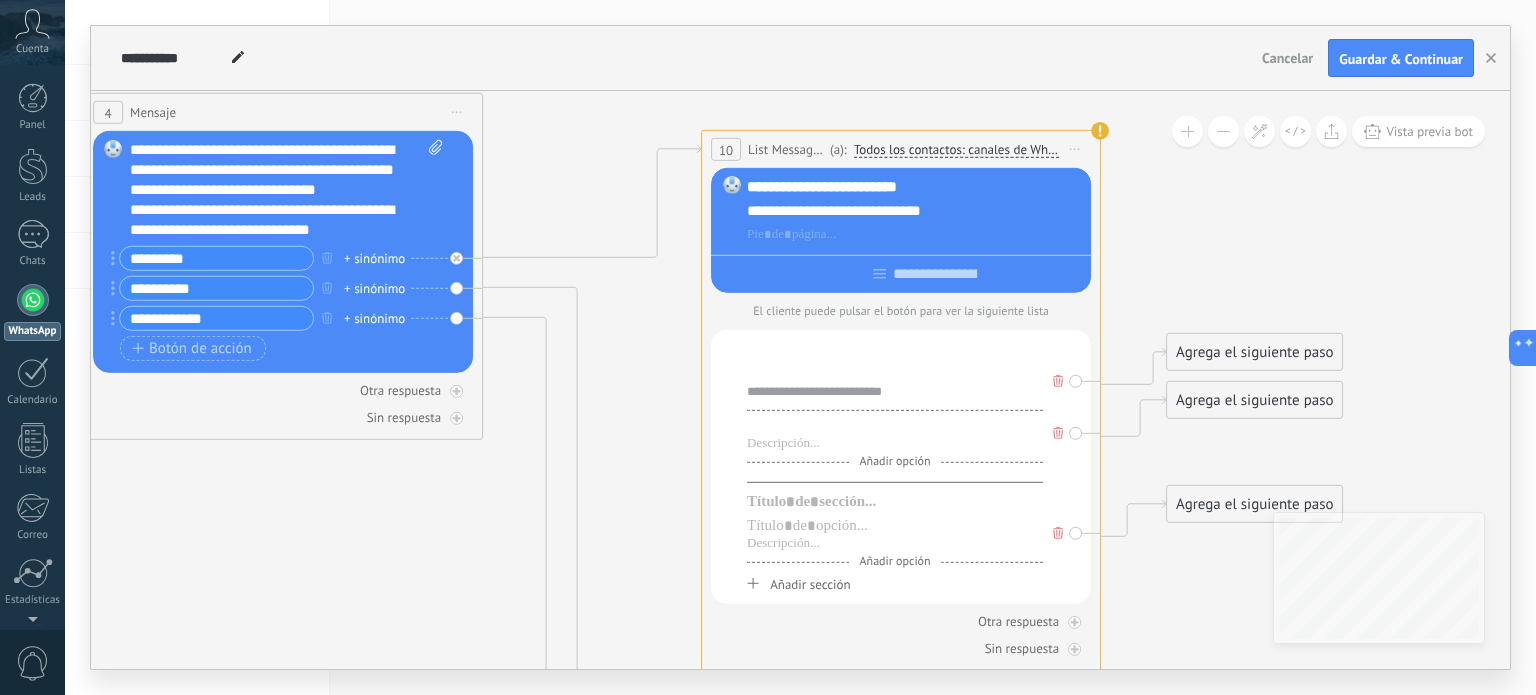 type 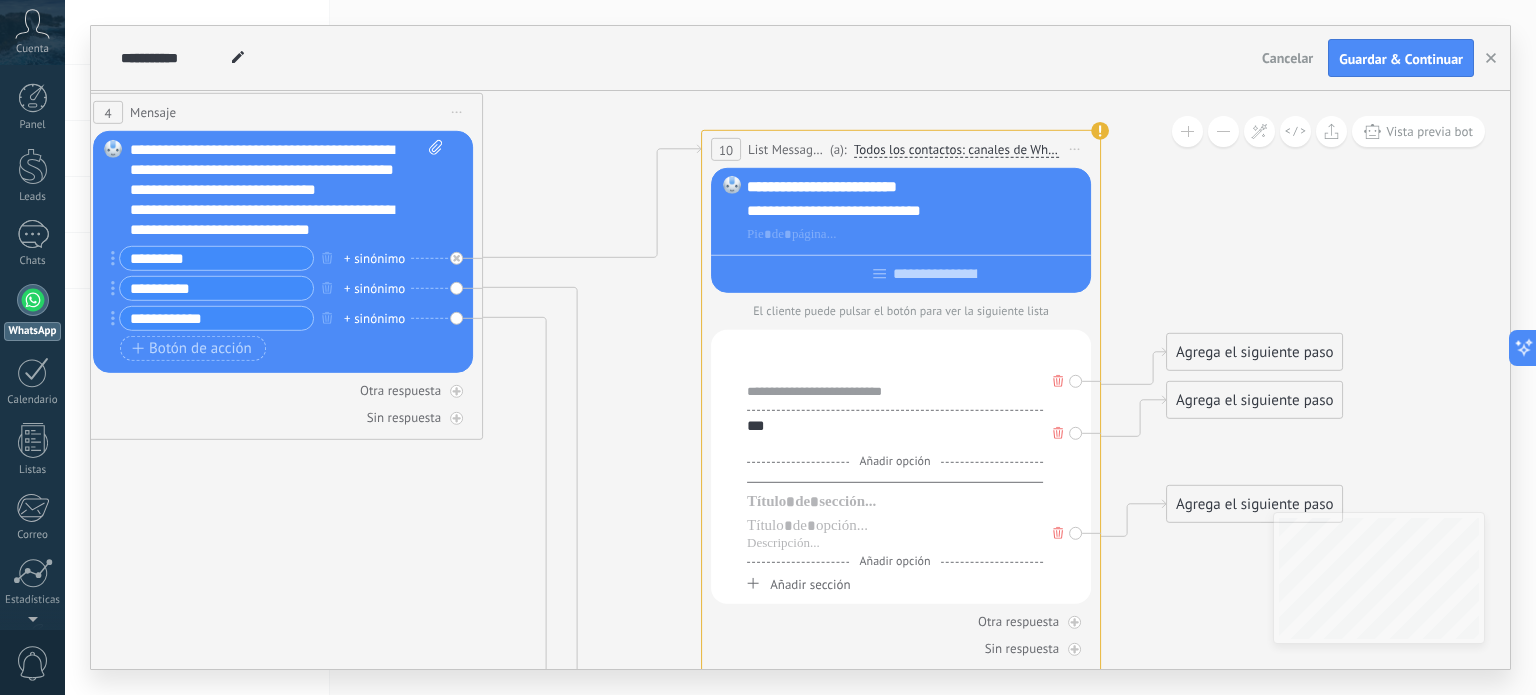click at bounding box center [895, 444] 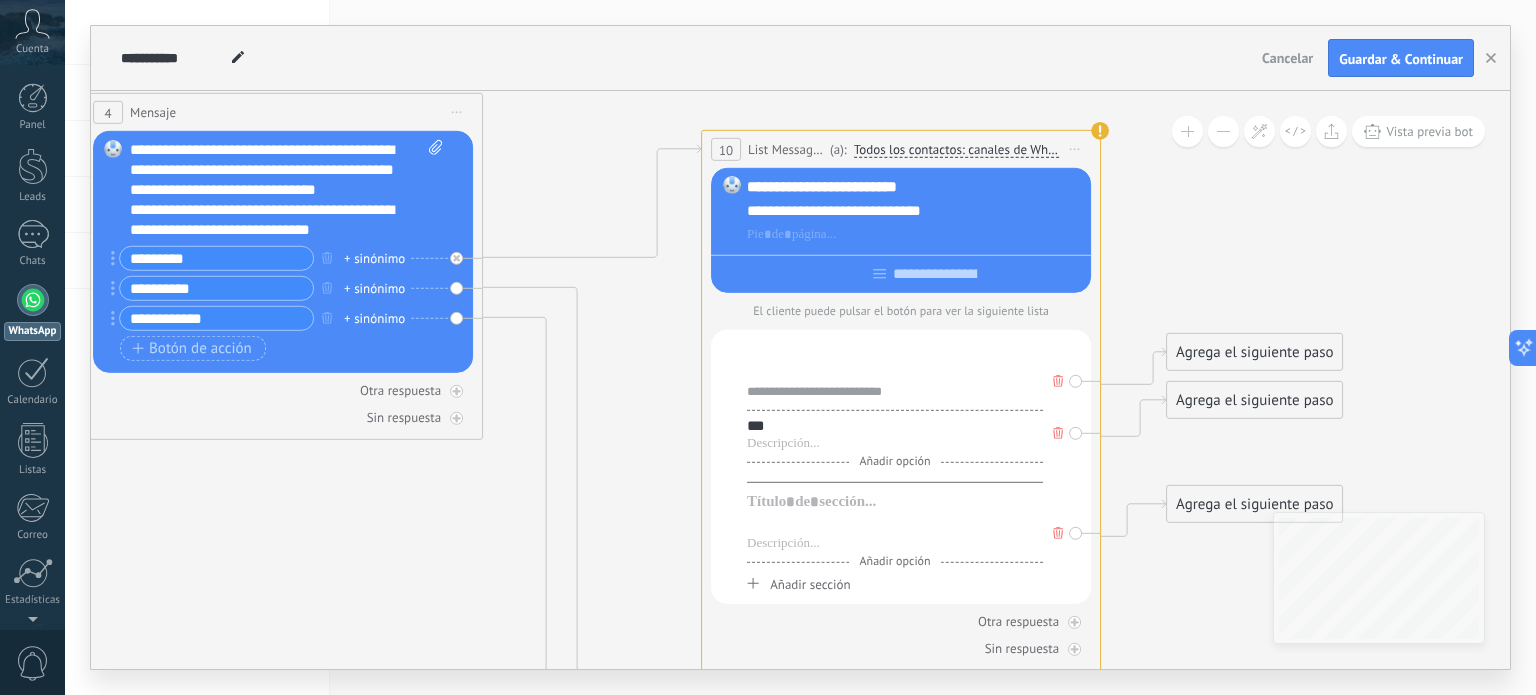 click at bounding box center (895, 526) 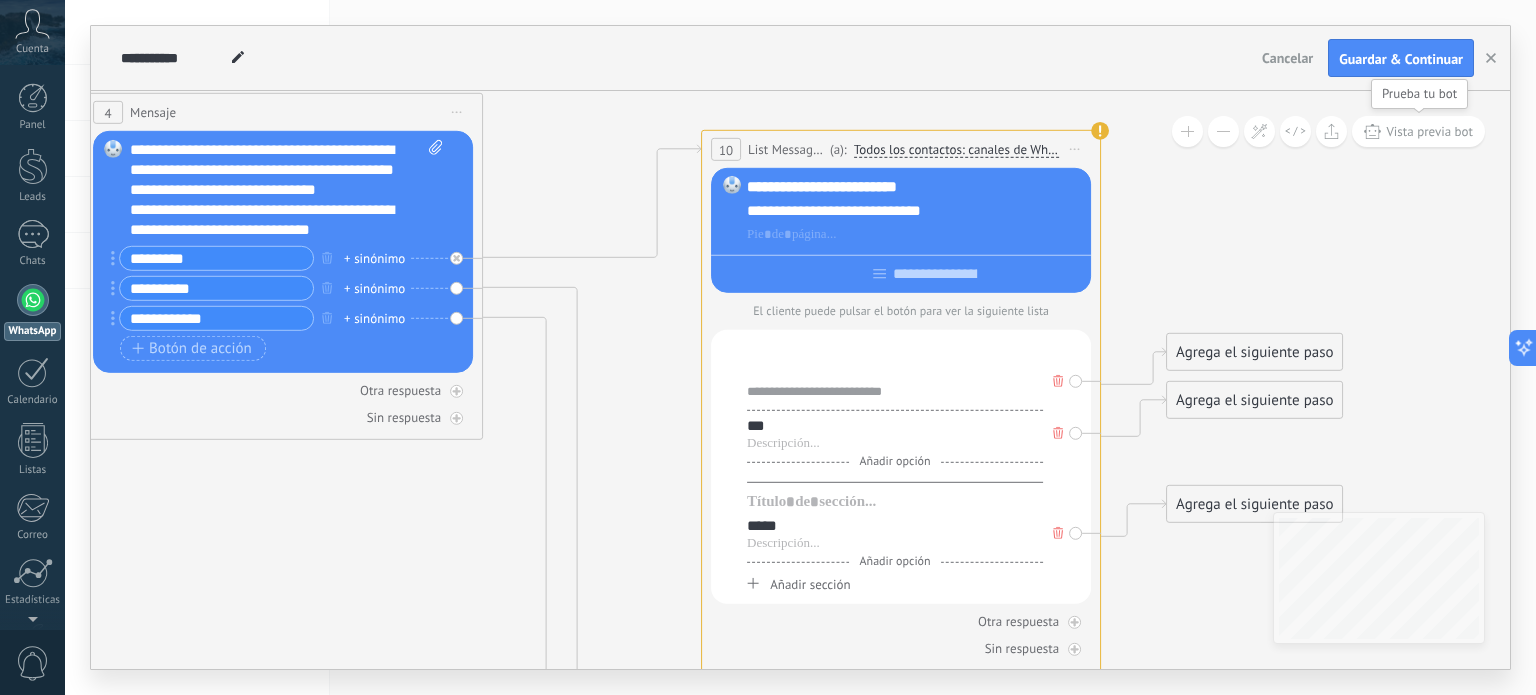 click on "Vista previa bot" at bounding box center [1429, 131] 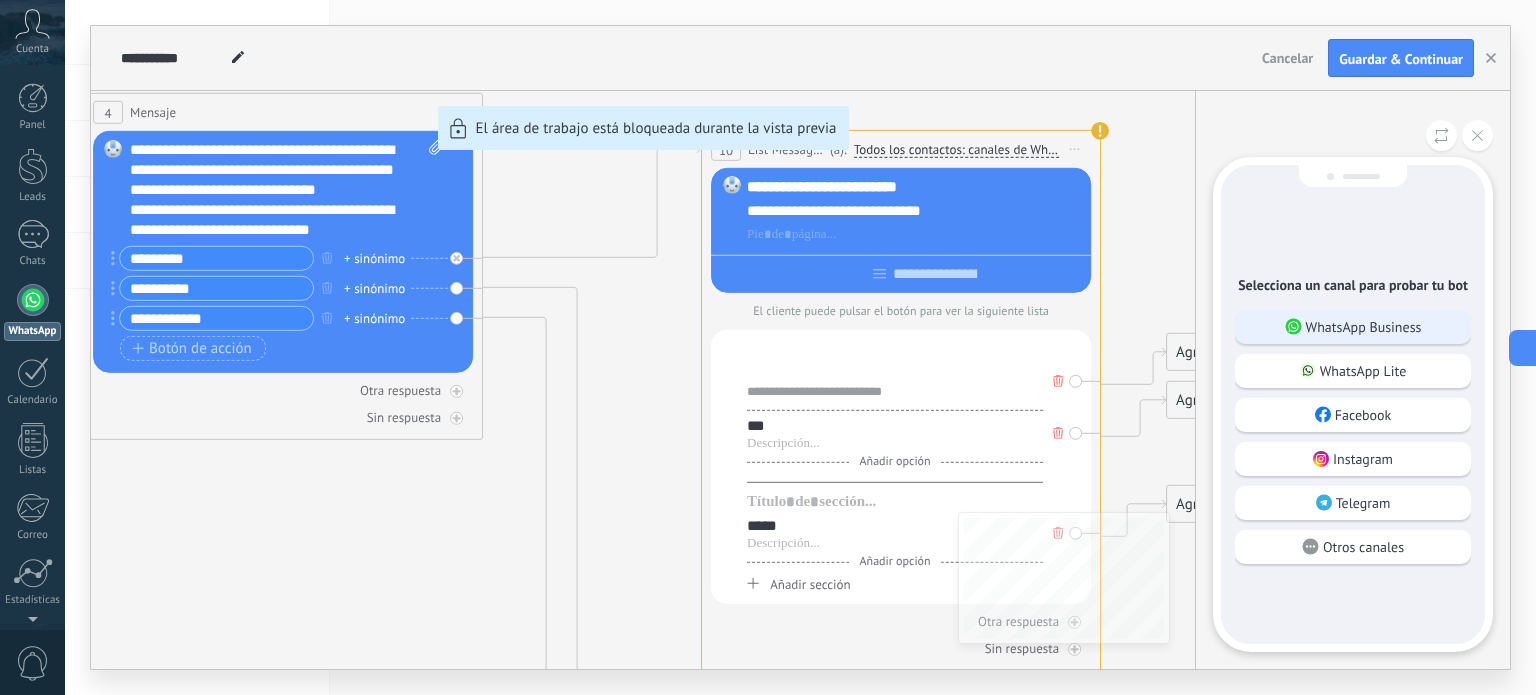 click on "WhatsApp Business" at bounding box center [1364, 327] 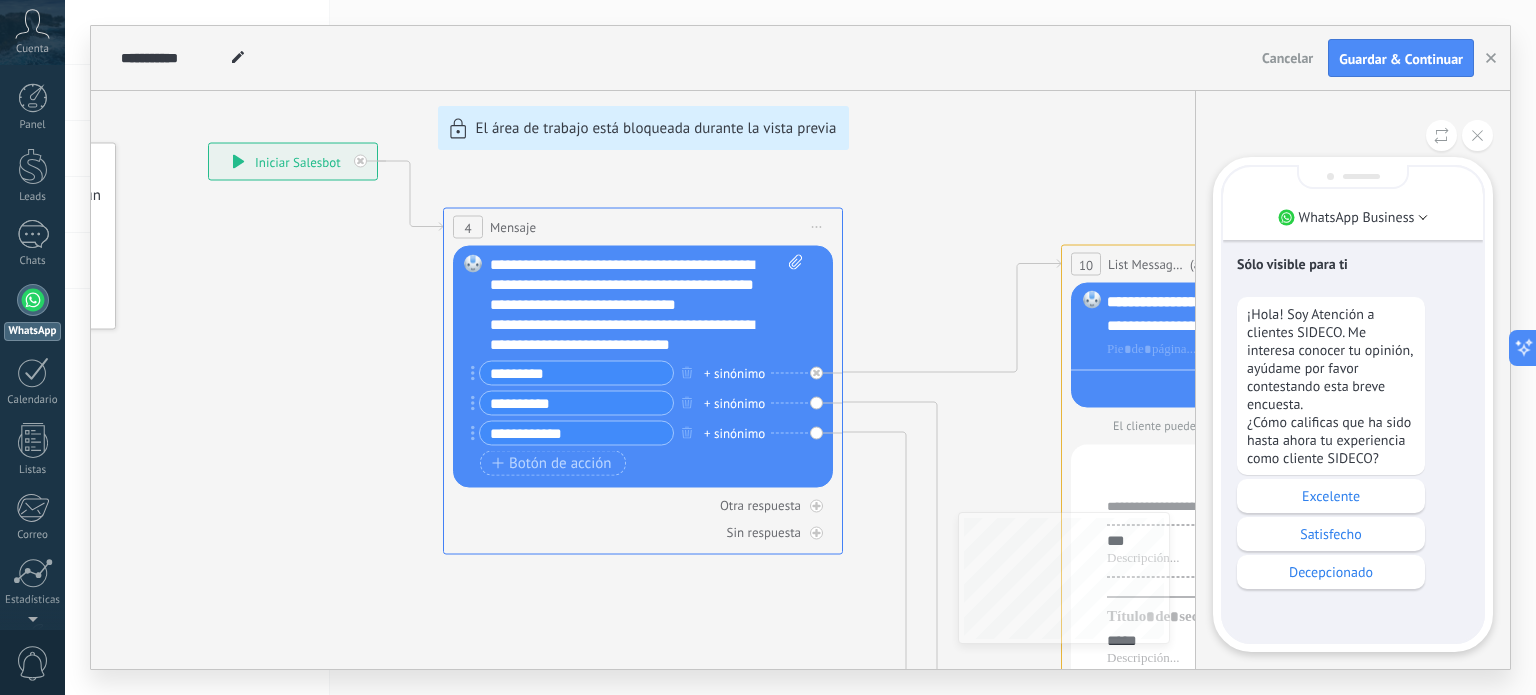 click on "Excelente" at bounding box center [1331, 496] 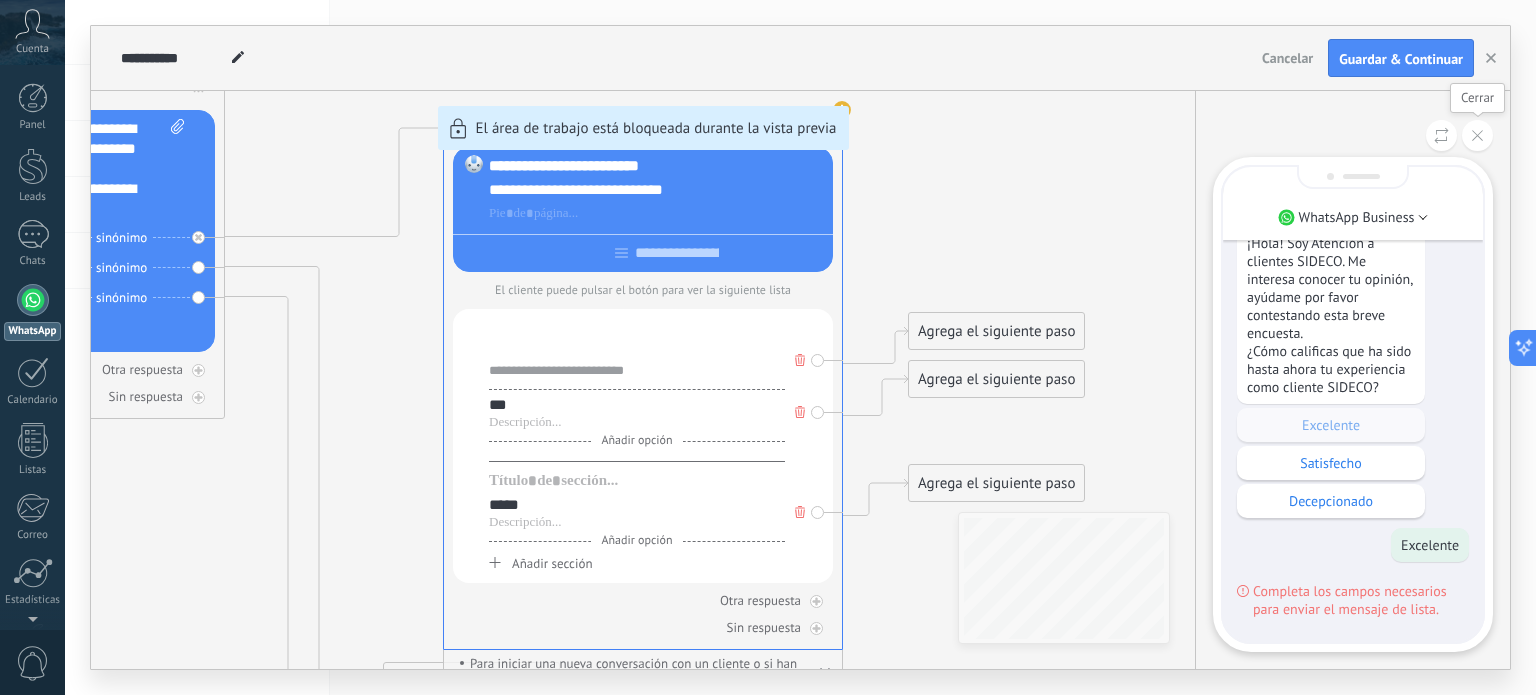 click 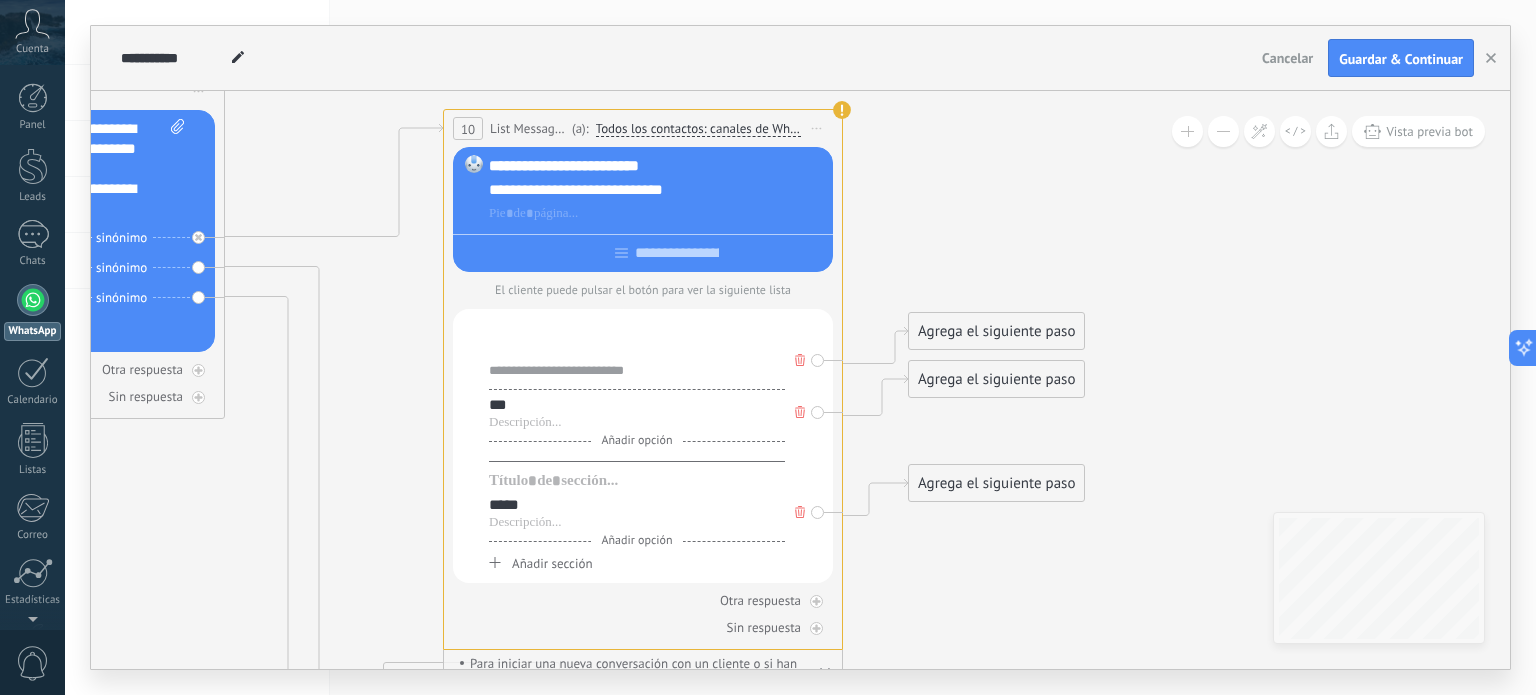 click 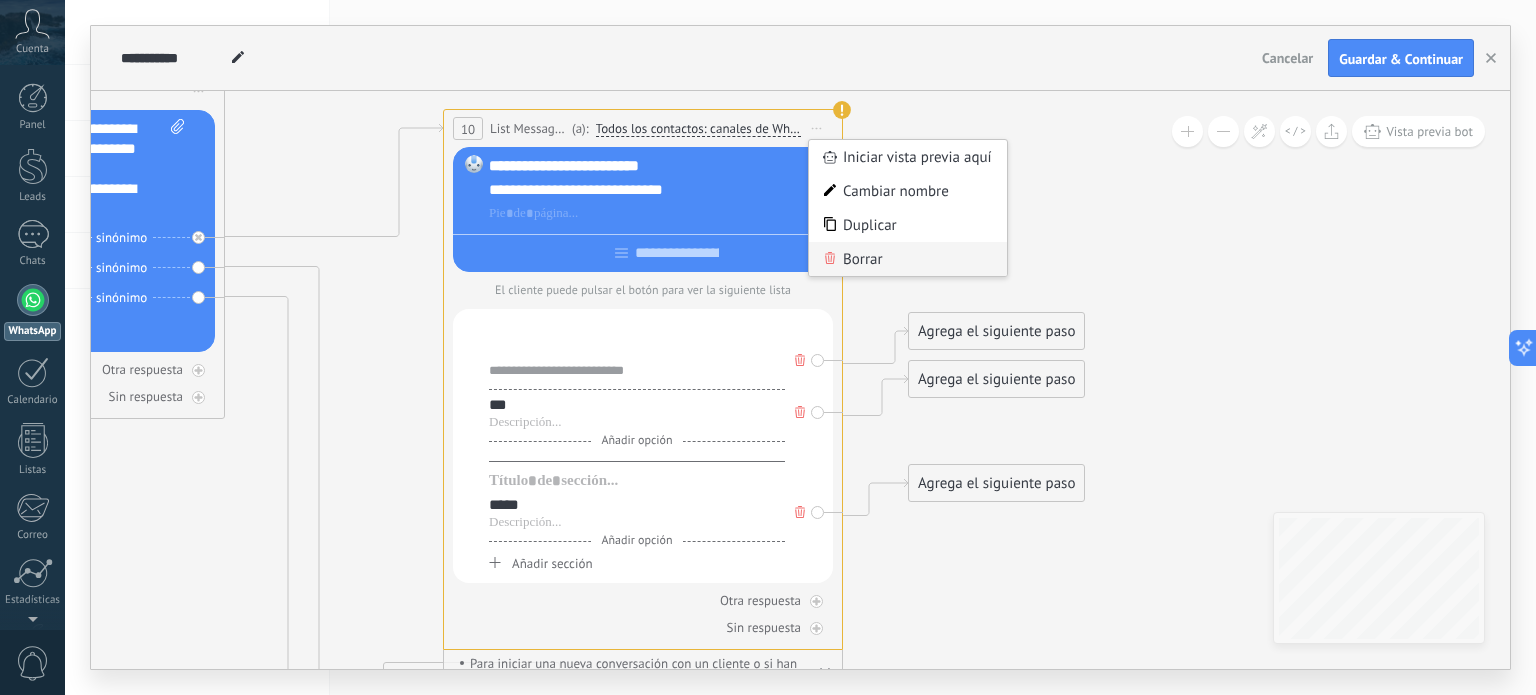 click on "Borrar" at bounding box center [908, 259] 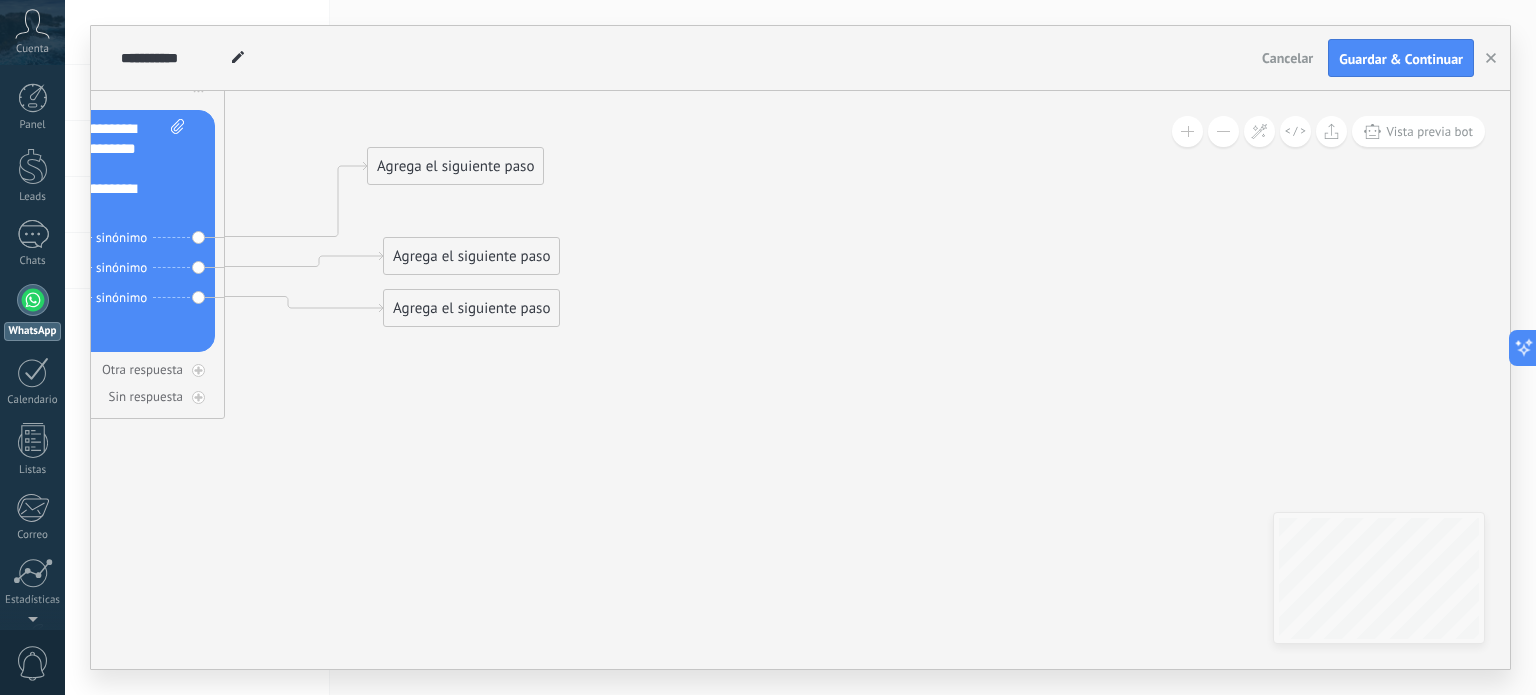 drag, startPoint x: 377, startPoint y: 315, endPoint x: 430, endPoint y: 167, distance: 157.20369 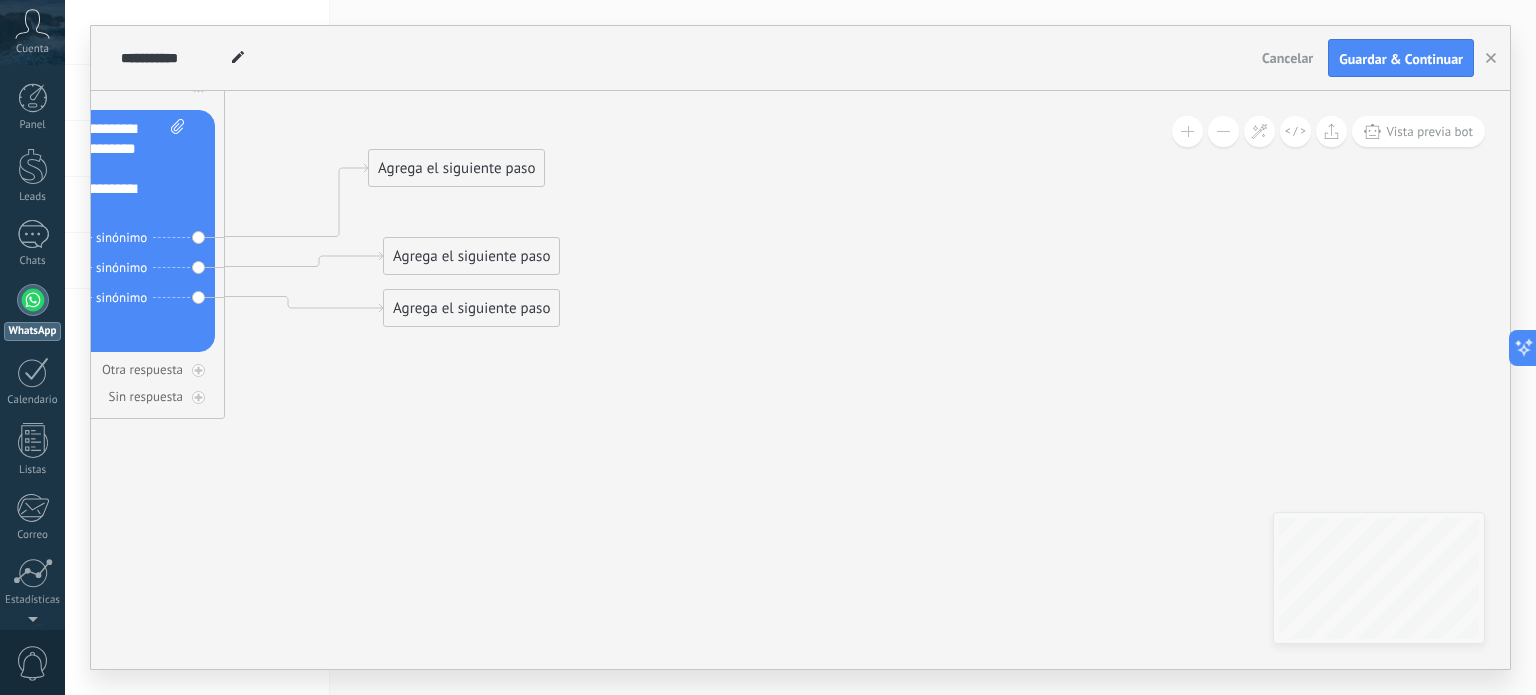 click on "Agrega el siguiente paso" at bounding box center (456, 168) 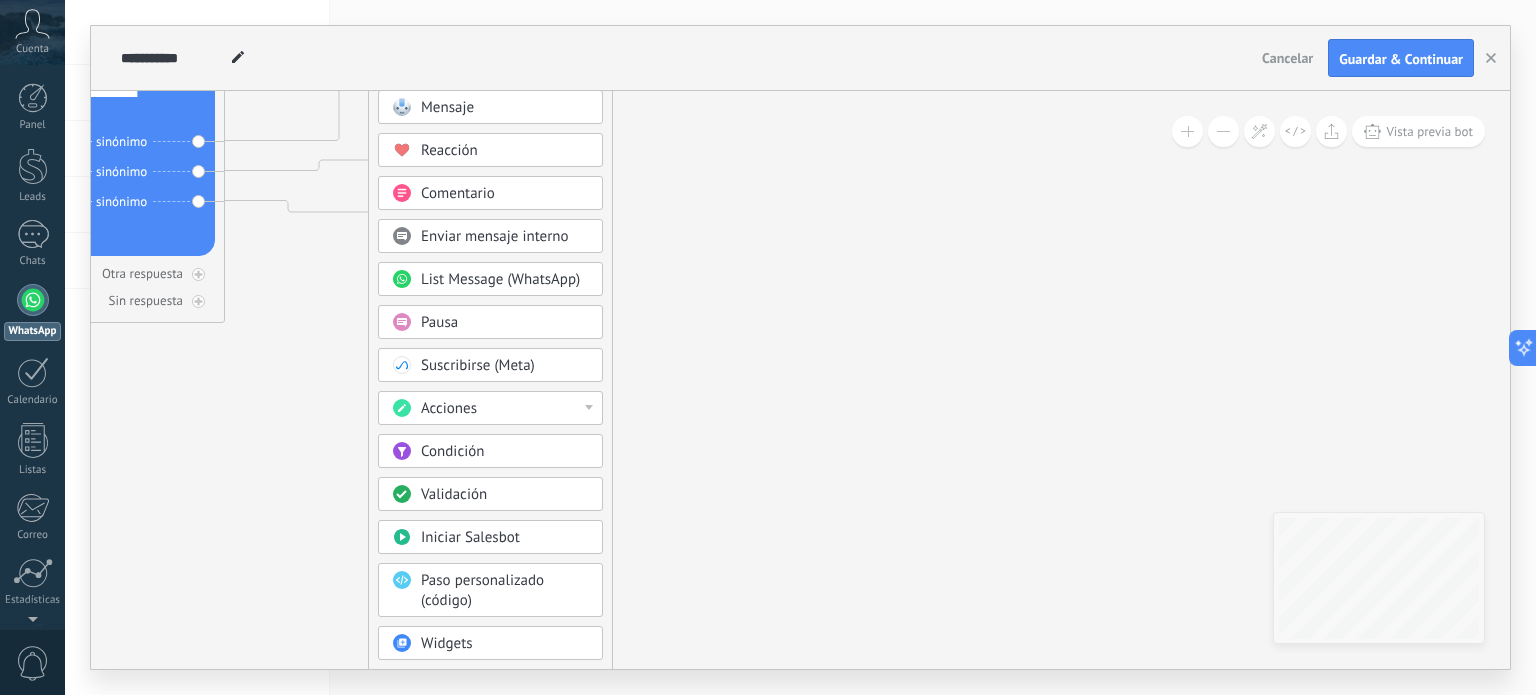 click on "Acciones" at bounding box center [505, 409] 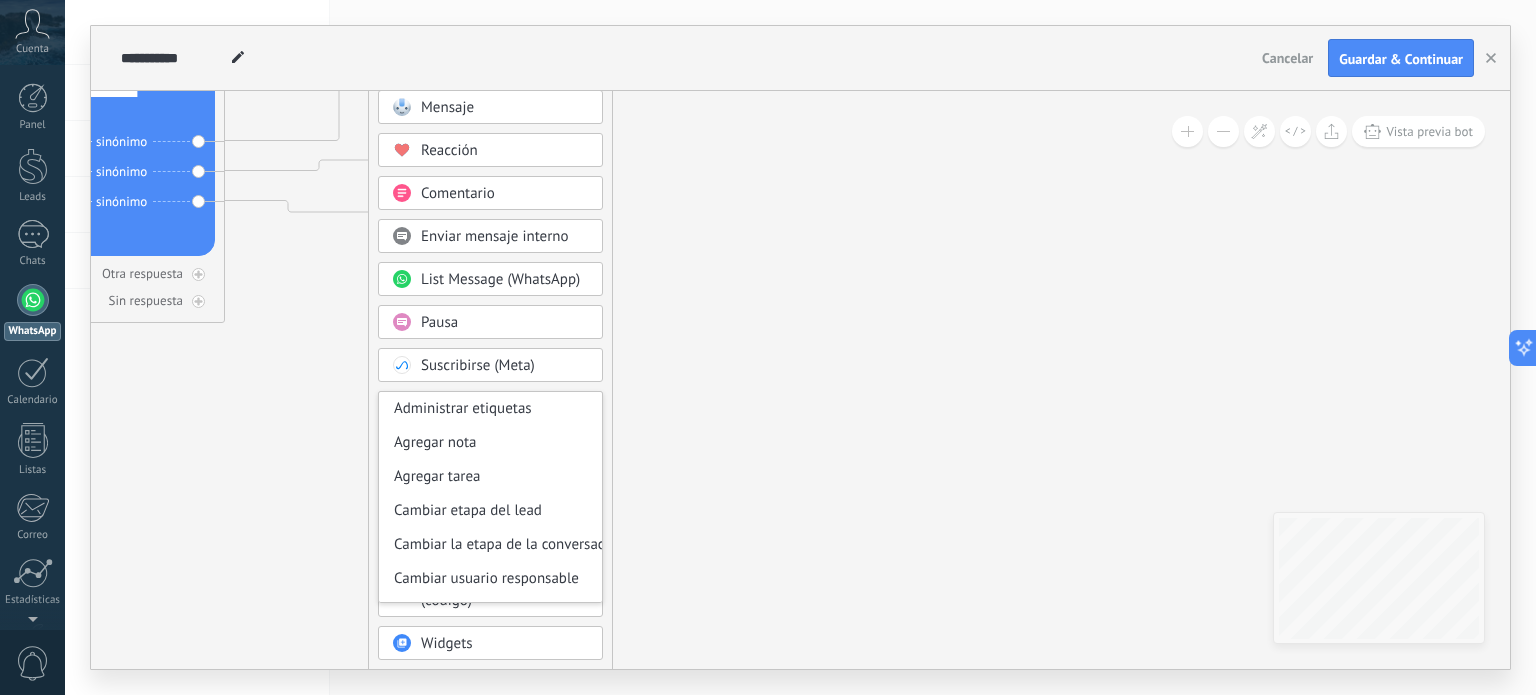 click 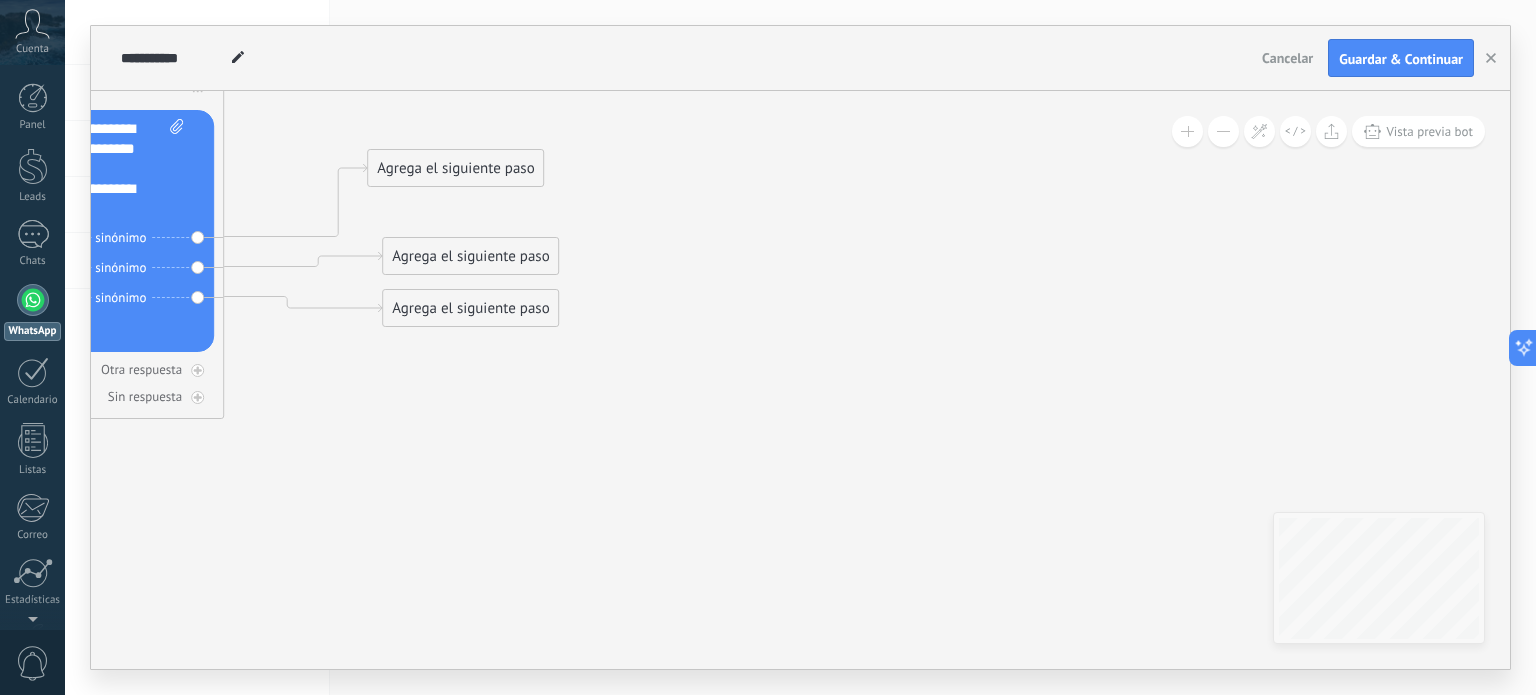 click on "Agrega el siguiente paso" at bounding box center (455, 168) 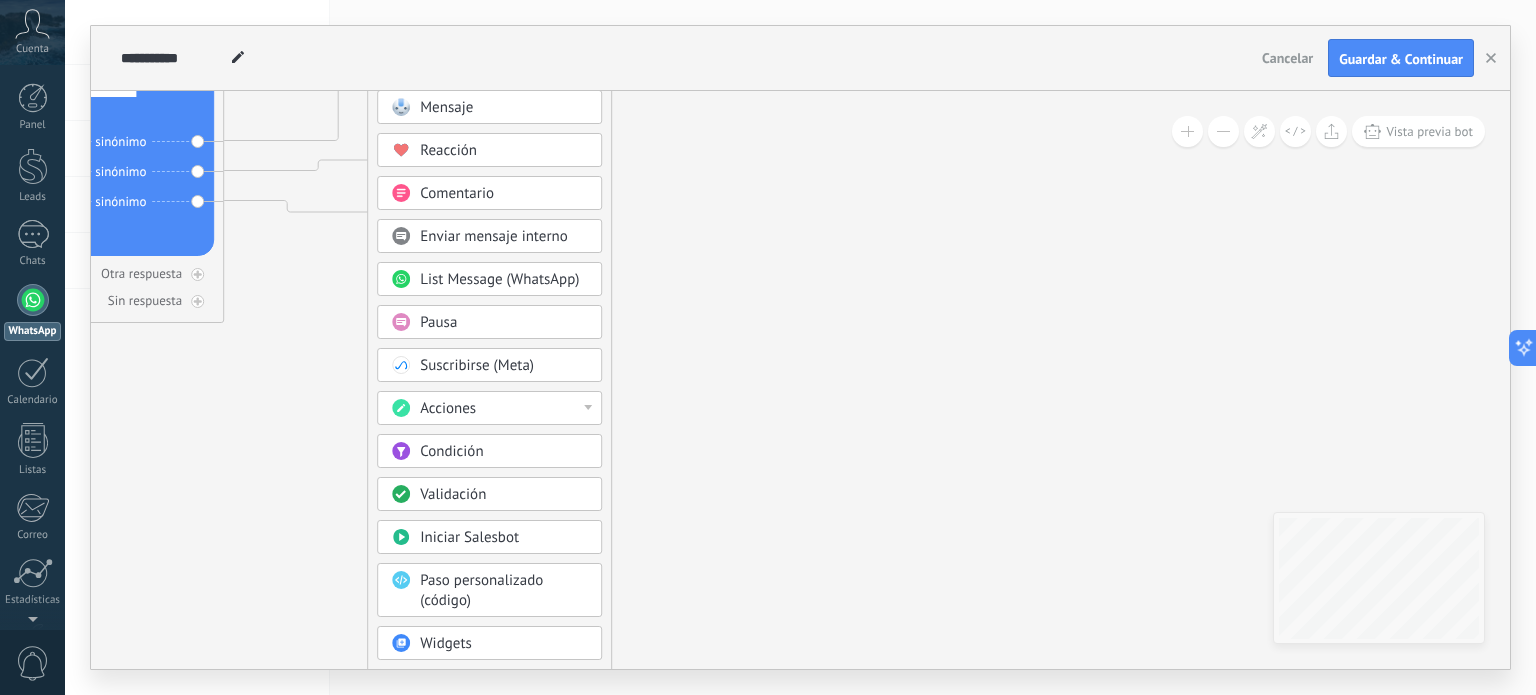 click on "Paso personalizado (código)" at bounding box center (481, 590) 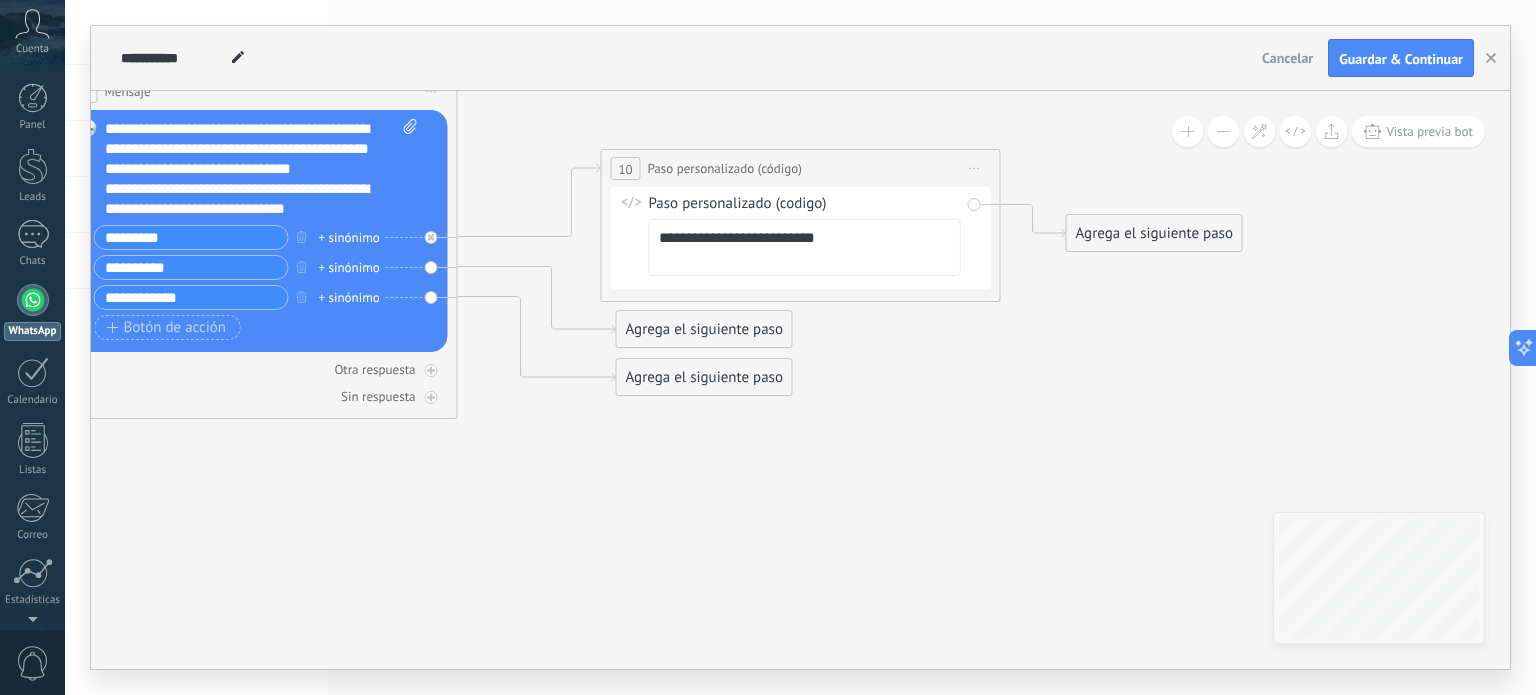 click on "Iniciar vista previa aquí
Cambiar nombre
Duplicar
Borrar" at bounding box center (975, 168) 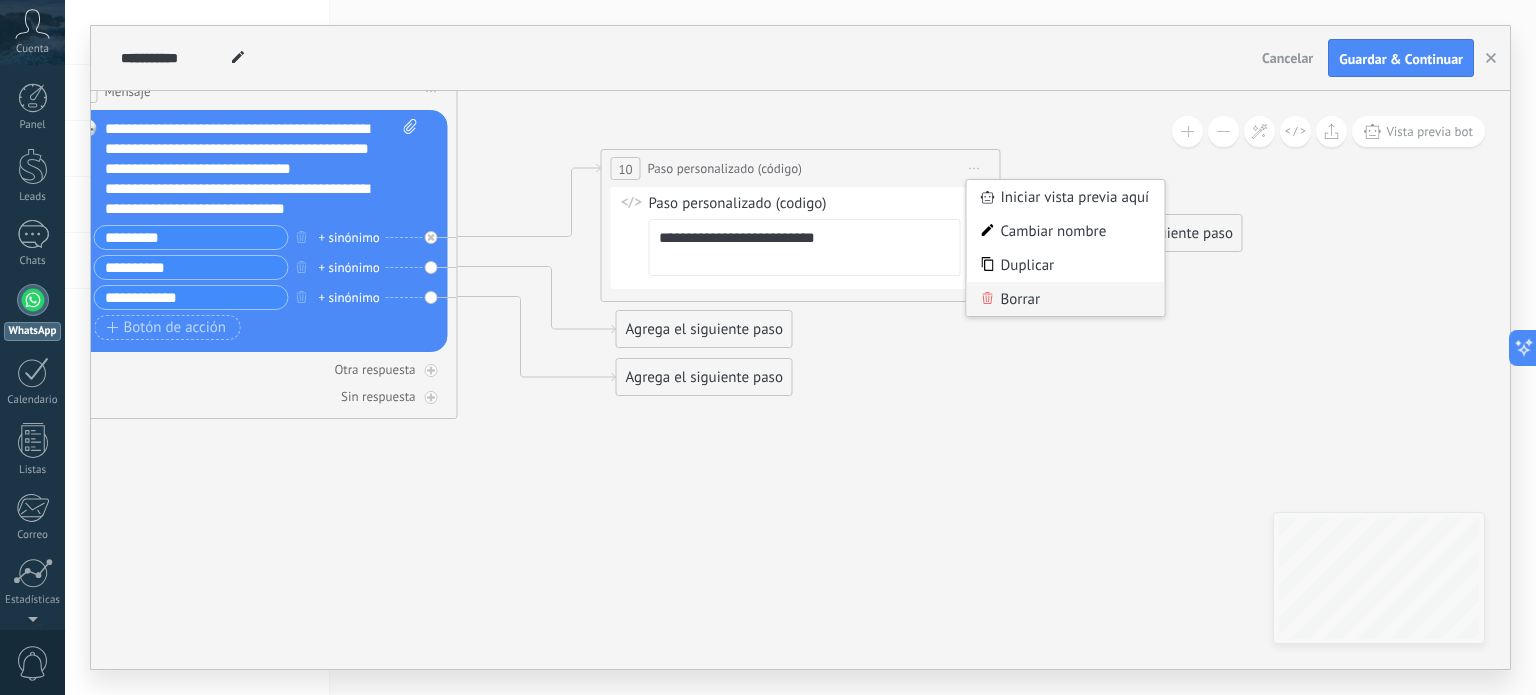 click on "Borrar" at bounding box center (1066, 299) 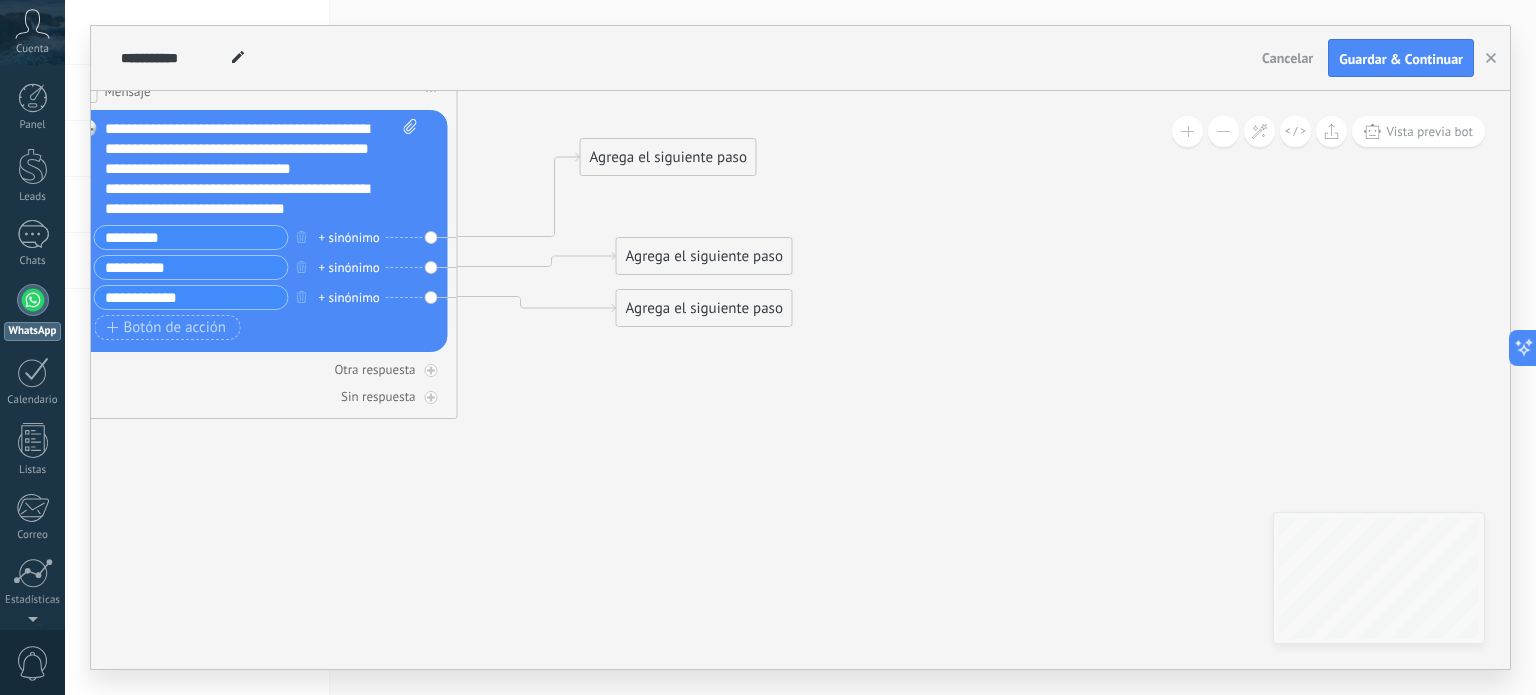drag, startPoint x: 624, startPoint y: 342, endPoint x: 673, endPoint y: 163, distance: 185.58556 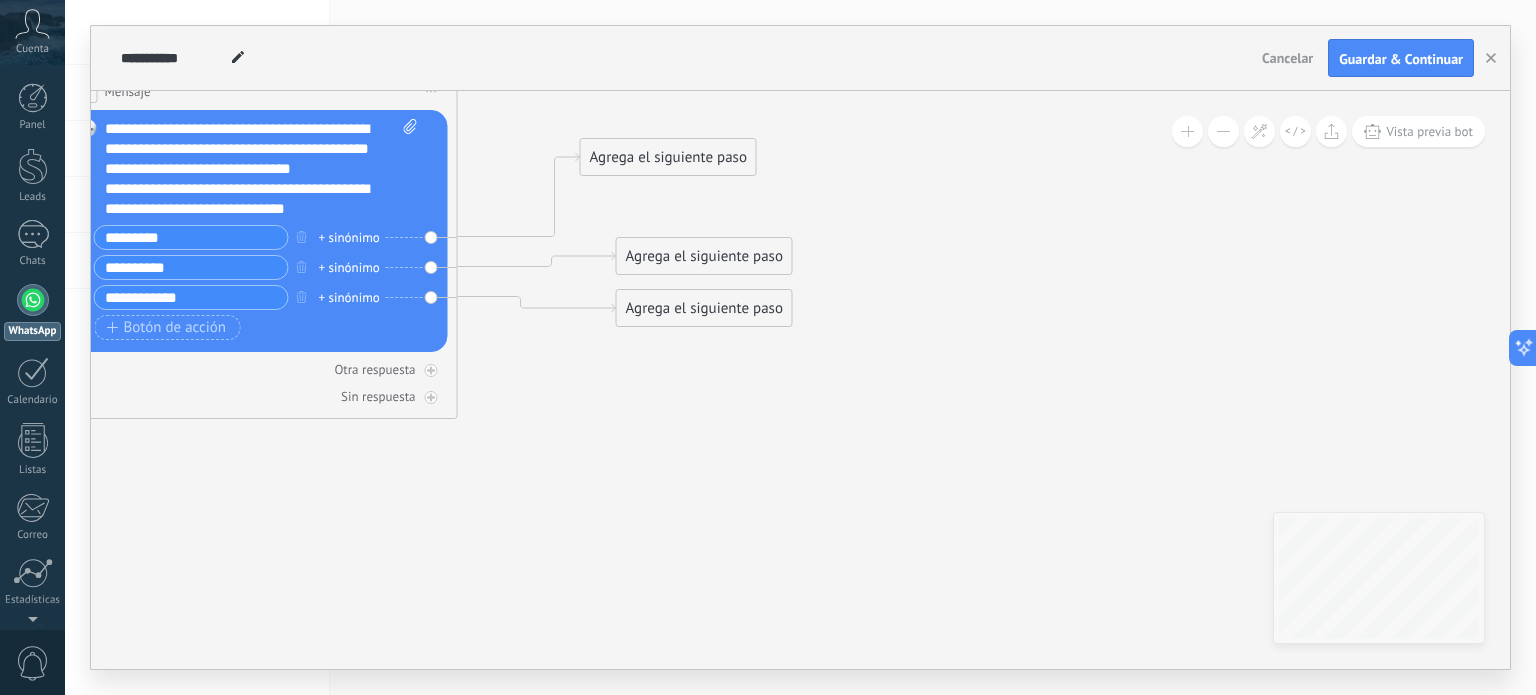 click on "Agrega el siguiente paso" at bounding box center (668, 157) 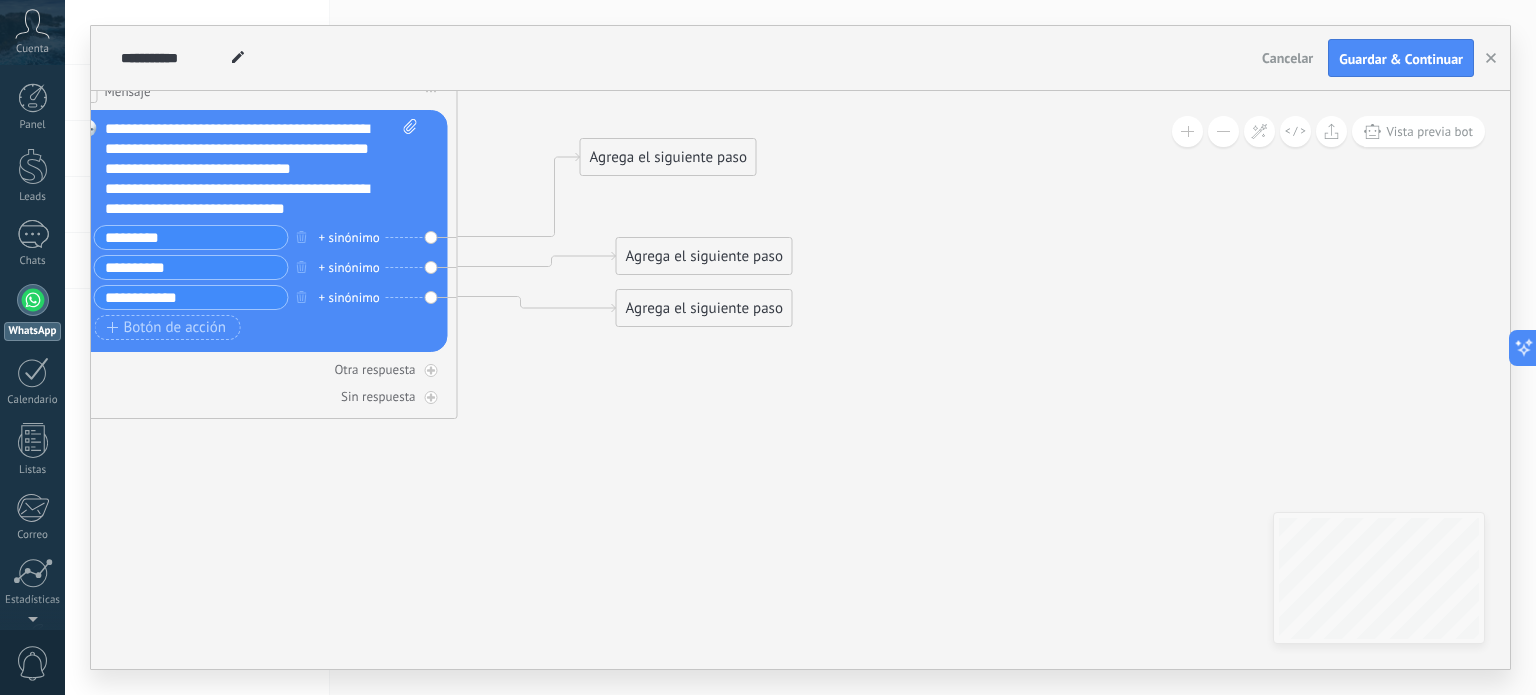 click on "Agrega el siguiente paso" at bounding box center [668, 157] 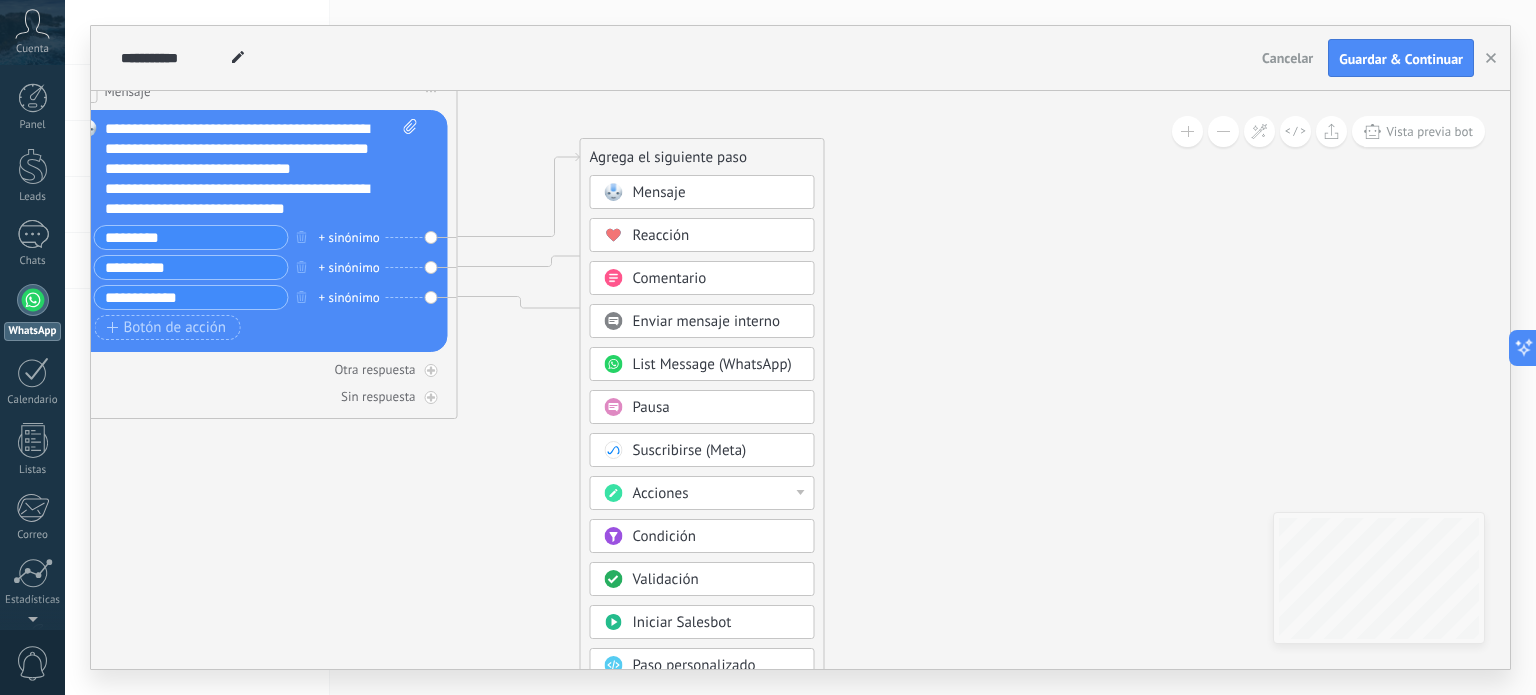 click on "Mensaje" at bounding box center [702, 192] 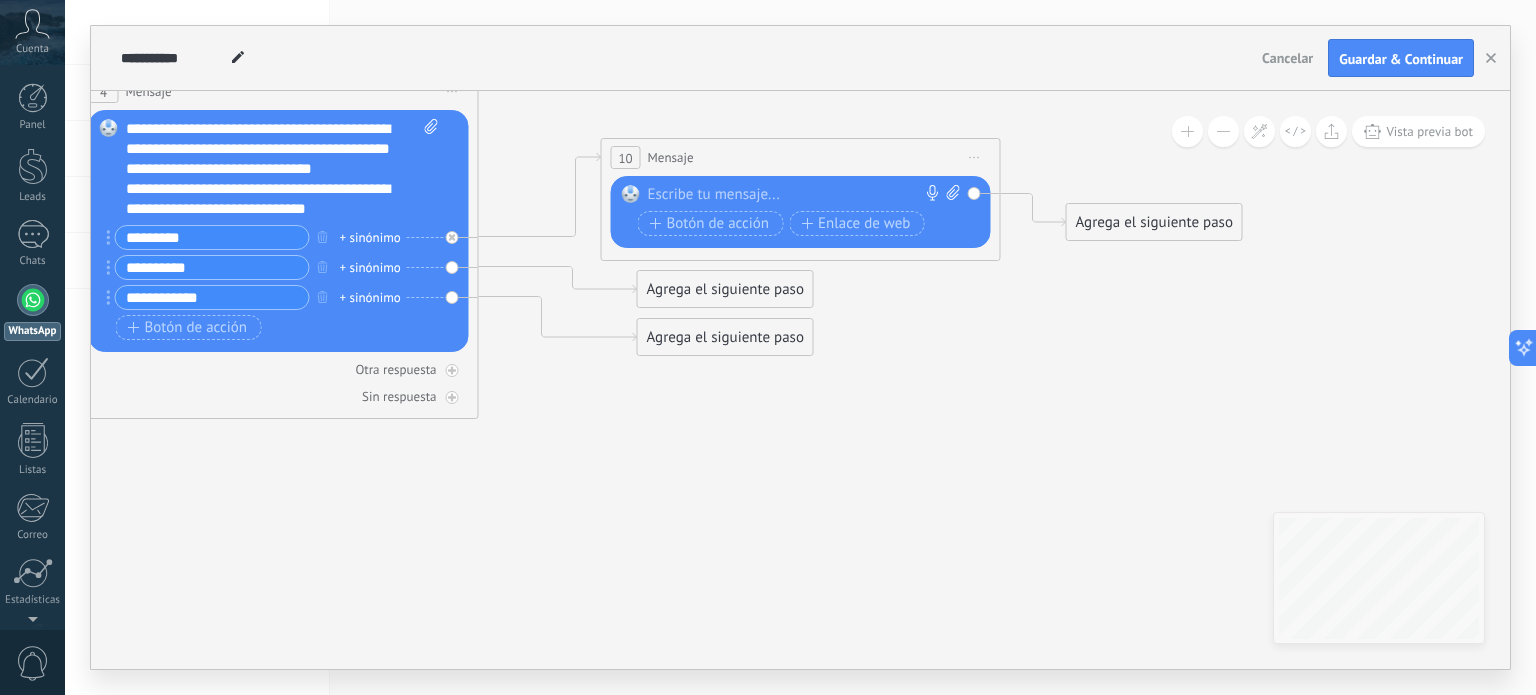 click 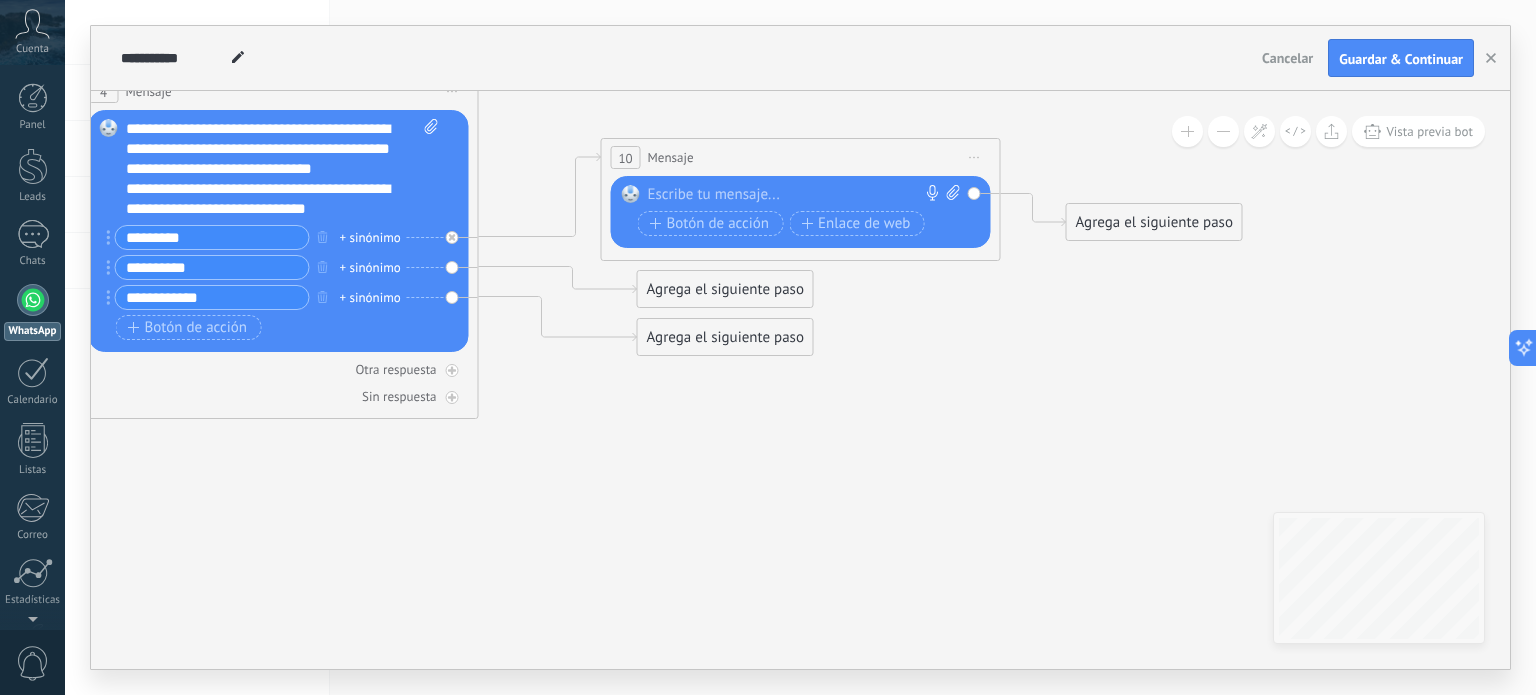 click on "Subir" at bounding box center (0, 0) 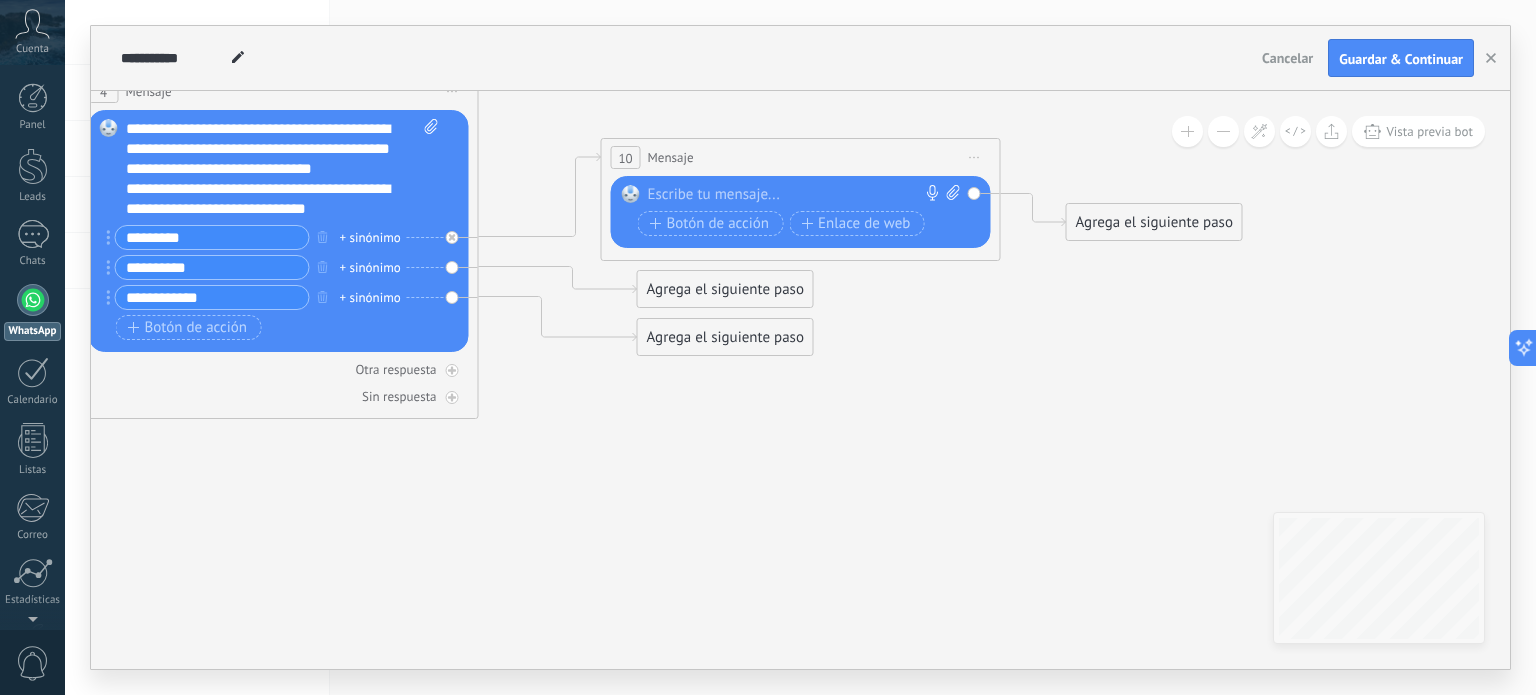 click on "Iniciar vista previa aquí
Cambiar nombre
Duplicar
Borrar" at bounding box center (975, 157) 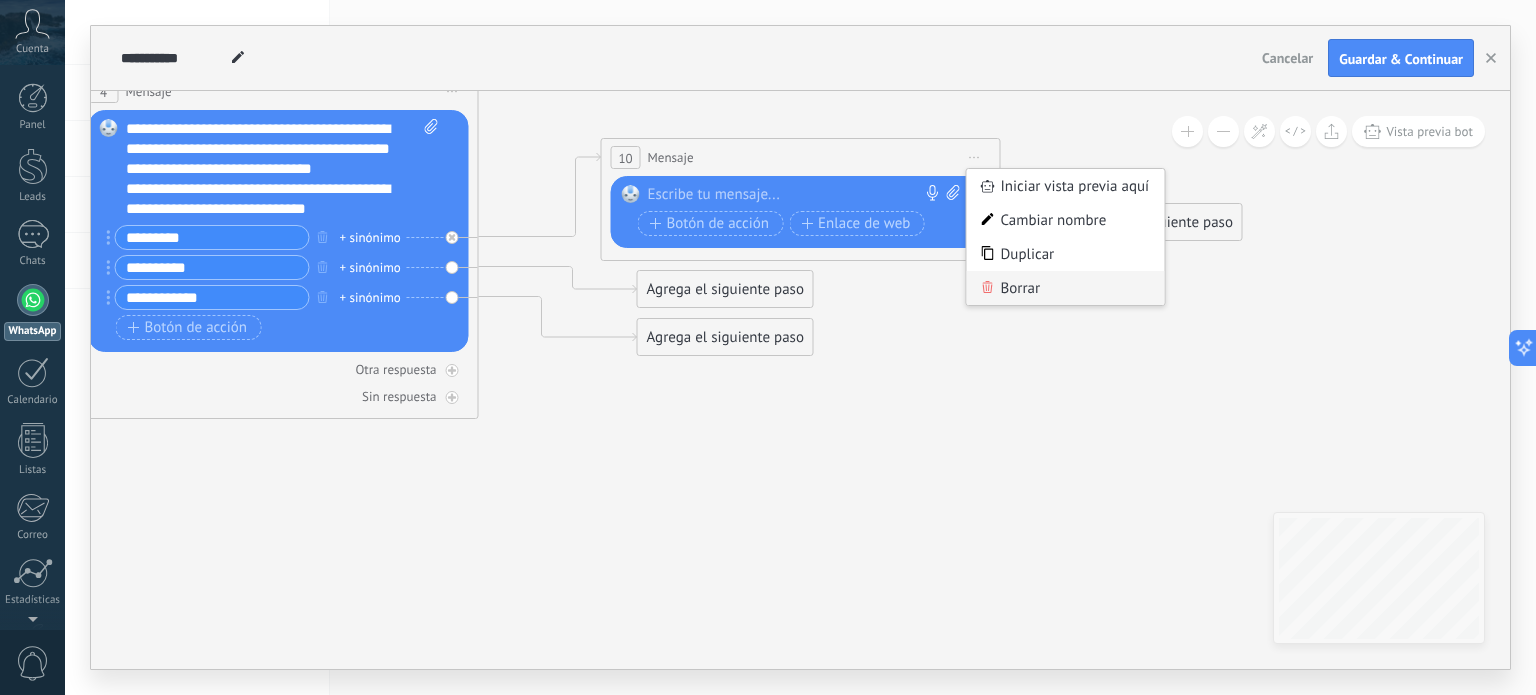 click on "Borrar" at bounding box center [1066, 288] 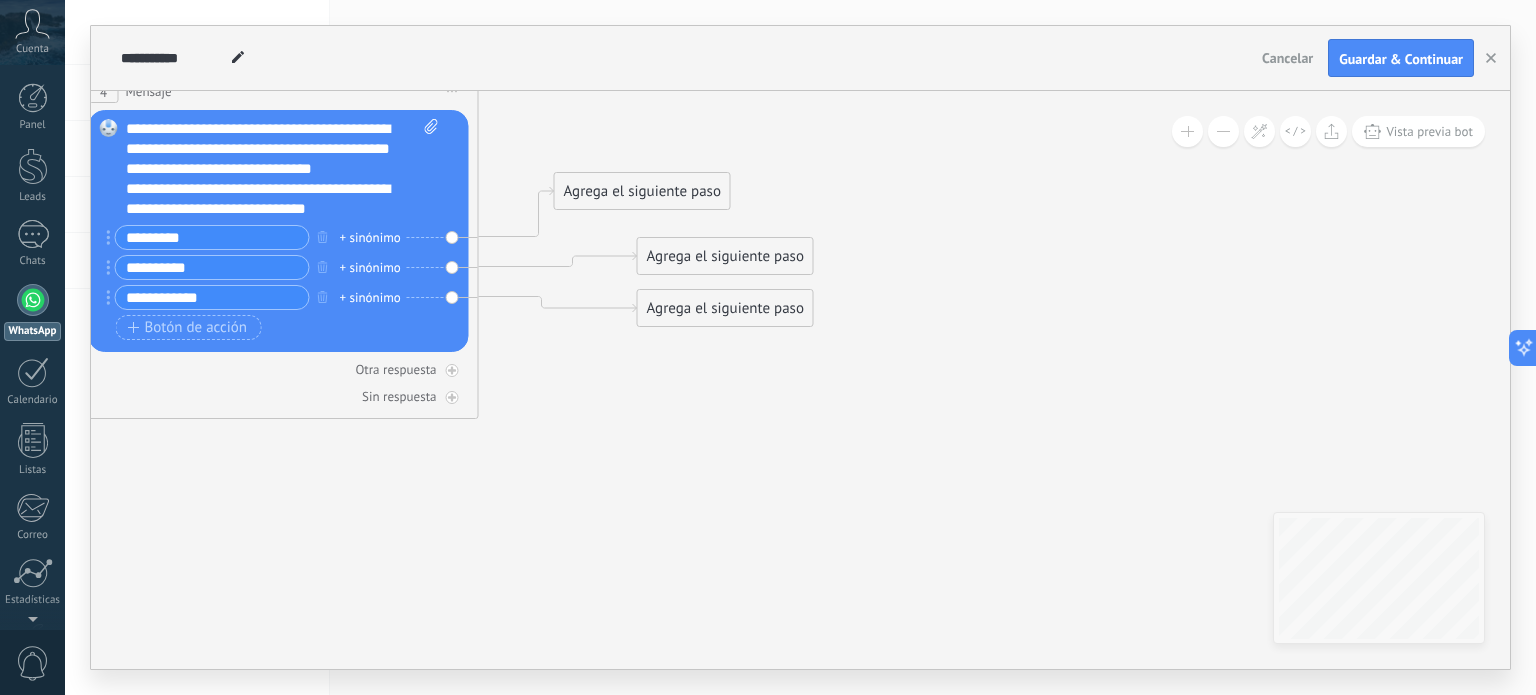 drag, startPoint x: 624, startPoint y: 329, endPoint x: 636, endPoint y: 171, distance: 158.45505 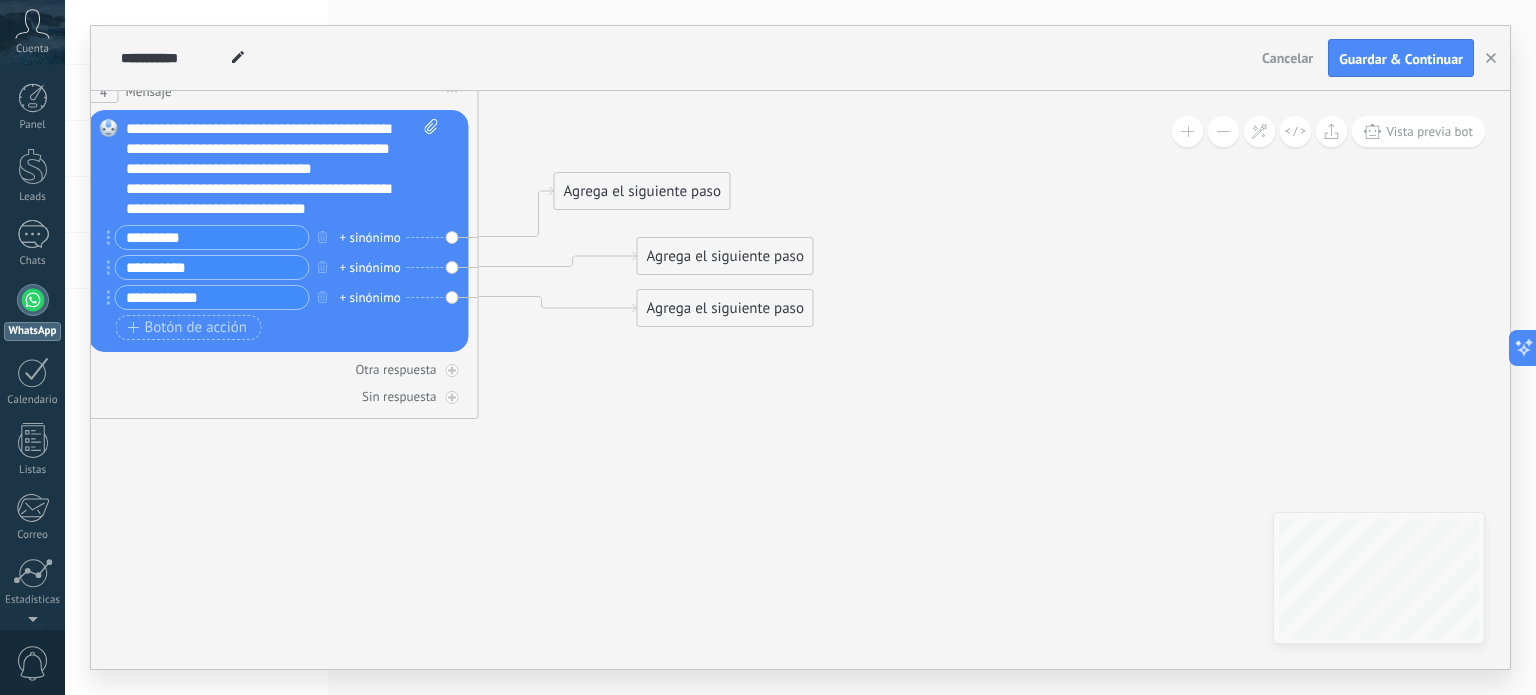 click on "Agrega el siguiente paso" at bounding box center (642, 191) 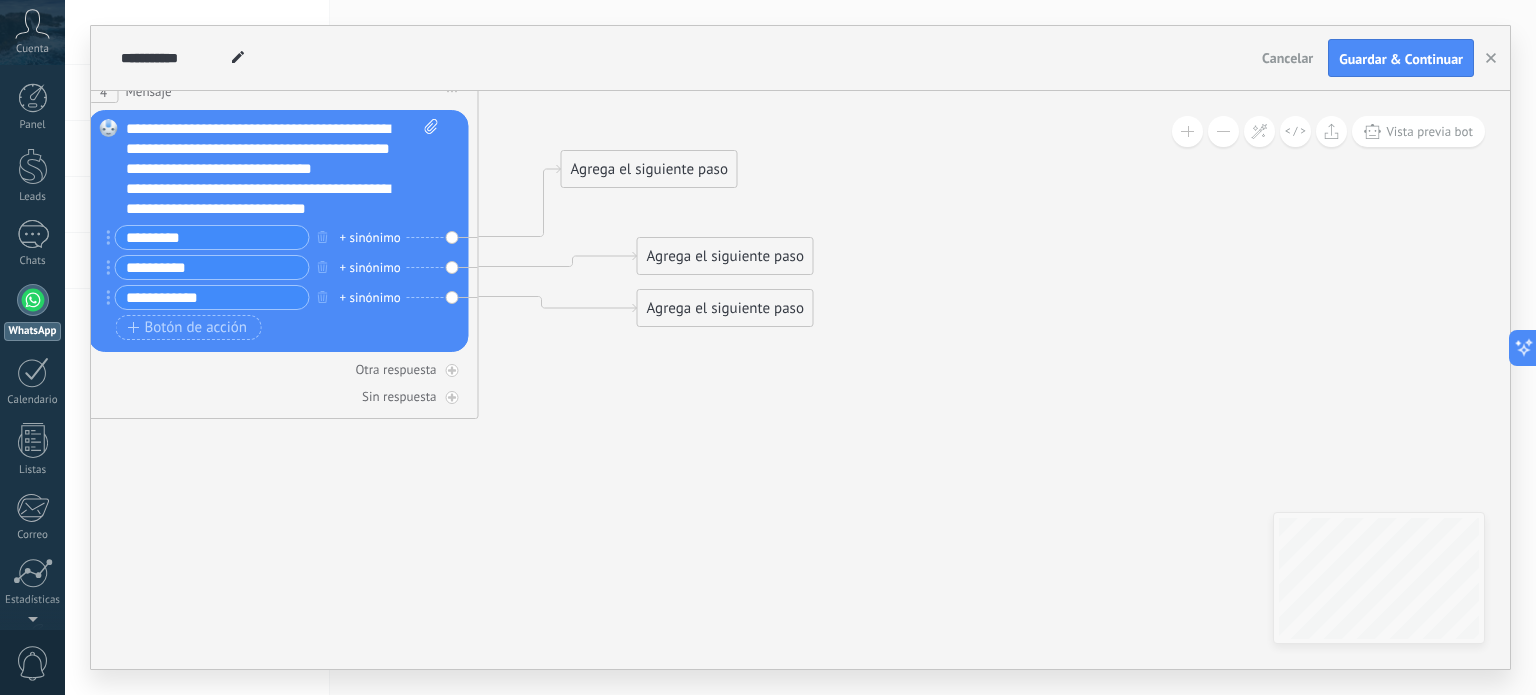 click on "Agrega el siguiente paso" at bounding box center (649, 169) 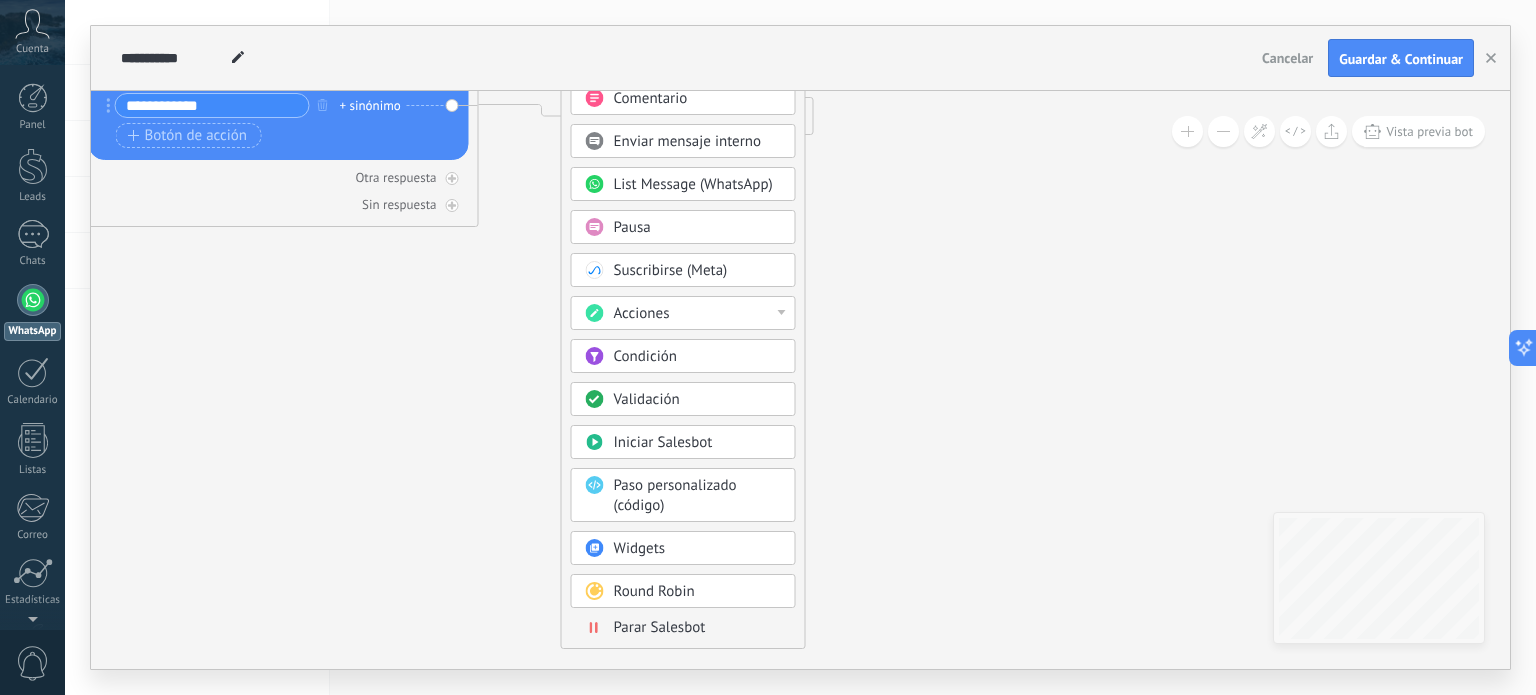 click on "List Message (WhatsApp)" at bounding box center (693, 184) 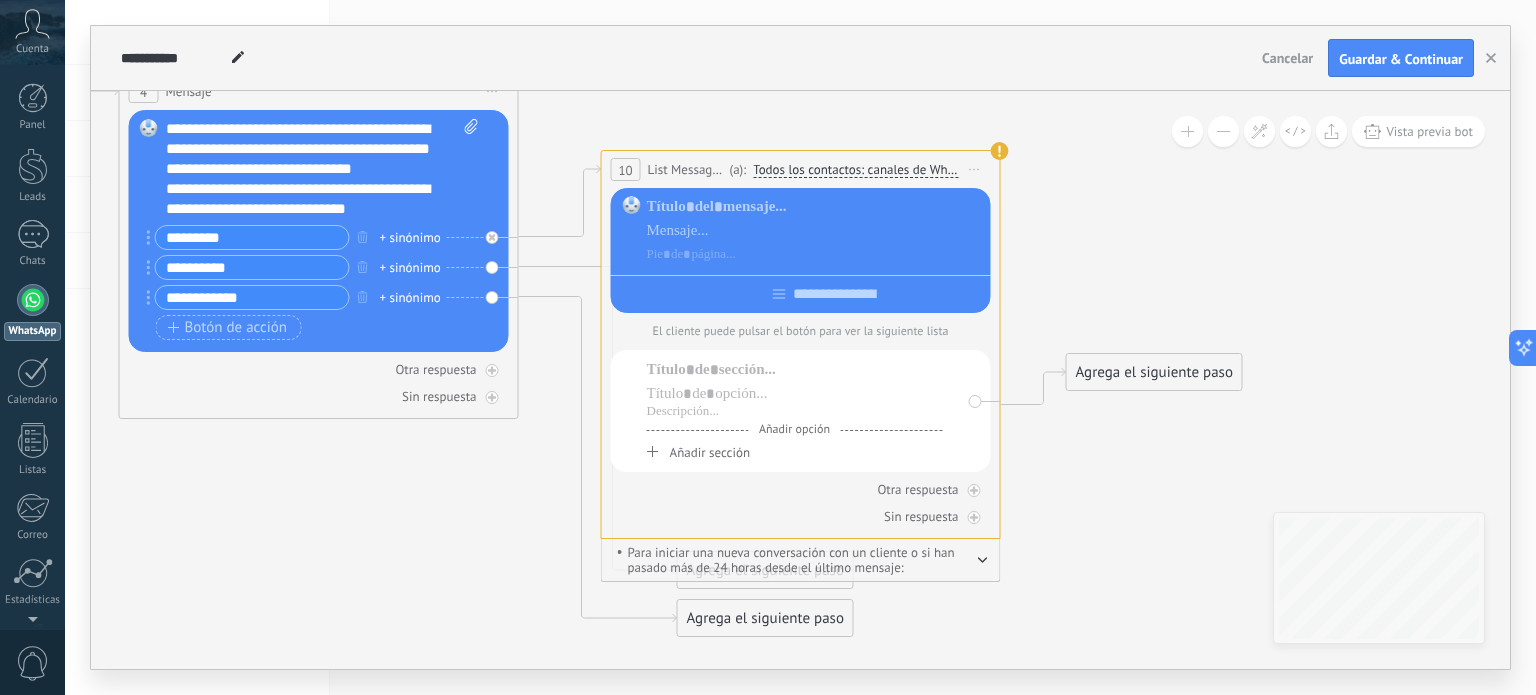 click on "Iniciar vista previa aquí
Cambiar nombre
Duplicar
Borrar" at bounding box center (975, 169) 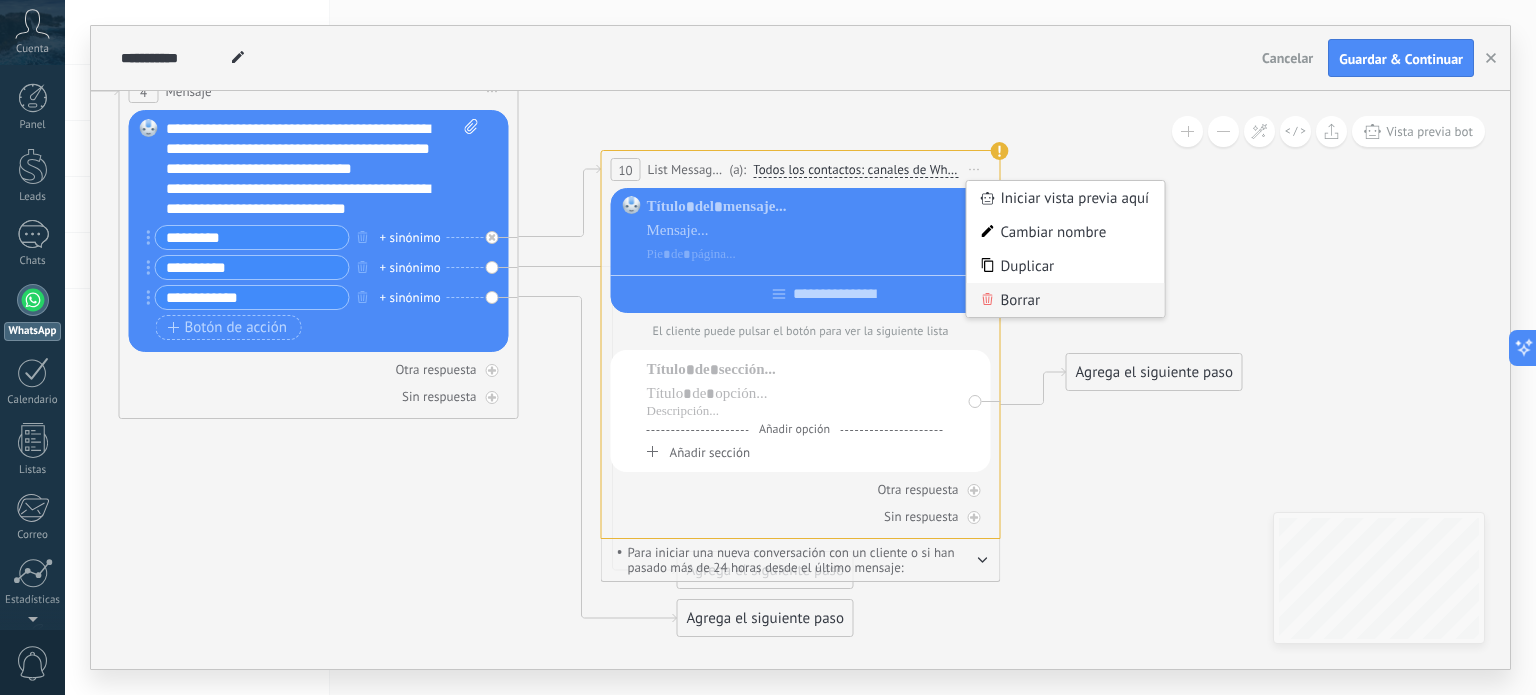 click on "Borrar" at bounding box center [1066, 300] 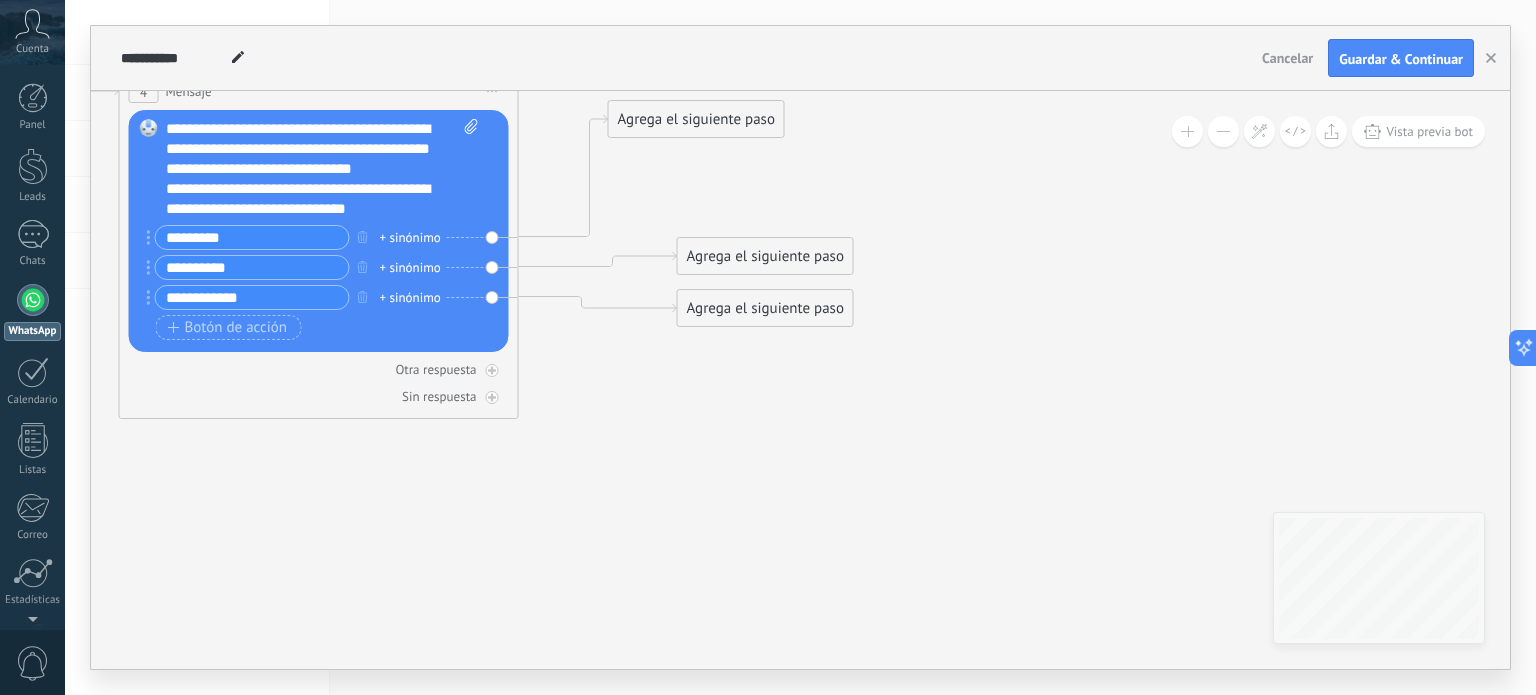 drag, startPoint x: 688, startPoint y: 360, endPoint x: 712, endPoint y: 119, distance: 242.19208 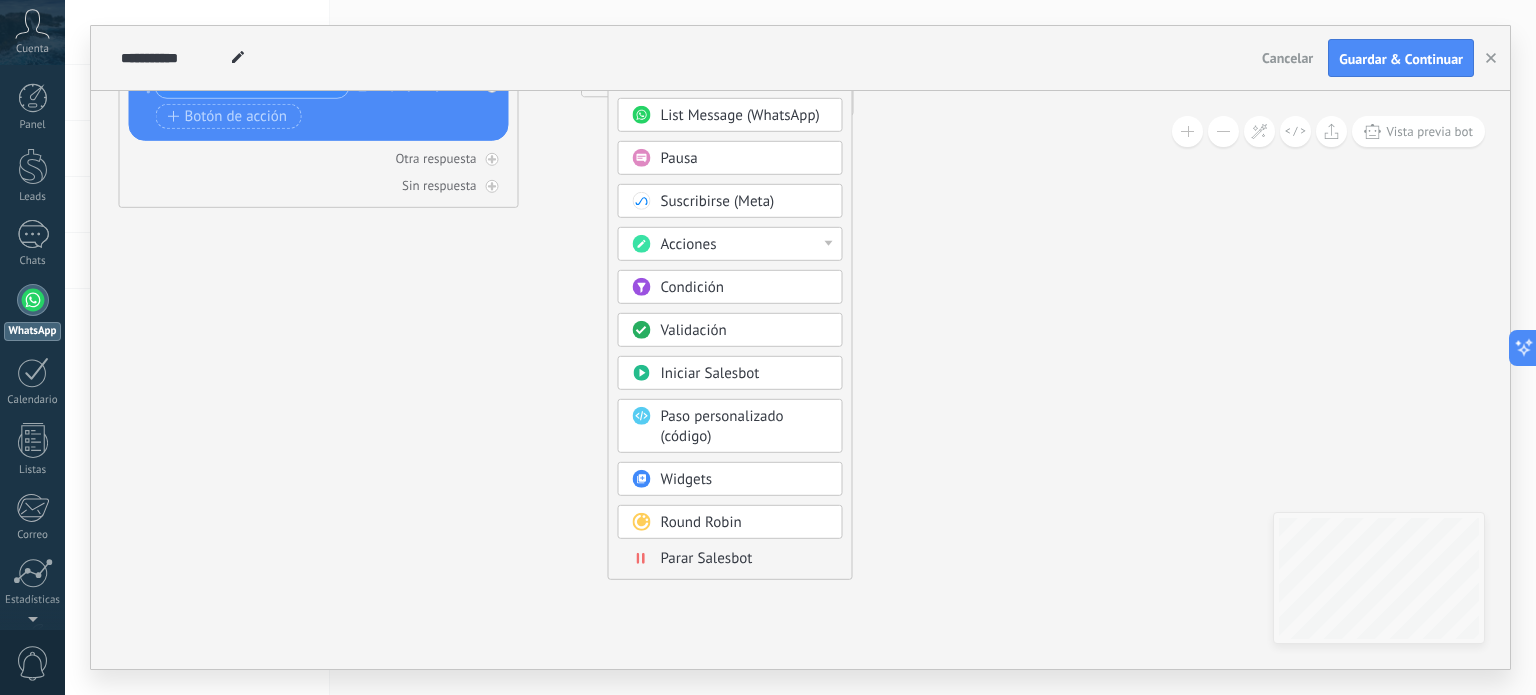 click on "Validación" at bounding box center [745, 331] 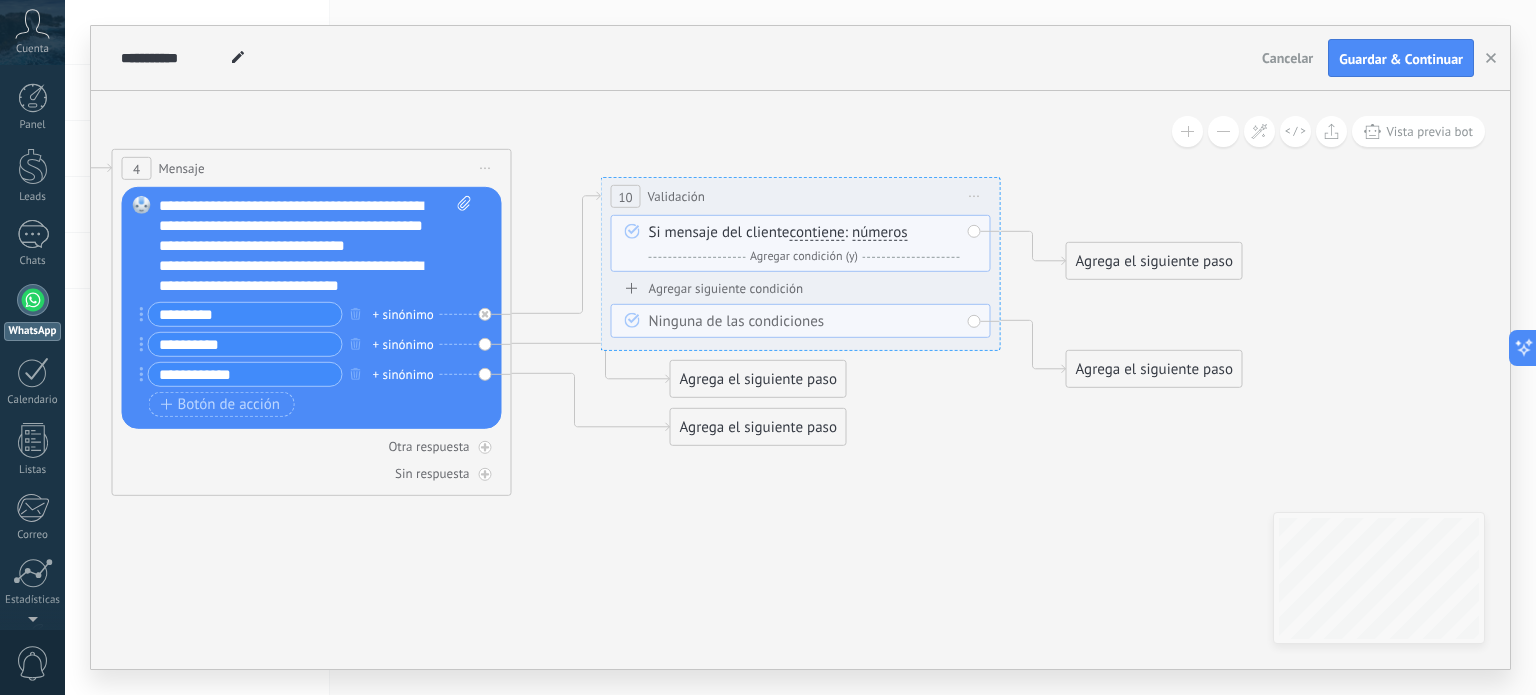 click on "Validación" at bounding box center [676, 196] 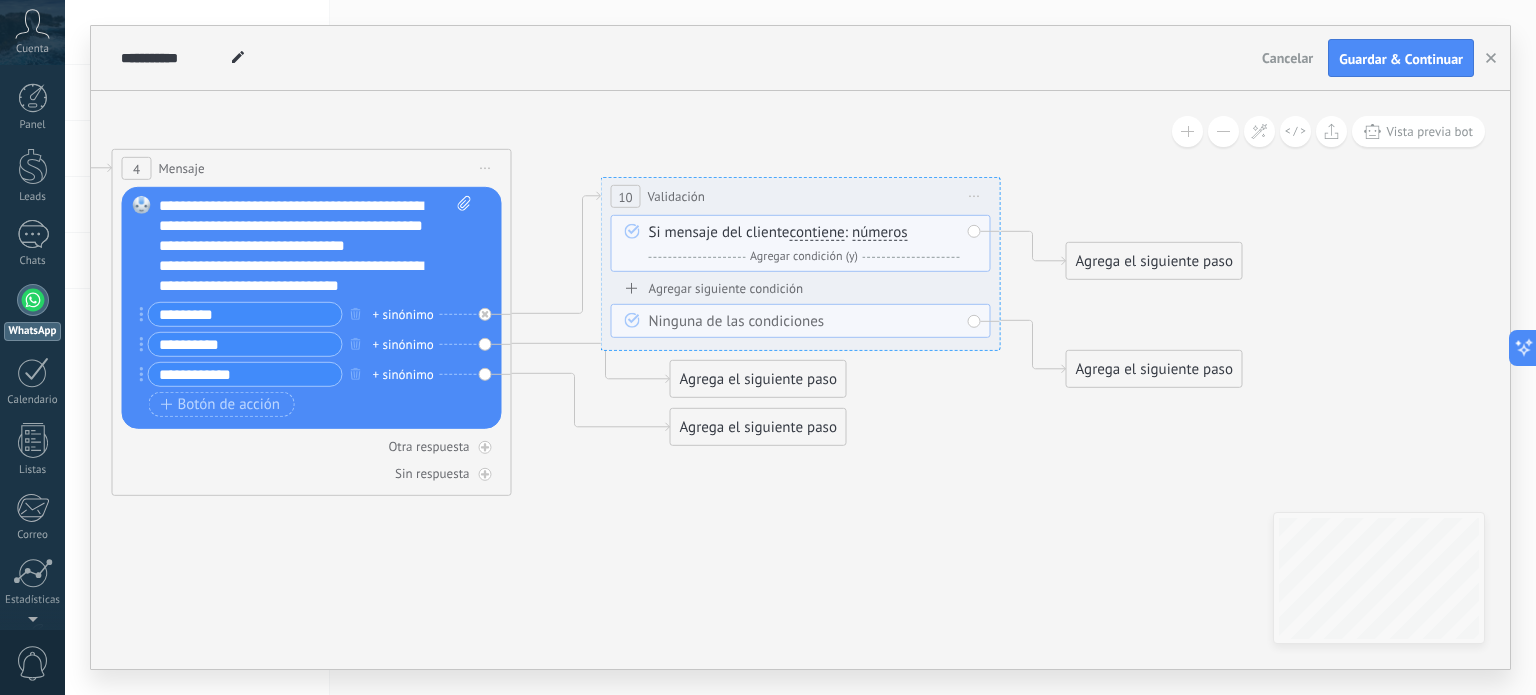 click on "Validación" at bounding box center (676, 196) 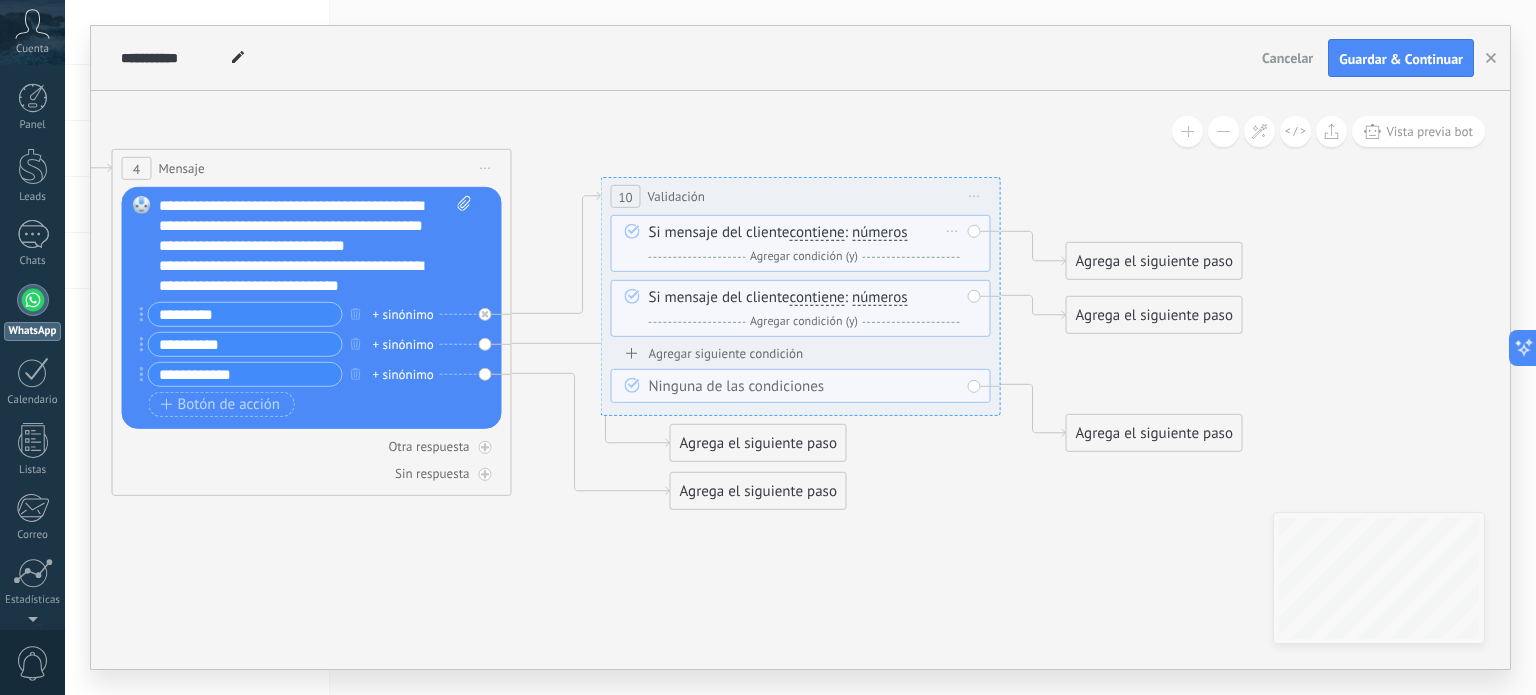 click on "Borrar" at bounding box center [953, 231] 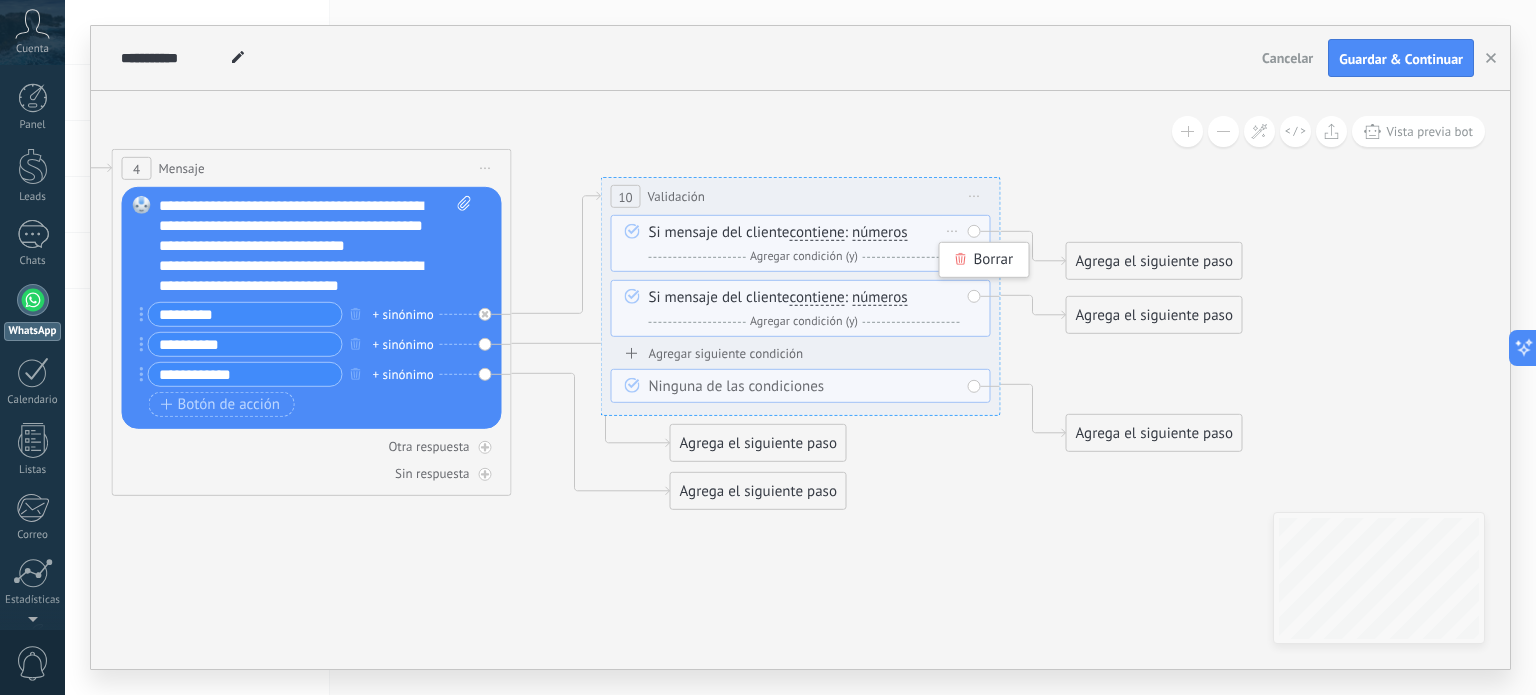 click on "Si mensaje del cliente
contiene
es igual a
no es igual
contiene
no contiene
tiene una longitud de
expresión regular
contiene
es igual a
no es igual
contiene
no contiene
tiene una longitud de
:  a" at bounding box center [804, 245] 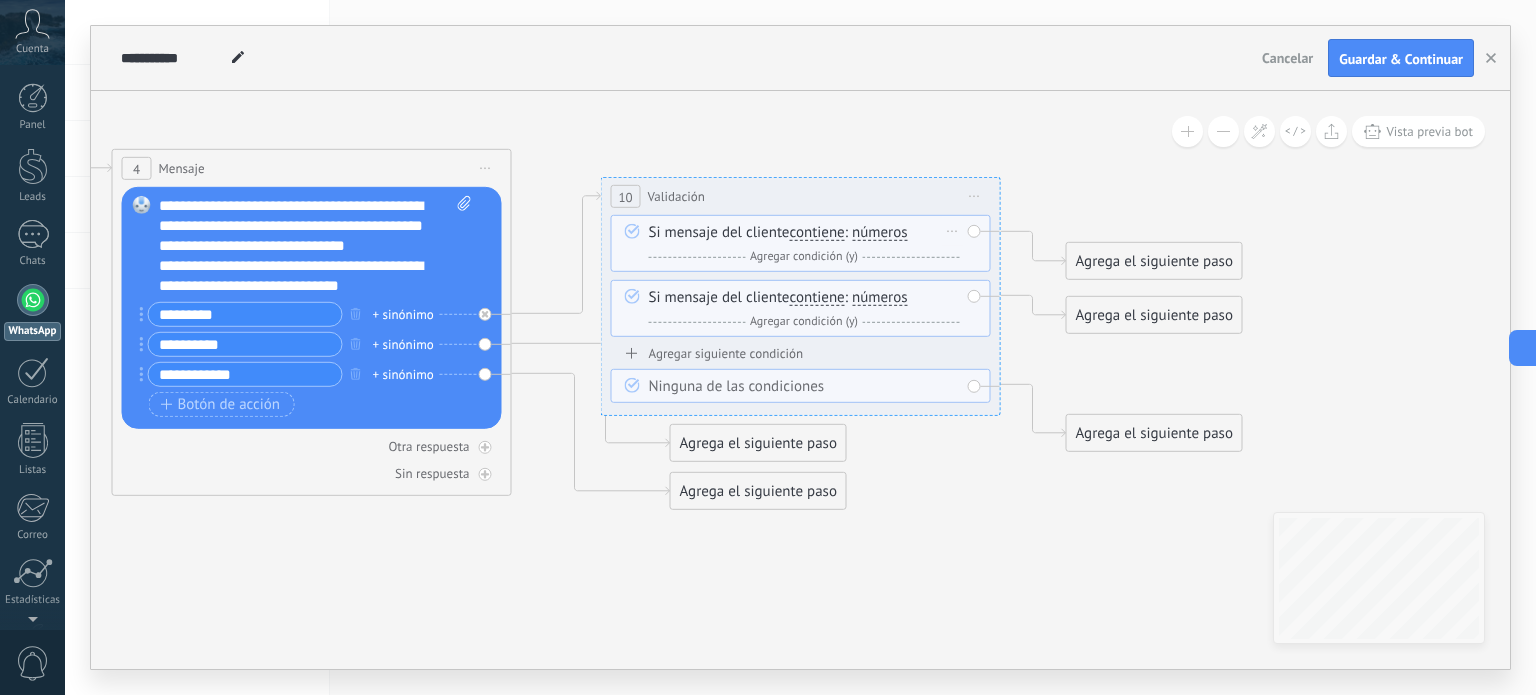 click on "números" at bounding box center [880, 233] 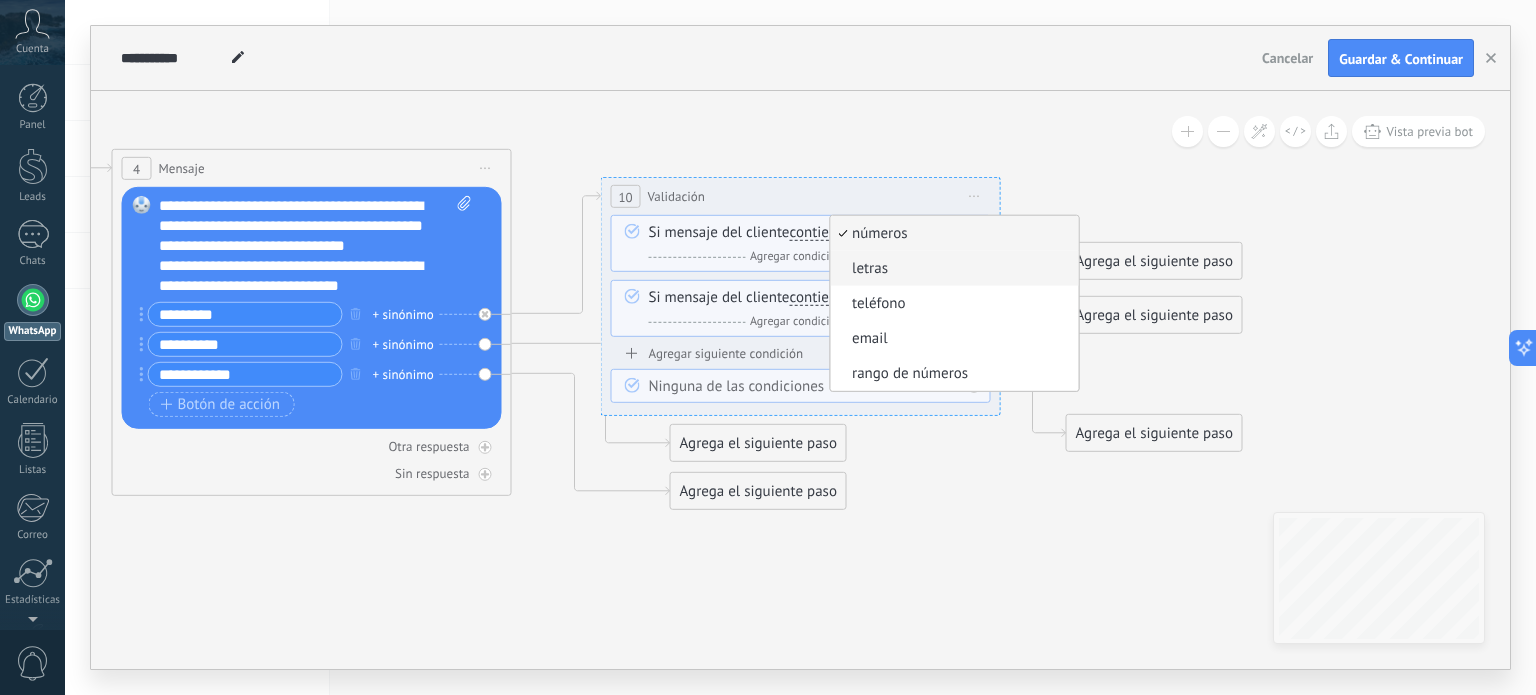 click on "letras" at bounding box center (951, 269) 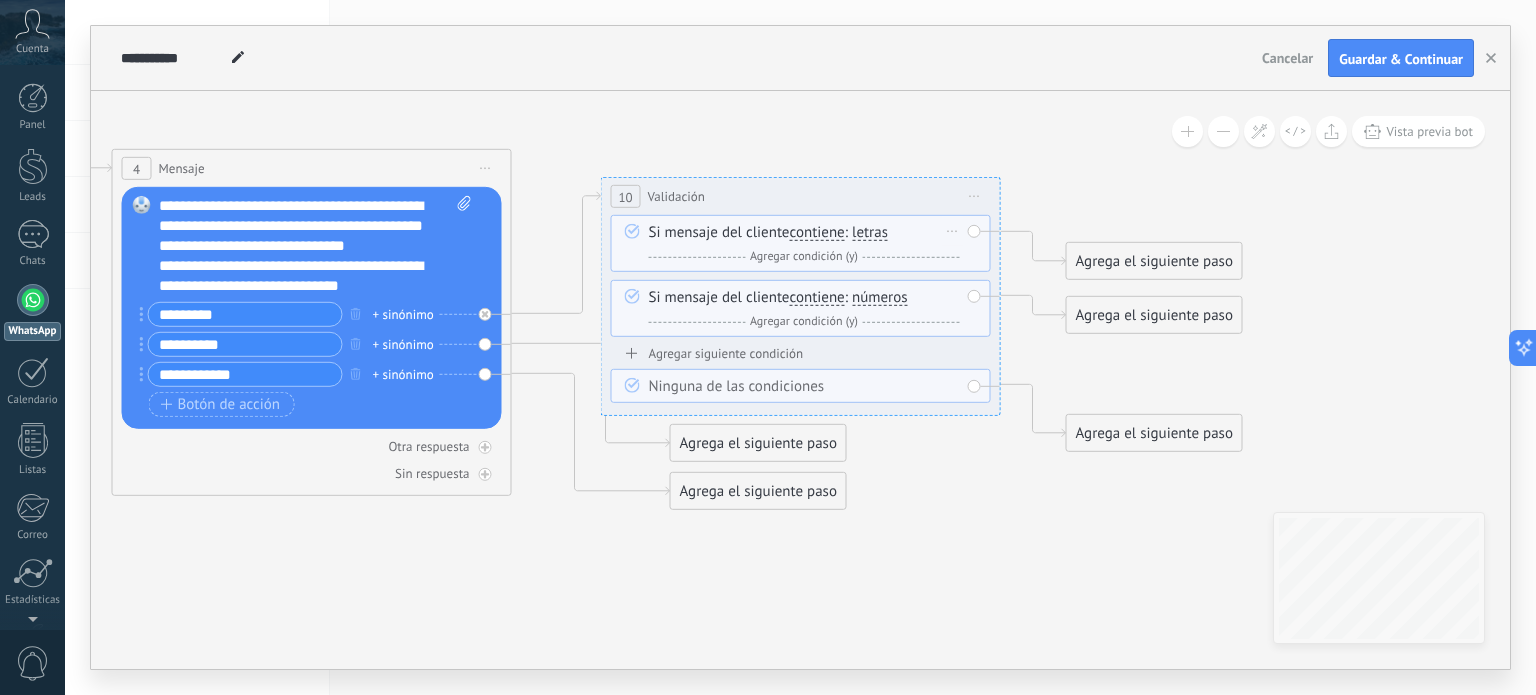 click on "Si mensaje del cliente
contiene
es igual a
no es igual
contiene
no contiene
tiene una longitud de
expresión regular
contiene
es igual a
no es igual
contiene
no contiene
tiene una longitud de
:  a" at bounding box center (804, 245) 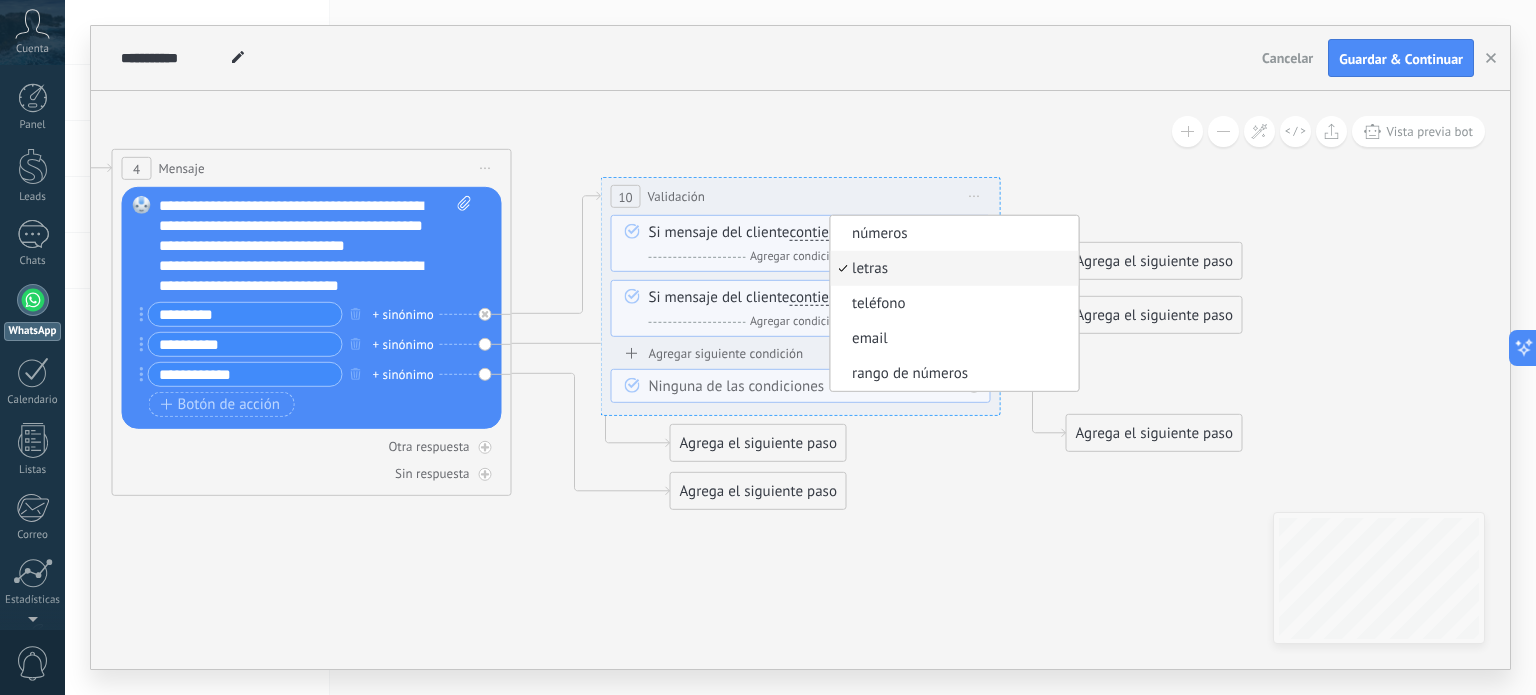 click on "números" at bounding box center (951, 234) 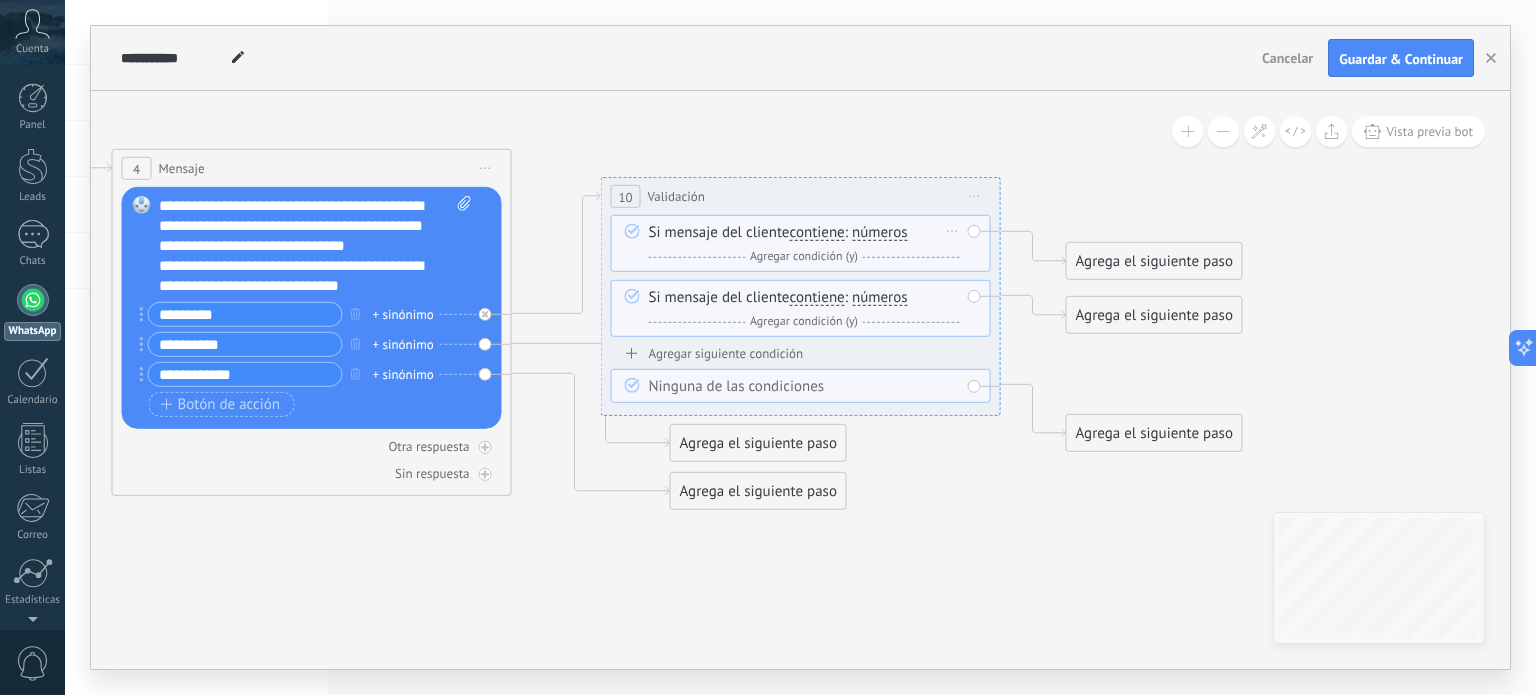 click on "números" at bounding box center [880, 233] 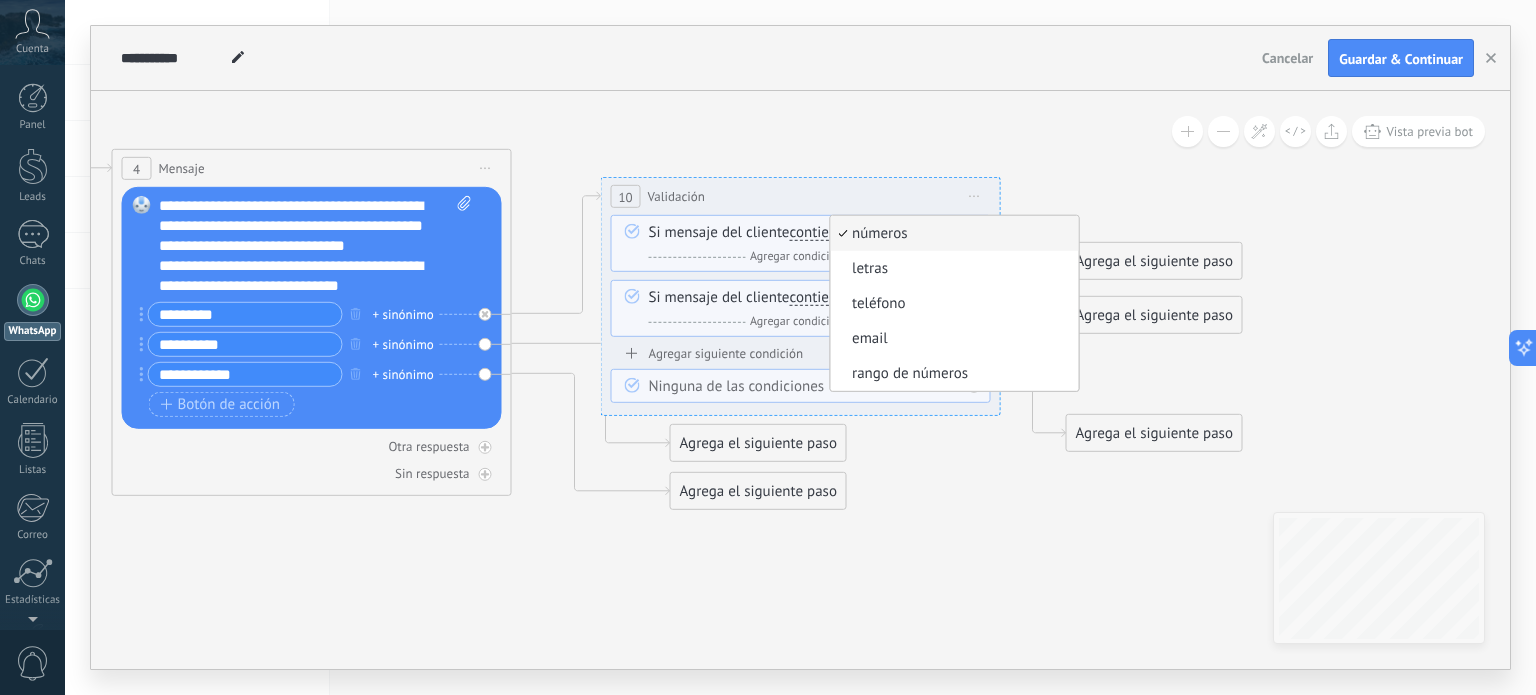 click on "números" at bounding box center [951, 234] 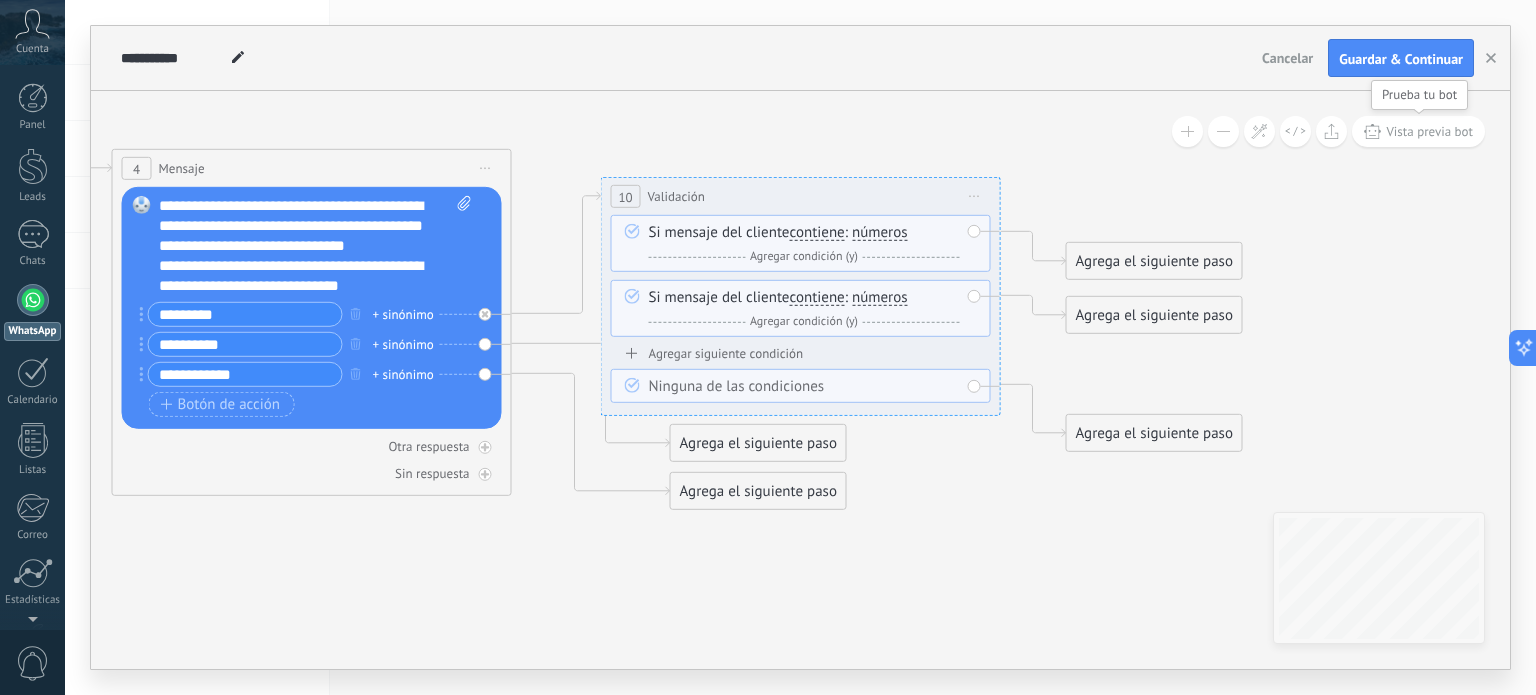 click on "Vista previa bot" at bounding box center (1418, 131) 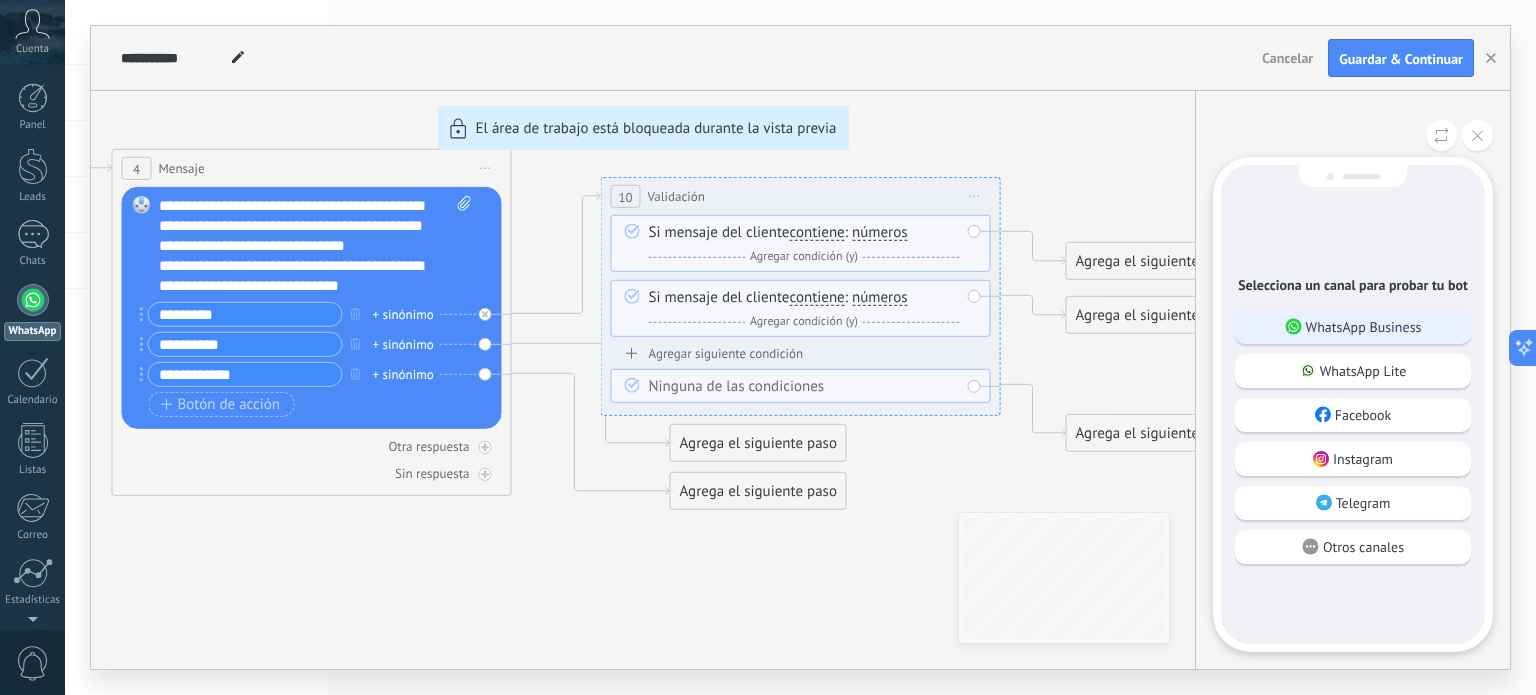click on "WhatsApp Business" at bounding box center (1353, 327) 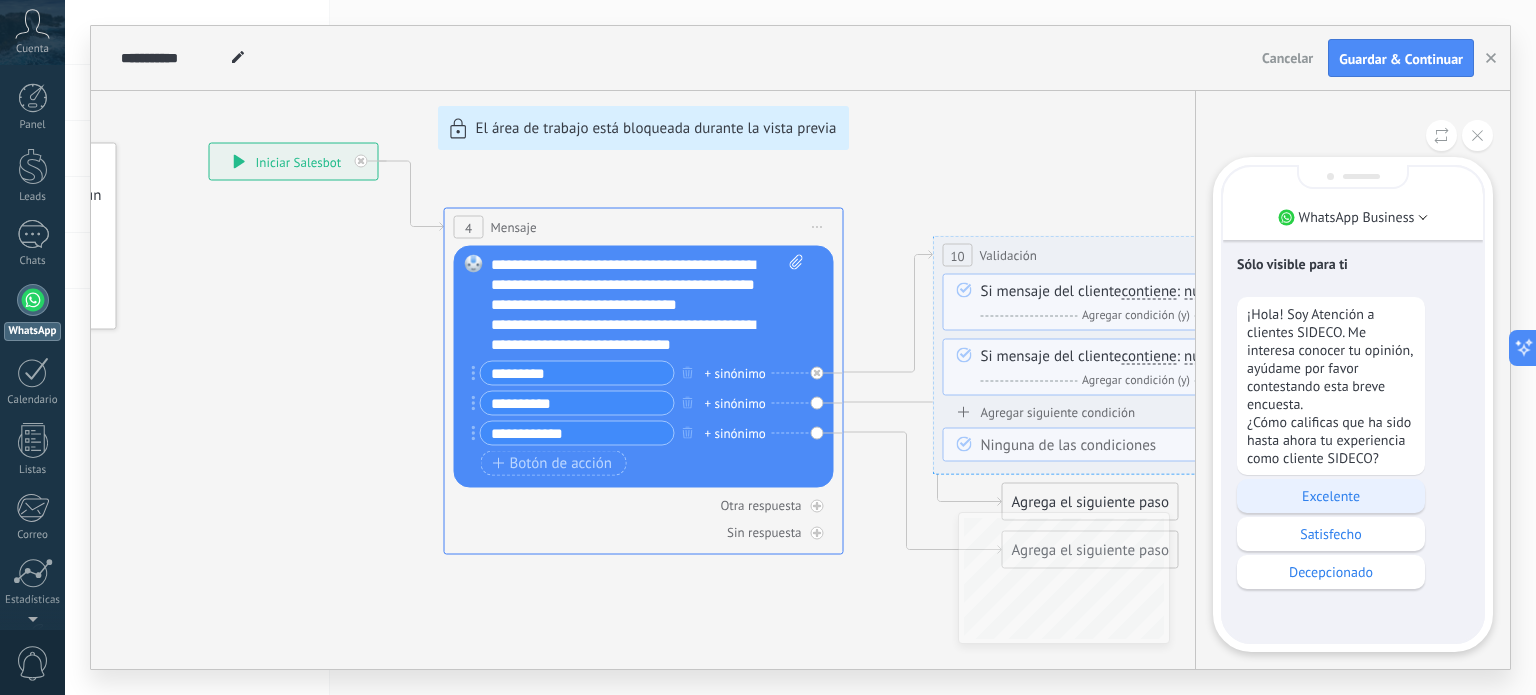 click on "Excelente" at bounding box center (1331, 496) 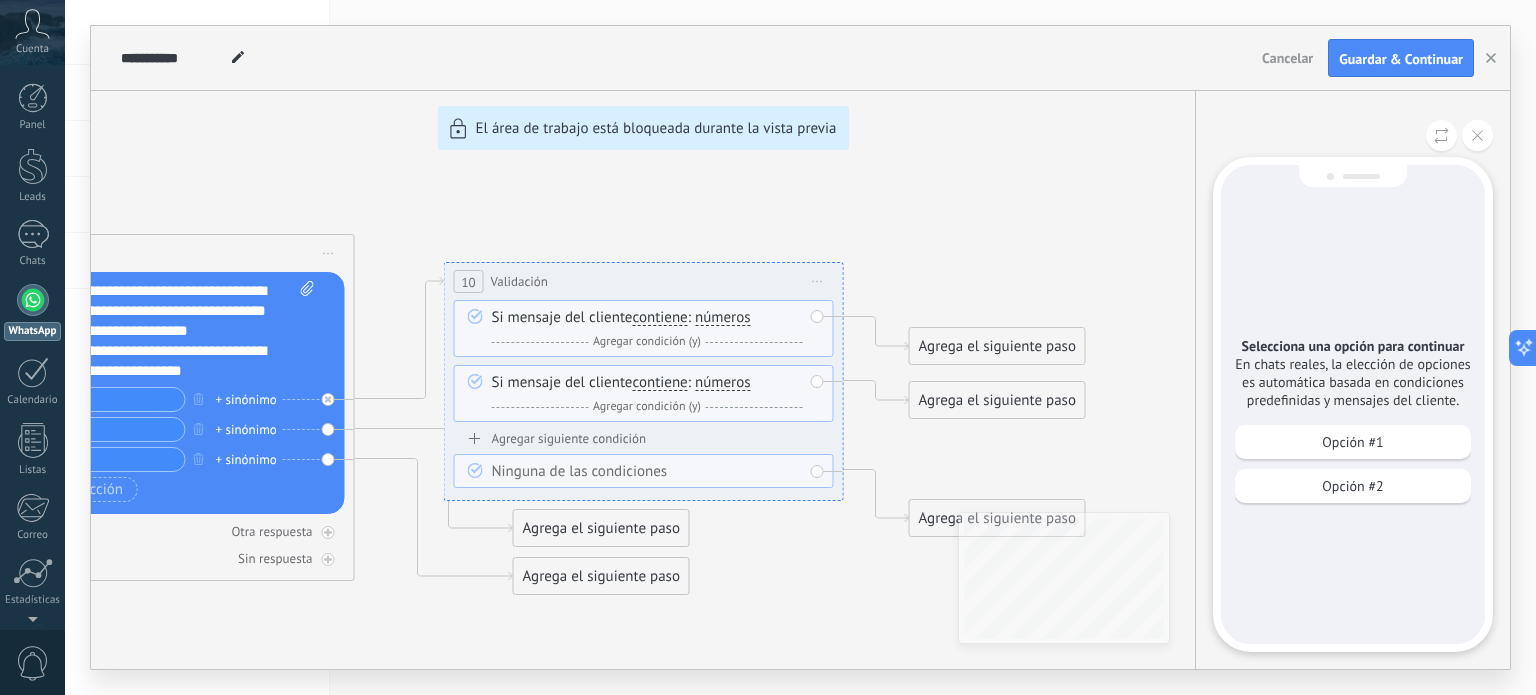 drag, startPoint x: 1357, startPoint y: 451, endPoint x: 1408, endPoint y: 233, distance: 223.88614 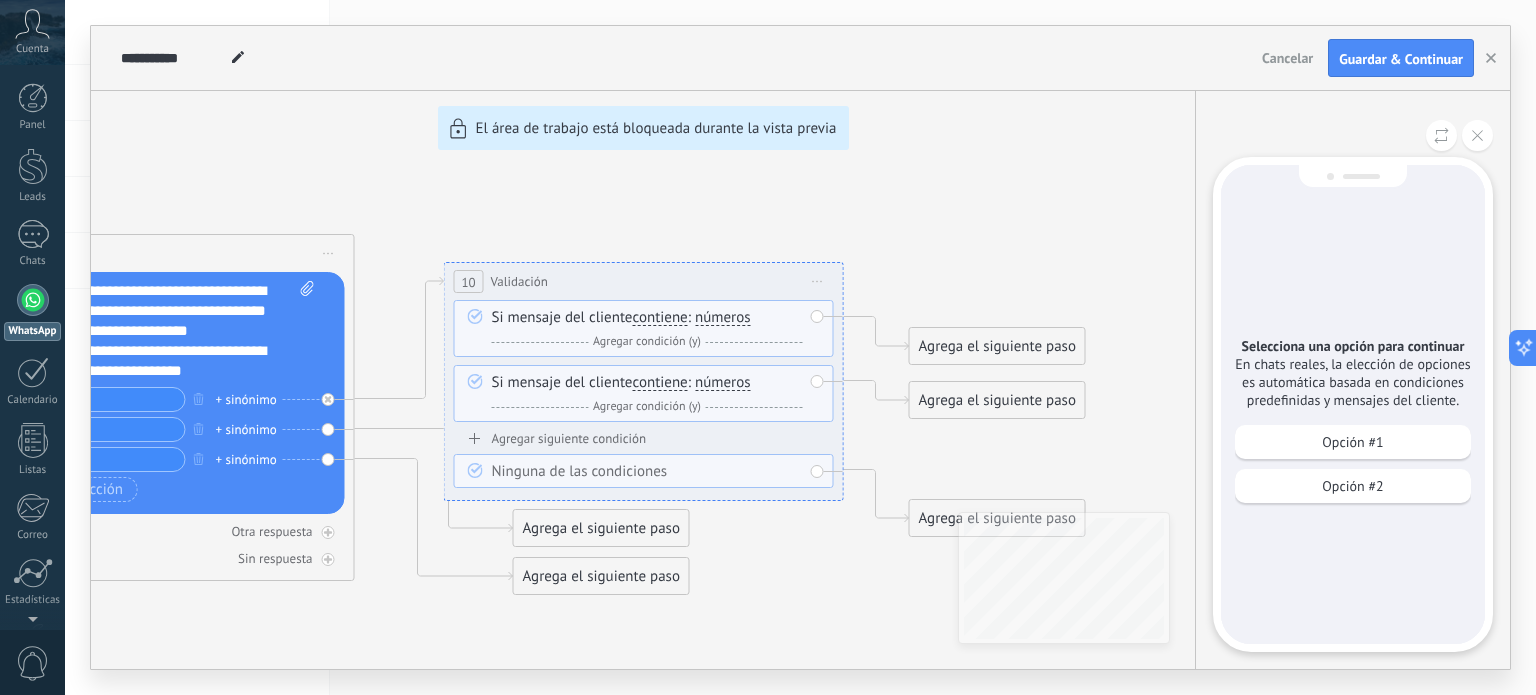 click on "Selecciona una opción para continuar En chats reales, la elección de opciones es automática basada en condiciones predefinidas y mensajes del cliente. Opción #1 Opción #2" at bounding box center [1353, 404] 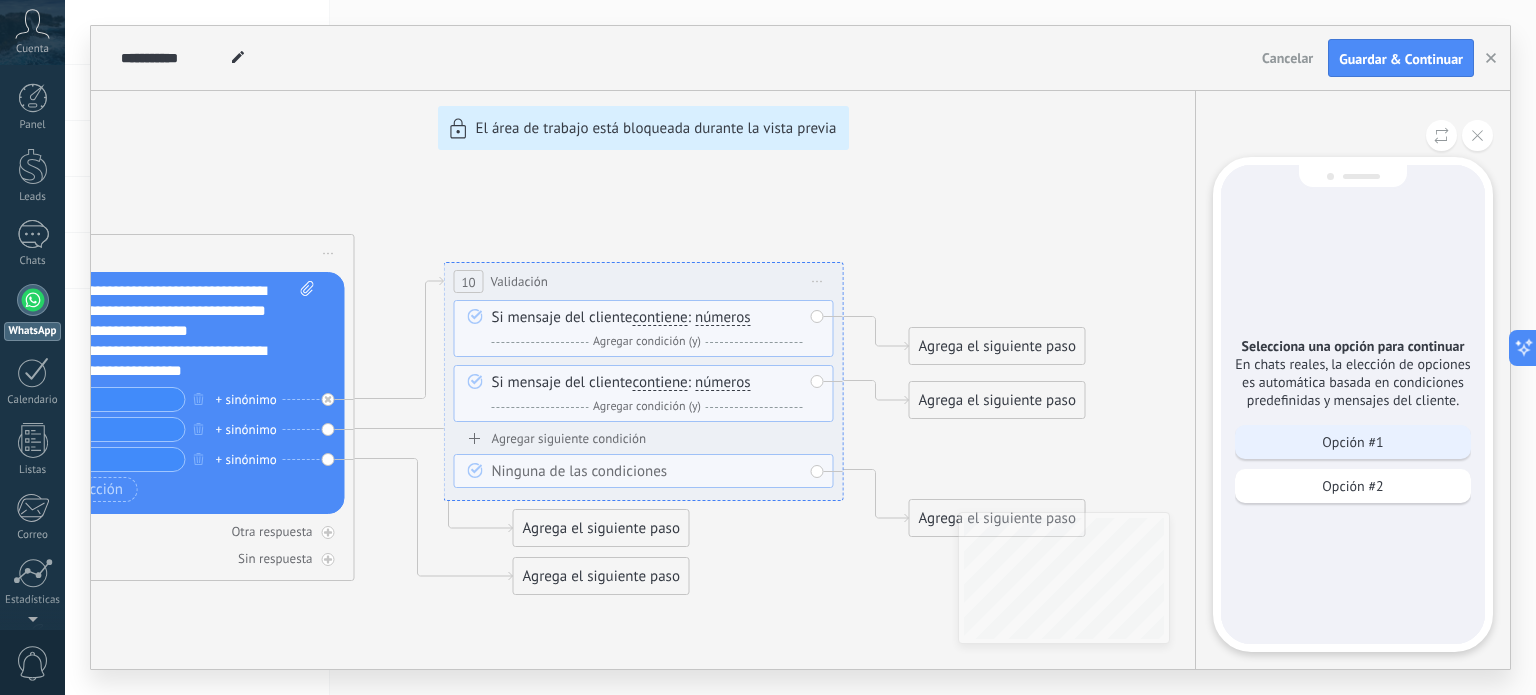 click on "Opción #1" at bounding box center [1353, 442] 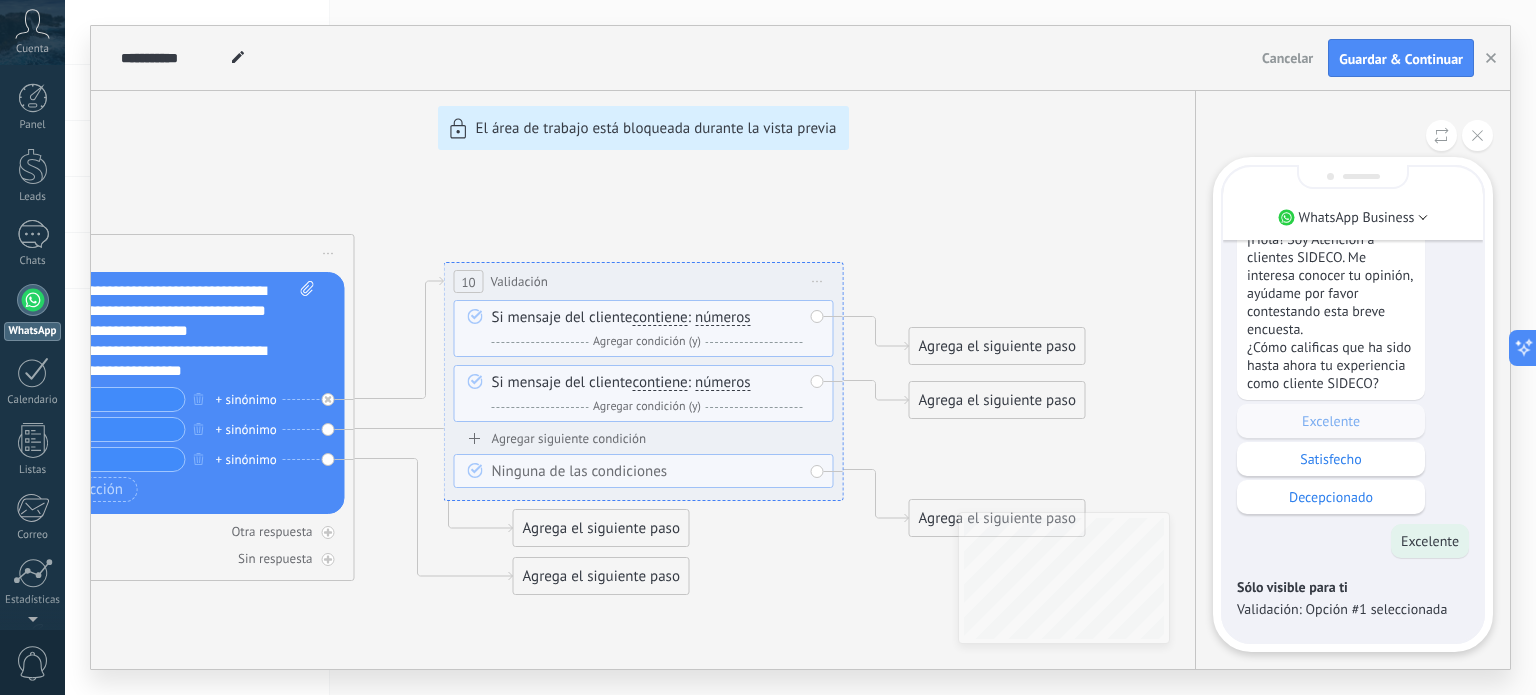 click on "**********" at bounding box center (800, 347) 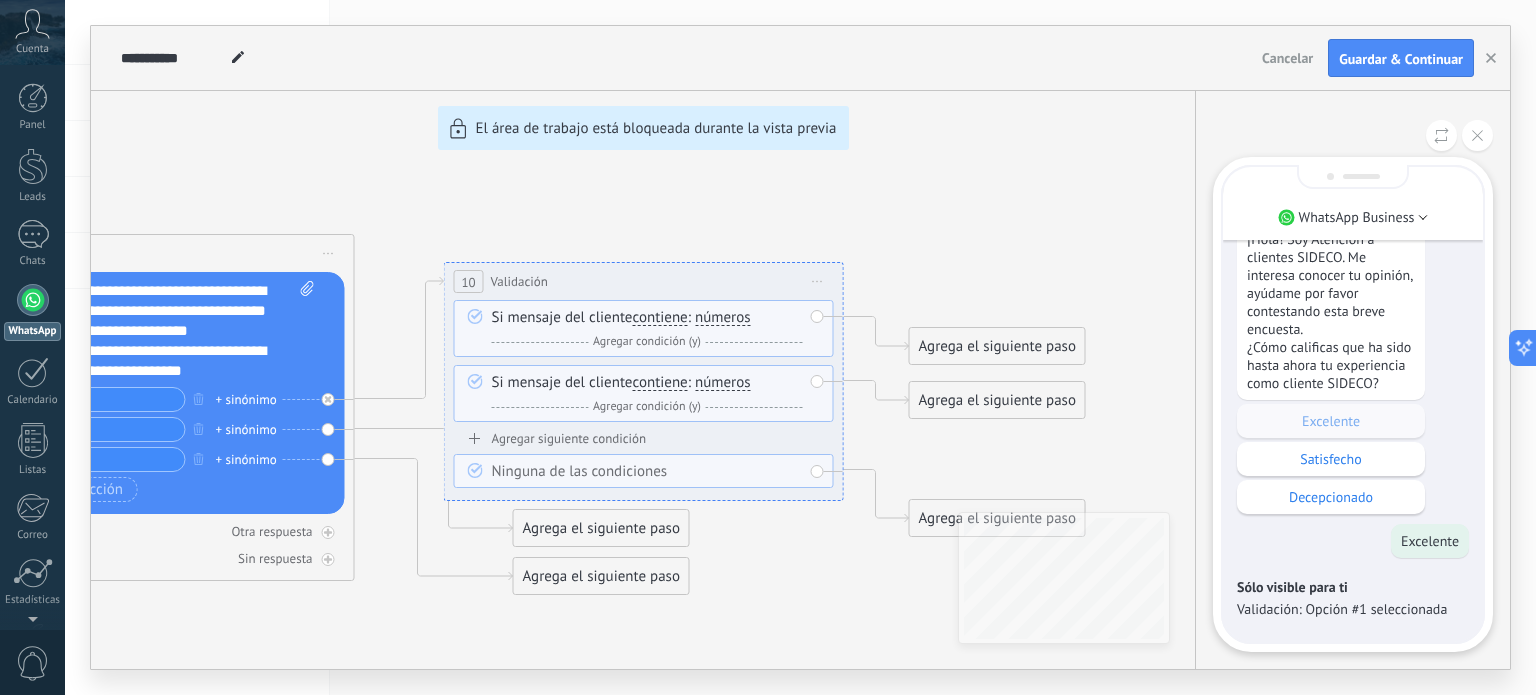 click on "**********" at bounding box center (800, 347) 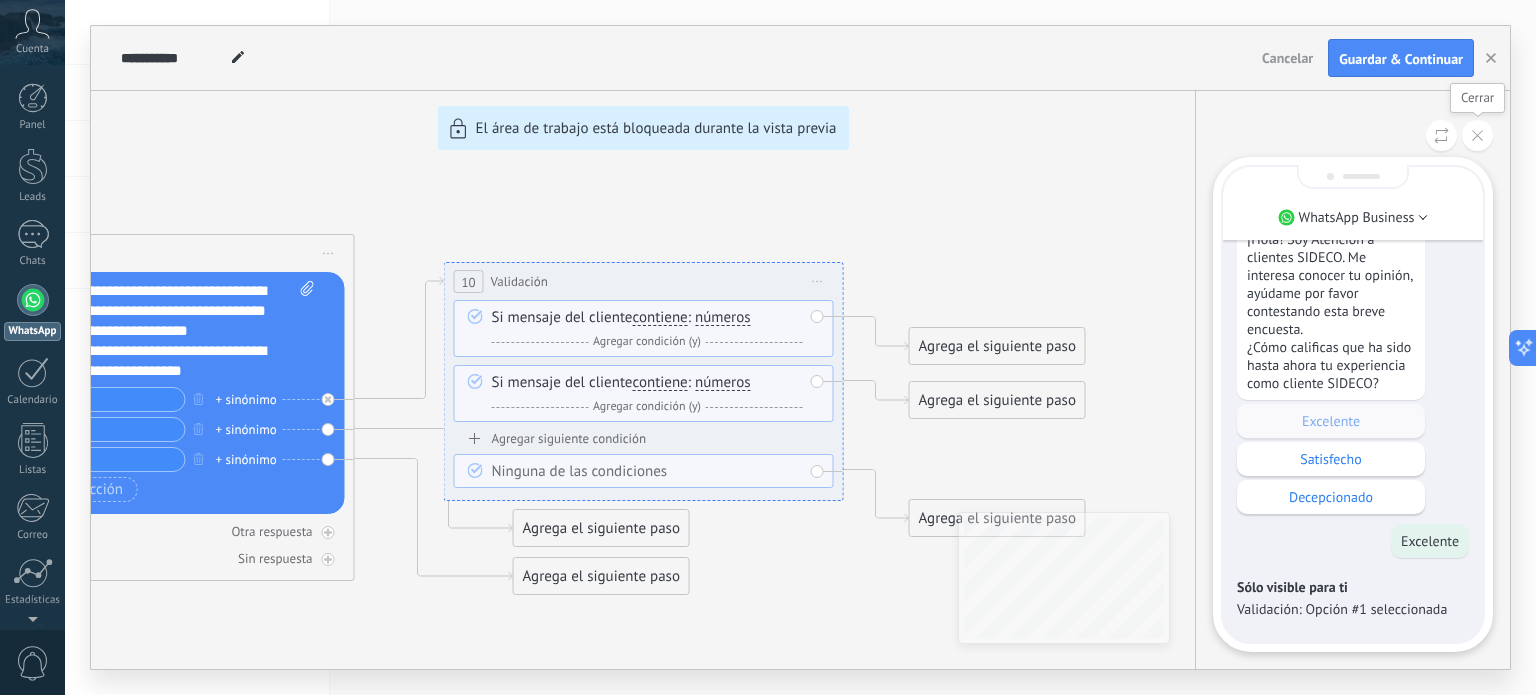 drag, startPoint x: 1474, startPoint y: 141, endPoint x: 1462, endPoint y: 145, distance: 12.649111 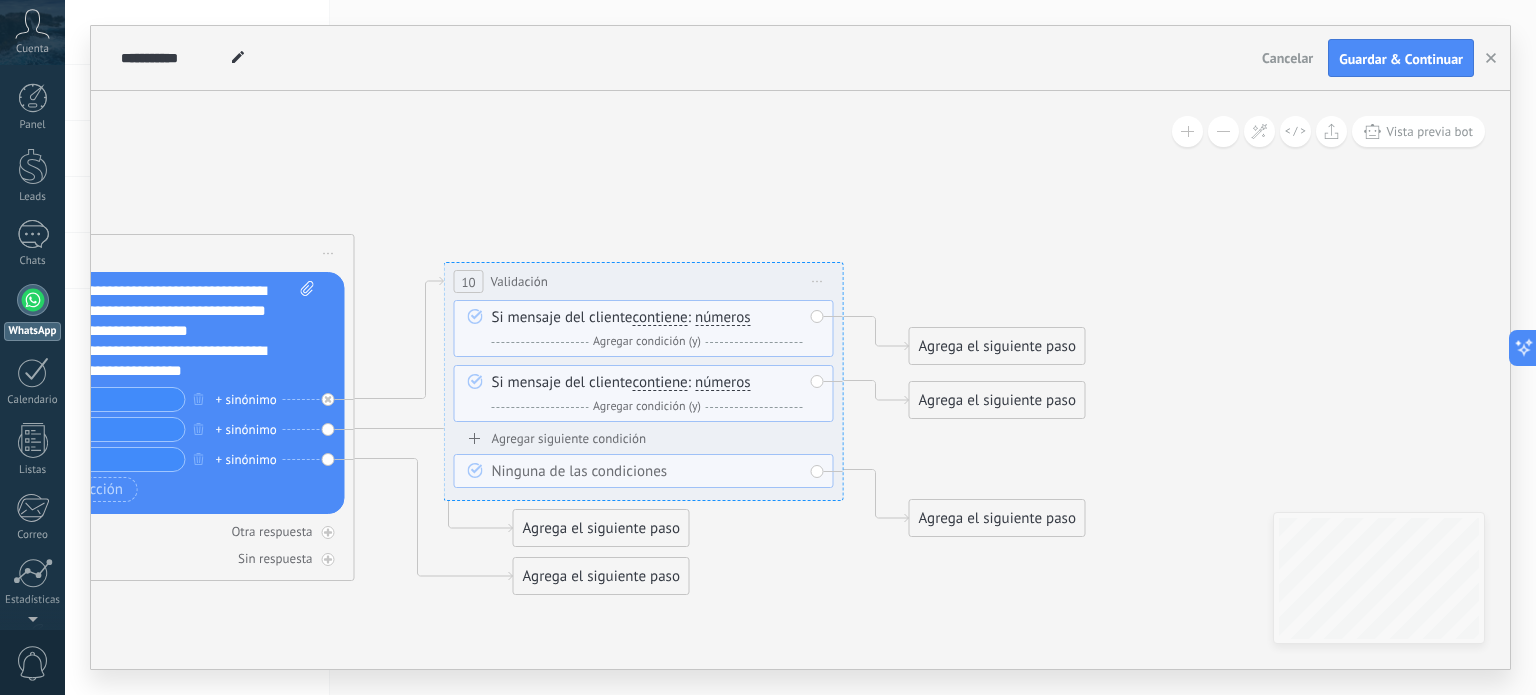click on "Ninguna de las condiciones" at bounding box center [647, 472] 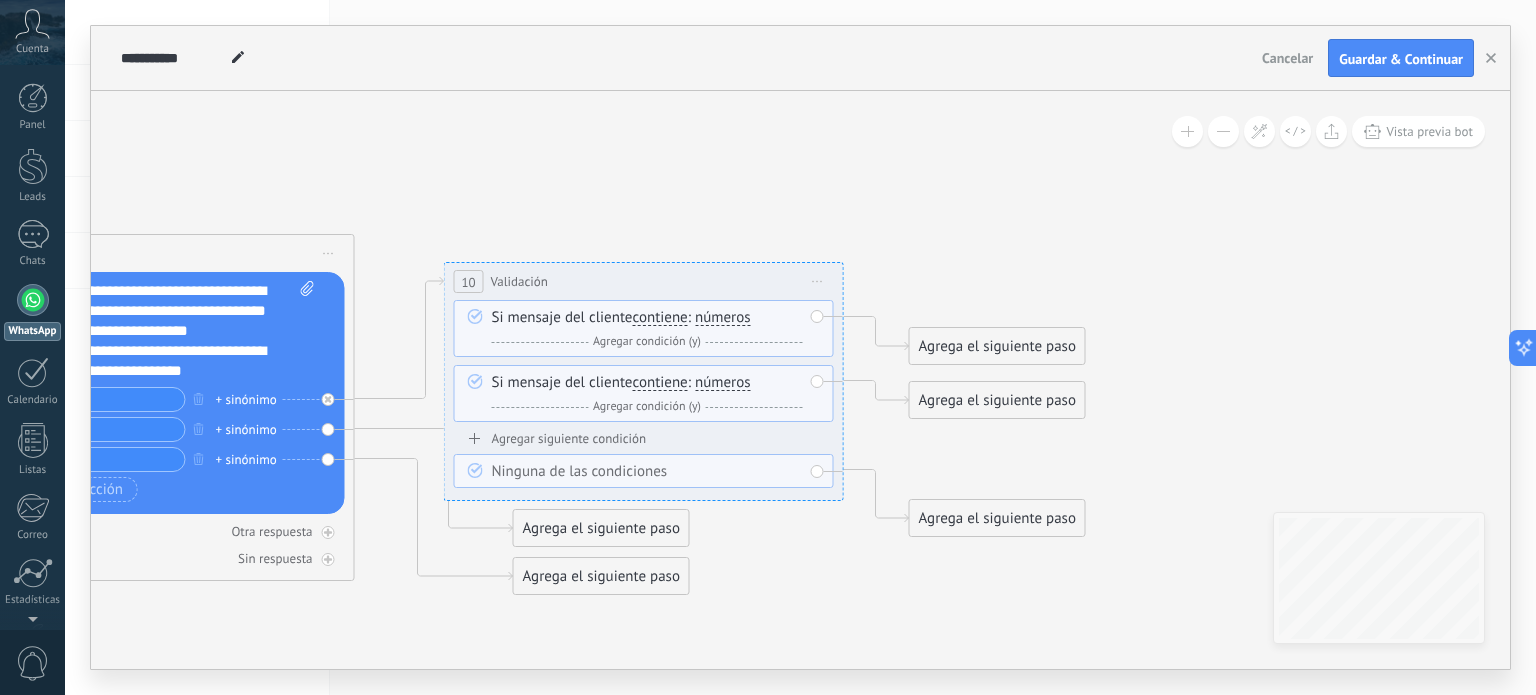 click on "Ninguna de las condiciones" at bounding box center [647, 472] 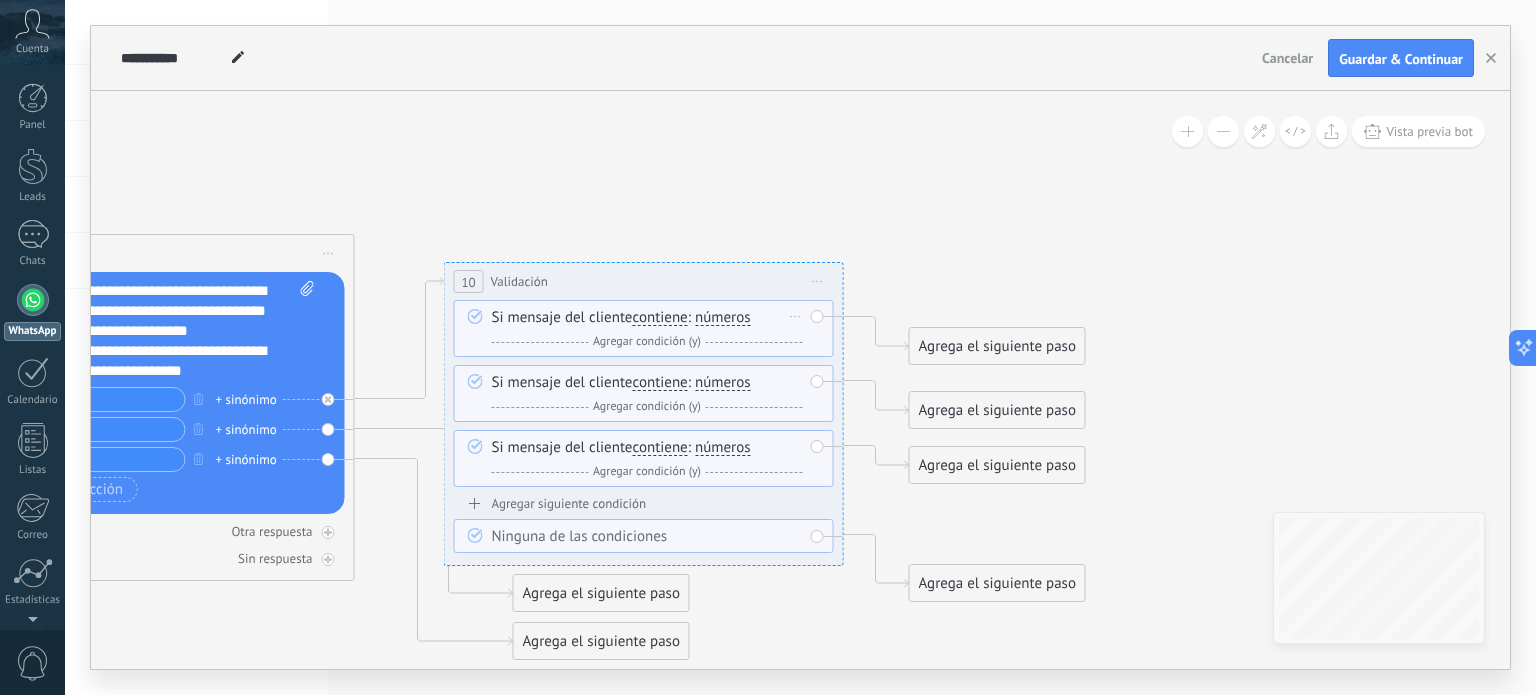 click on "Agregar condición (y)" at bounding box center [647, 341] 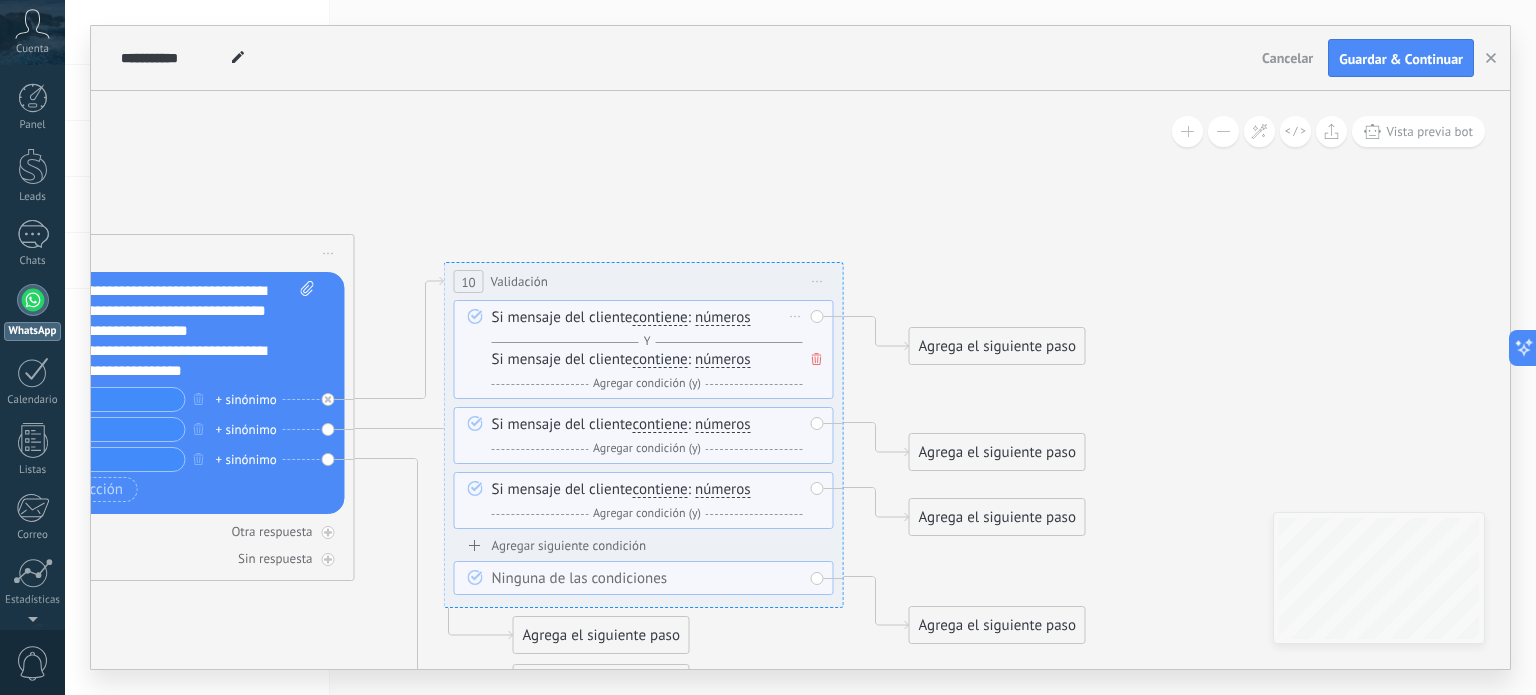 drag, startPoint x: 732, startPoint y: 324, endPoint x: 735, endPoint y: 335, distance: 11.401754 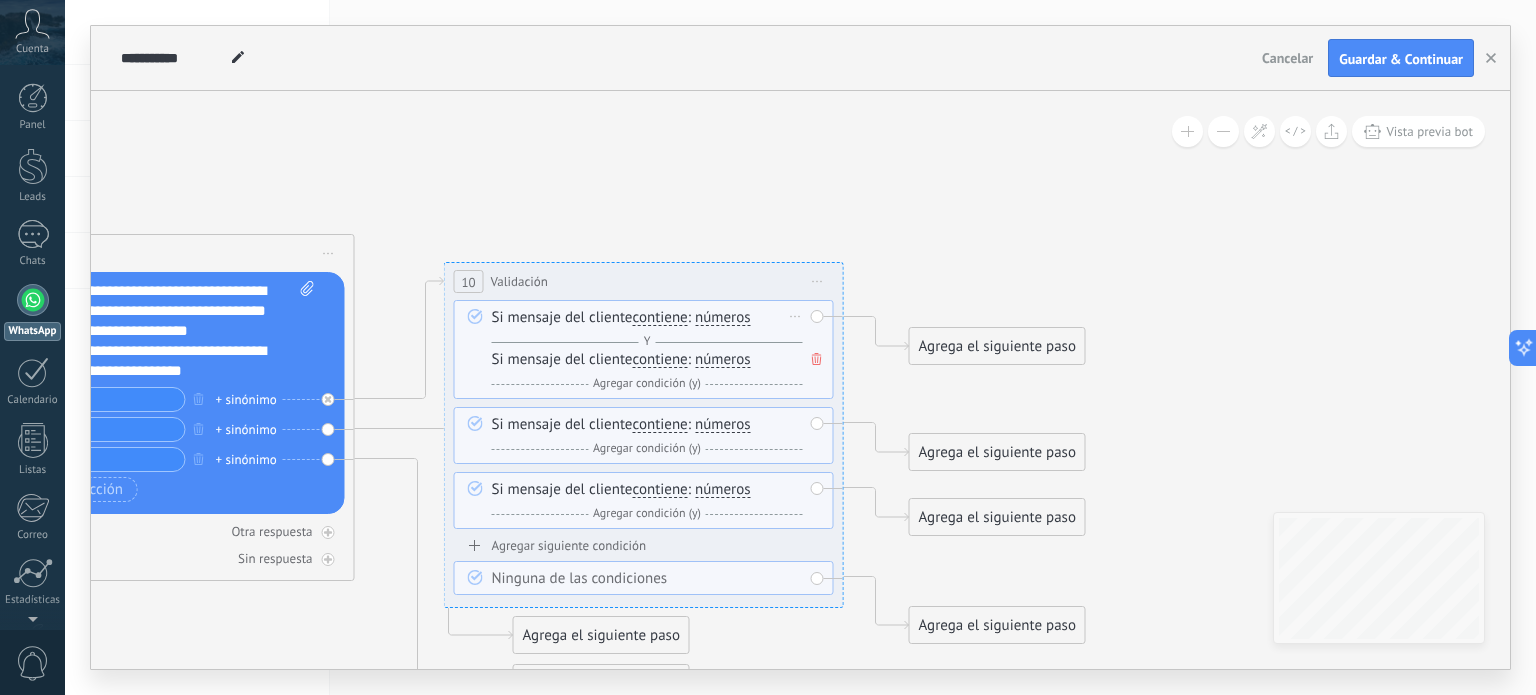 click on "Si mensaje del cliente
contiene
es igual a
no es igual
contiene
no contiene
tiene una longitud de
expresión regular
contiene
es igual a
no es igual
contiene
no contiene
tiene una longitud de
:  a" at bounding box center [647, 330] 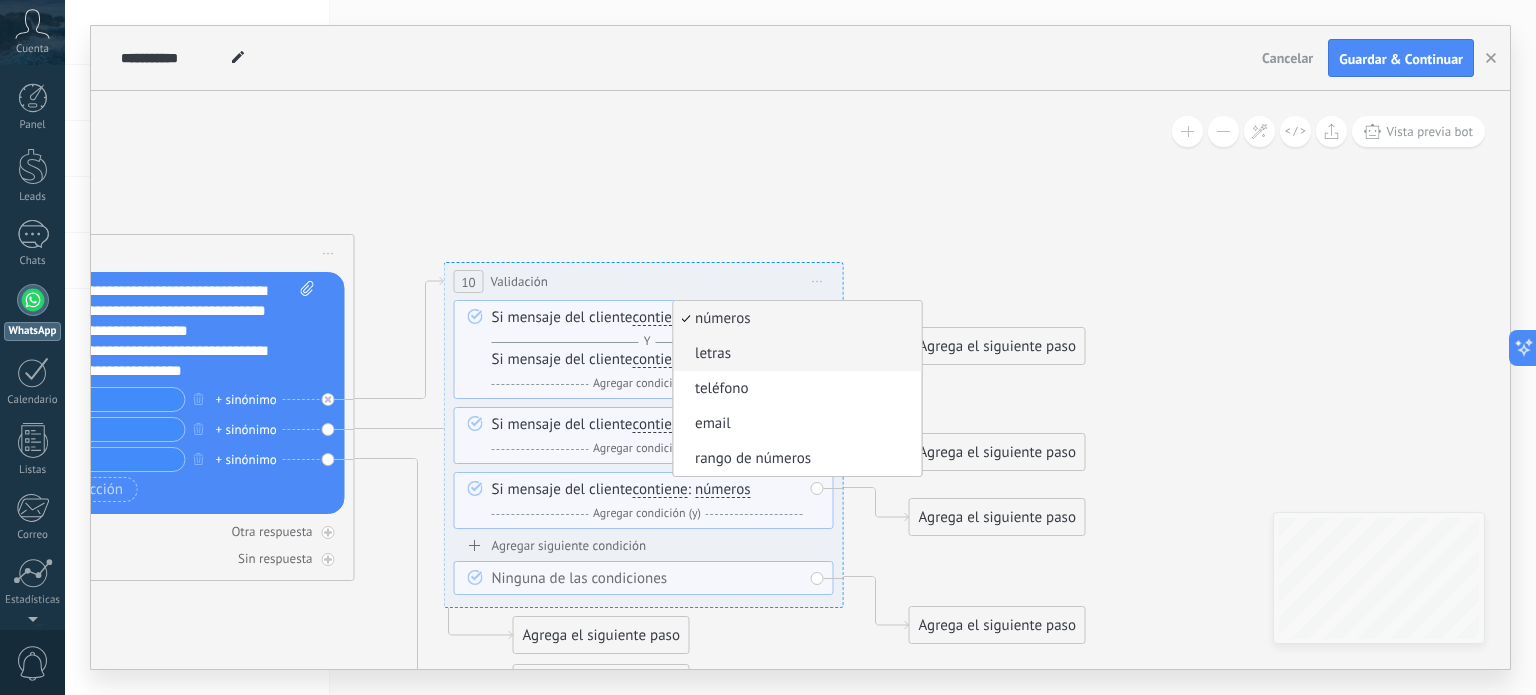 click on "letras" at bounding box center [794, 354] 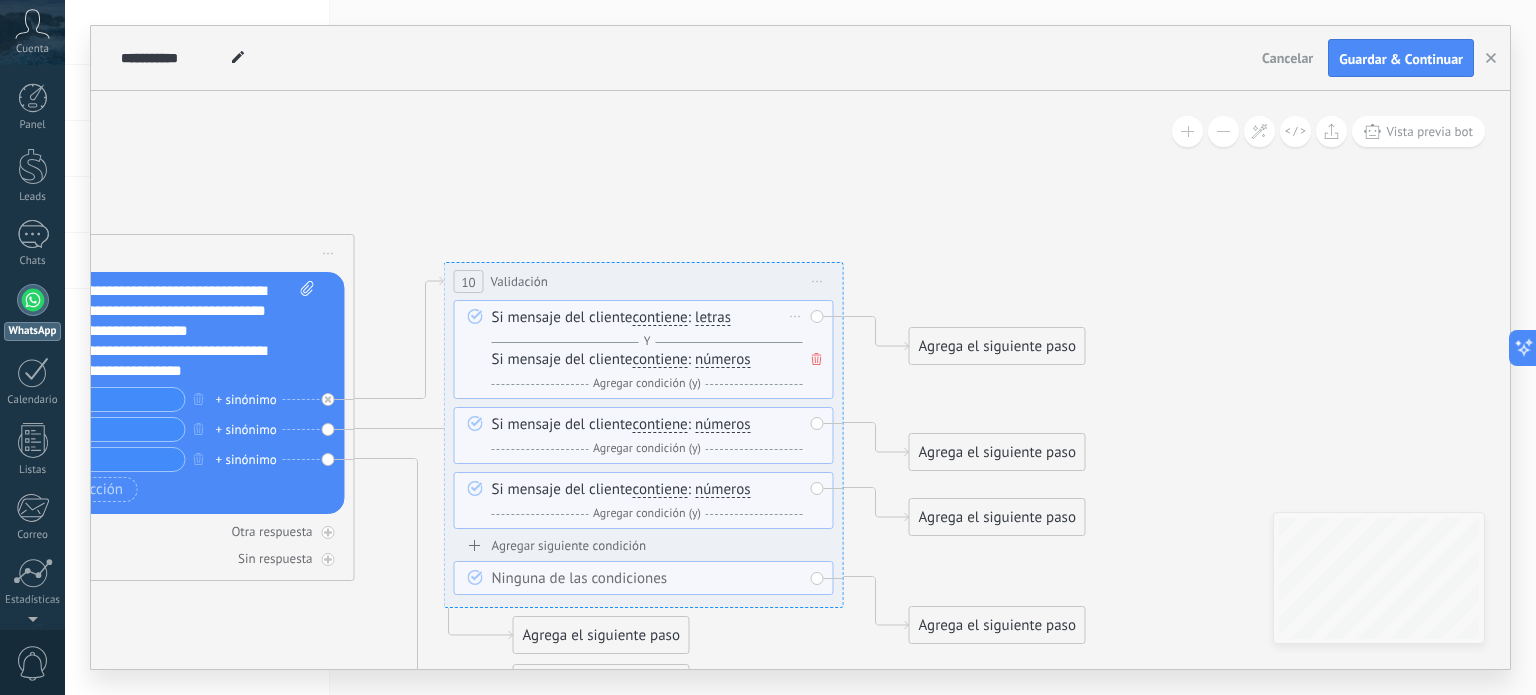 click on "letras" at bounding box center (713, 318) 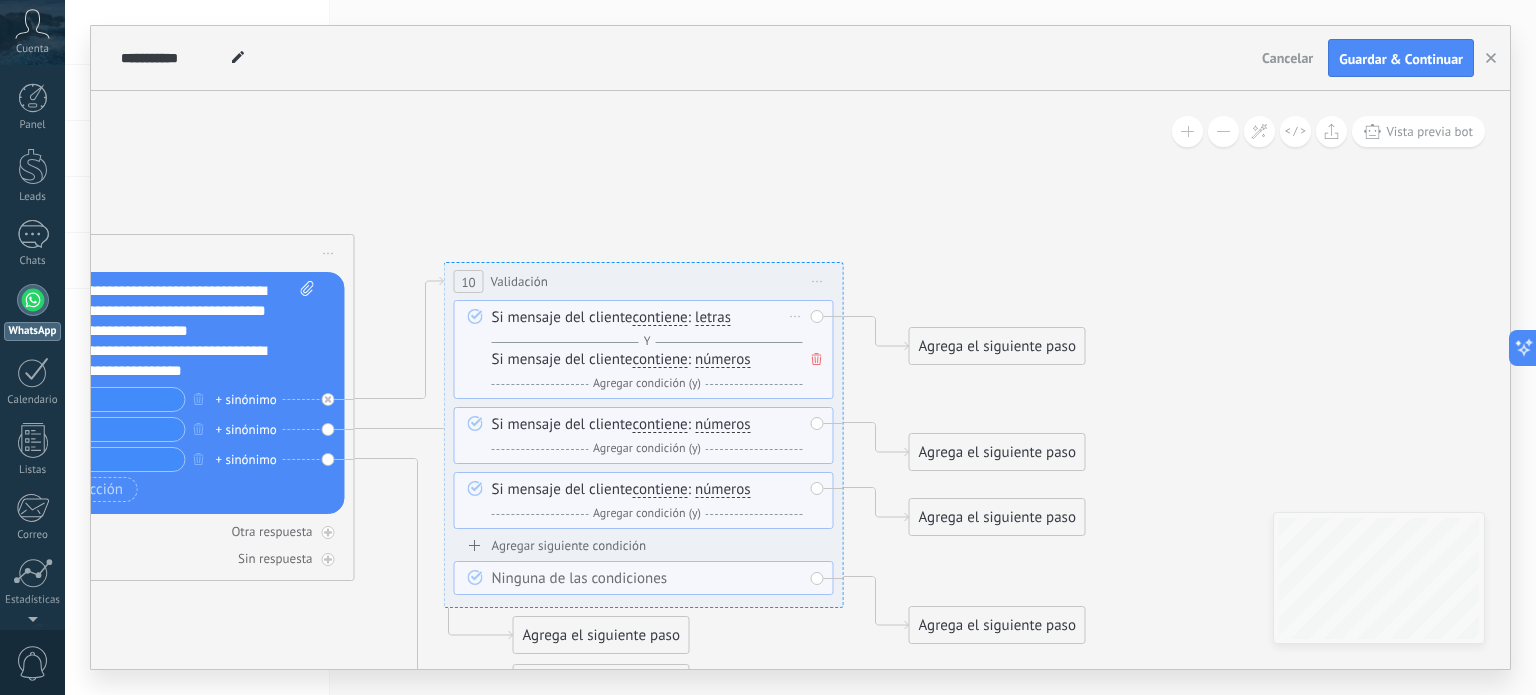 click on "letras" at bounding box center (810, 318) 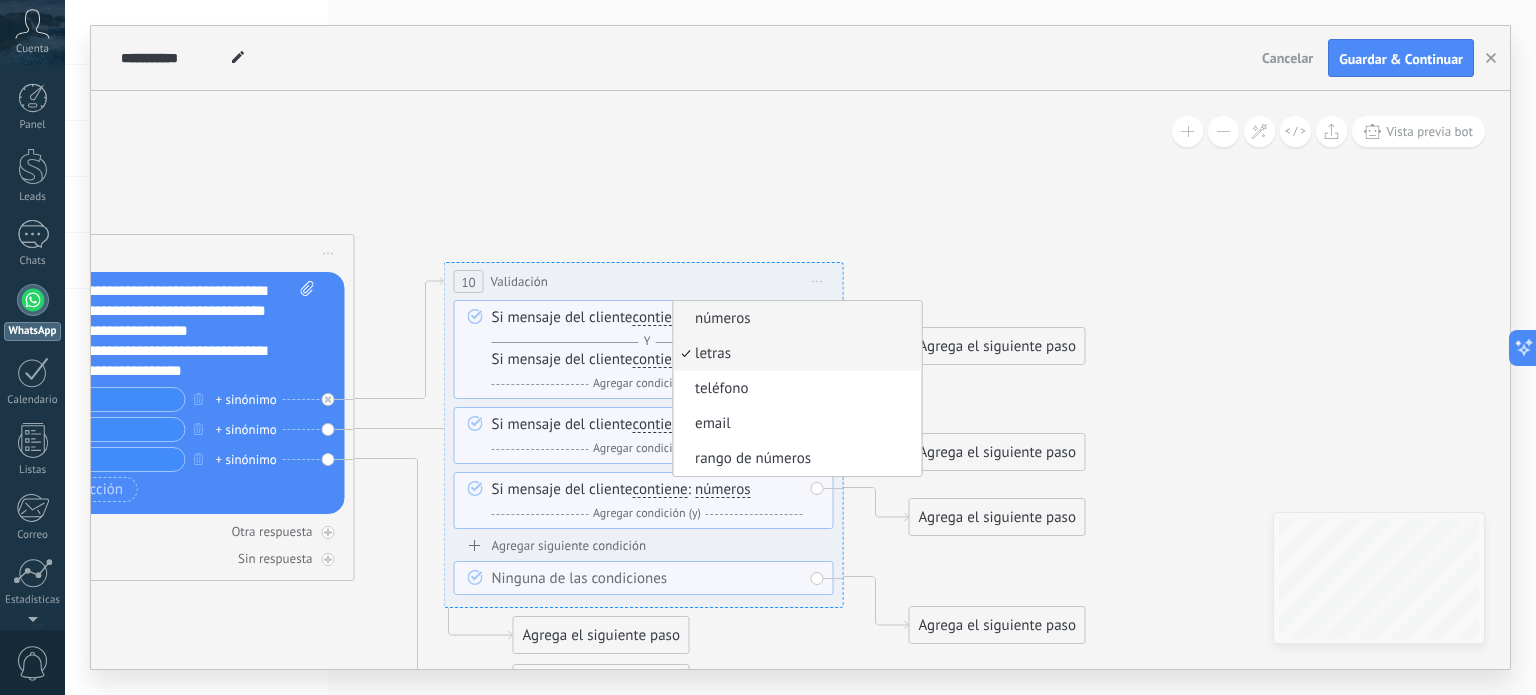 click on "números" at bounding box center [794, 319] 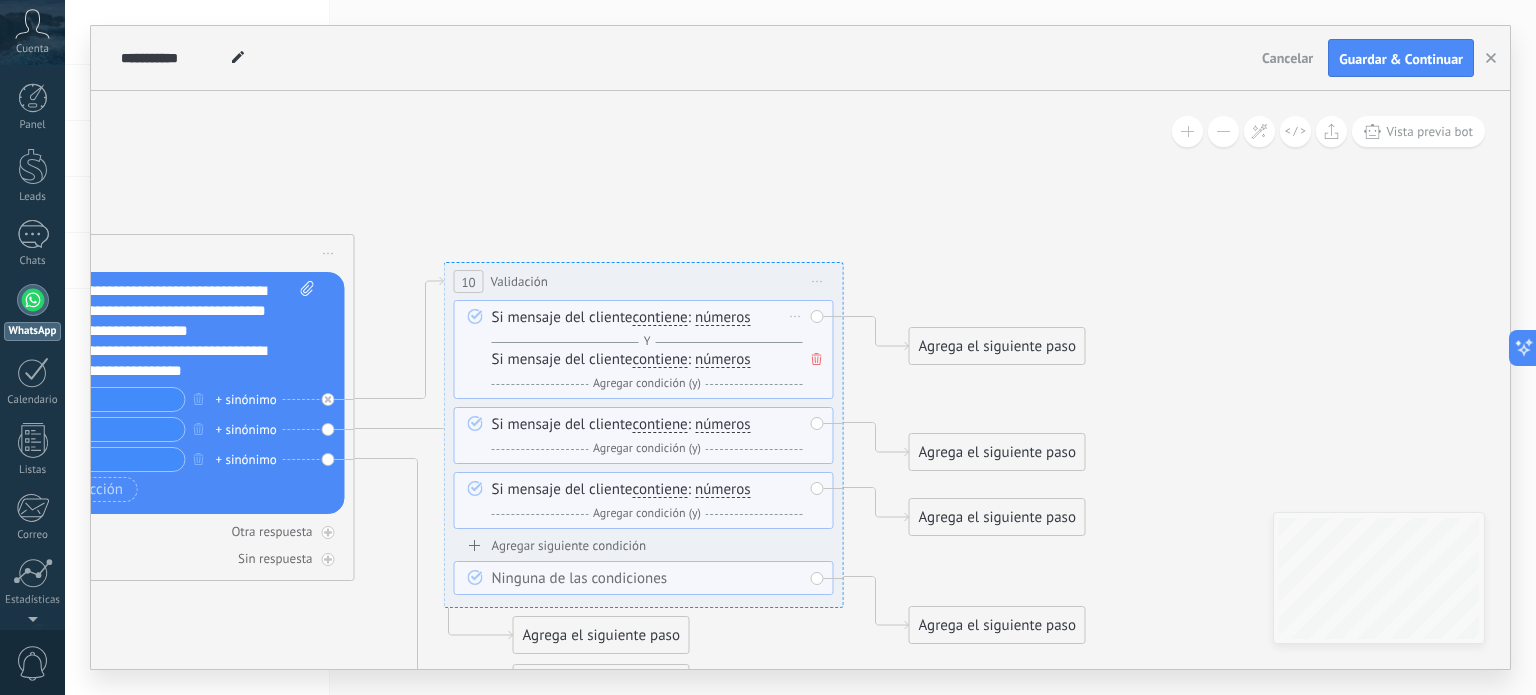 click on "Borrar" at bounding box center (796, 316) 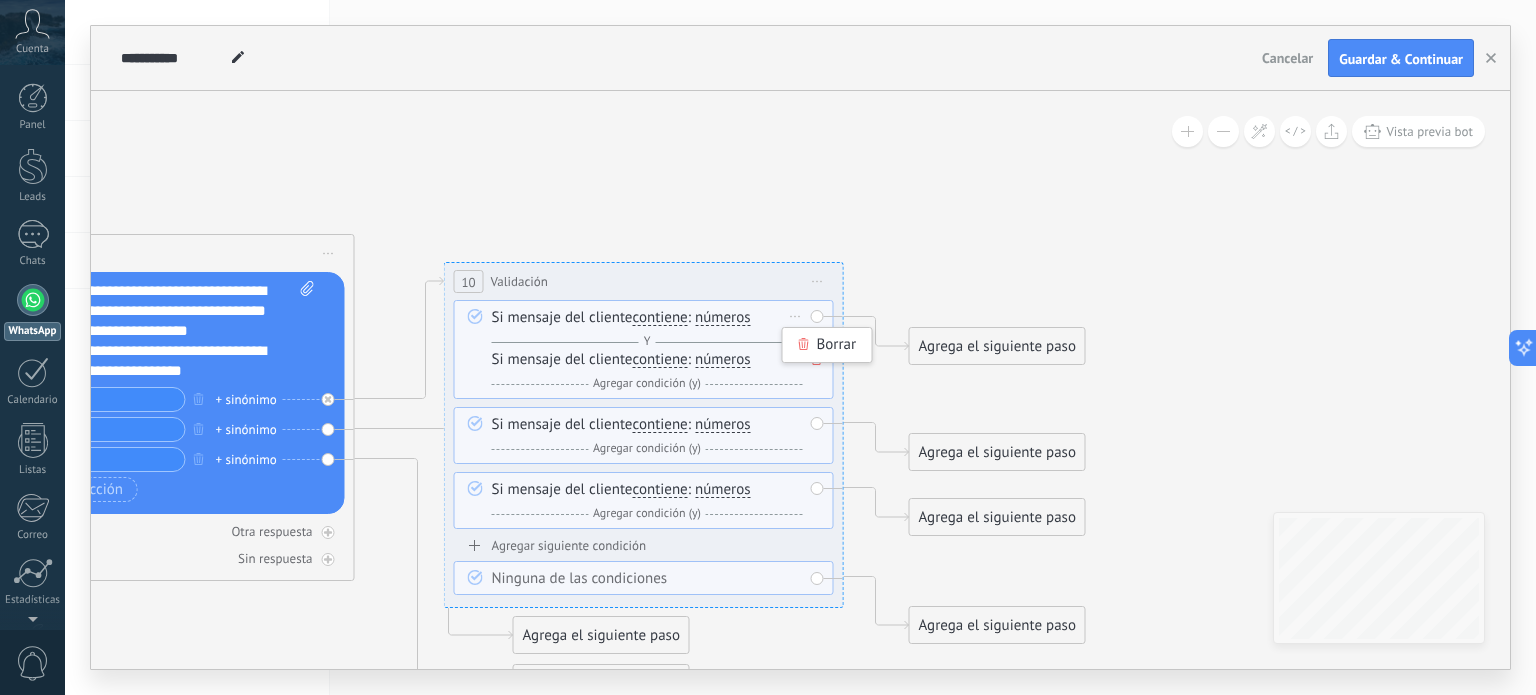 click on "números" at bounding box center [723, 318] 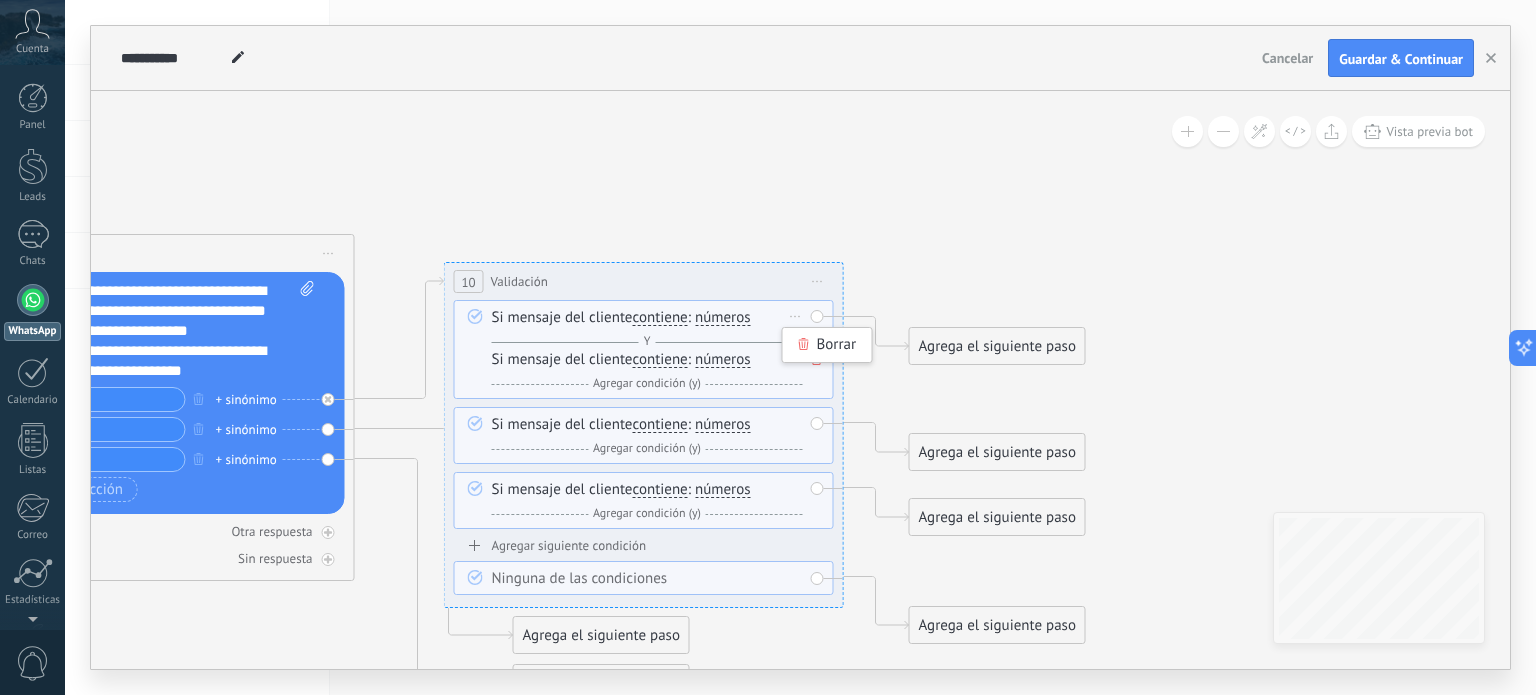 click on "números" at bounding box center [810, 318] 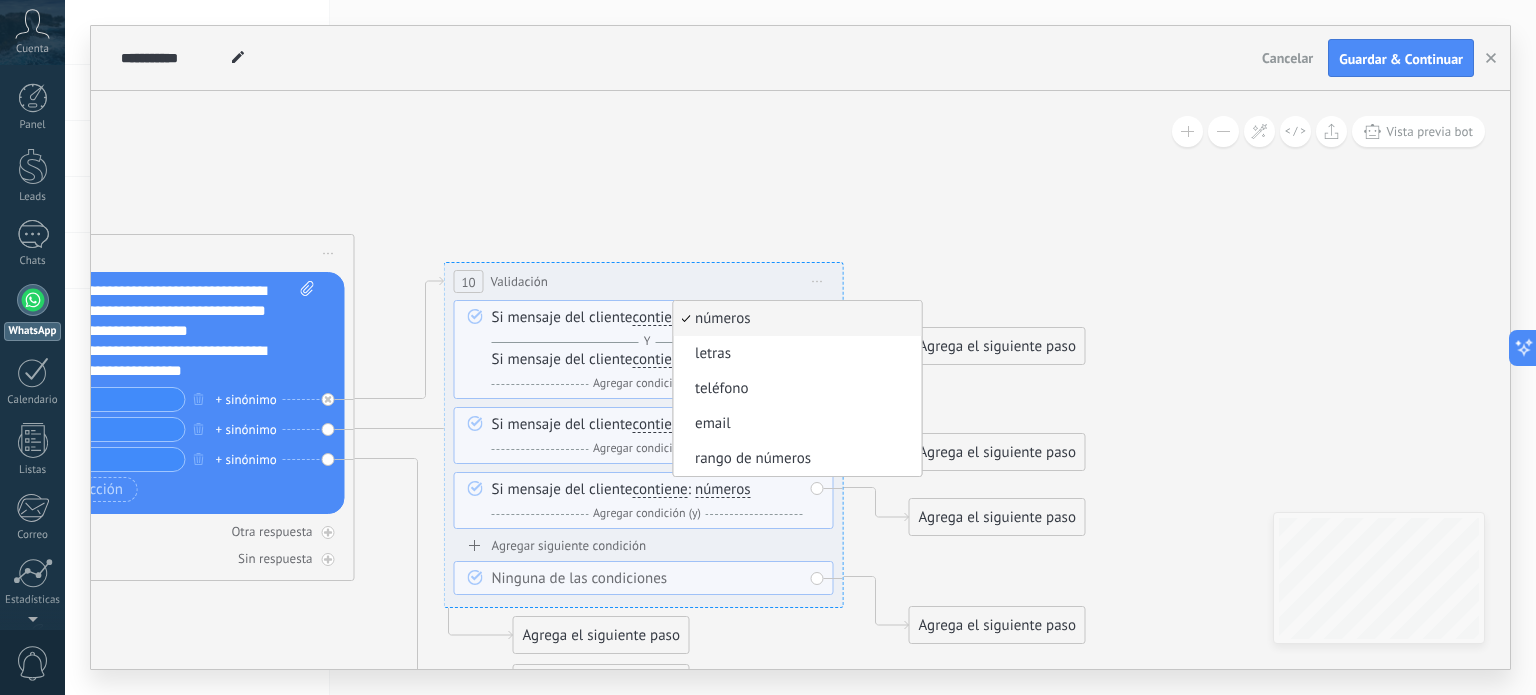 click on "**********" at bounding box center [644, 281] 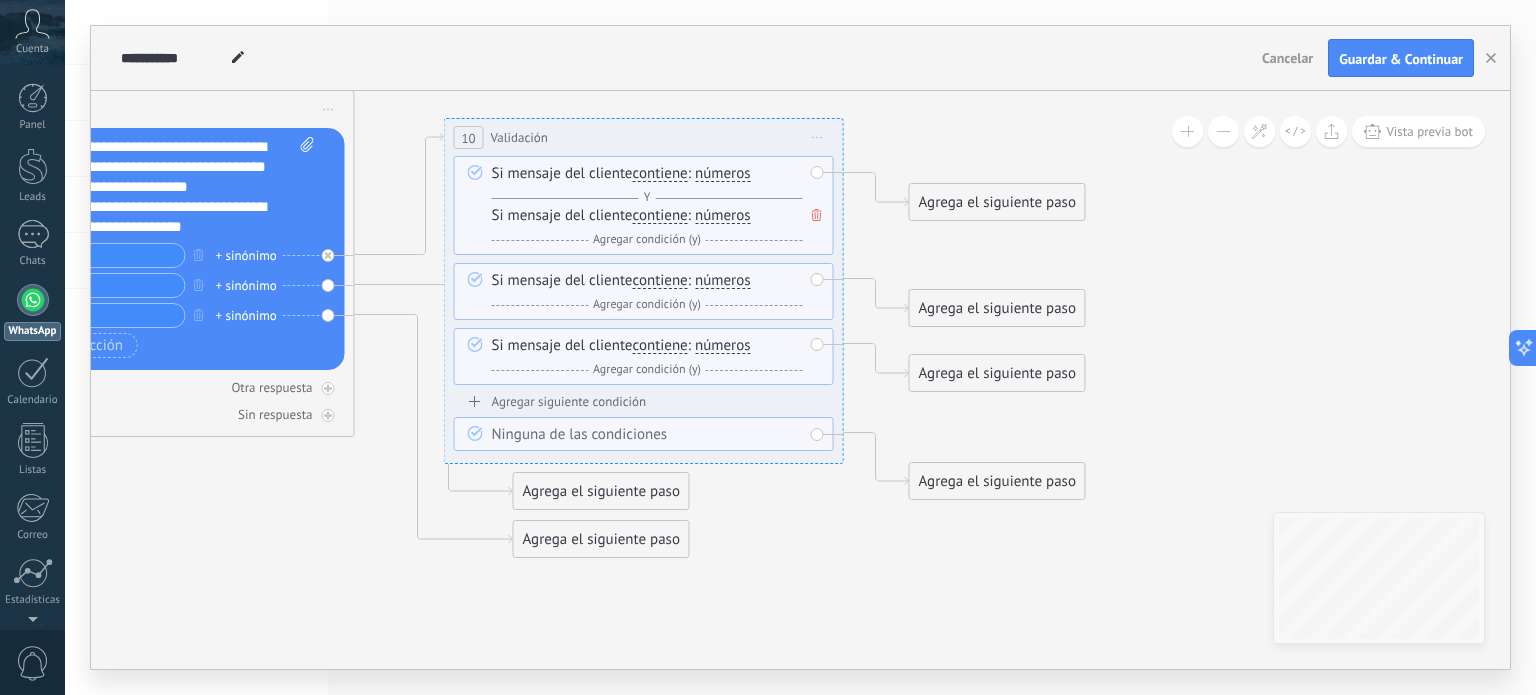 click on "Iniciar vista previa aquí
Cambiar nombre
Duplicar
Borrar" at bounding box center (818, 137) 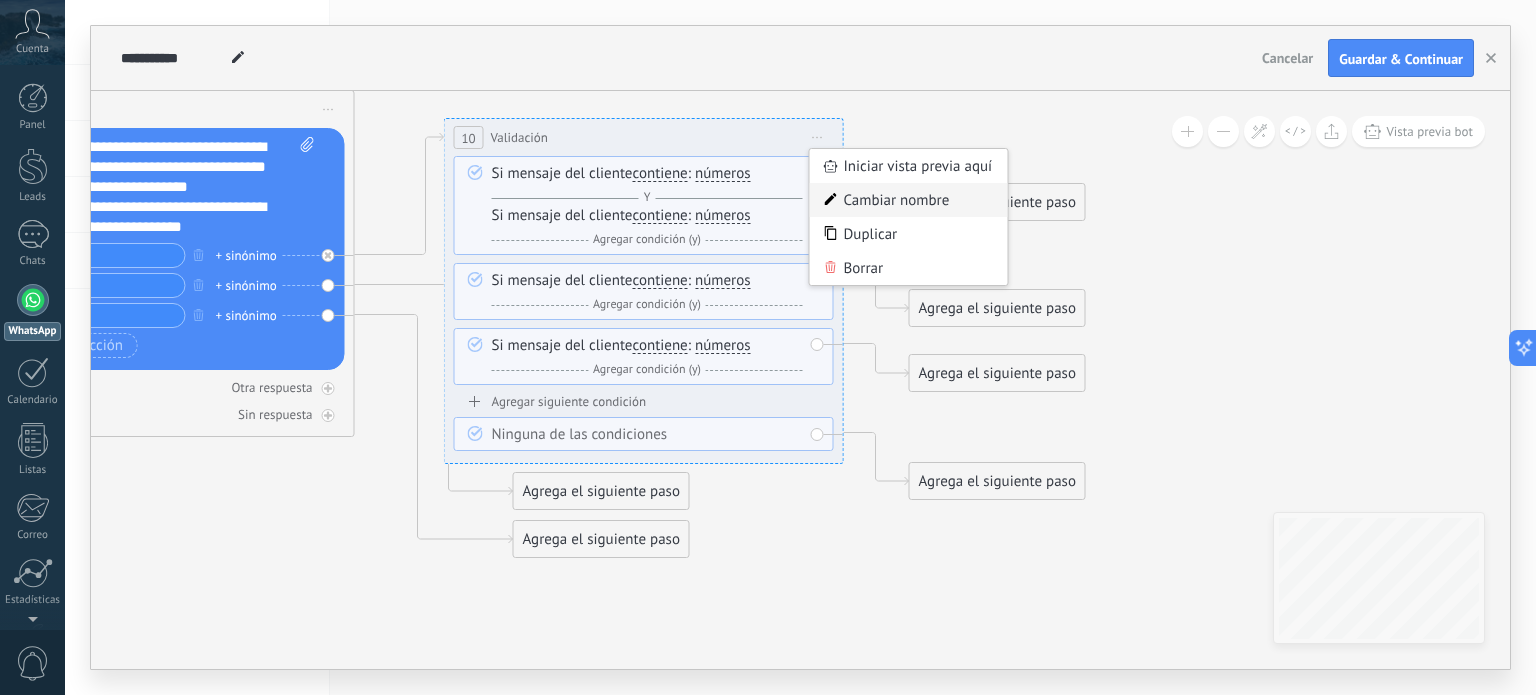 click on "Cambiar nombre" at bounding box center (909, 200) 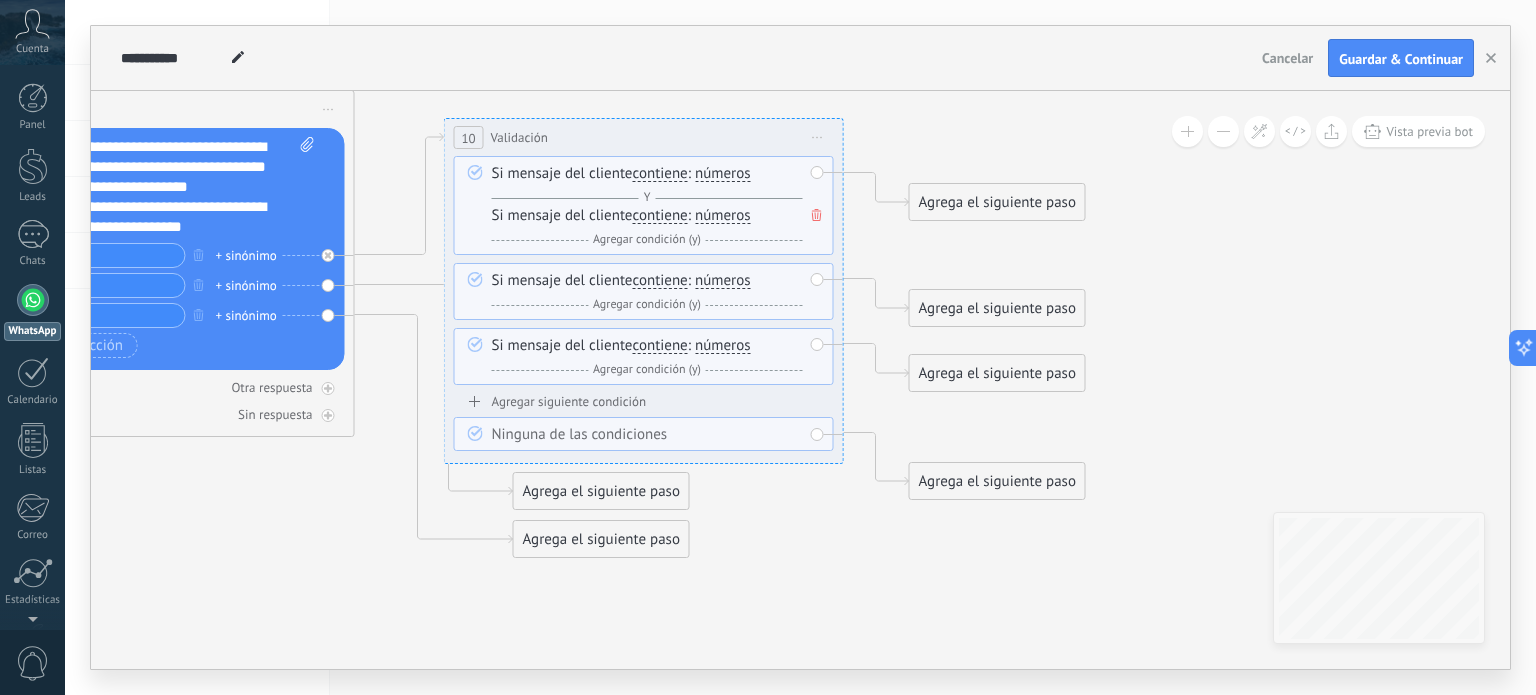 click on "Iniciar vista previa aquí
Cambiar nombre
Duplicar
Borrar" at bounding box center (818, 137) 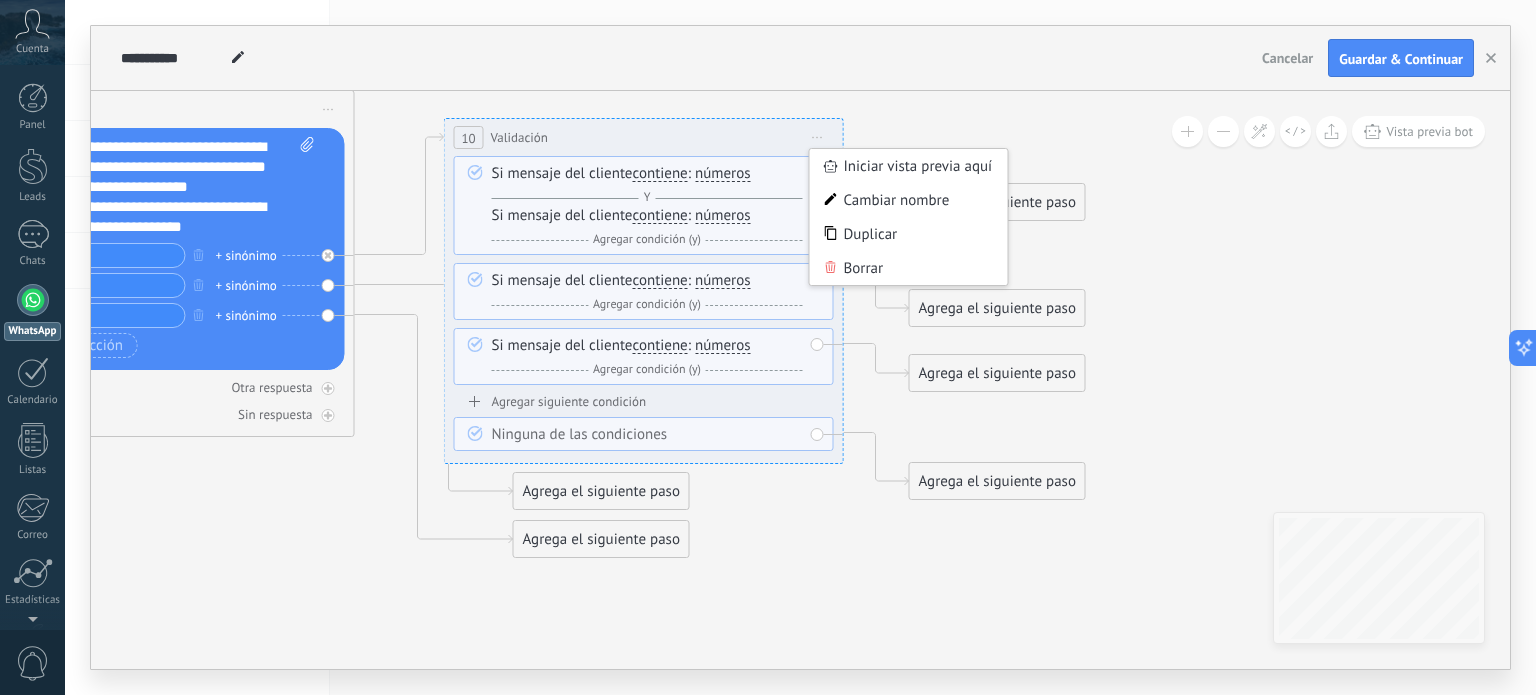 click 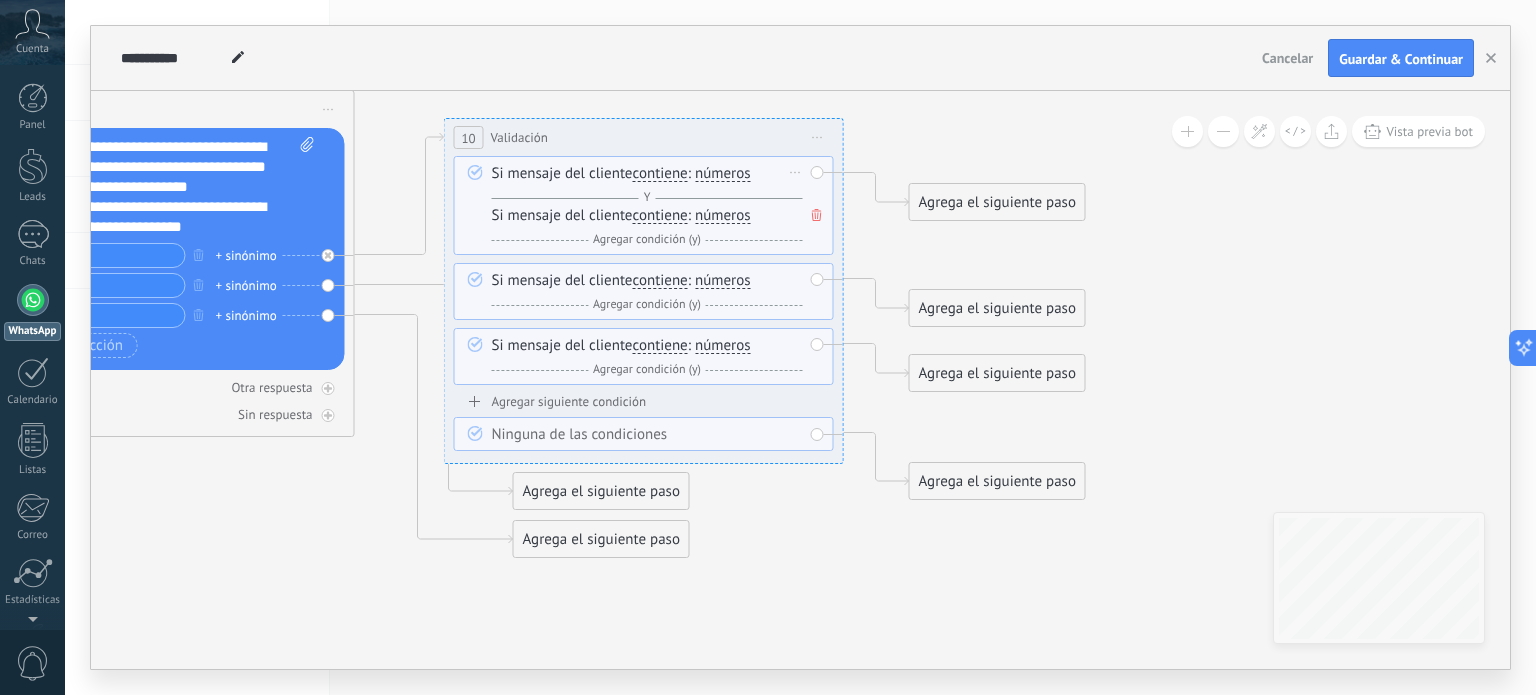 click on "Si mensaje del cliente
contiene
es igual a
no es igual
contiene
no contiene
tiene una longitud de
expresión regular
contiene
es igual a
no es igual
contiene
no contiene
tiene una longitud de
:  a" at bounding box center [647, 186] 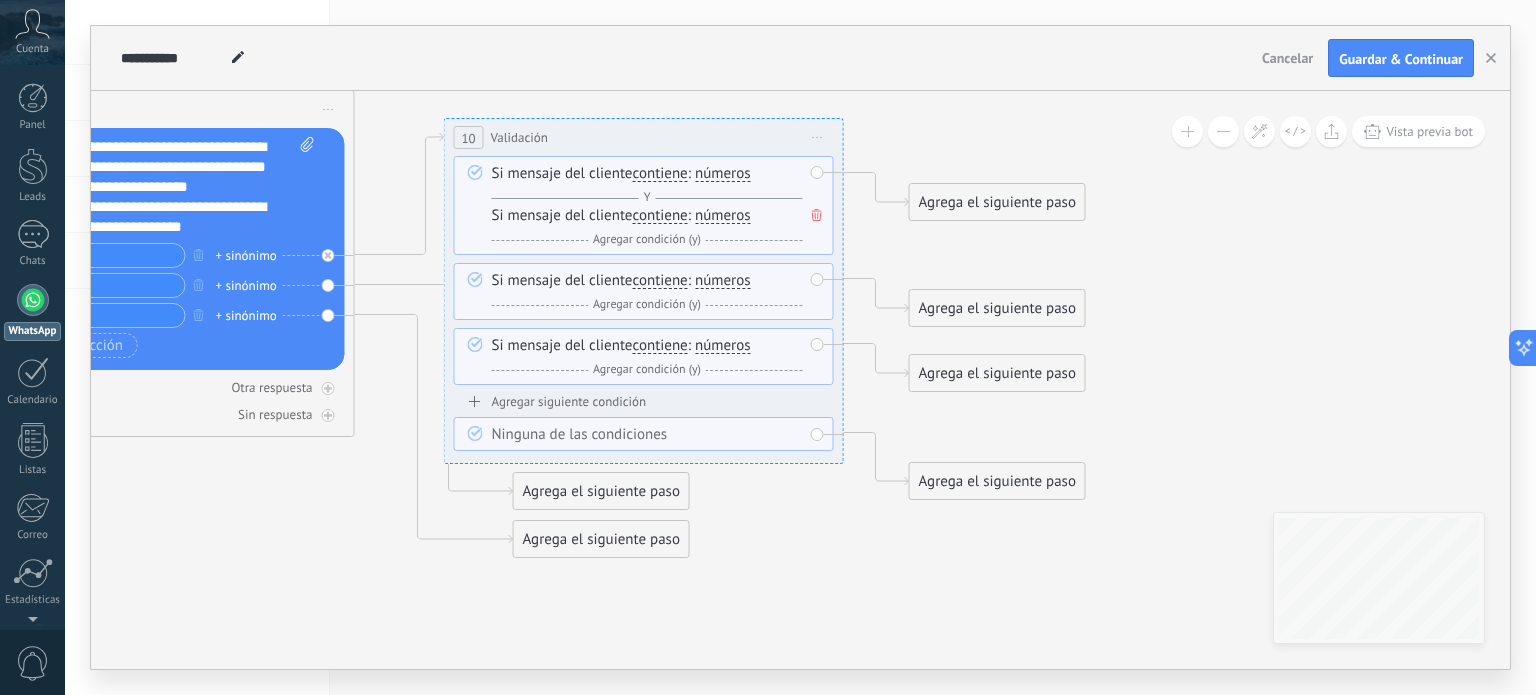 click on "Agrega el siguiente paso" at bounding box center (997, 202) 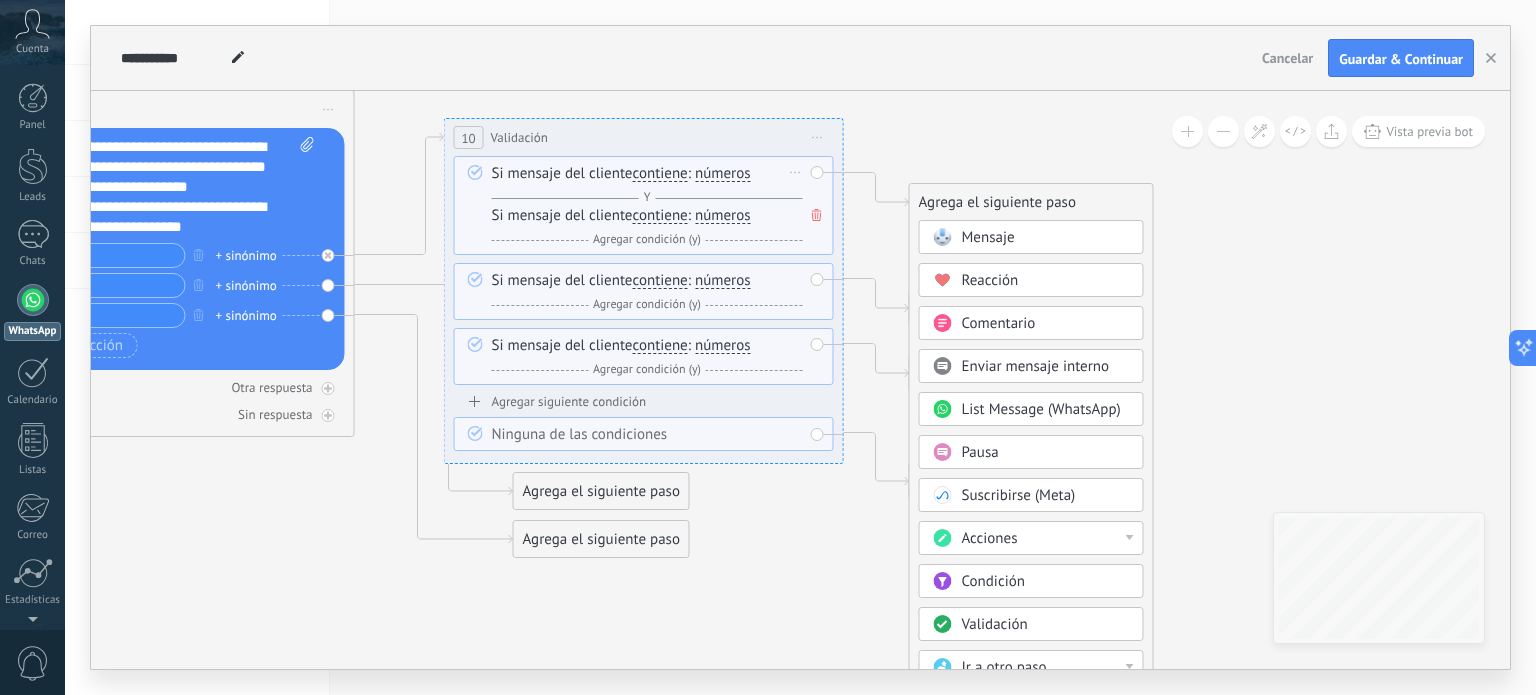 click on "números" at bounding box center (723, 174) 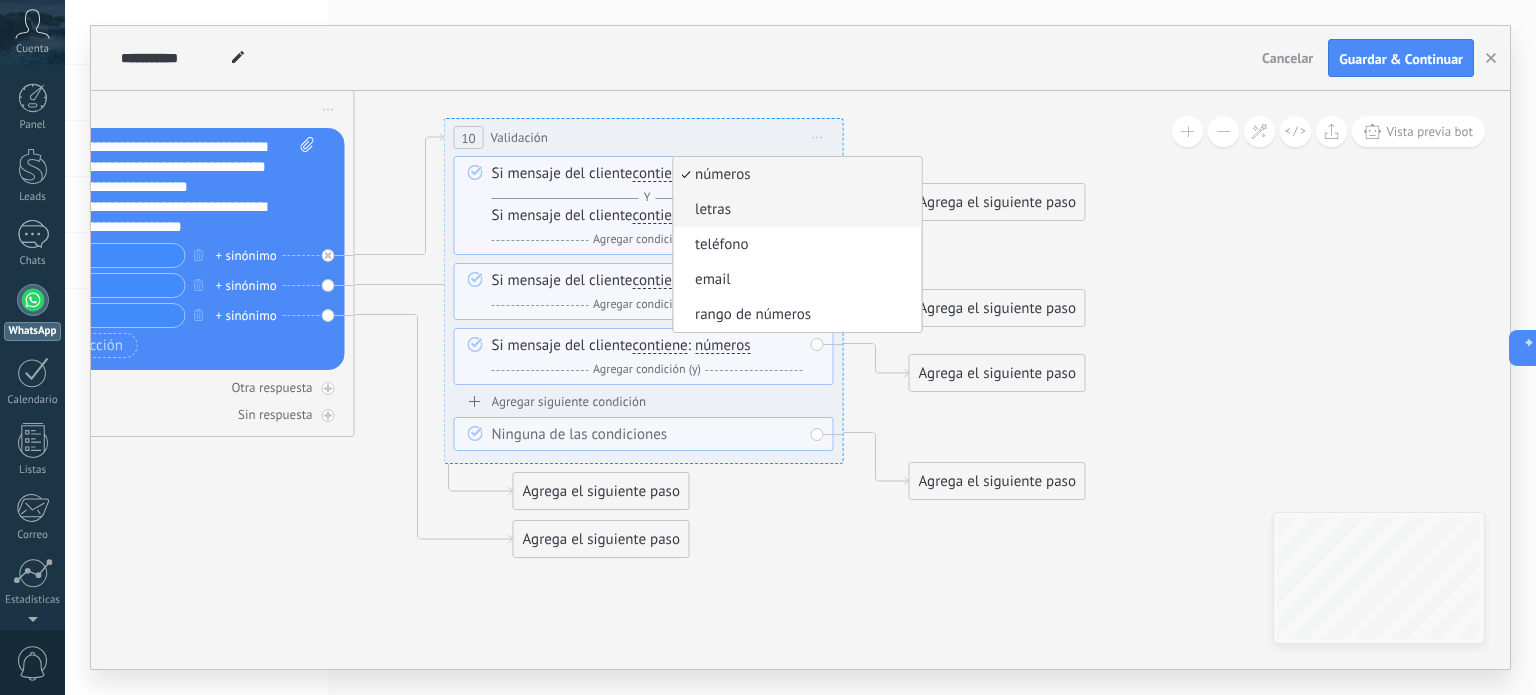 click on "letras" at bounding box center (794, 210) 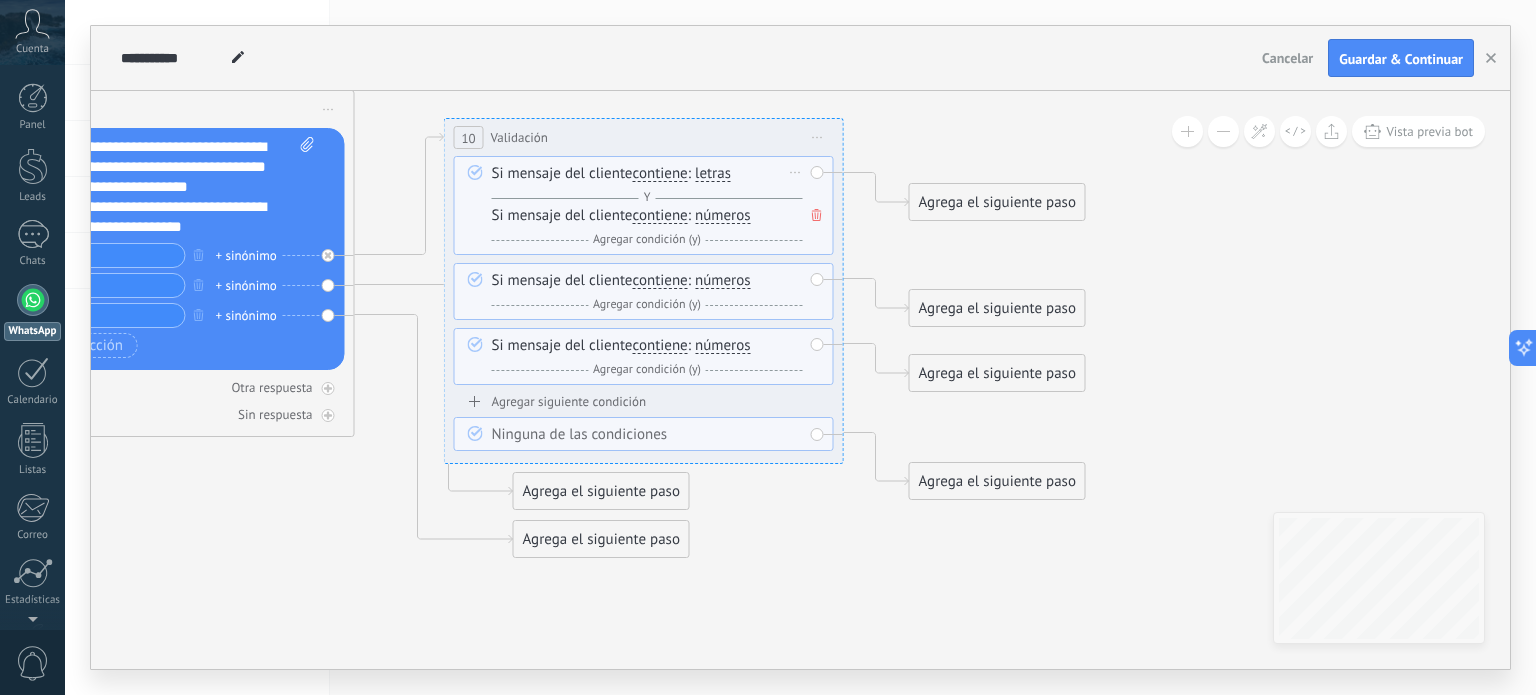click on "contiene" at bounding box center (660, 174) 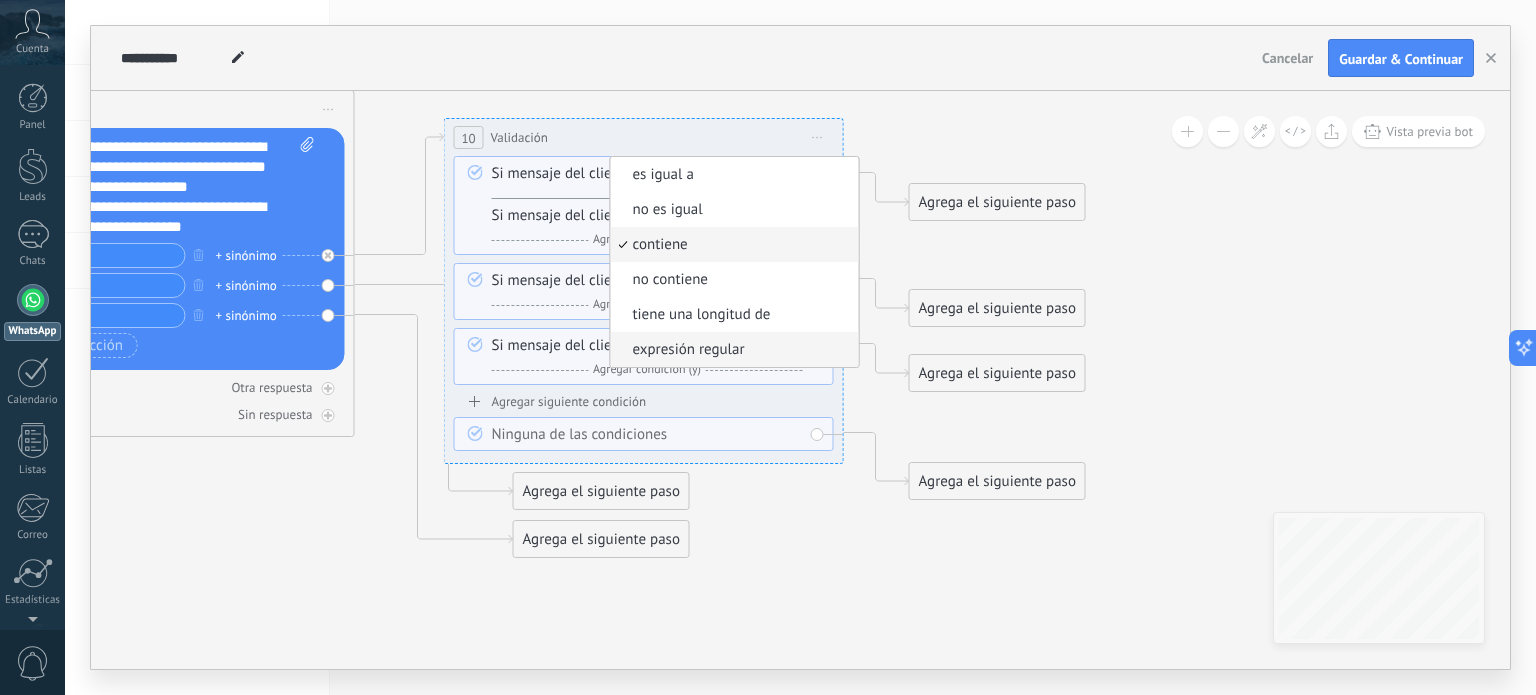 click on "expresión regular" at bounding box center [732, 350] 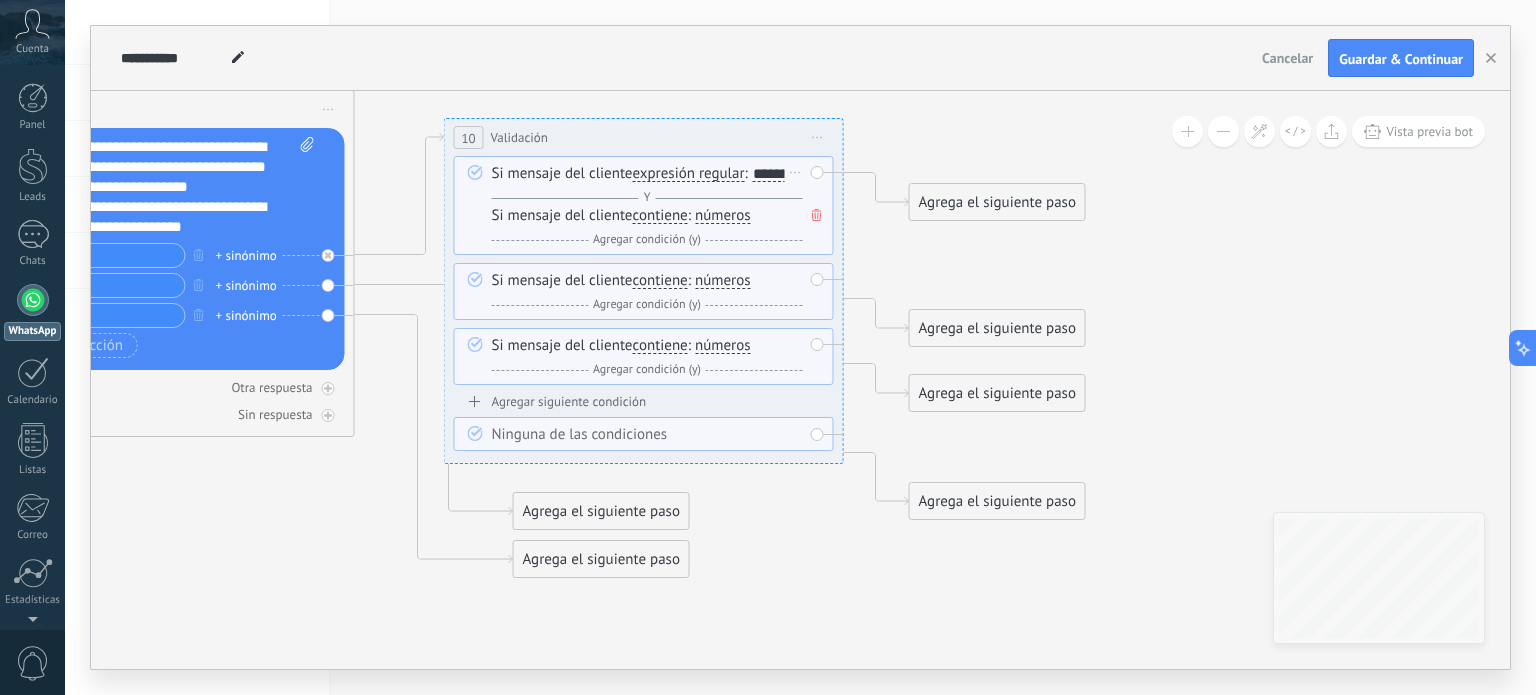 click on "expresión regular" at bounding box center (689, 174) 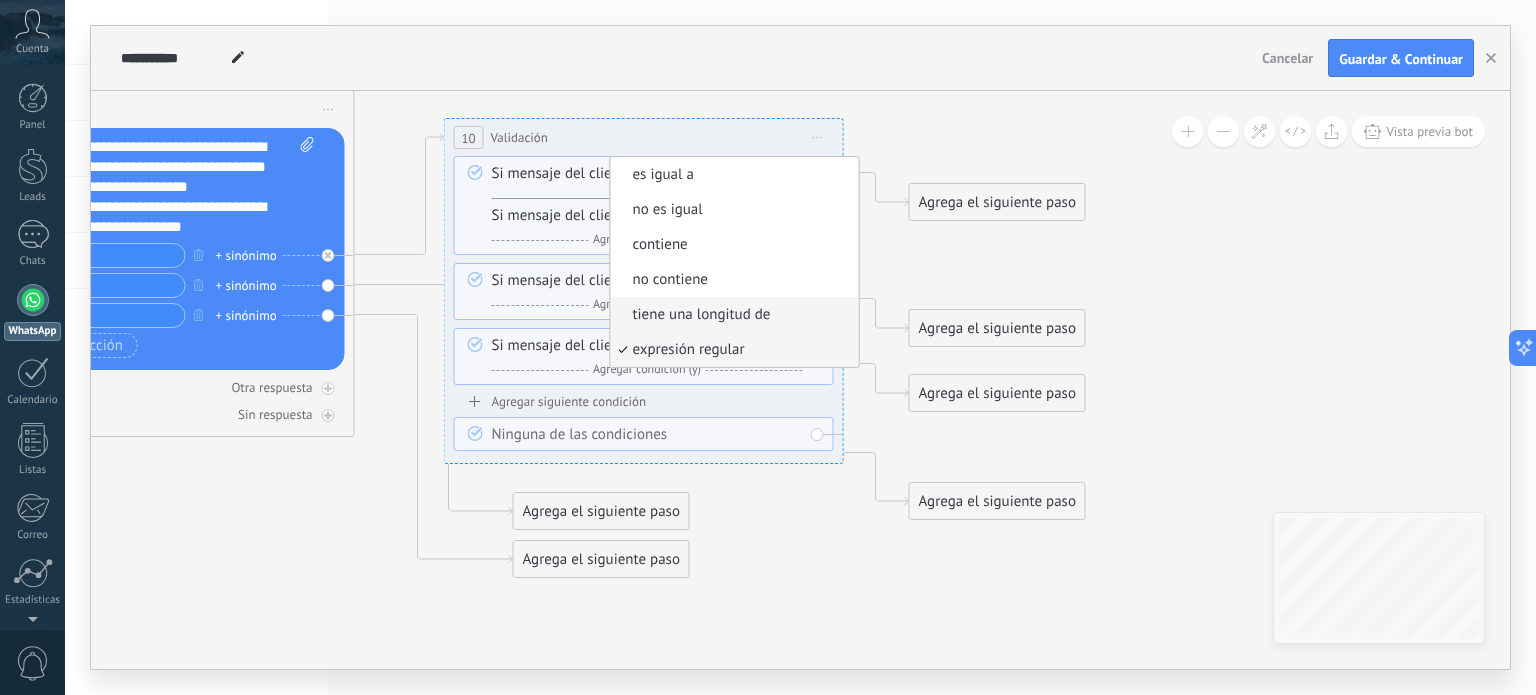 click on "tiene una longitud de" at bounding box center [732, 315] 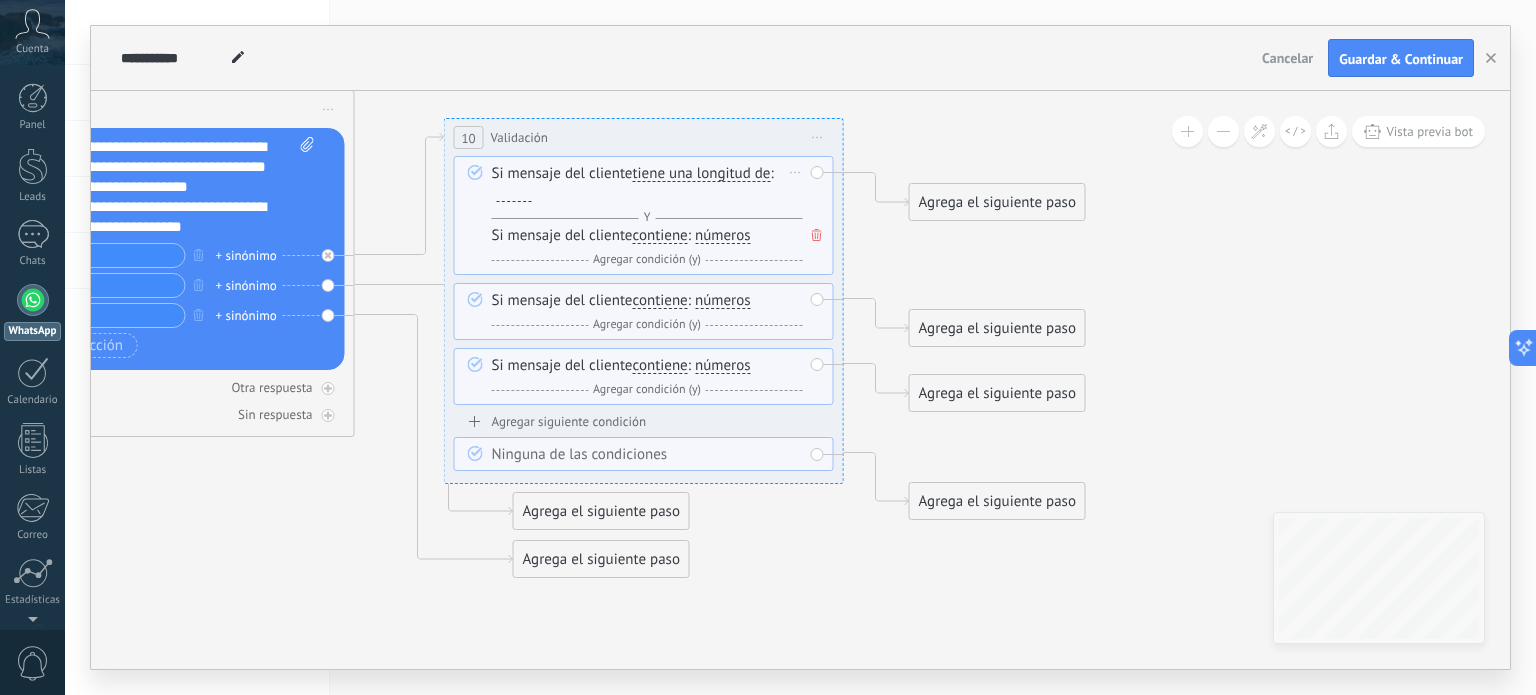 click on "tiene una longitud de" at bounding box center (702, 174) 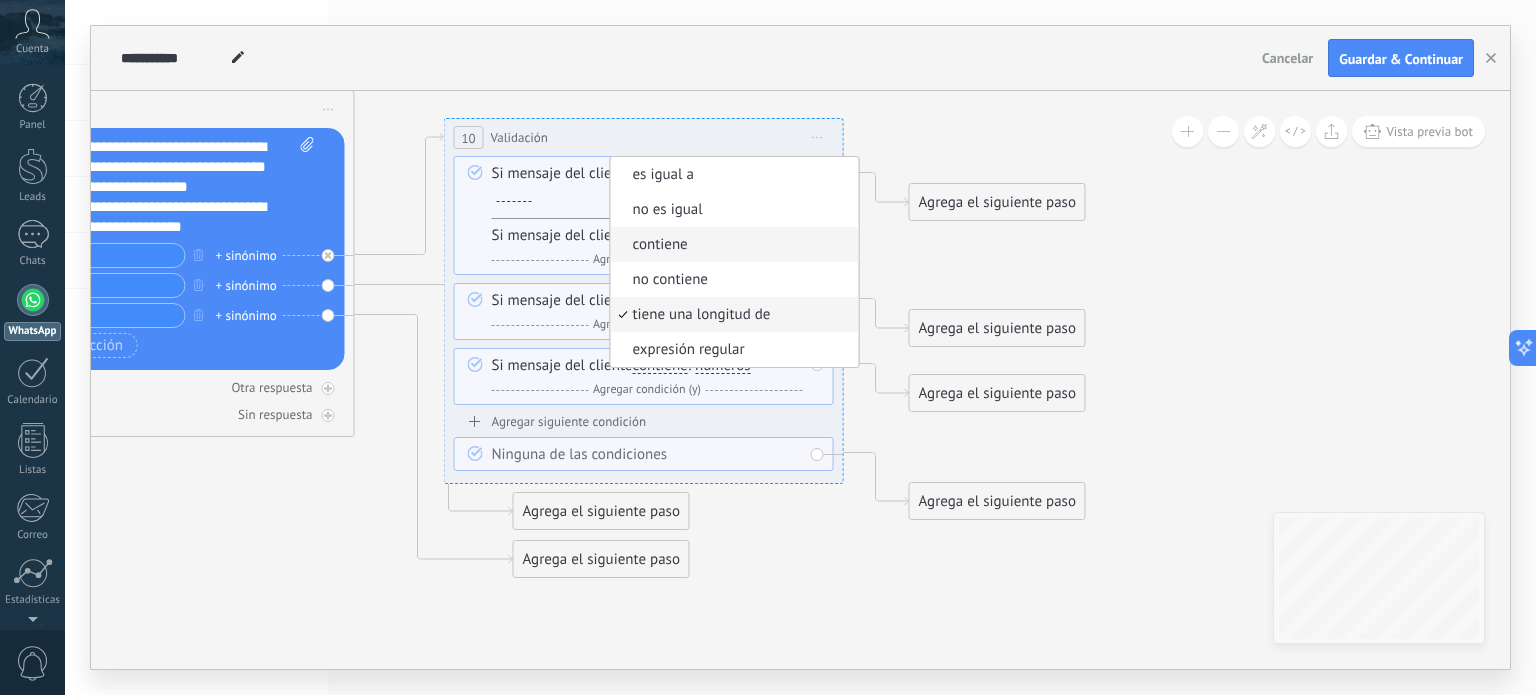 click on "contiene" at bounding box center (732, 245) 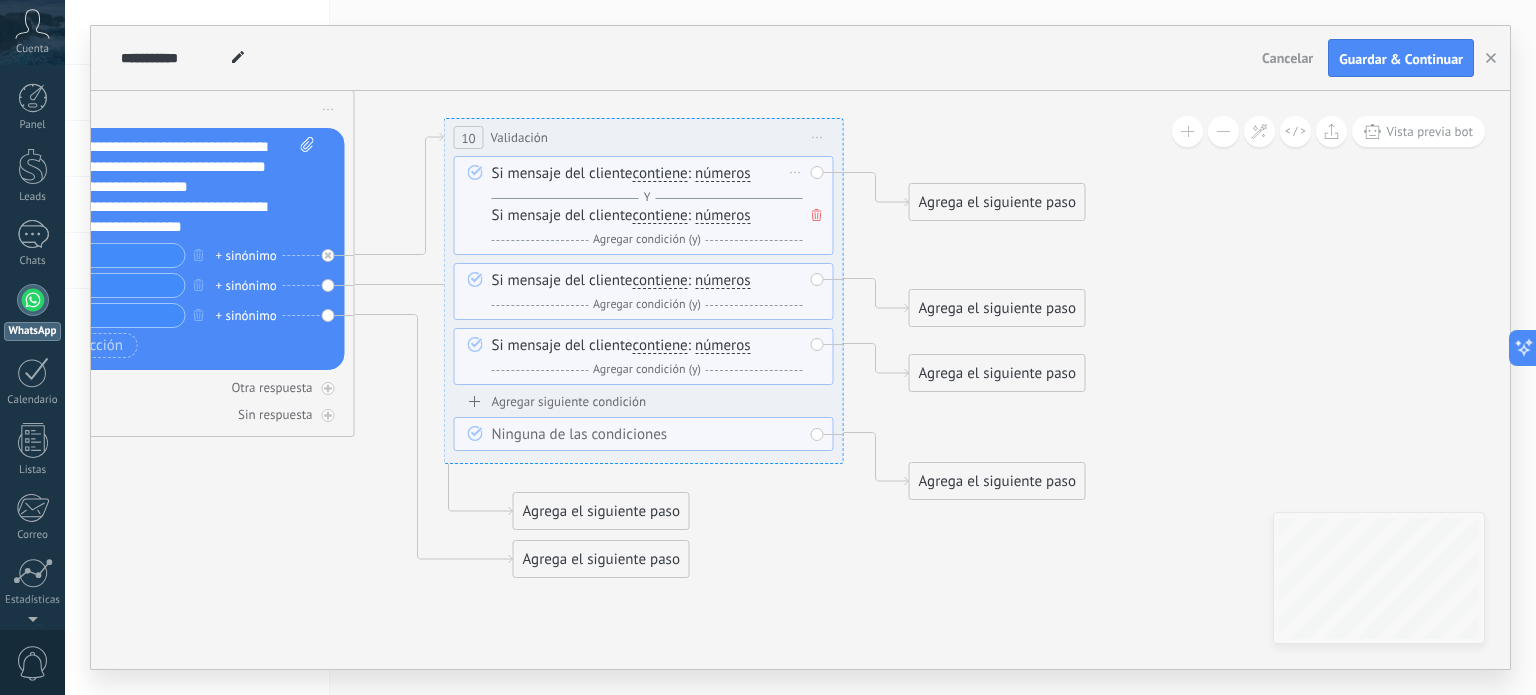 click on "Y
Agregar condición (y)" at bounding box center (647, 198) 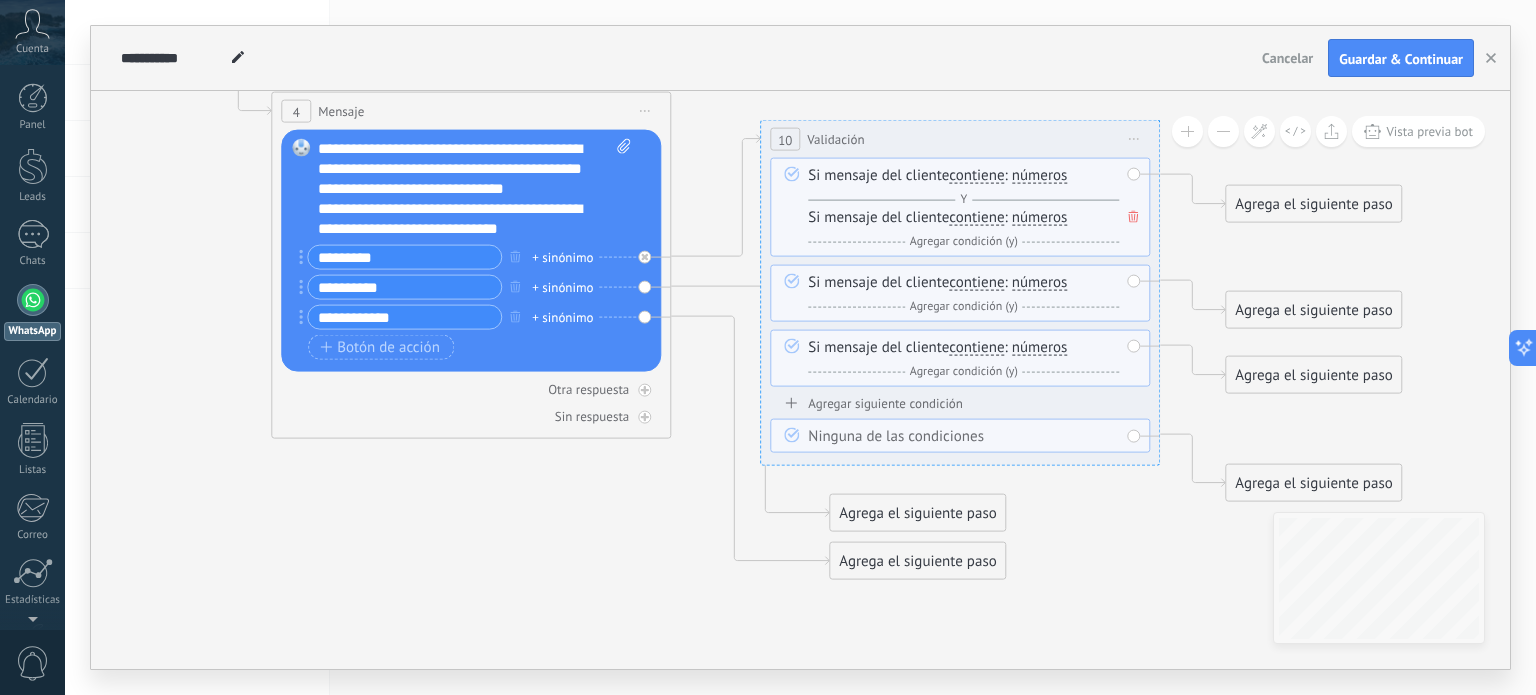 drag, startPoint x: 908, startPoint y: 591, endPoint x: 1090, endPoint y: 627, distance: 185.52628 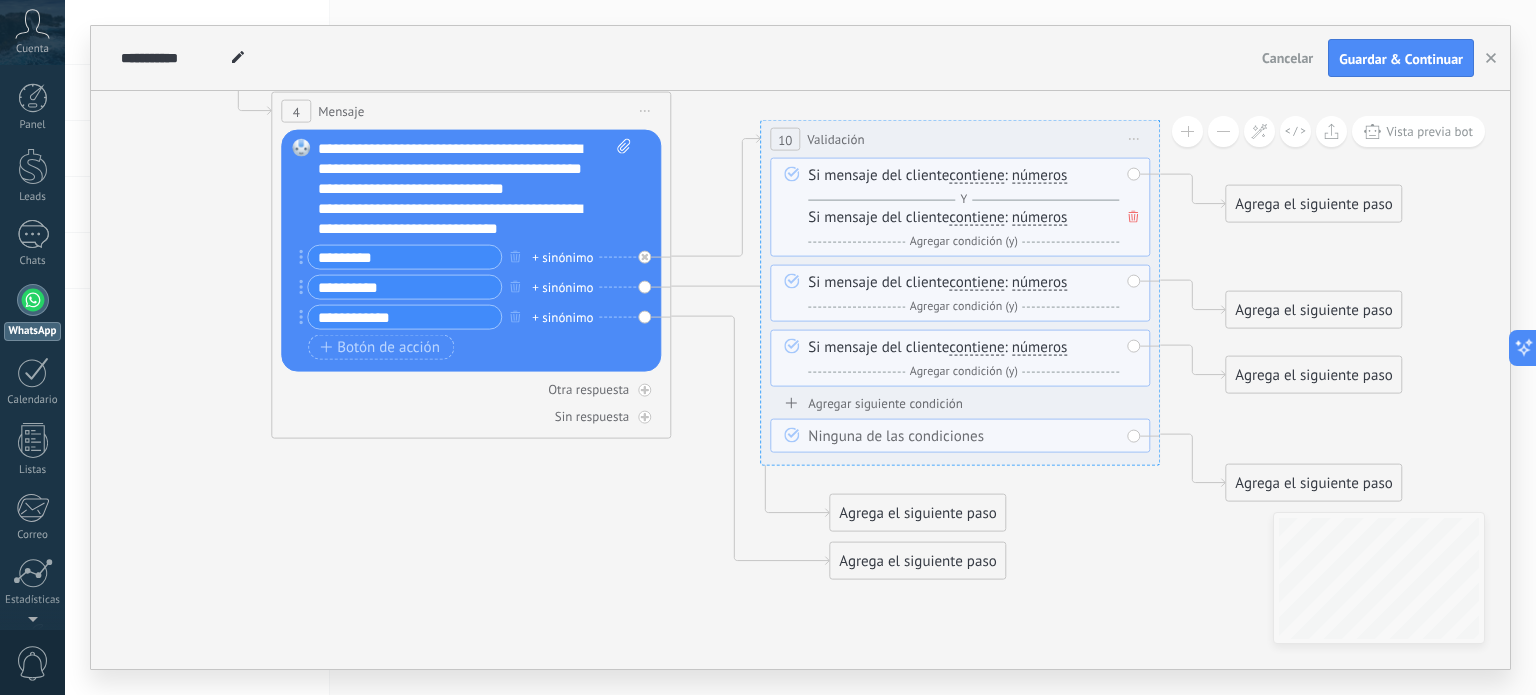 click 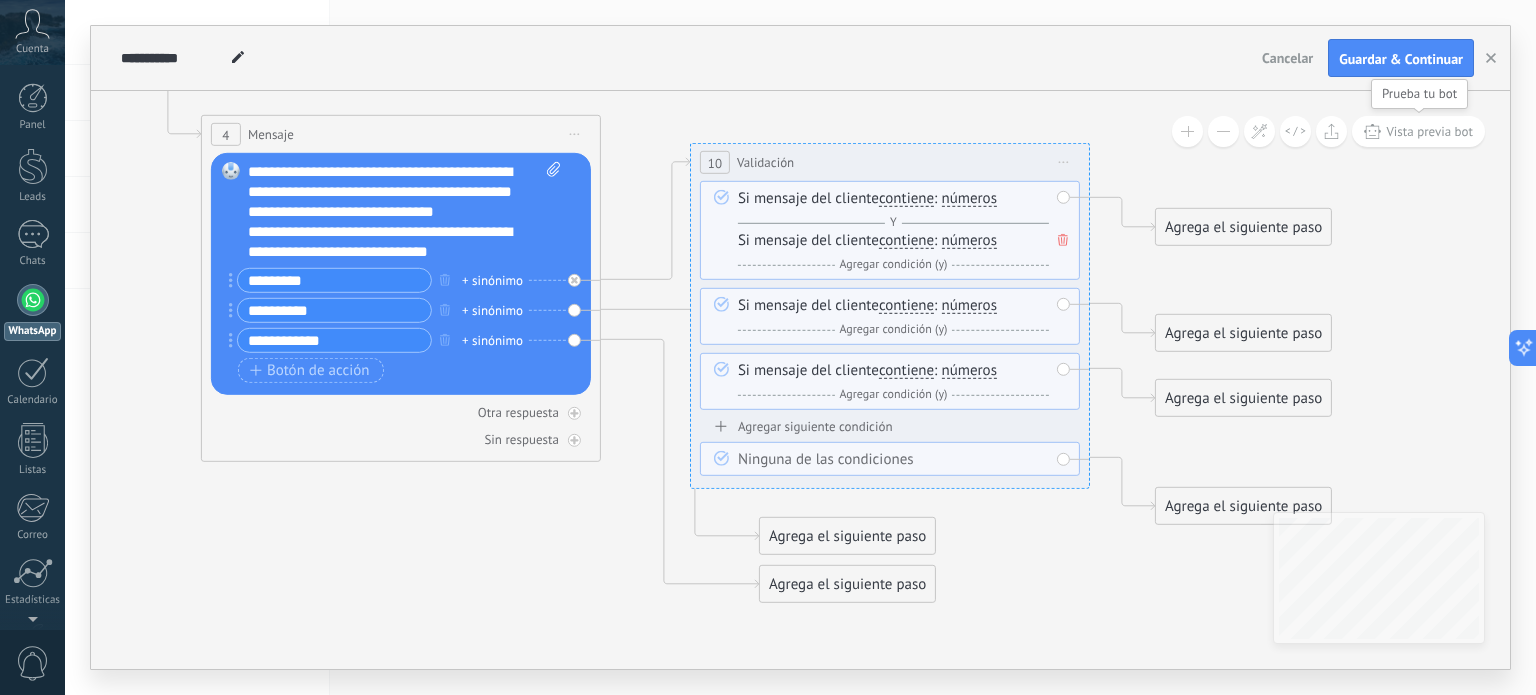 click on "Vista previa bot" at bounding box center [1429, 131] 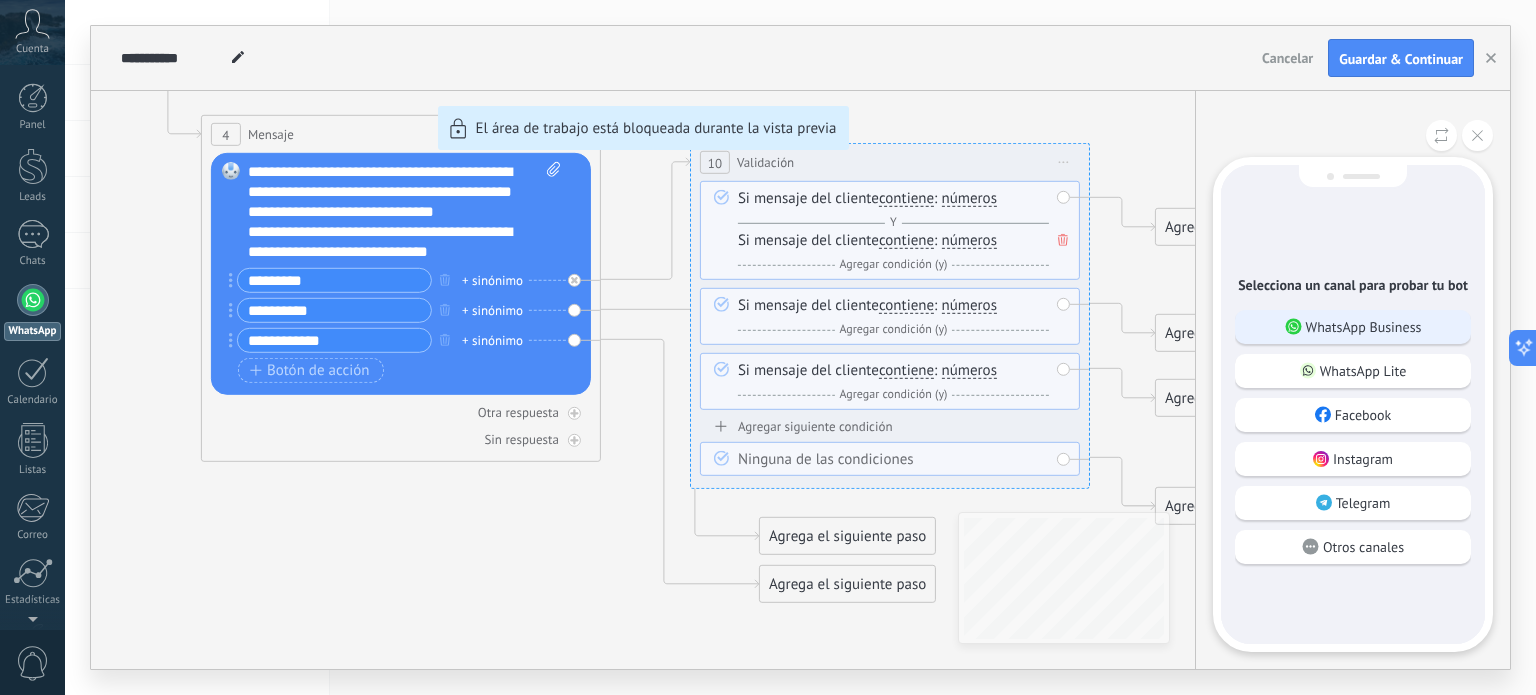 click on "WhatsApp Business" at bounding box center (1364, 327) 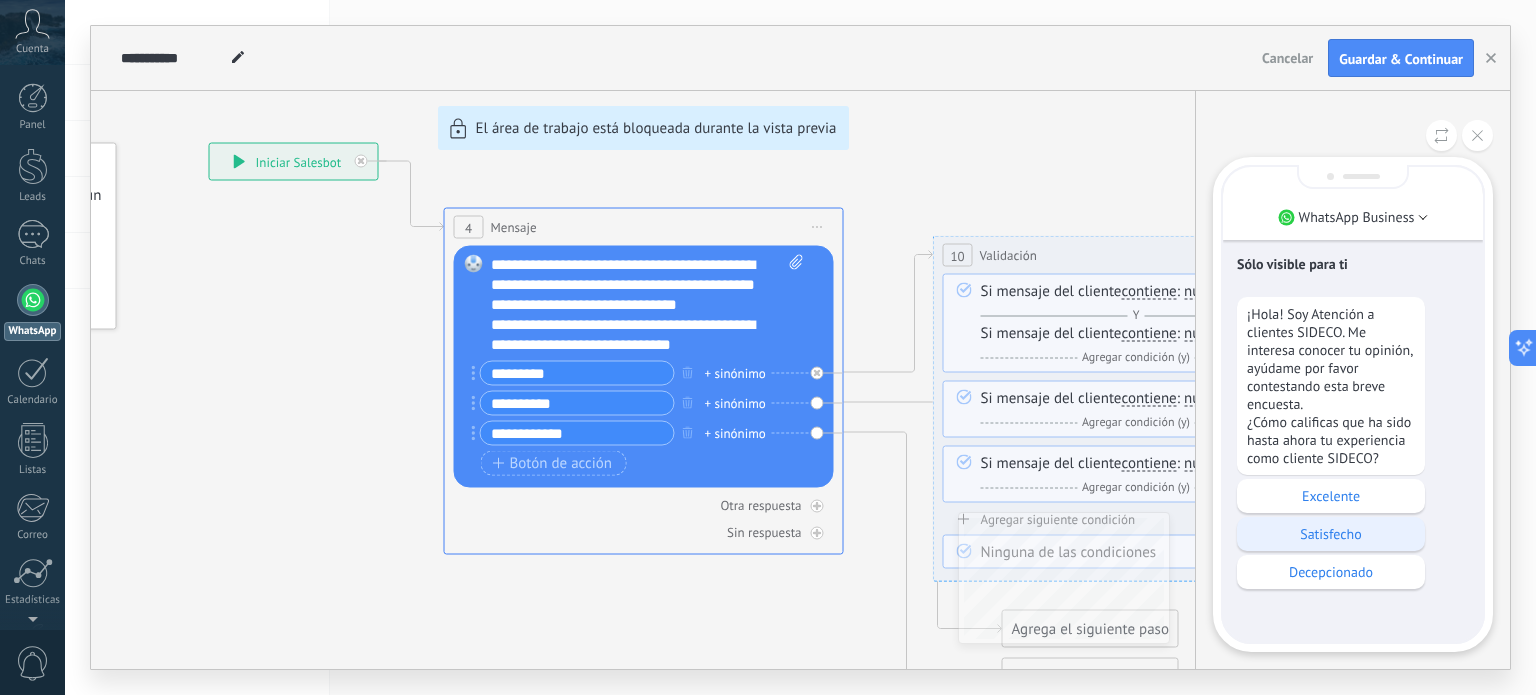 click on "Excelente" at bounding box center [1331, 496] 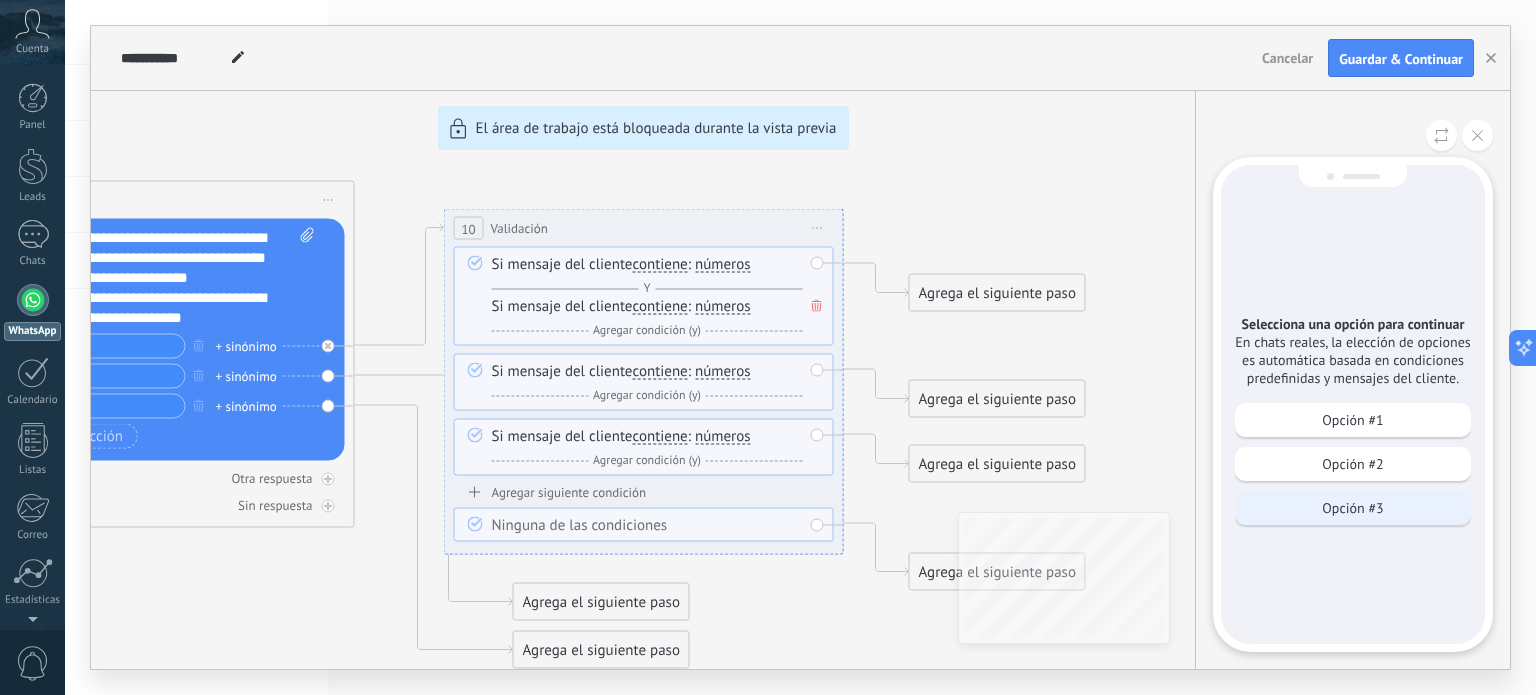 click on "Opción #3" at bounding box center [1352, 508] 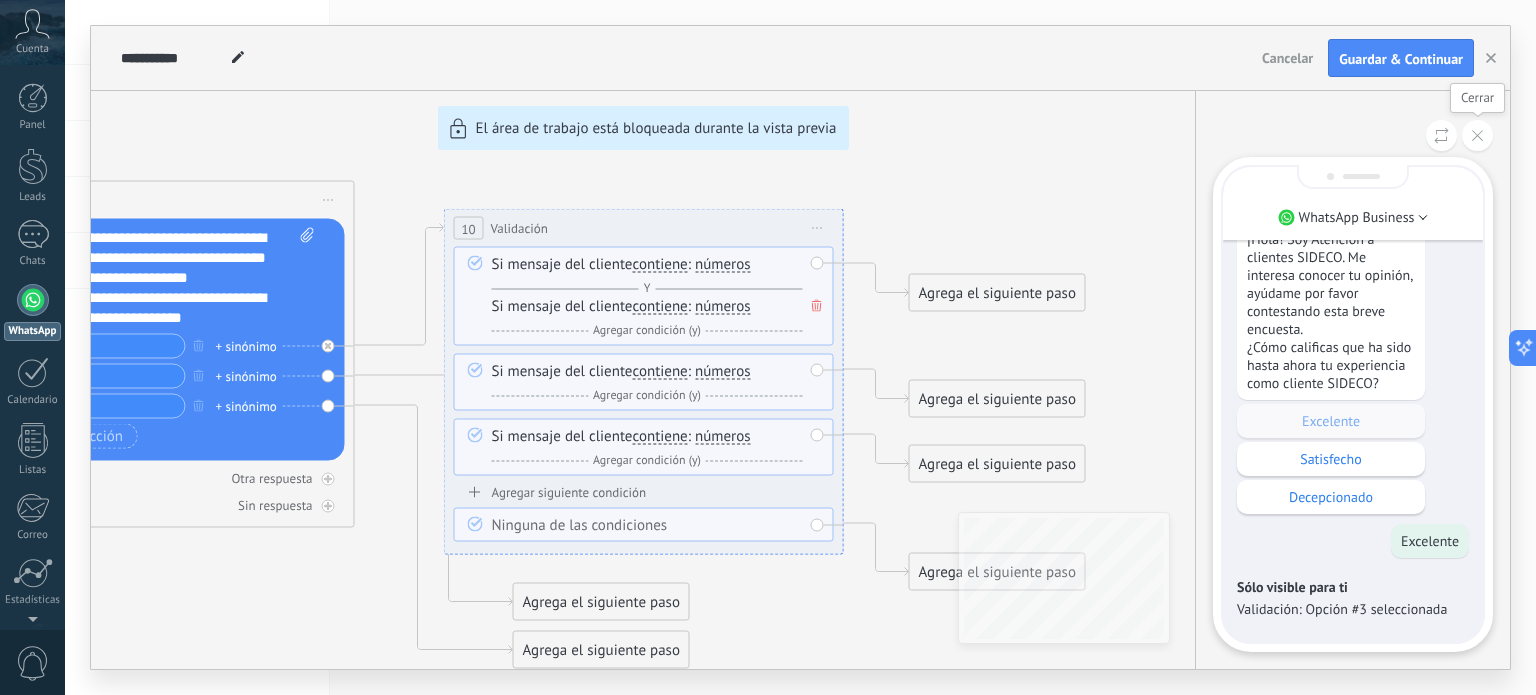 click at bounding box center (1477, 135) 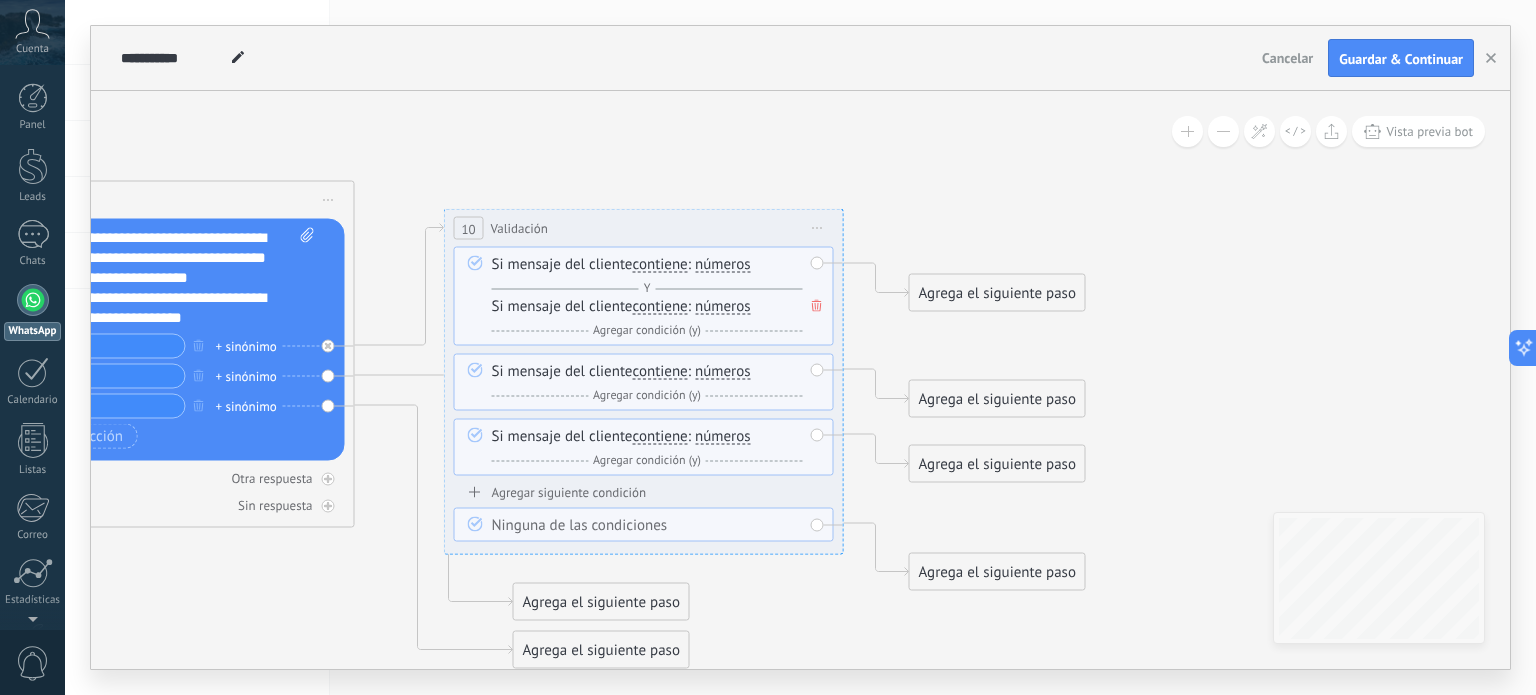 click on "Iniciar vista previa aquí
Cambiar nombre
Duplicar
Borrar" at bounding box center (818, 228) 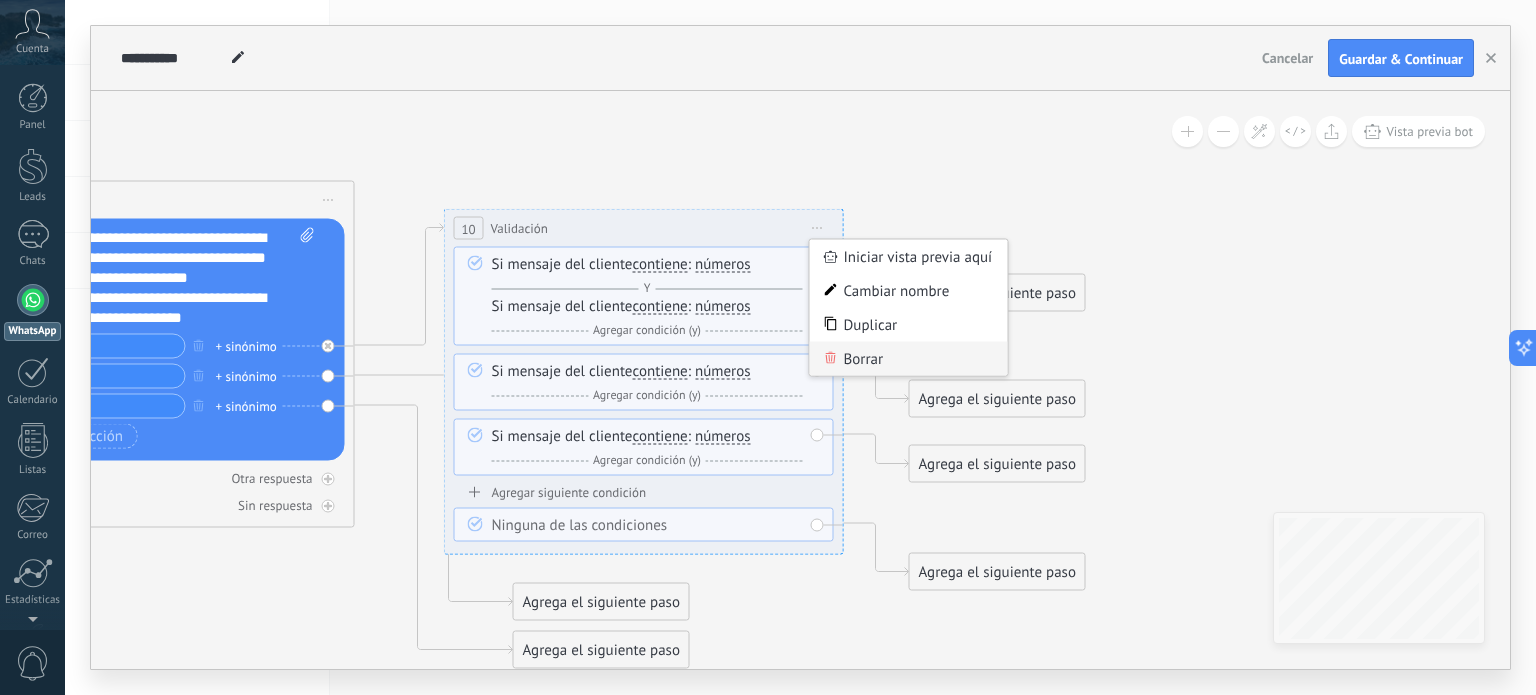 click on "Borrar" at bounding box center (909, 359) 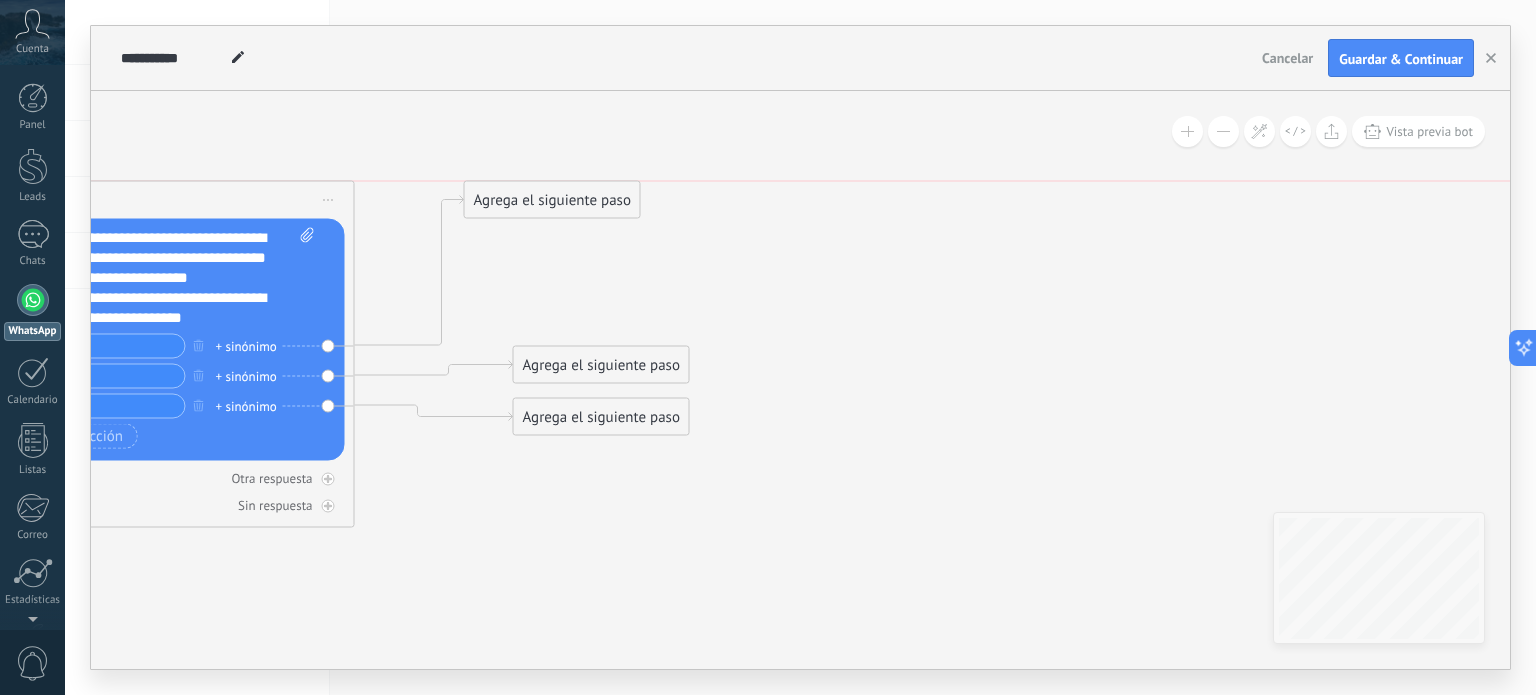 drag, startPoint x: 492, startPoint y: 482, endPoint x: 545, endPoint y: 203, distance: 283.98944 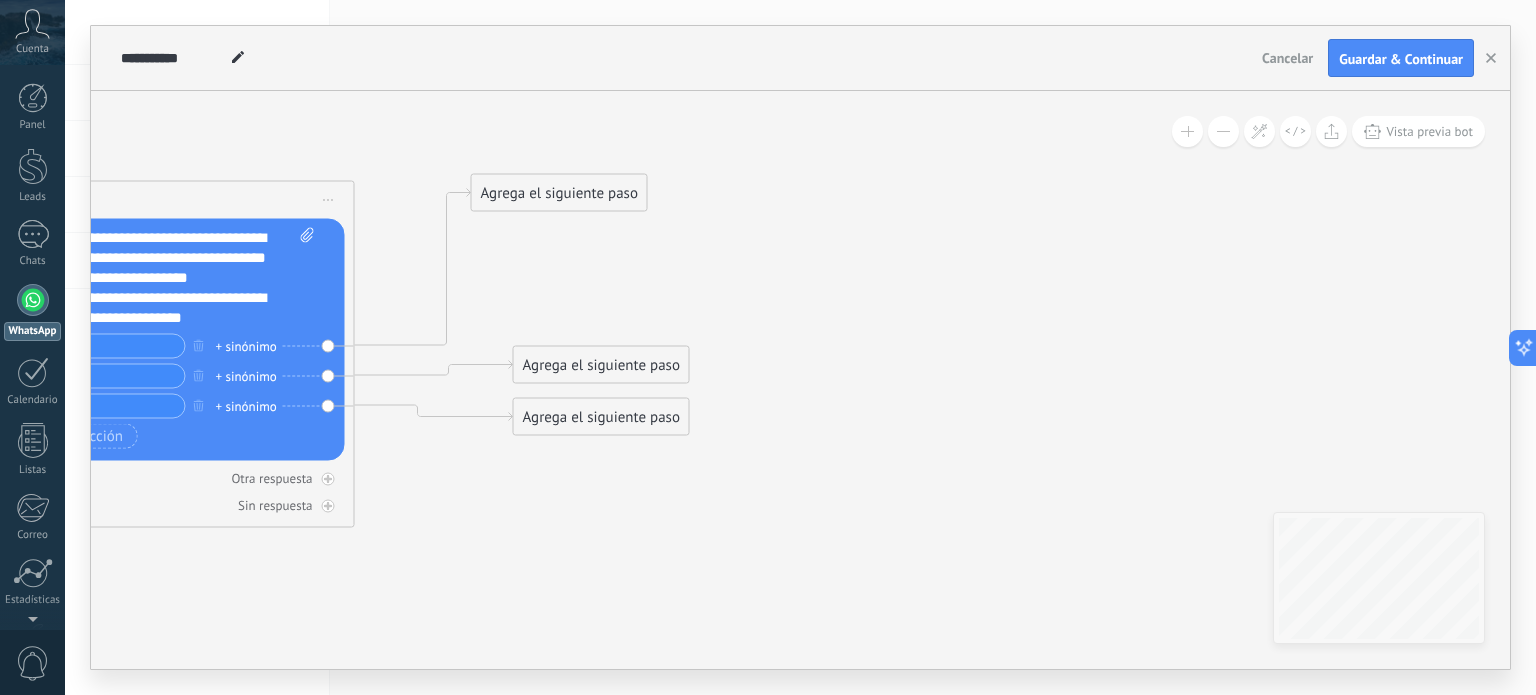 click 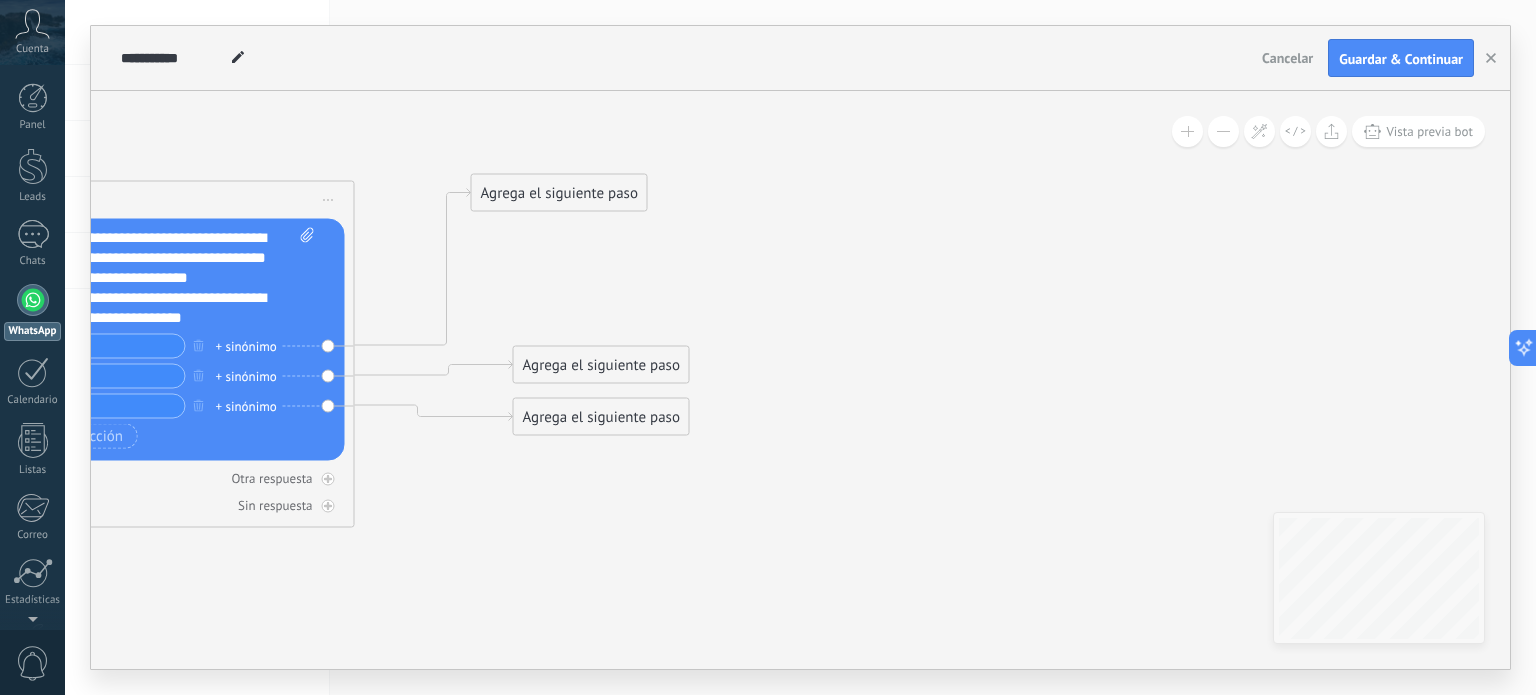 click on "Agrega el siguiente paso" at bounding box center [559, 193] 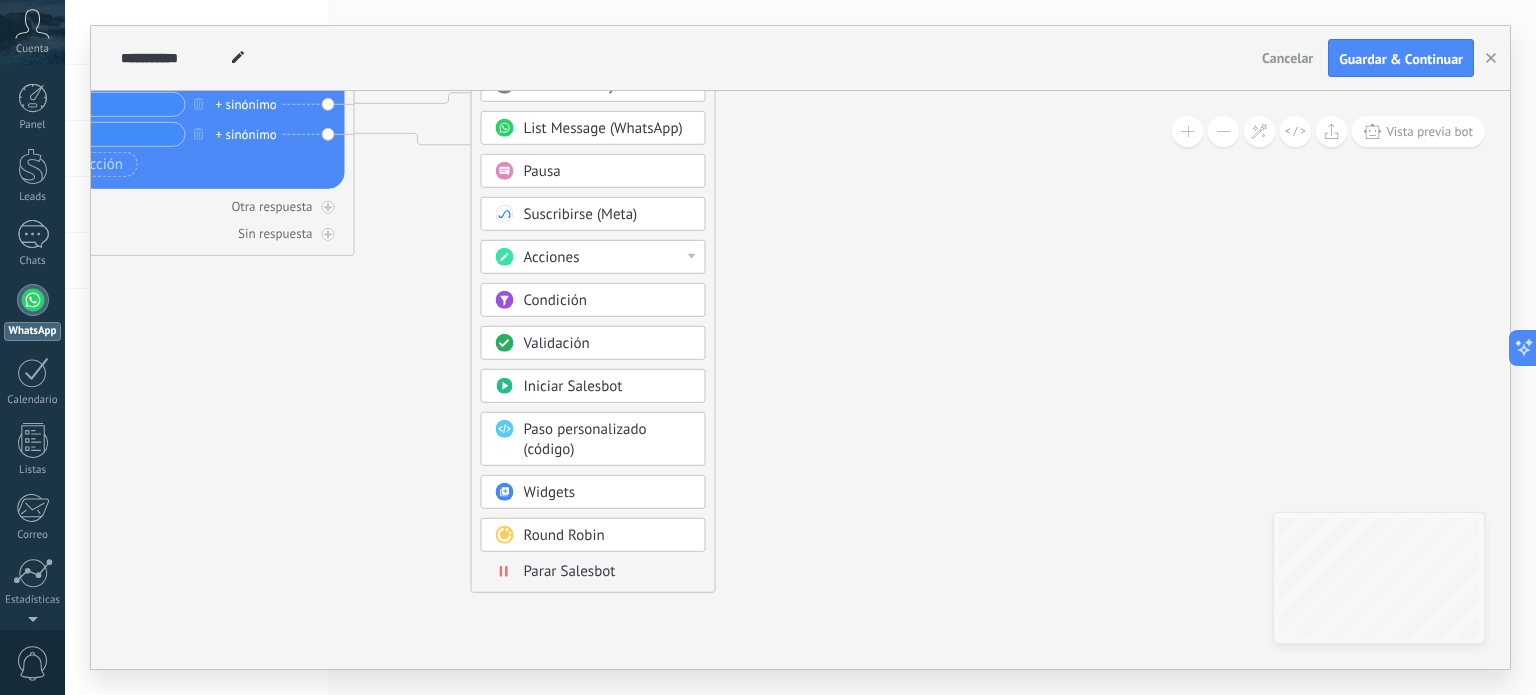 click on "Parar Salesbot" at bounding box center [570, 571] 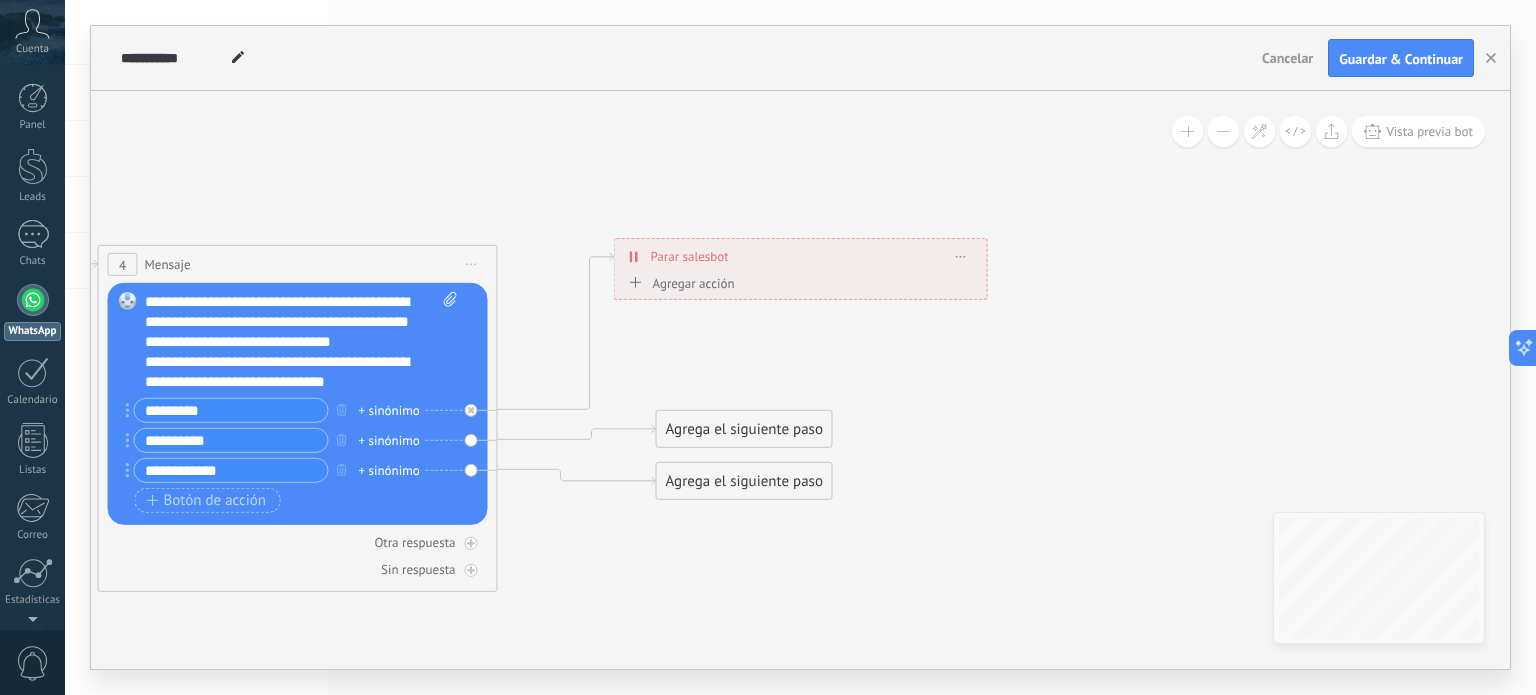 click 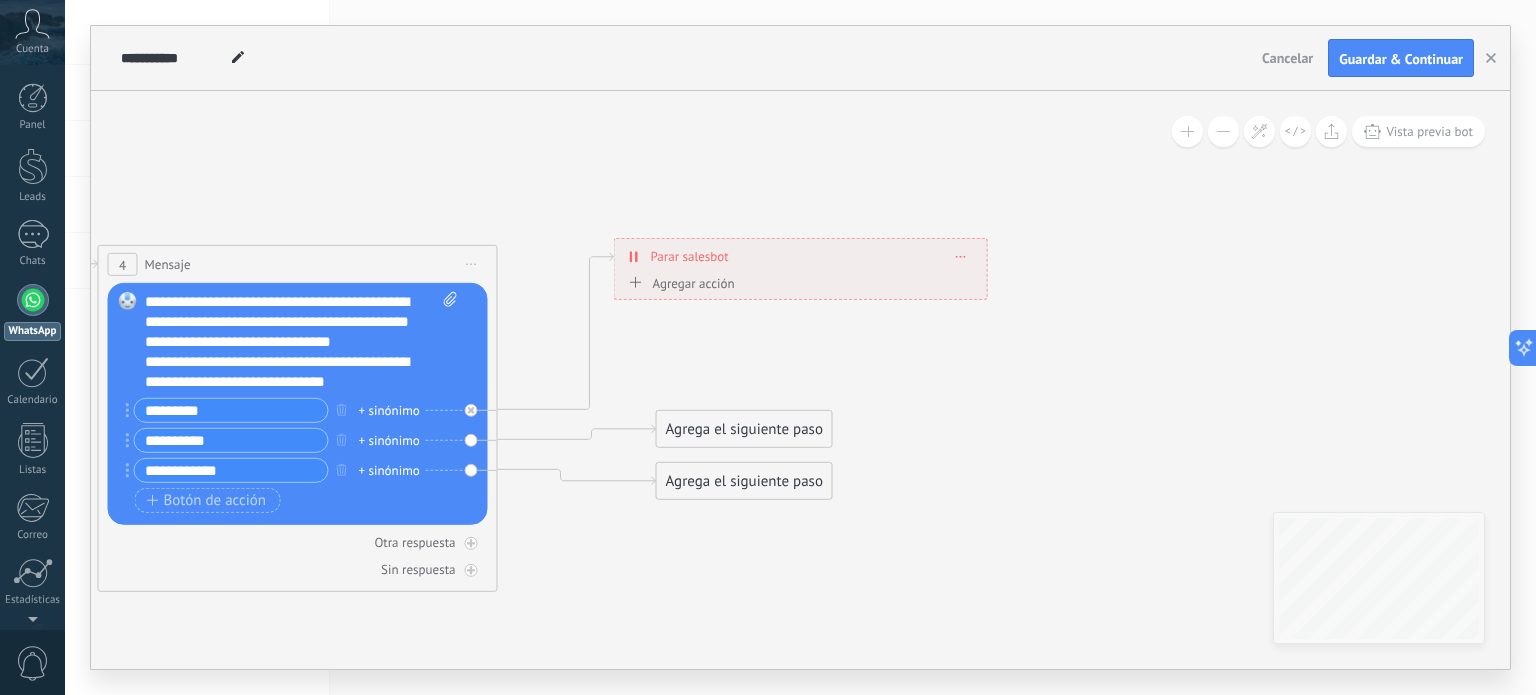 click on "Conversación marcada como cerrada" at bounding box center [739, 284] 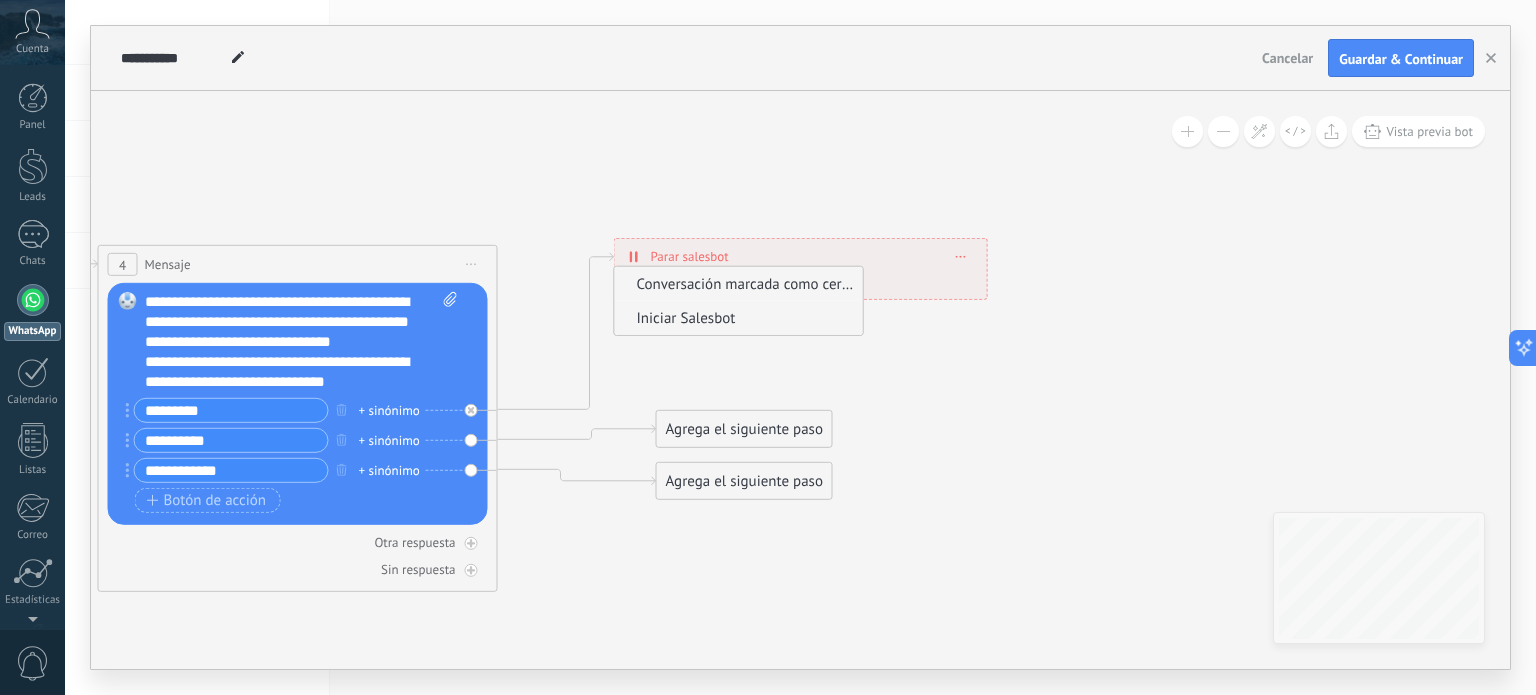 click on "Iniciar Salesbot" at bounding box center (736, 318) 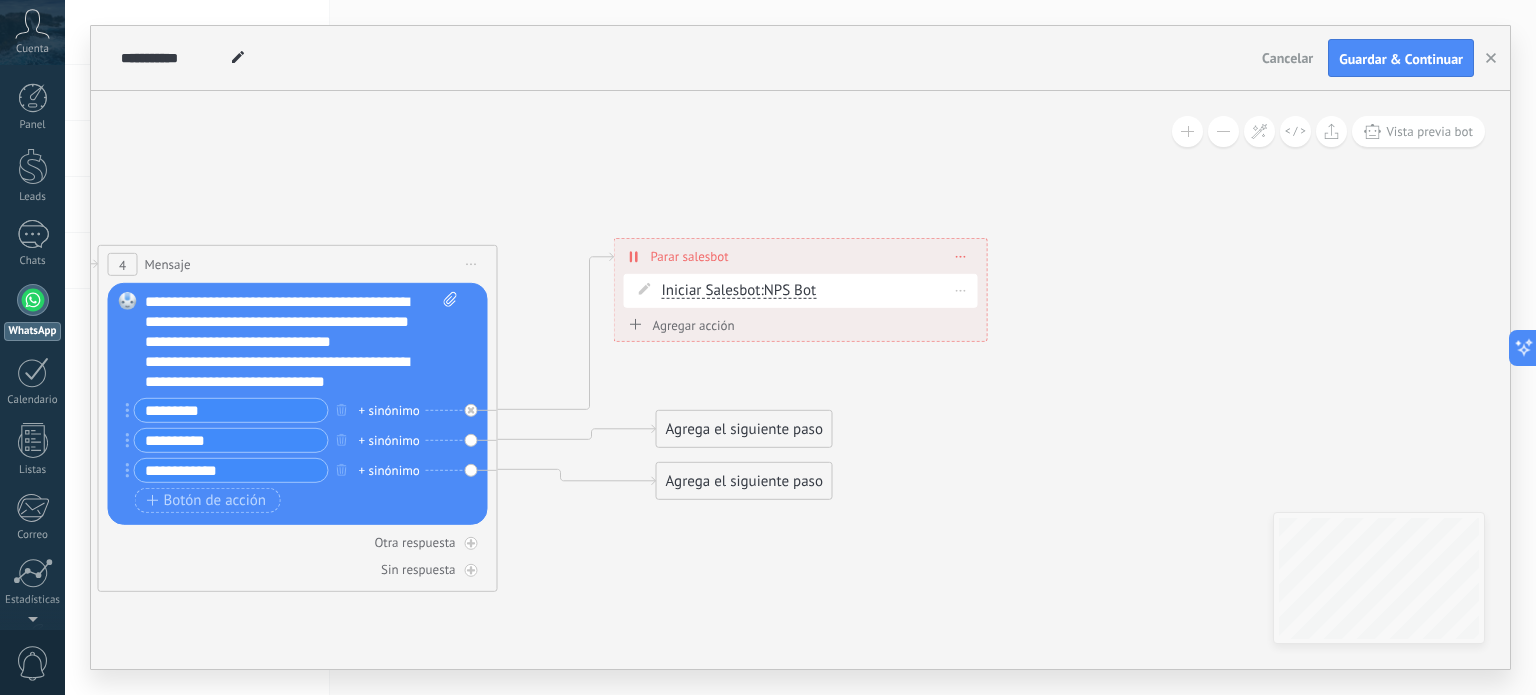 click on "Iniciar Salesbot
Conversación marcada como cerrada
Iniciar Salesbot
Iniciar Salesbot
Conversación marcada como cerrada
Iniciar Salesbot
:
NPS Bot" at bounding box center [817, 291] 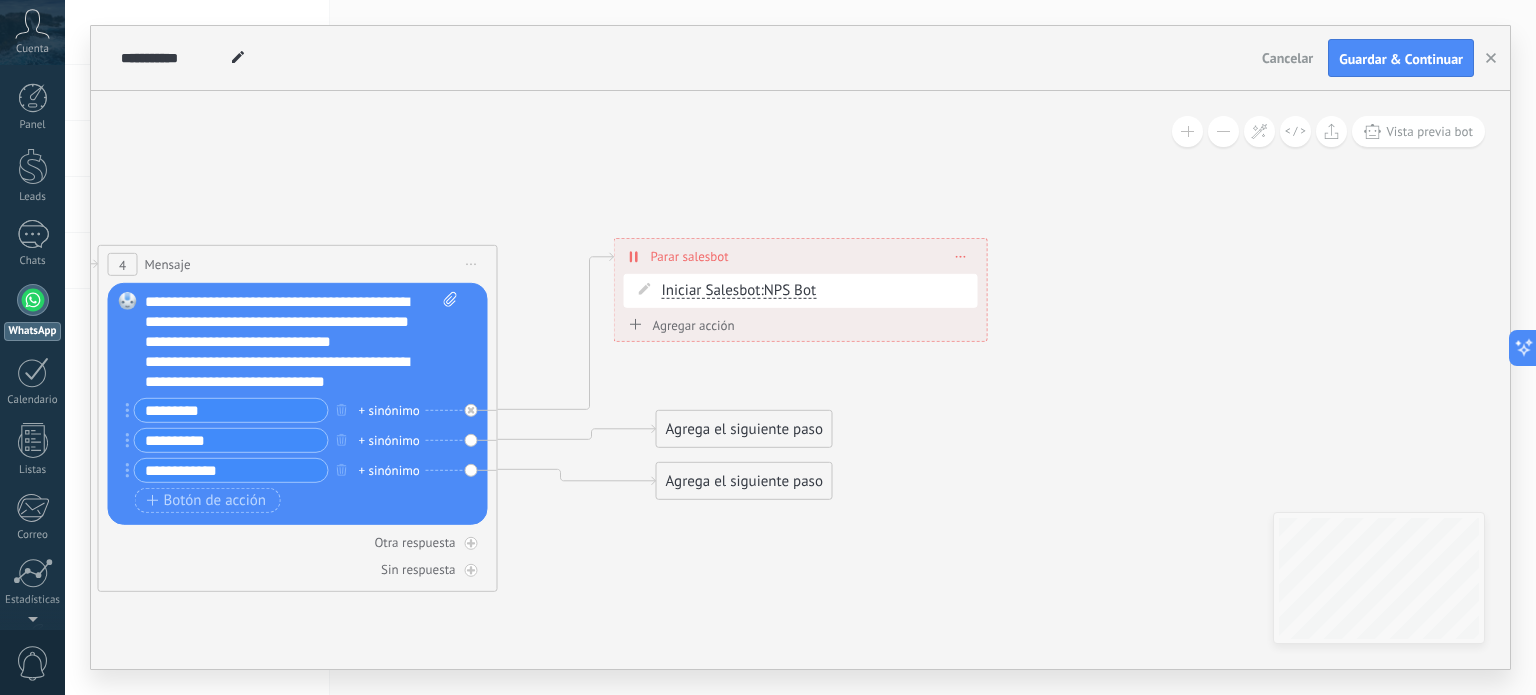 click at bounding box center [961, 256] 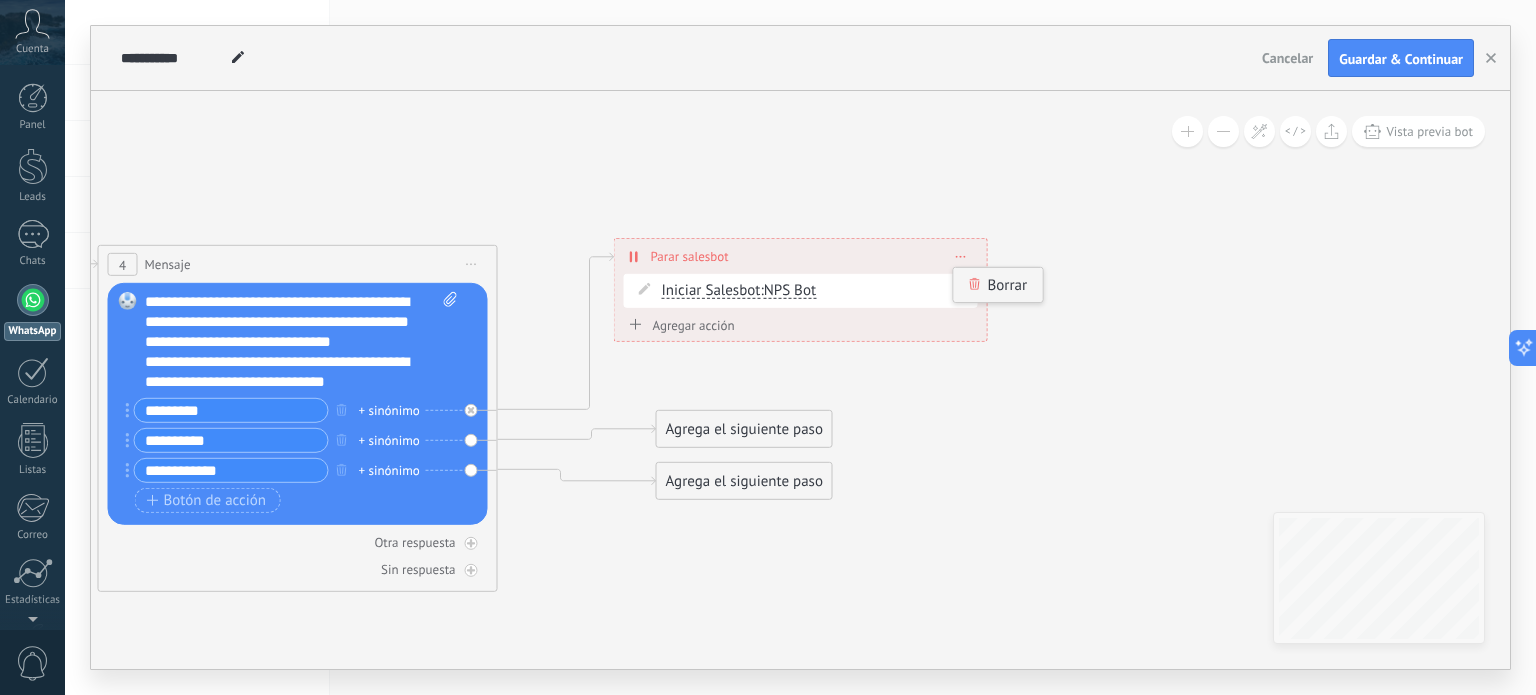 click on "Borrar" at bounding box center (998, 285) 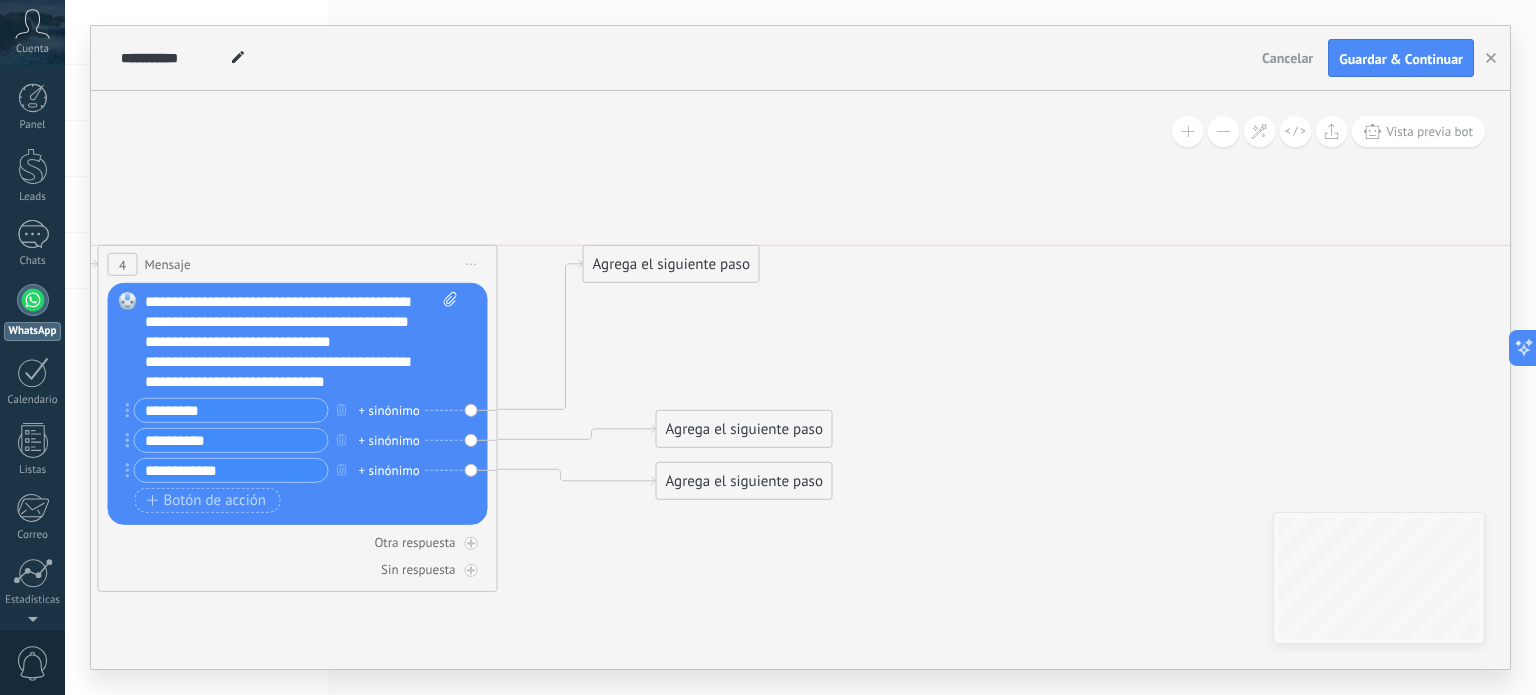 drag, startPoint x: 632, startPoint y: 532, endPoint x: 652, endPoint y: 255, distance: 277.72107 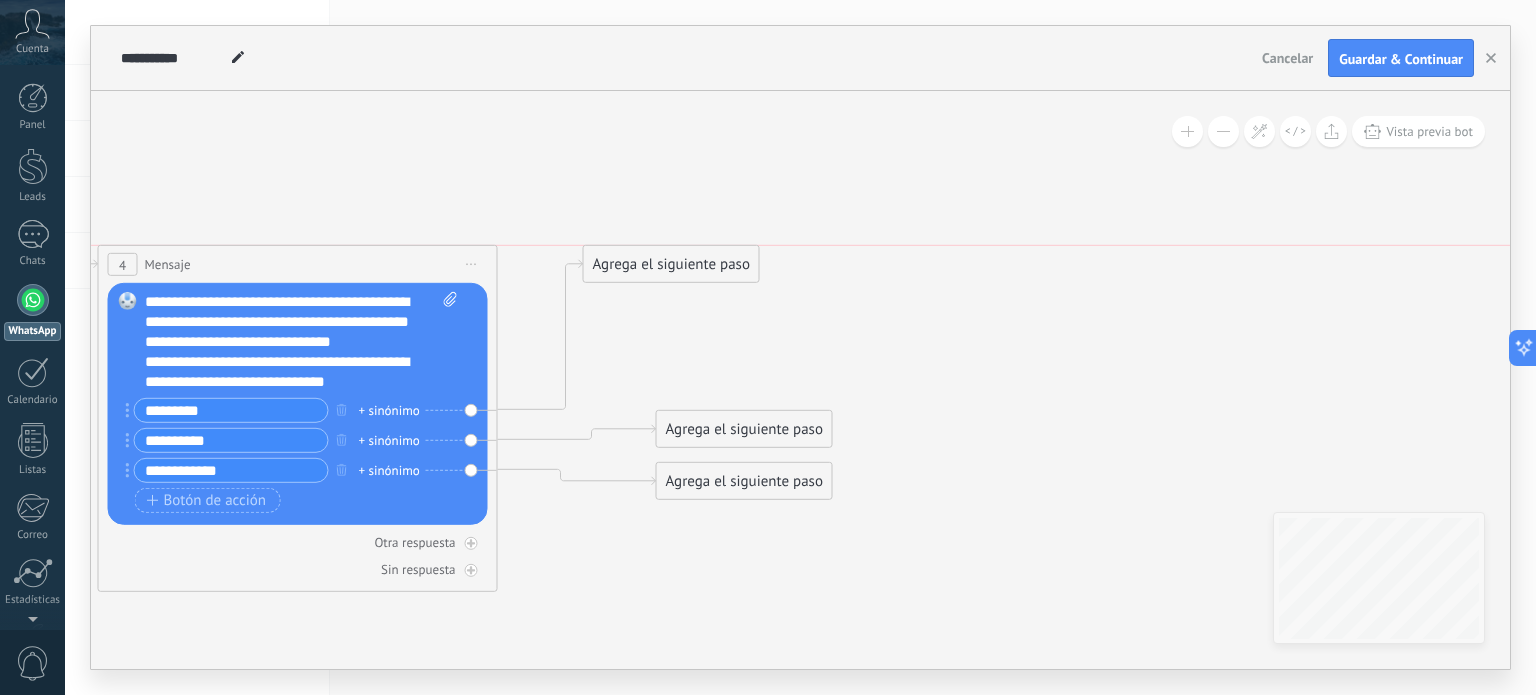 click on "Agrega el siguiente paso" at bounding box center (671, 264) 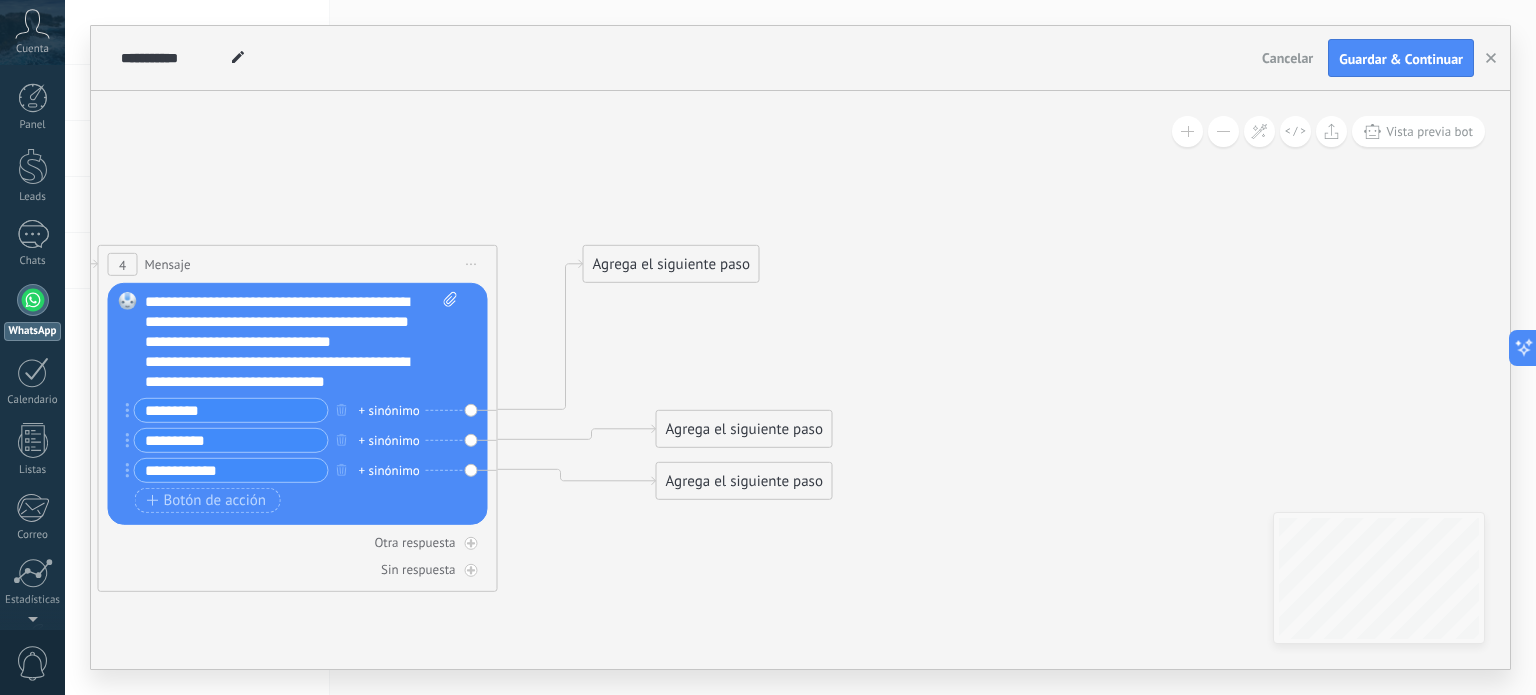 click on "Agrega el siguiente paso" at bounding box center [671, 264] 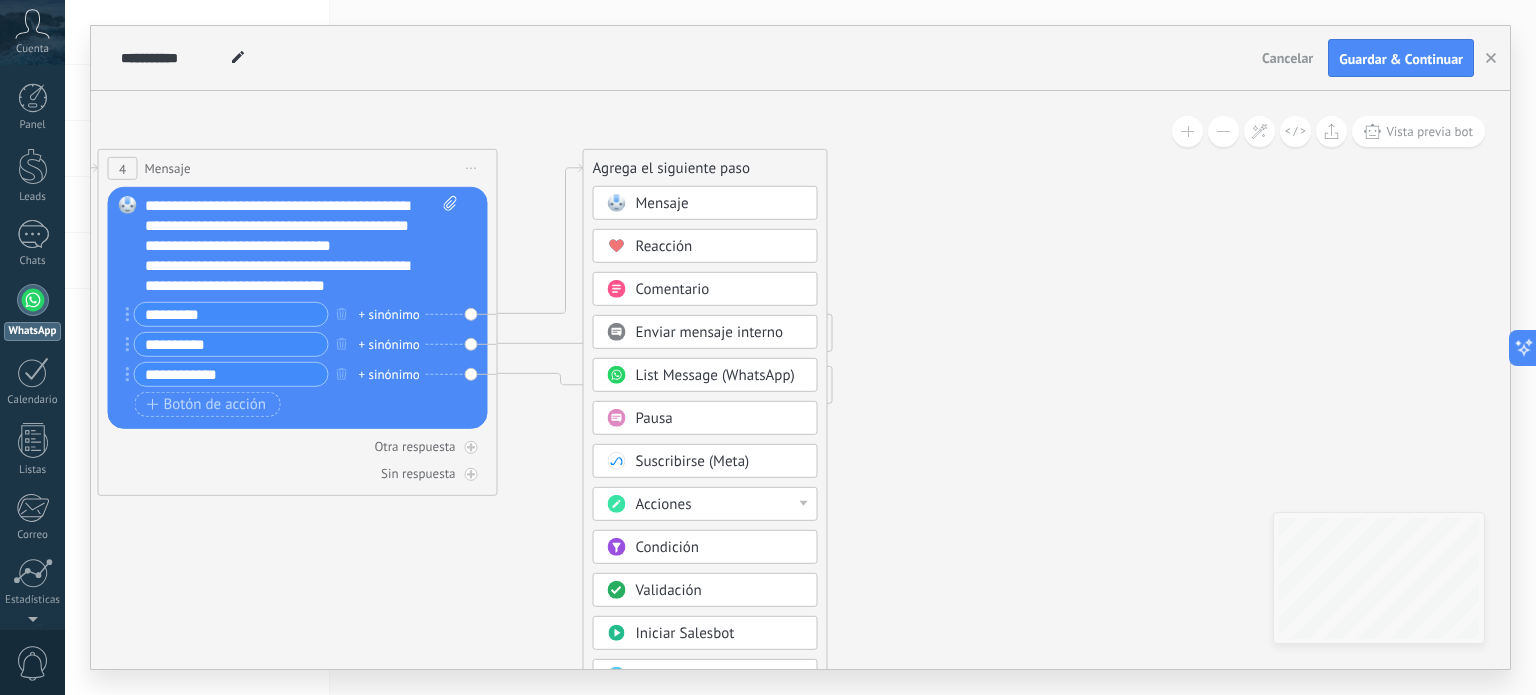 click on "Reacción" at bounding box center (720, 247) 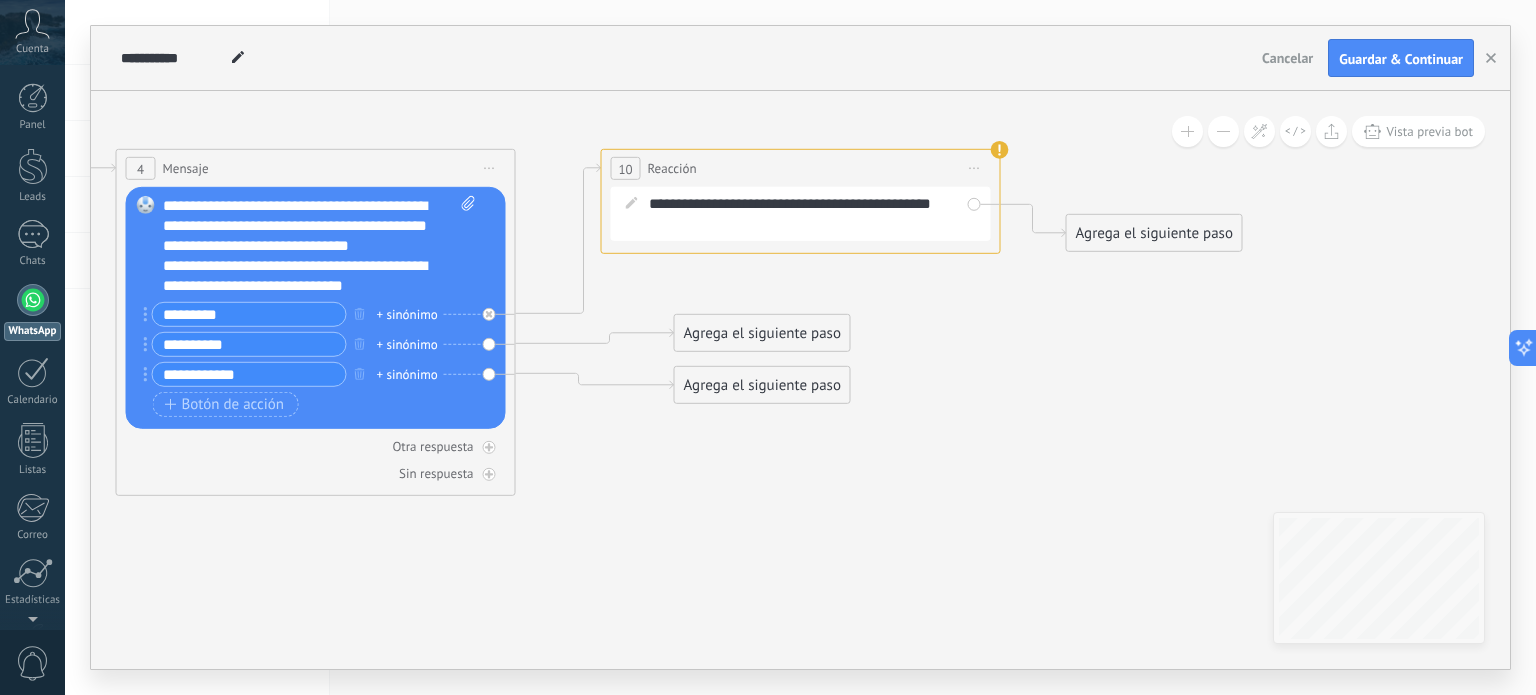 click on "Iniciar vista previa aquí
Cambiar nombre
Duplicar
Borrar" at bounding box center [975, 168] 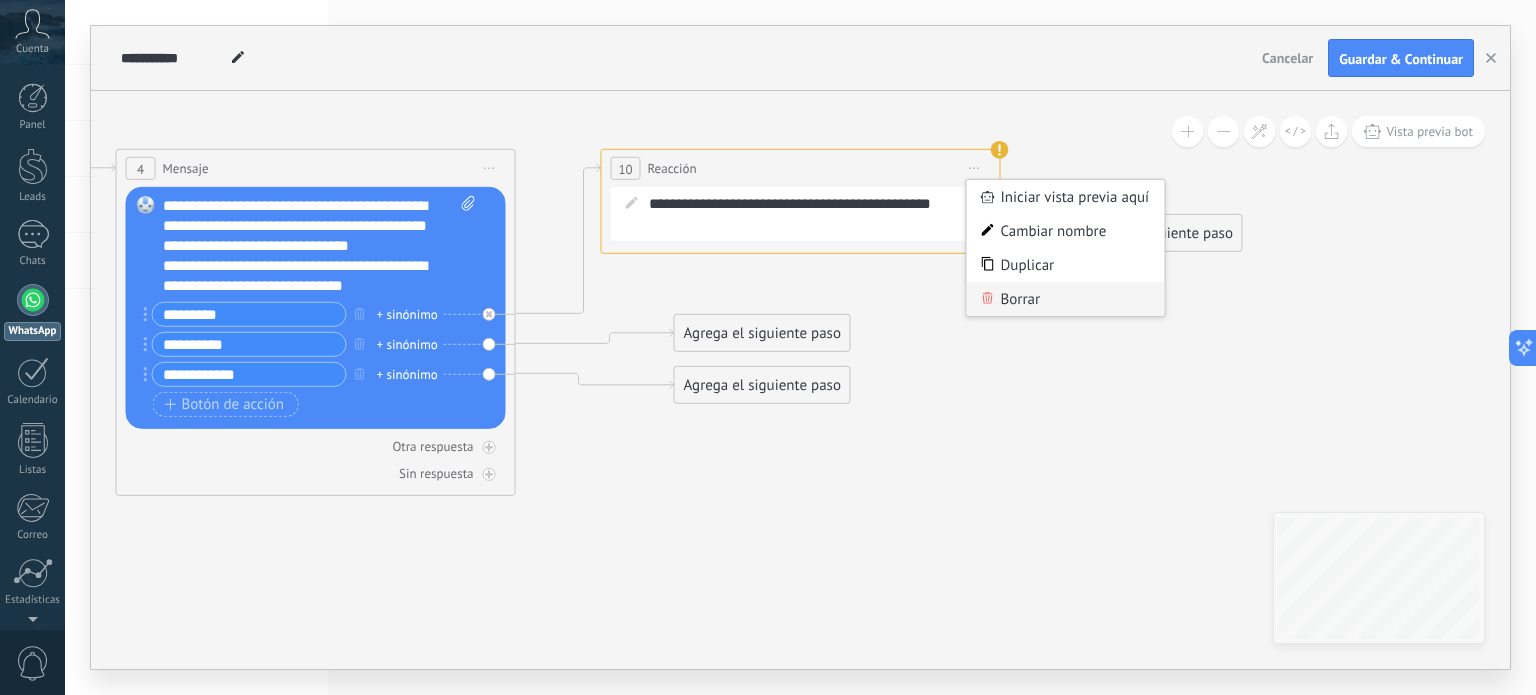 click on "Borrar" at bounding box center [1066, 299] 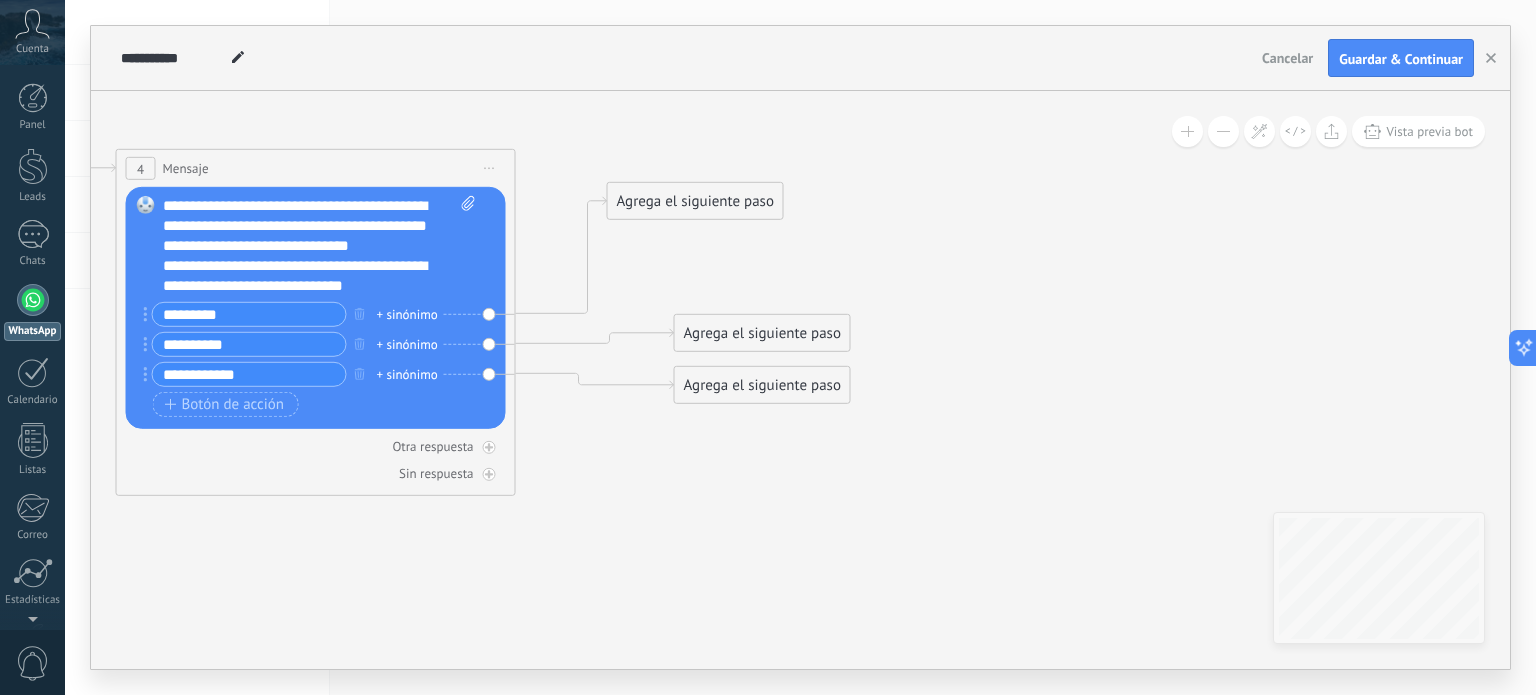 drag, startPoint x: 657, startPoint y: 427, endPoint x: 684, endPoint y: 186, distance: 242.50774 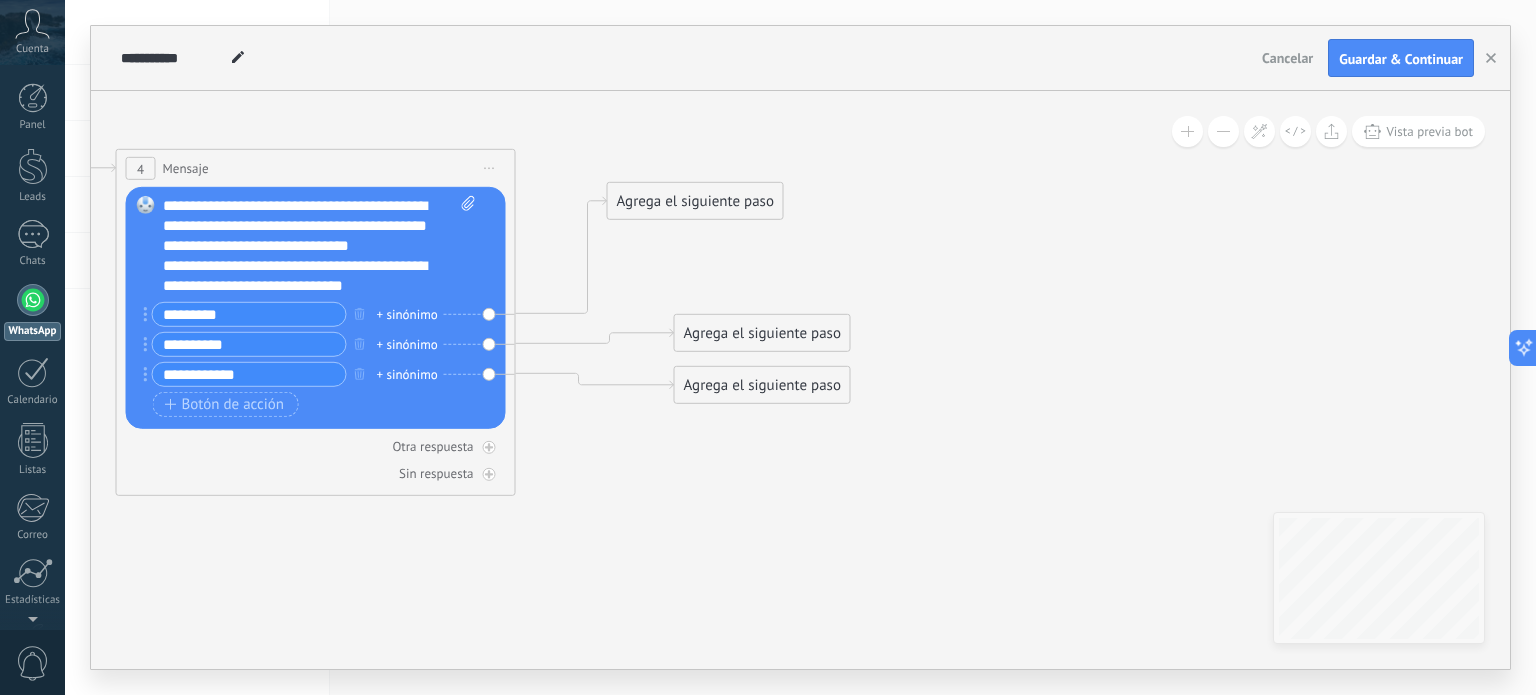 click on "Agrega el siguiente paso" at bounding box center (695, 201) 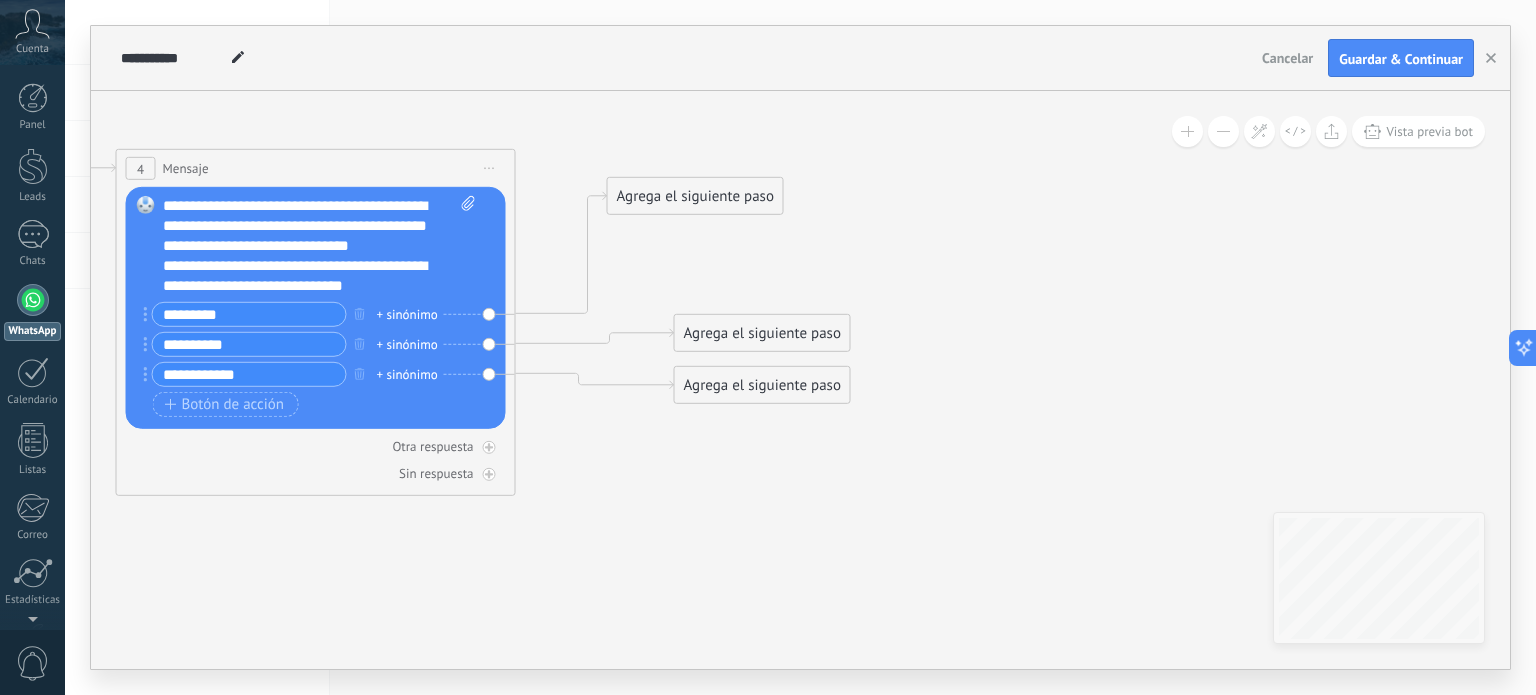 click on "Agrega el siguiente paso" at bounding box center (695, 196) 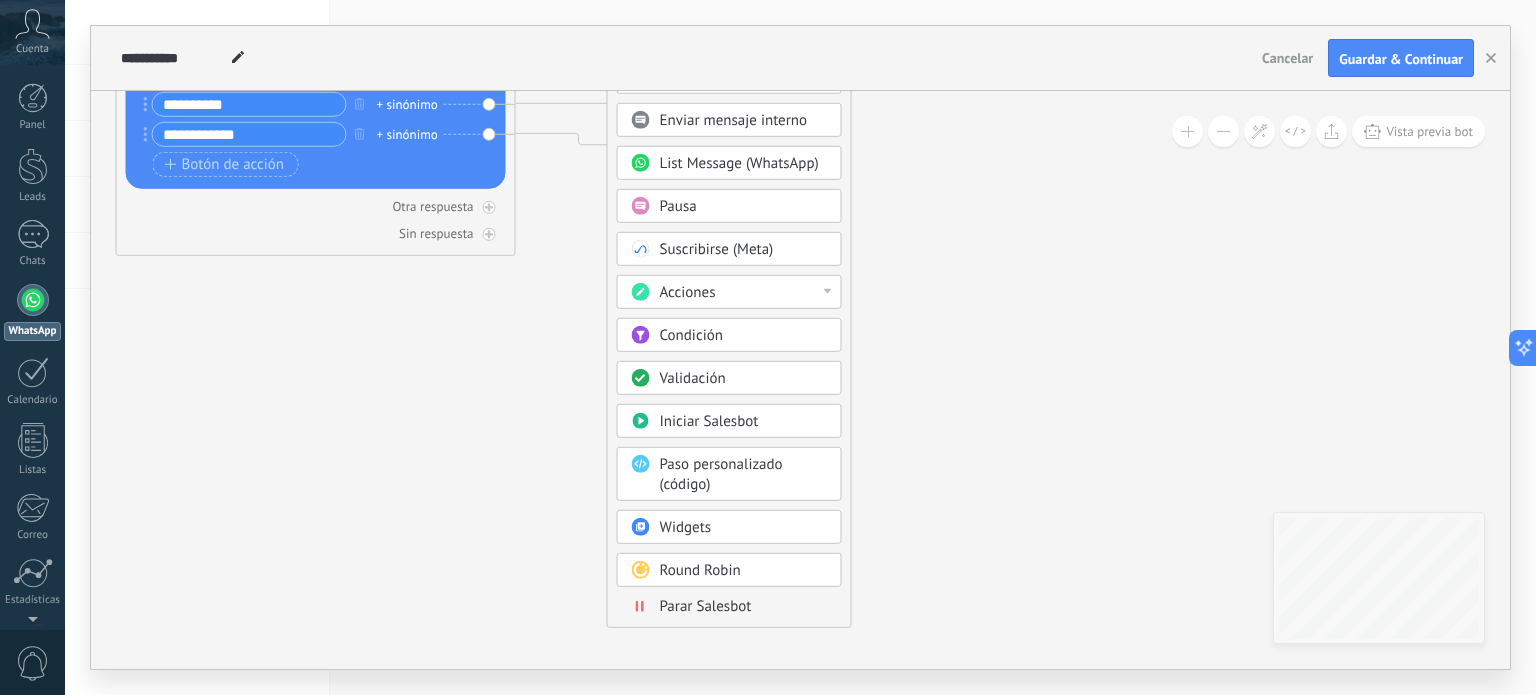 drag, startPoint x: 628, startPoint y: 425, endPoint x: 903, endPoint y: 558, distance: 305.4734 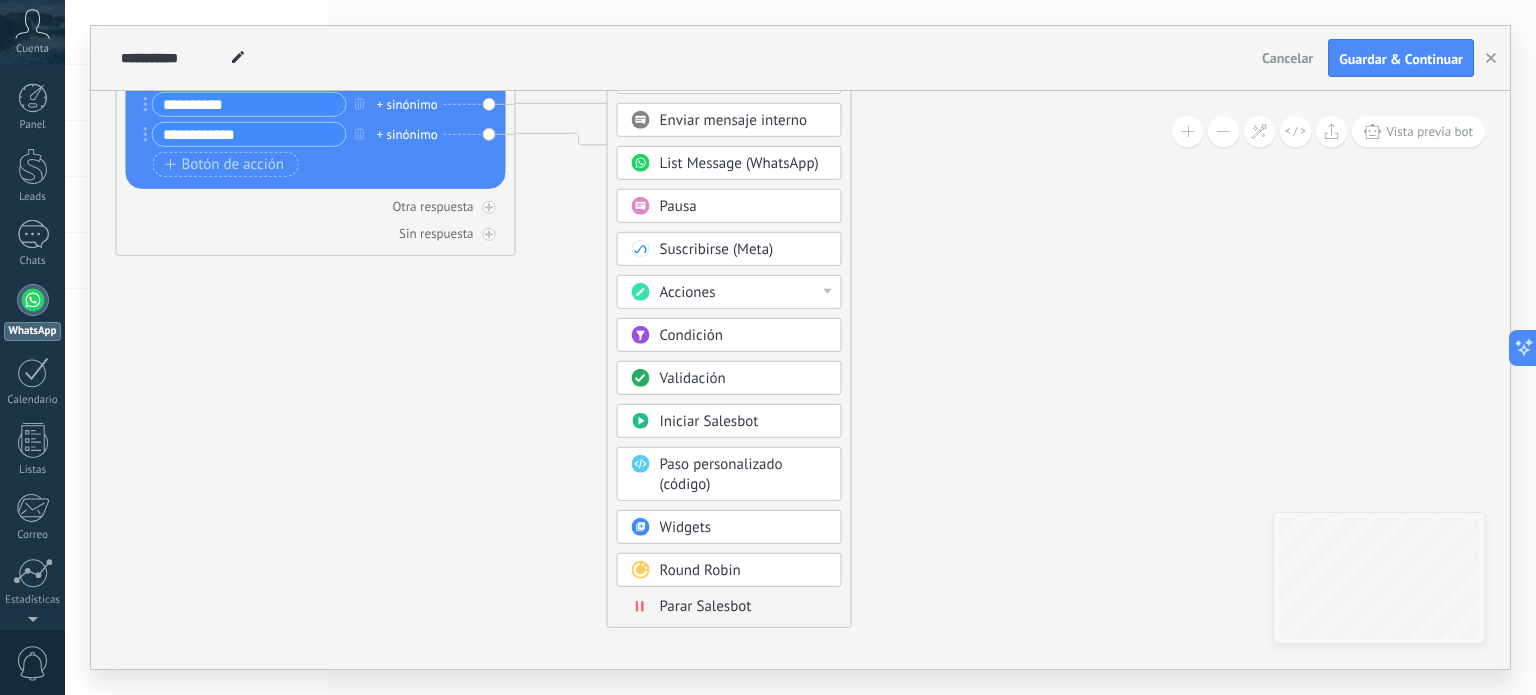 click 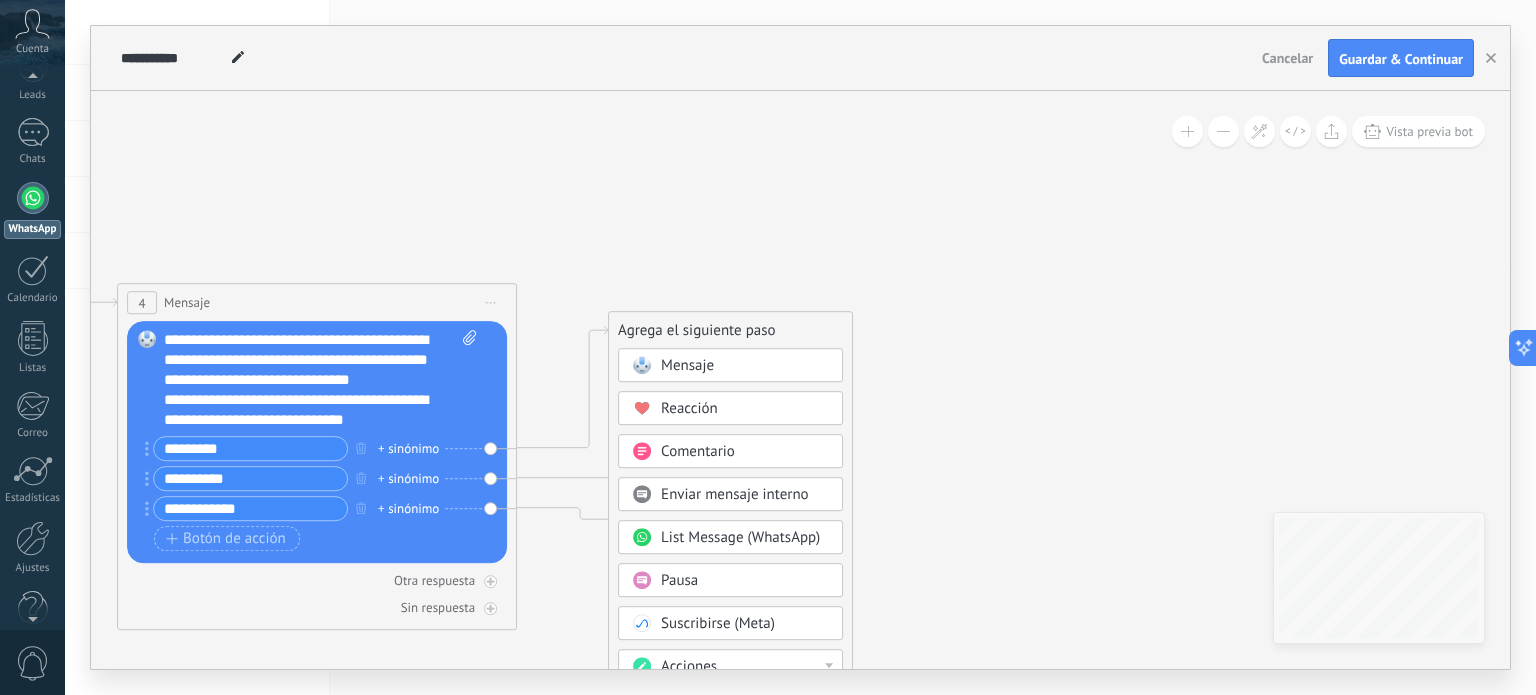 scroll, scrollTop: 136, scrollLeft: 0, axis: vertical 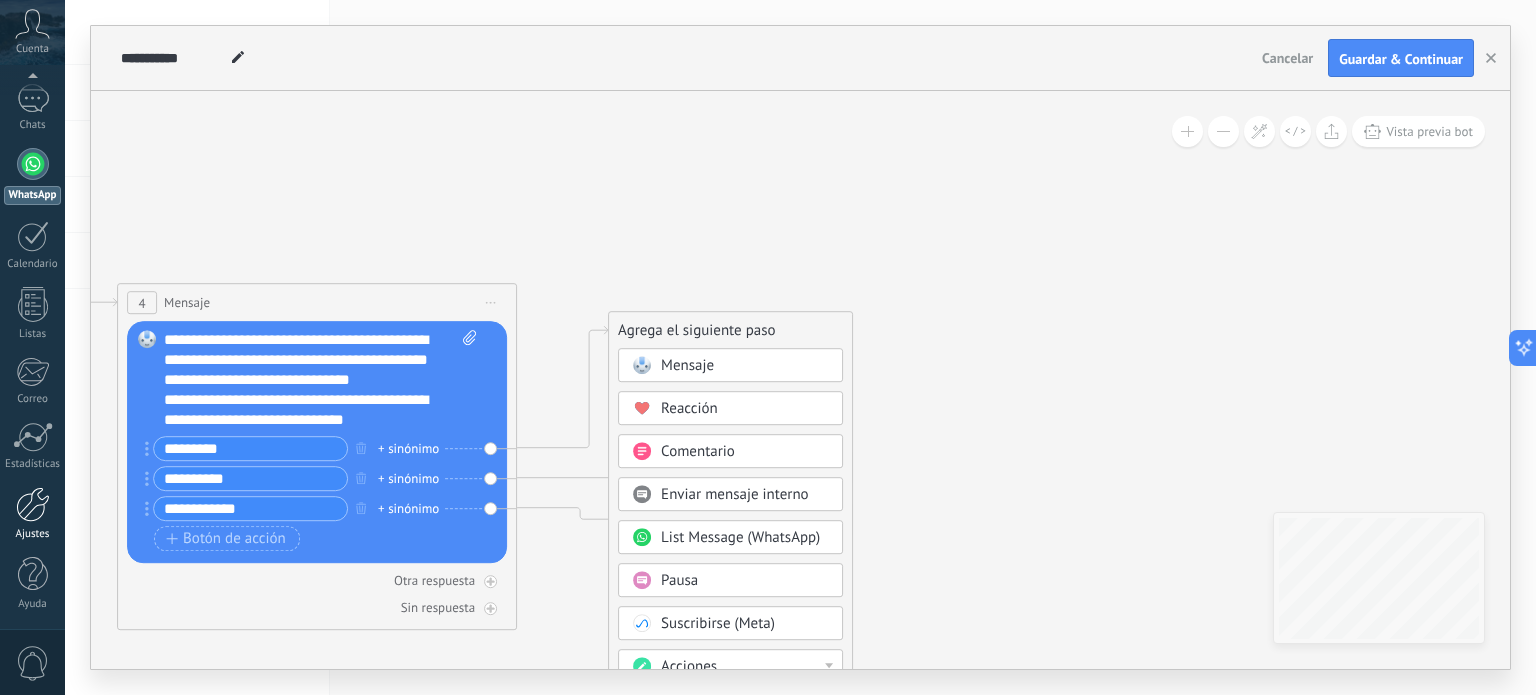 click at bounding box center [33, 504] 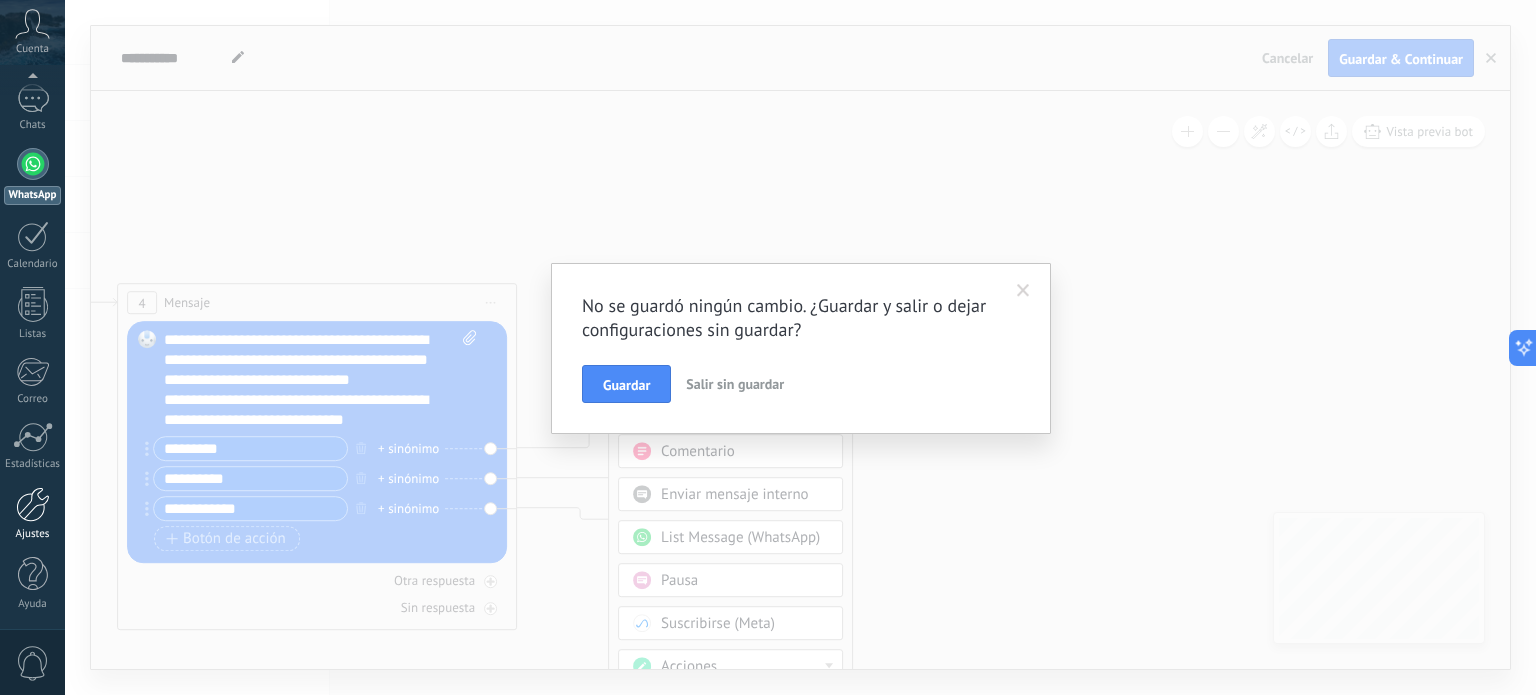 scroll, scrollTop: 0, scrollLeft: 0, axis: both 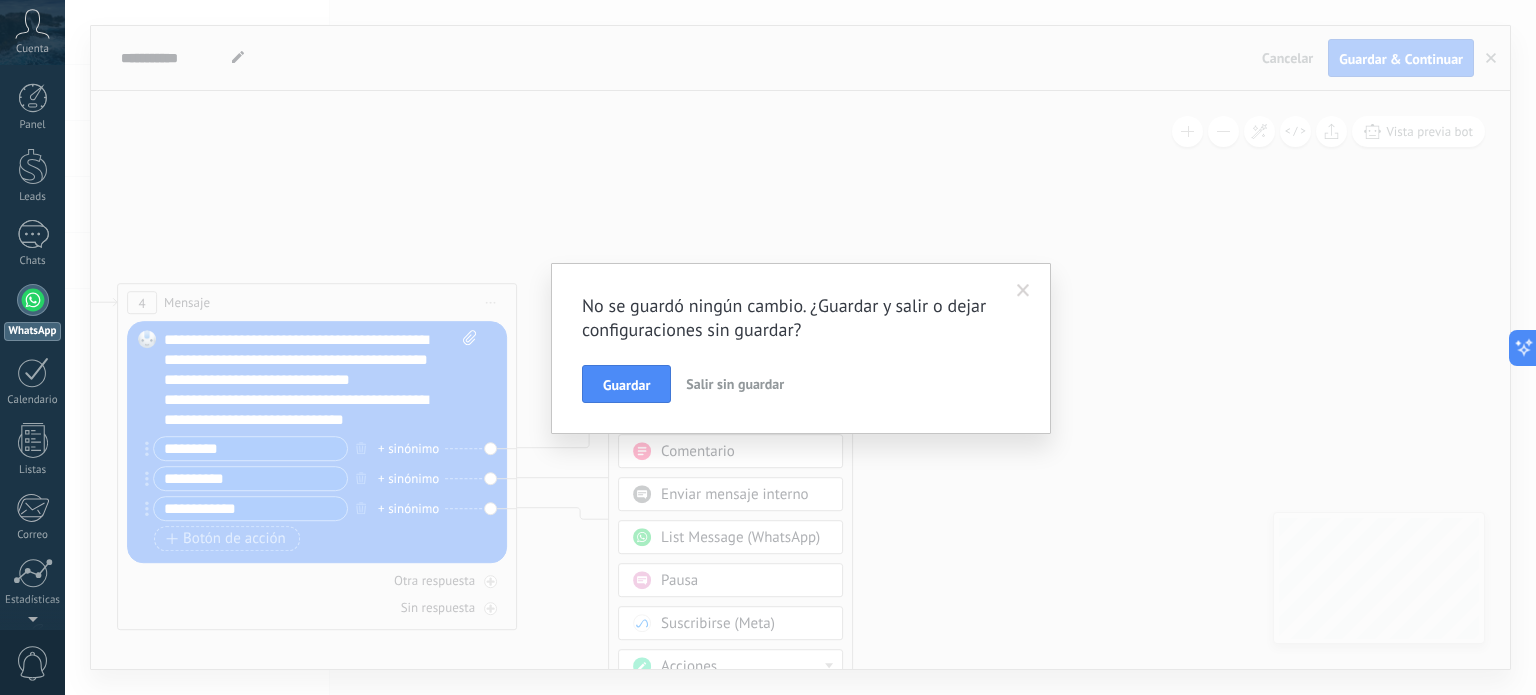 click on "Salir sin guardar" at bounding box center [735, 384] 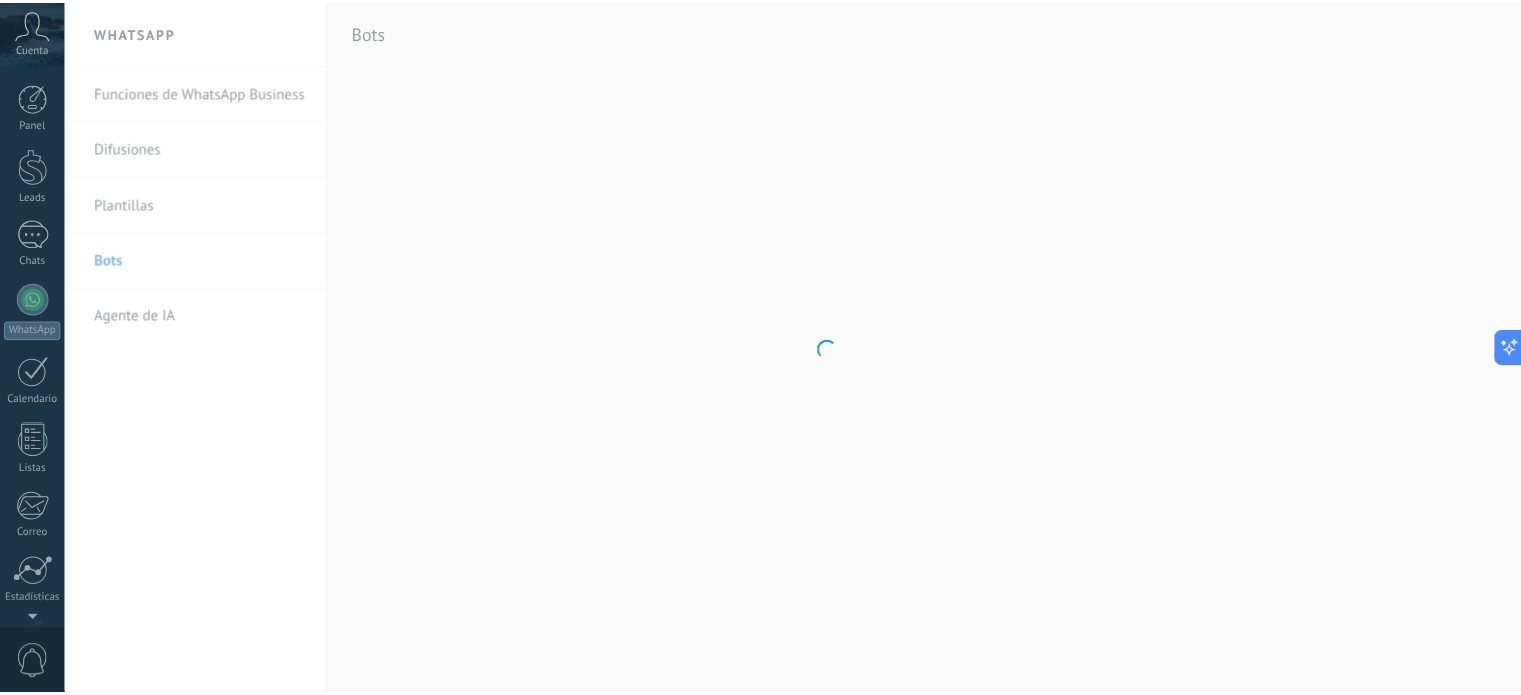 scroll, scrollTop: 136, scrollLeft: 0, axis: vertical 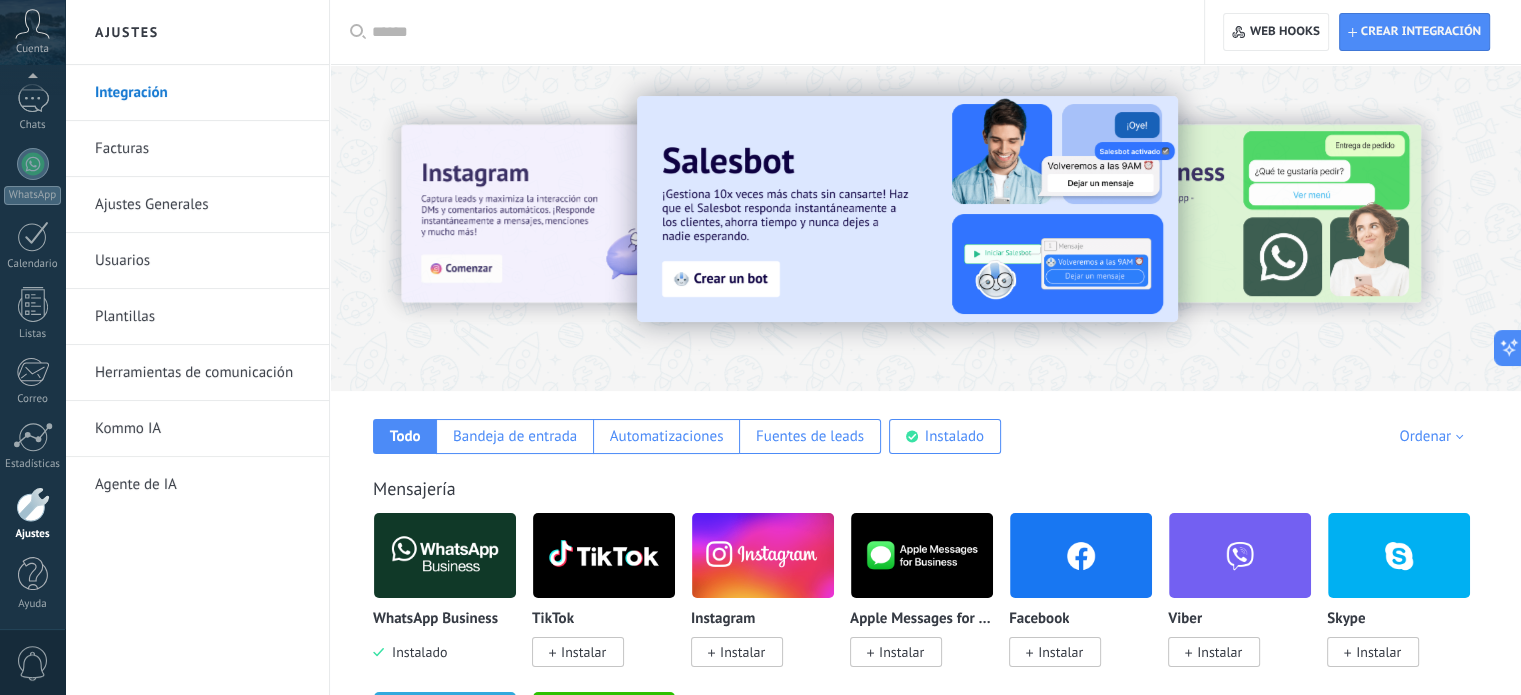 click on "Plantillas" at bounding box center (202, 317) 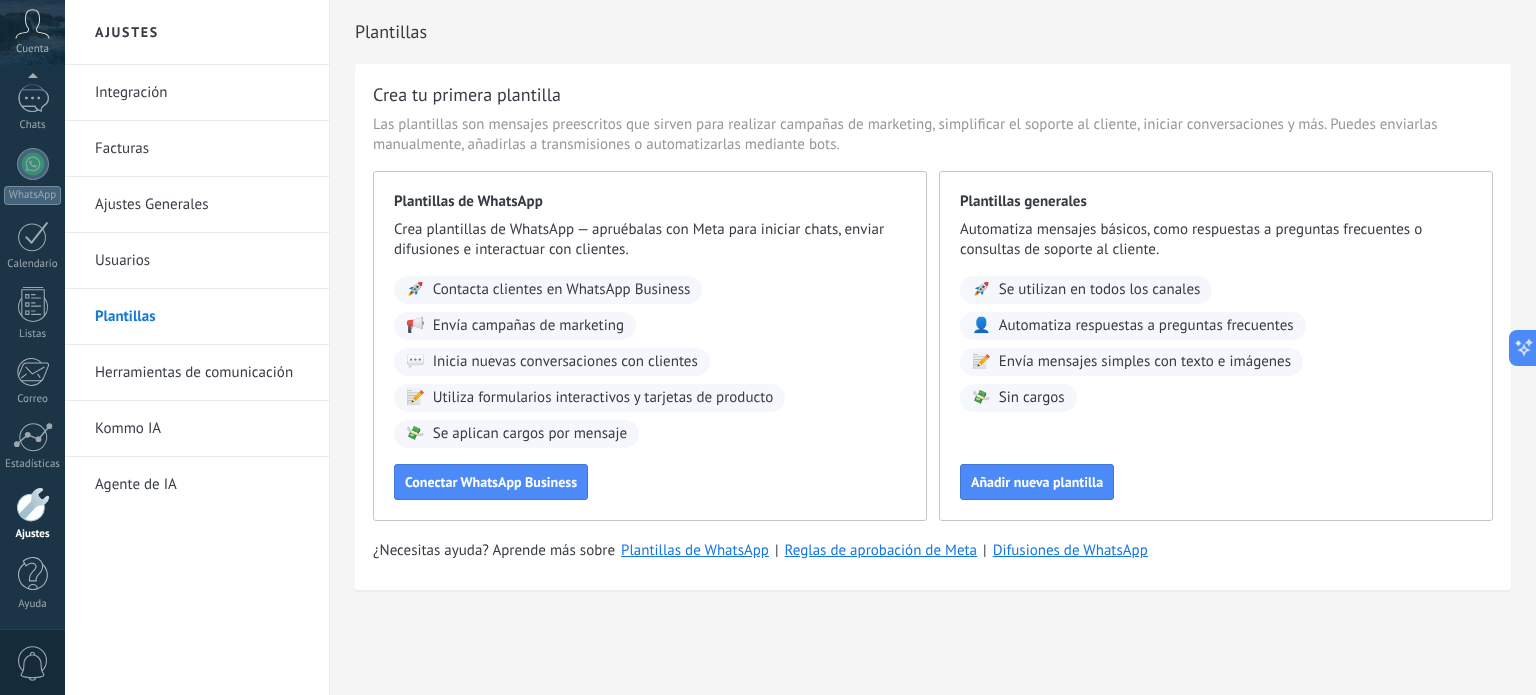 click on "Herramientas de comunicación" at bounding box center (202, 373) 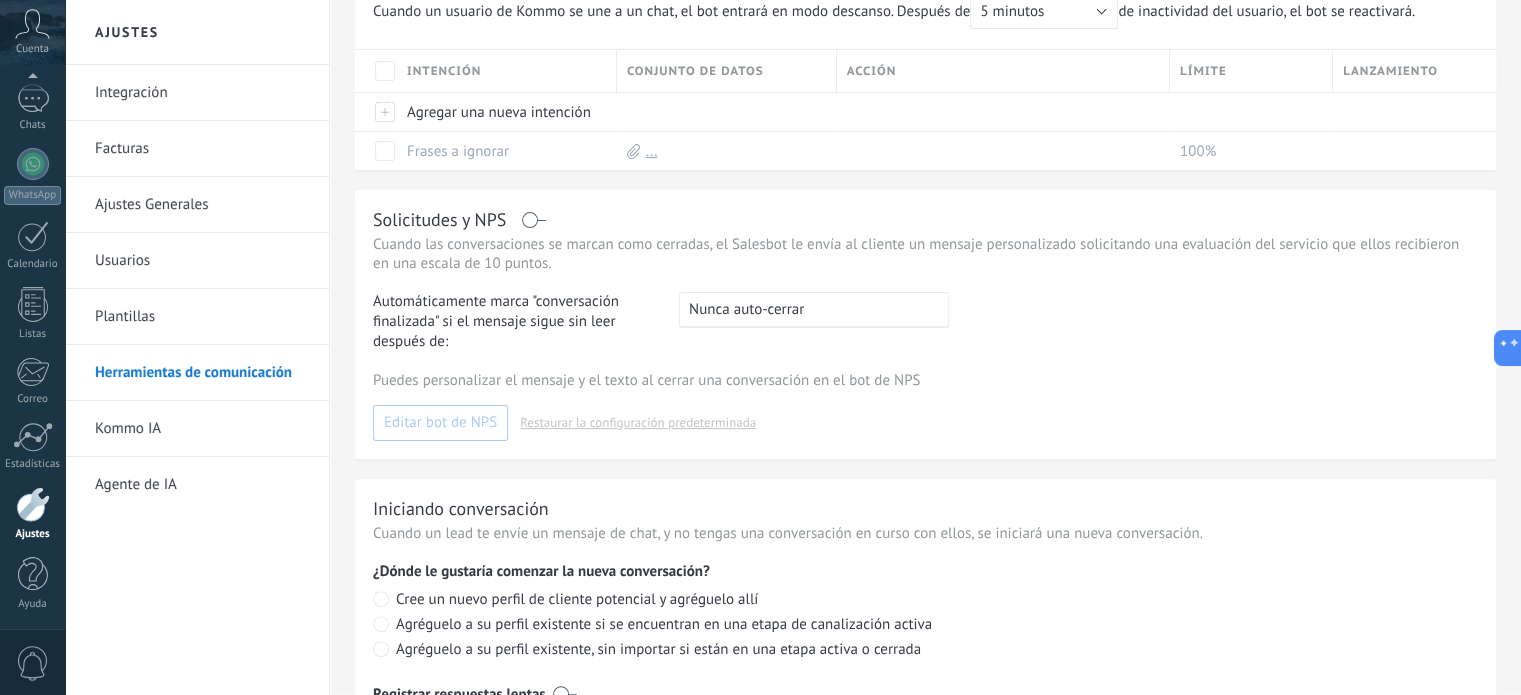 scroll, scrollTop: 612, scrollLeft: 0, axis: vertical 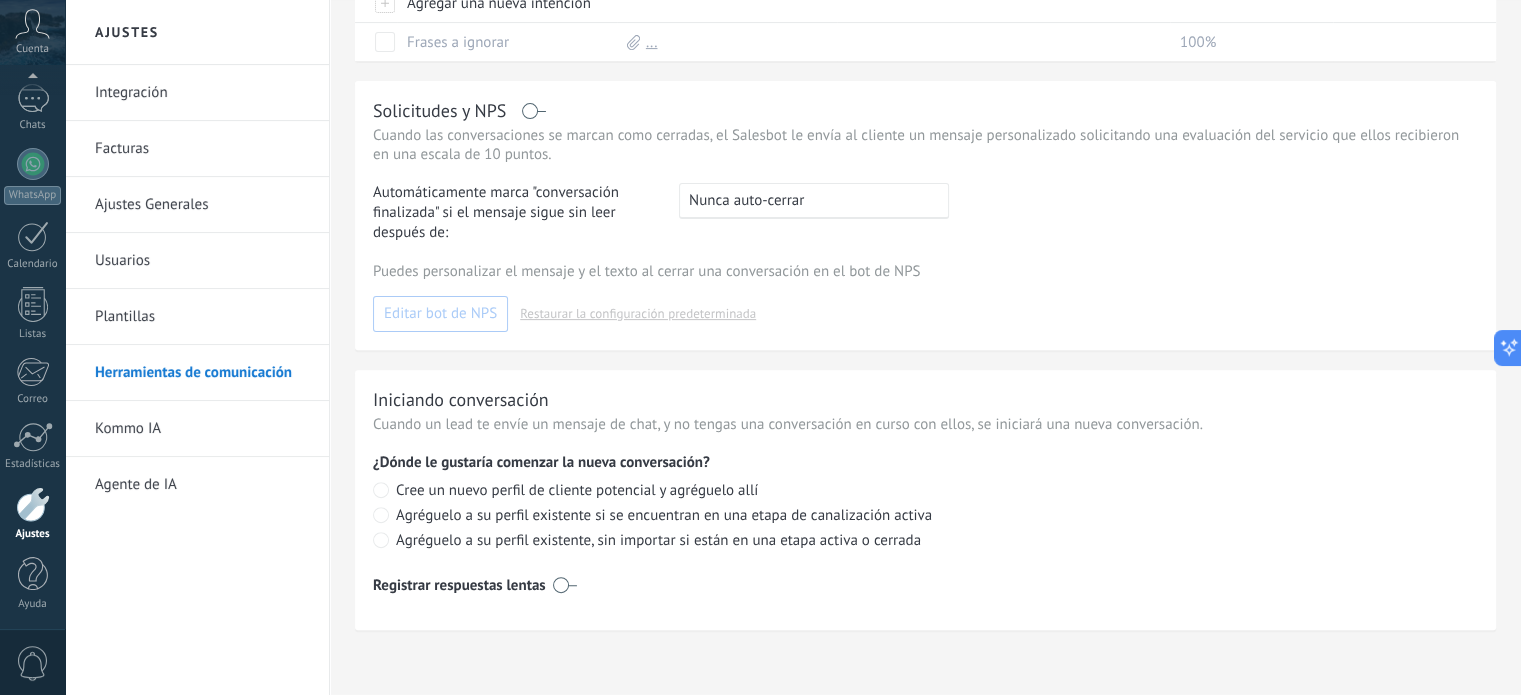 click on "Kommo IA" at bounding box center (202, 429) 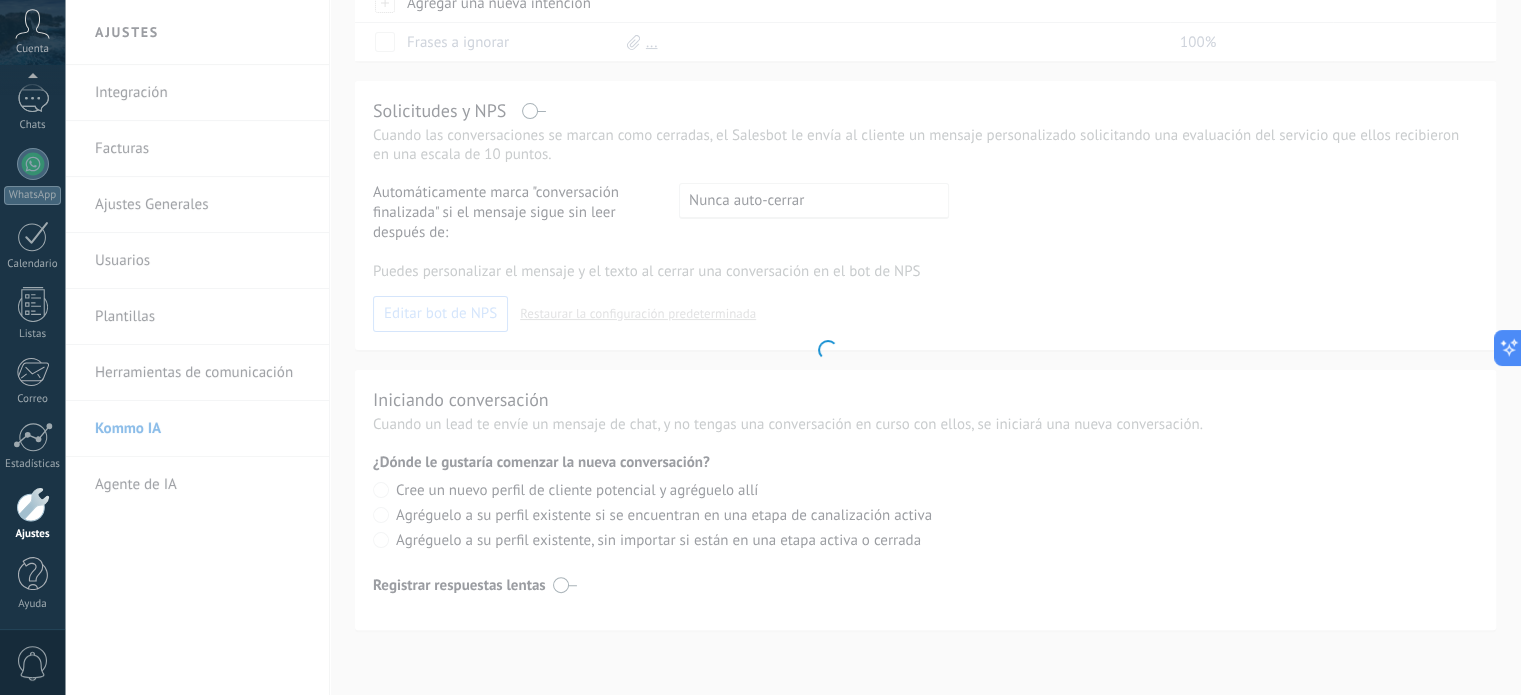 scroll, scrollTop: 0, scrollLeft: 0, axis: both 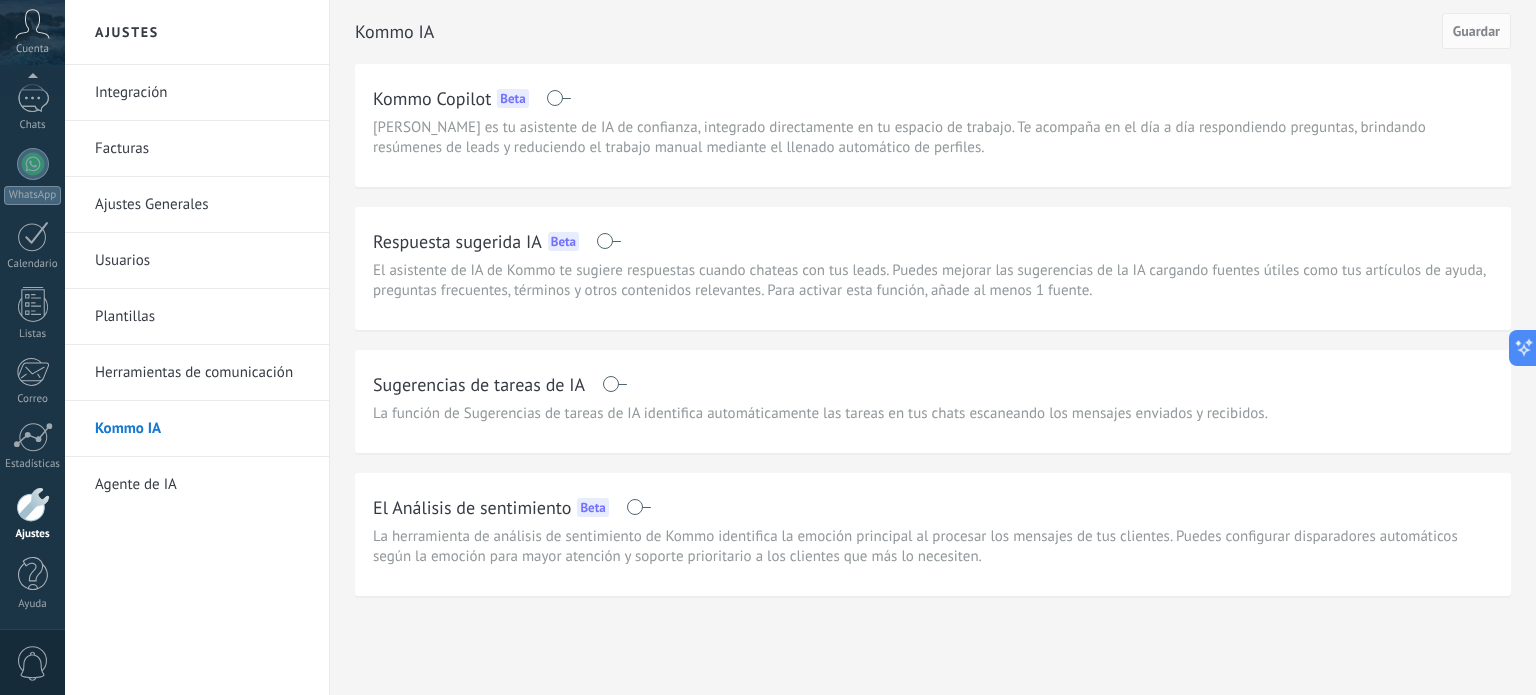 click on "Integración" at bounding box center [202, 93] 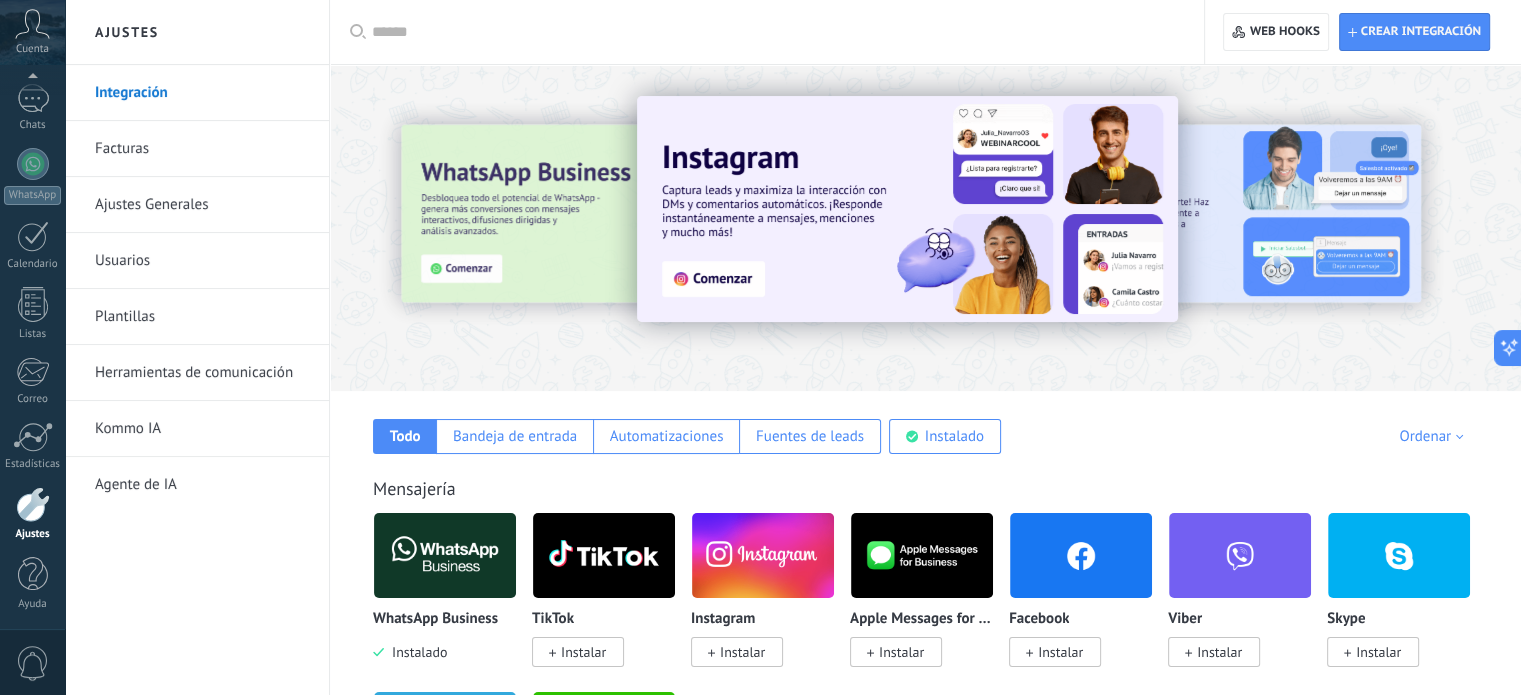 click on "Integración" at bounding box center (202, 93) 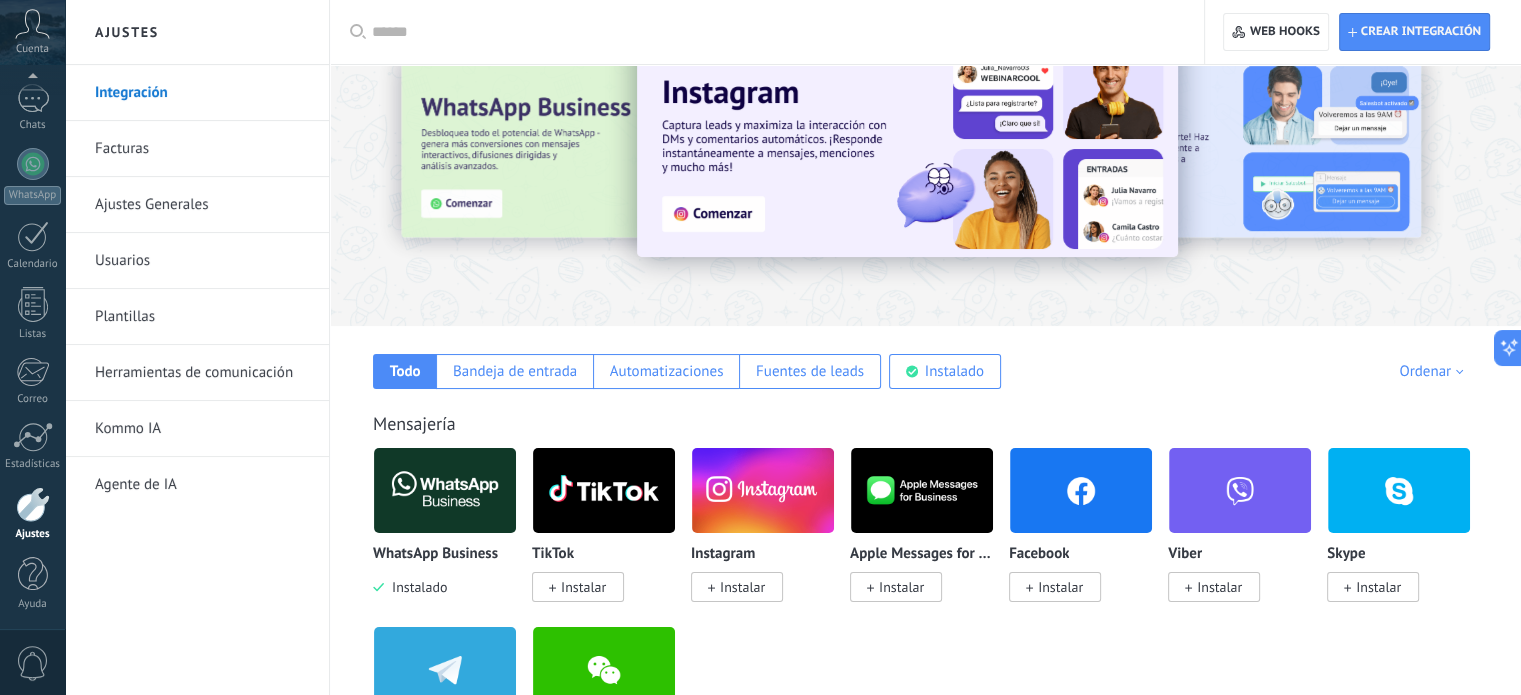 scroll, scrollTop: 100, scrollLeft: 0, axis: vertical 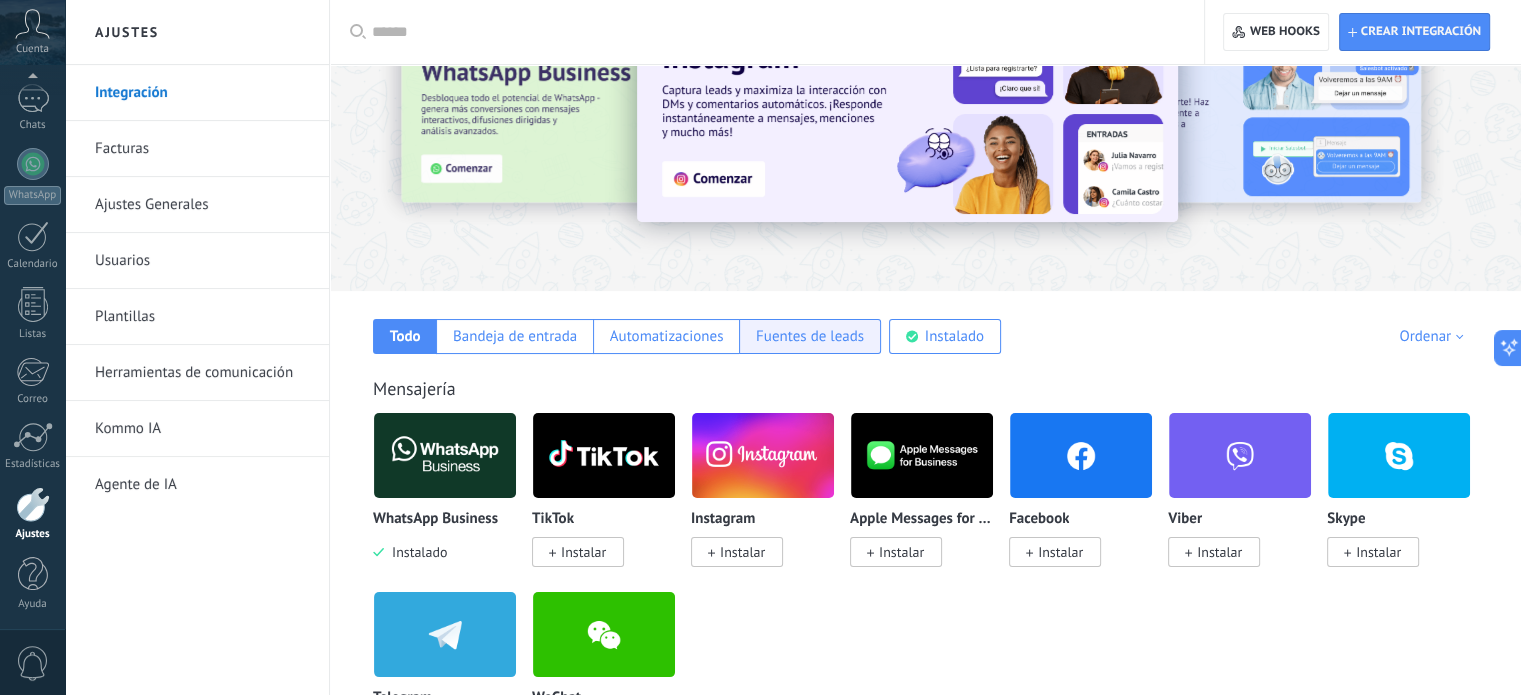 click on "Fuentes de leads" at bounding box center (810, 336) 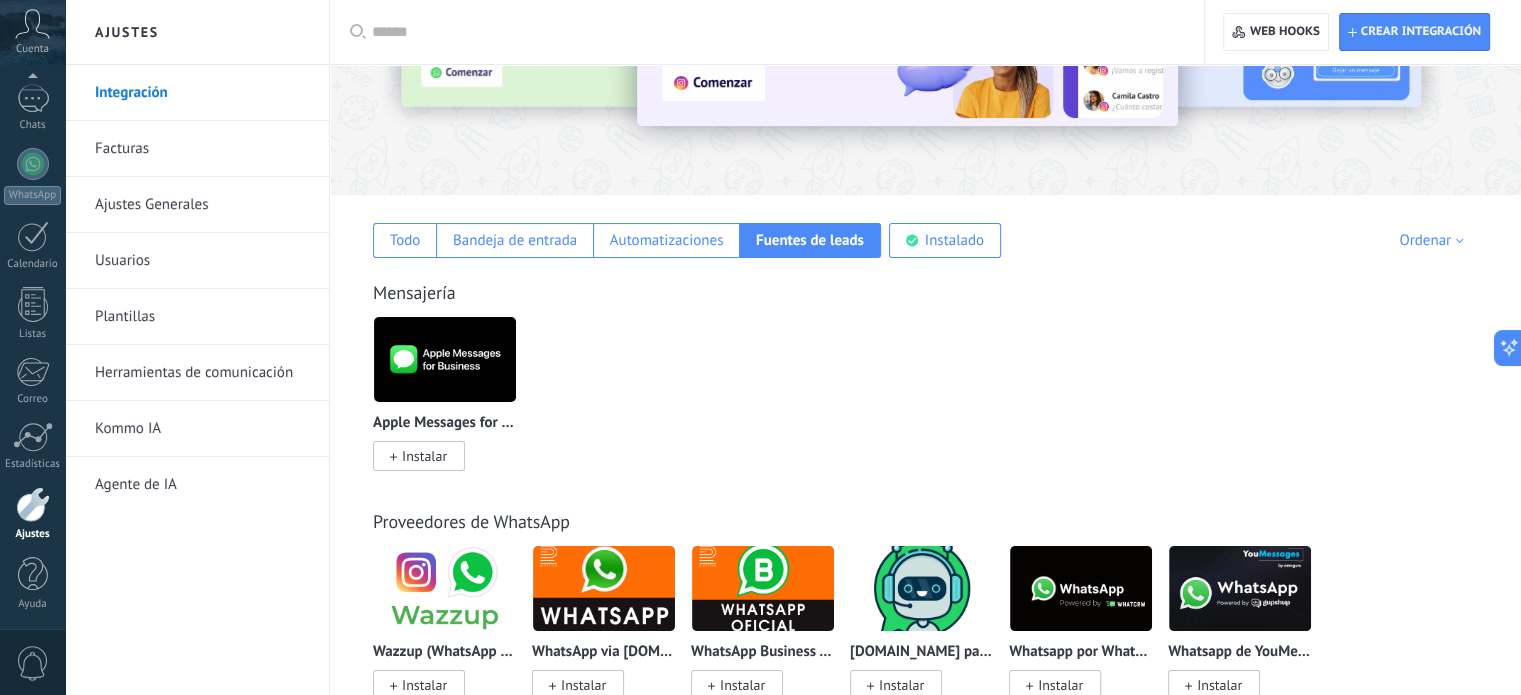 scroll, scrollTop: 300, scrollLeft: 0, axis: vertical 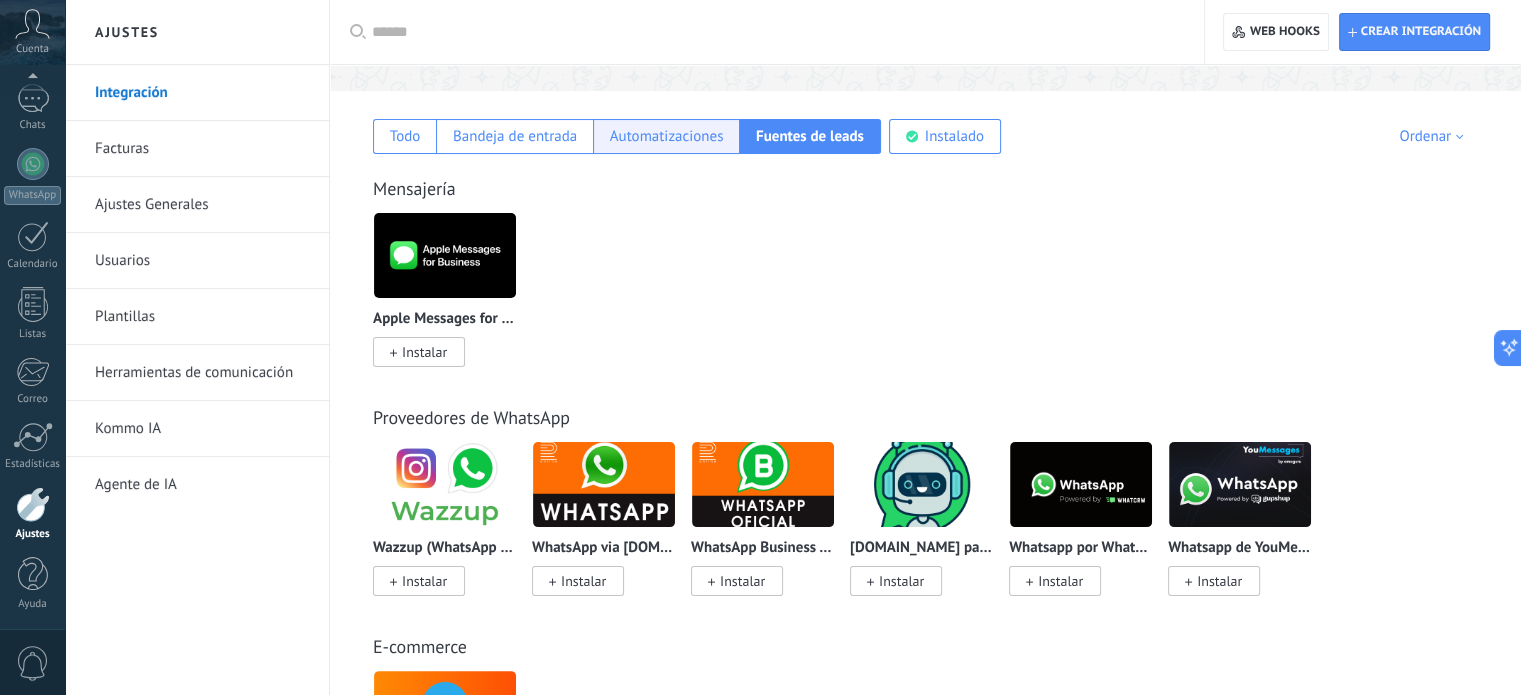 click on "Automatizaciones" at bounding box center (667, 136) 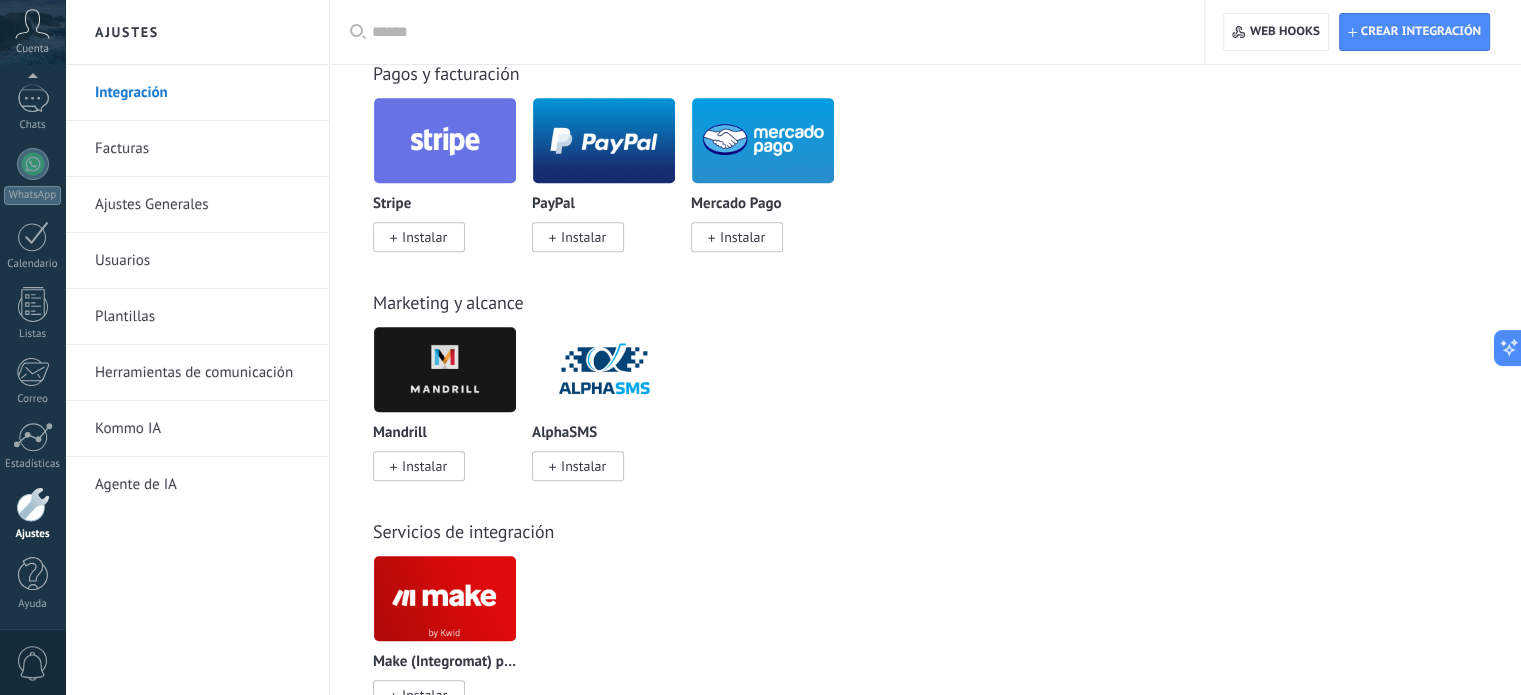 scroll, scrollTop: 1700, scrollLeft: 0, axis: vertical 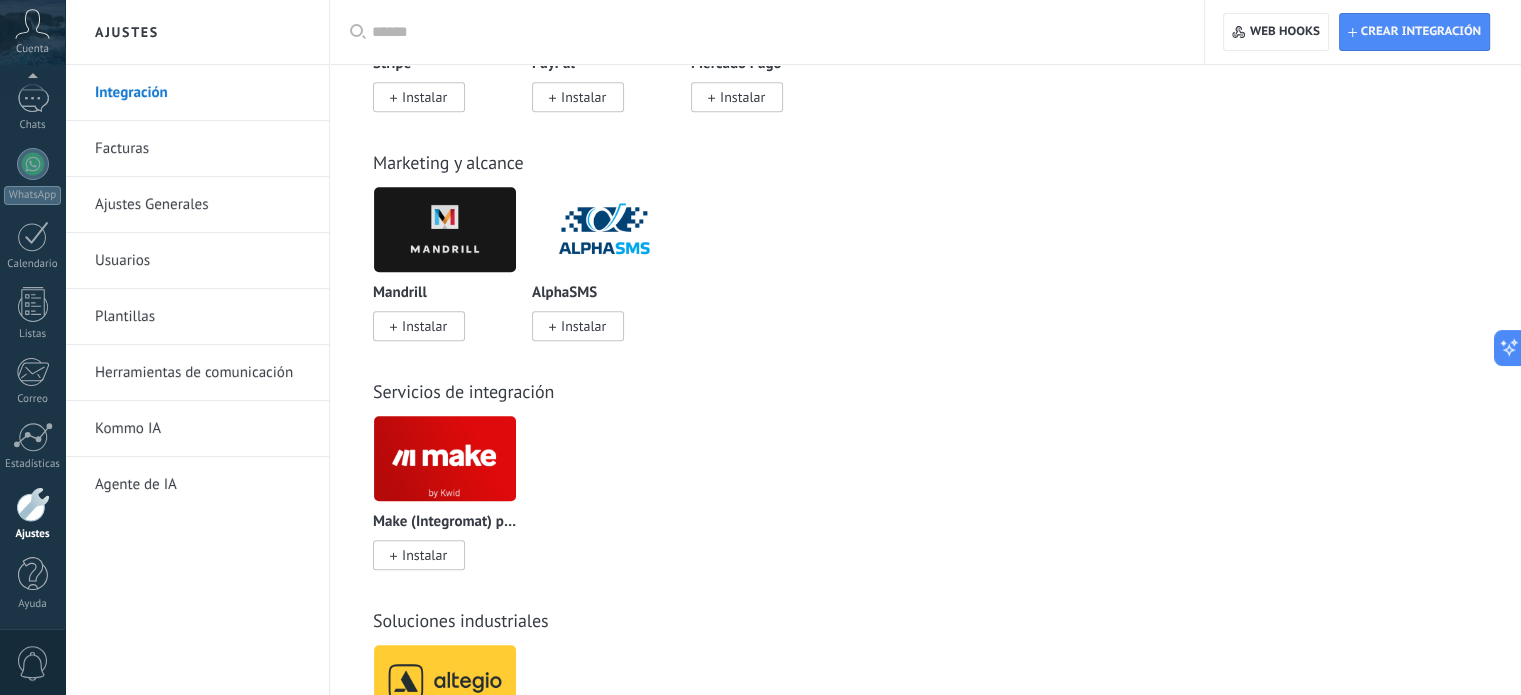 click on "Herramientas de comunicación" at bounding box center (202, 373) 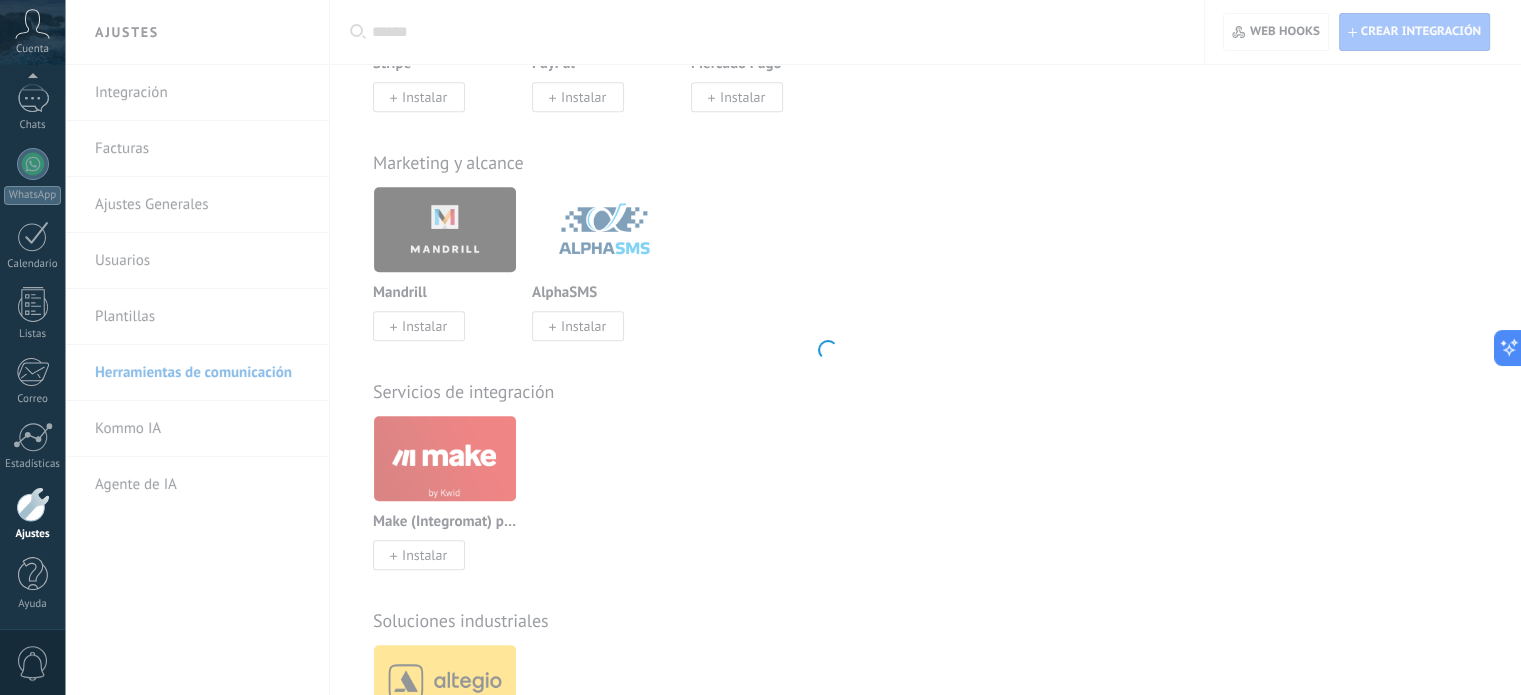 scroll, scrollTop: 0, scrollLeft: 0, axis: both 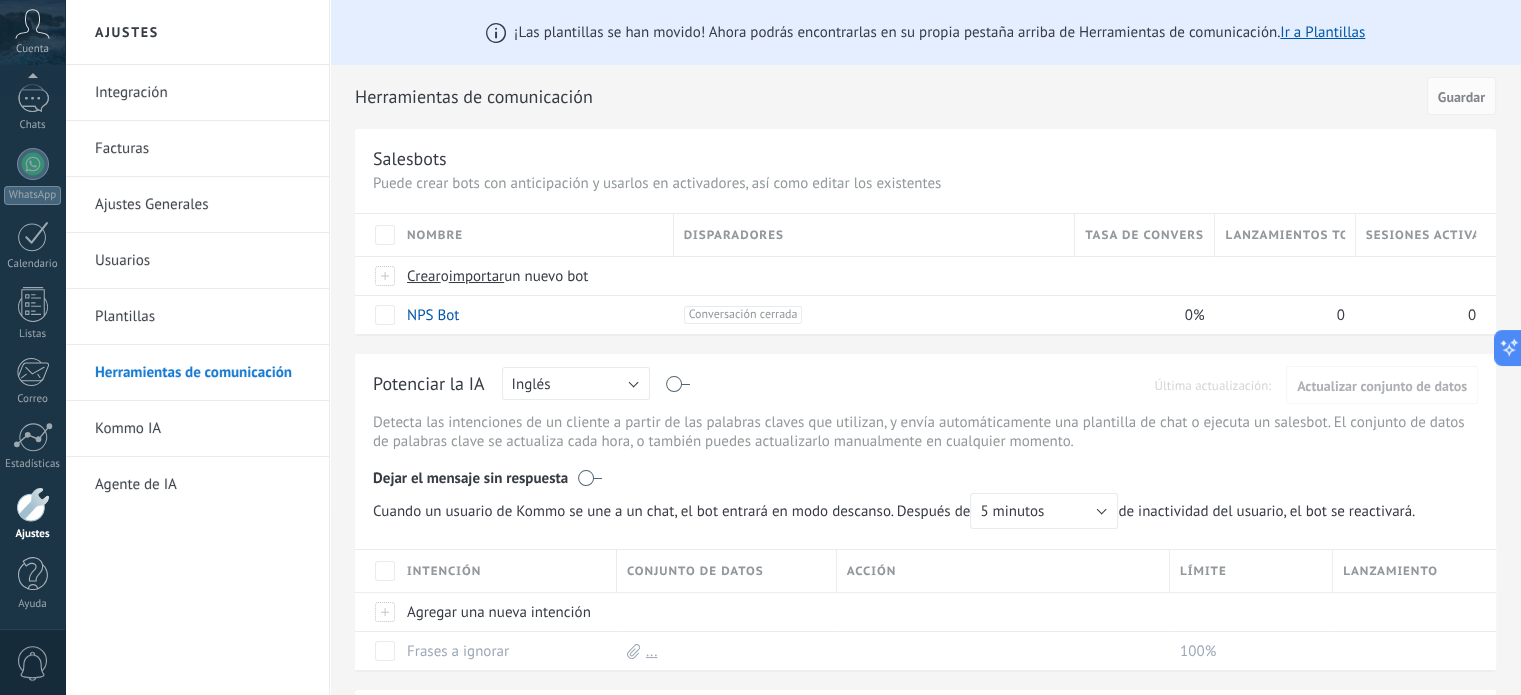click on "Ajustes Generales" at bounding box center (202, 205) 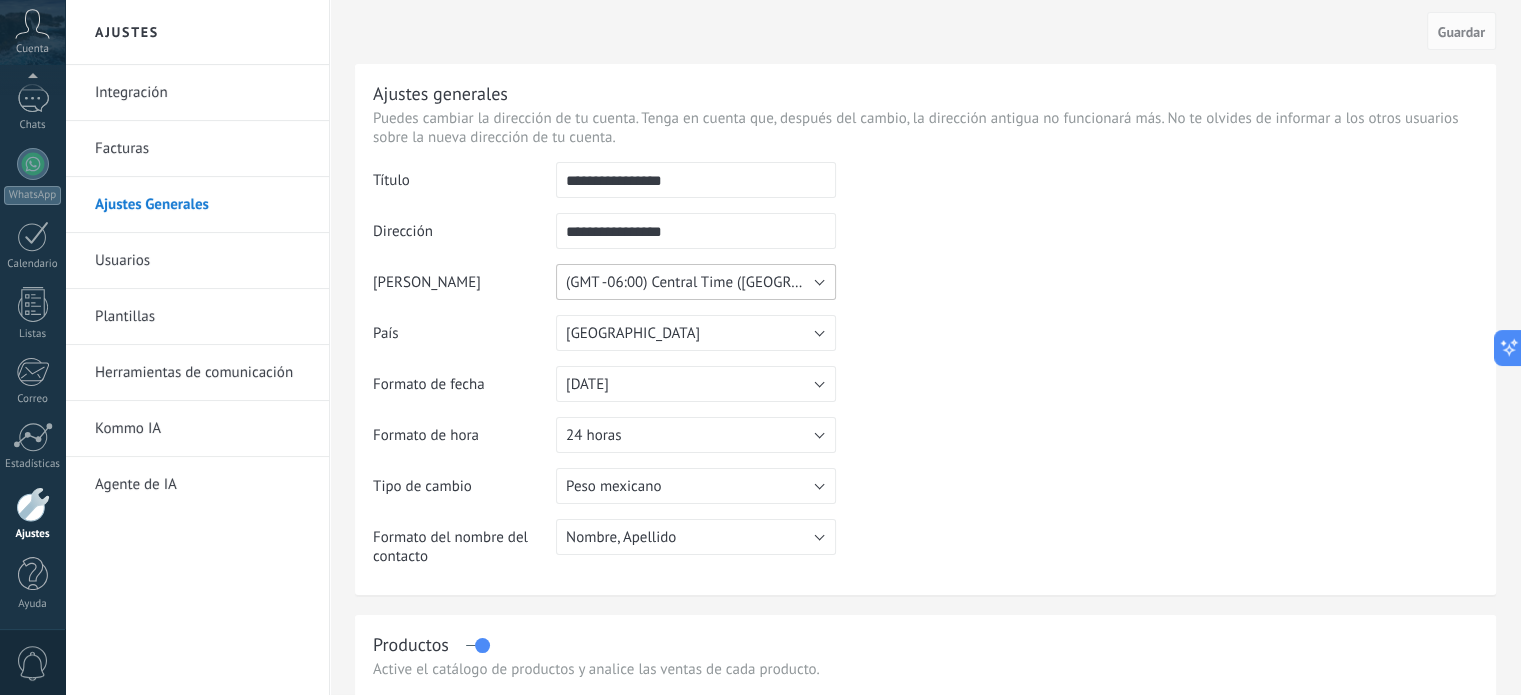 click on "(GMT -06:00) Central Time (US & Canada)" at bounding box center (799, 282) 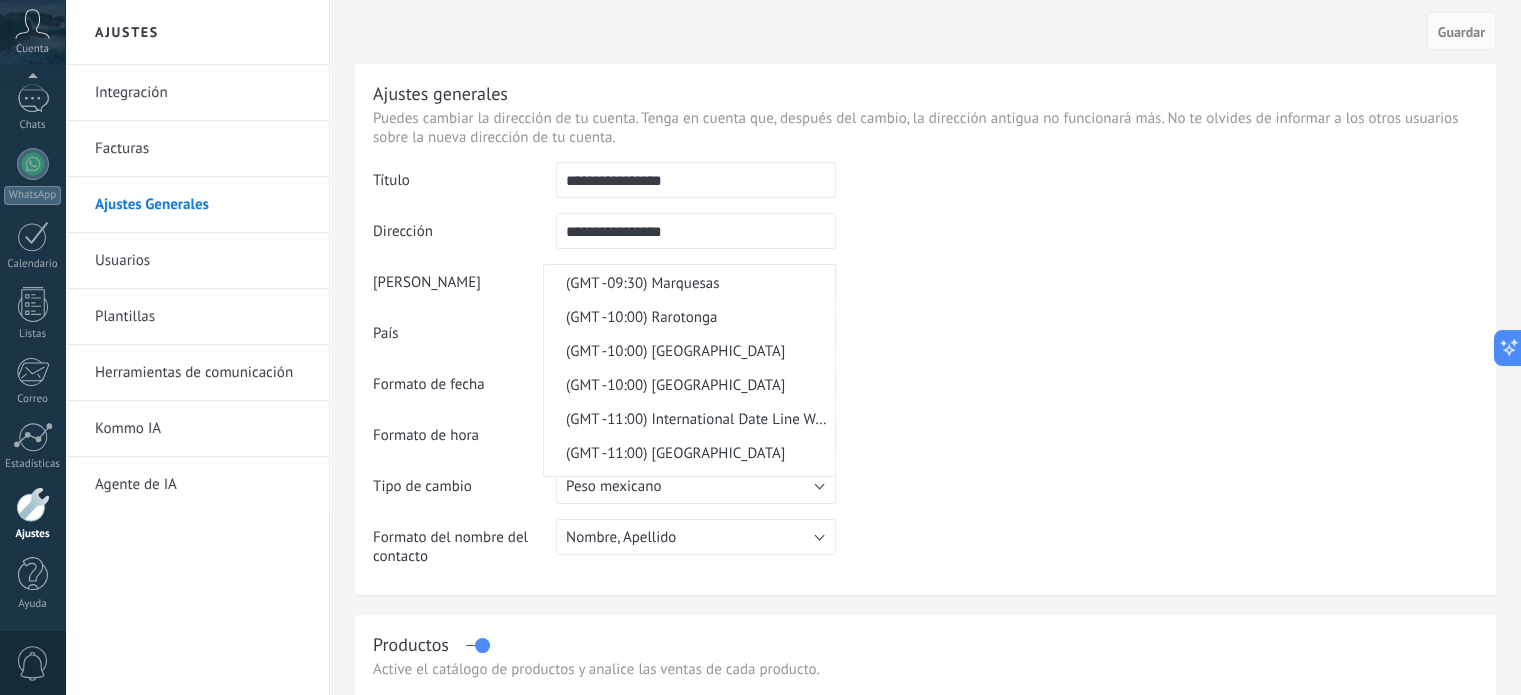scroll, scrollTop: 14220, scrollLeft: 0, axis: vertical 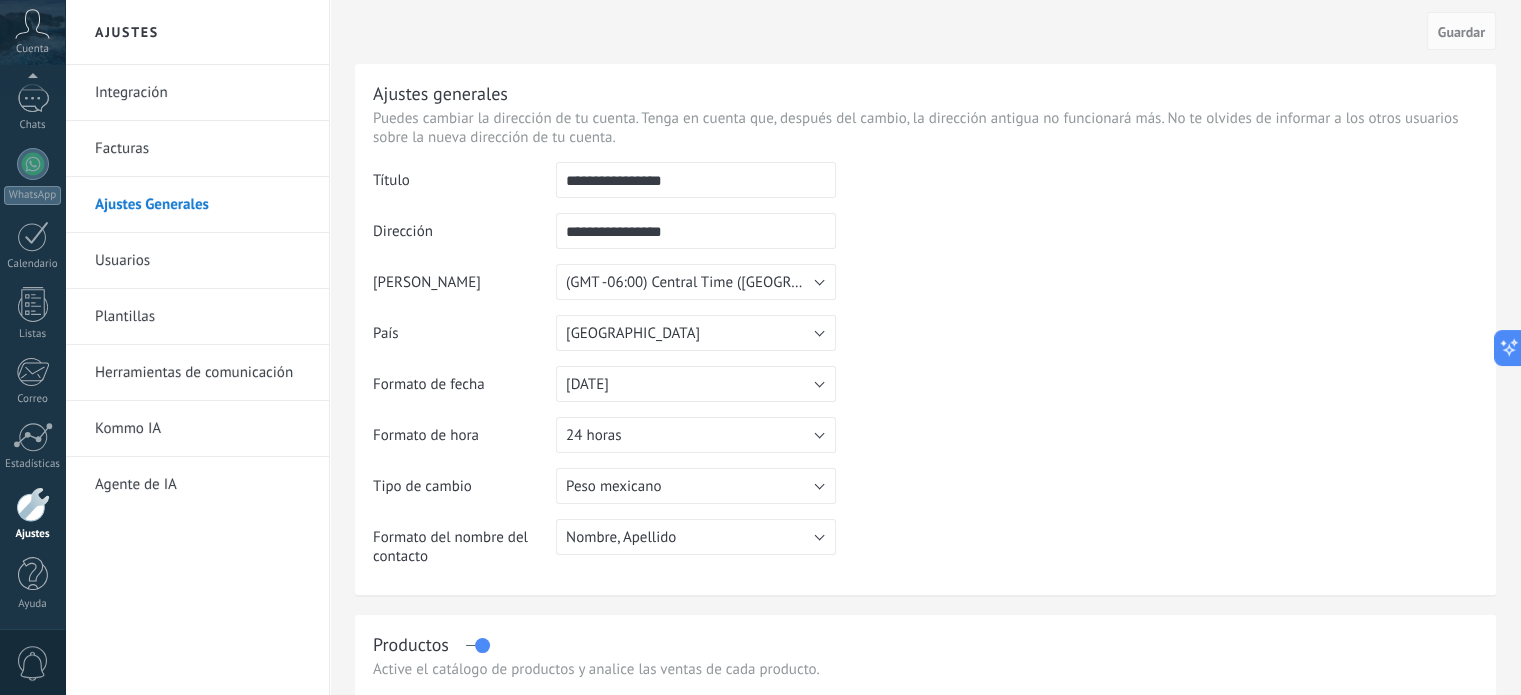 click on "**********" at bounding box center (925, 371) 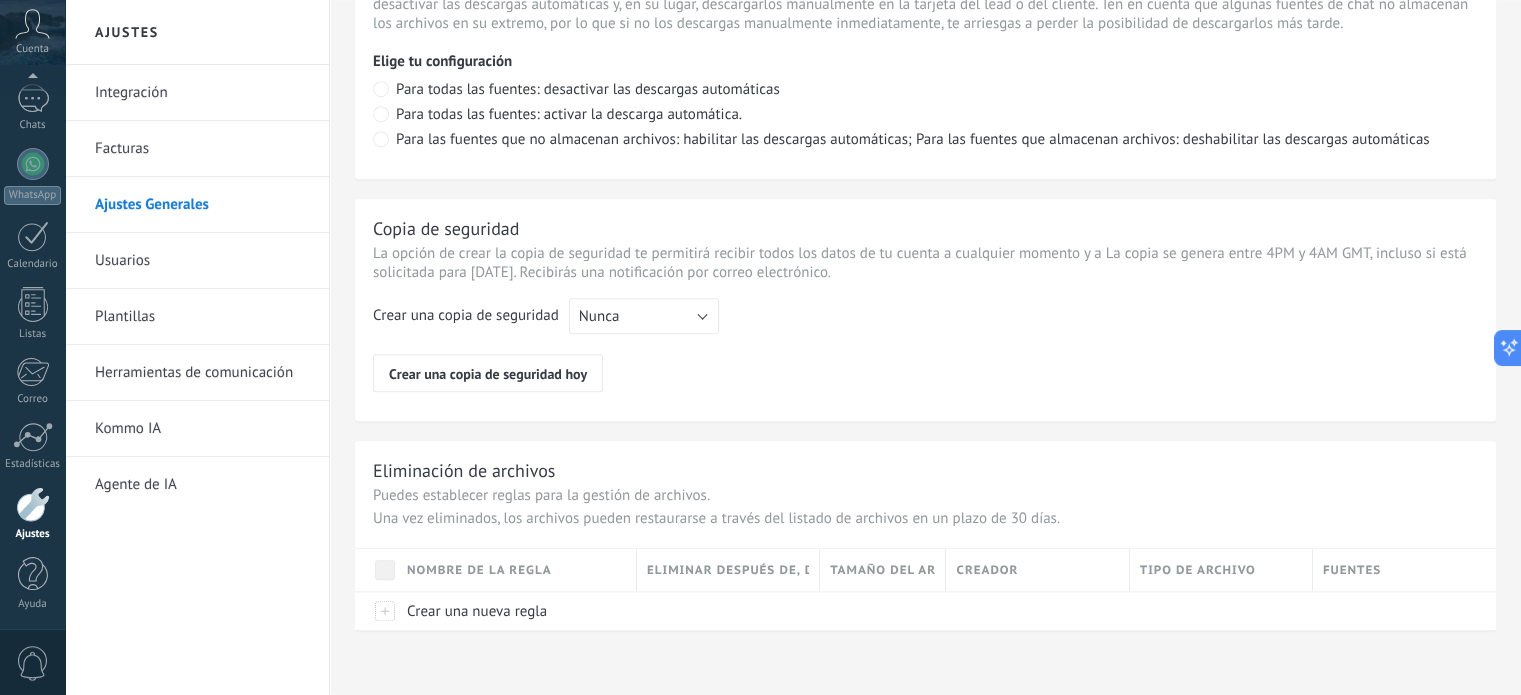 scroll, scrollTop: 1411, scrollLeft: 0, axis: vertical 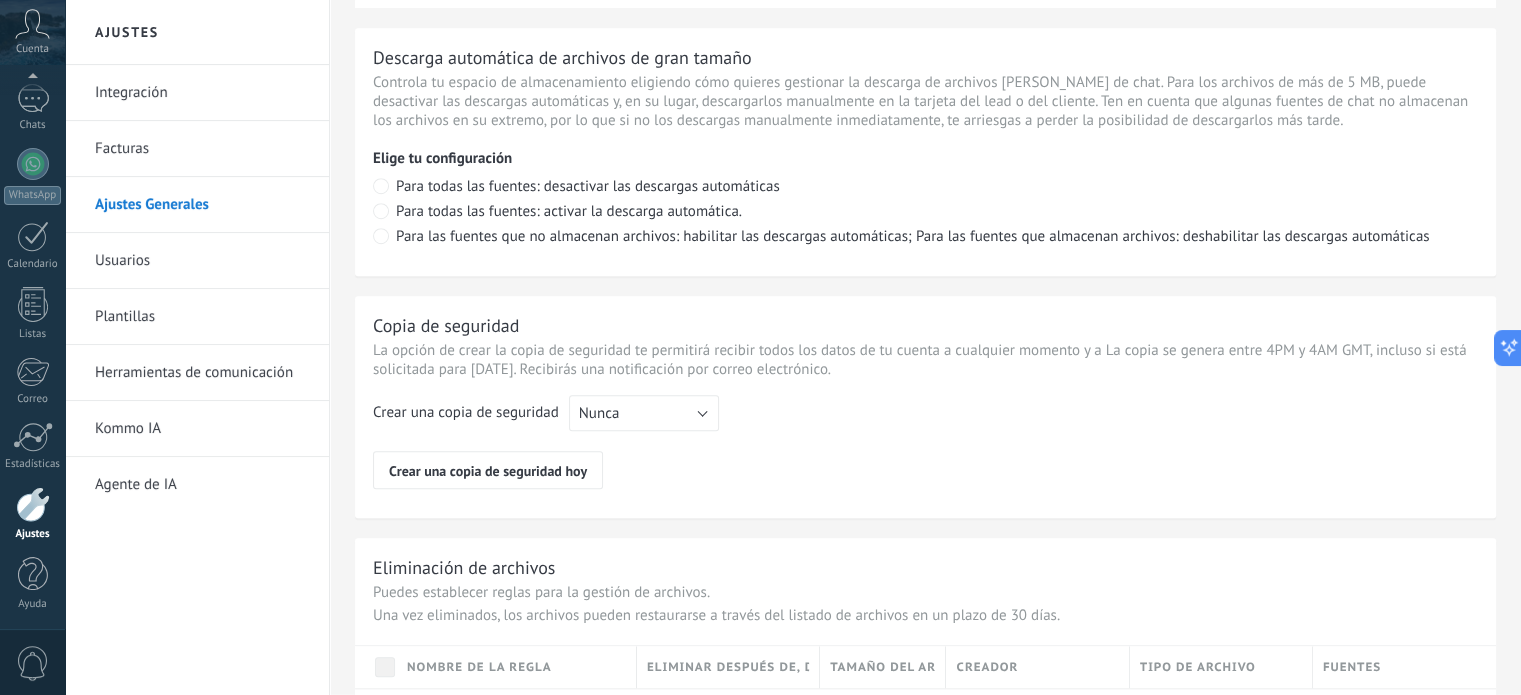 click on "Usuarios" at bounding box center [202, 261] 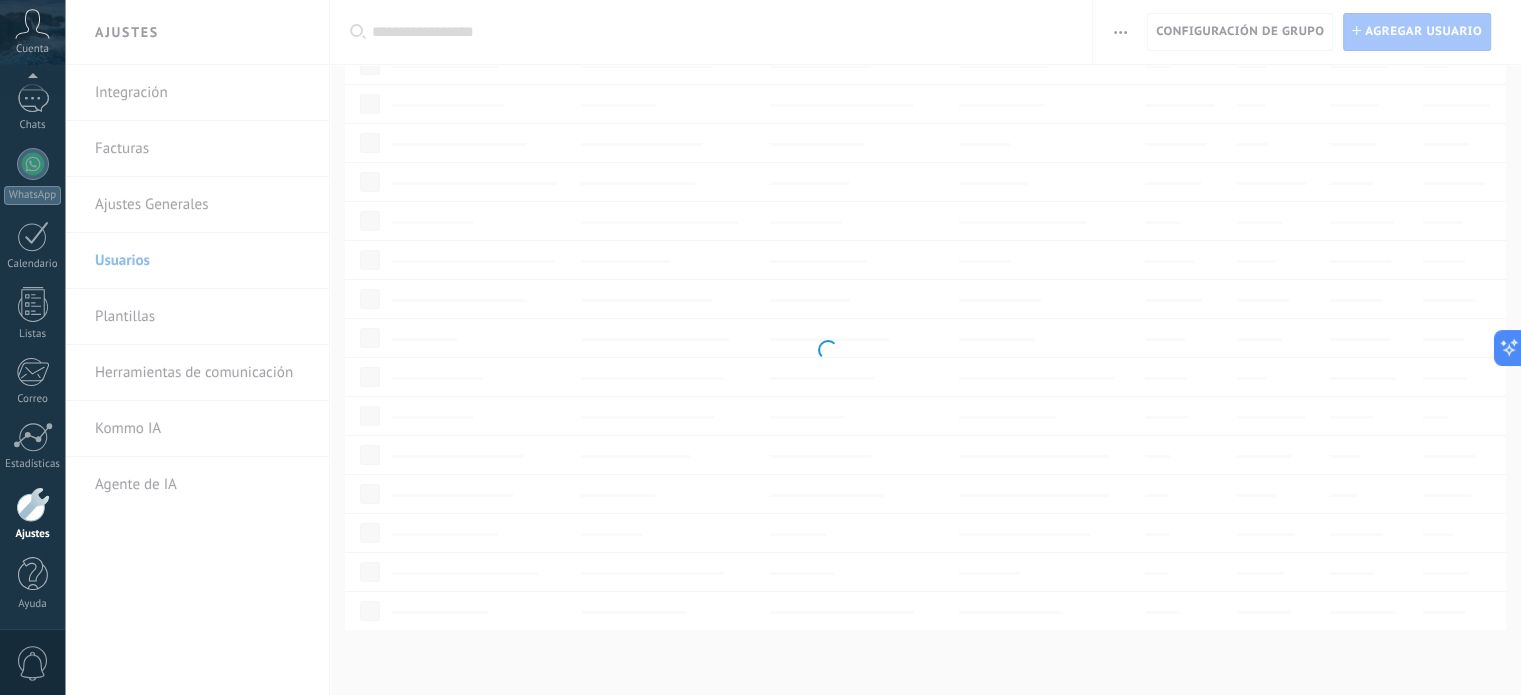 scroll, scrollTop: 0, scrollLeft: 0, axis: both 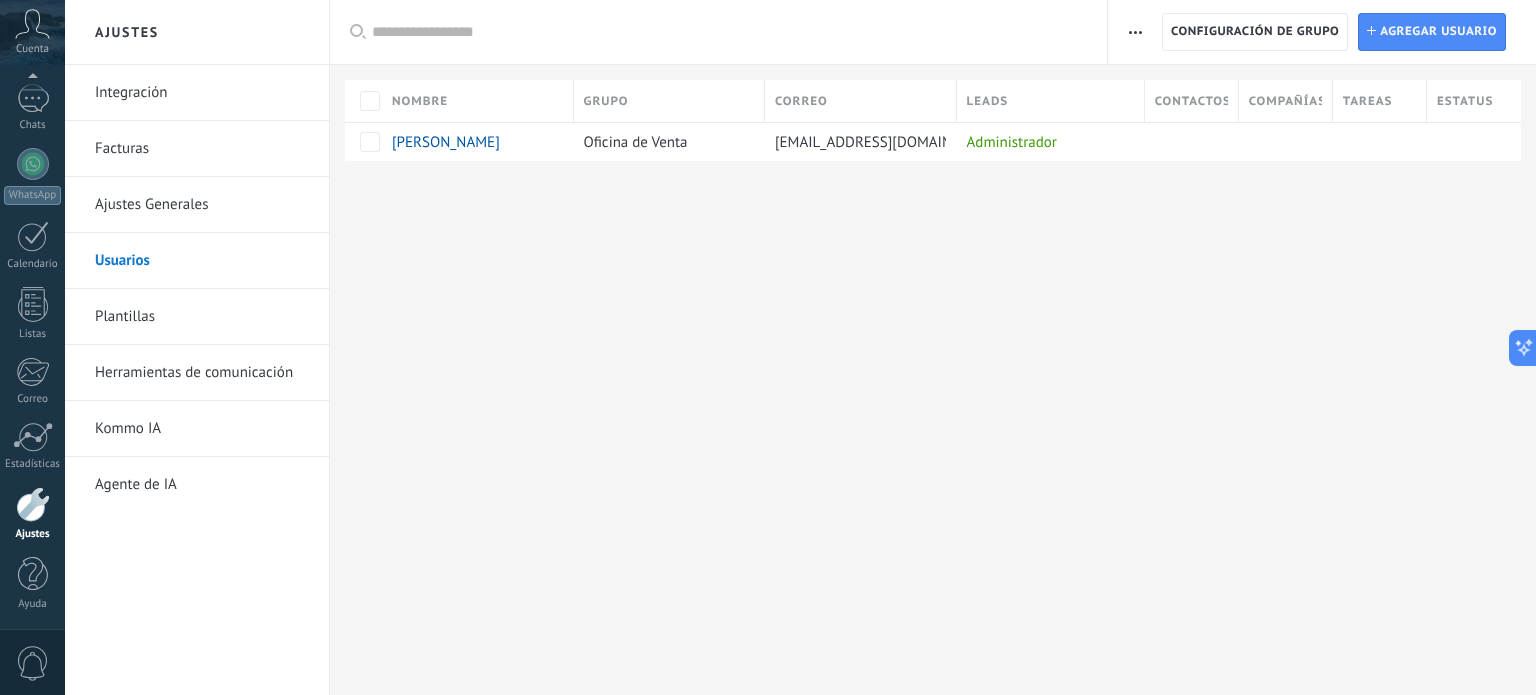 click on "Ajustes Generales" at bounding box center [202, 205] 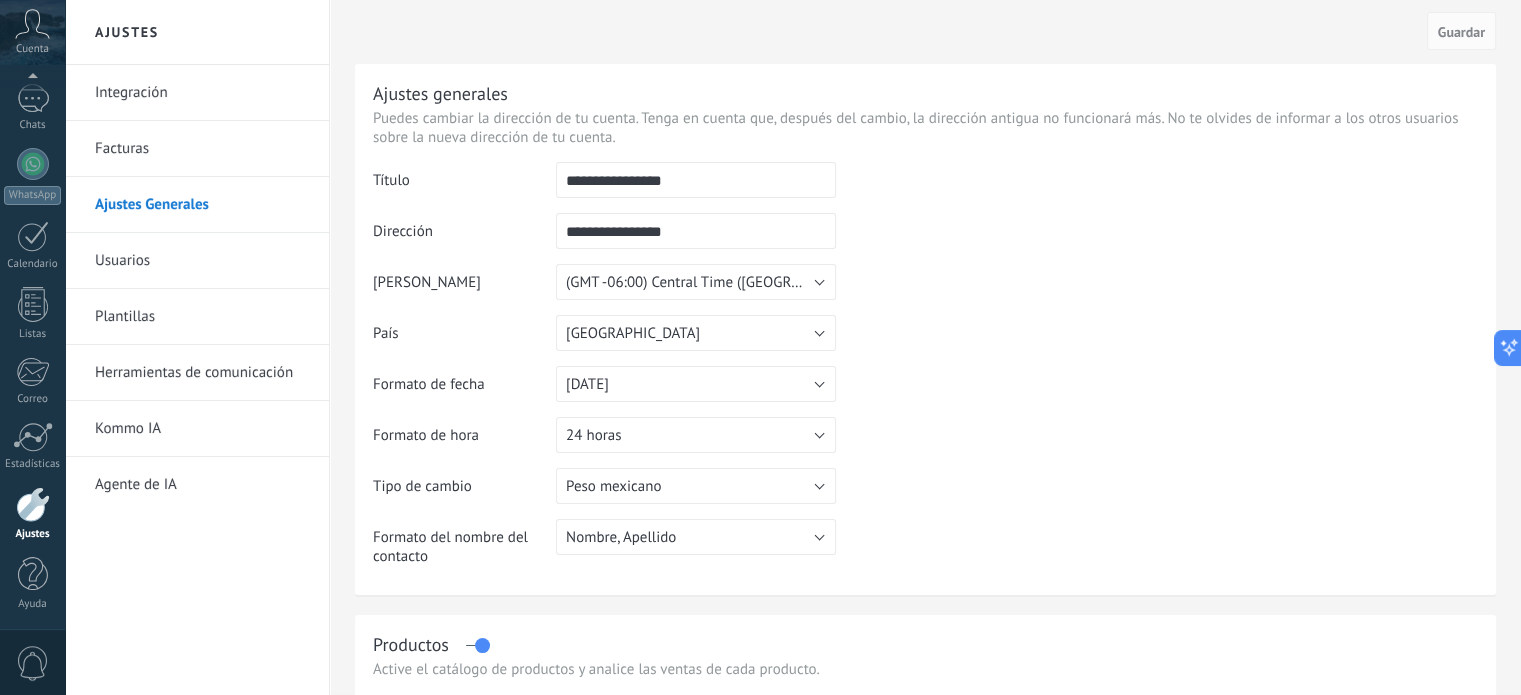 click on "Integración" at bounding box center [202, 93] 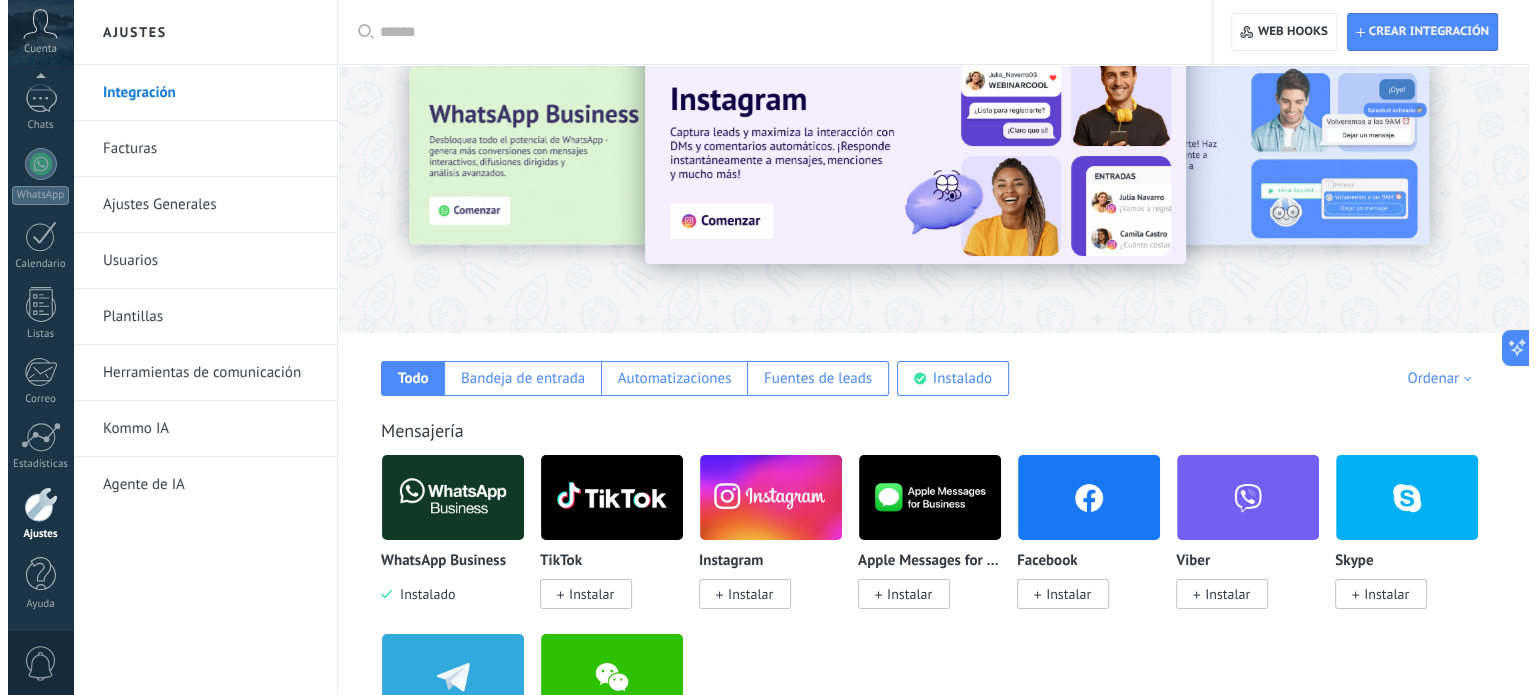 scroll, scrollTop: 0, scrollLeft: 0, axis: both 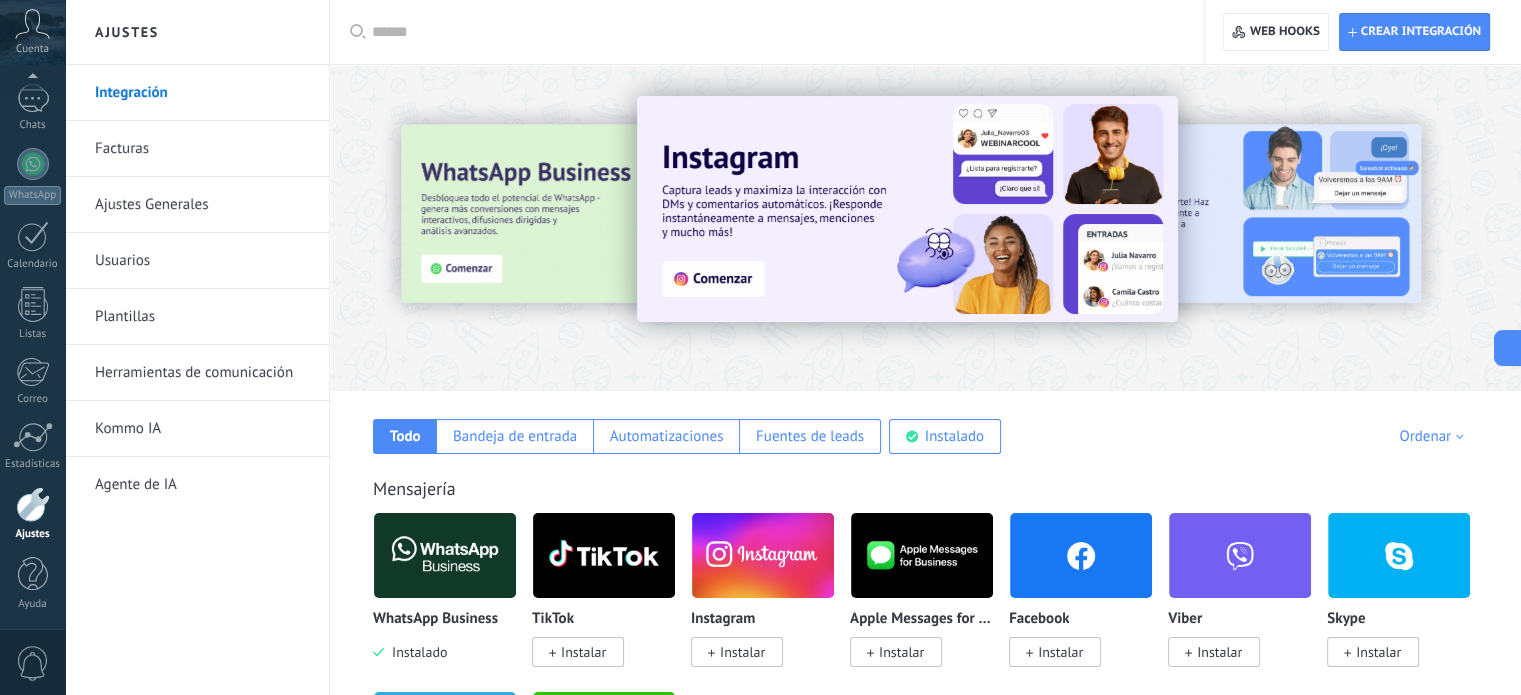 drag, startPoint x: 431, startPoint y: 27, endPoint x: 444, endPoint y: 35, distance: 15.264338 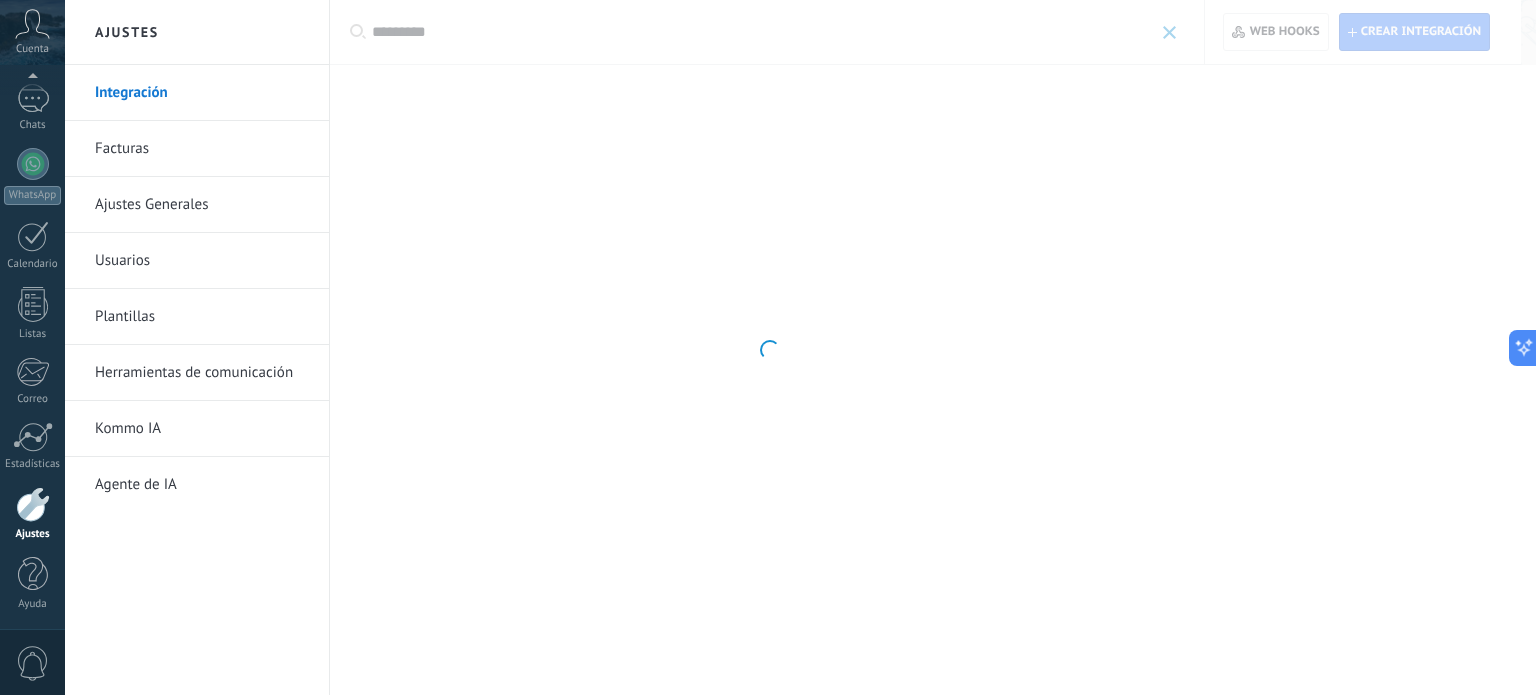 type on "*********" 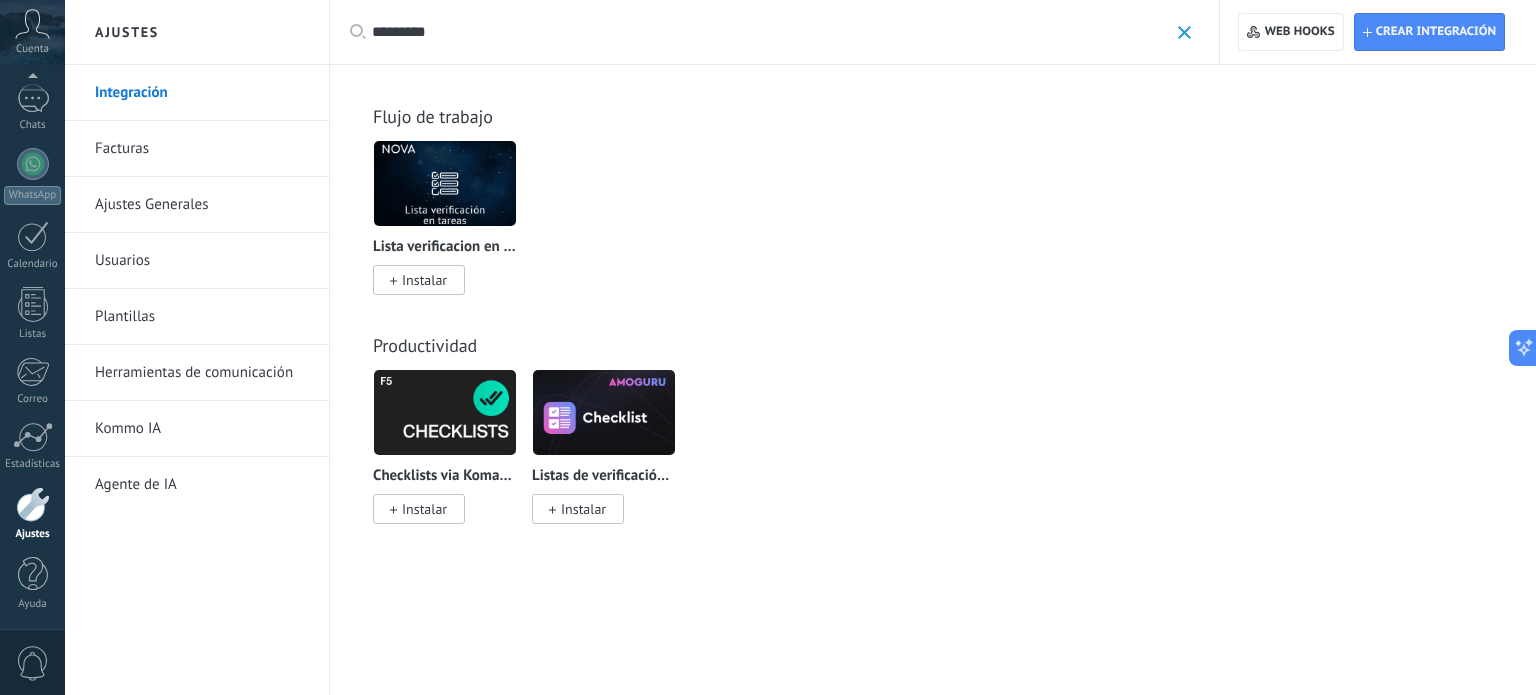 click on "Instalar" at bounding box center [424, 509] 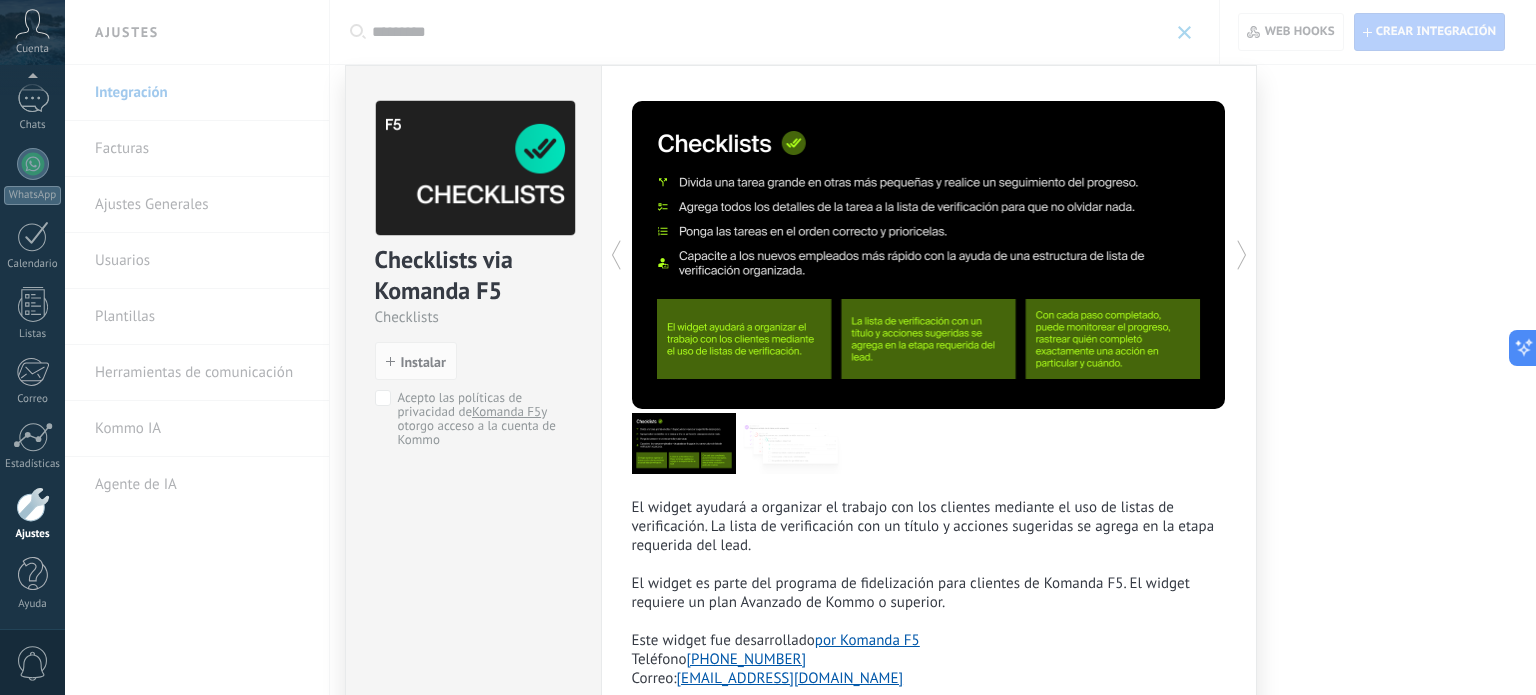 scroll, scrollTop: 127, scrollLeft: 0, axis: vertical 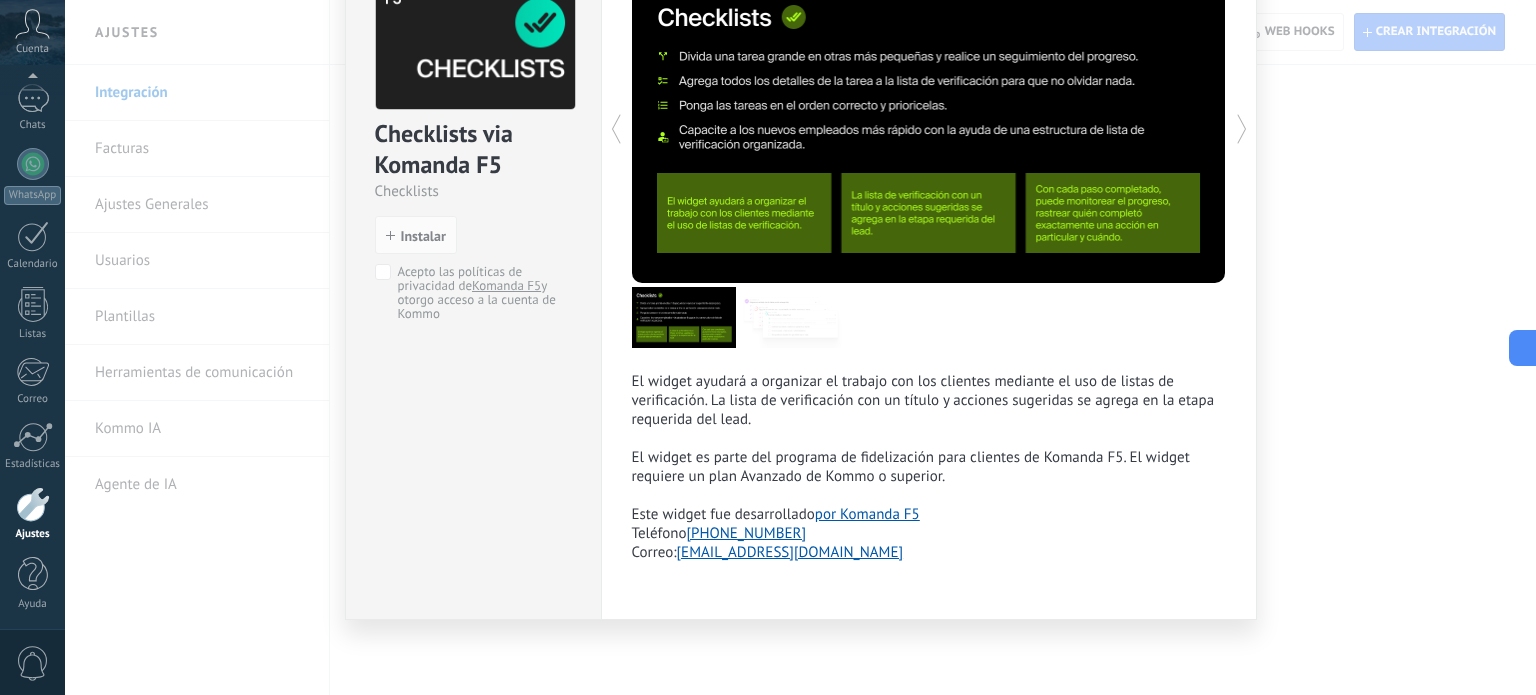 click at bounding box center [780, 129] 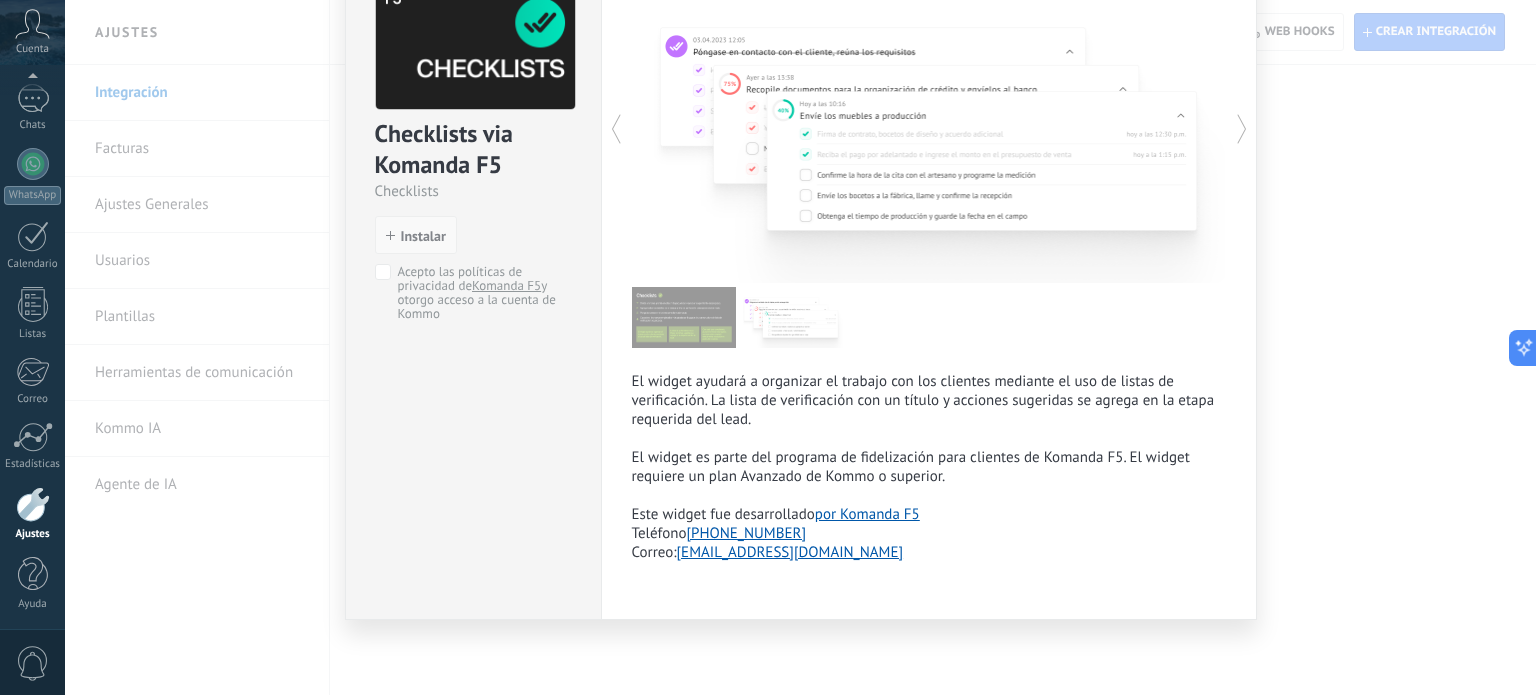 click on "Instalar" at bounding box center [423, 236] 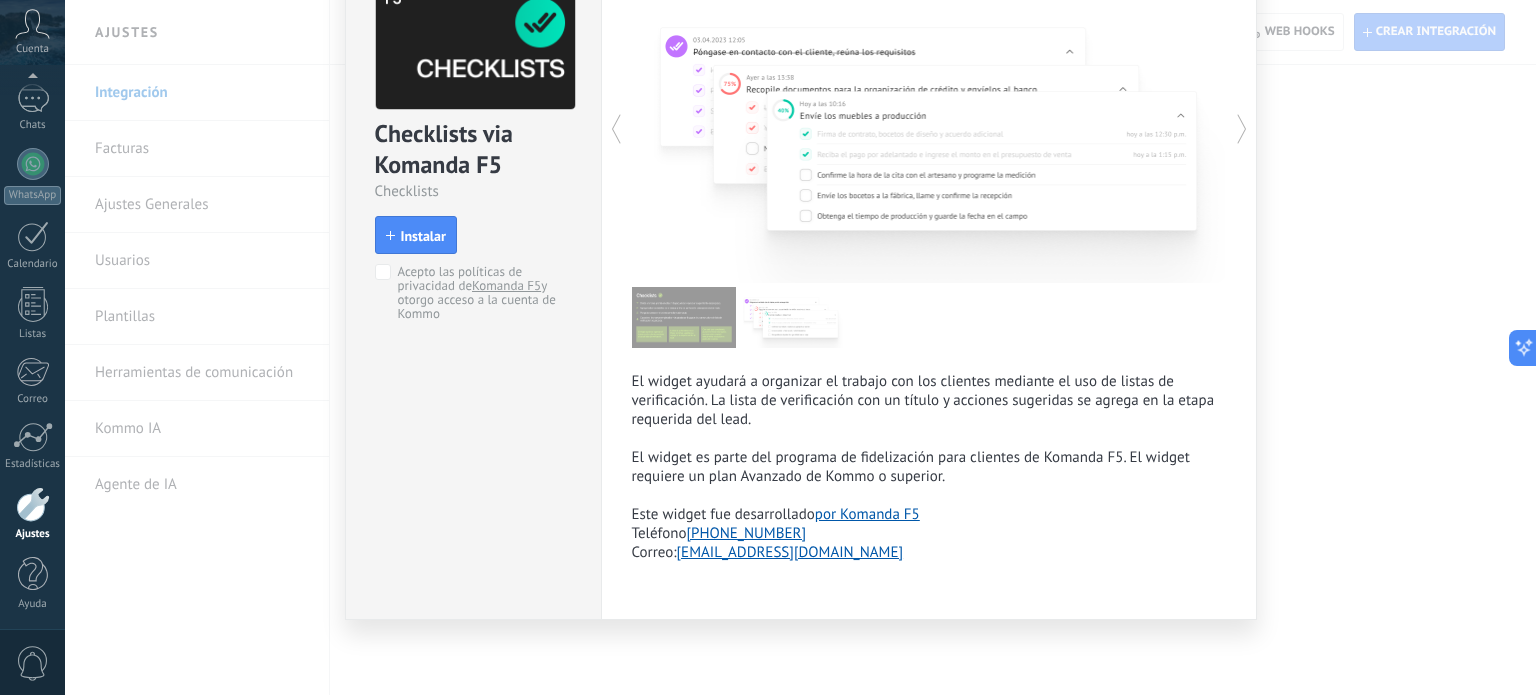 click on "Instalar" at bounding box center [423, 236] 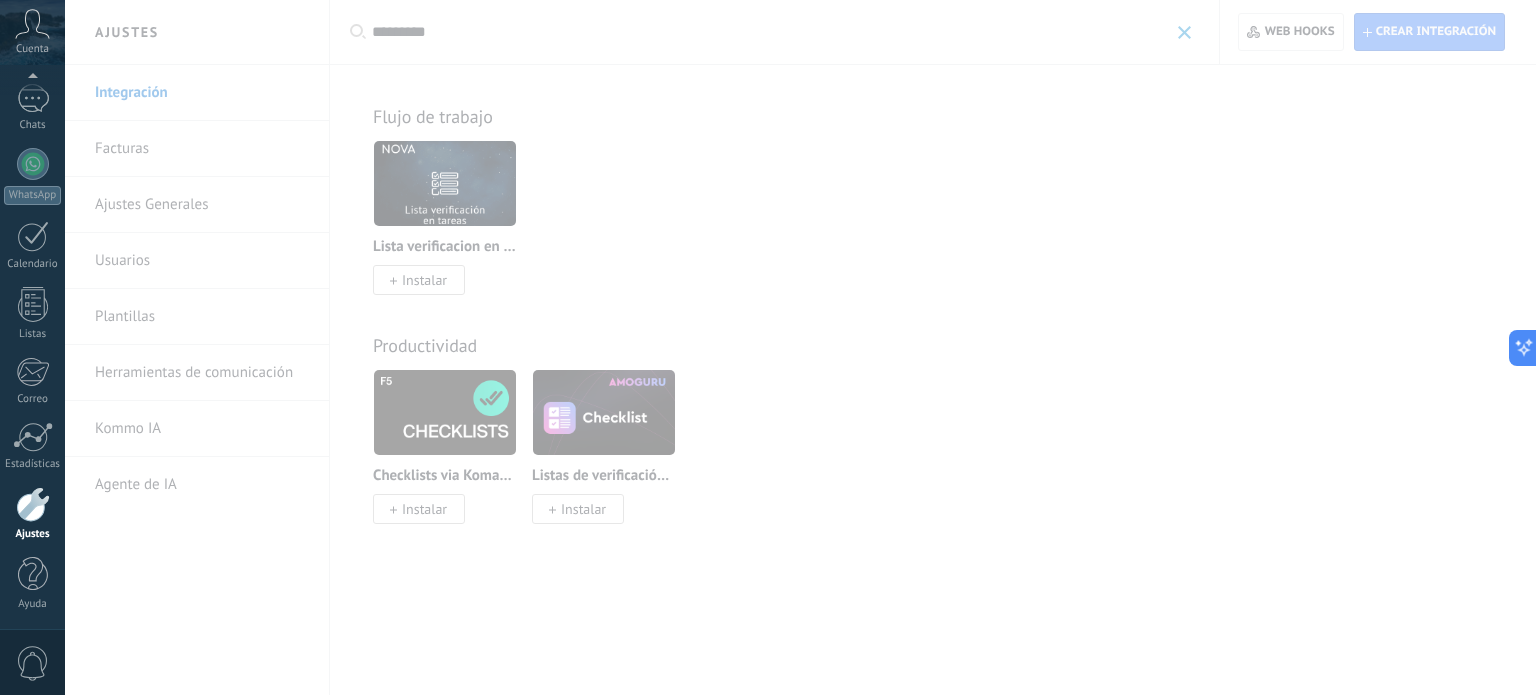 scroll, scrollTop: 0, scrollLeft: 0, axis: both 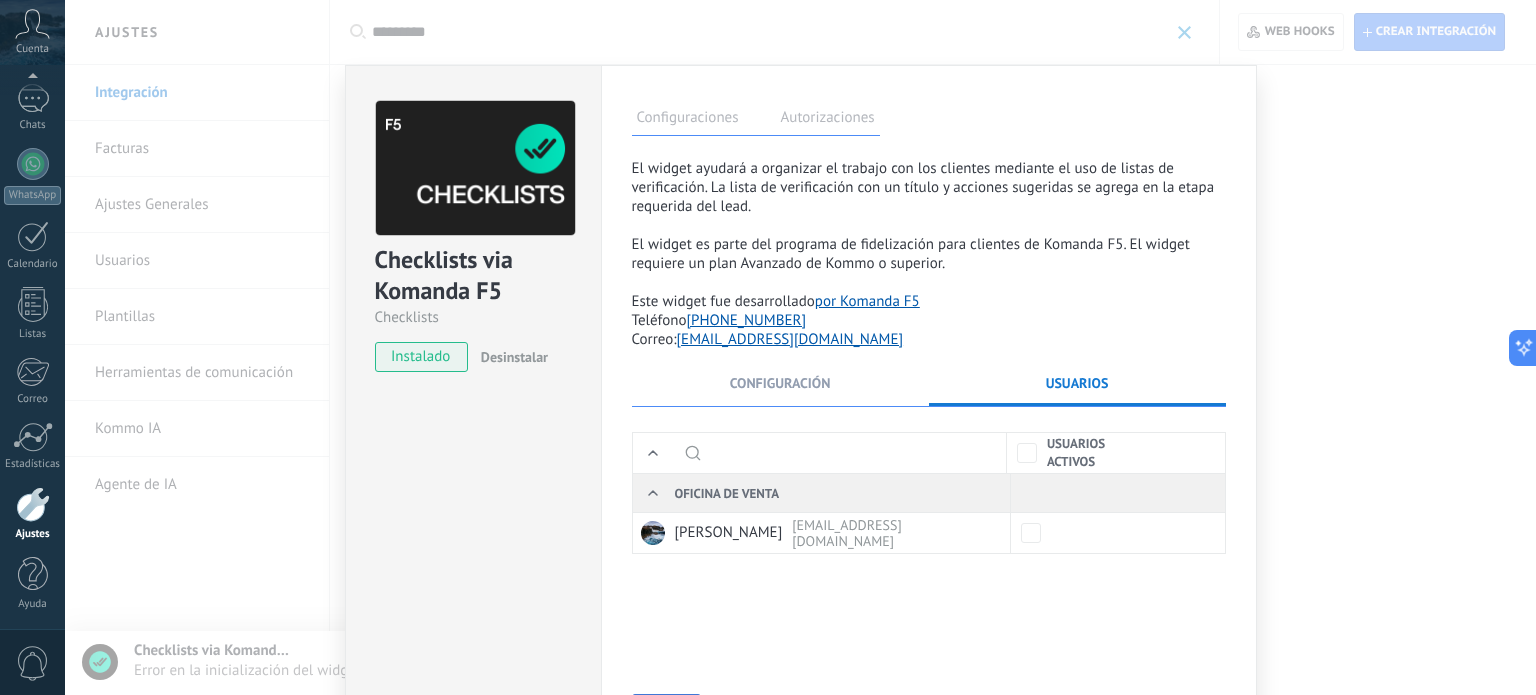 click on "[PERSON_NAME]" at bounding box center (729, 533) 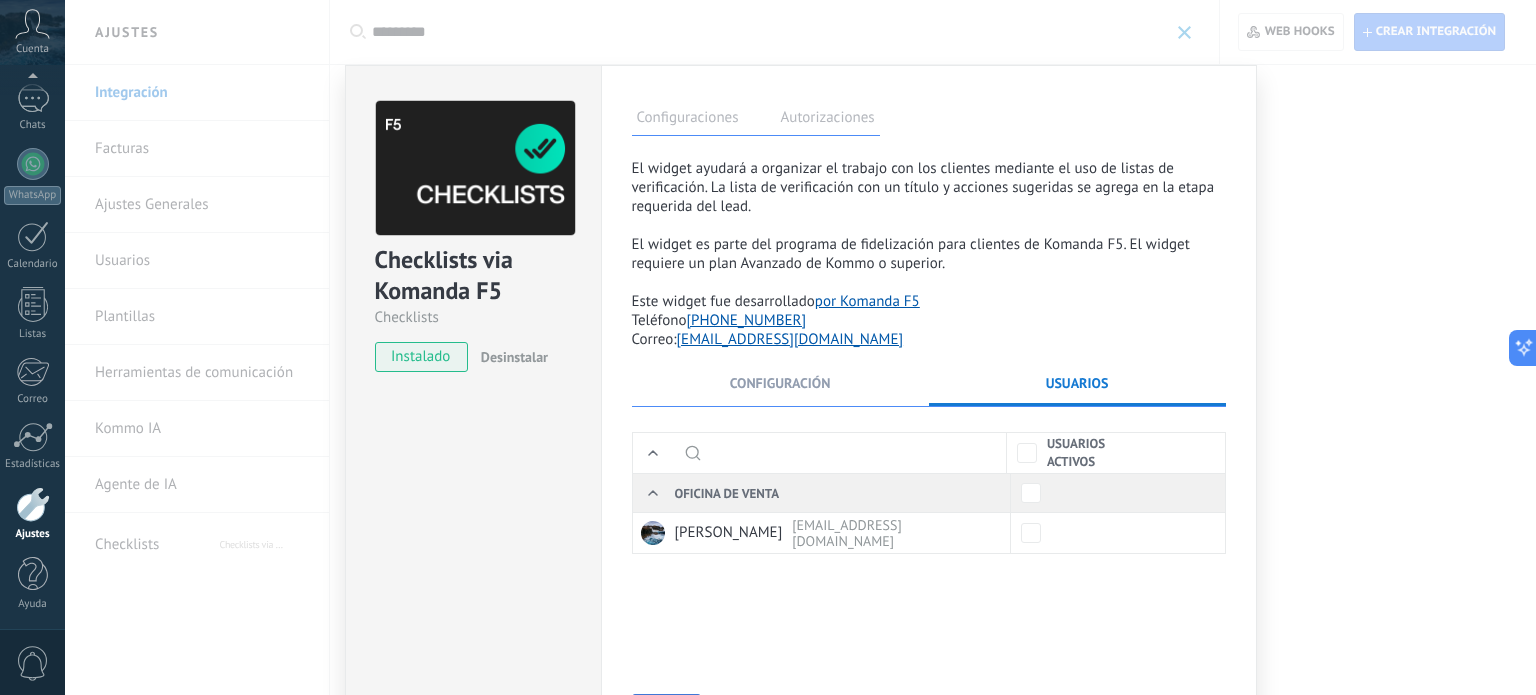 scroll, scrollTop: 200, scrollLeft: 0, axis: vertical 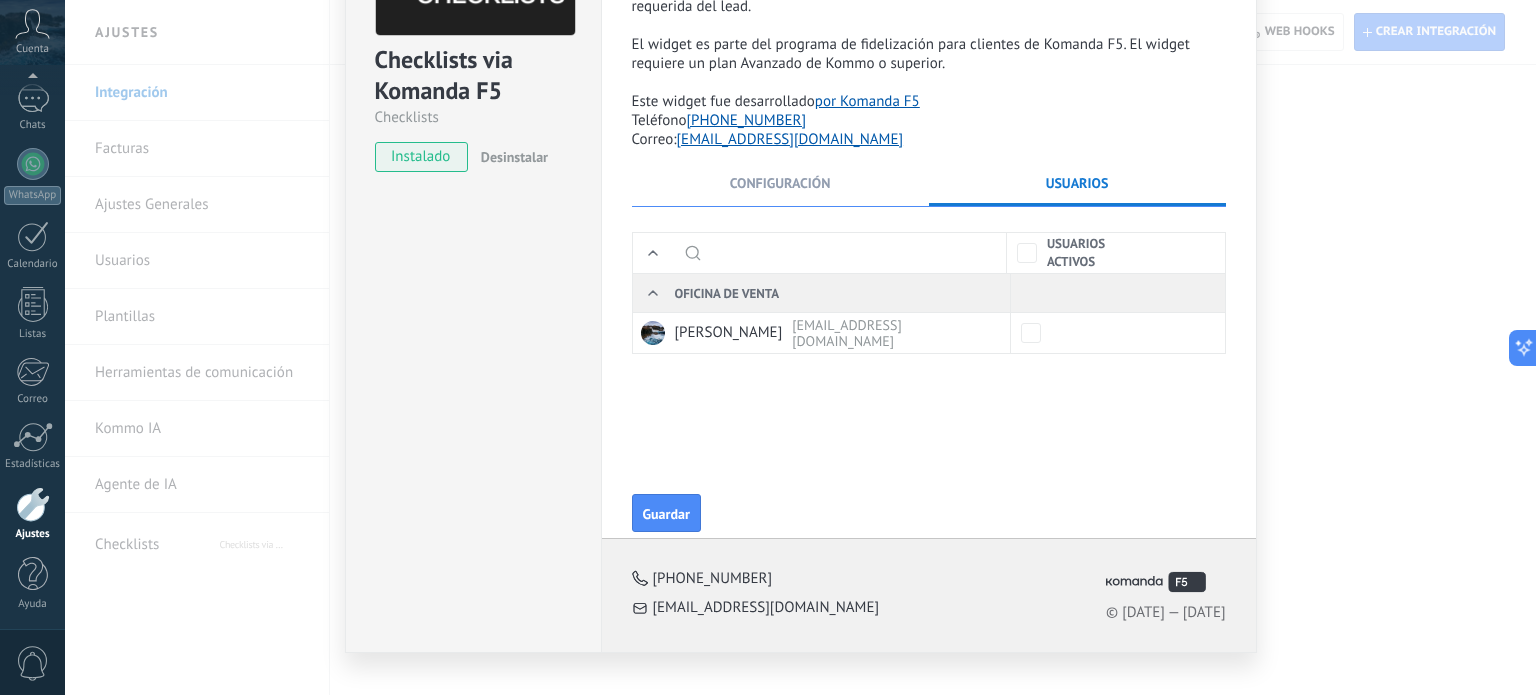 click on "Guardar" at bounding box center (666, 514) 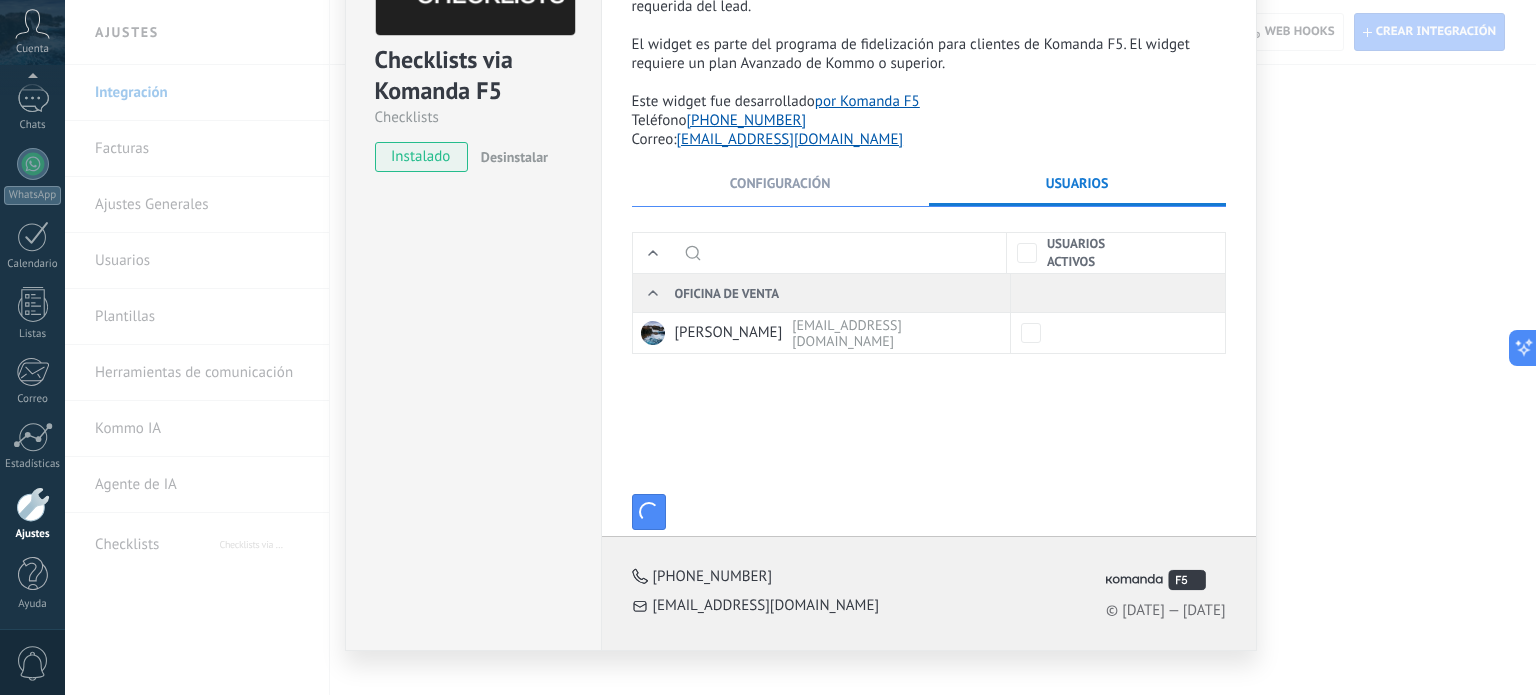 scroll, scrollTop: 0, scrollLeft: 0, axis: both 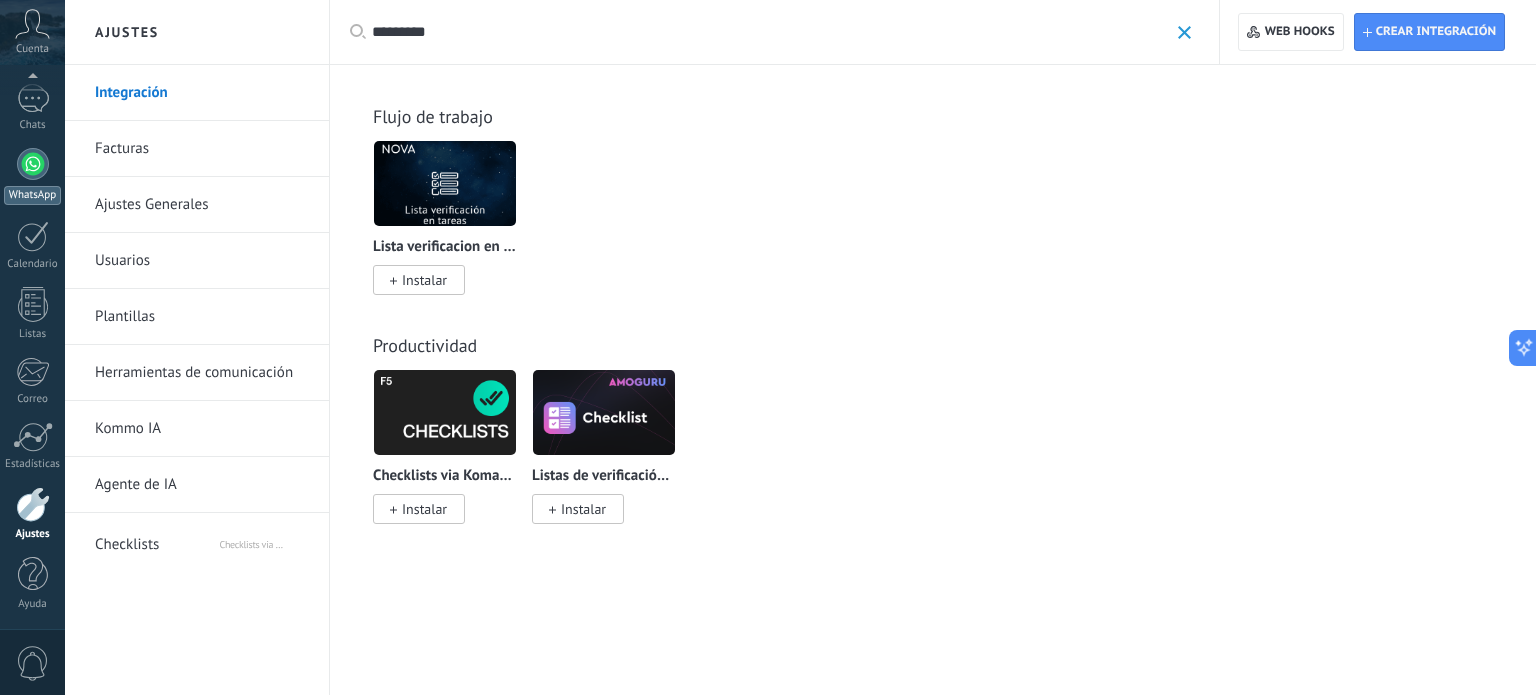 click at bounding box center (33, 164) 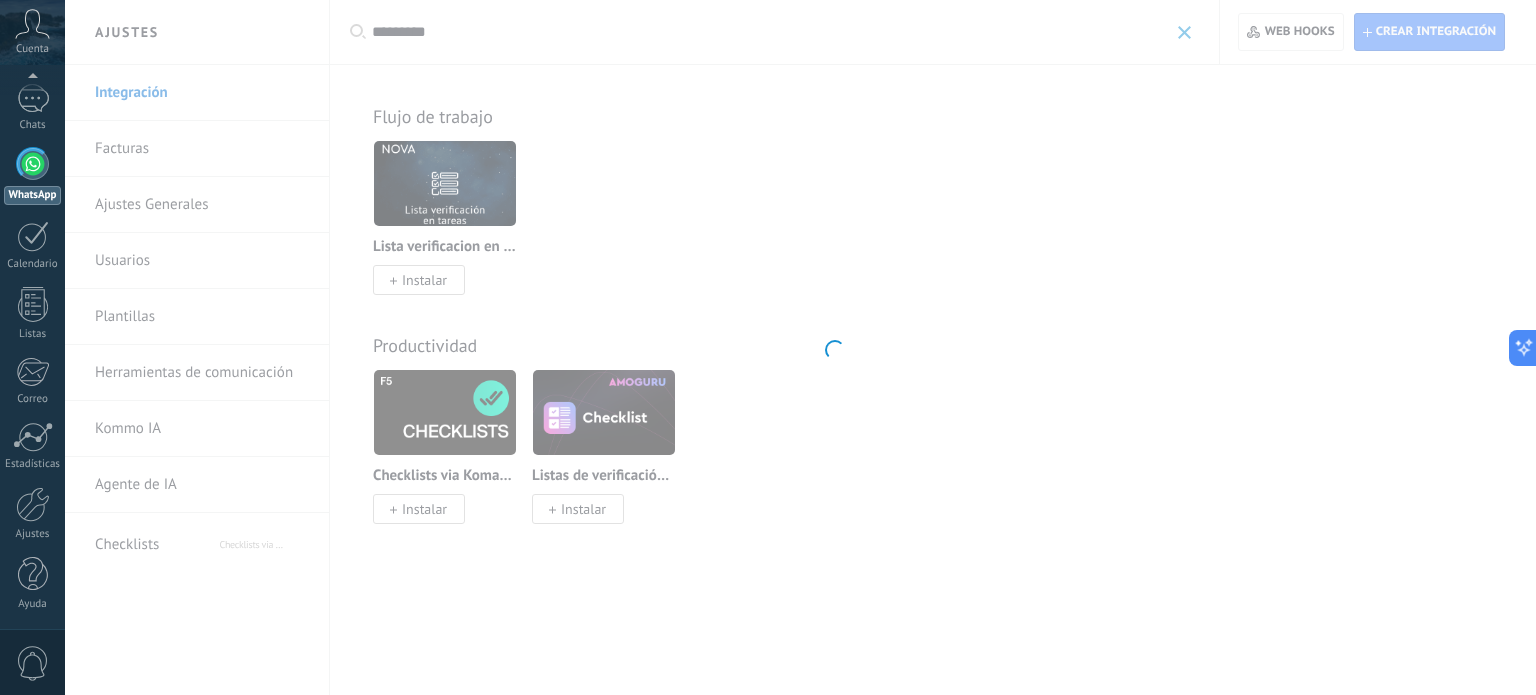 scroll, scrollTop: 0, scrollLeft: 0, axis: both 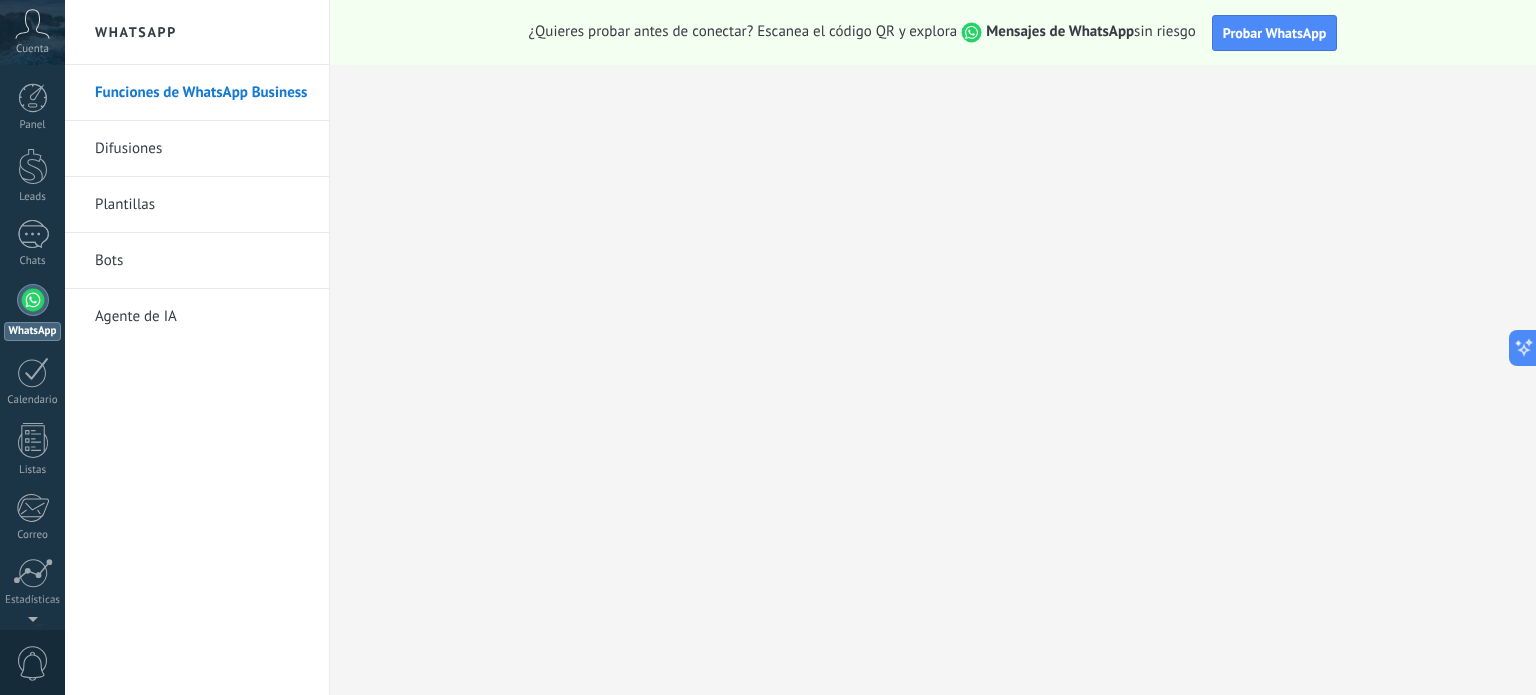 click on "Bots" at bounding box center (202, 261) 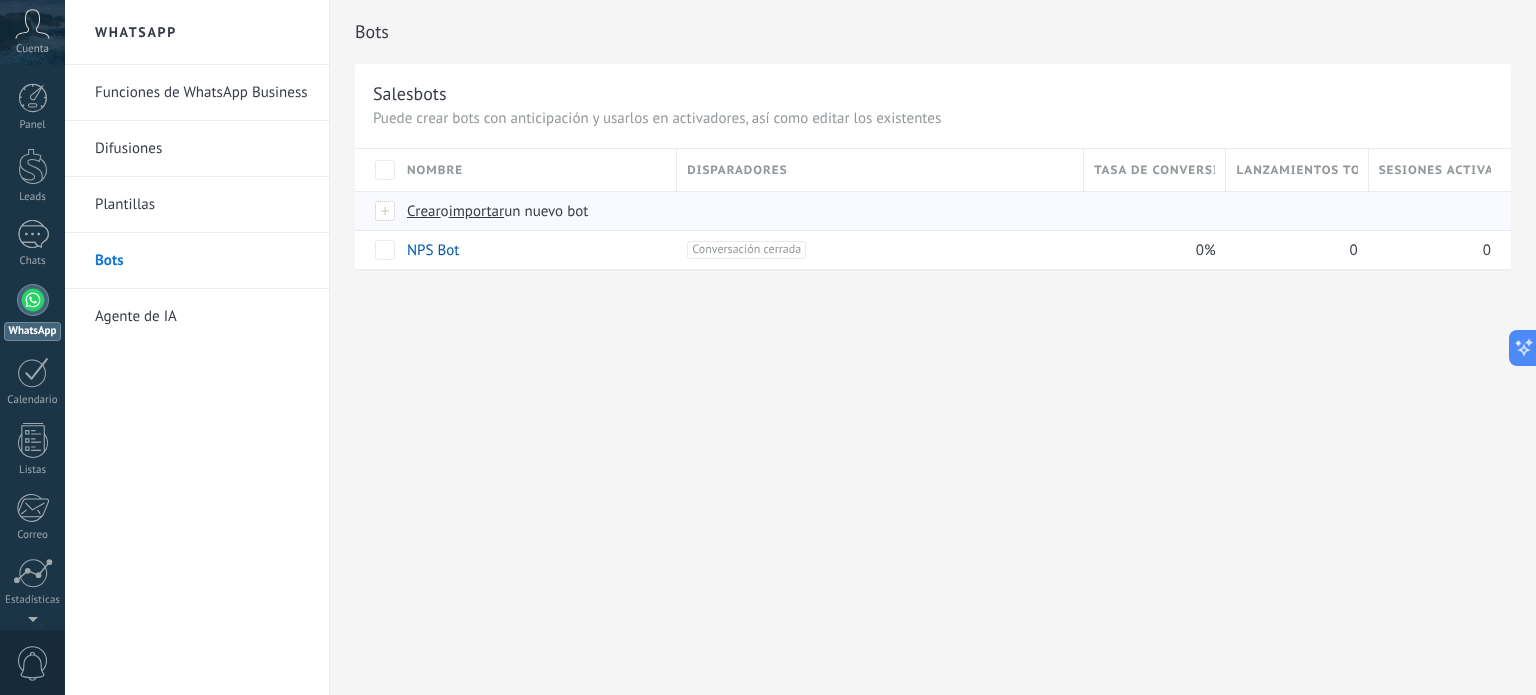 click on "Crear" at bounding box center (424, 211) 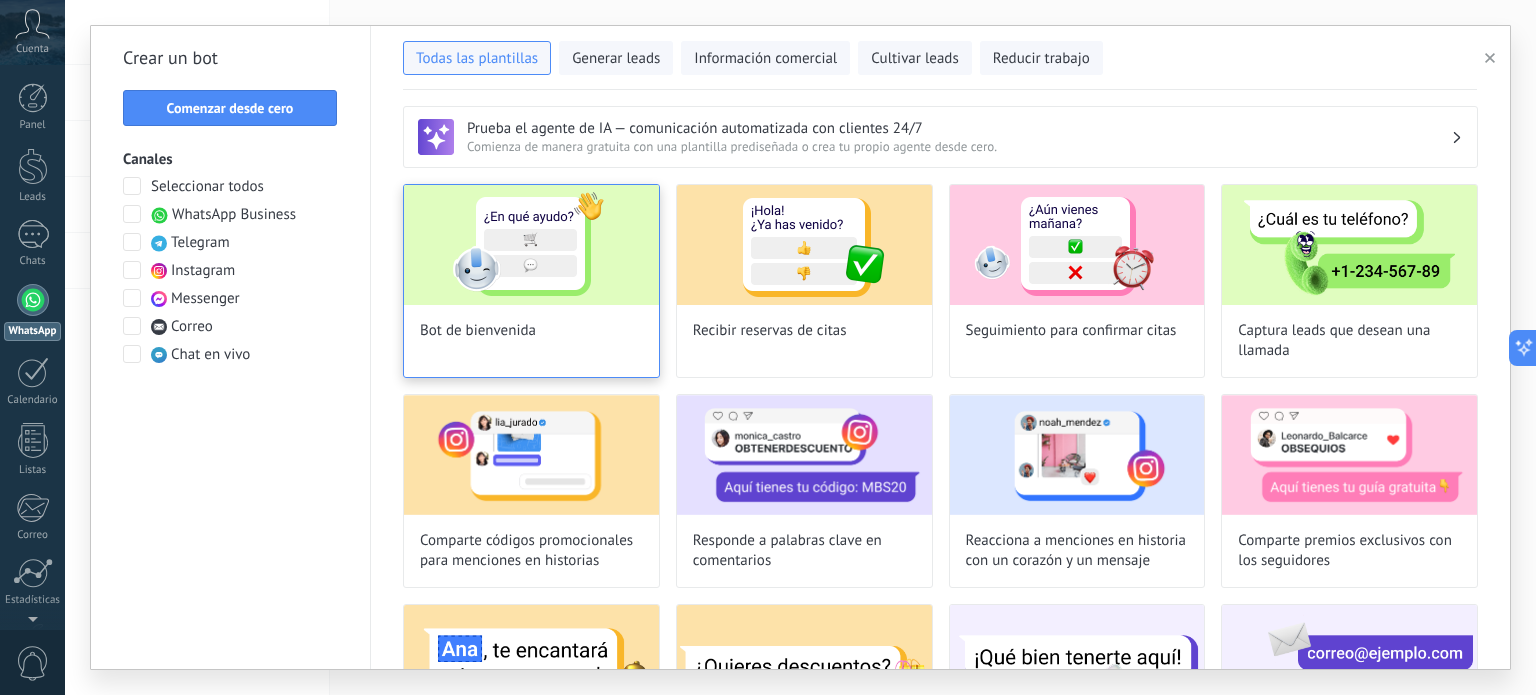 click on "Bot de bienvenida" at bounding box center [531, 281] 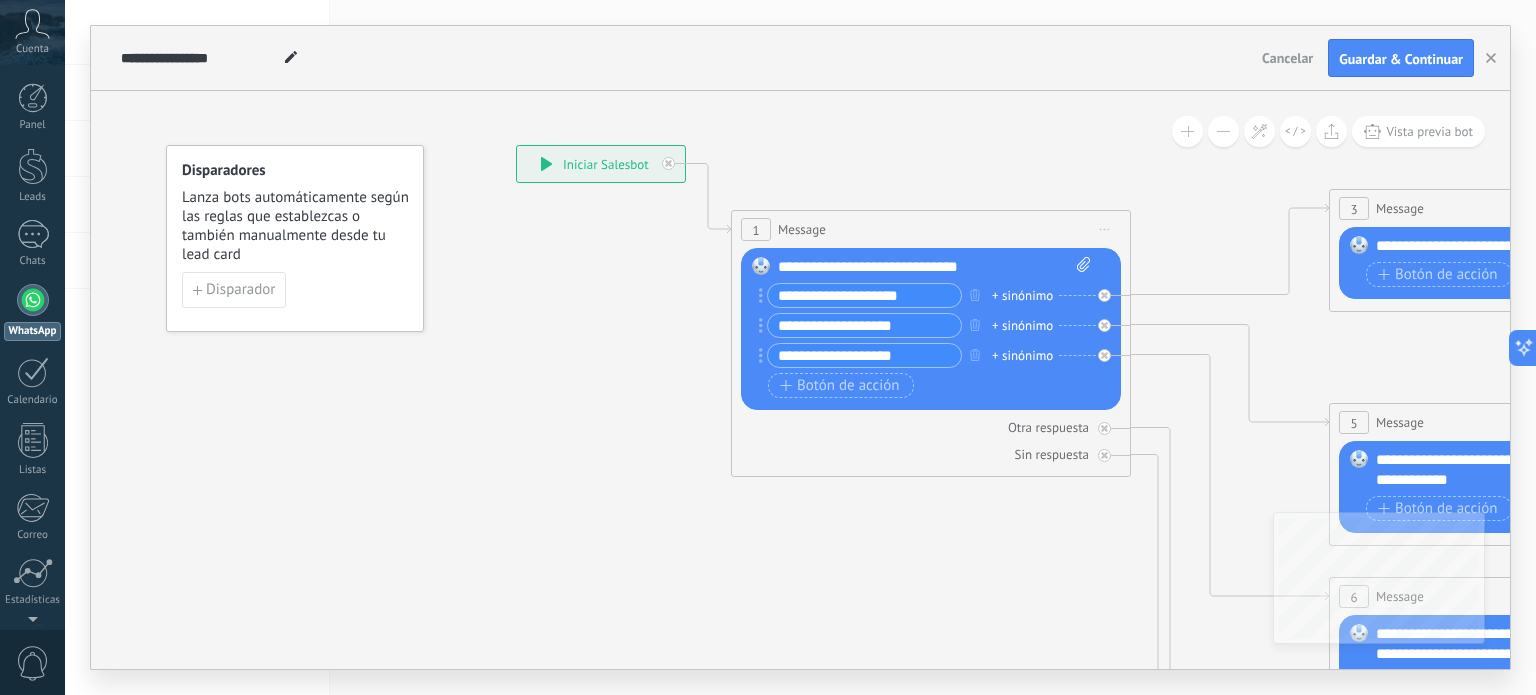 click on "Cancelar" at bounding box center [1287, 58] 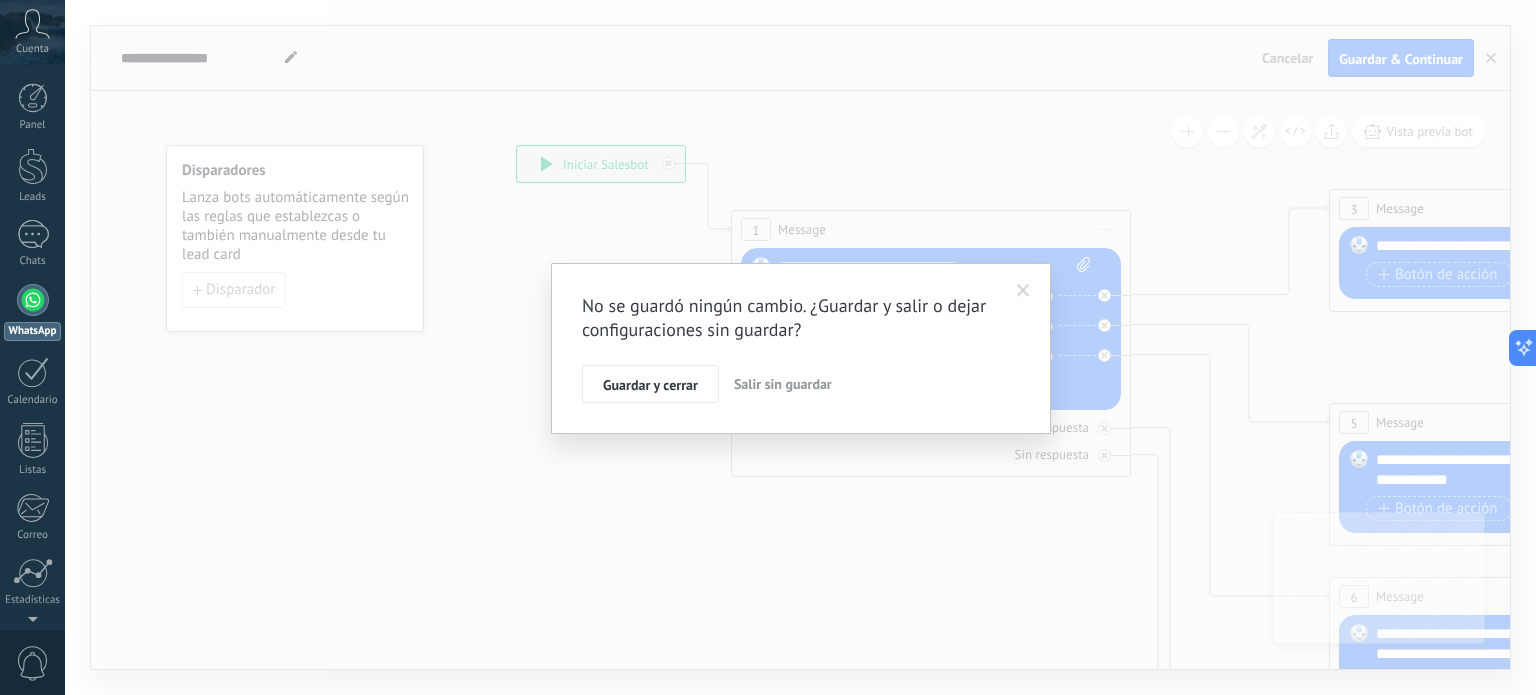 click on "Salir sin guardar" at bounding box center (783, 384) 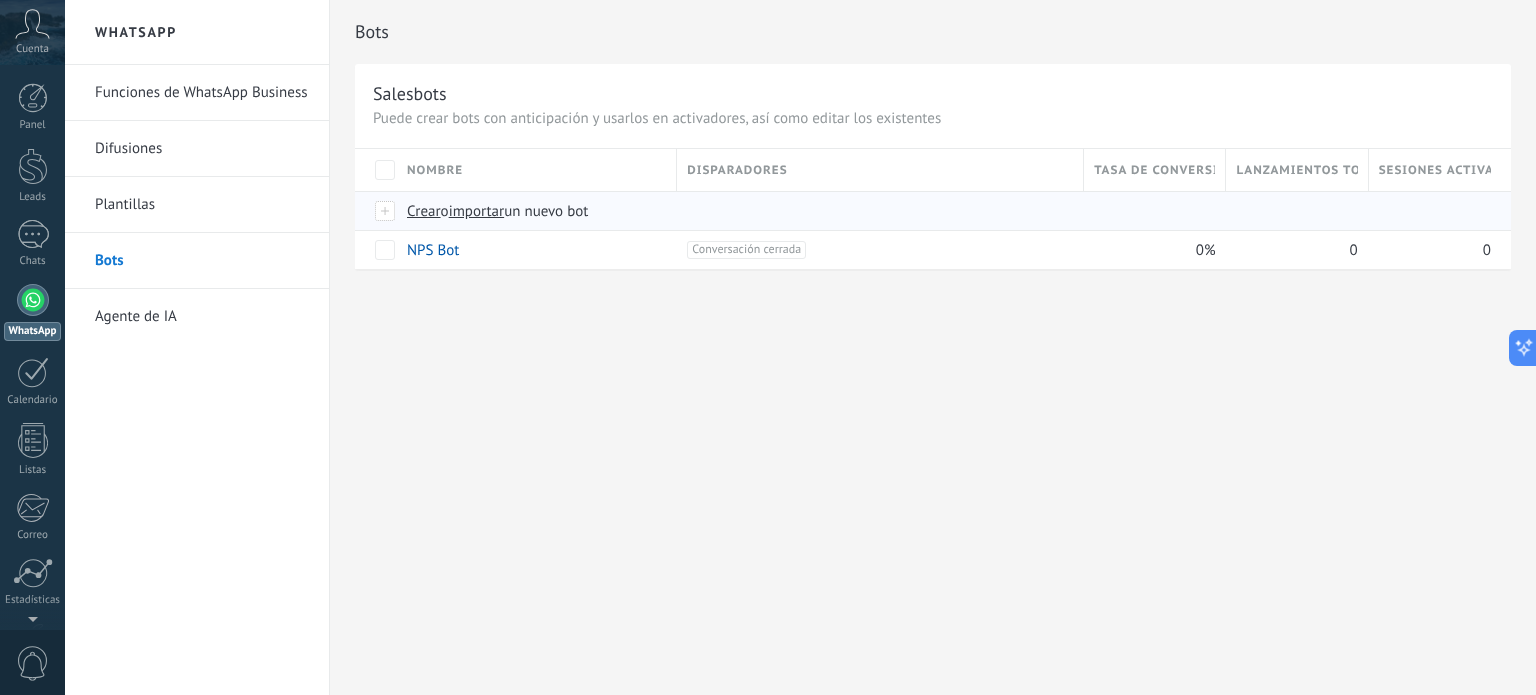 click on "Crear  o  importar  un nuevo bot" at bounding box center [752, 211] 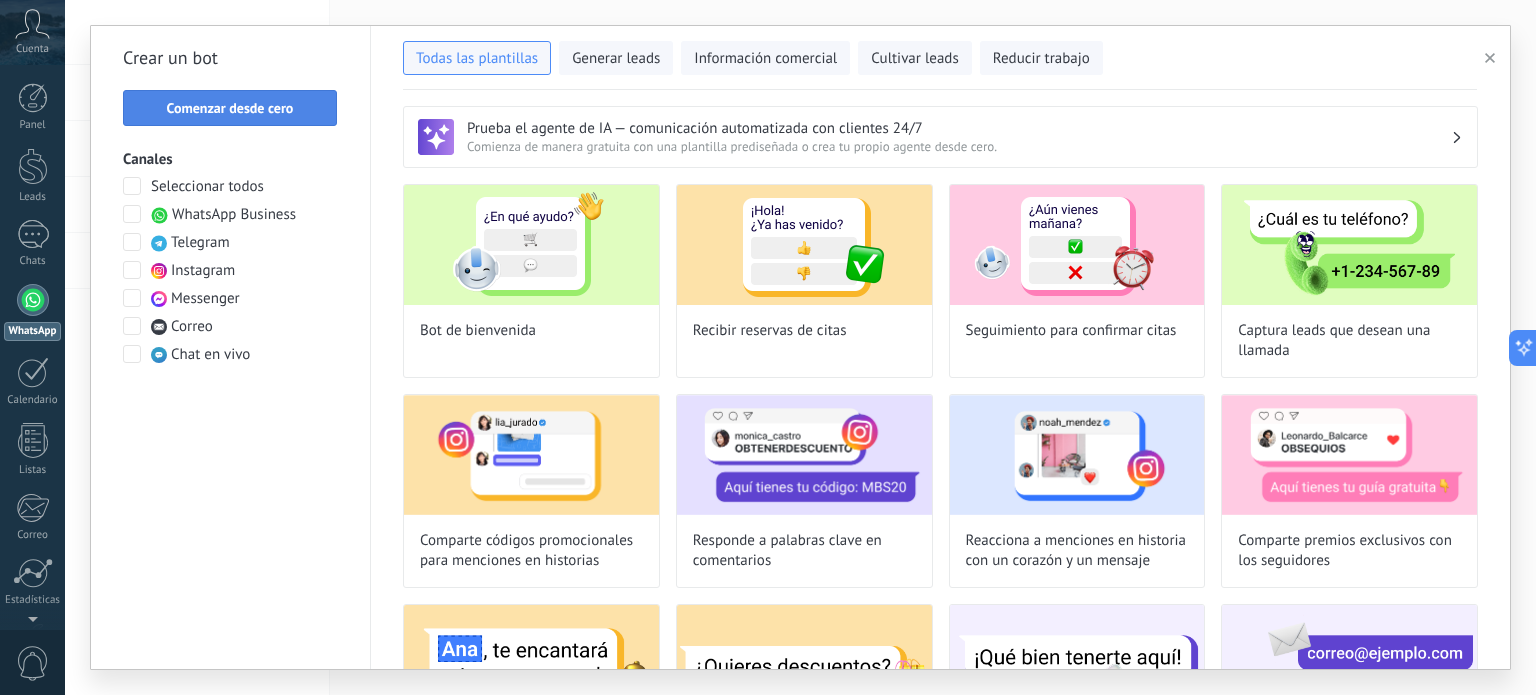 click on "Comenzar desde cero" at bounding box center [230, 108] 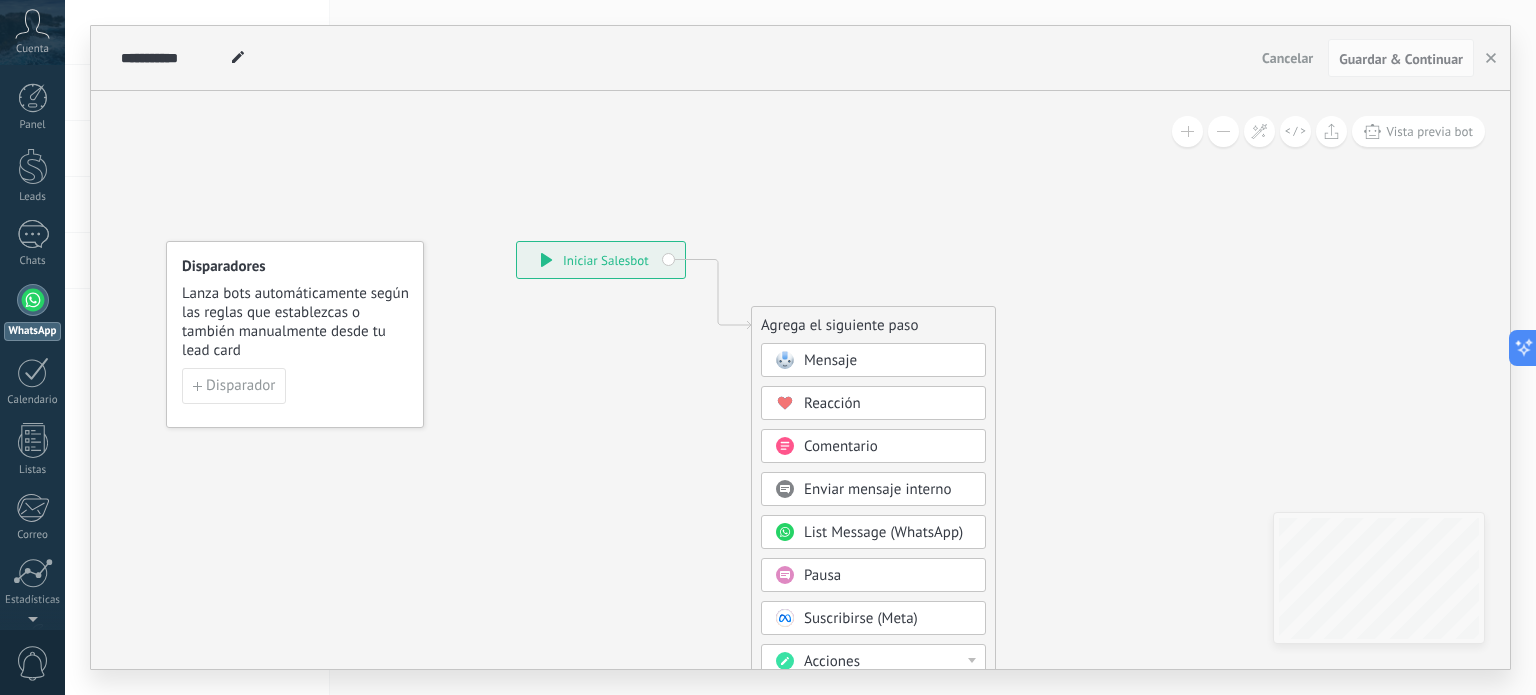 click on "Mensaje" at bounding box center [830, 360] 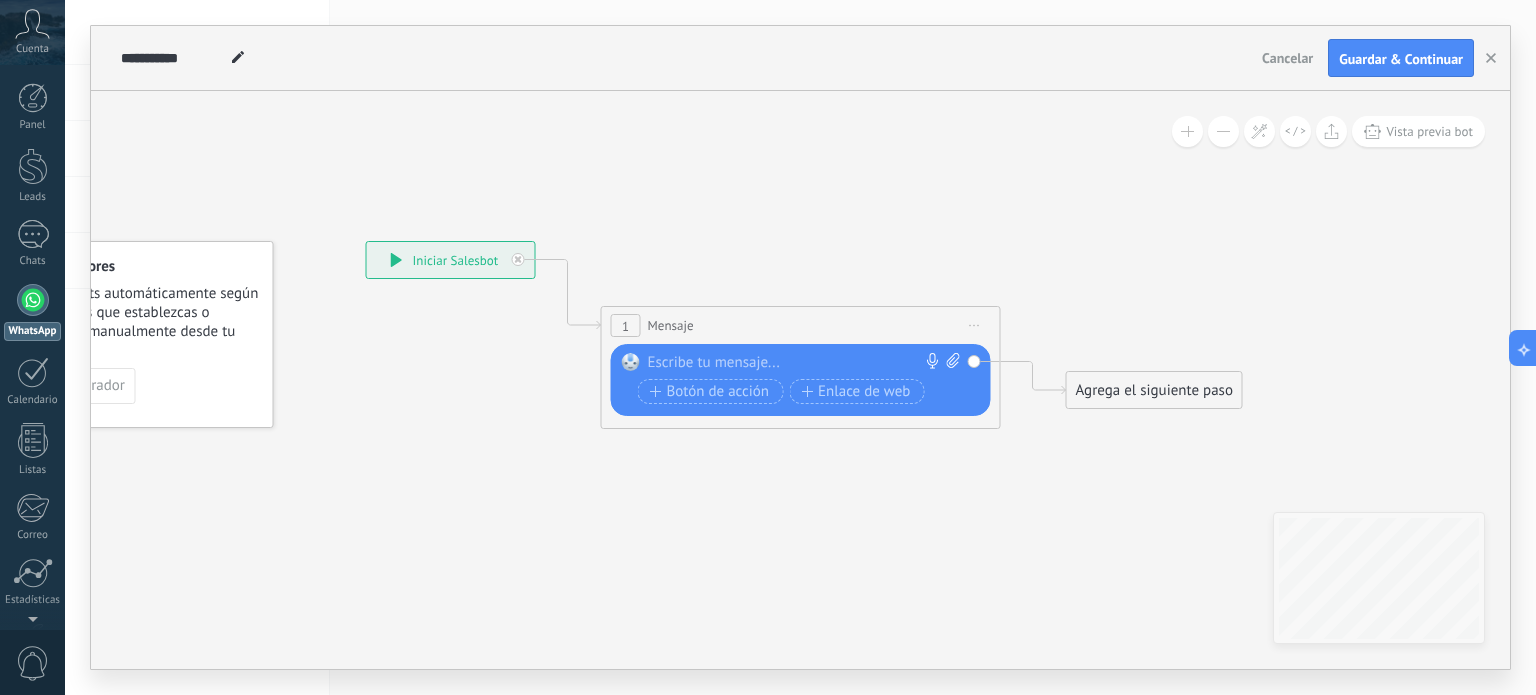click at bounding box center (796, 363) 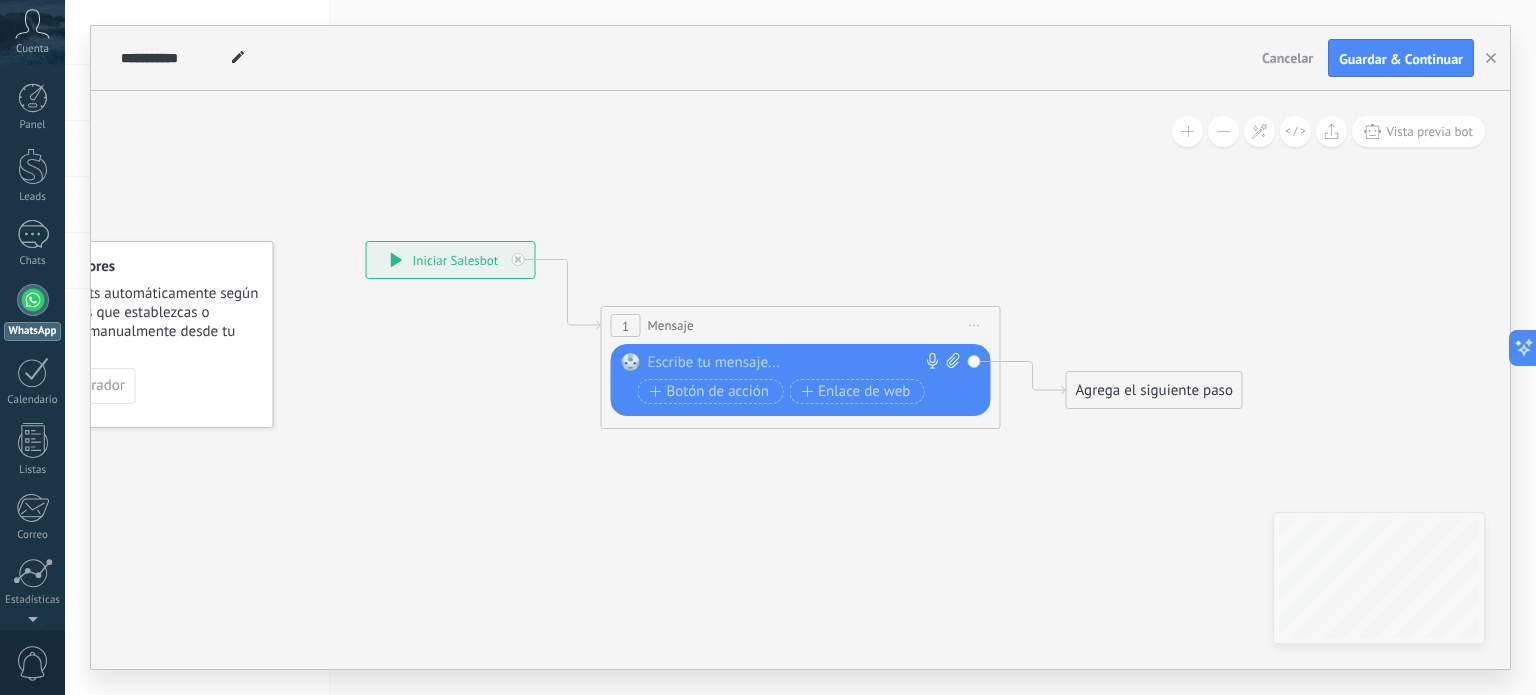 paste 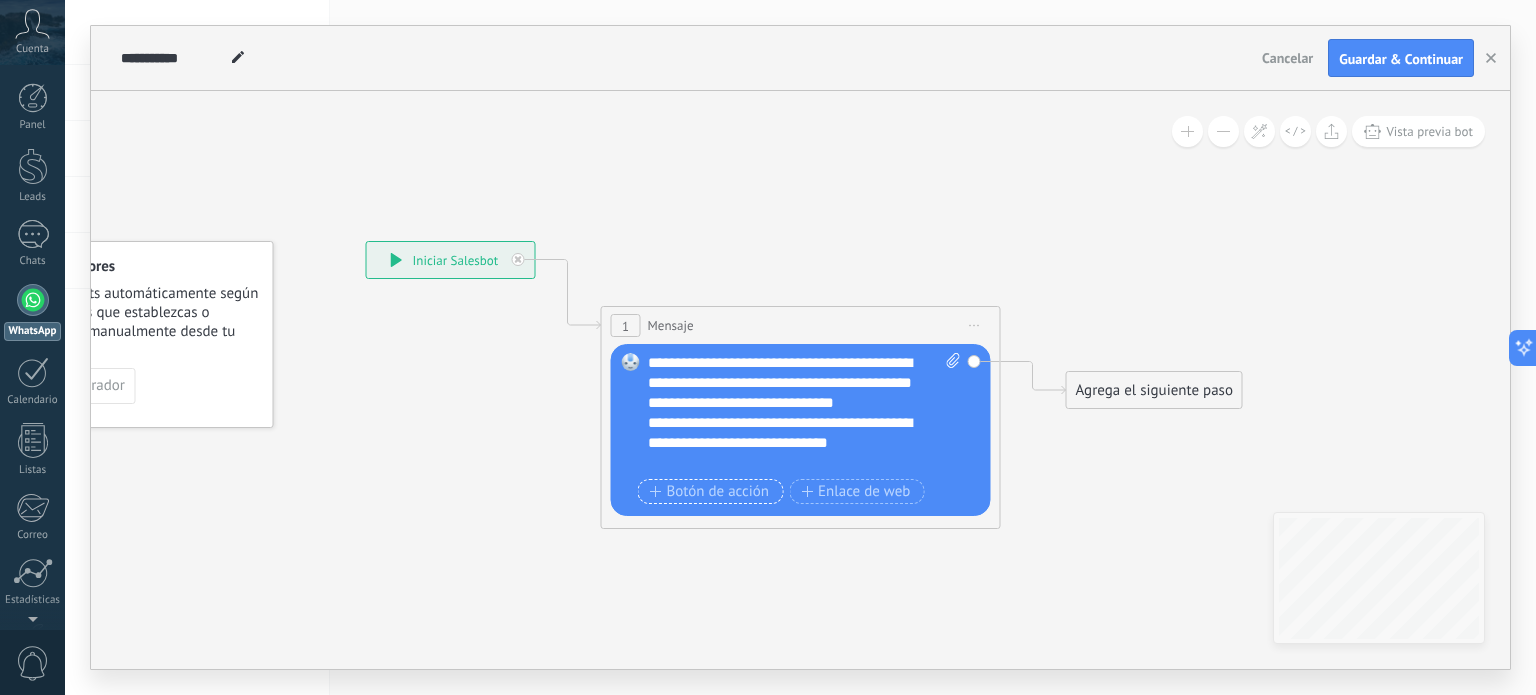 click on "Botón de acción" at bounding box center (710, 492) 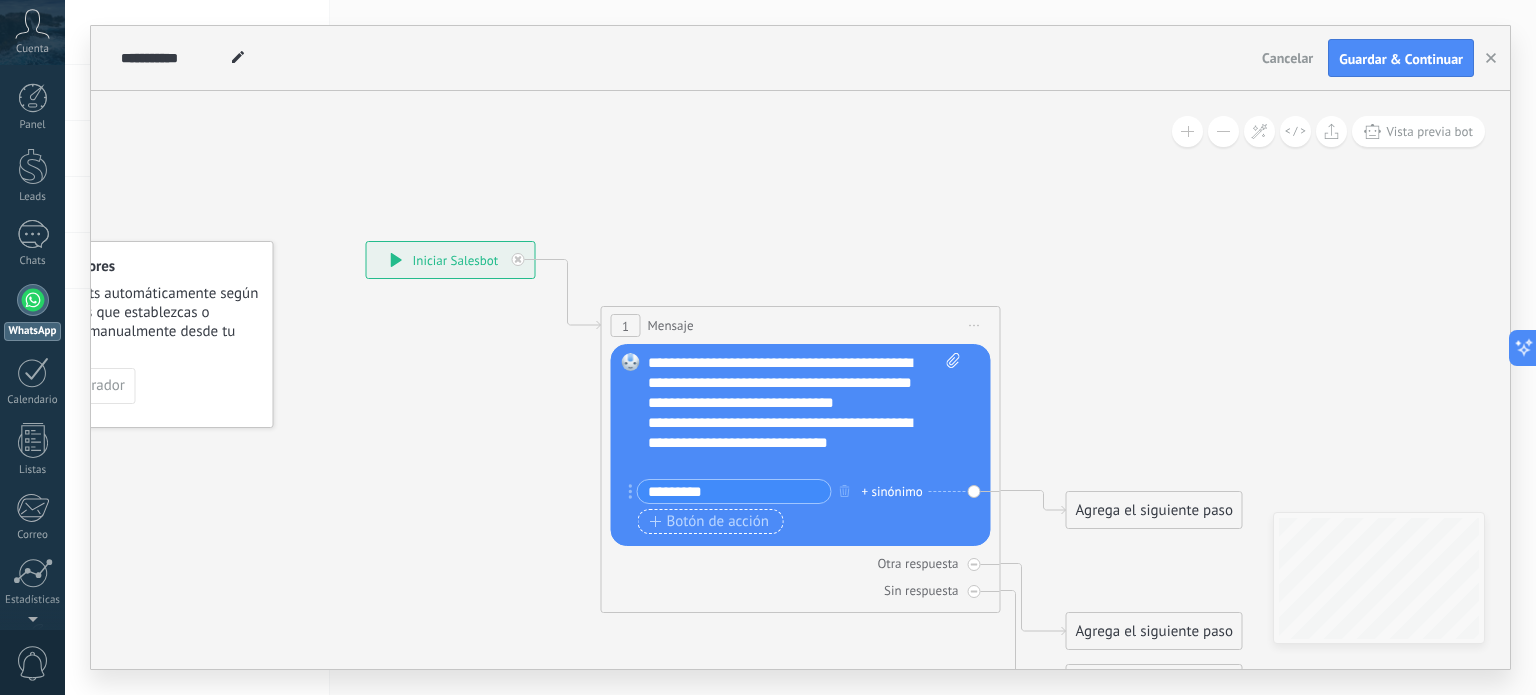 type on "*********" 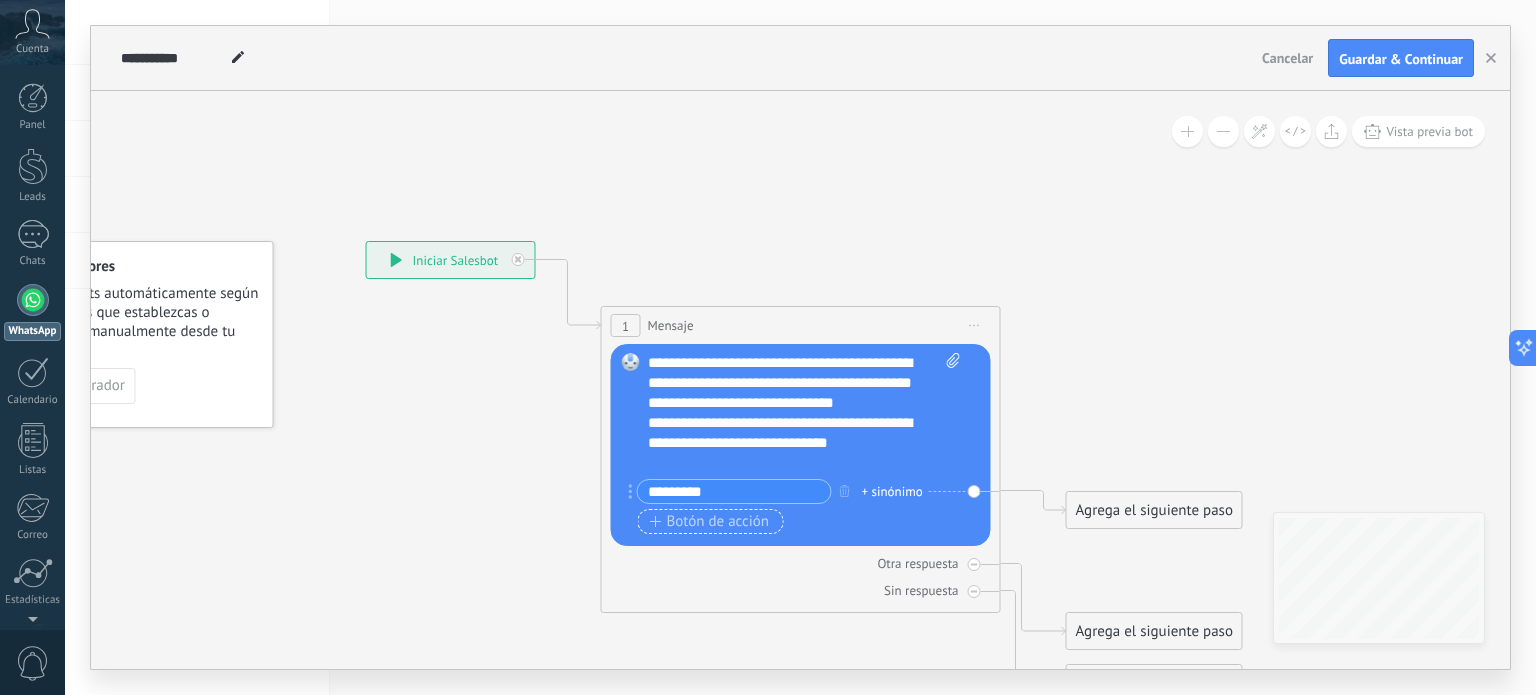 click on "Botón de acción" at bounding box center [710, 522] 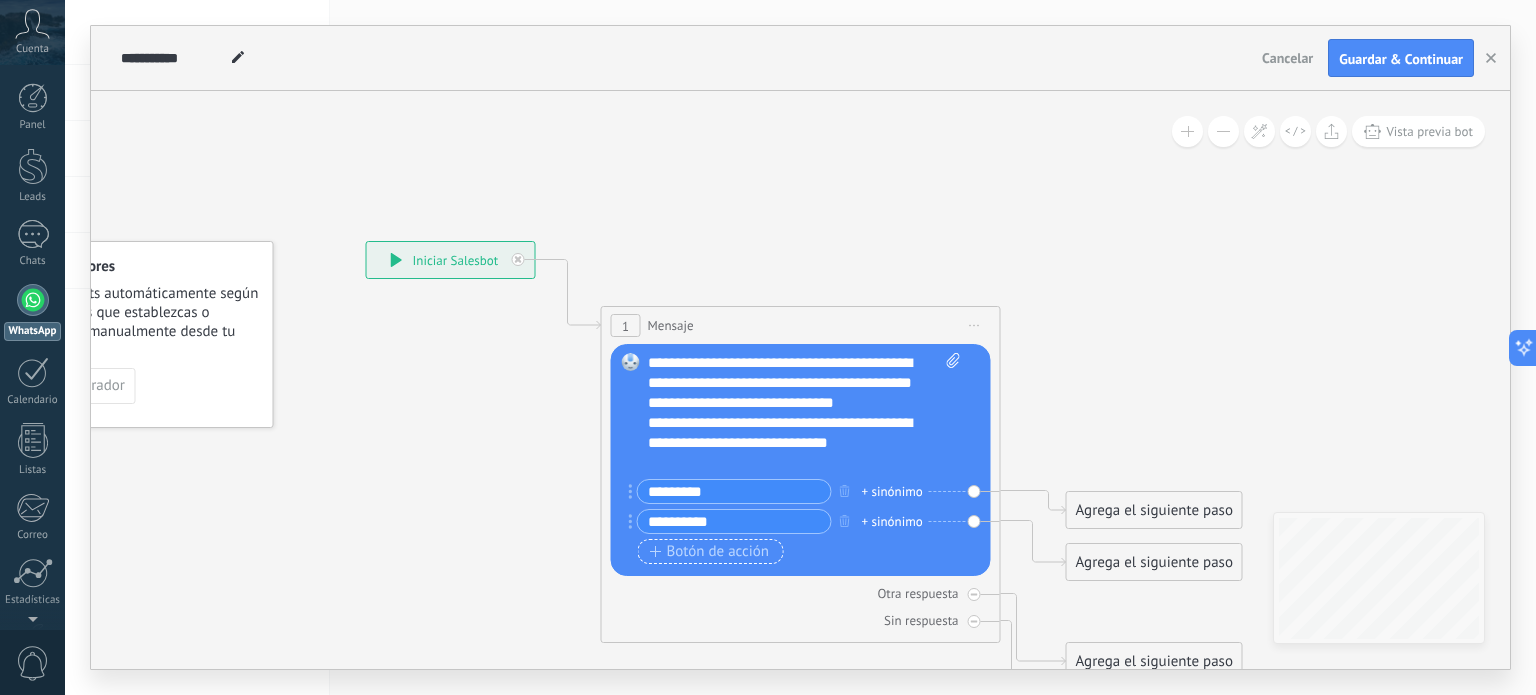 type on "**********" 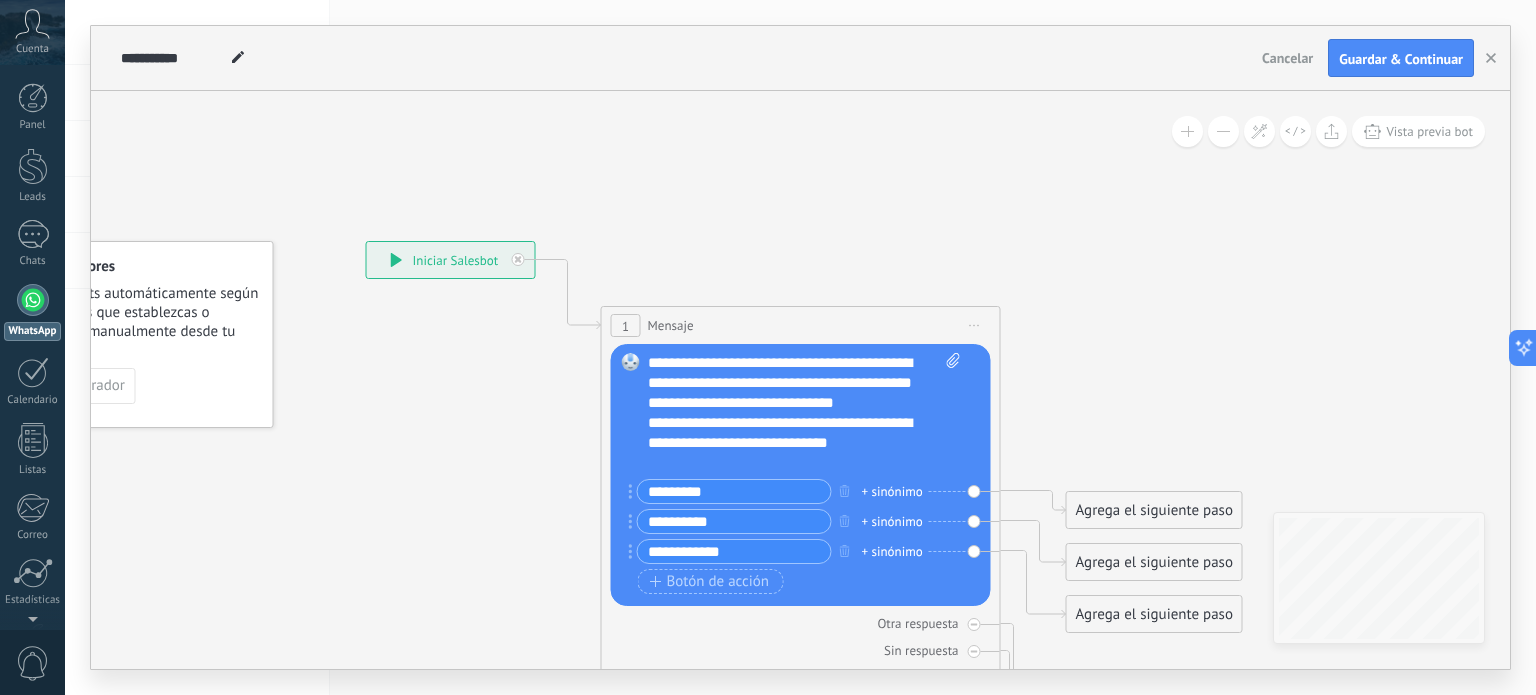 type on "**********" 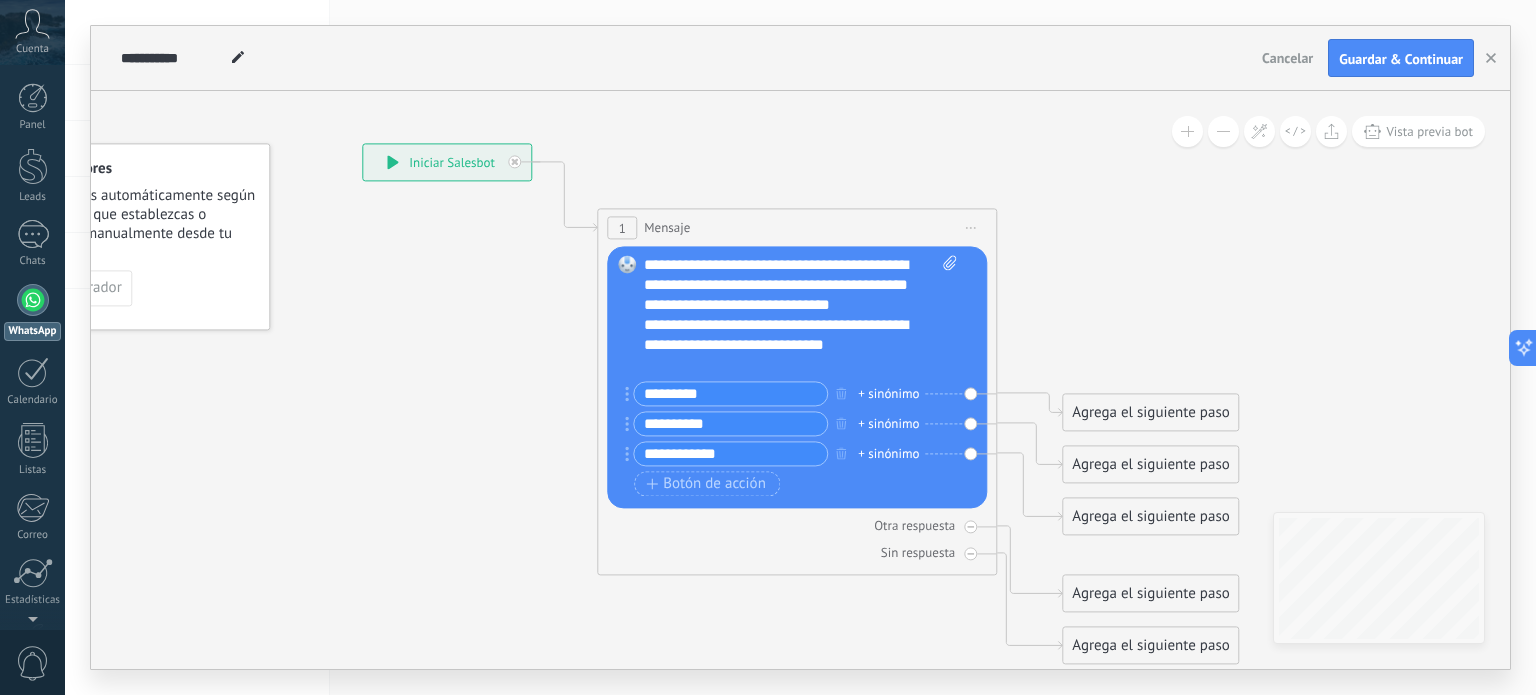 click 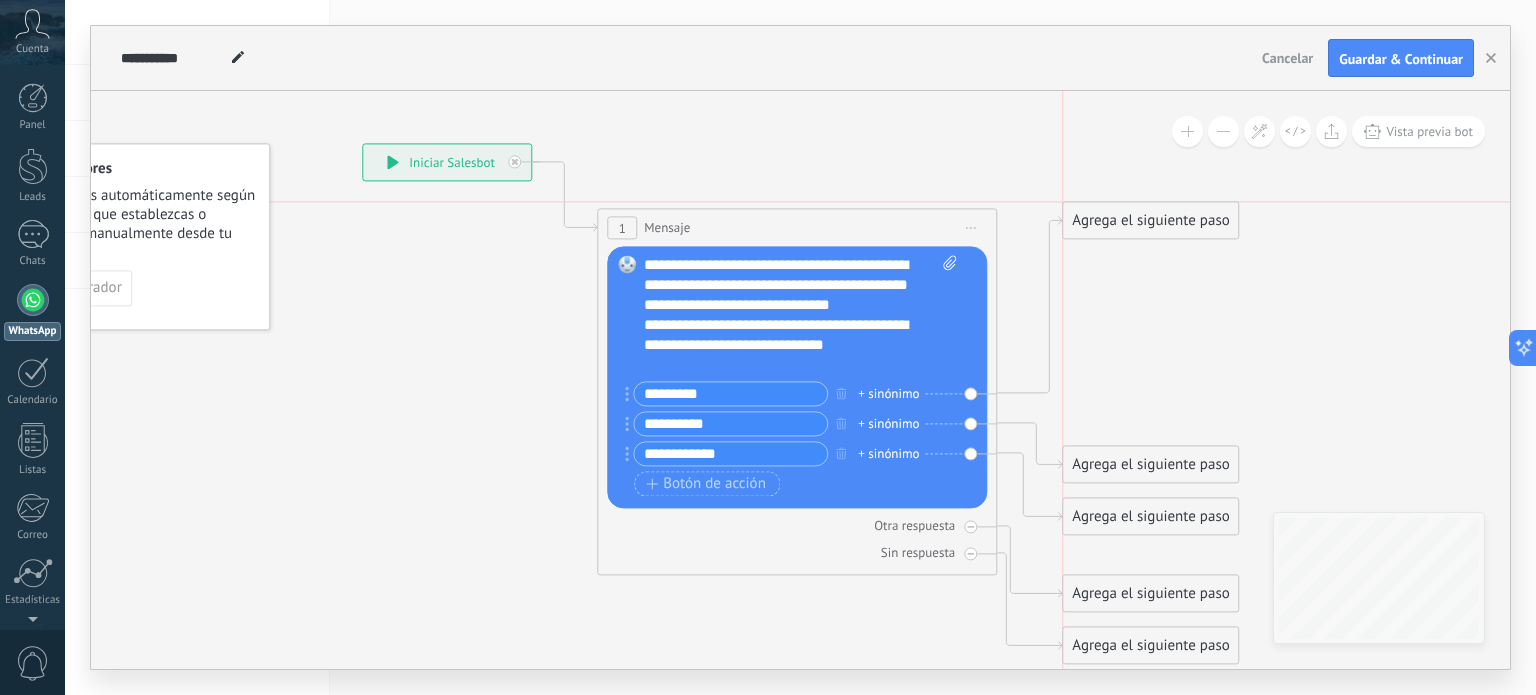 drag, startPoint x: 1112, startPoint y: 410, endPoint x: 1105, endPoint y: 202, distance: 208.11775 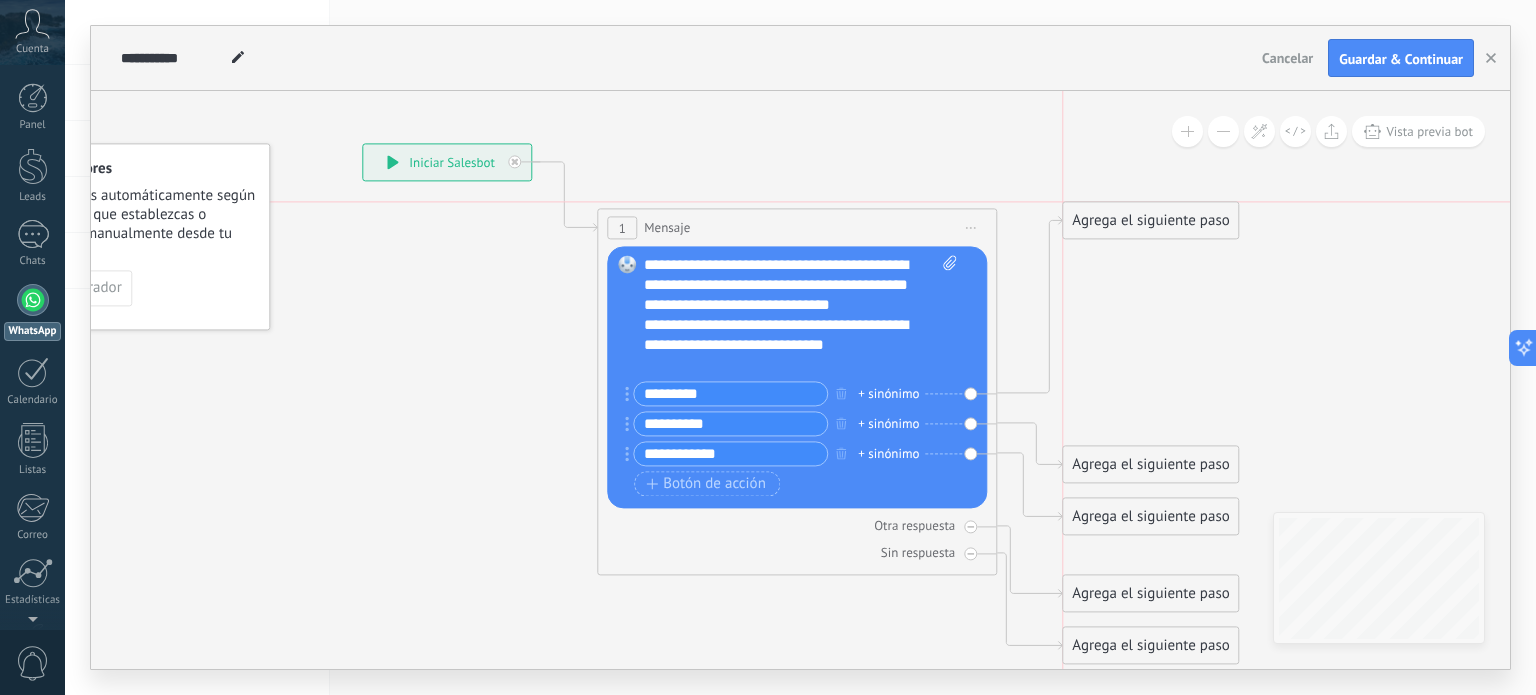 click on "Agrega el siguiente paso" at bounding box center (1150, 221) 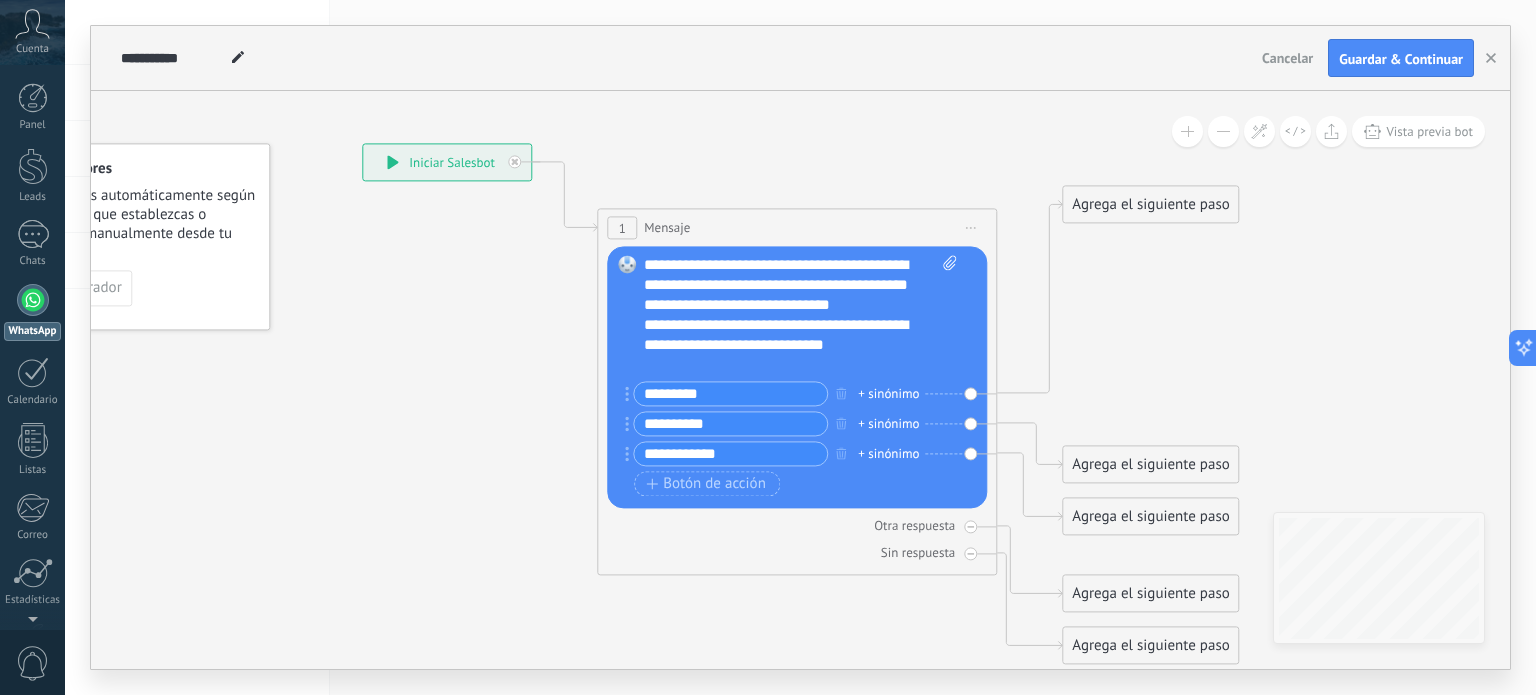 click 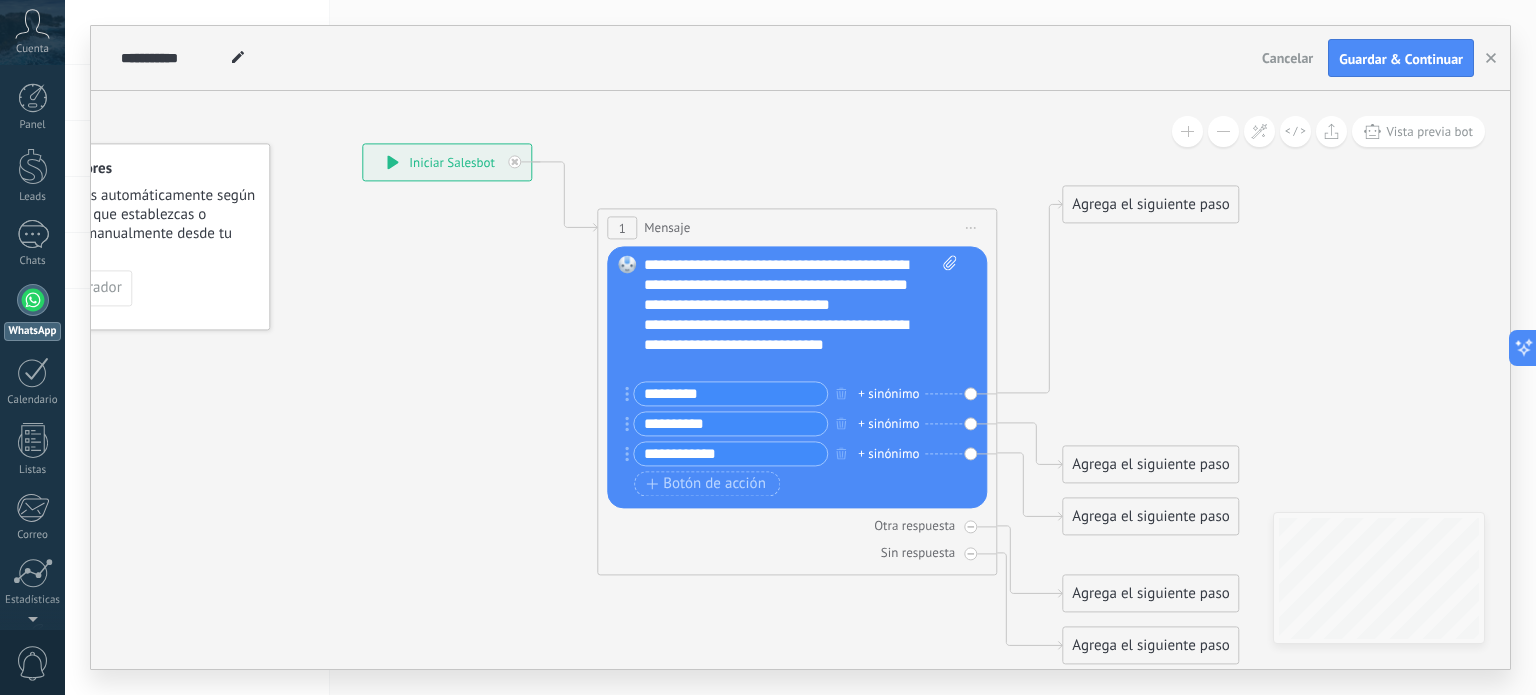 click on "Agrega el siguiente paso" at bounding box center [1150, 205] 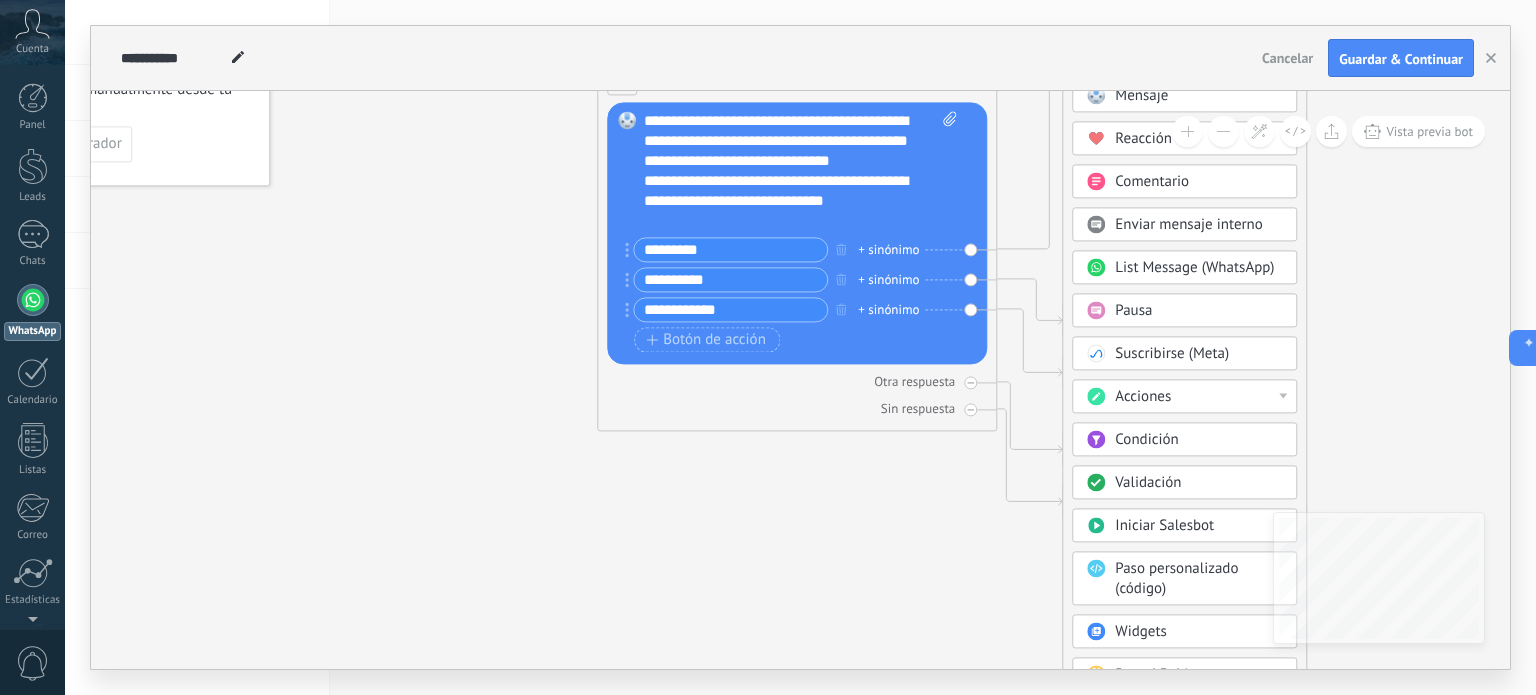 click at bounding box center (1283, 396) 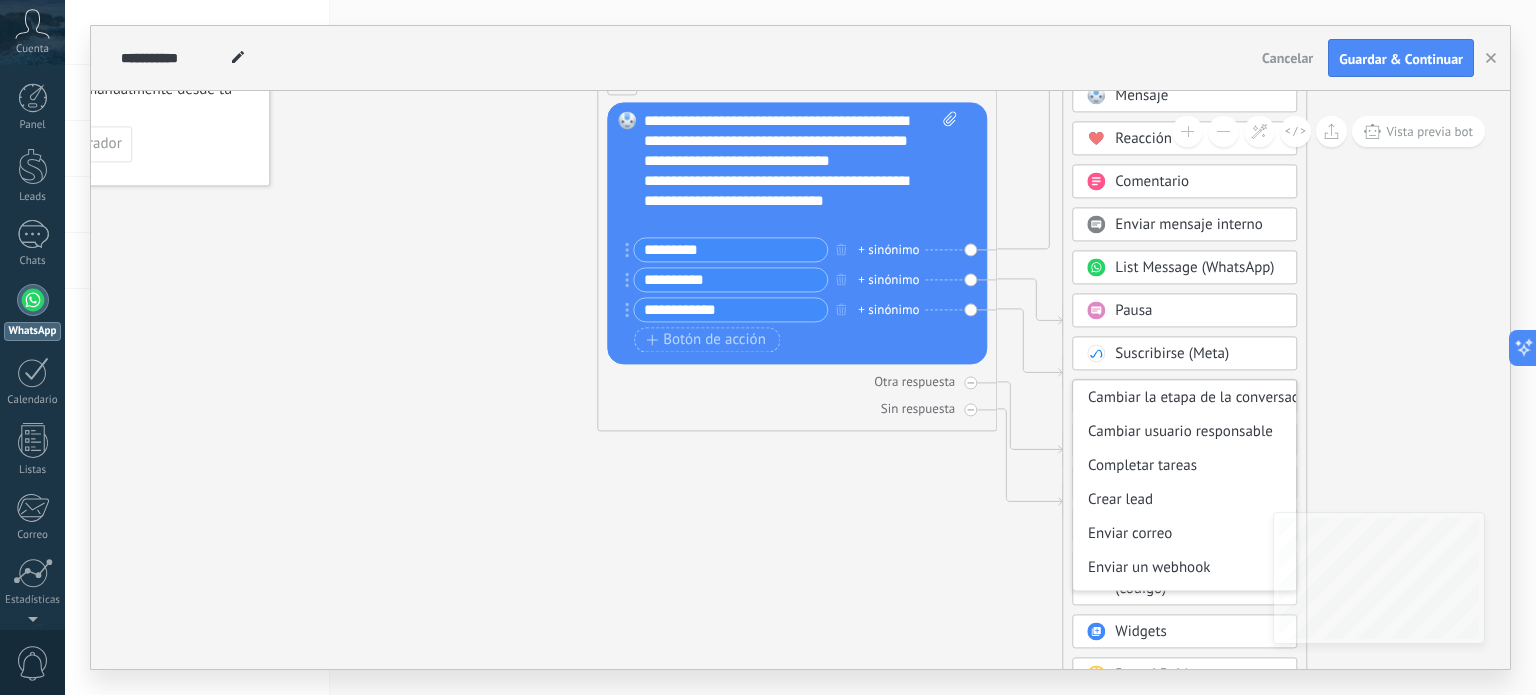 scroll, scrollTop: 265, scrollLeft: 0, axis: vertical 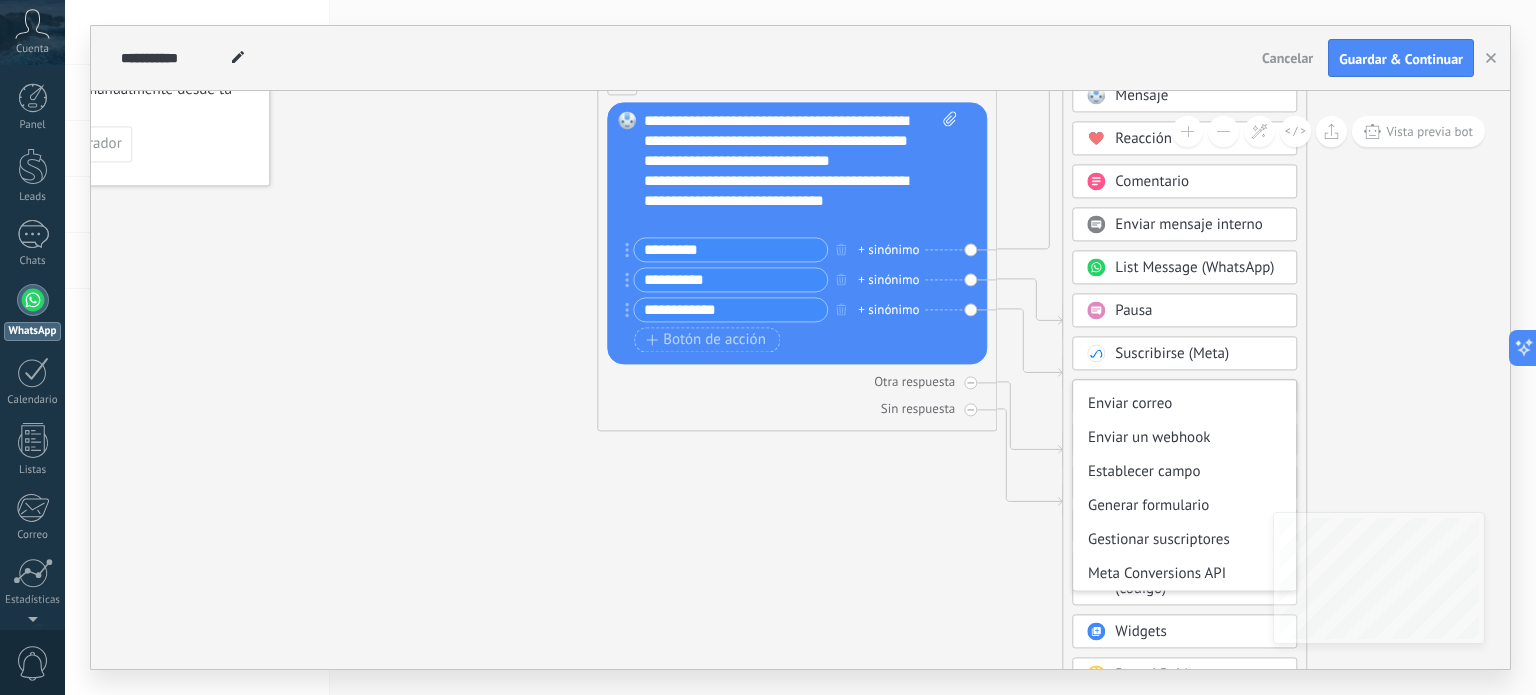 click 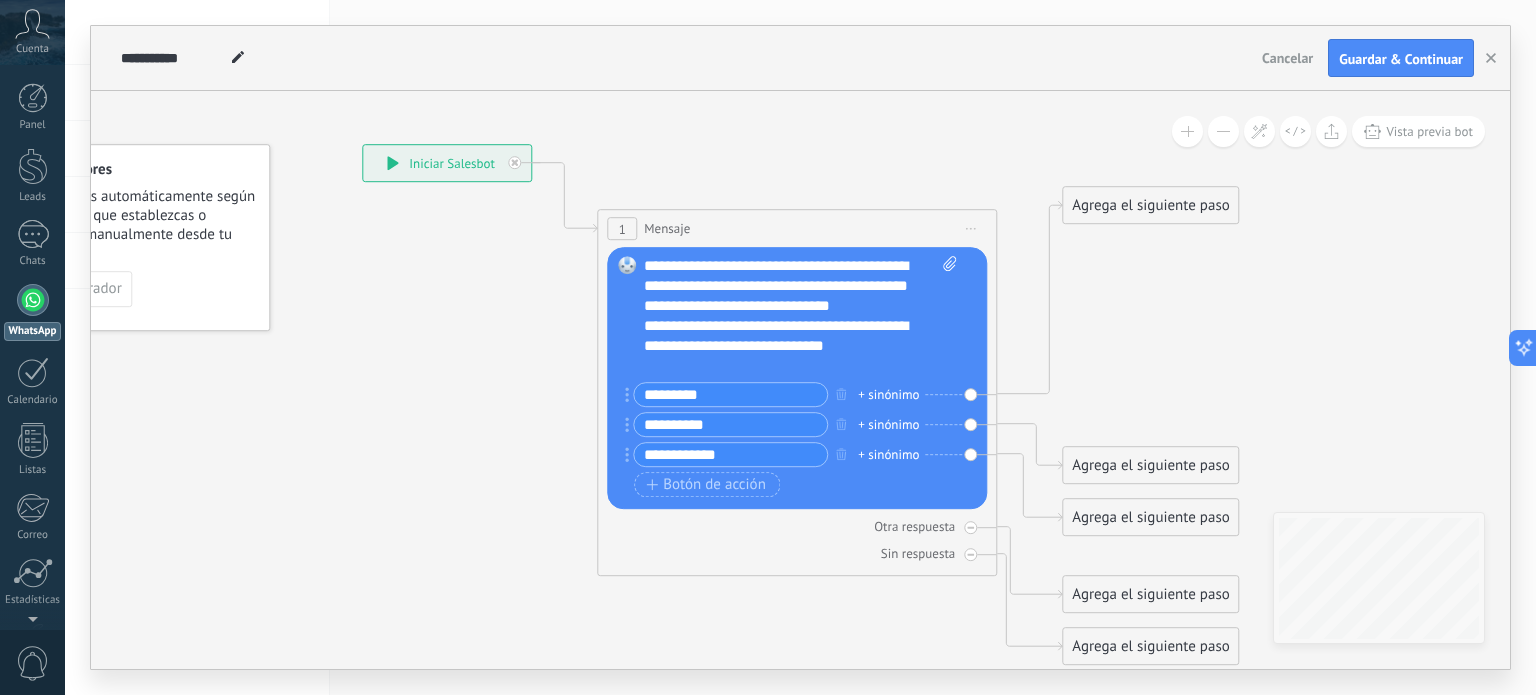 click at bounding box center [1187, 131] 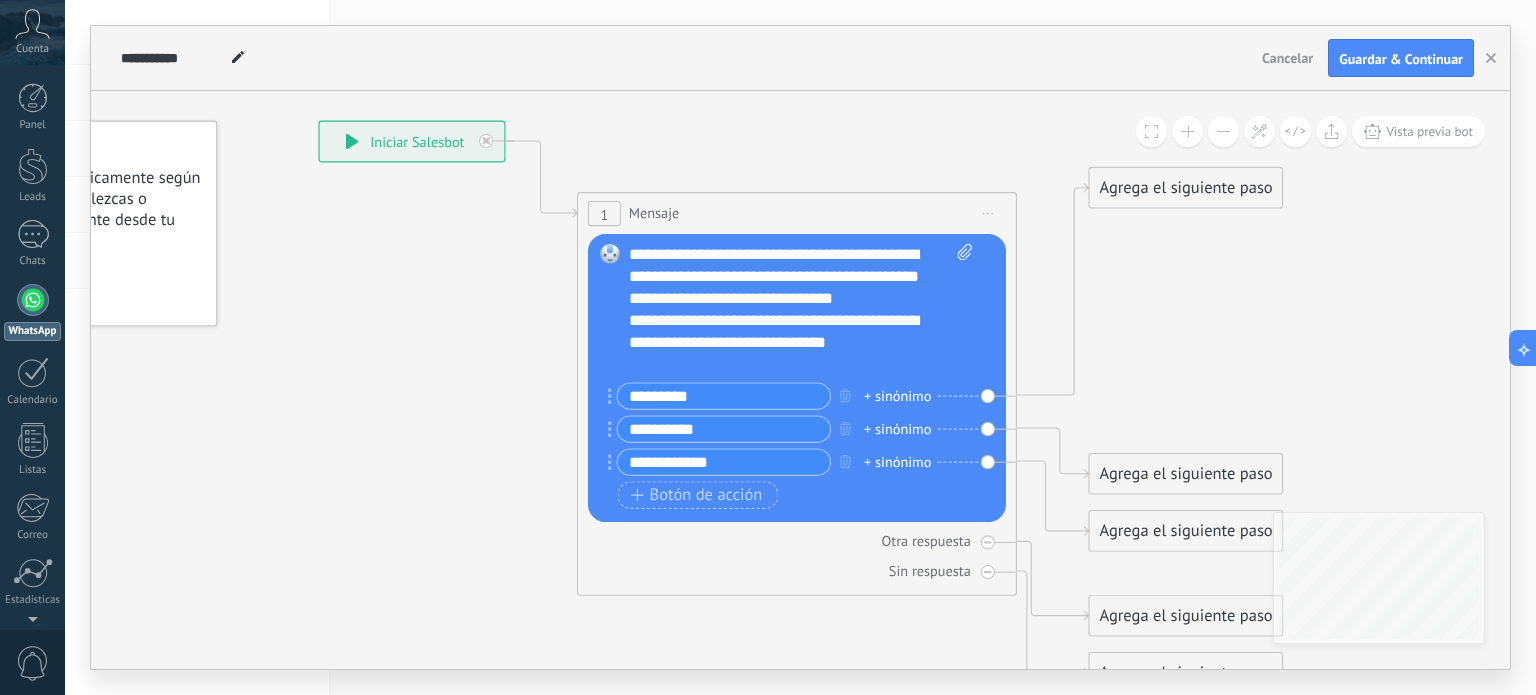 click on "Agrega el siguiente paso" at bounding box center [1186, 188] 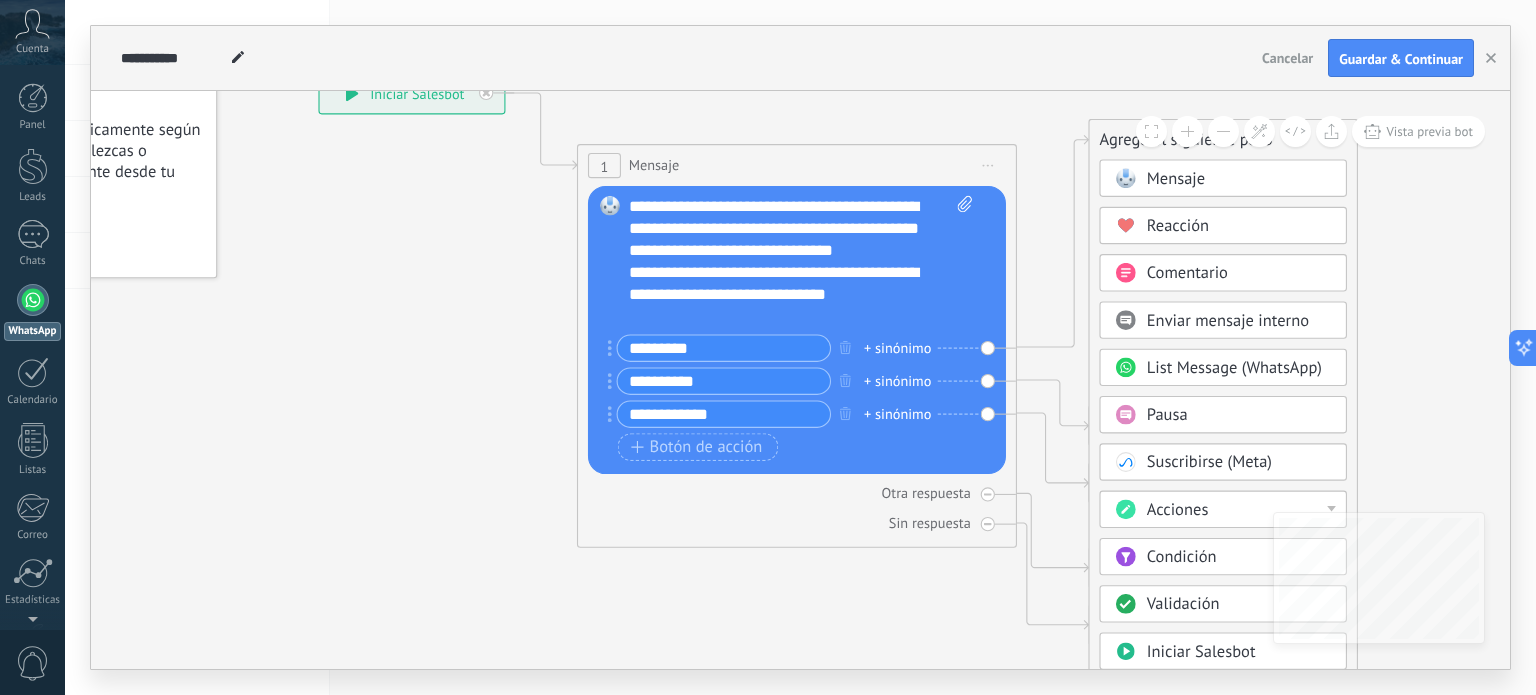 click on "List Message (WhatsApp)" at bounding box center [1223, 367] 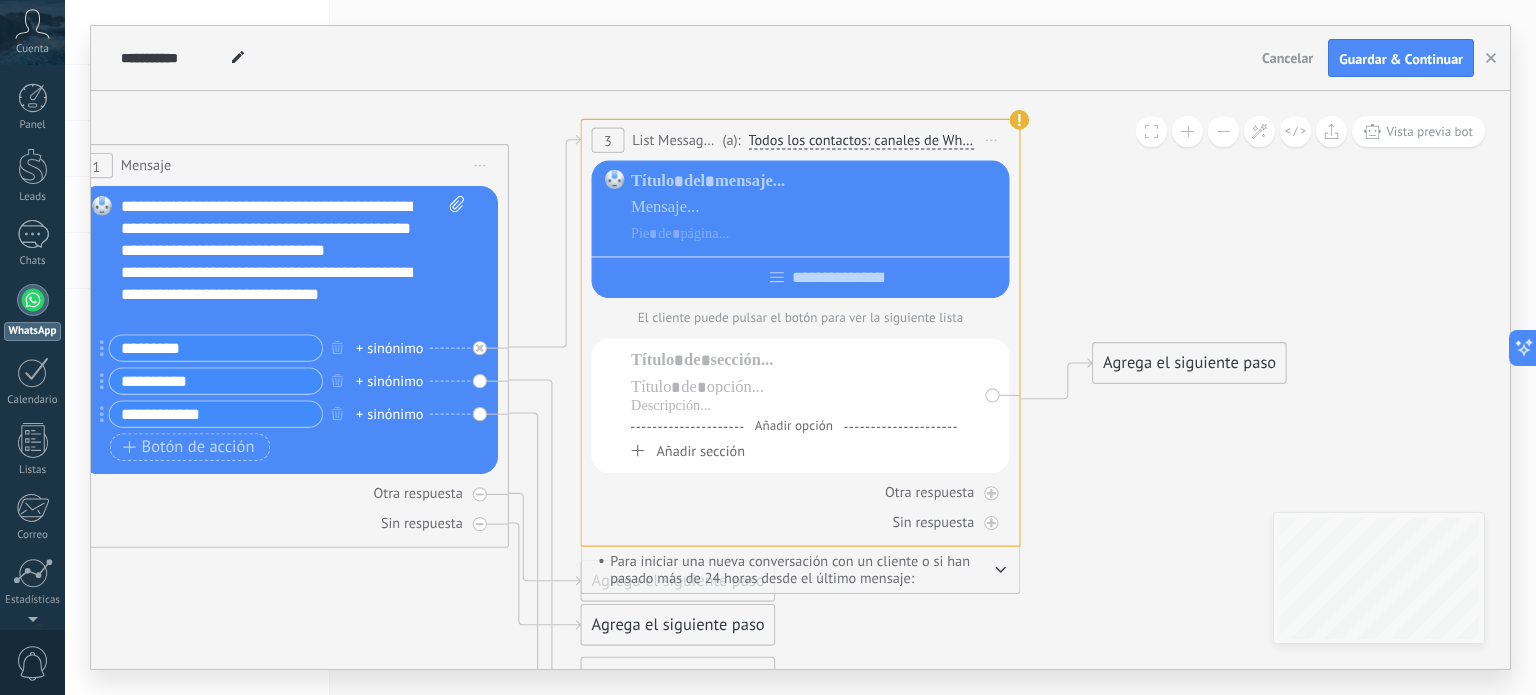 click on "Iniciar vista previa aquí
Cambiar nombre
Duplicar
Borrar" at bounding box center [991, 140] 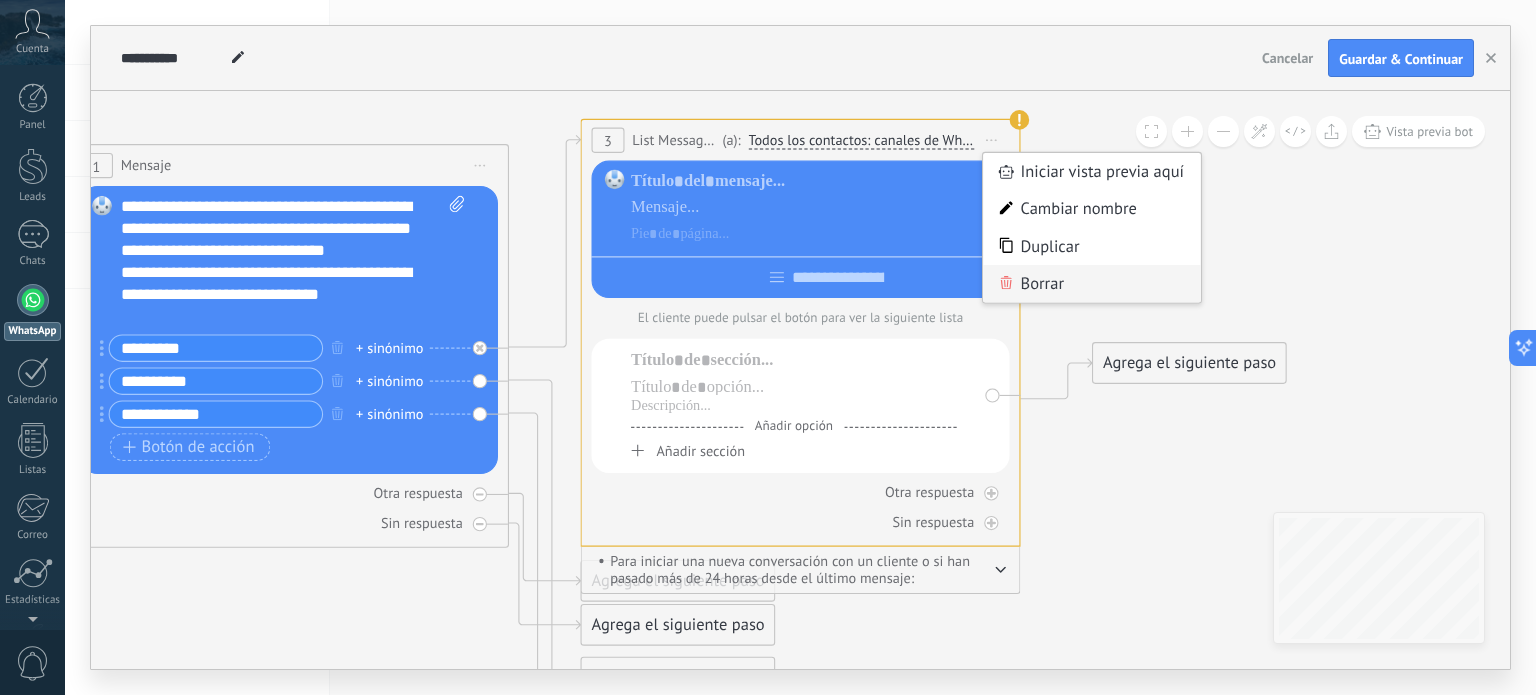 click on "Borrar" at bounding box center [1091, 283] 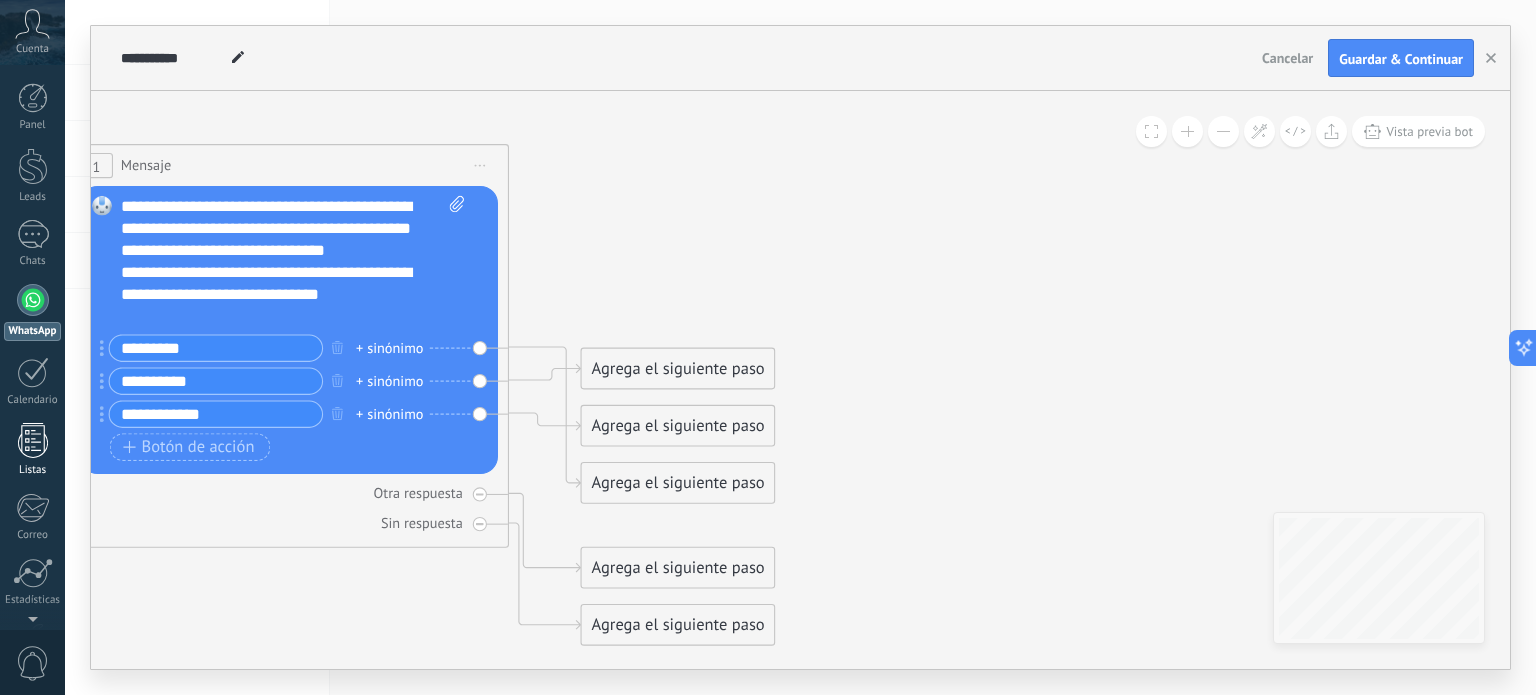 click at bounding box center (33, 440) 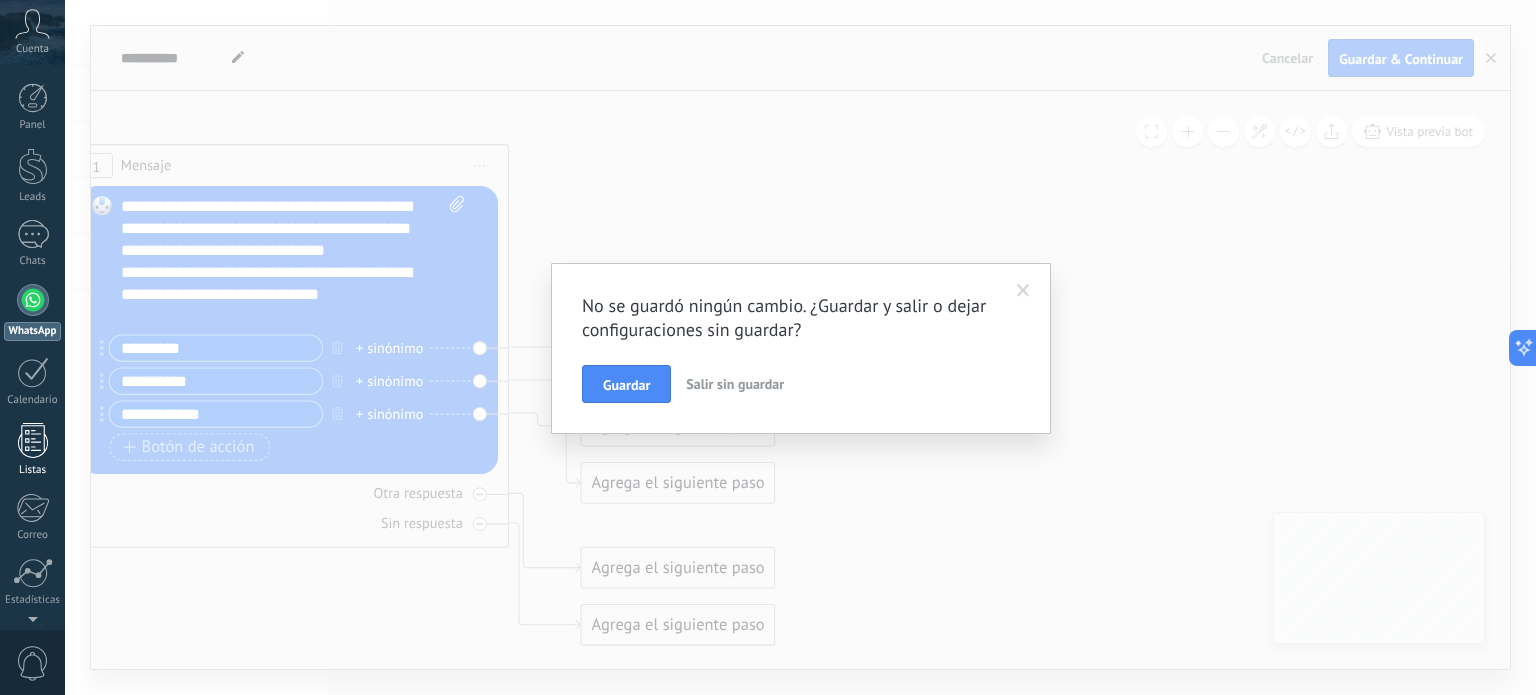 click on "Listas" at bounding box center (33, 470) 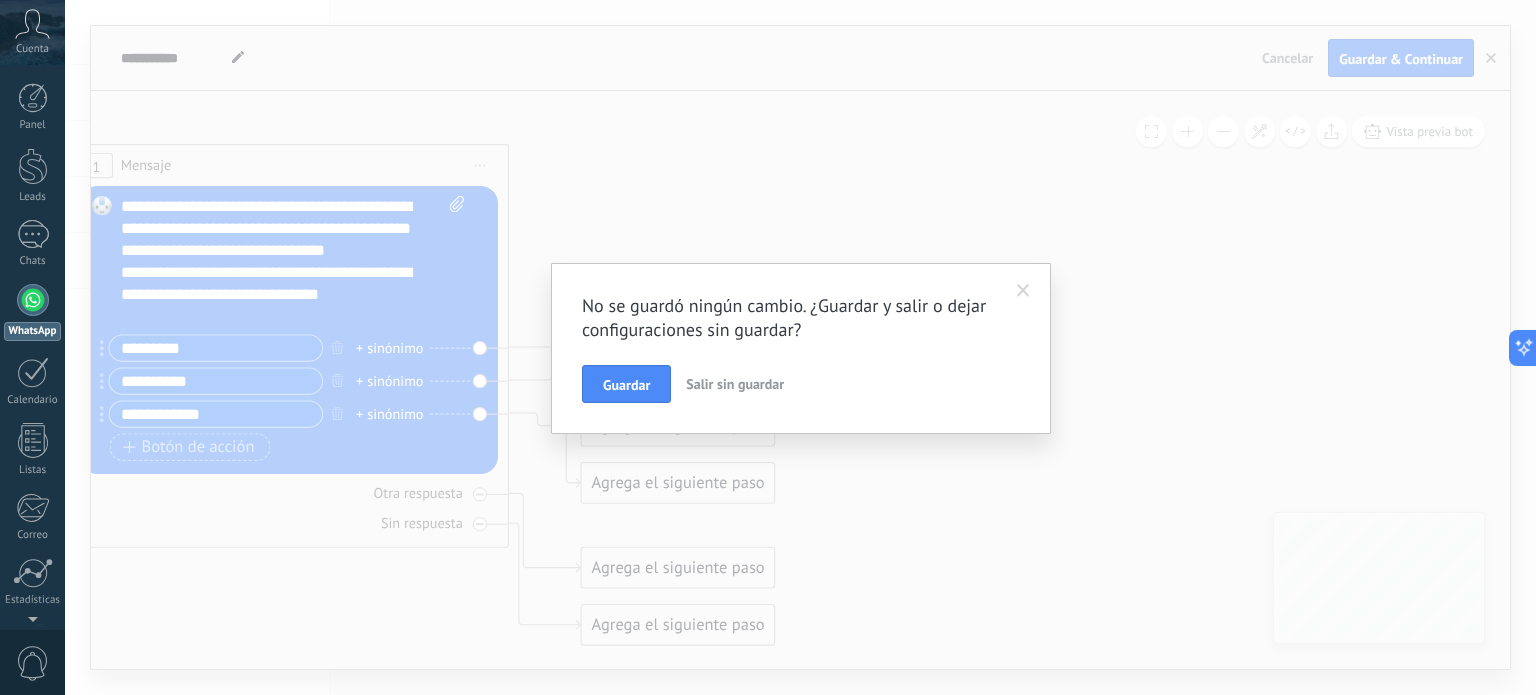 click on "Salir sin guardar" at bounding box center [735, 384] 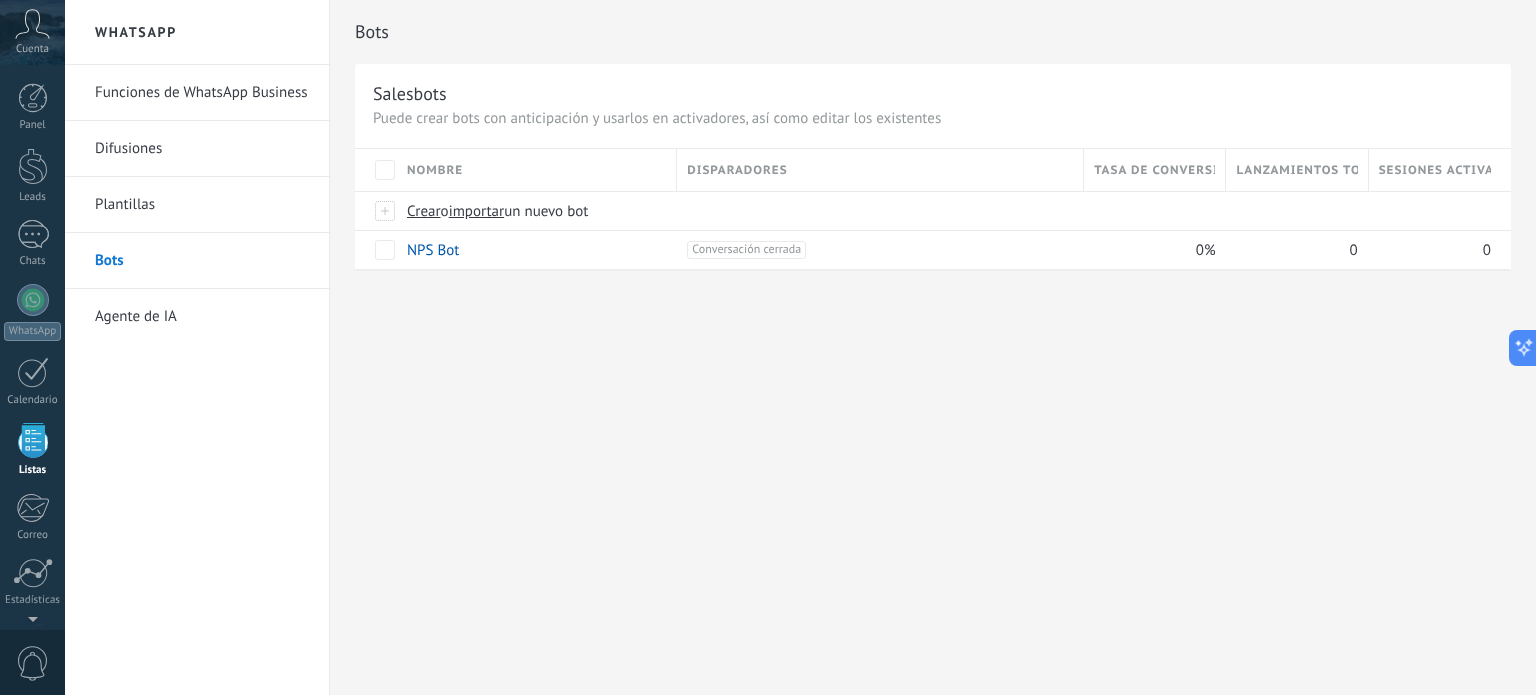 scroll, scrollTop: 123, scrollLeft: 0, axis: vertical 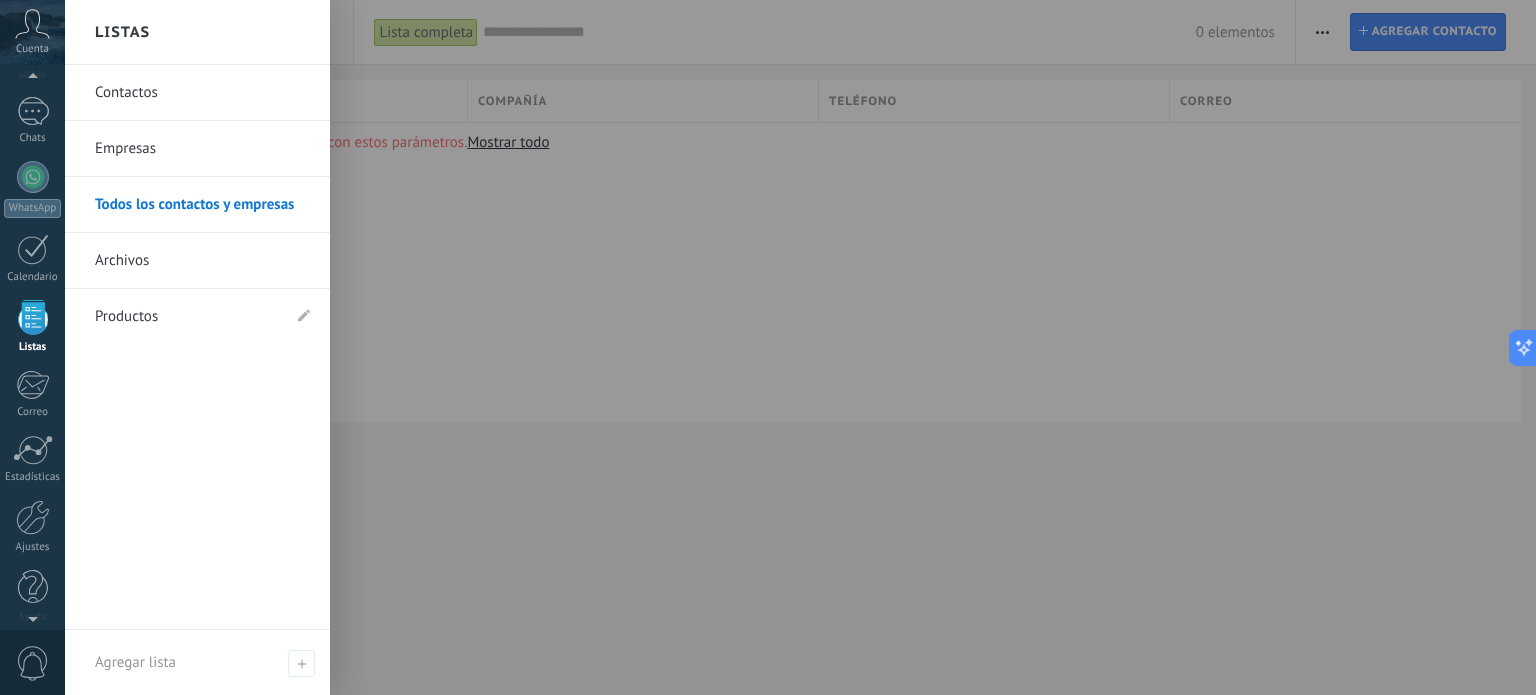 click on "Listas" at bounding box center [32, 327] 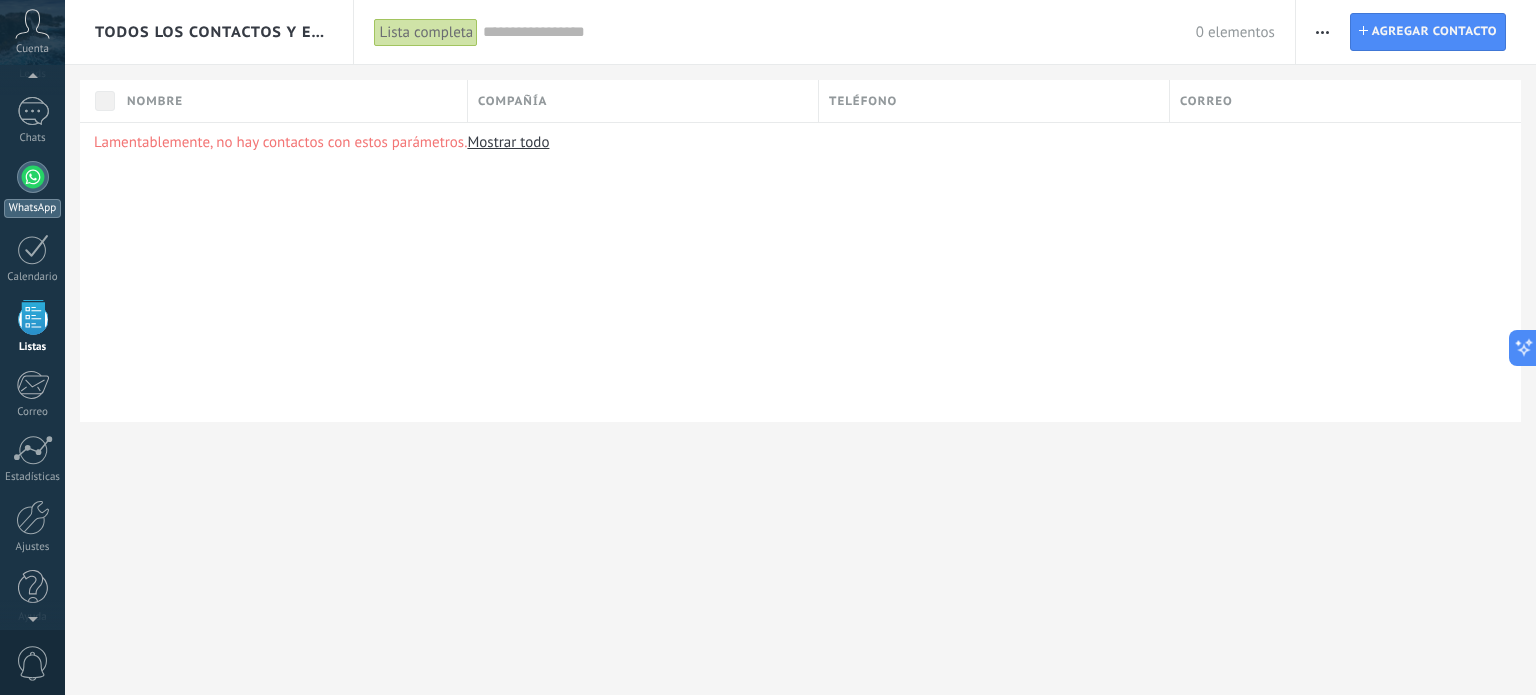 click at bounding box center [33, 177] 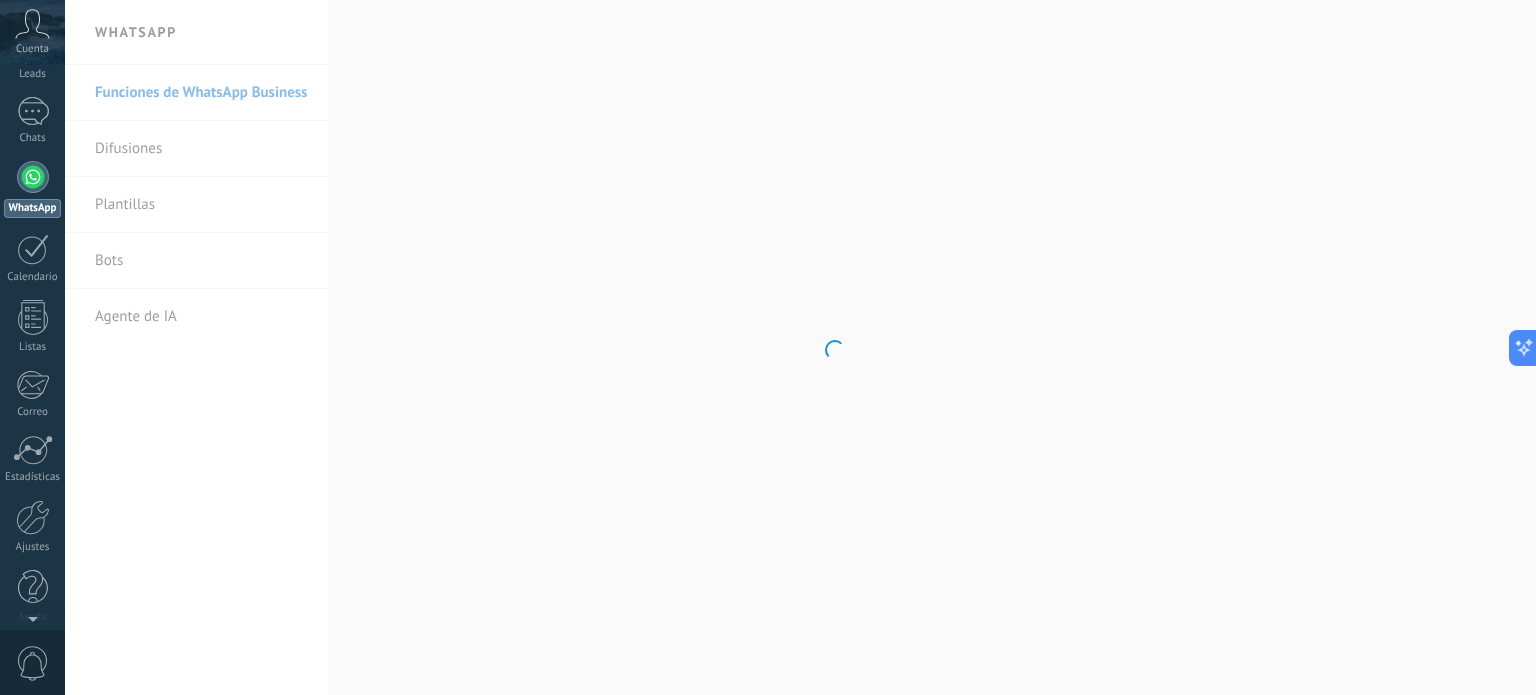 scroll, scrollTop: 0, scrollLeft: 0, axis: both 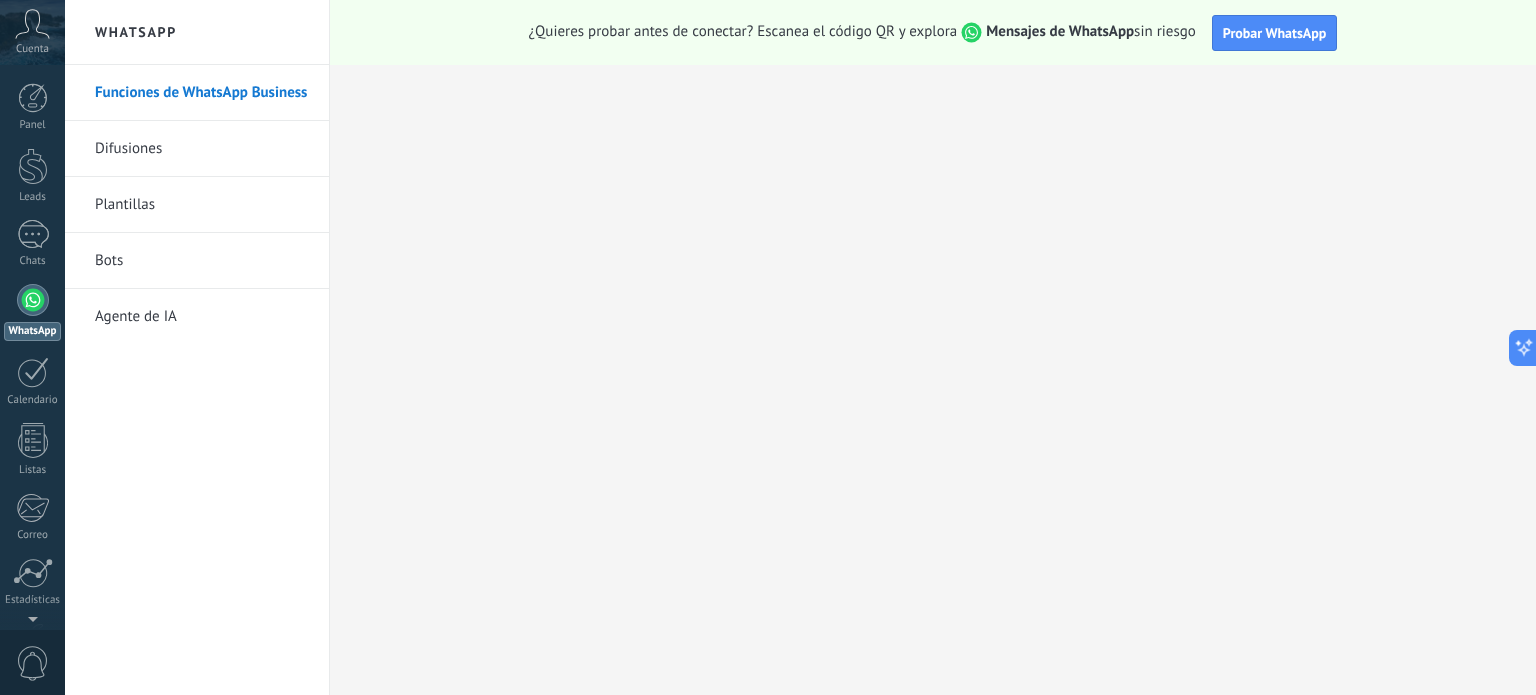 click on "Plantillas" at bounding box center [202, 205] 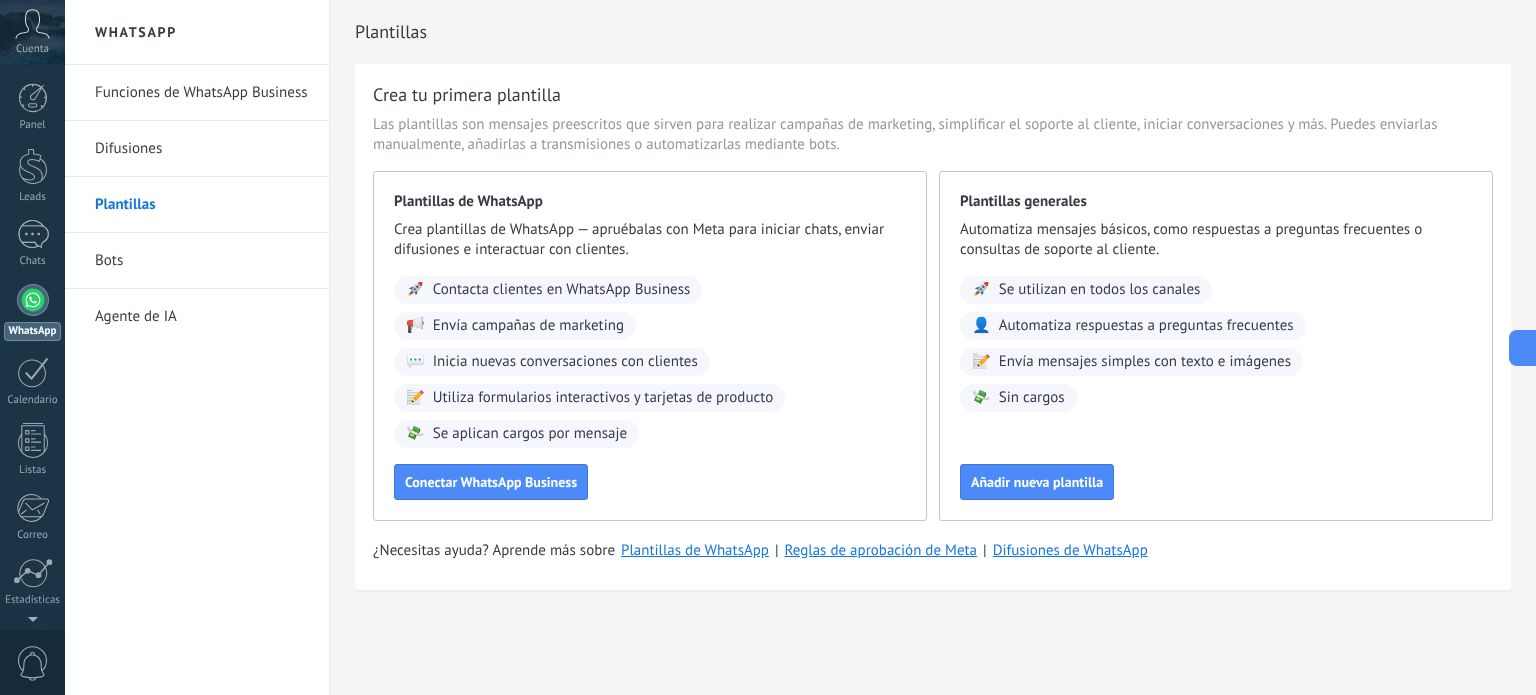 click on "Bots" at bounding box center (202, 261) 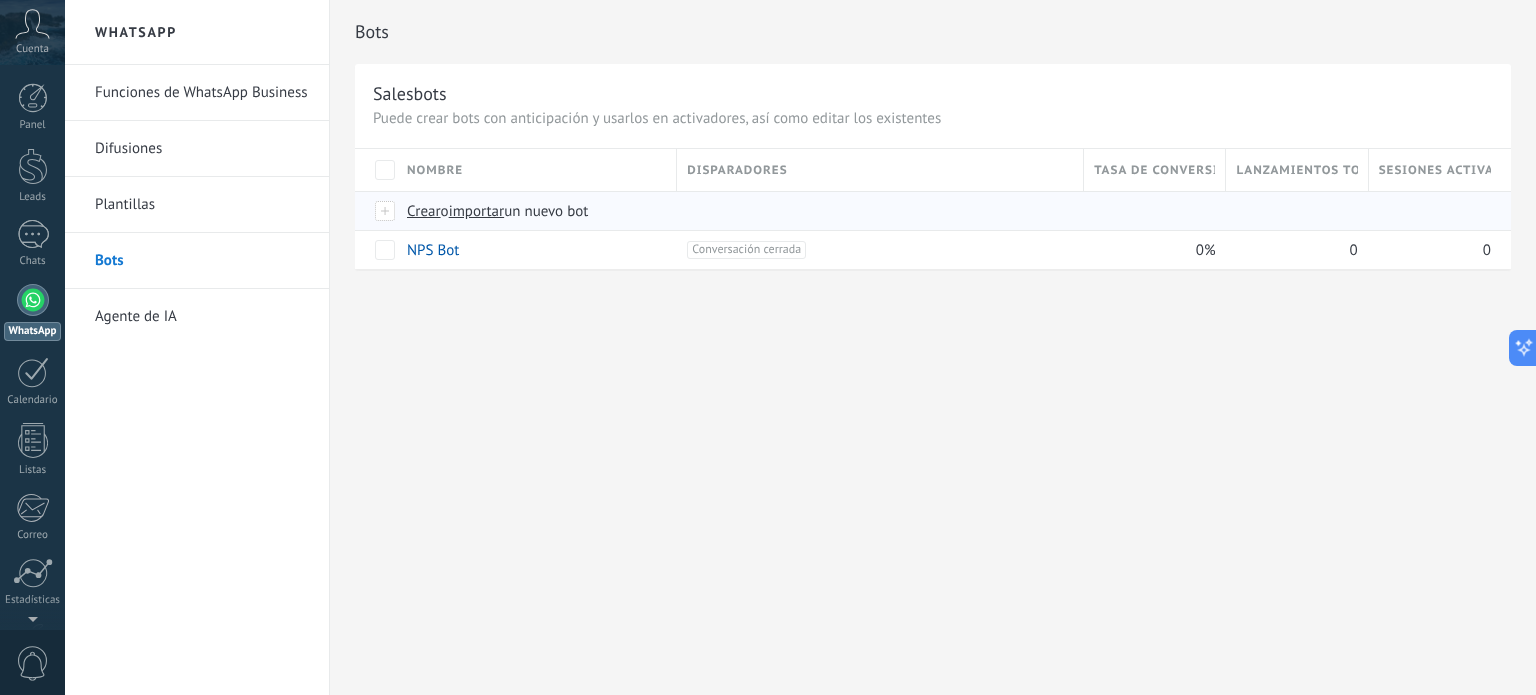 click on "Crear" at bounding box center (424, 211) 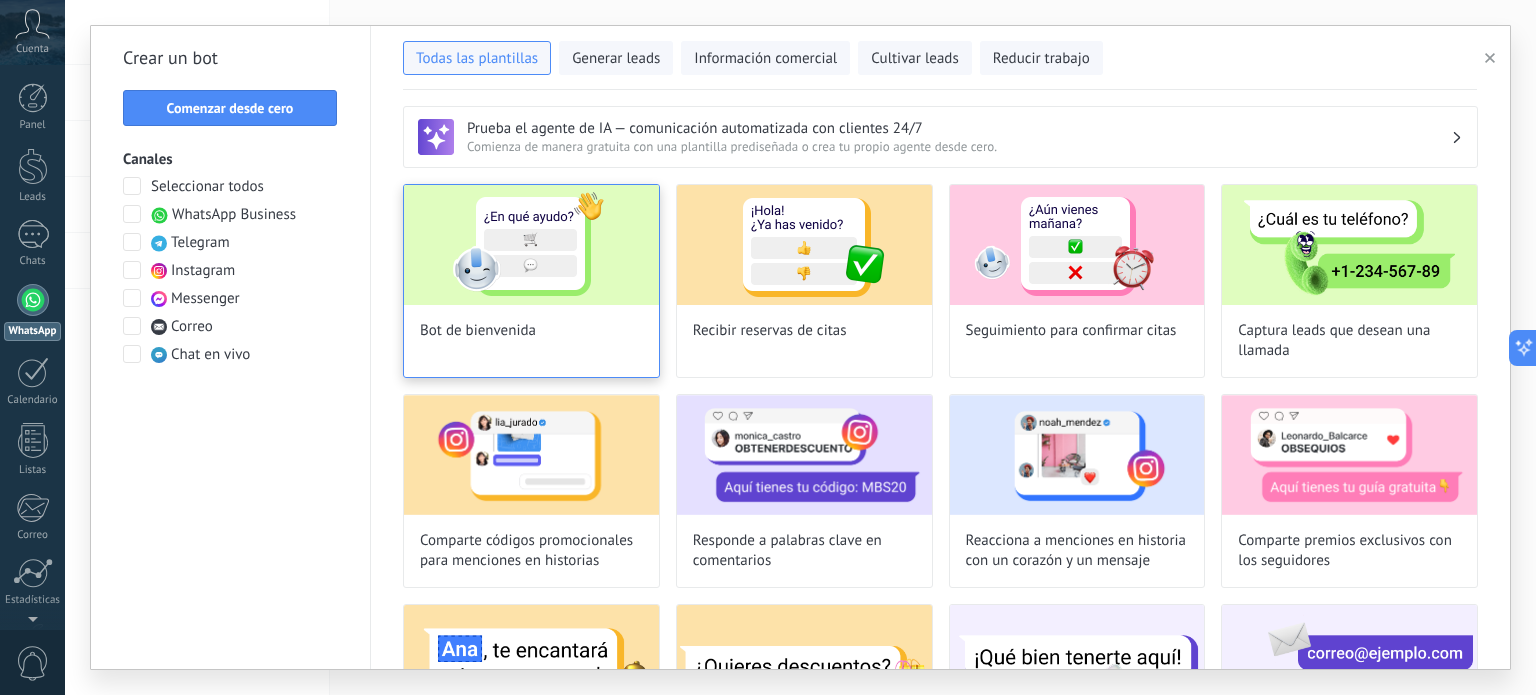 click at bounding box center [531, 245] 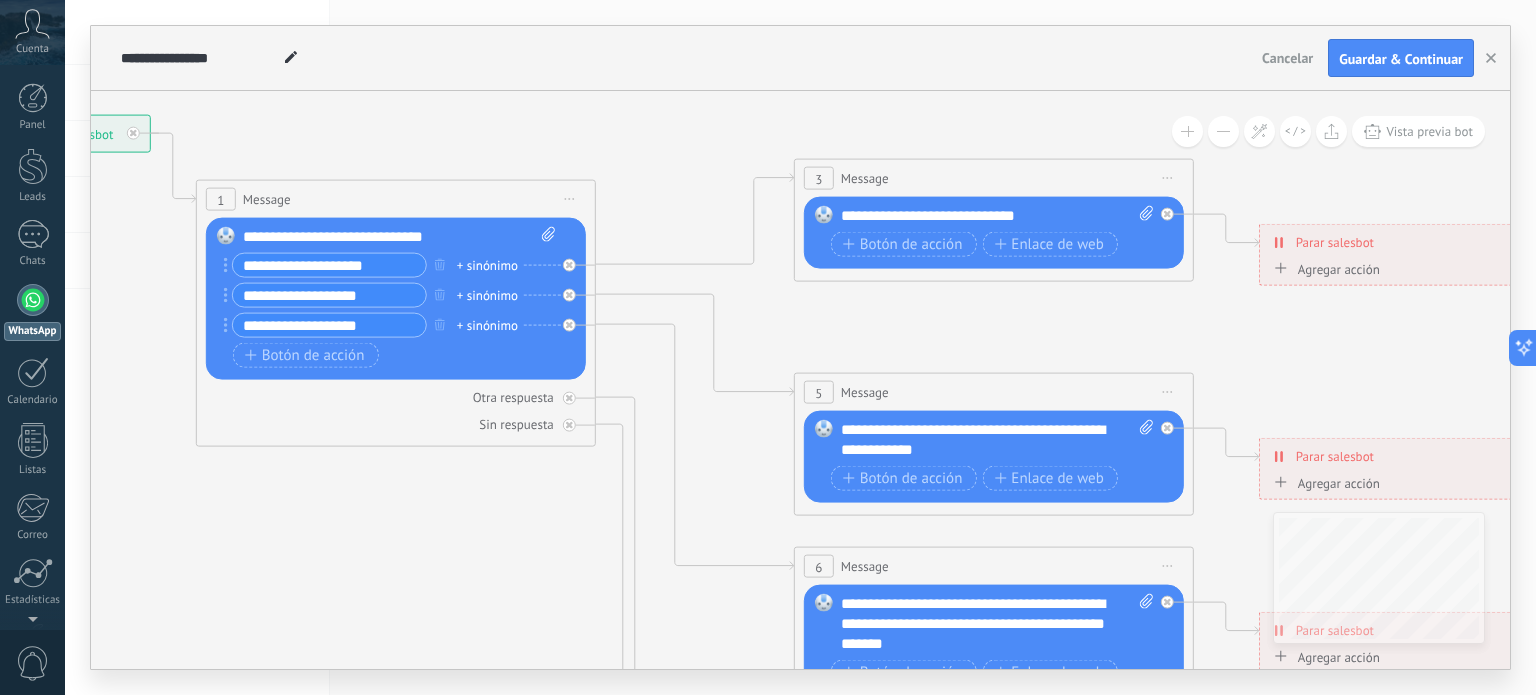drag, startPoint x: 836, startPoint y: 600, endPoint x: 420, endPoint y: 530, distance: 421.84833 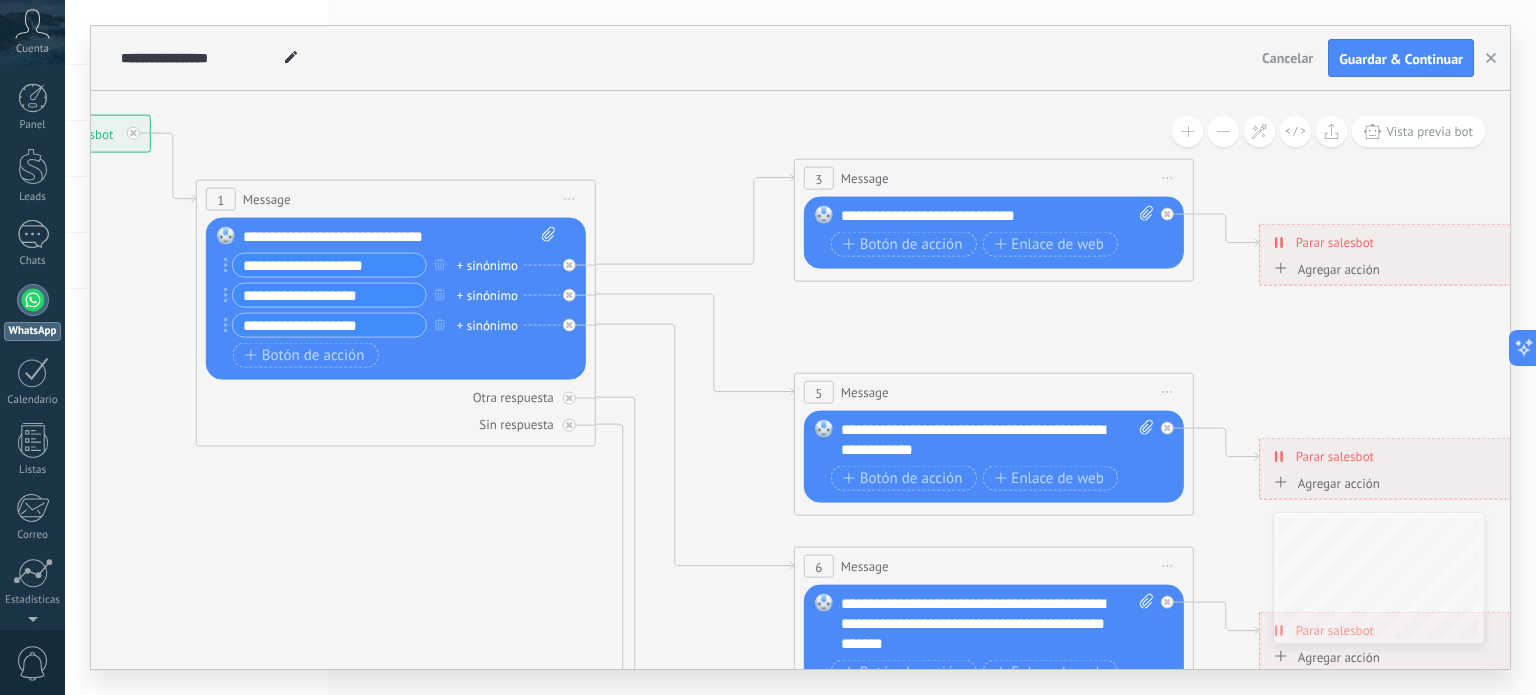 click 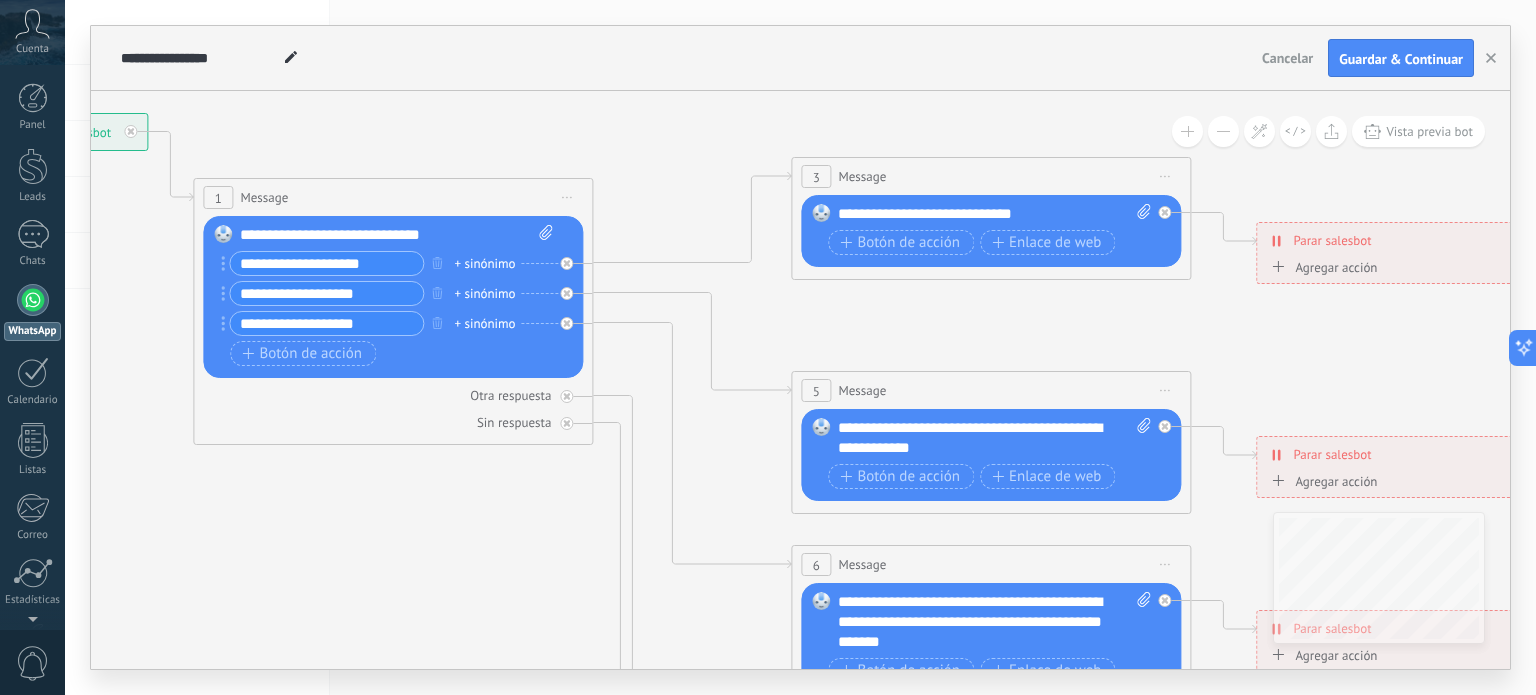 scroll, scrollTop: 0, scrollLeft: 0, axis: both 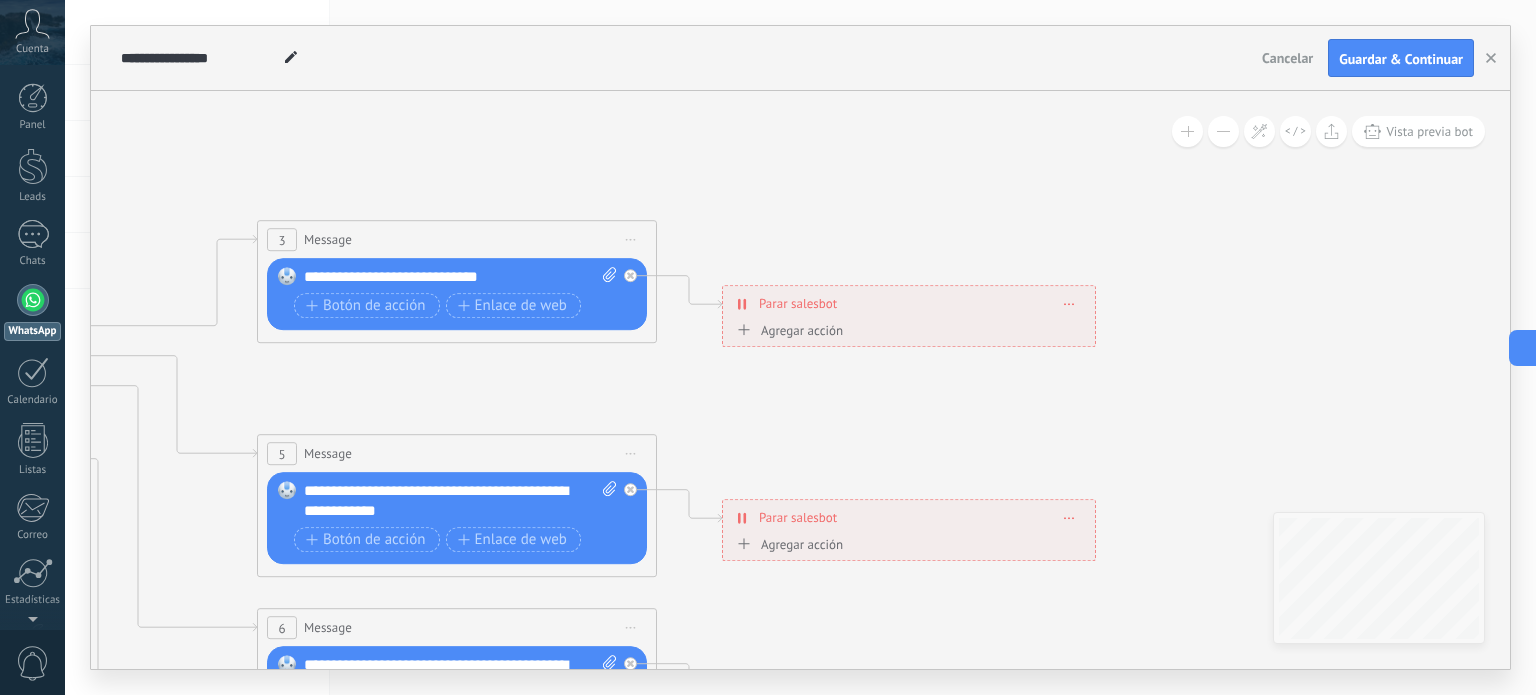 drag, startPoint x: 1074, startPoint y: 338, endPoint x: 522, endPoint y: 408, distance: 556.4207 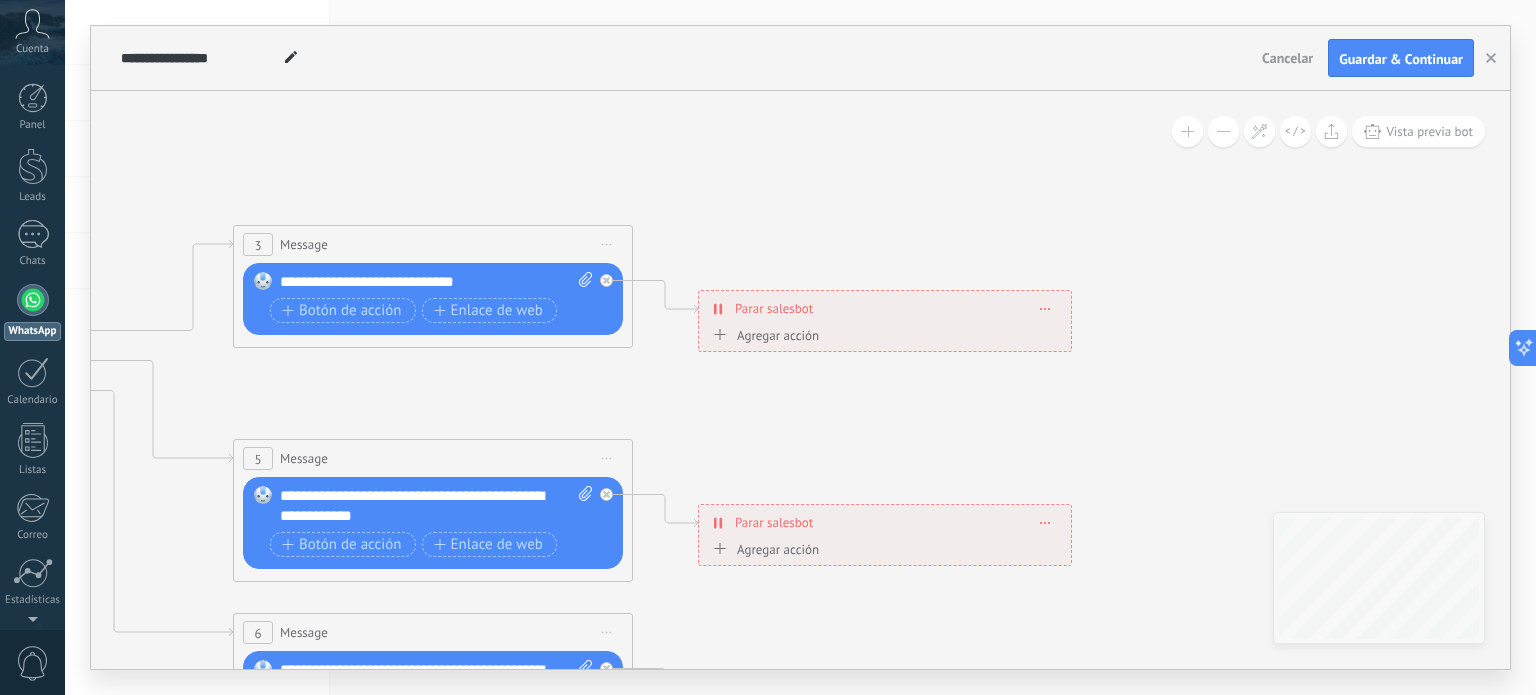 click at bounding box center (1045, 308) 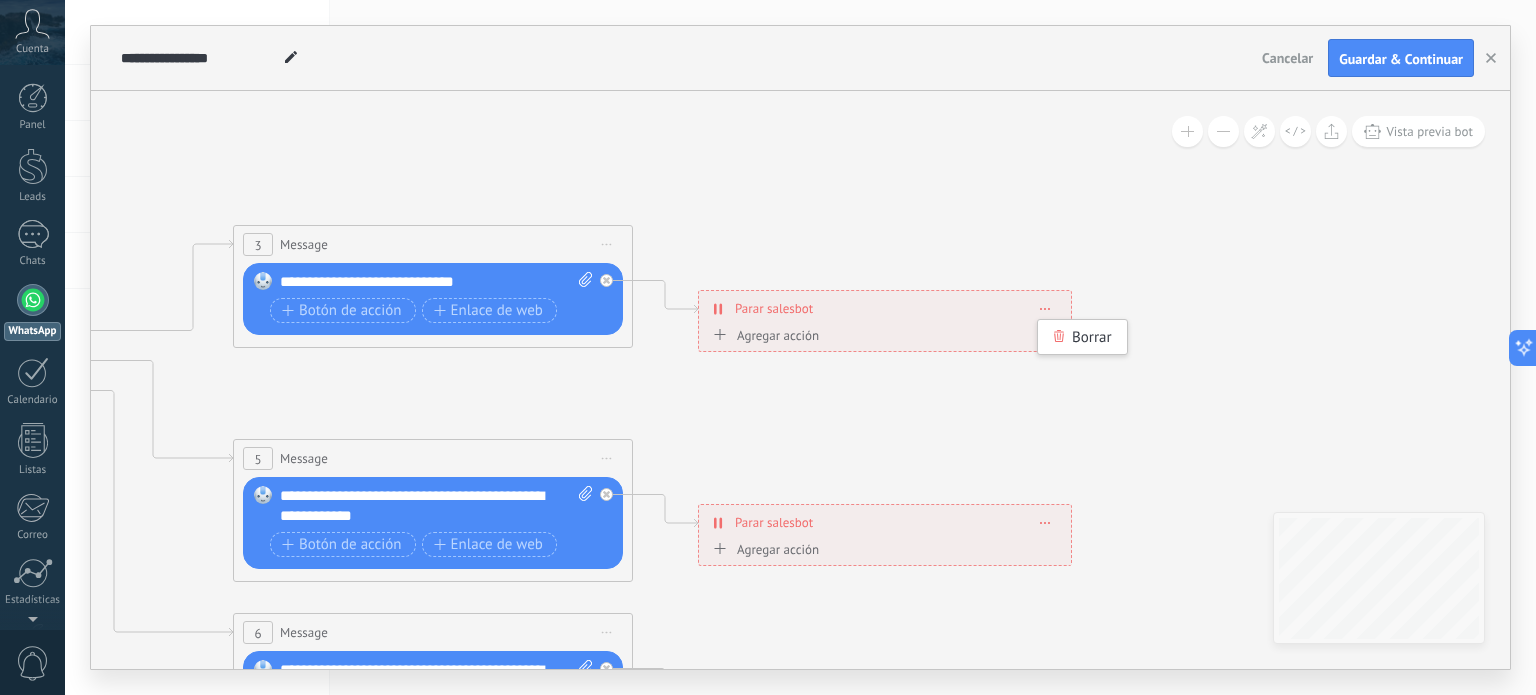 click on "Iniciar vista previa aquí
Cambiar nombre
Duplicar
[GEOGRAPHIC_DATA]" at bounding box center (607, 244) 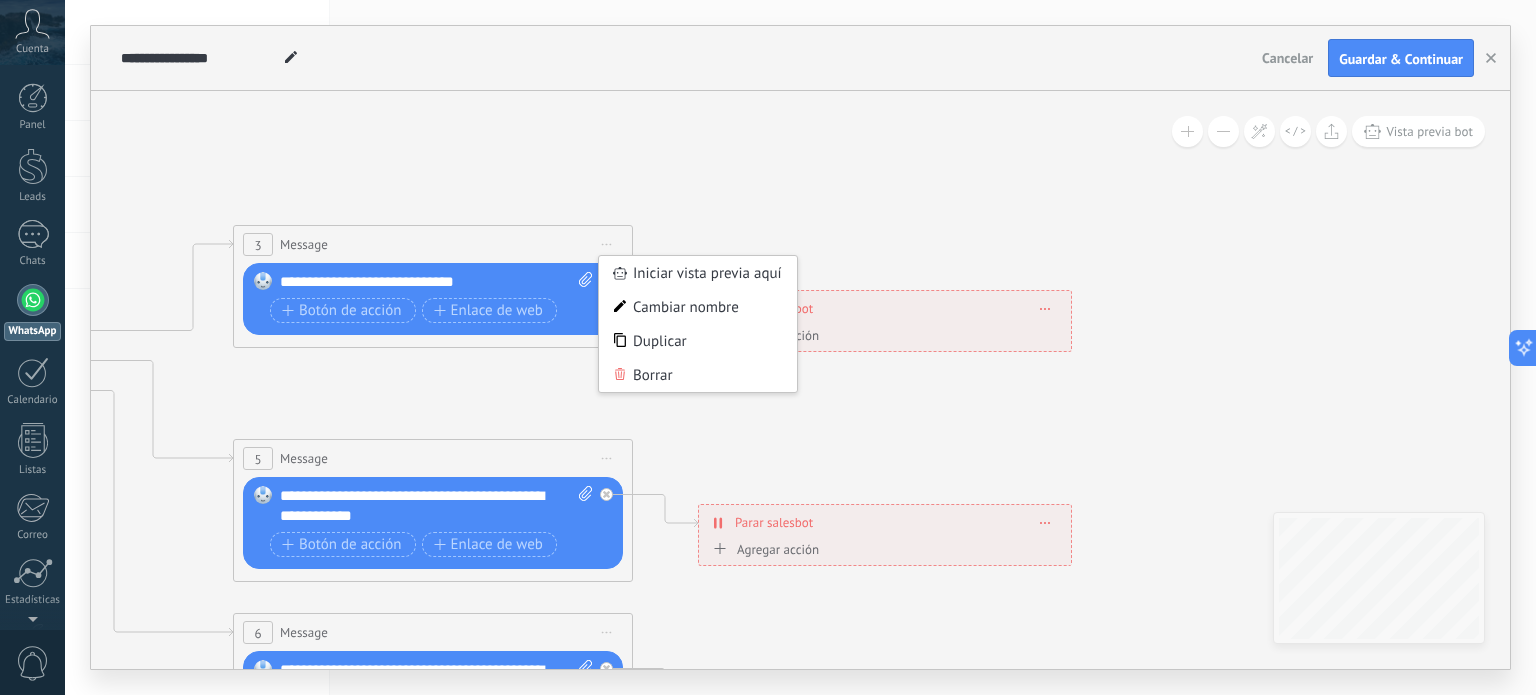 click on "Botón de acción
Enlace de web" at bounding box center [431, 313] 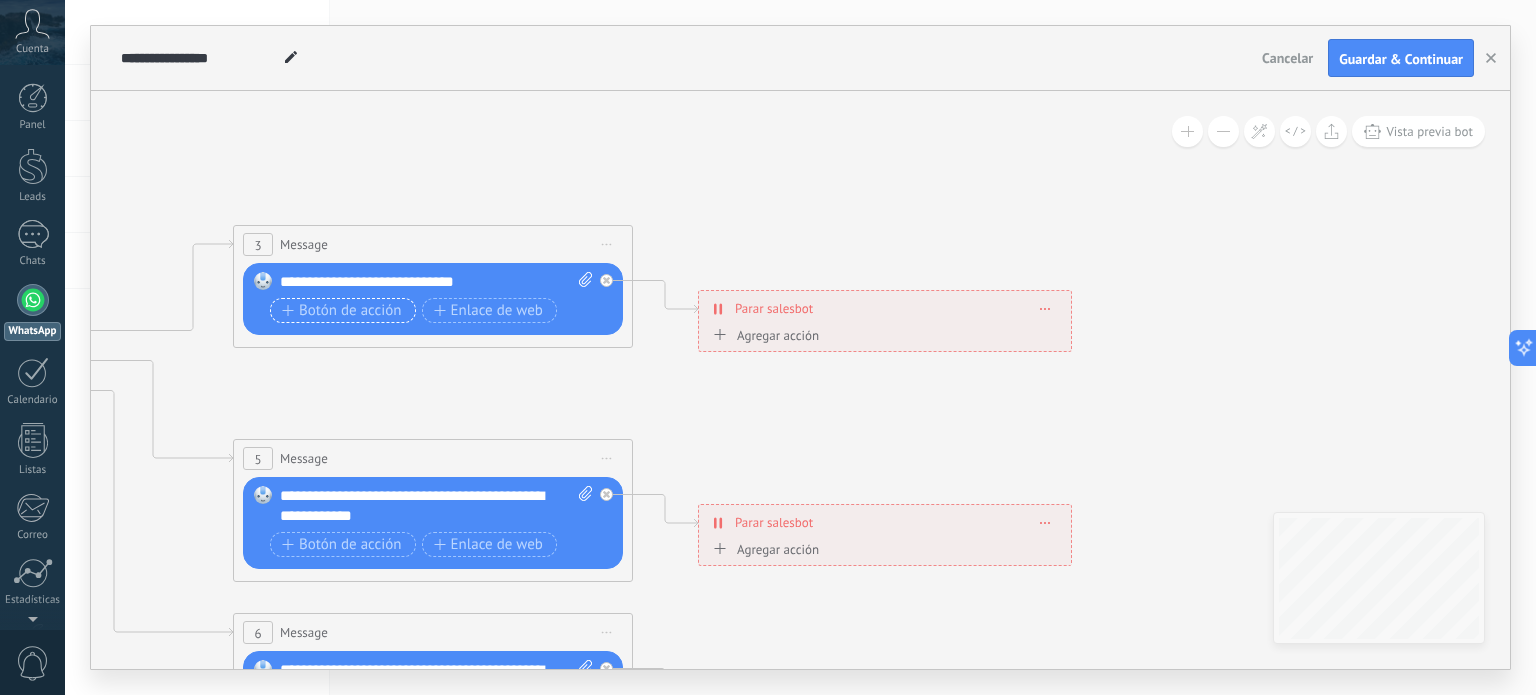 click on "Botón de acción" at bounding box center (342, 311) 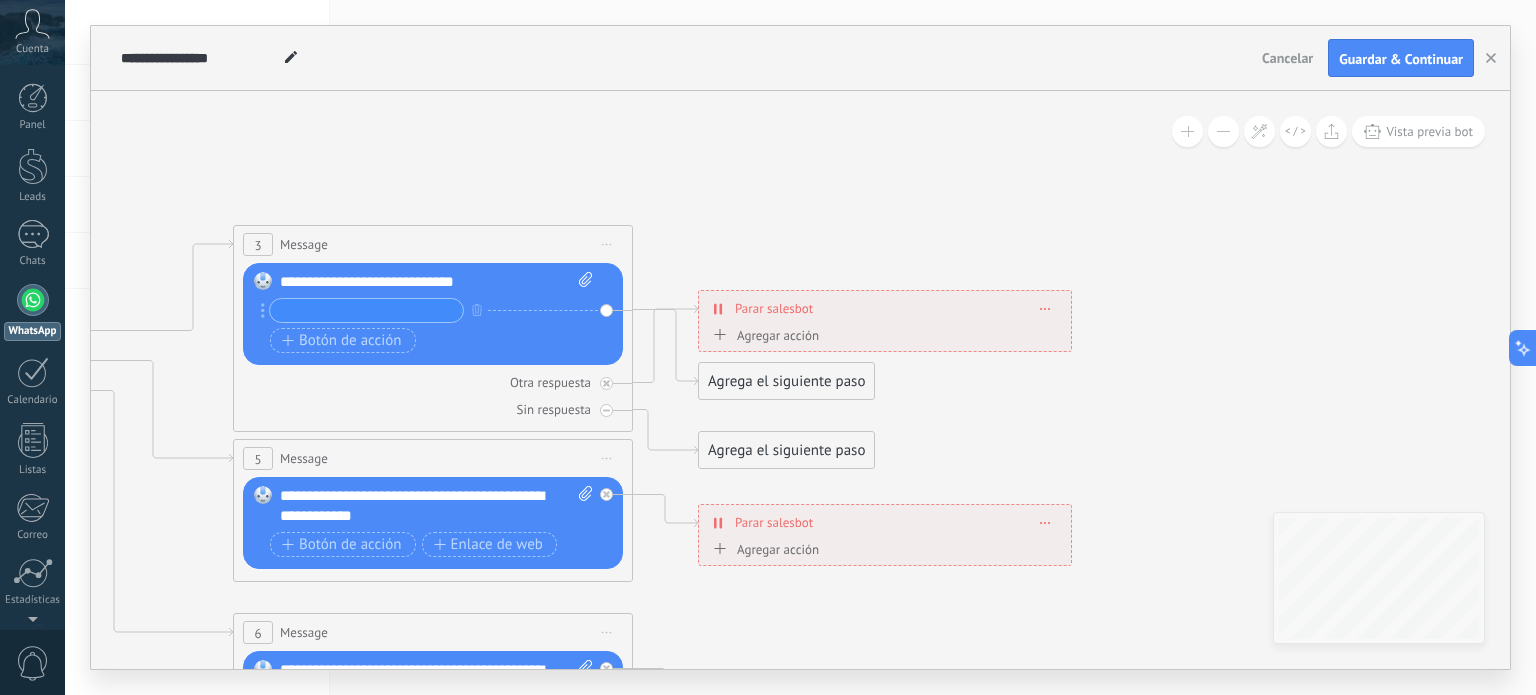 click on "Agrega el siguiente paso" at bounding box center (786, 381) 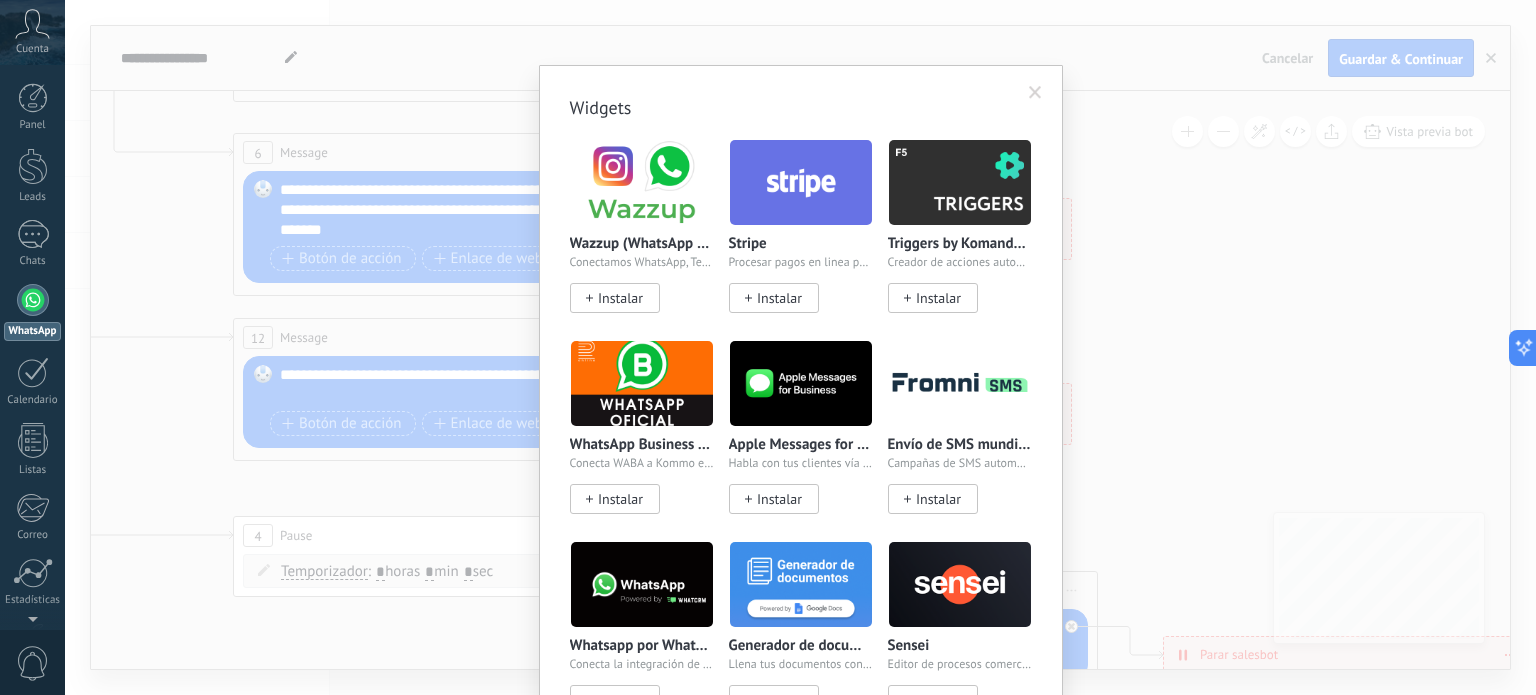 click on ".abccls-1,.abccls-2{fill-rule:evenodd}.abccls-2{fill:#fff} .abfcls-1{fill:none}.abfcls-2{fill:#fff} .abncls-1{isolation:isolate}.abncls-2{opacity:.06}.abncls-2,.abncls-3,.abncls-6{mix-blend-mode:multiply}.abncls-3{opacity:.15}.abncls-4,.abncls-8{fill:#fff}.abncls-5{fill:url(#abnlinear-gradient)}.abncls-6{opacity:.04}.abncls-7{fill:url(#abnlinear-gradient-2)}.abncls-8{fill-rule:evenodd} .abqst0{fill:#ffa200} .abwcls-1{fill:#252525} .cls-1{isolation:isolate} .acicls-1{fill:none} .aclcls-1{fill:#232323} .acnst0{display:none} .addcls-1,.addcls-2{fill:none;stroke-miterlimit:10}.addcls-1{stroke:#dfe0e5}.addcls-2{stroke:#a1a7ab} .adecls-1,.adecls-2{fill:none;stroke-miterlimit:10}.adecls-1{stroke:#dfe0e5}.adecls-2{stroke:#a1a7ab} .adqcls-1{fill:#8591a5;fill-rule:evenodd} .aeccls-1{fill:#5c9f37} .aeecls-1{fill:#f86161} .aejcls-1{fill:#8591a5;fill-rule:evenodd} .aekcls-1{fill-rule:evenodd} .aelcls-1{fill-rule:evenodd;fill:currentColor} .aemcls-1{fill-rule:evenodd;fill:currentColor} .aencls-2{fill:#f86161;opacity:.3}" at bounding box center [768, 347] 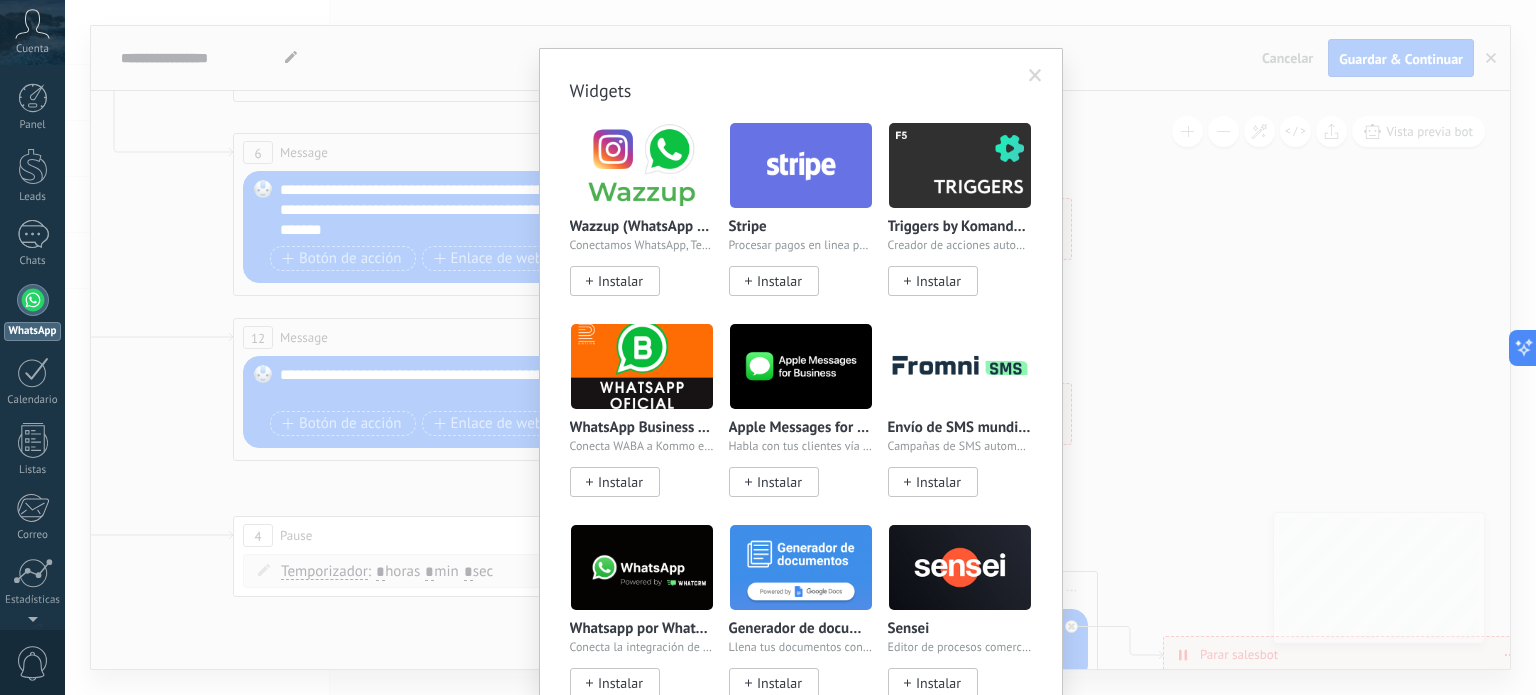 scroll, scrollTop: 0, scrollLeft: 0, axis: both 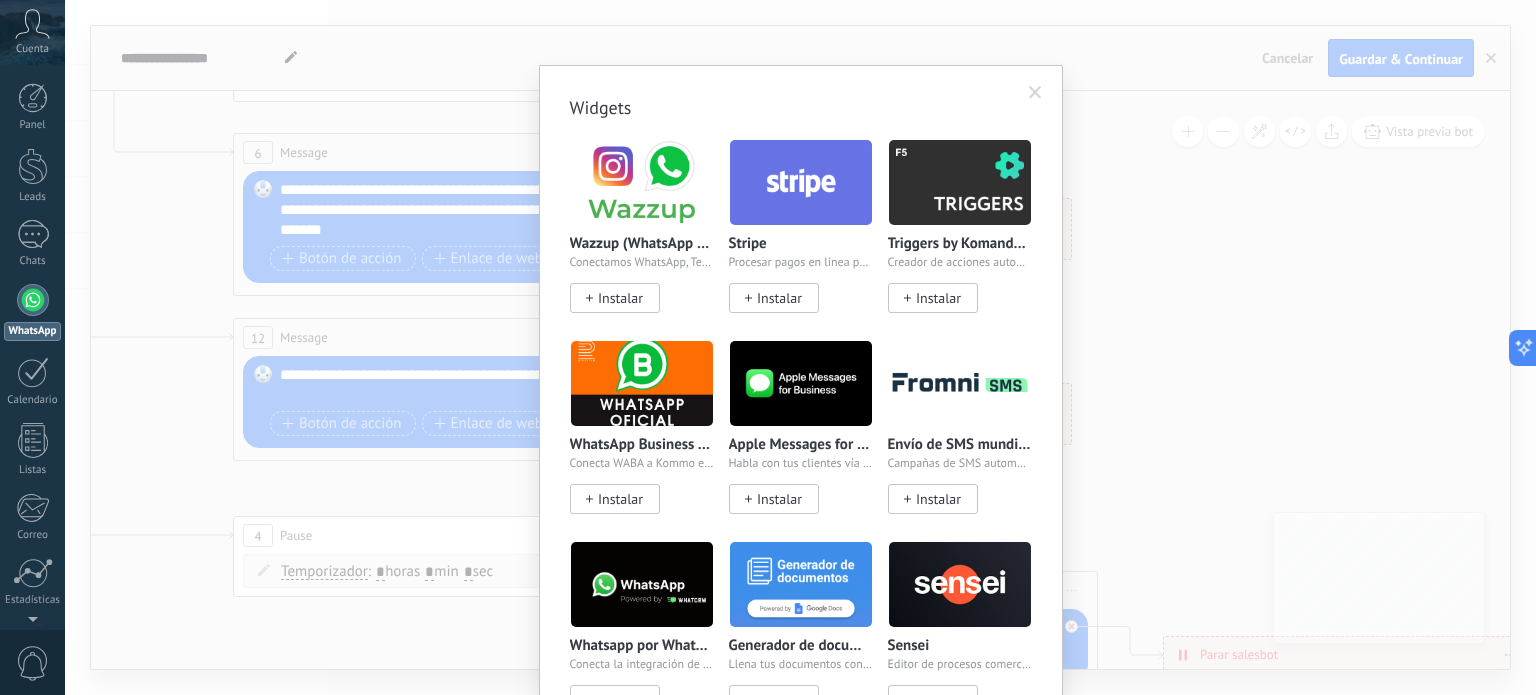 click at bounding box center (1035, 93) 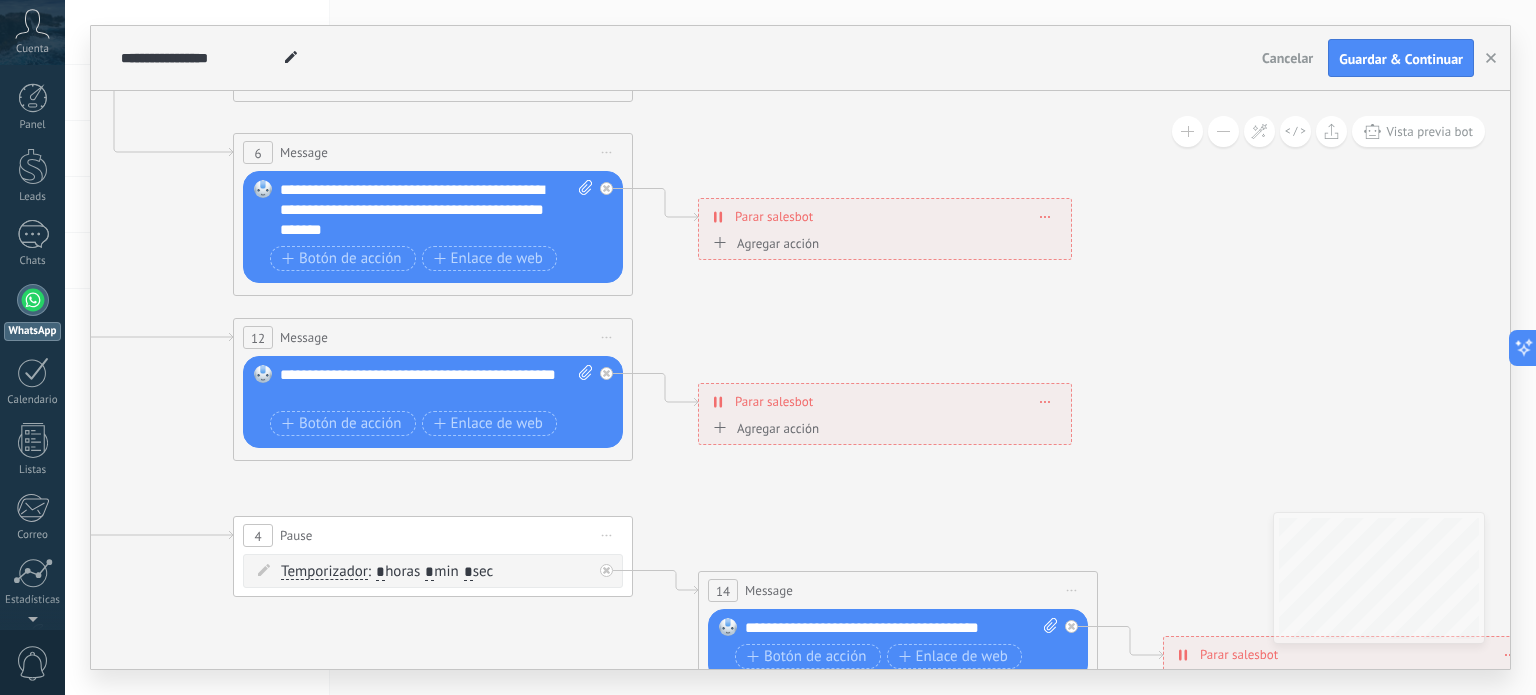click on "Cancelar" at bounding box center [1287, 58] 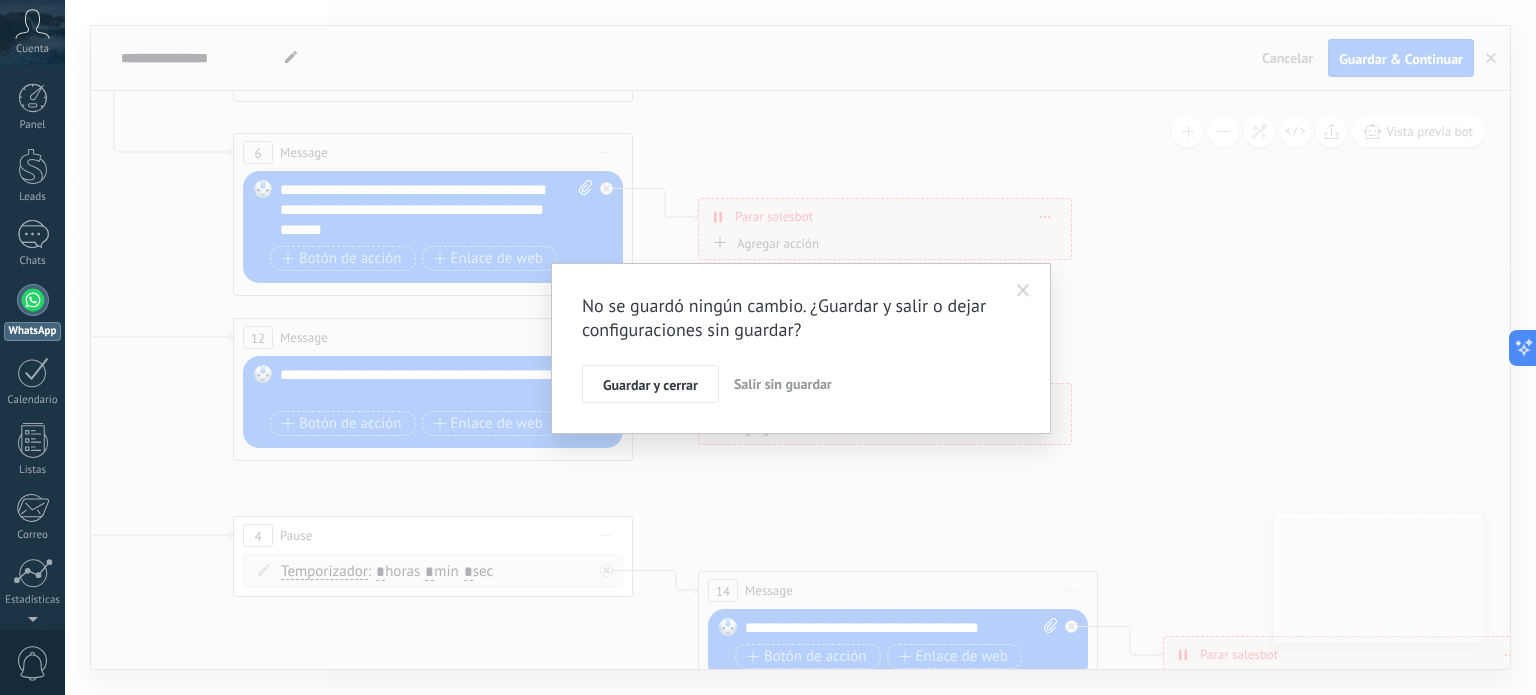 click on "Salir sin guardar" at bounding box center [783, 384] 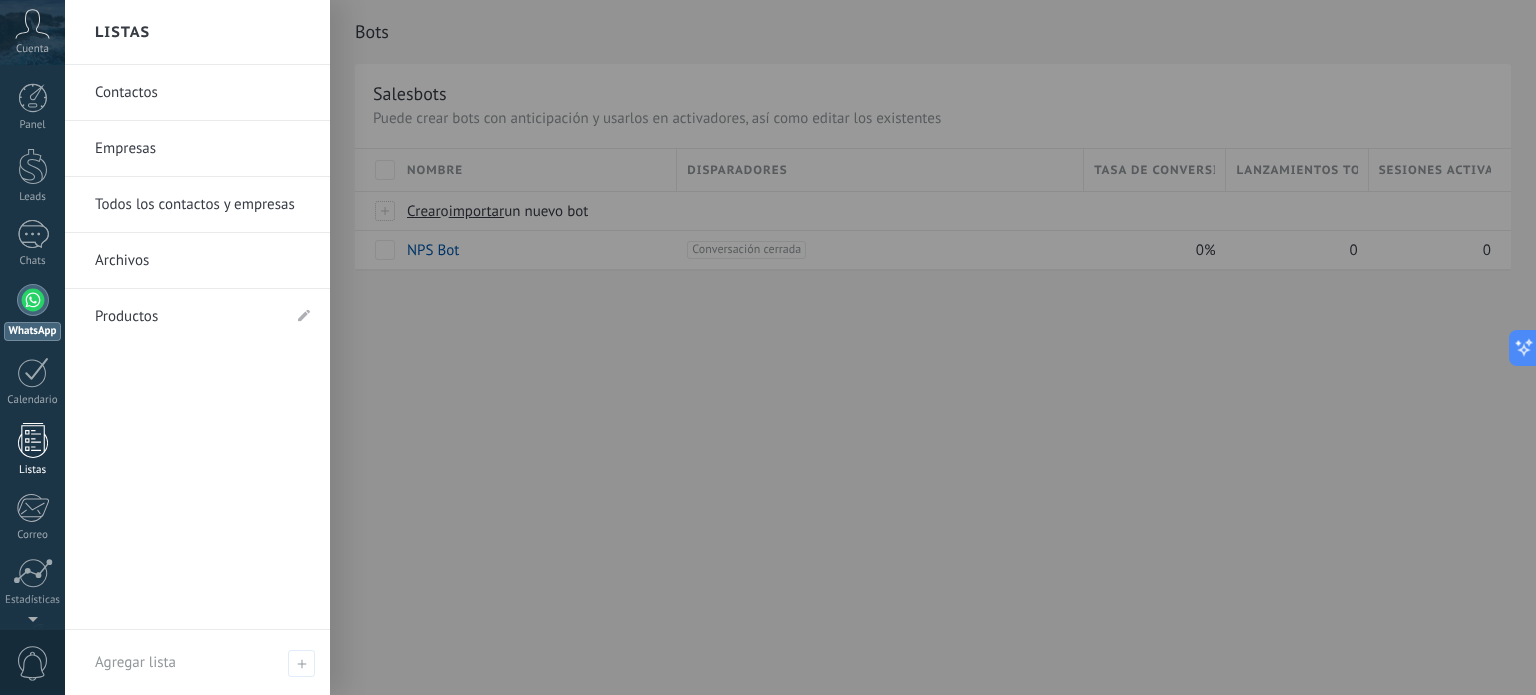 drag, startPoint x: 12, startPoint y: 444, endPoint x: 25, endPoint y: 443, distance: 13.038404 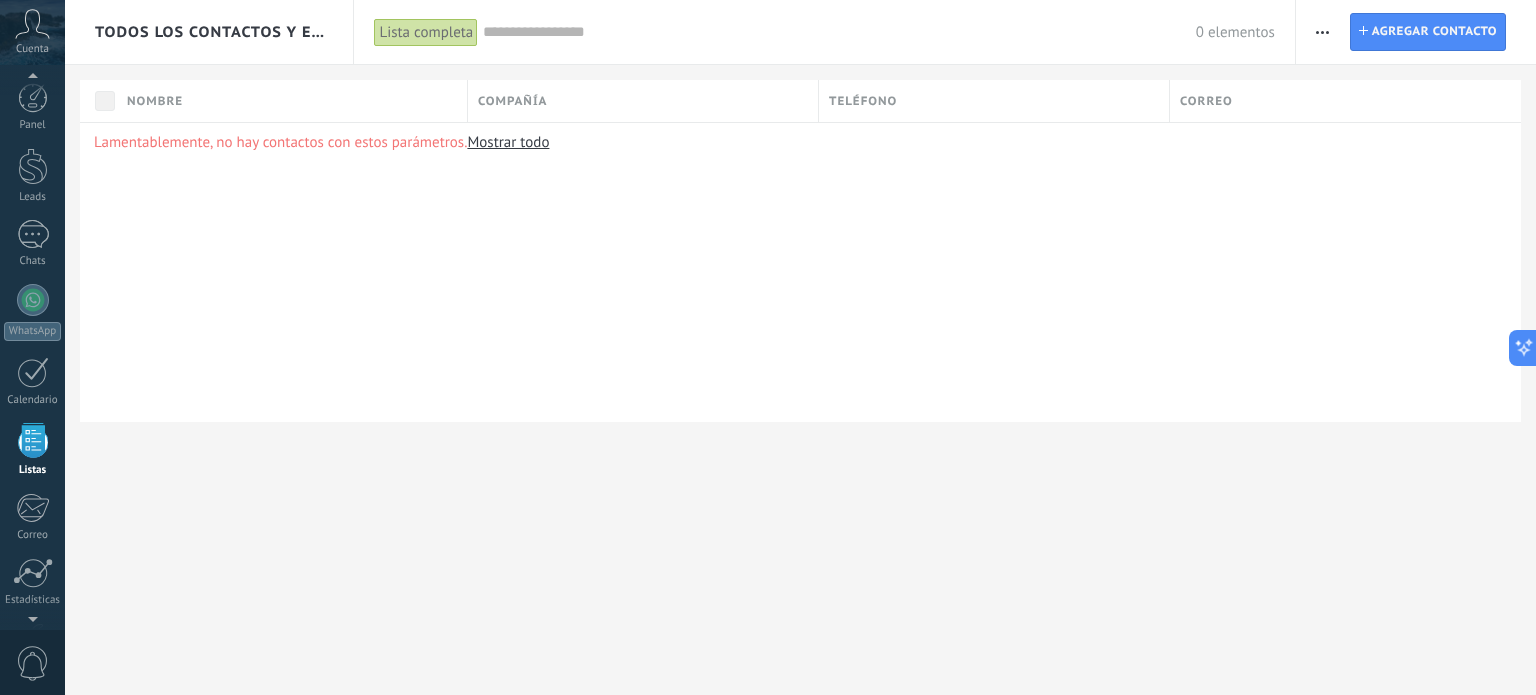 scroll, scrollTop: 123, scrollLeft: 0, axis: vertical 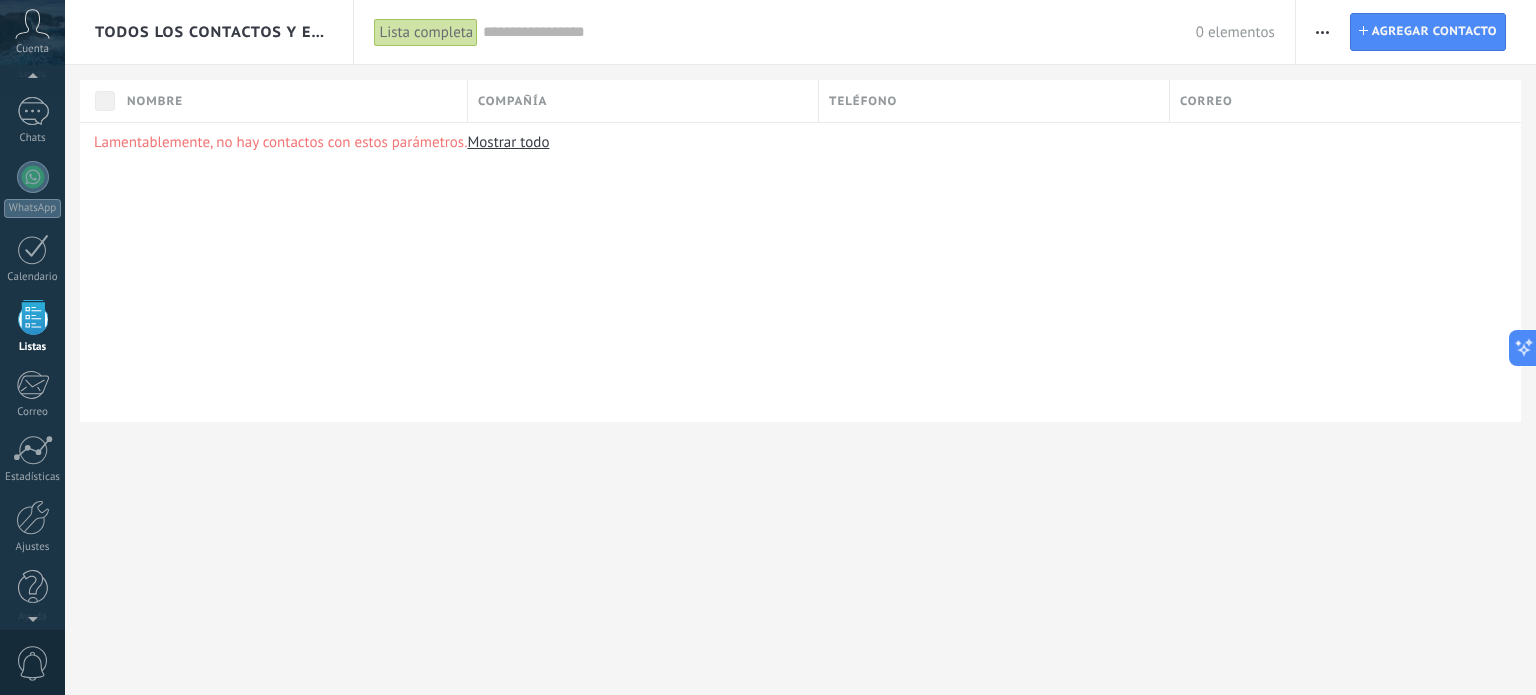 click on "Mostrar todo" at bounding box center (508, 142) 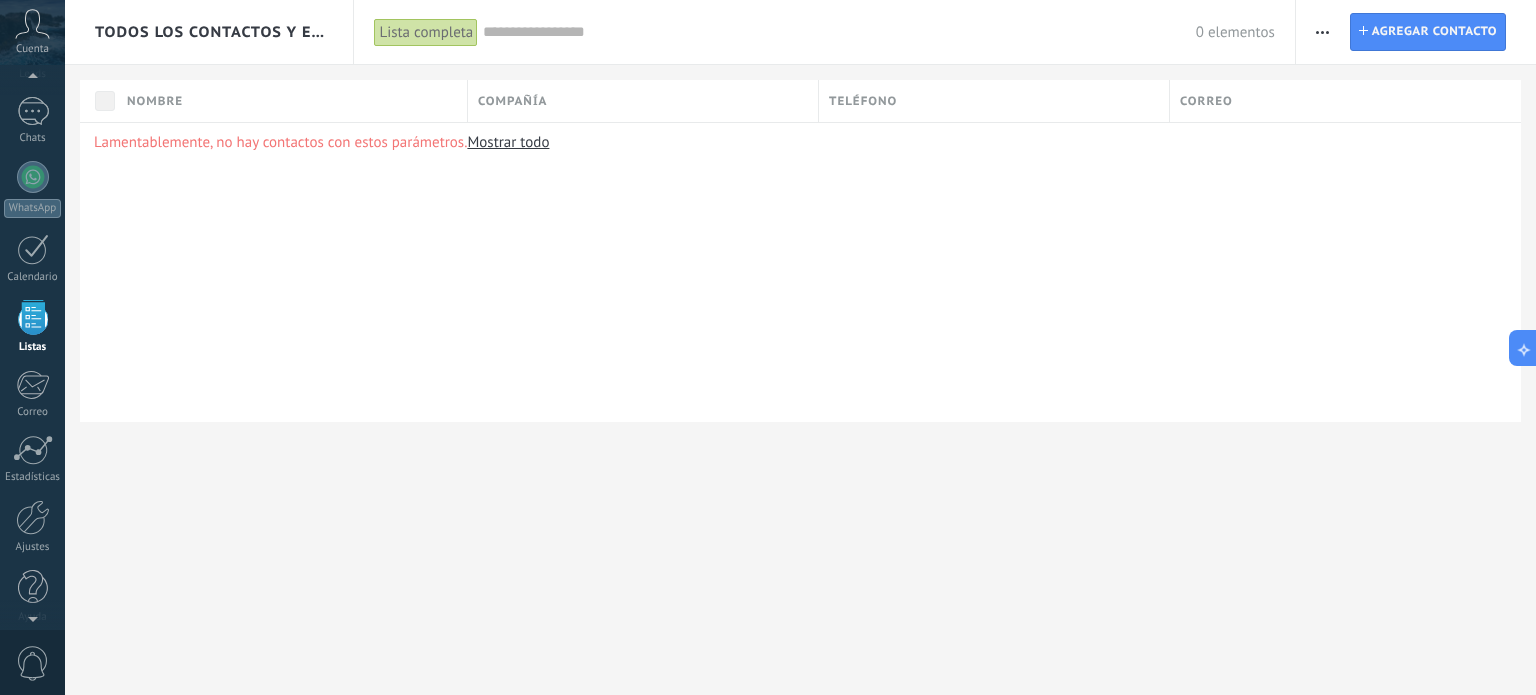 click on "Lamentablemente, no hay contactos con estos parámetros.  Mostrar todo" at bounding box center (800, 272) 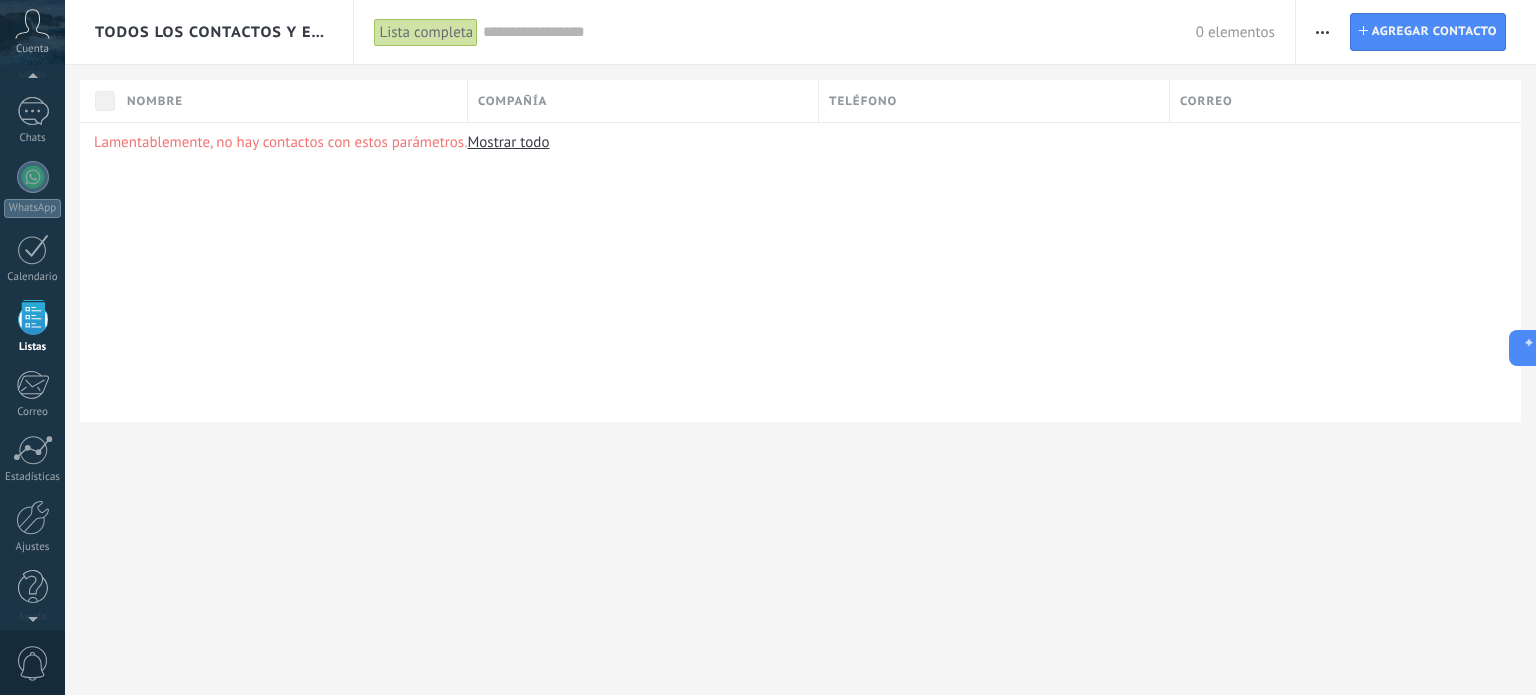 click on "Lamentablemente, no hay contactos con estos parámetros.  Mostrar todo" at bounding box center (800, 272) 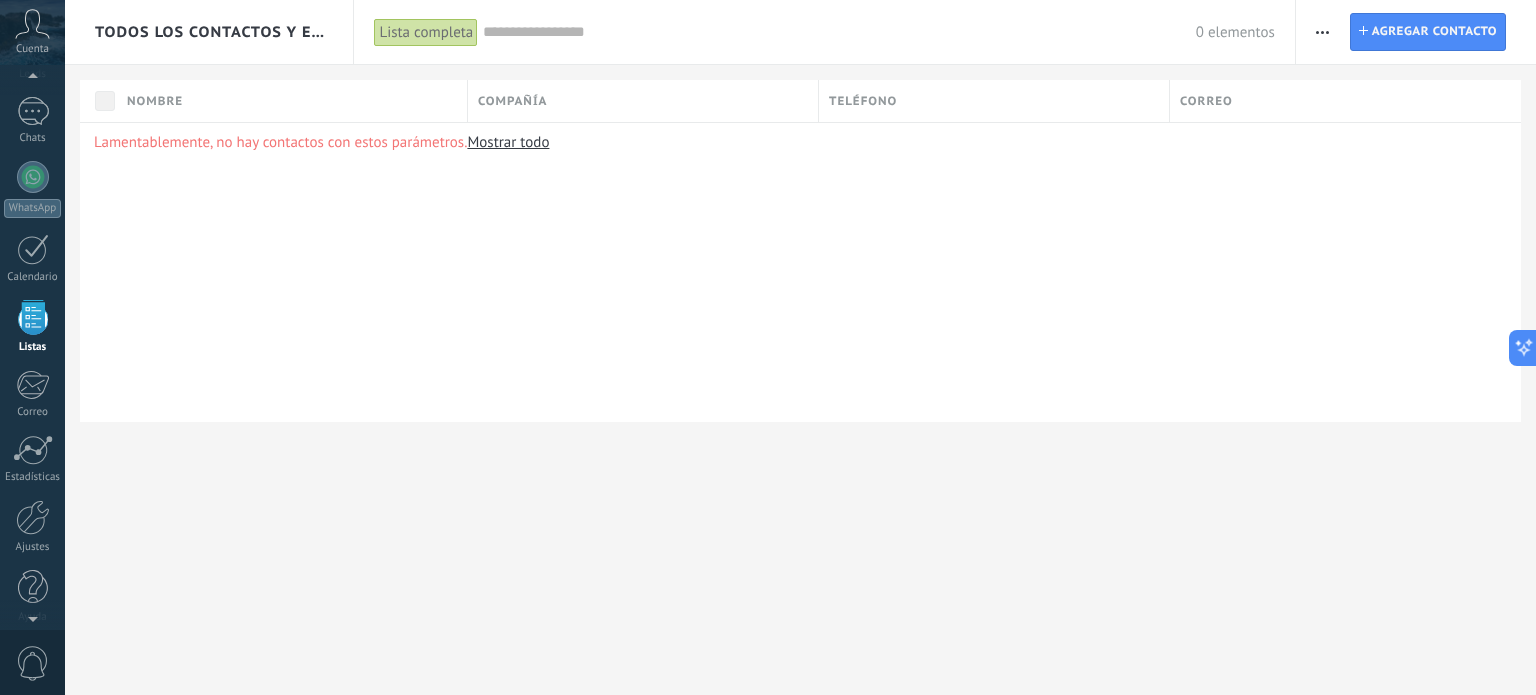 click on "Lista completa" at bounding box center (426, 32) 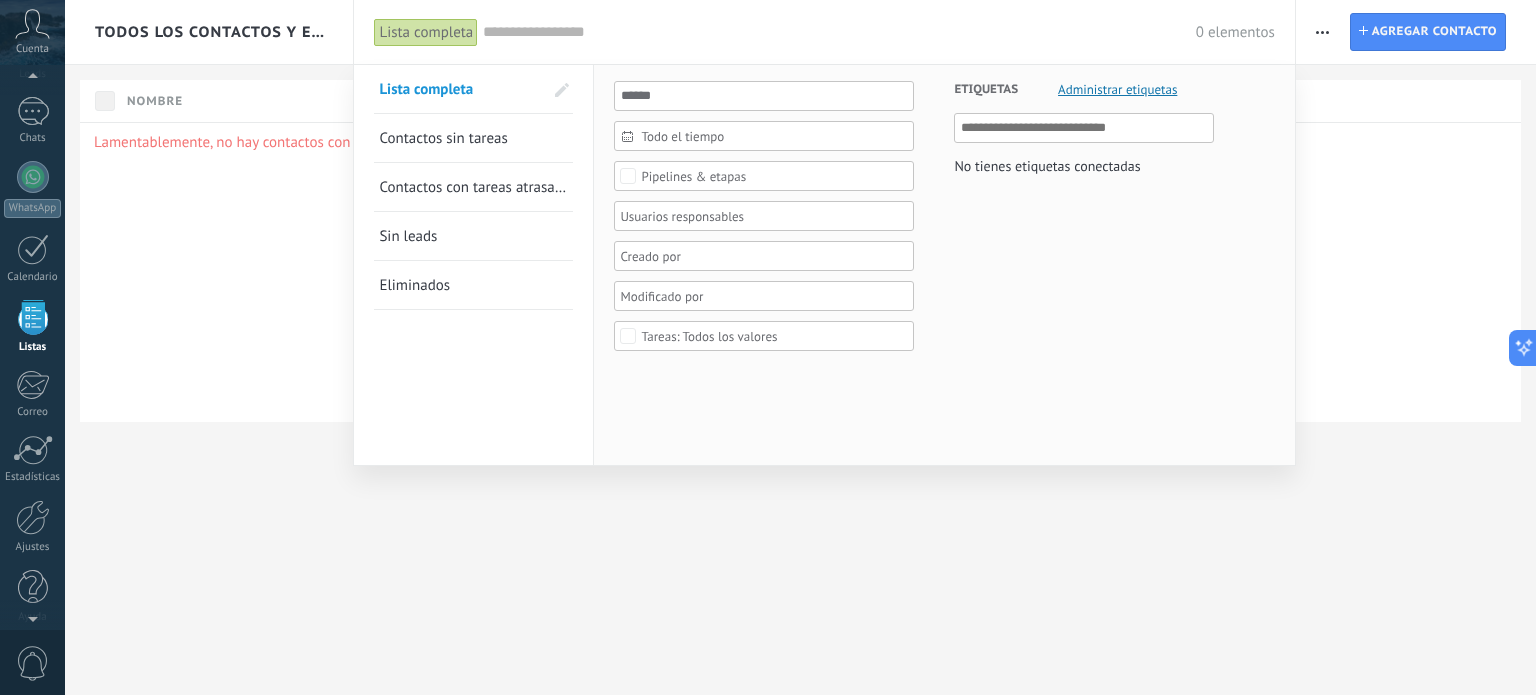 click at bounding box center [768, 347] 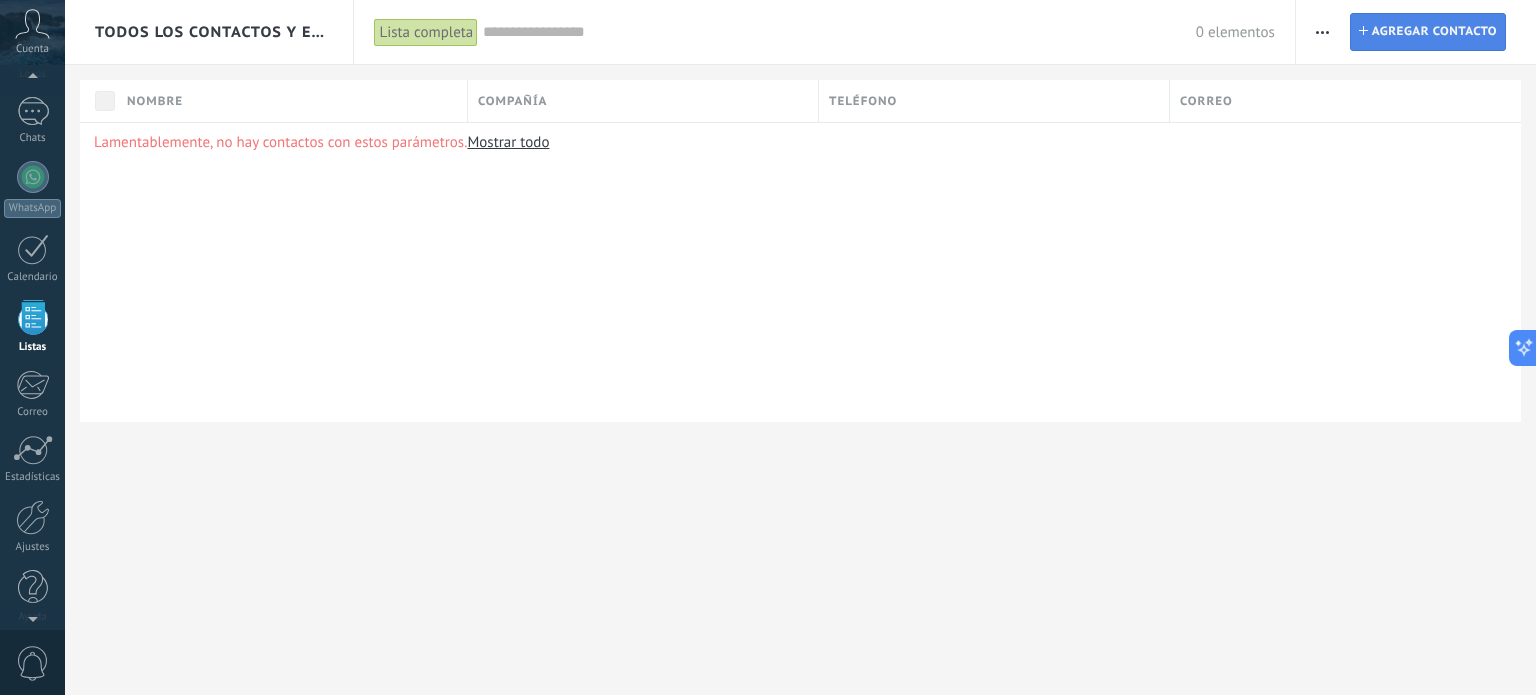 click 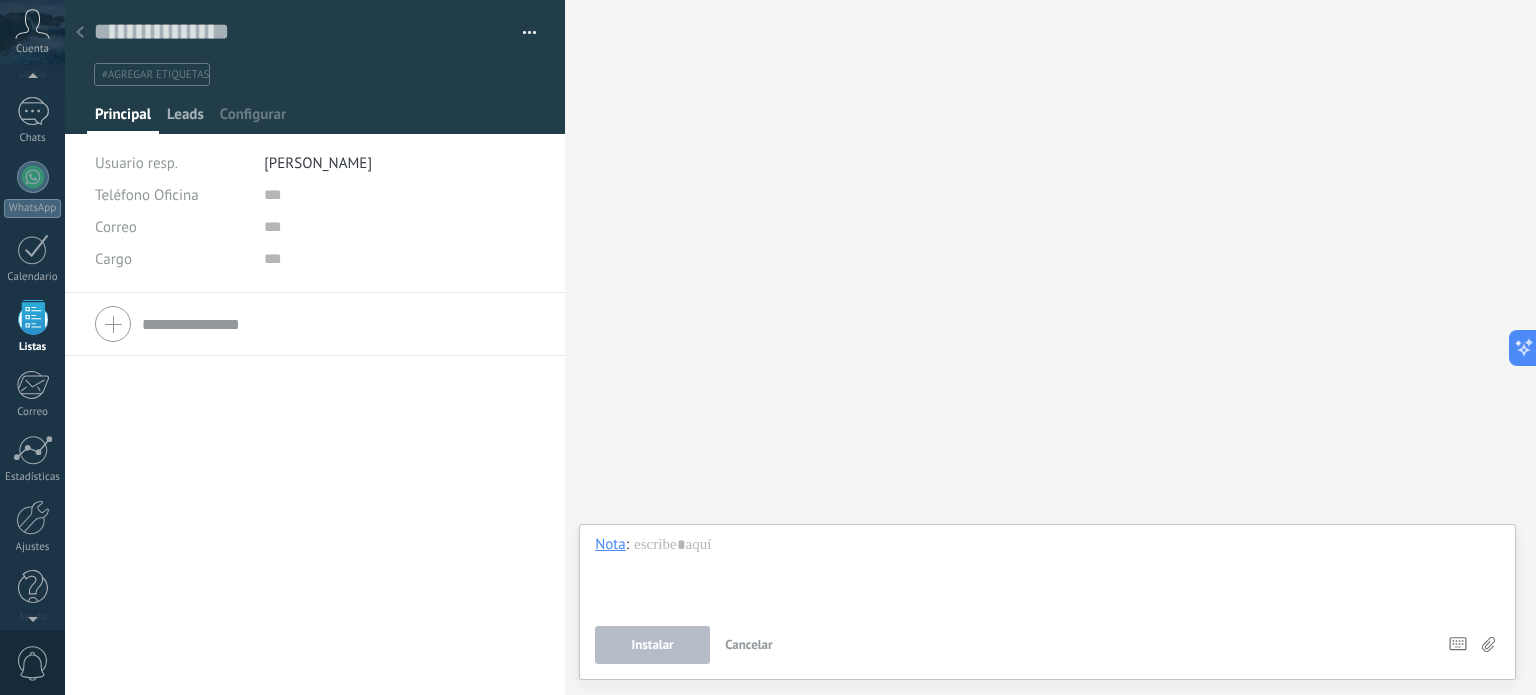click on "Leads" at bounding box center (185, 119) 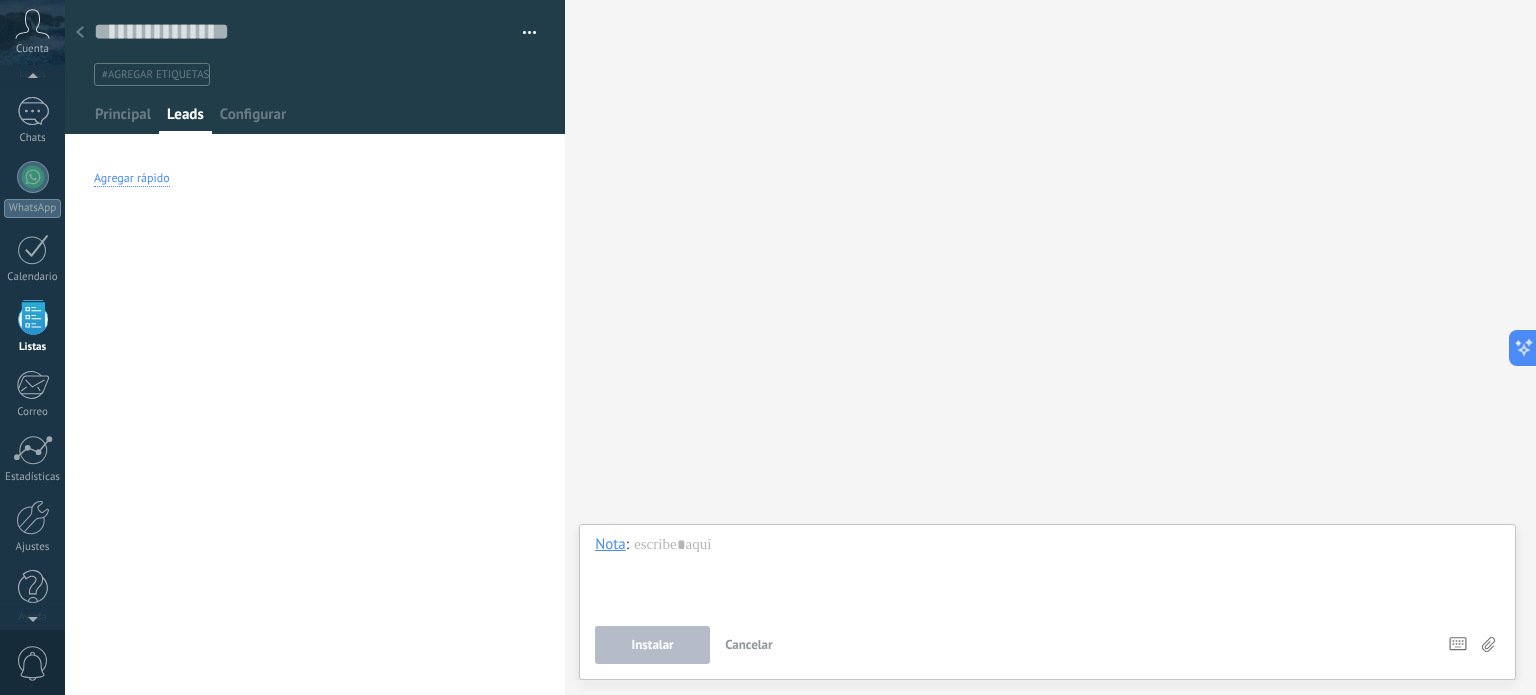 click on "Agregar rápido" at bounding box center (132, 179) 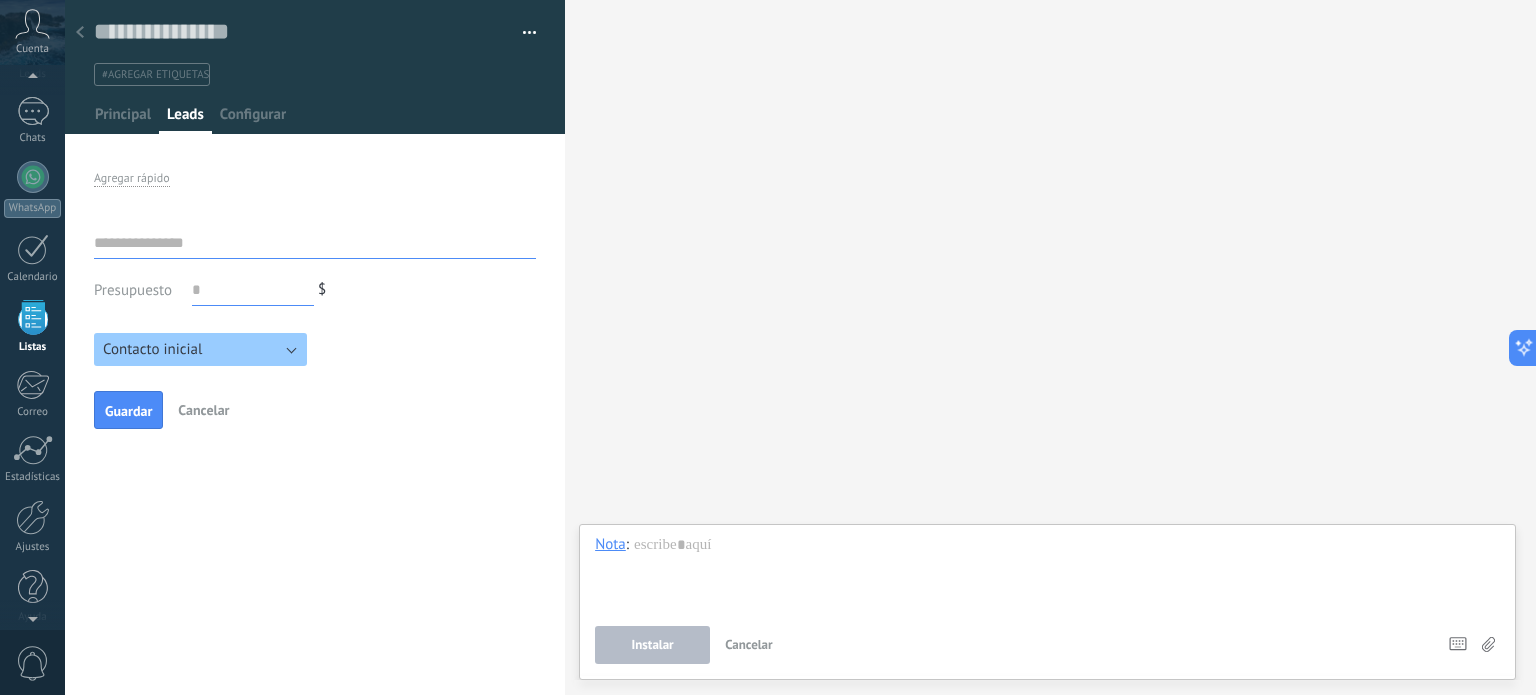 click on "Cancelar" at bounding box center [203, 410] 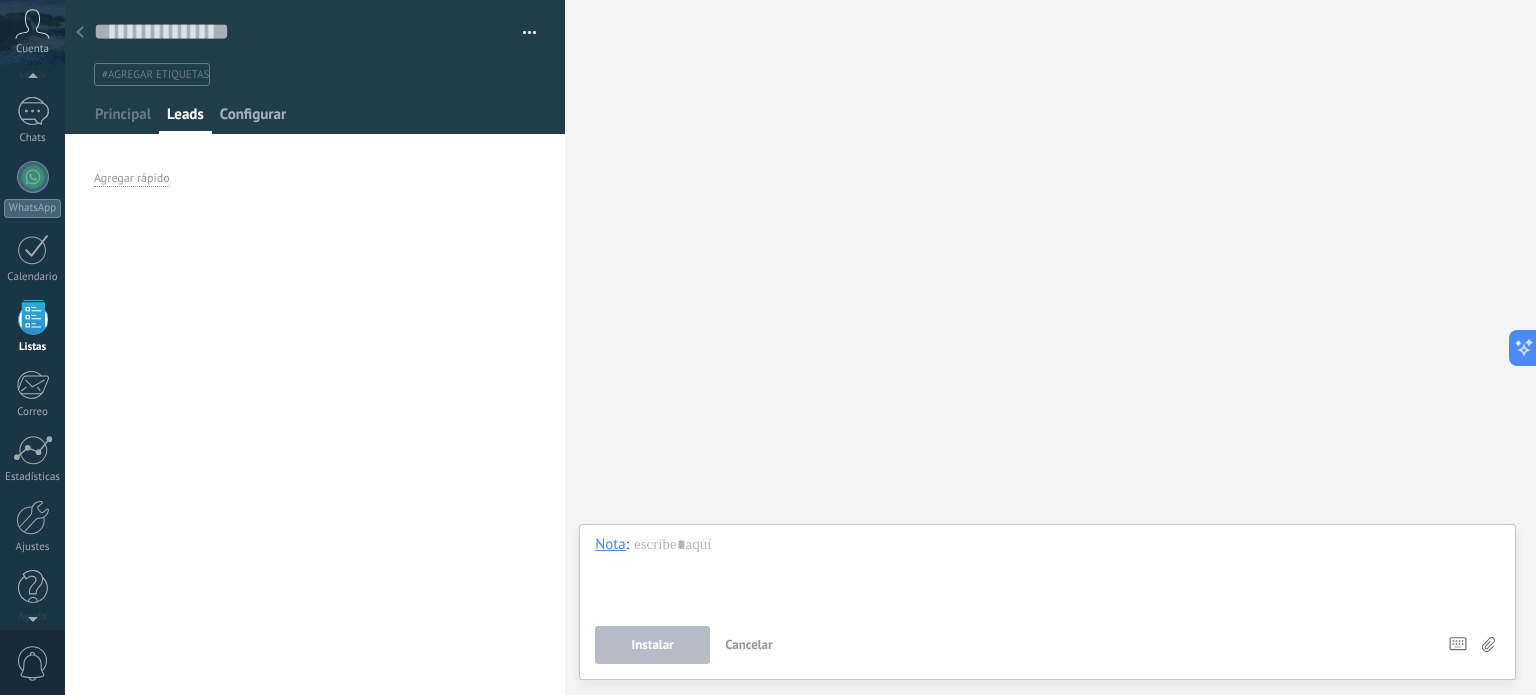 click on "Configurar" at bounding box center [253, 119] 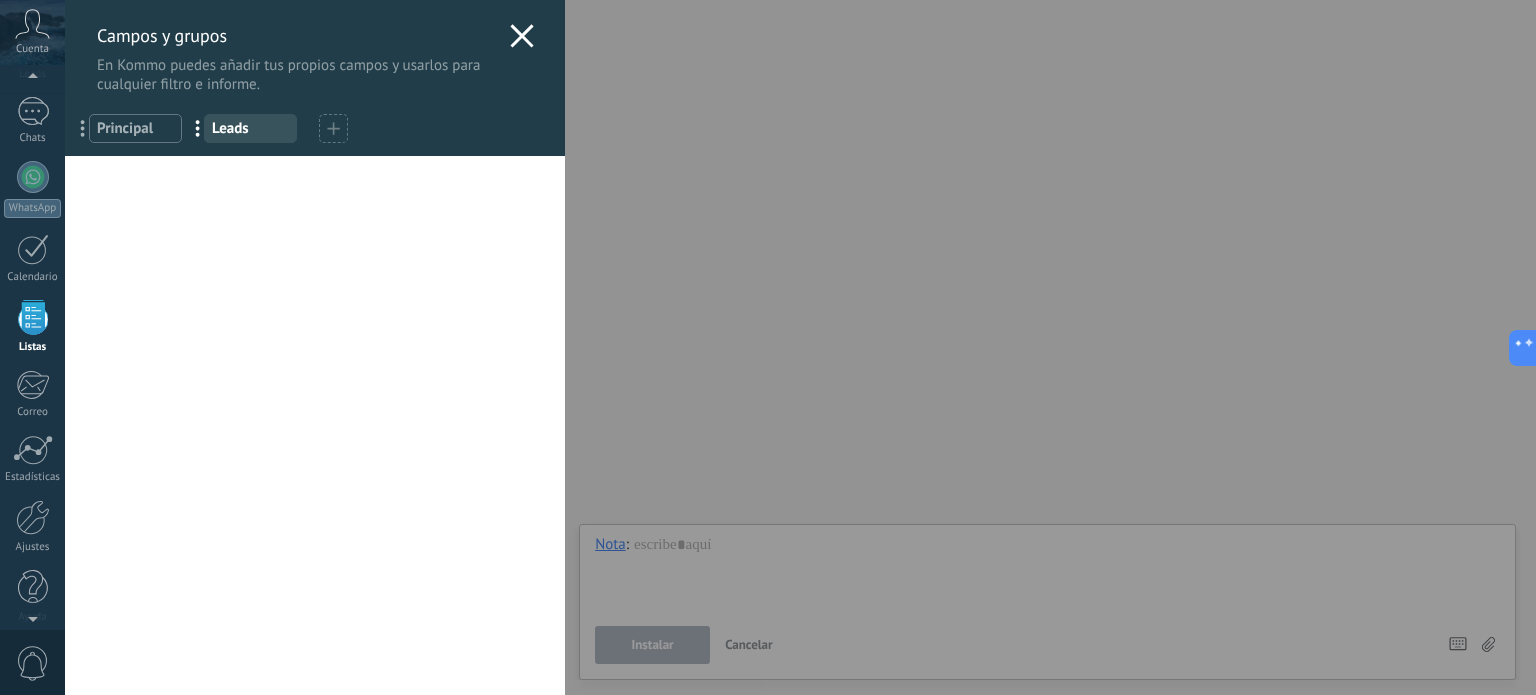 click 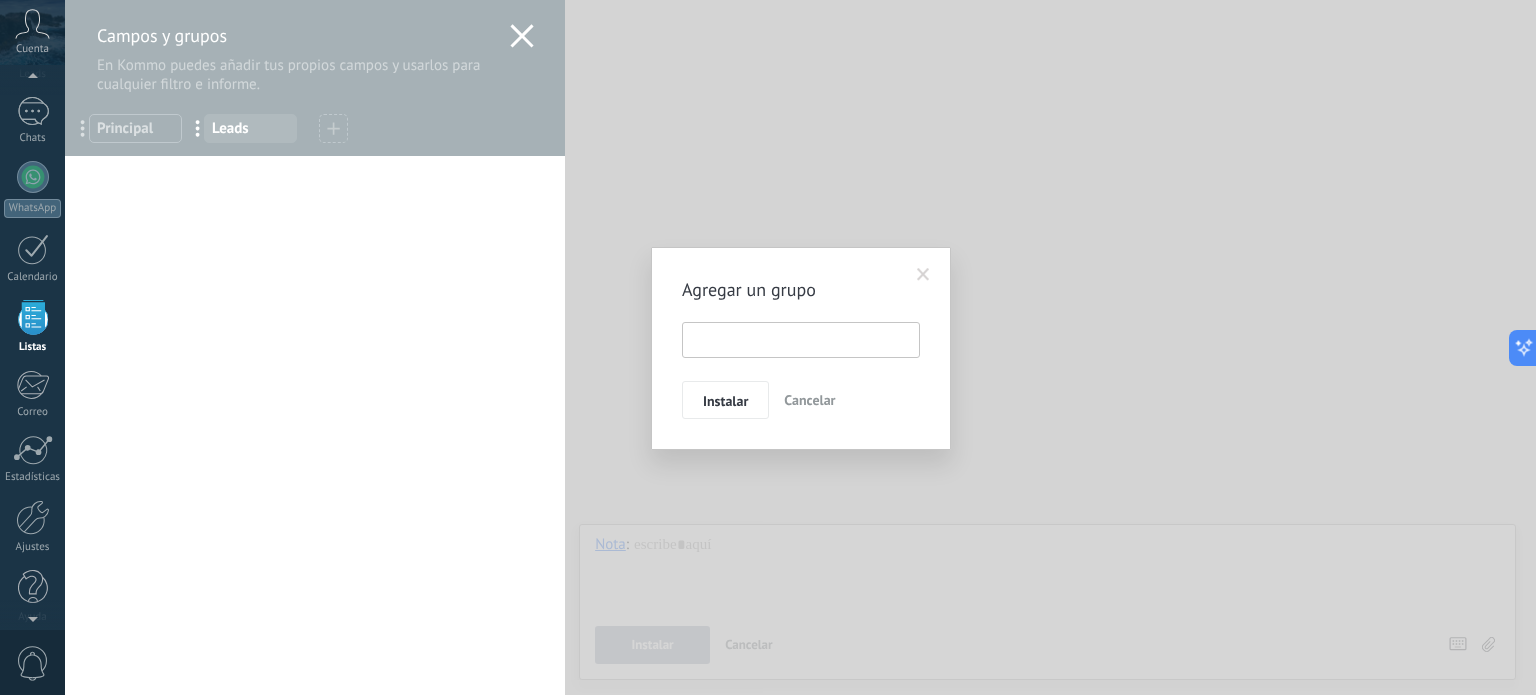 click at bounding box center [801, 340] 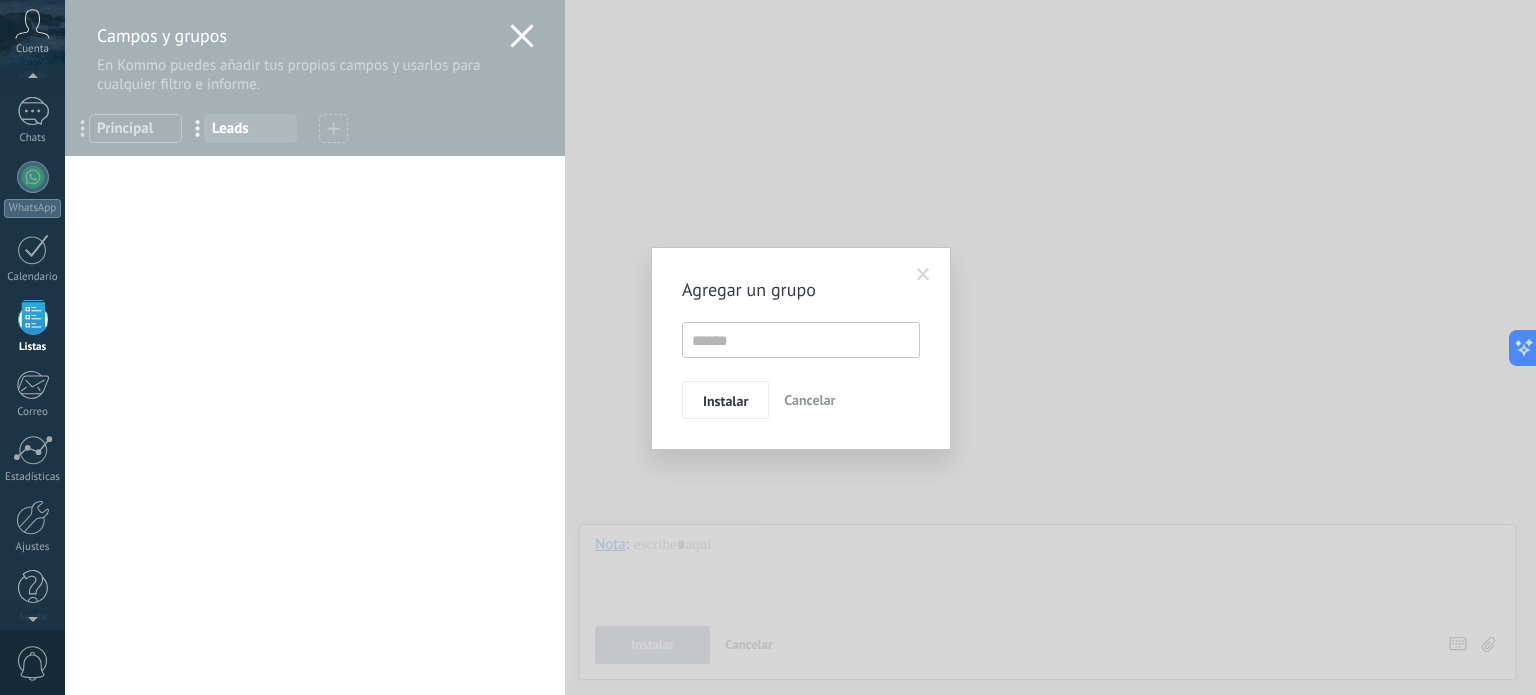 click at bounding box center (923, 275) 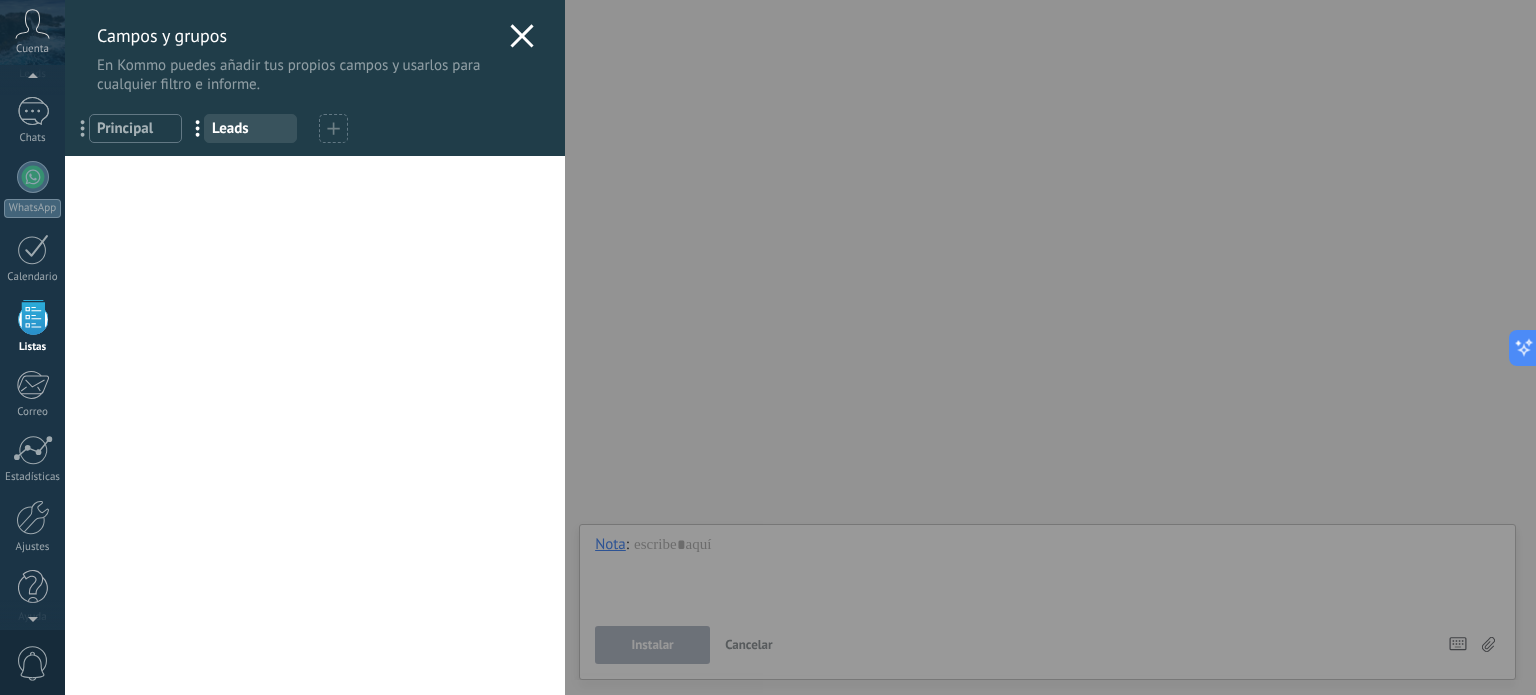 click on "Usted ha alcanzado la cantidad máxima de los campos añadidos en la tarifa Periodo de prueba Nombre del contacto ... Teléfono ... Correo ... Cargo ... Agregar un campo Campos de compañias Nombre de la compañía ... Teléfono ... Correo ... Página web ... Dirección ... Agregar un campo Presupuesto $0 utm_content ... utm_medium ... utm_campaign ... utm_source ... utm_term ... utm_referrer ... referrer ... gclientid ... gclid ... fbclid ... Add meta Add meta" at bounding box center [315, 425] 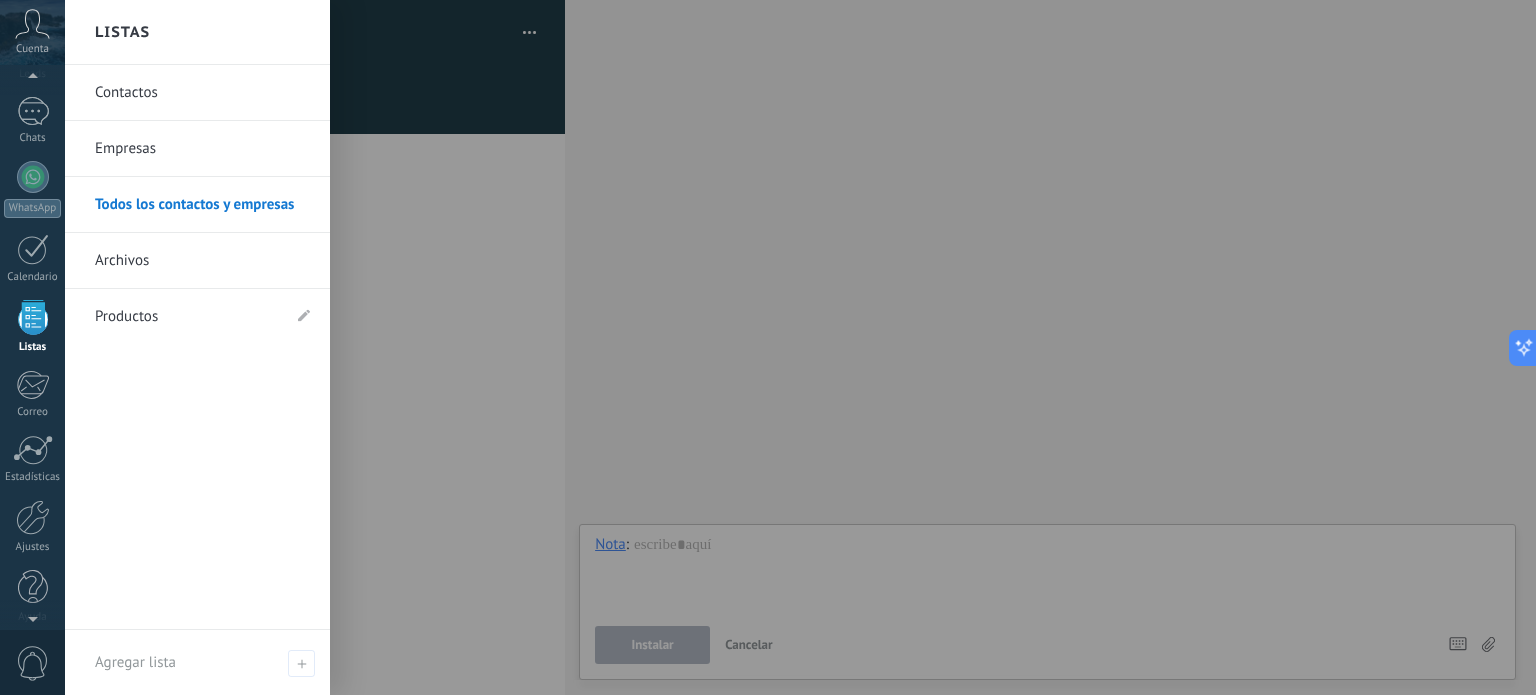 click on "Productos" at bounding box center (187, 317) 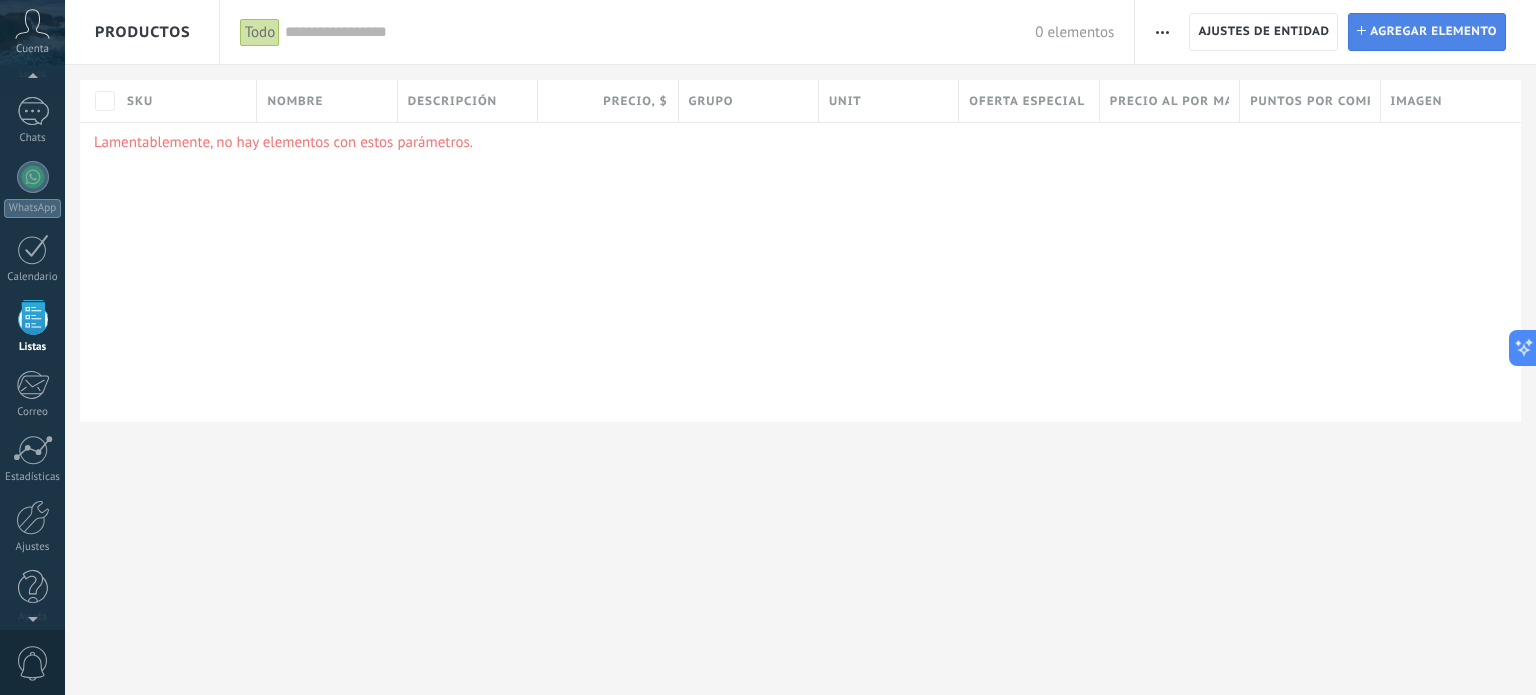click 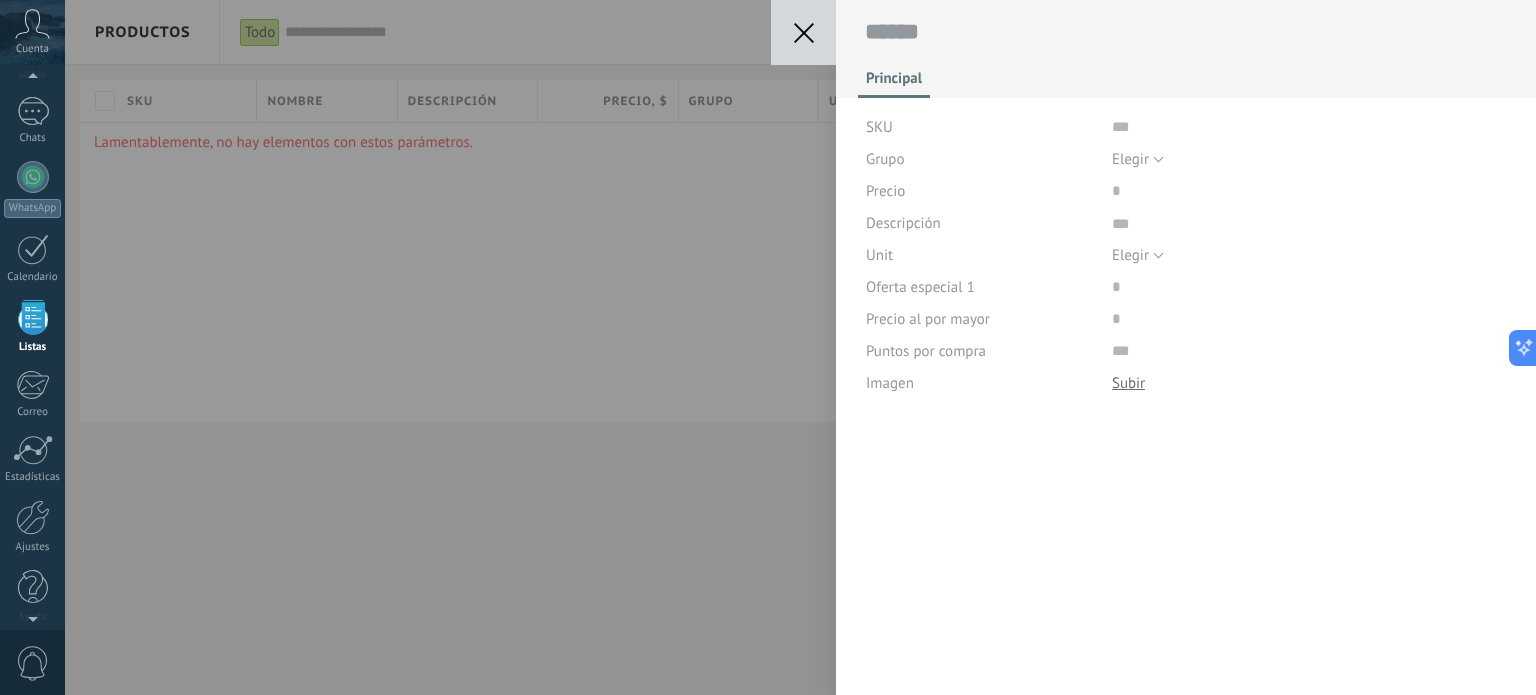 scroll, scrollTop: 20, scrollLeft: 0, axis: vertical 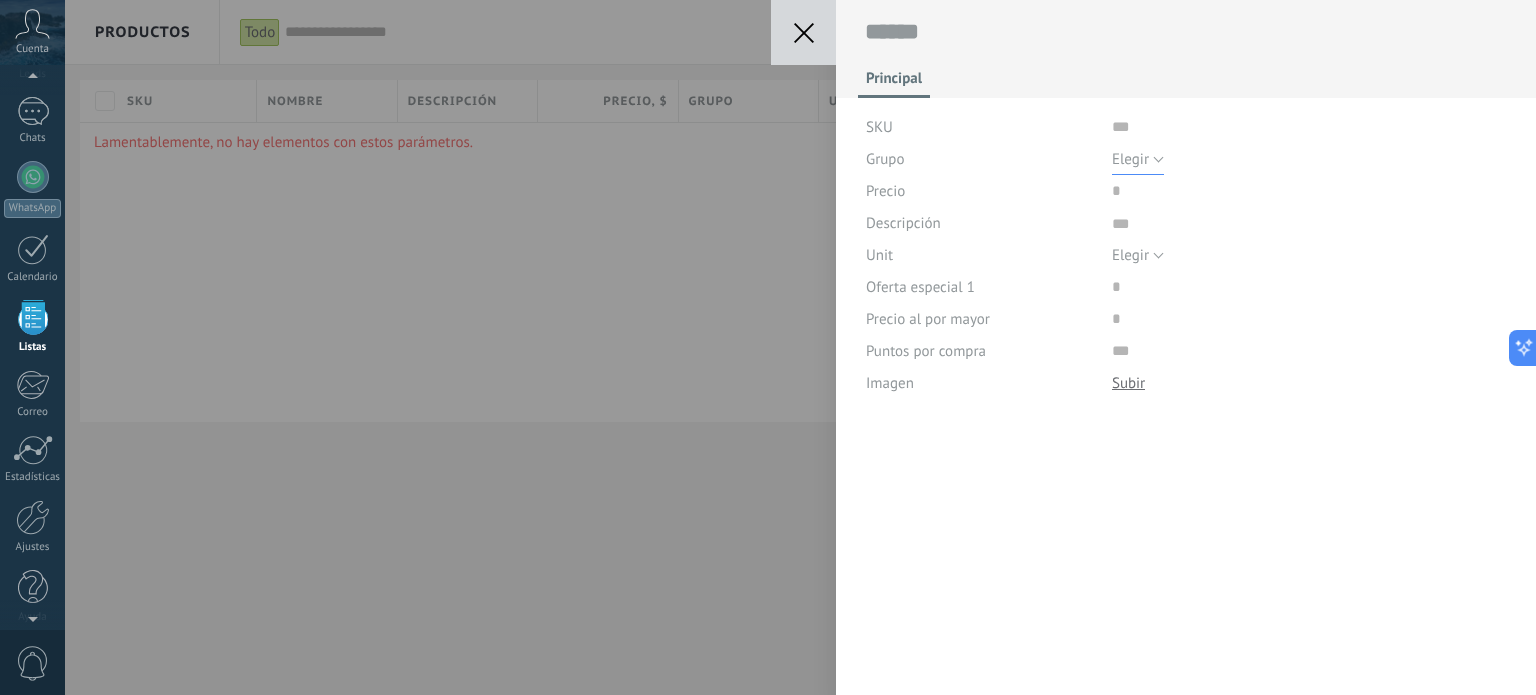 click on "Elegir" at bounding box center (1138, 159) 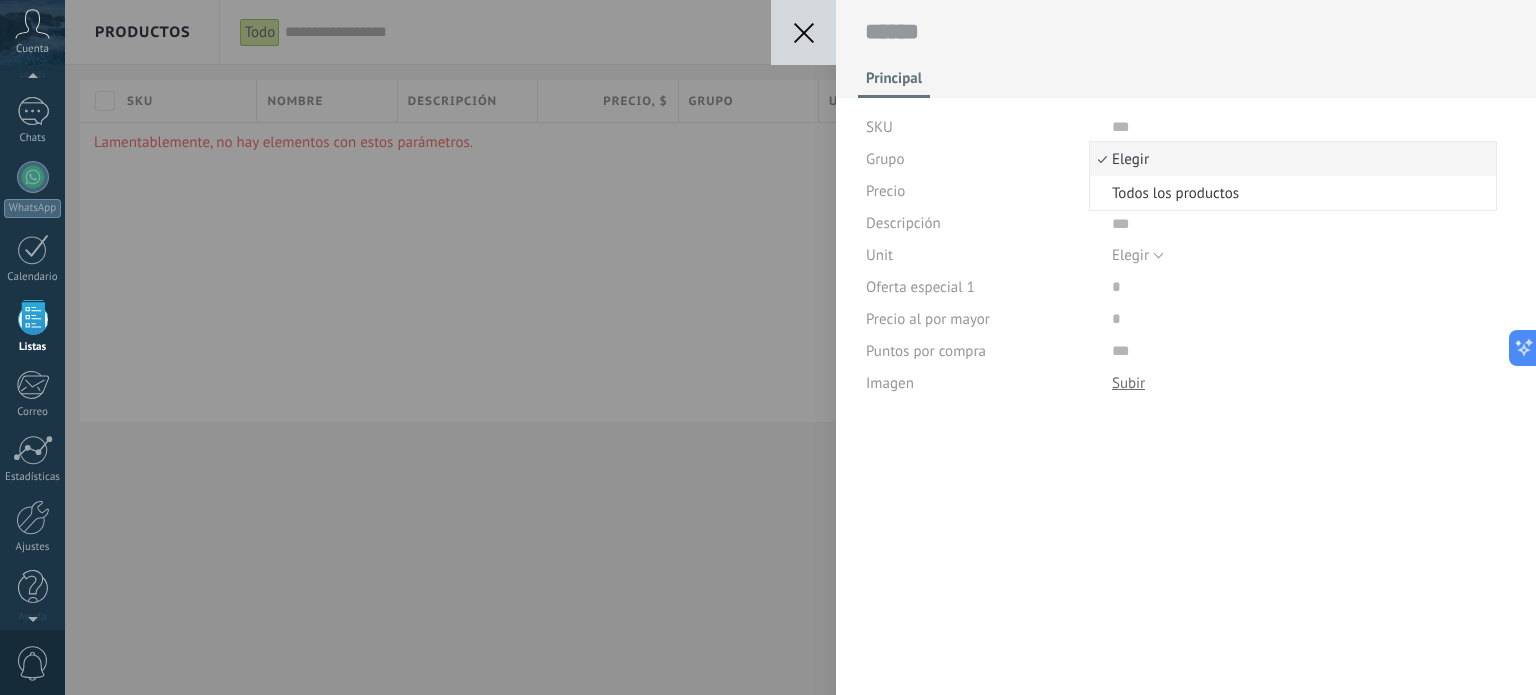 click on "Guardar Cancelar Principal SKU Grupo Elegir Todos los productos Elegir Precio Descripción Unit Elegir pc l m3 kg t gal cu ft lb Elegir Oferta especial 1 Precio al por mayor Puntos por compra Imagen Descargar   Reemplazar Descargar Versiones Eliminar" at bounding box center [800, 347] 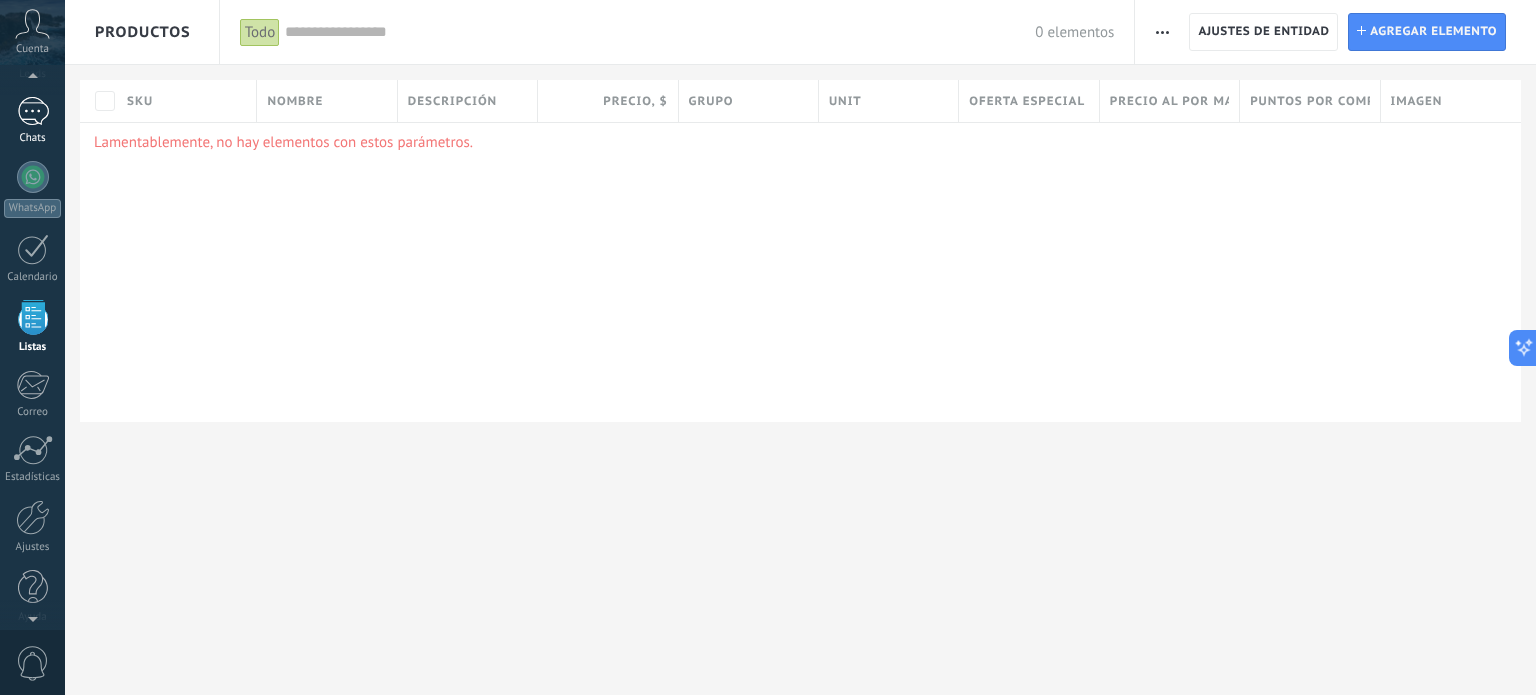 click at bounding box center (33, 111) 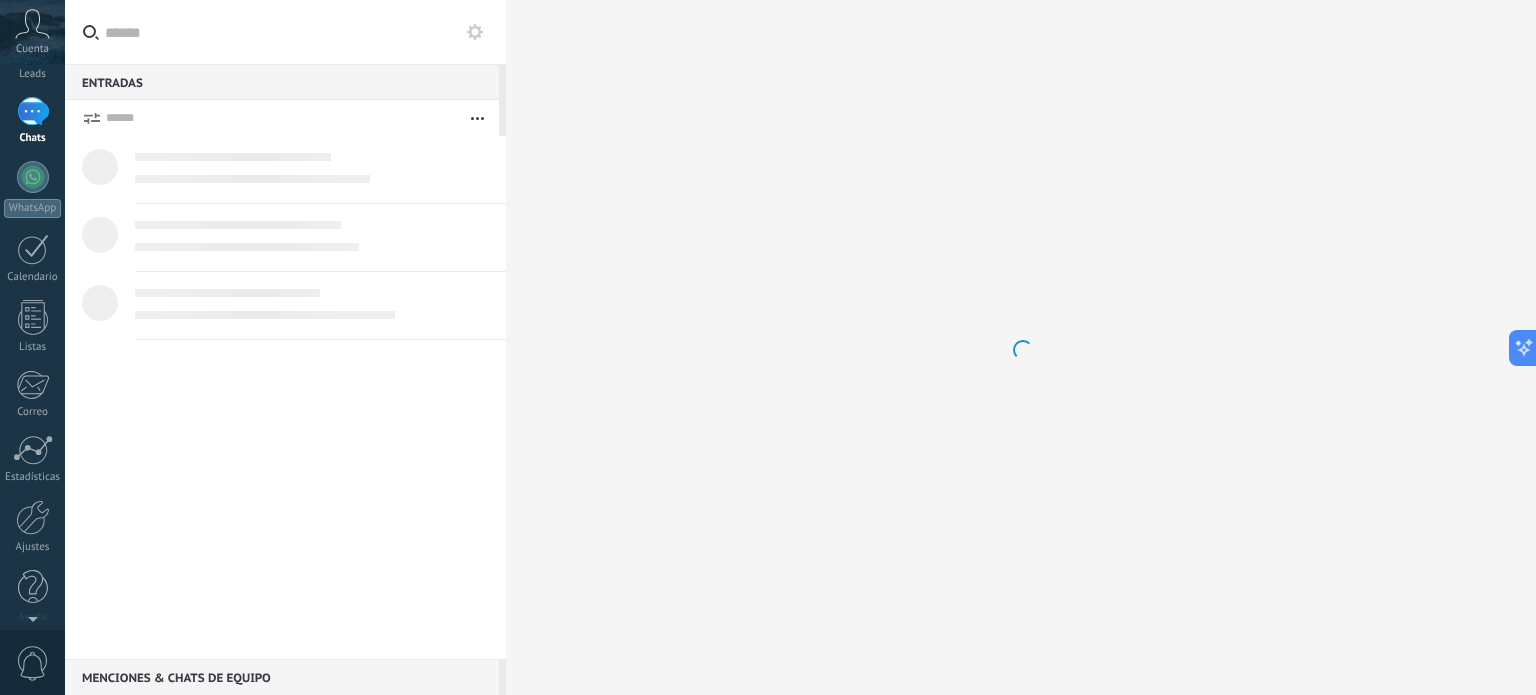 scroll, scrollTop: 0, scrollLeft: 0, axis: both 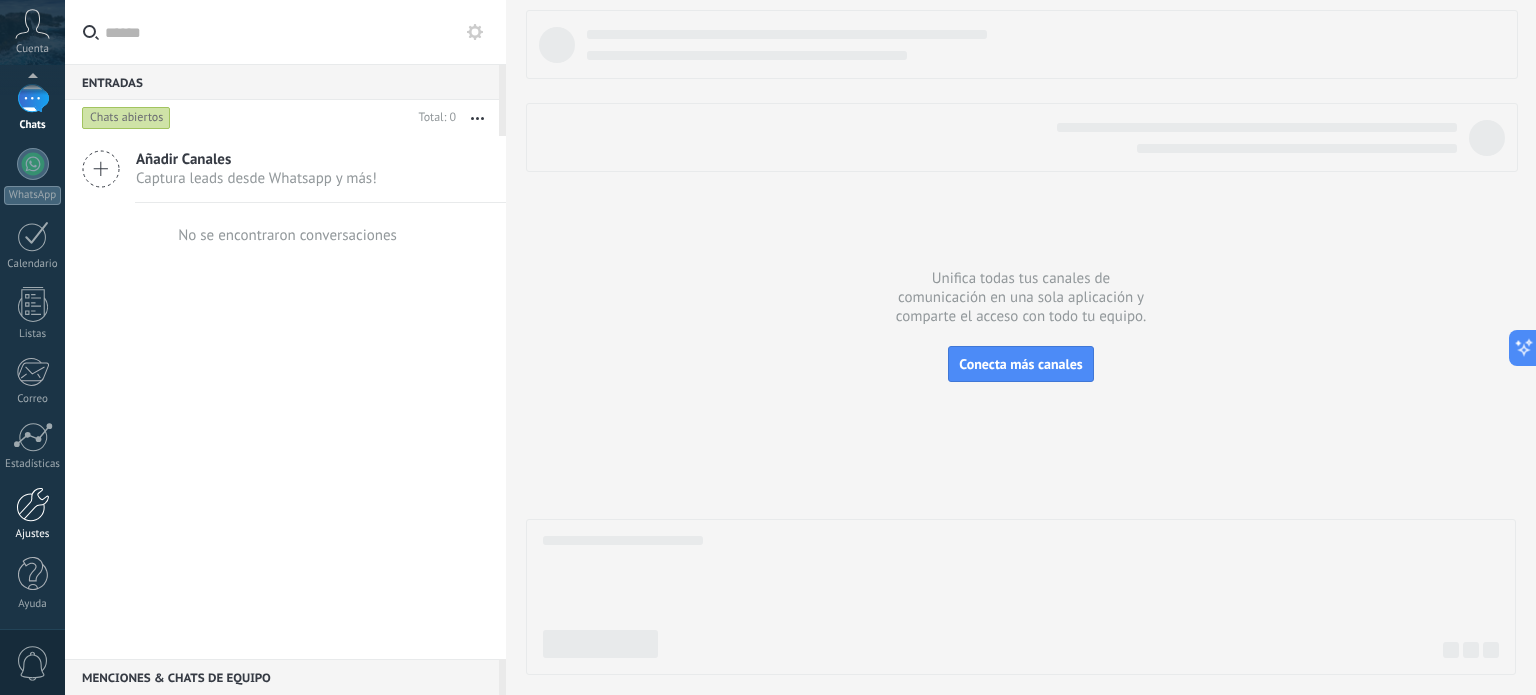 click on "Ajustes" at bounding box center (32, 514) 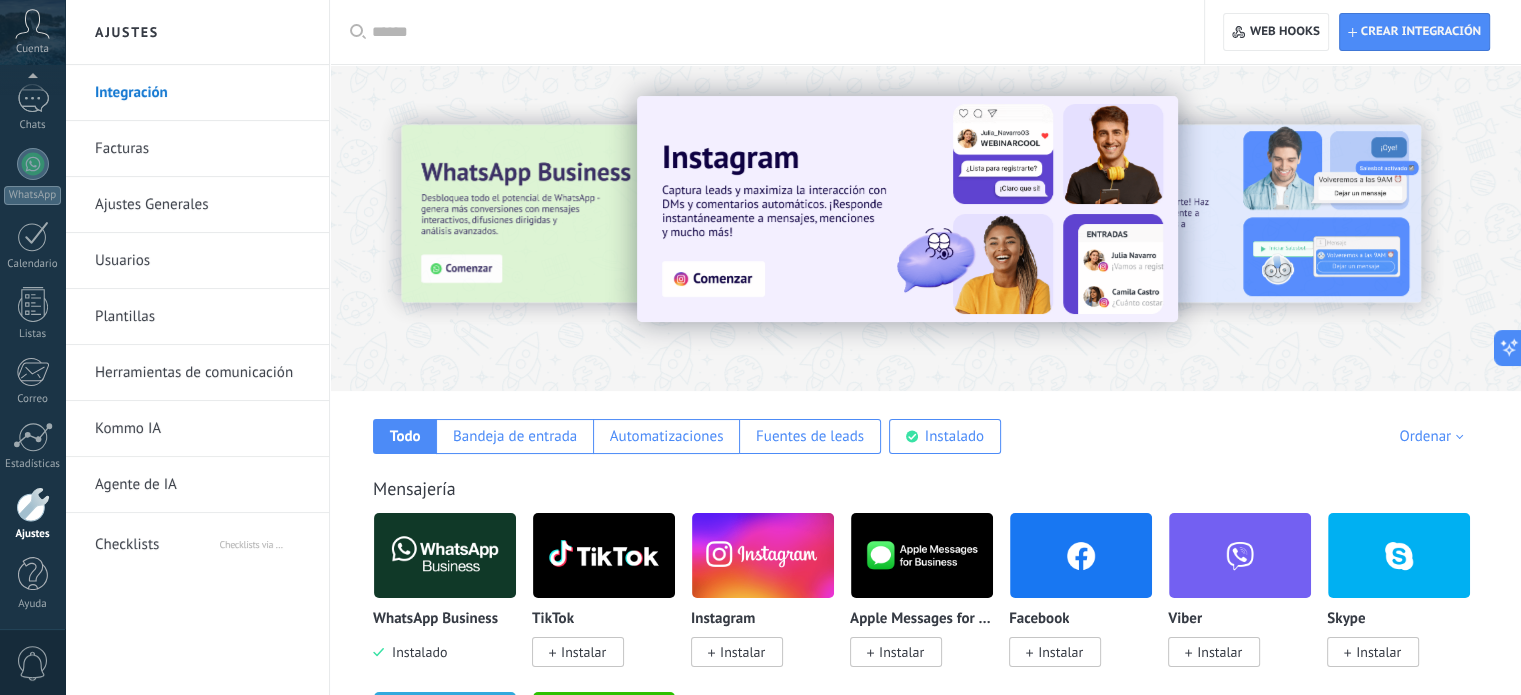 click on "Checklists" at bounding box center (156, 541) 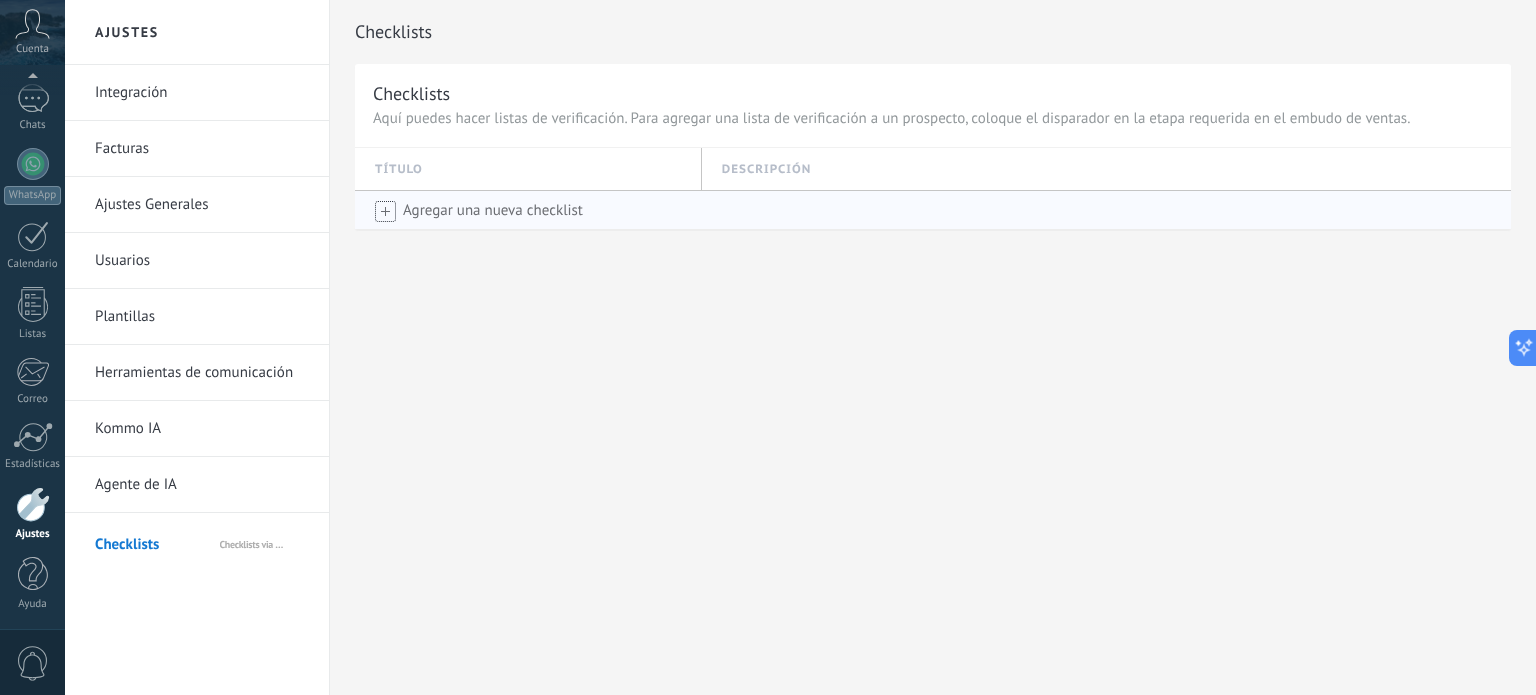 click 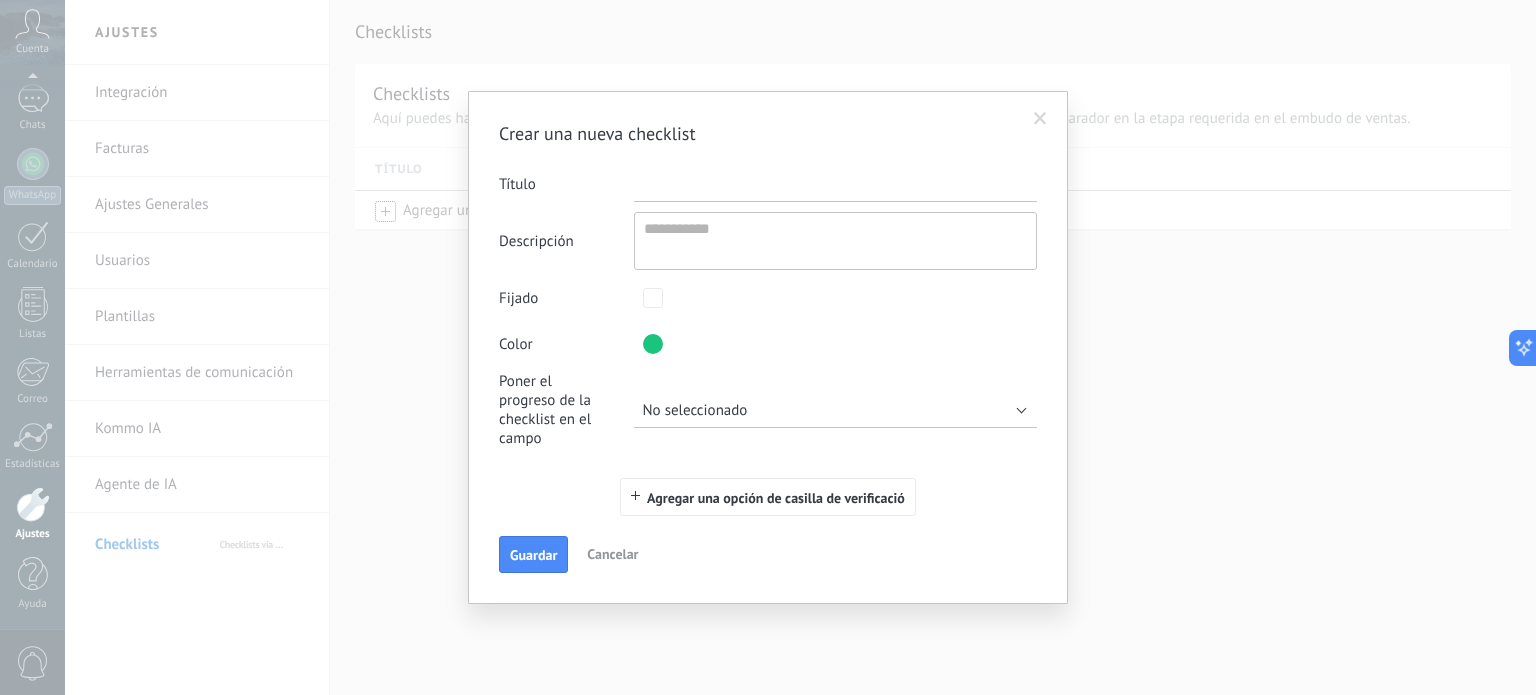 click at bounding box center (836, 184) 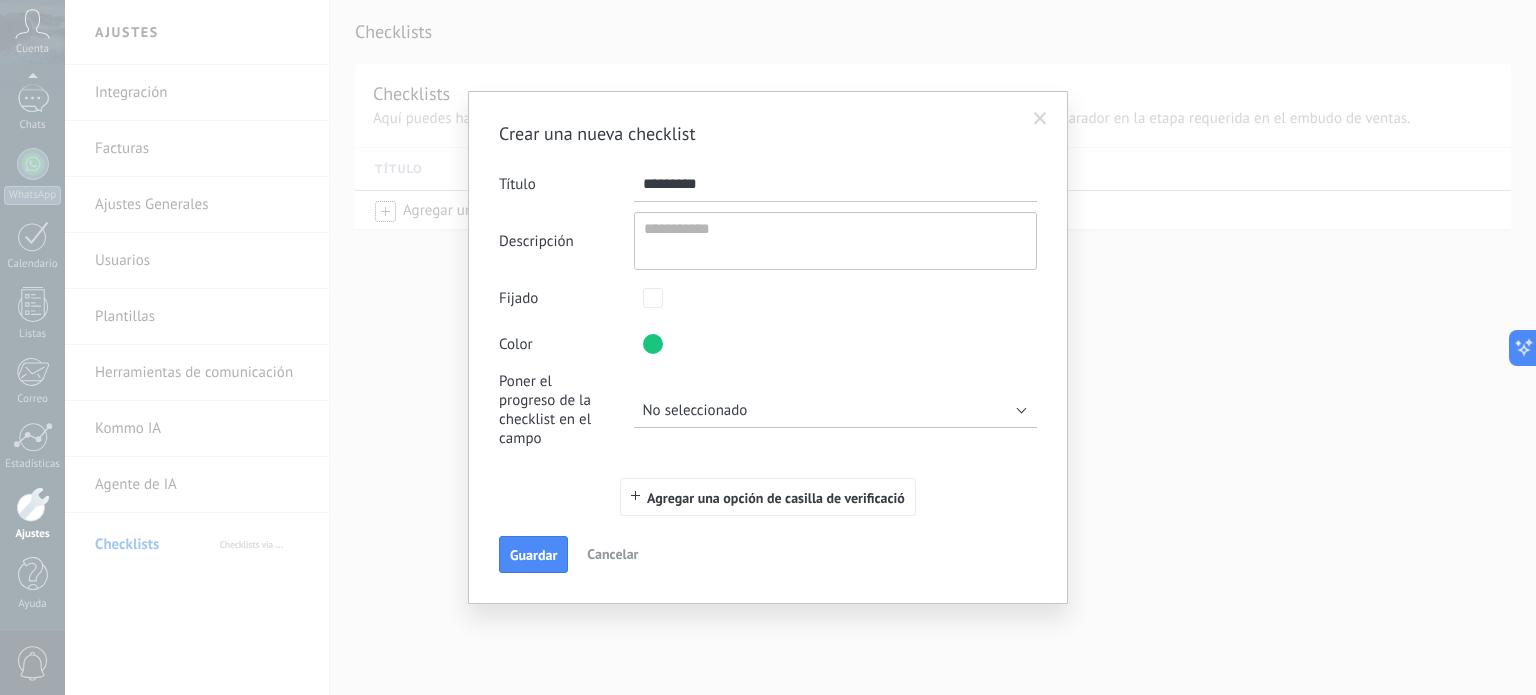 type on "*********" 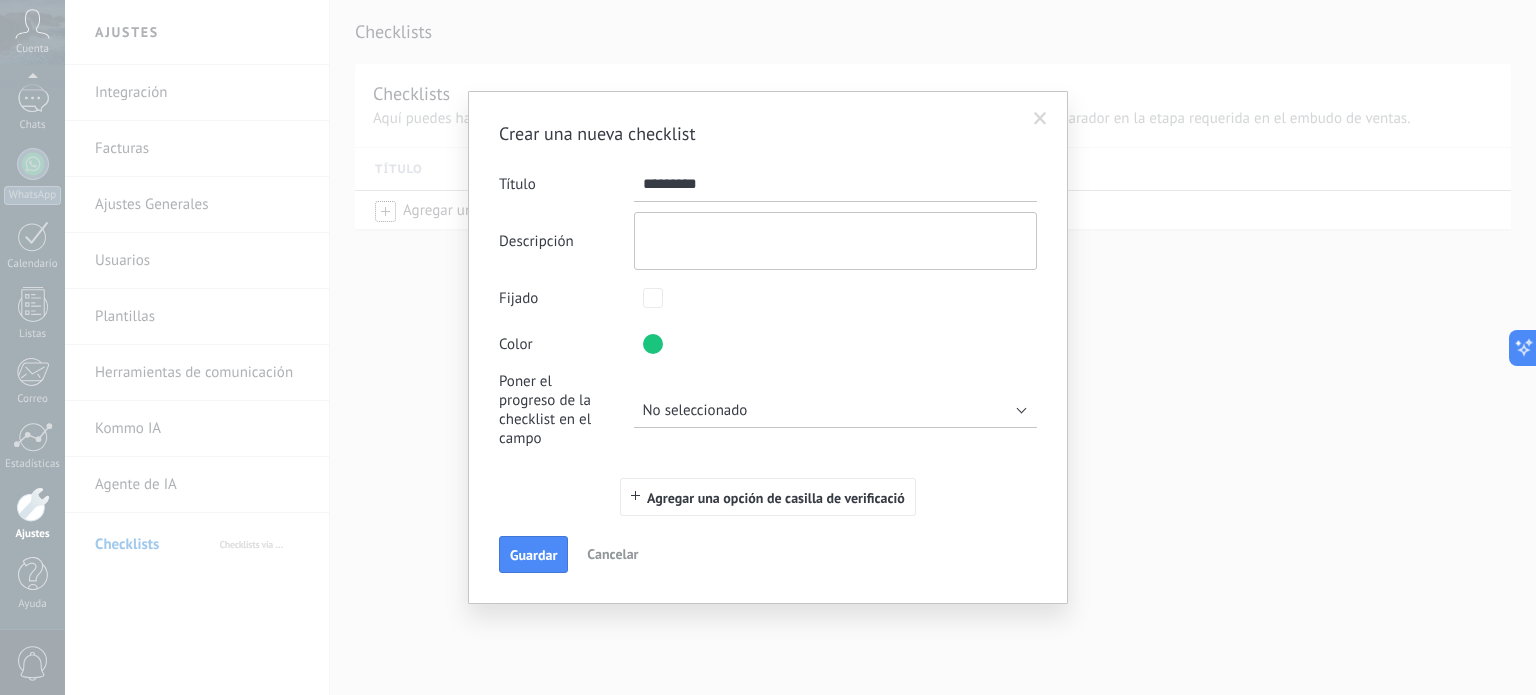 click at bounding box center (836, 241) 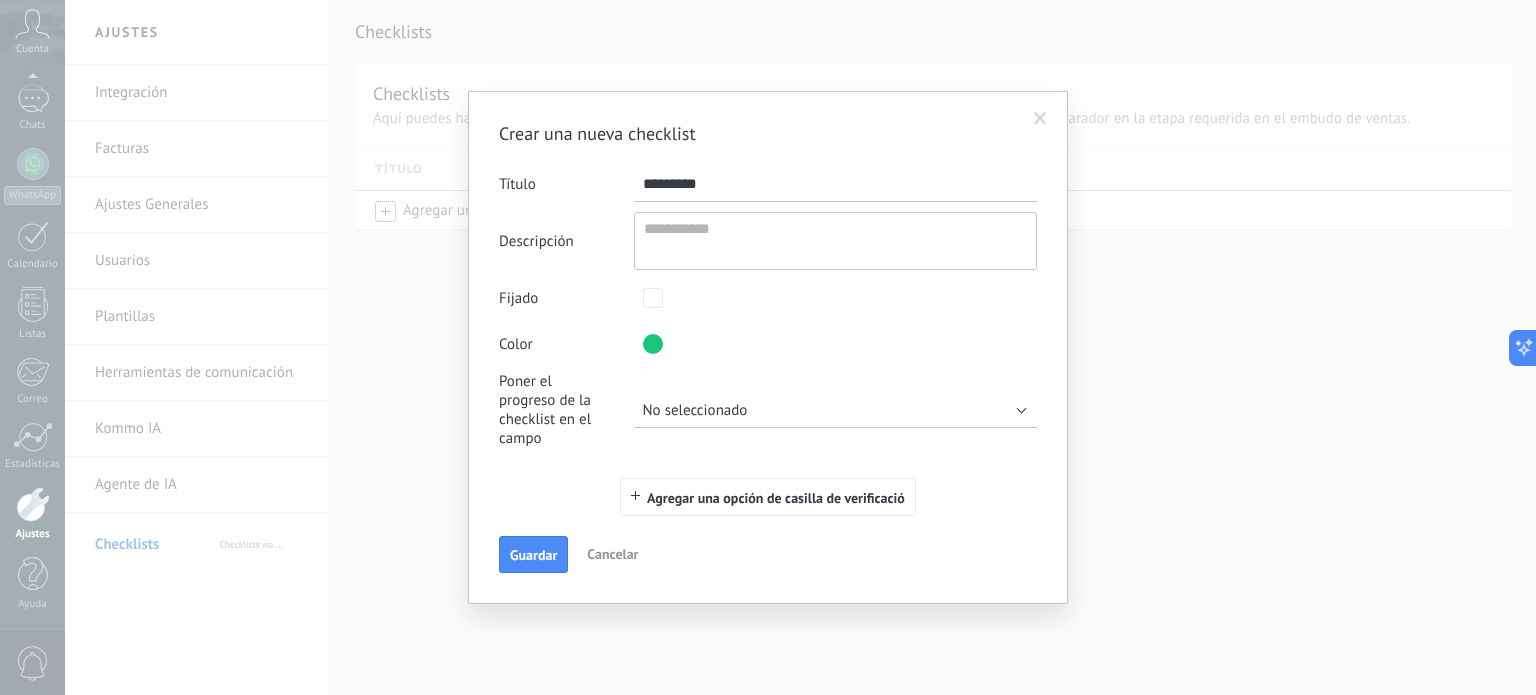 click on "Fijado" at bounding box center (518, 298) 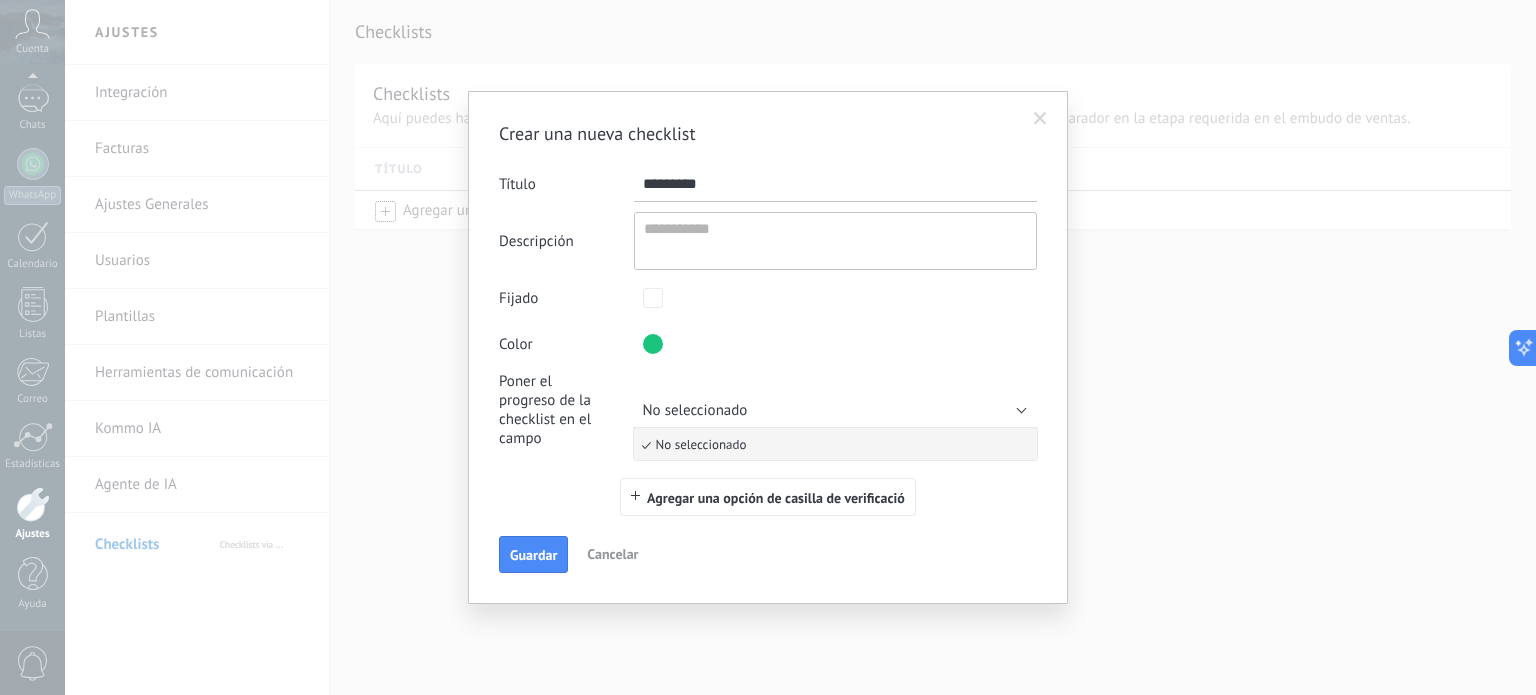 click on "Crear una nueva checklist
Título
Descripción
Fijado
Color
#
******
Poner el progreso de la checklist en el campo
No seleccionado       No seleccionado
Agregar una opción de casilla de verificació
Guardar
Cancelar" at bounding box center [768, 347] 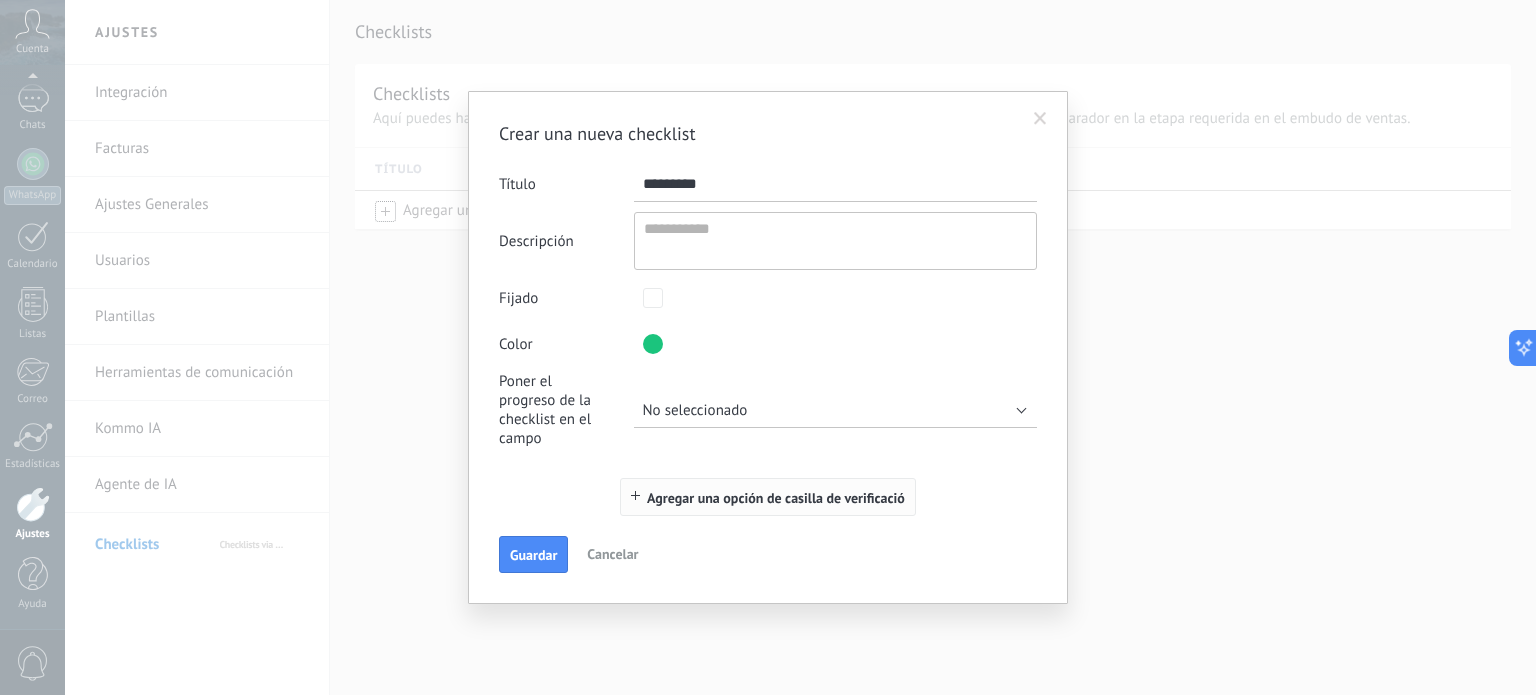 click on "Agregar una opción de casilla de verificació" at bounding box center (776, 498) 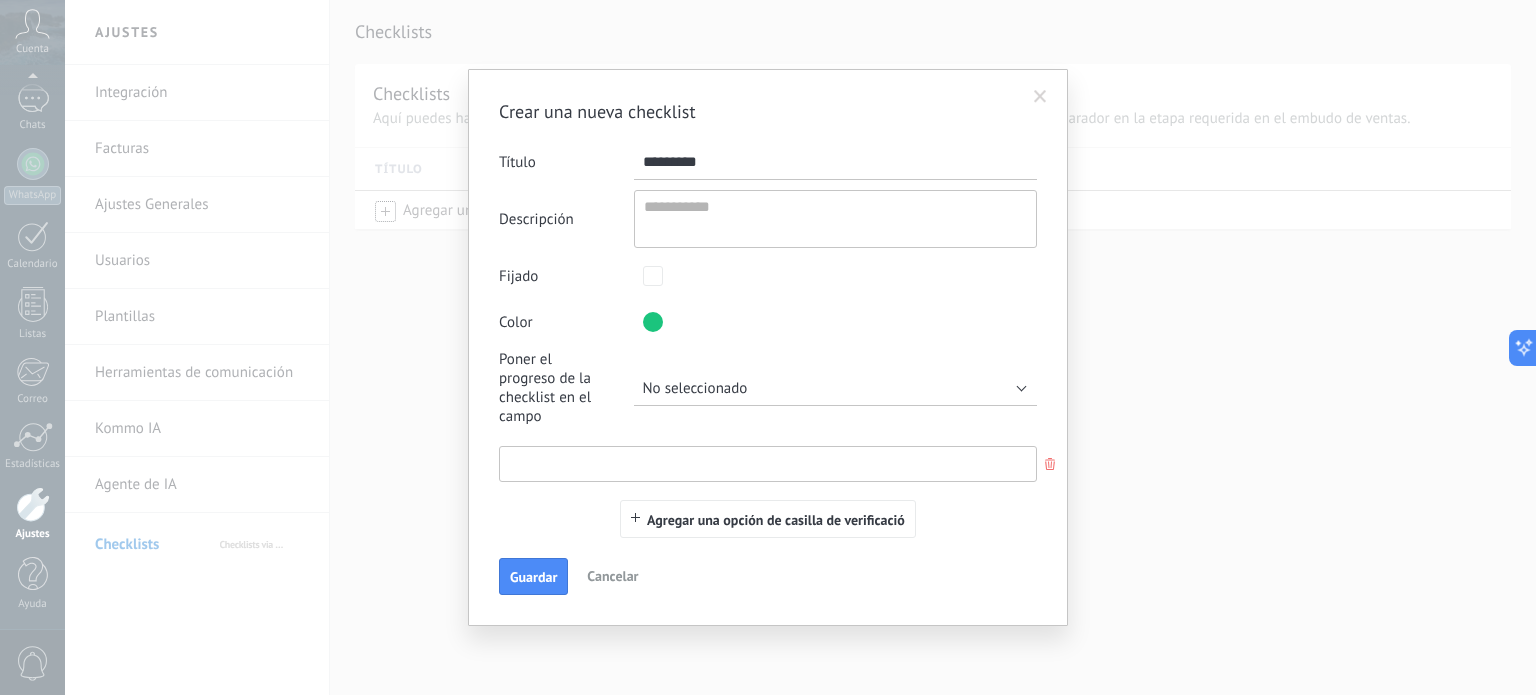 click at bounding box center (768, 464) 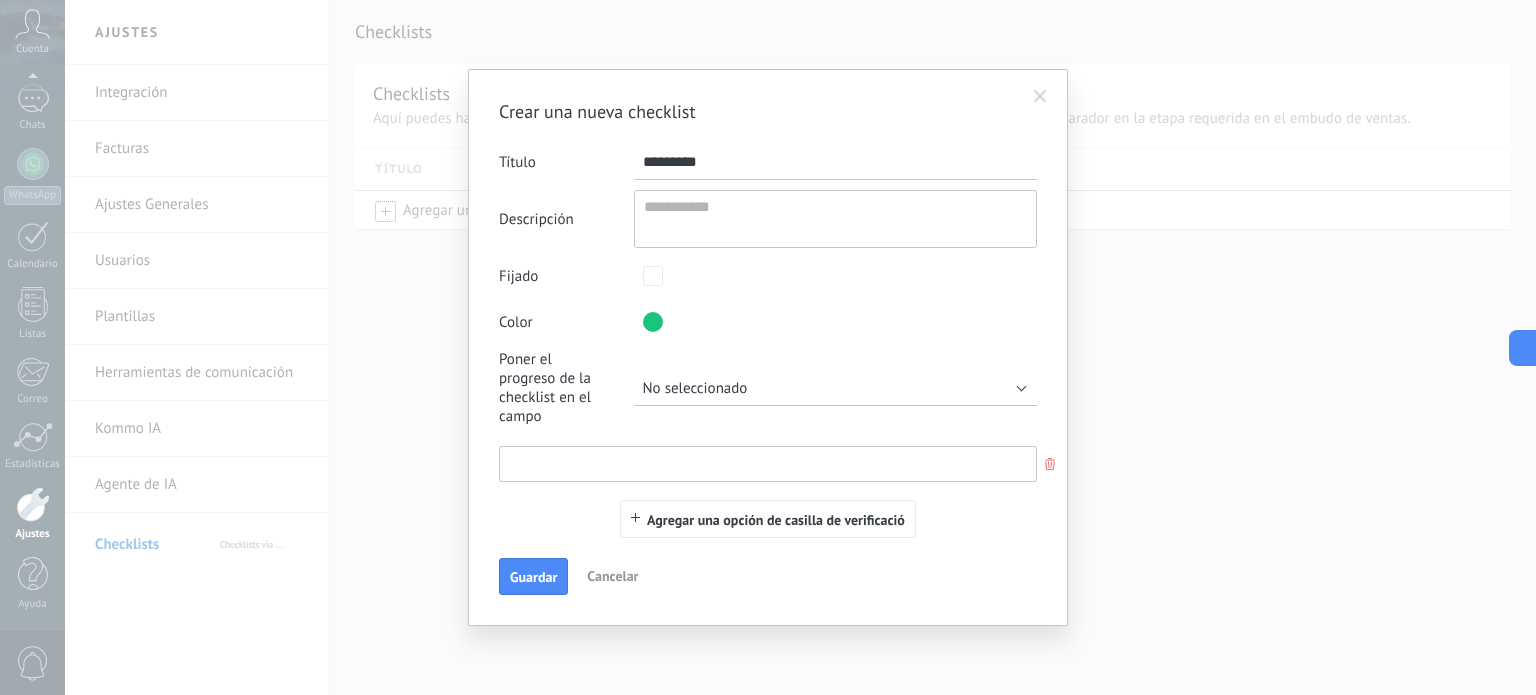paste on "**********" 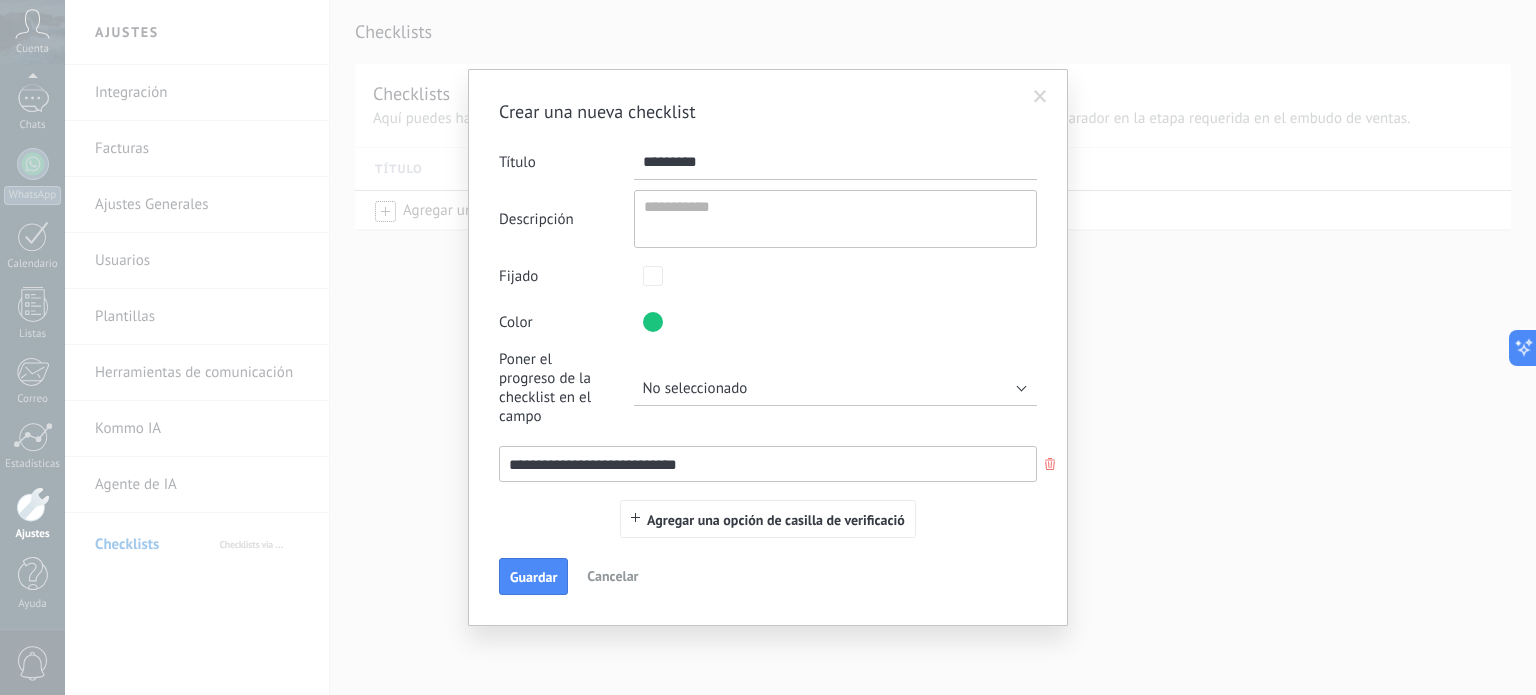drag, startPoint x: 745, startPoint y: 467, endPoint x: 760, endPoint y: 467, distance: 15 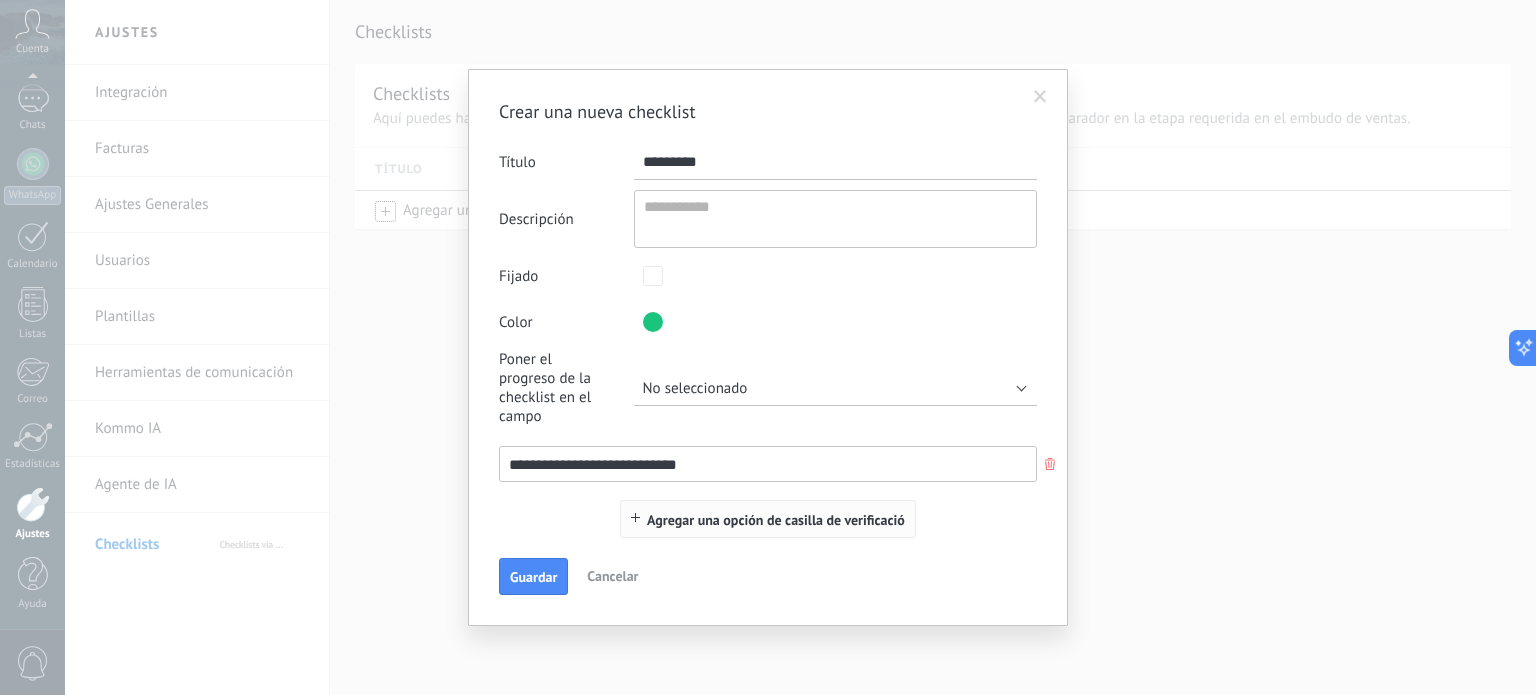 type on "**********" 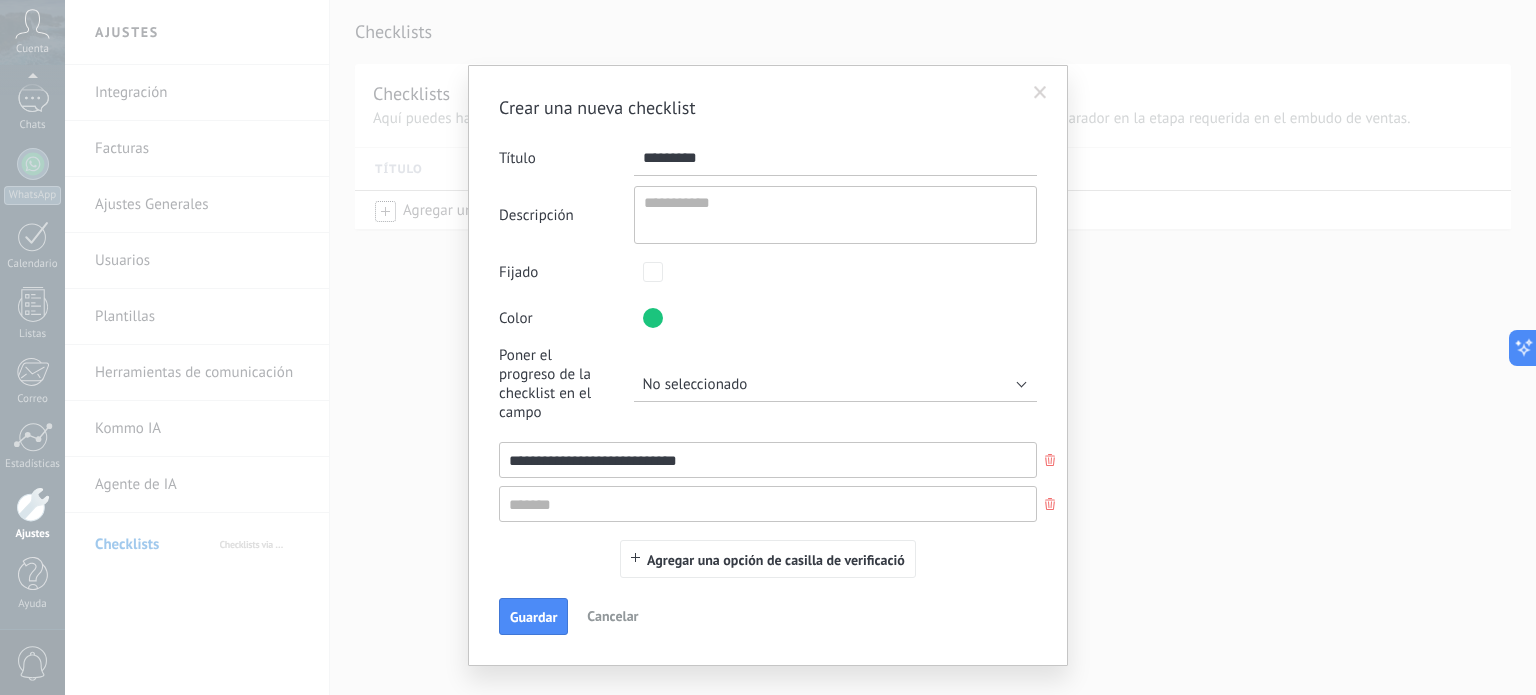 type 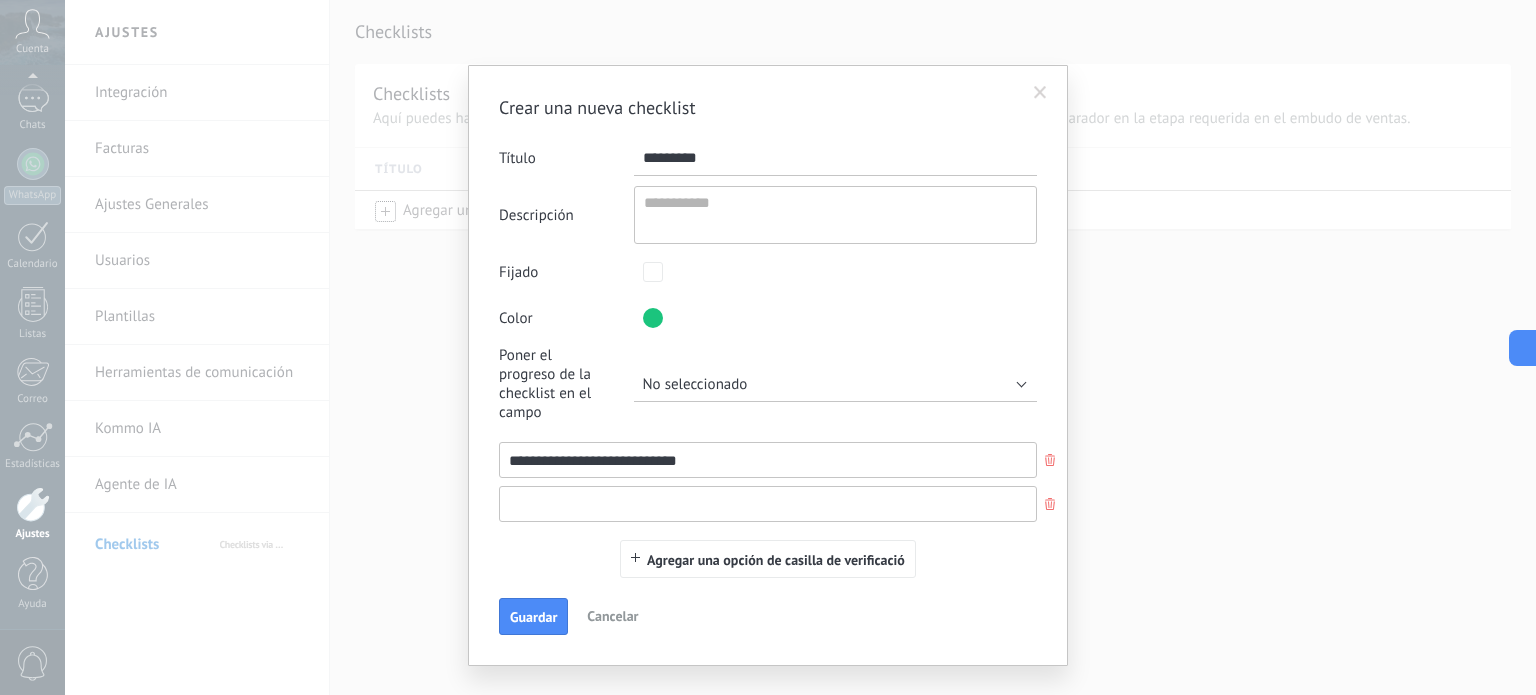 click at bounding box center [768, 504] 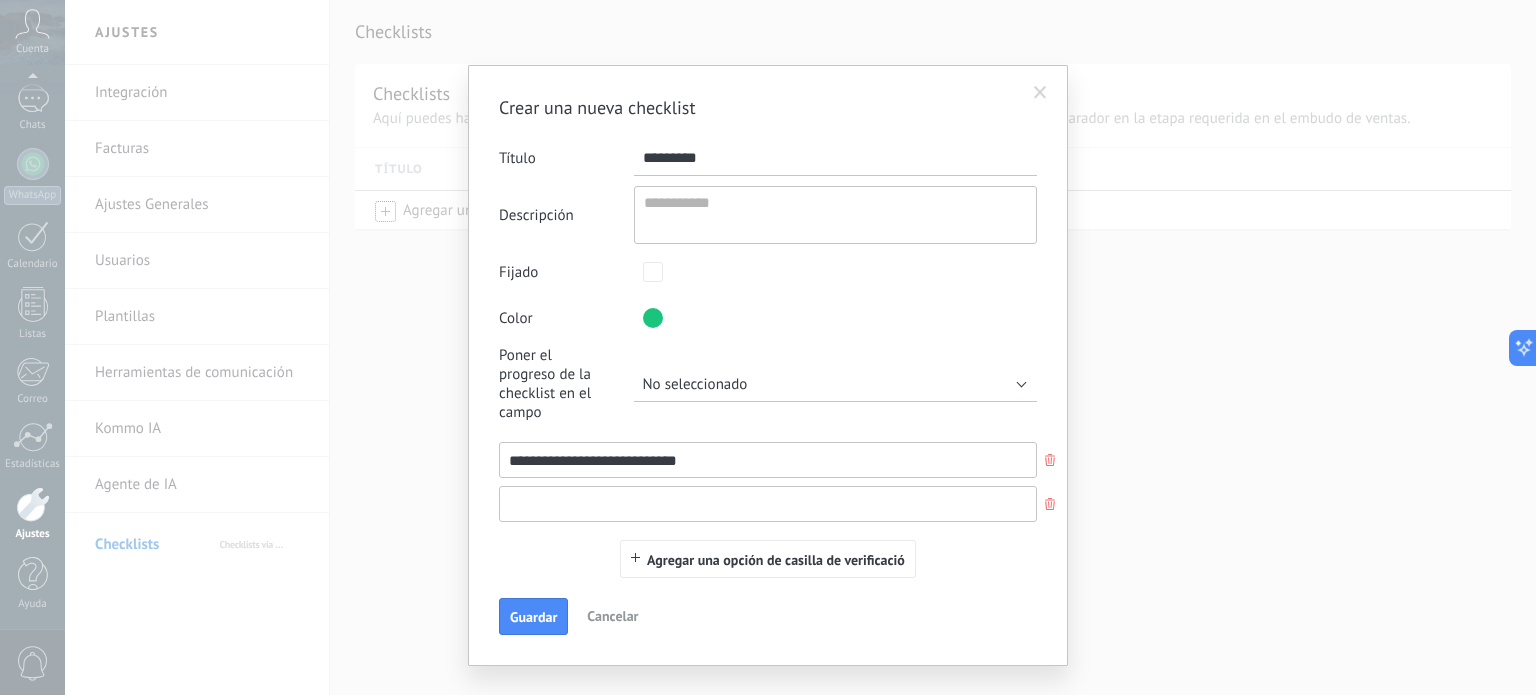 paste on "**********" 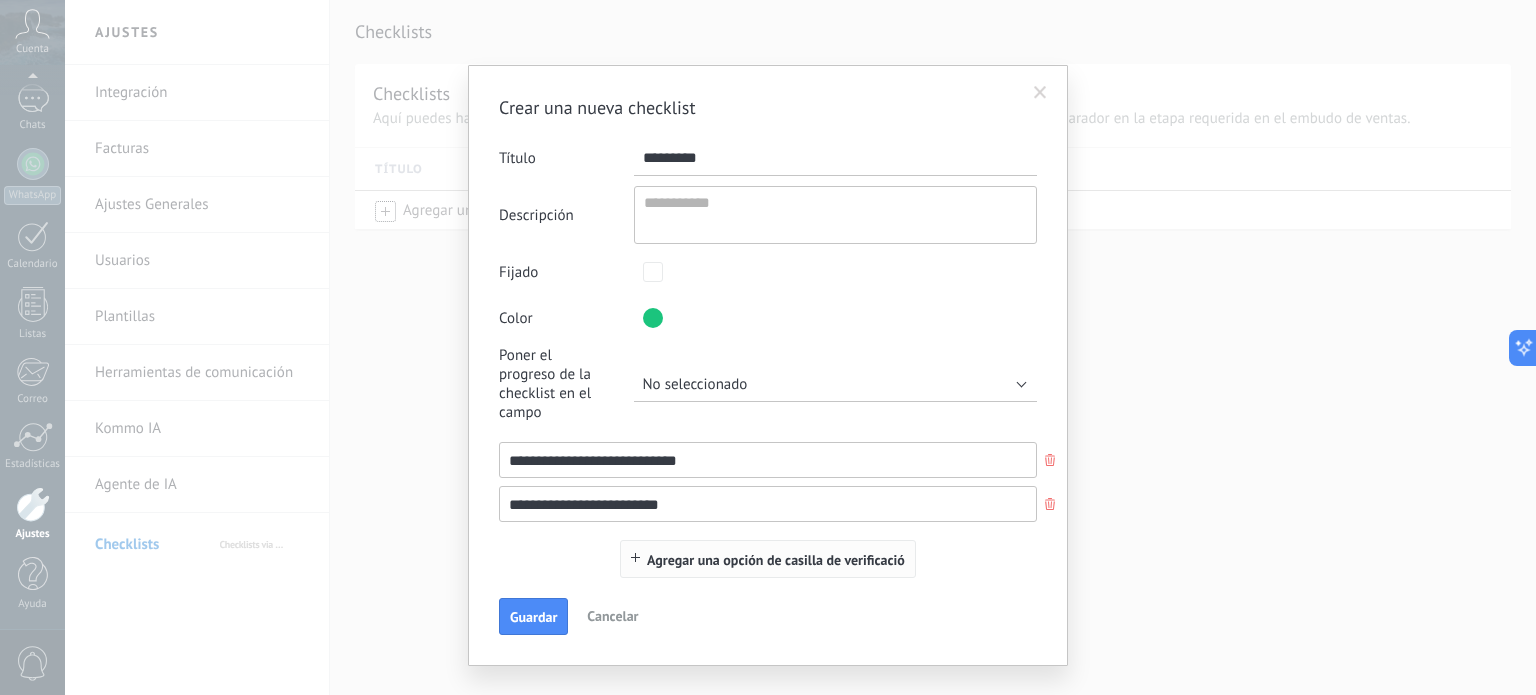 type on "**********" 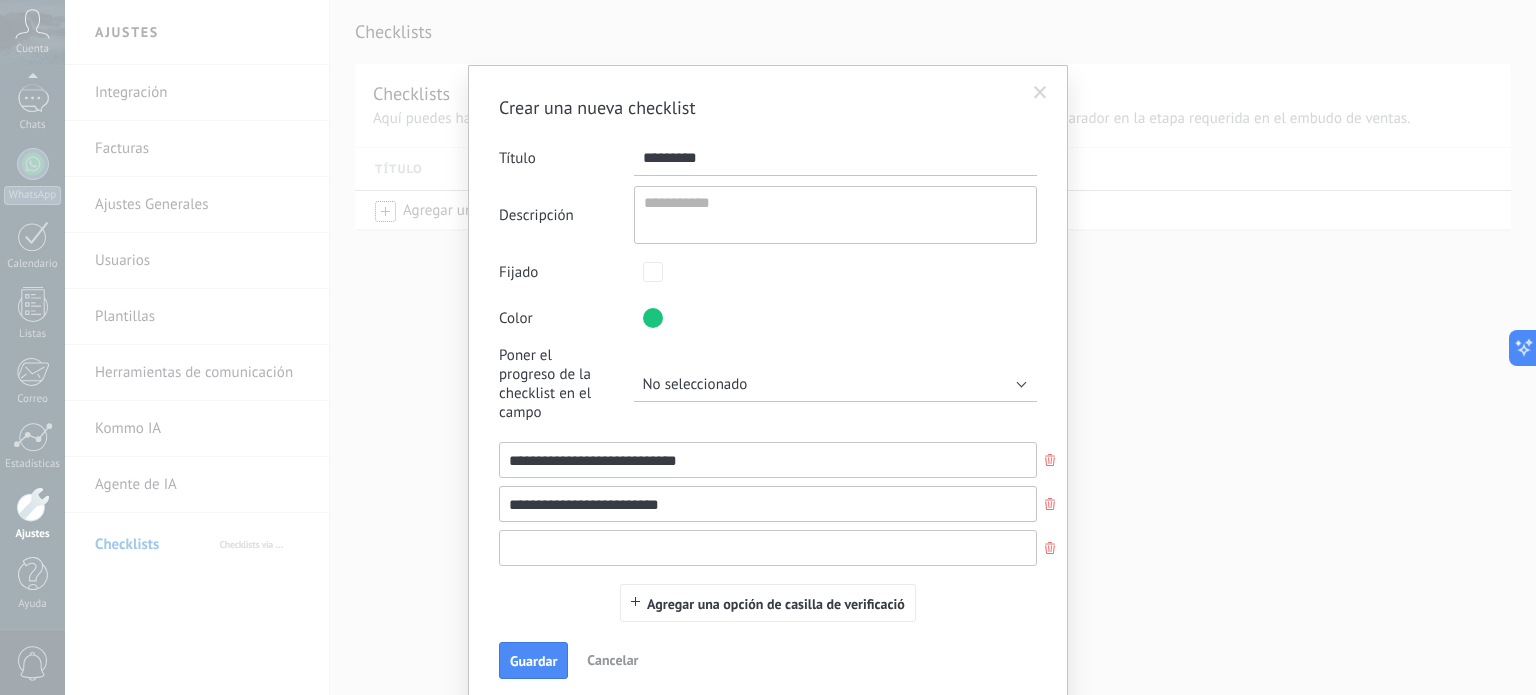 click at bounding box center (768, 548) 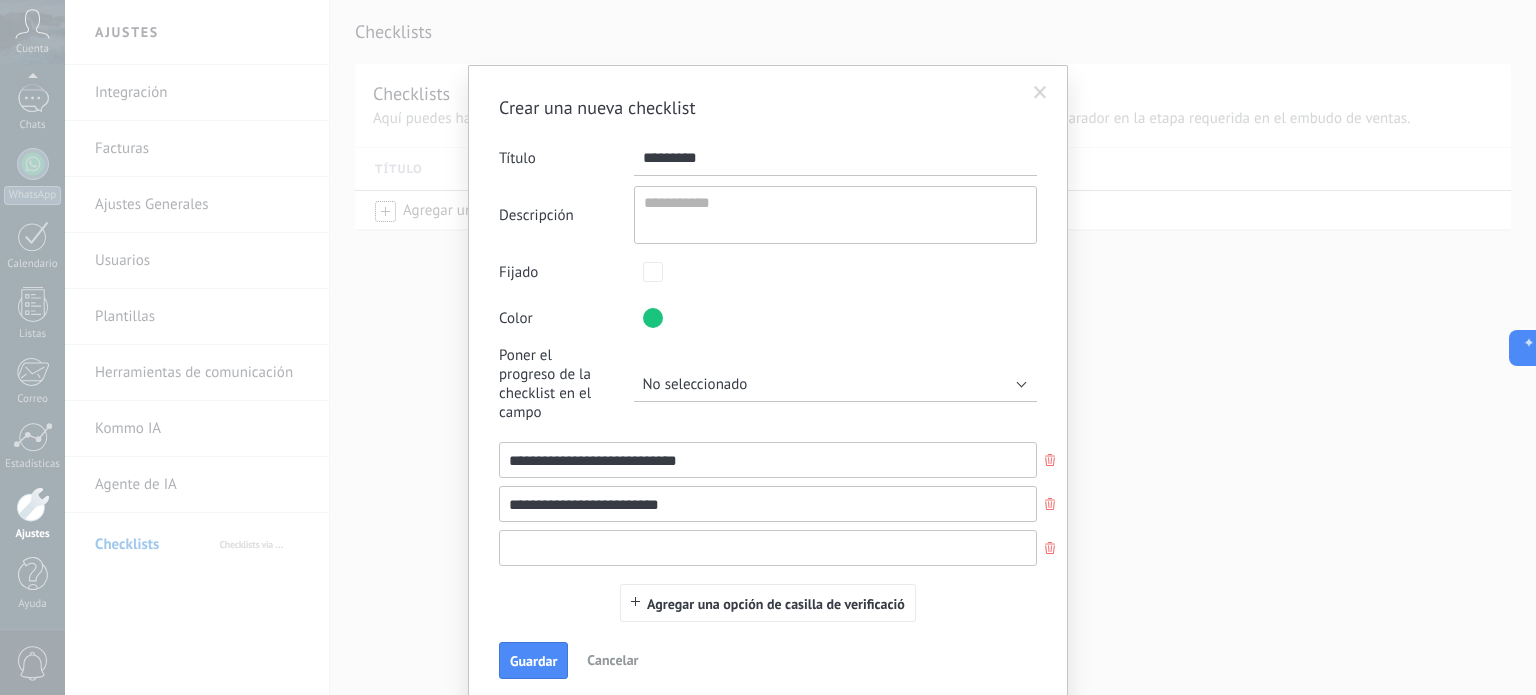 paste on "**********" 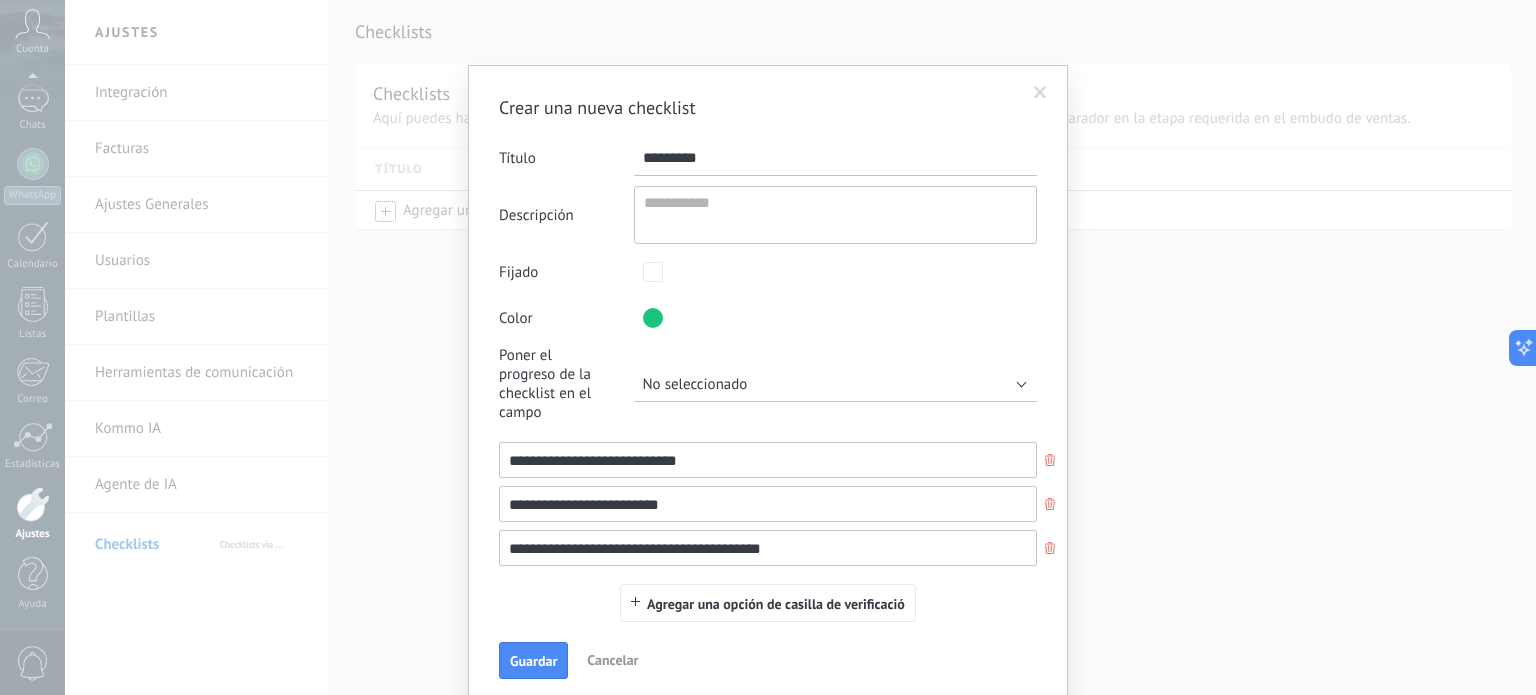 type on "**********" 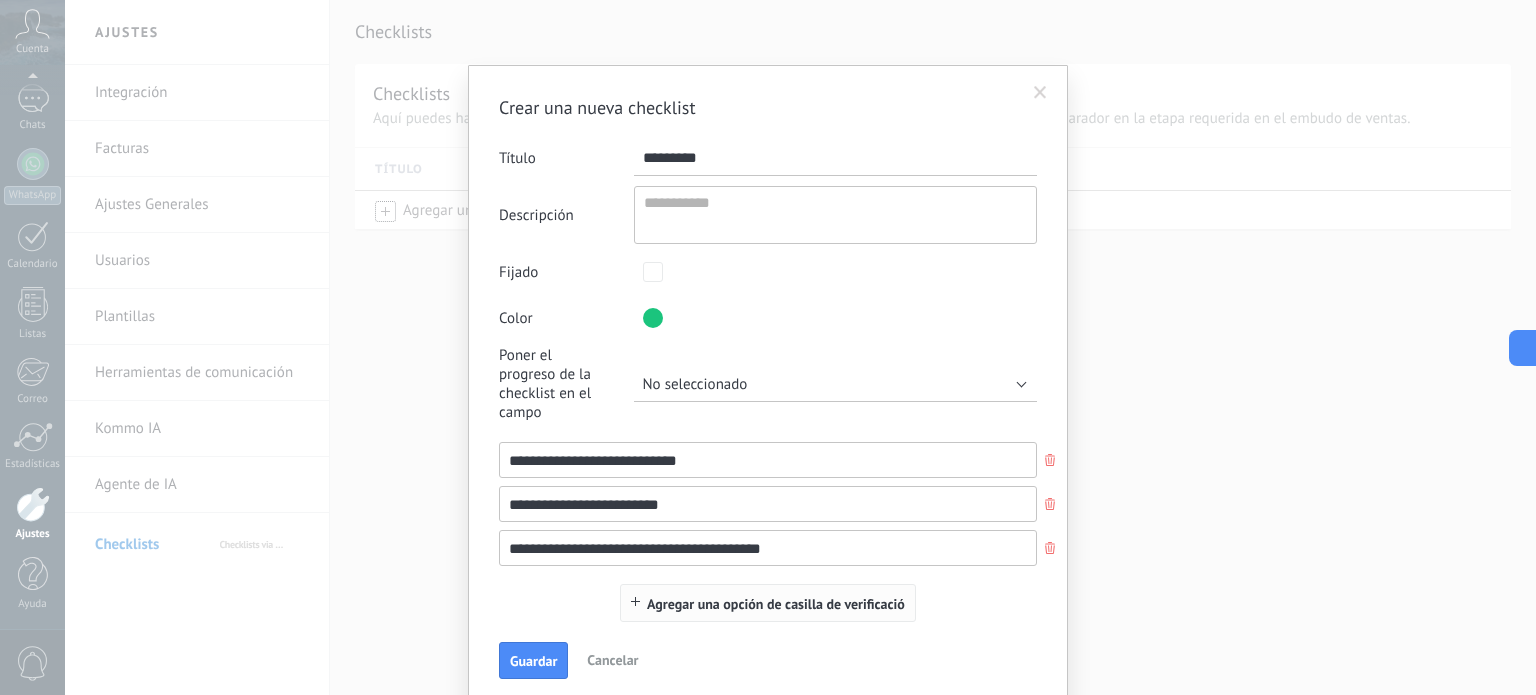 click on "Agregar una opción de casilla de verificació" at bounding box center (776, 604) 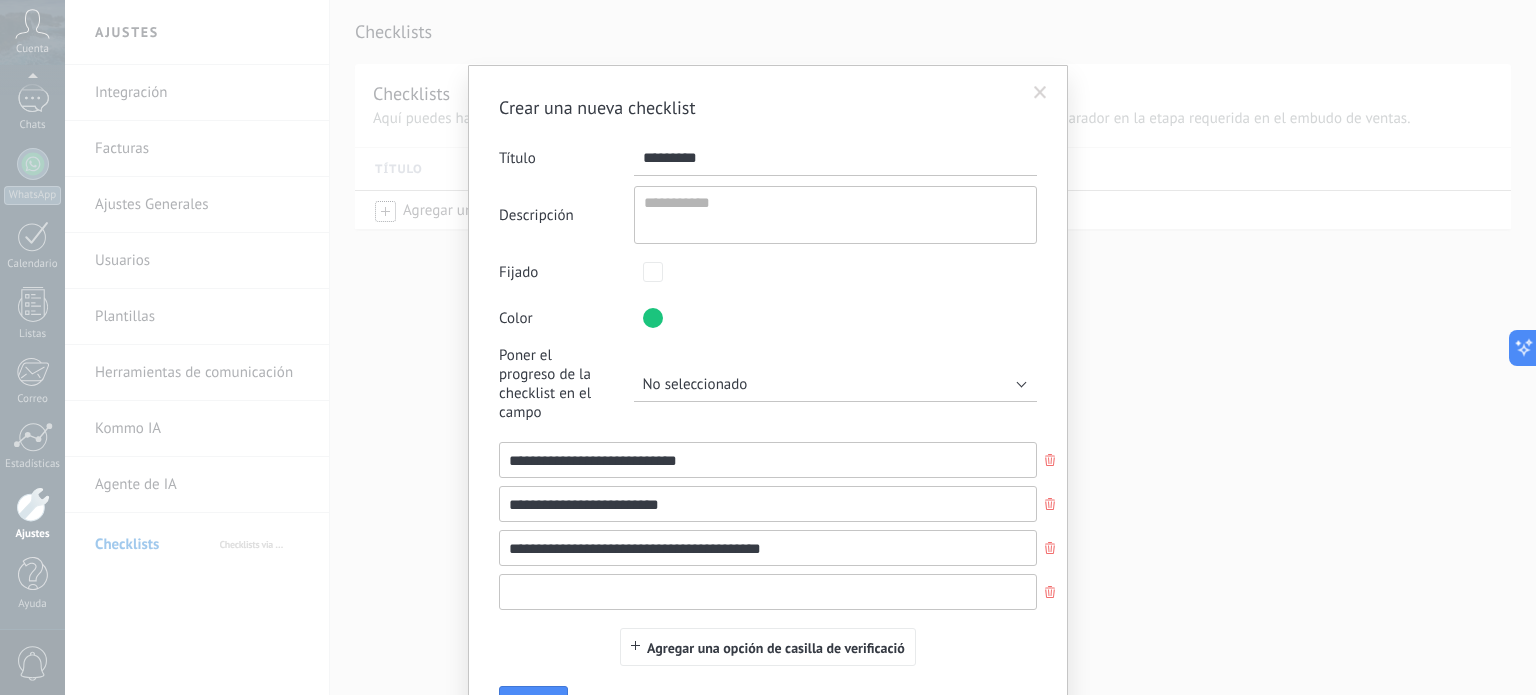 click at bounding box center [768, 592] 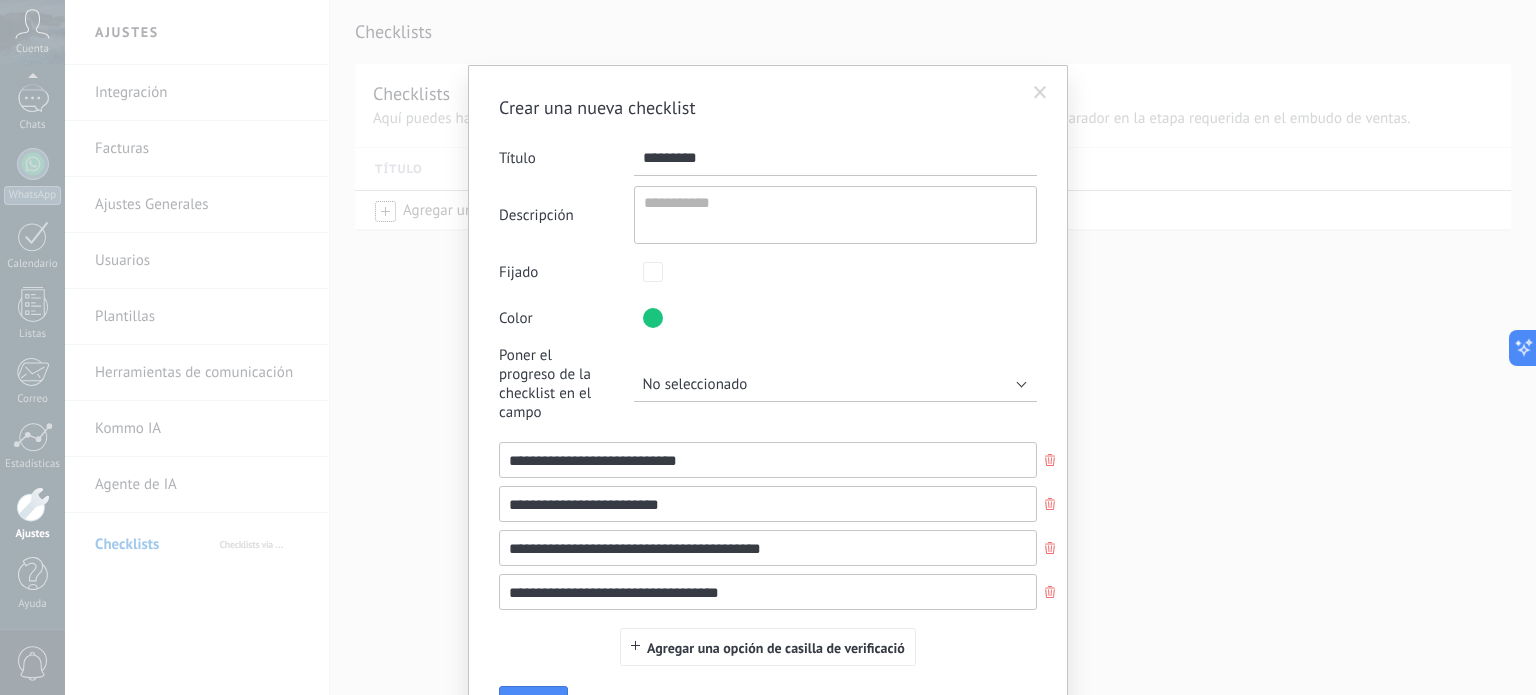type on "**********" 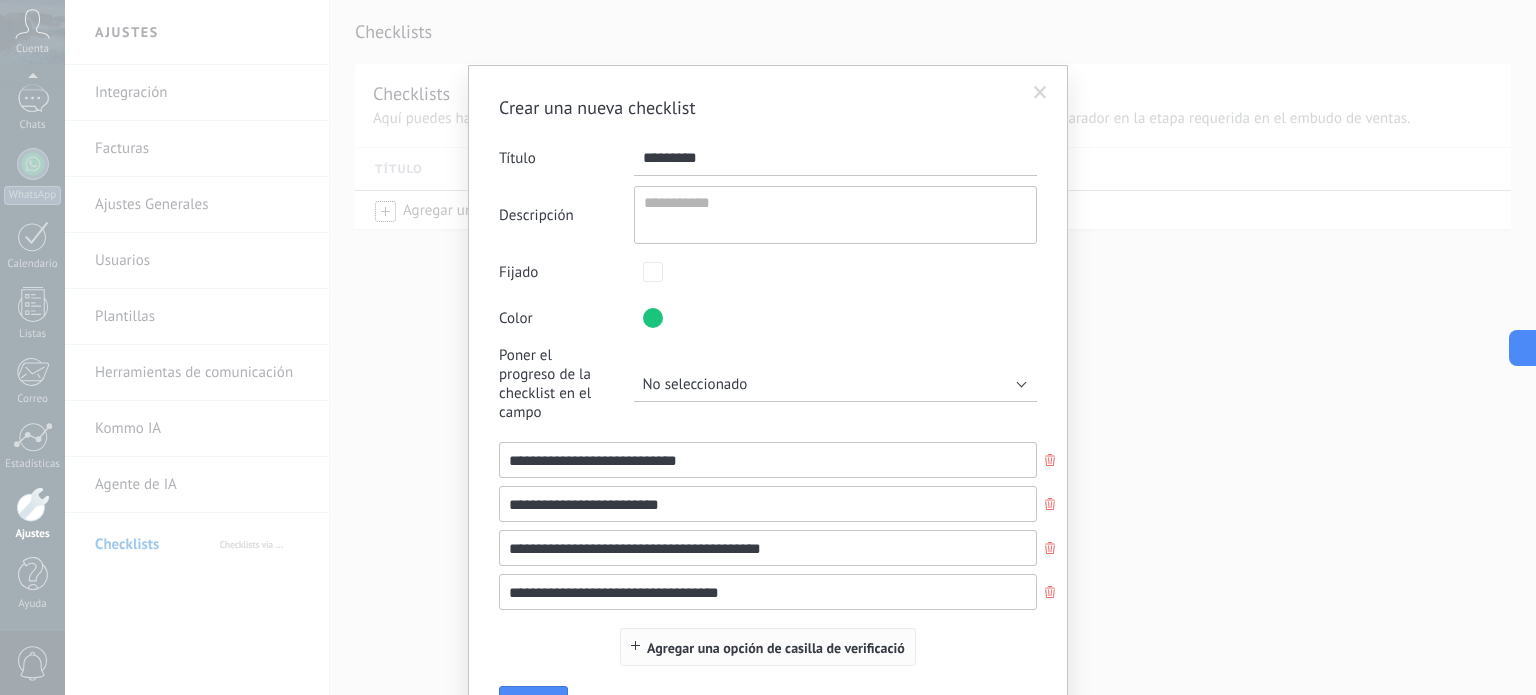 click on "Agregar una opción de casilla de verificació" at bounding box center (776, 648) 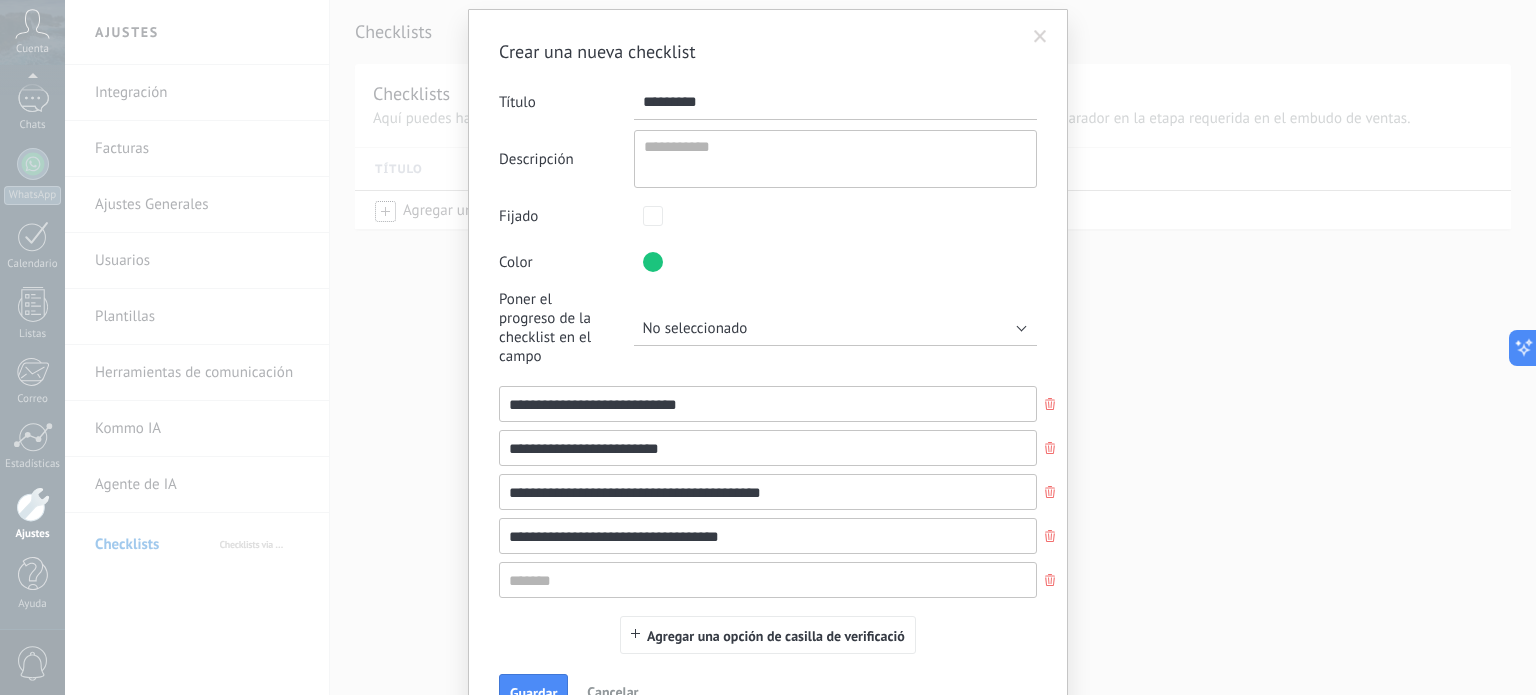 scroll, scrollTop: 167, scrollLeft: 0, axis: vertical 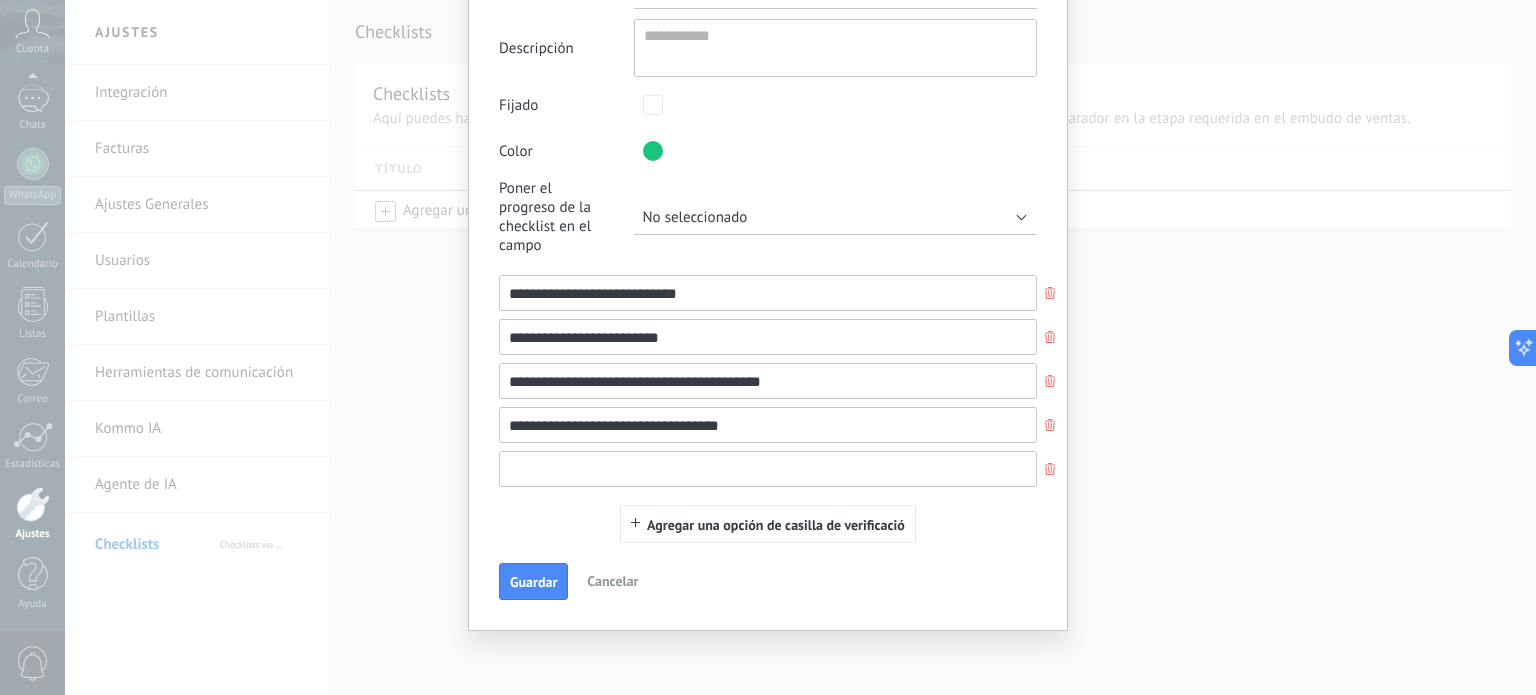 click at bounding box center [768, 469] 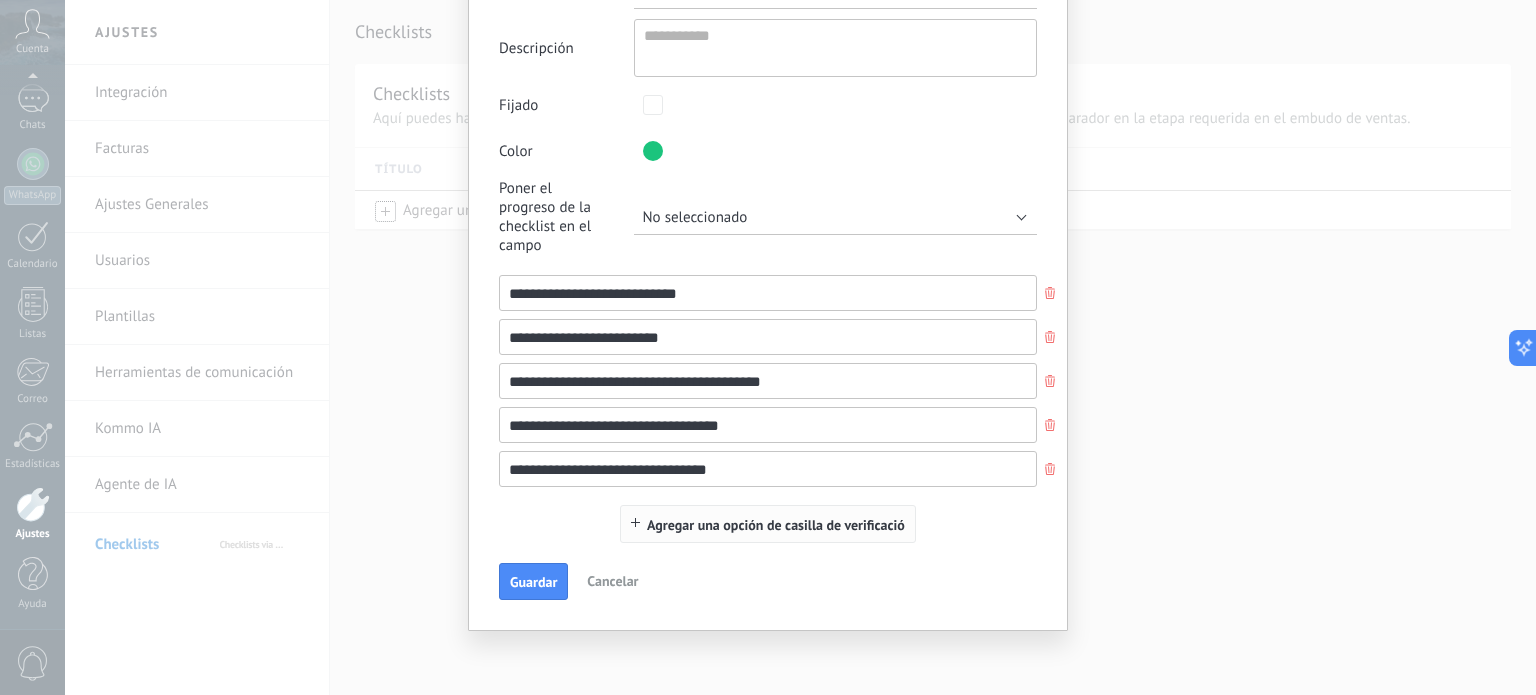 type on "**********" 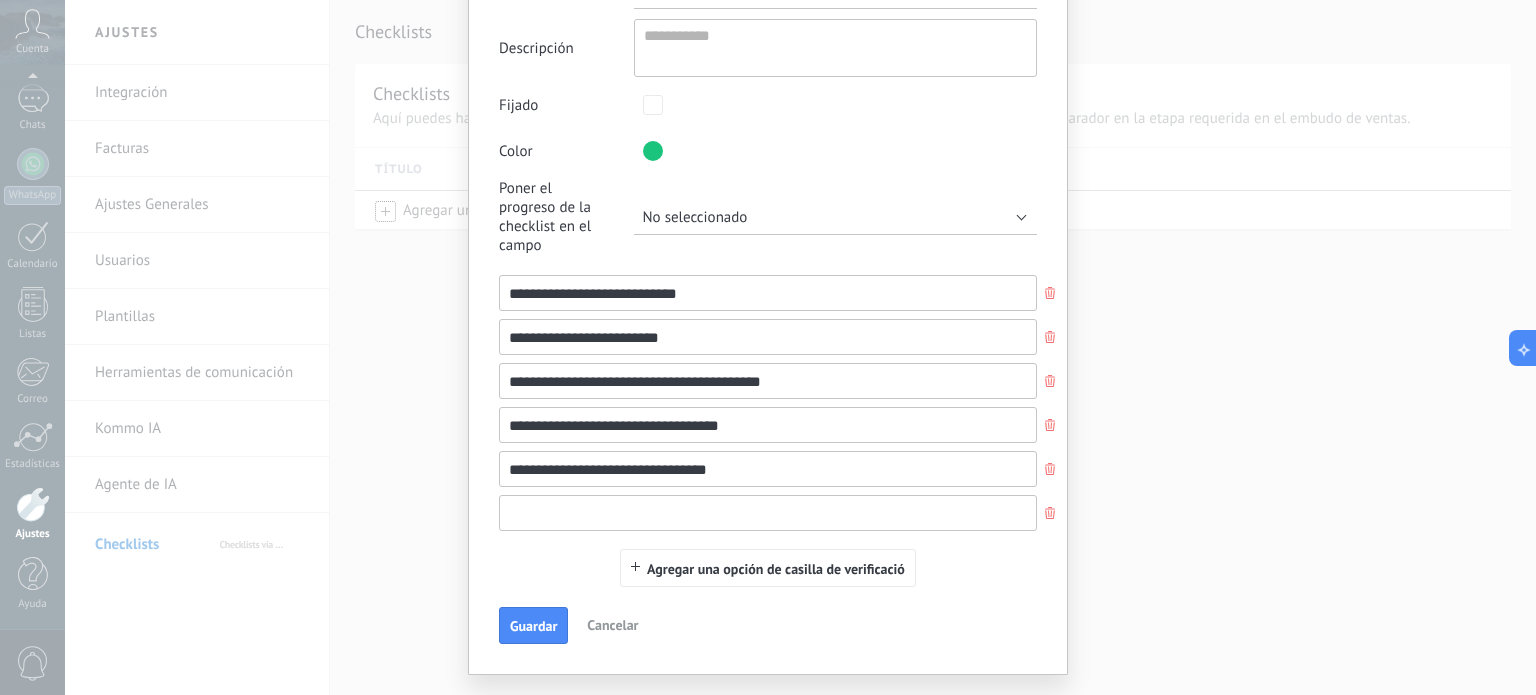 click at bounding box center (768, 513) 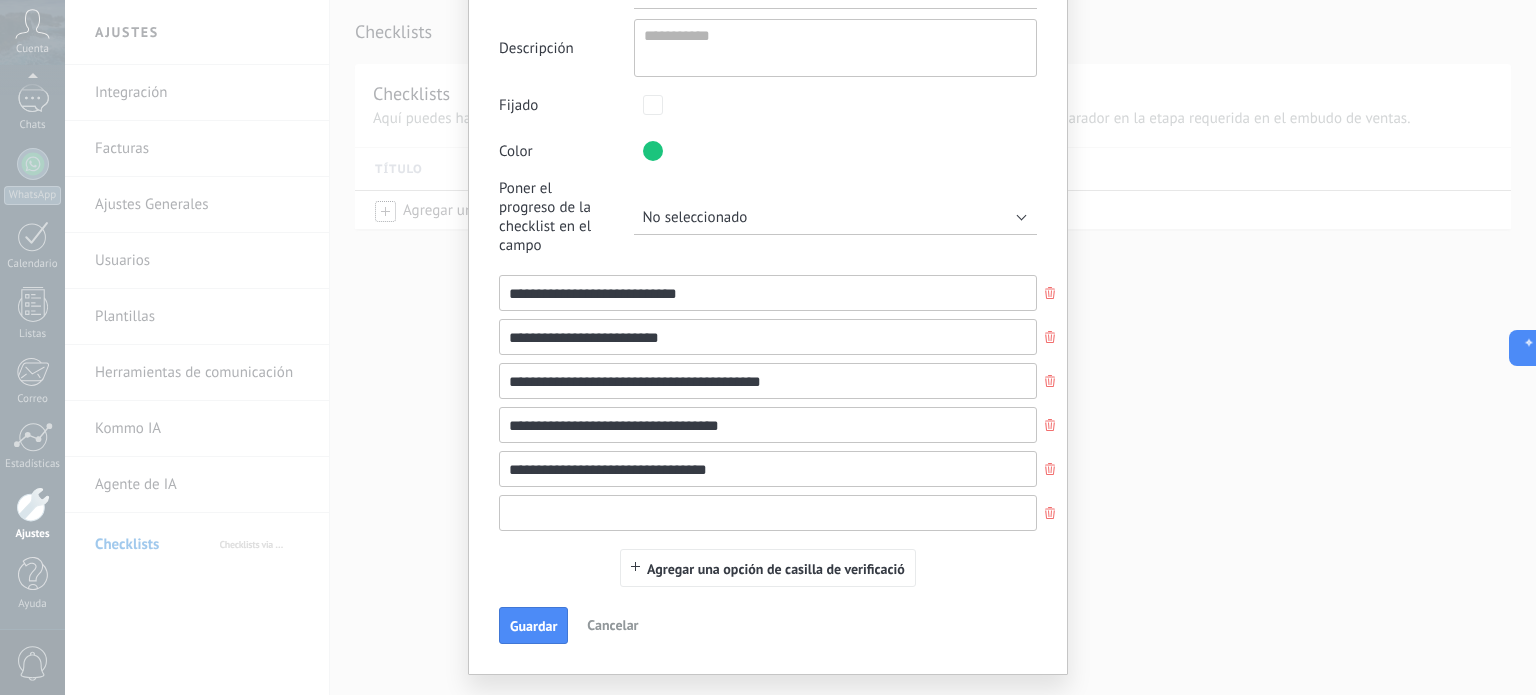 paste on "**********" 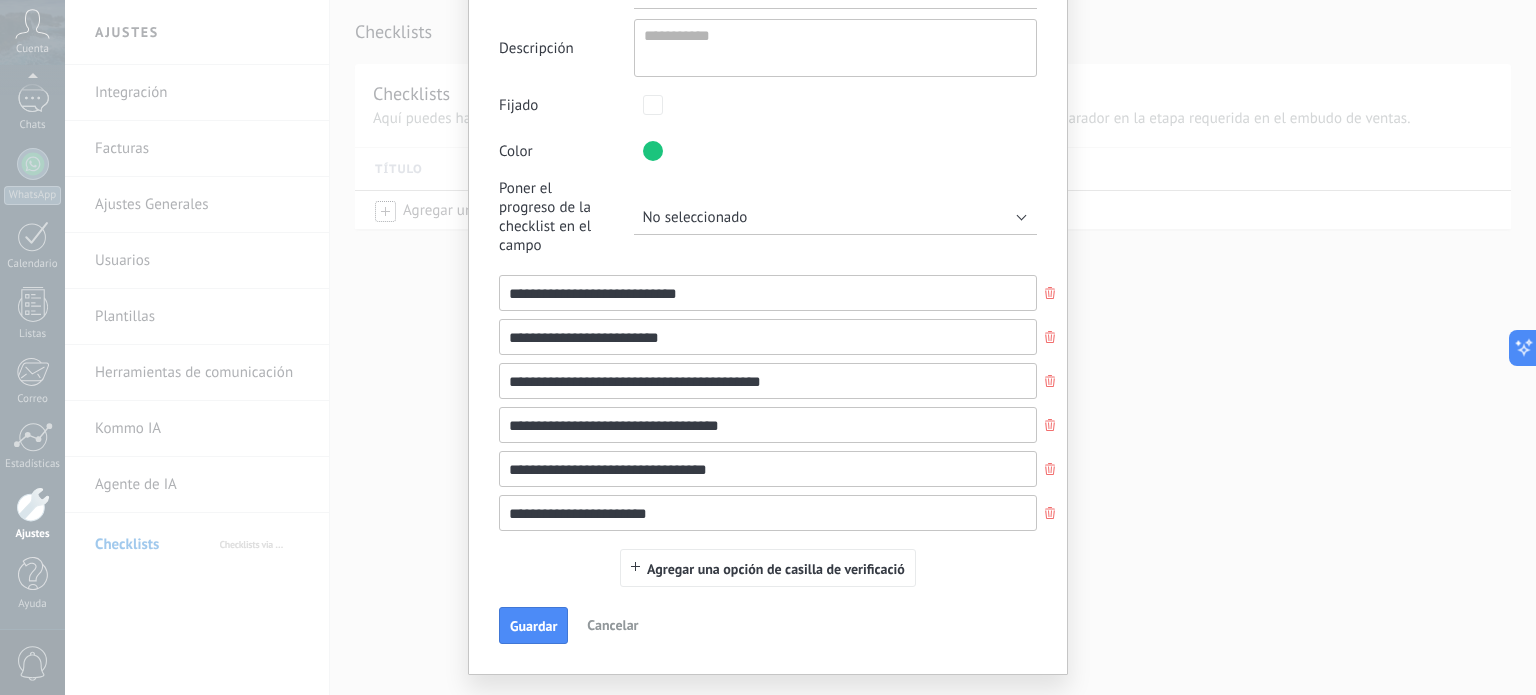 click on "**********" at bounding box center [768, 513] 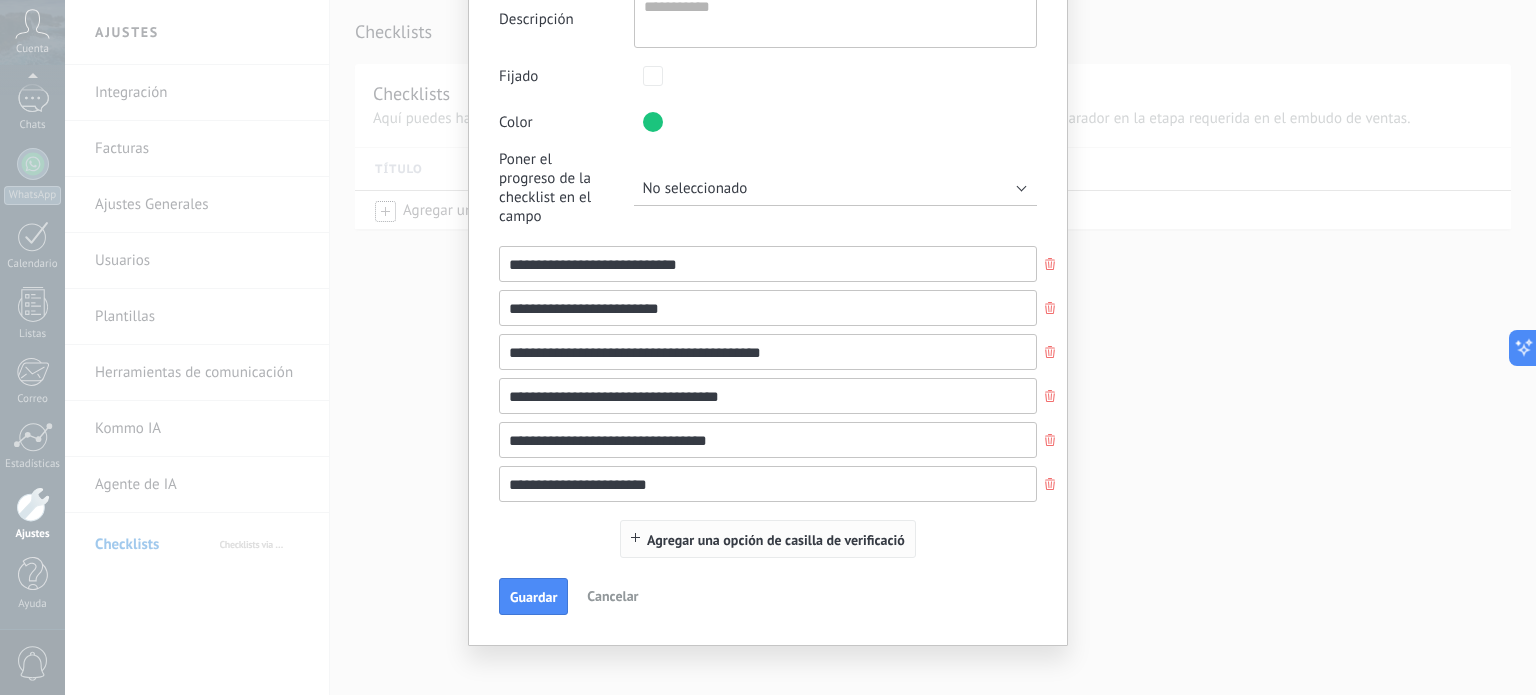 scroll, scrollTop: 211, scrollLeft: 0, axis: vertical 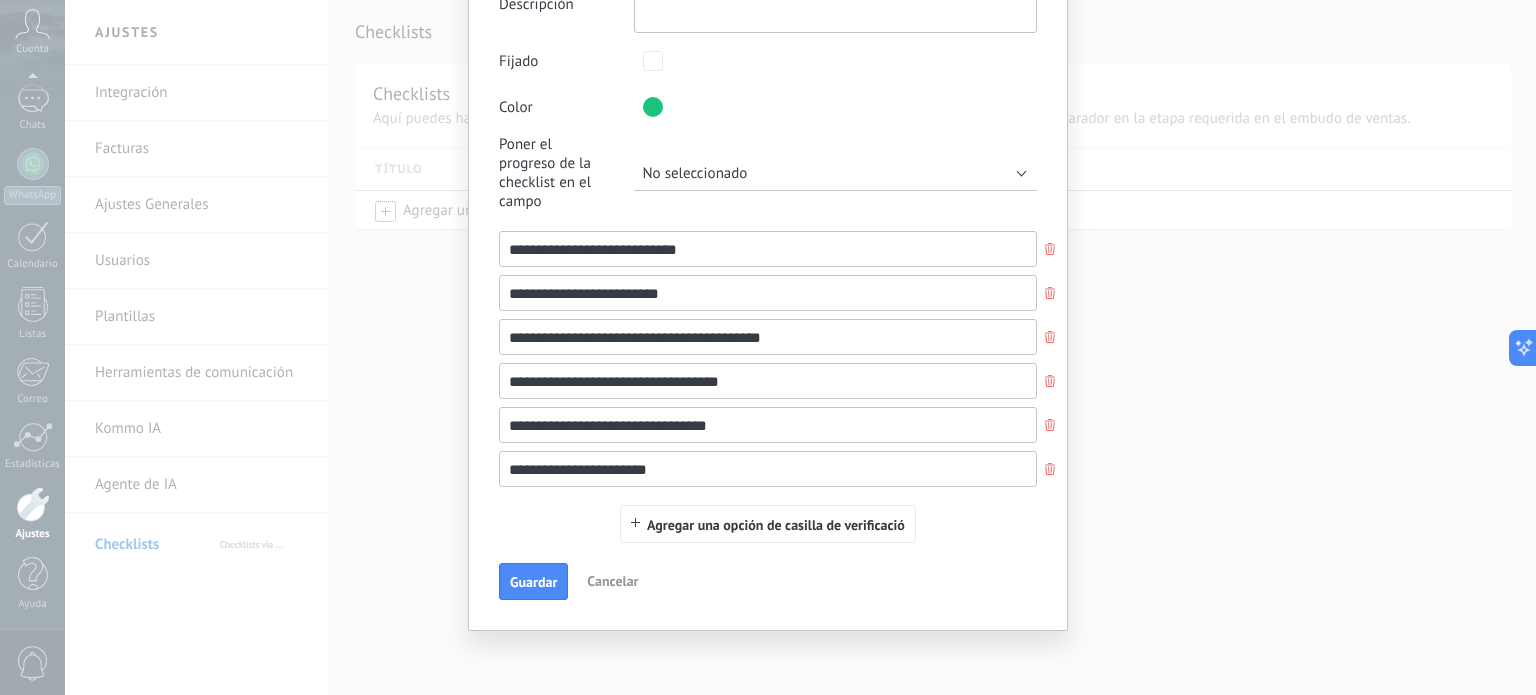 type on "**********" 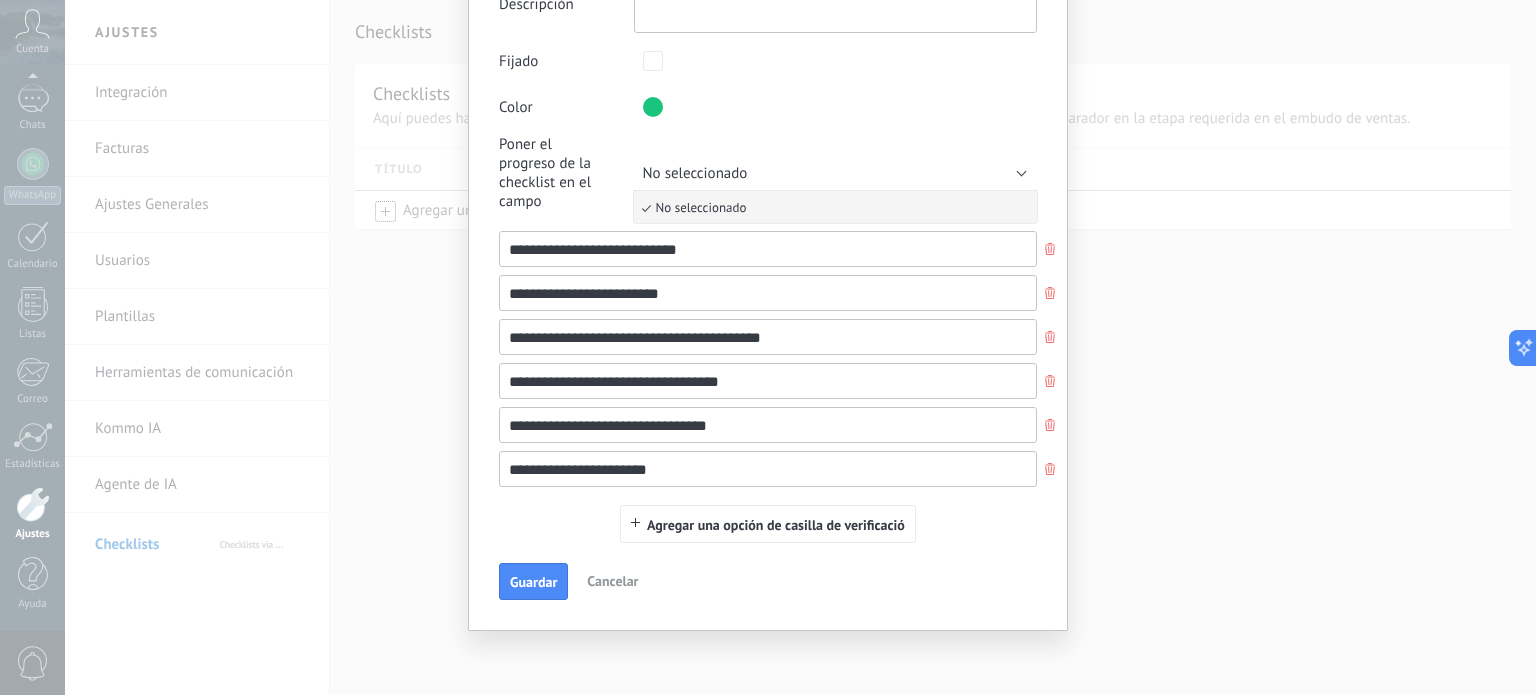 click on "No seleccionado" at bounding box center (836, 173) 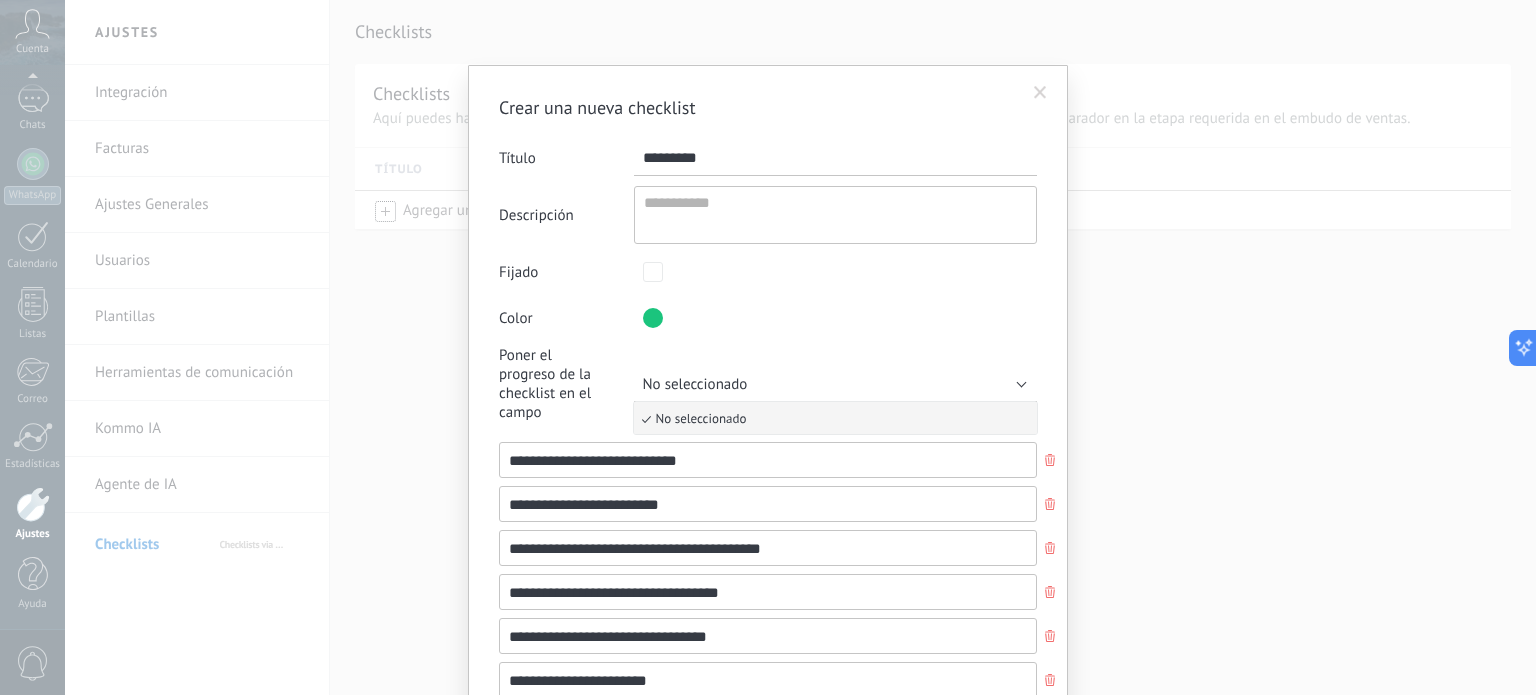scroll, scrollTop: 211, scrollLeft: 0, axis: vertical 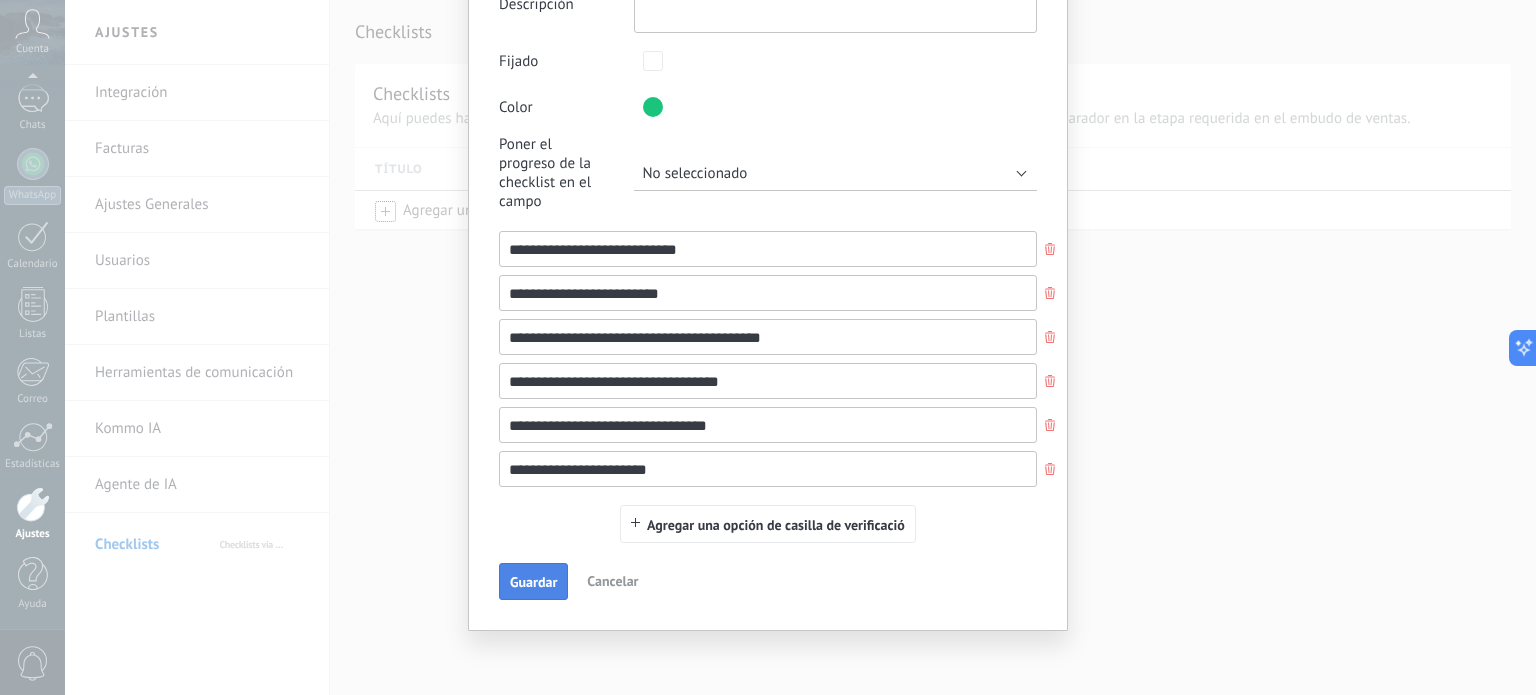 click on "Guardar" at bounding box center (533, 582) 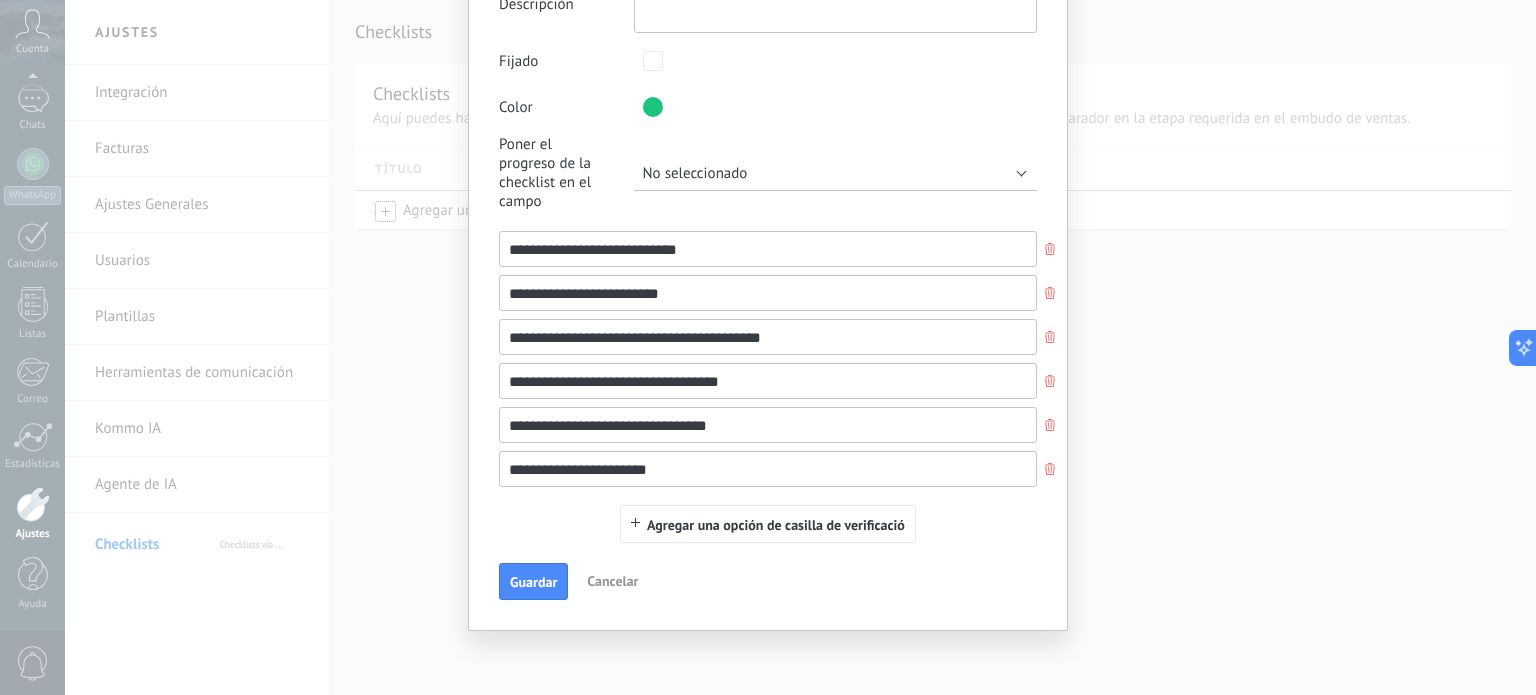 scroll, scrollTop: 0, scrollLeft: 0, axis: both 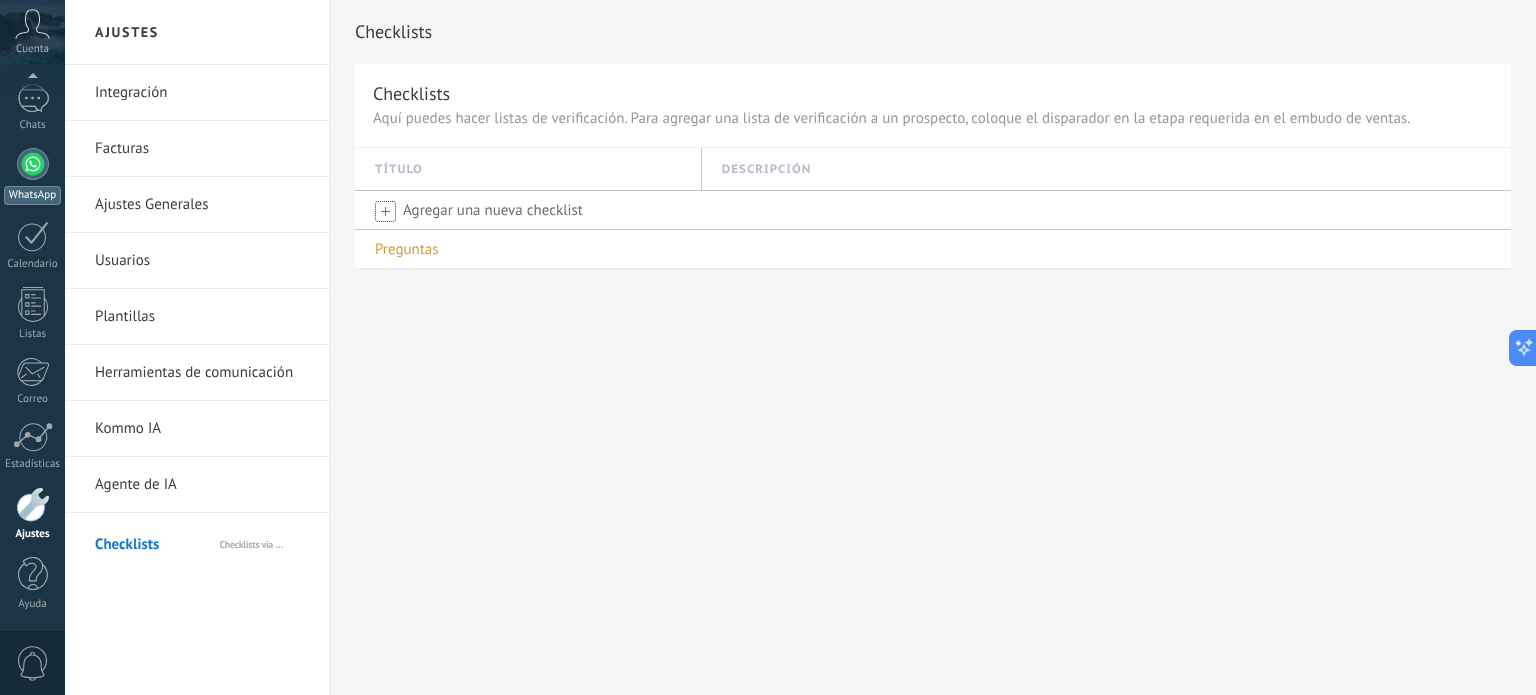 click on "WhatsApp" at bounding box center (32, 176) 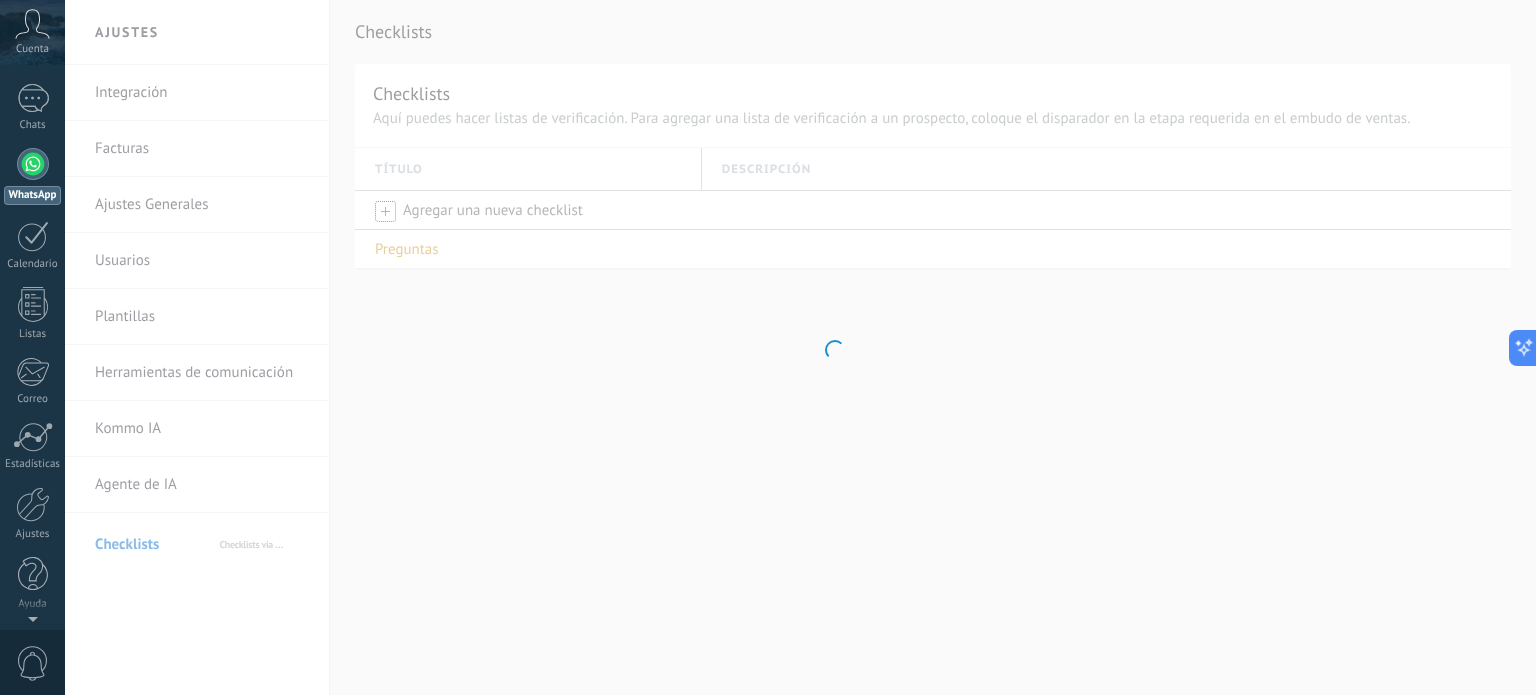 scroll, scrollTop: 0, scrollLeft: 0, axis: both 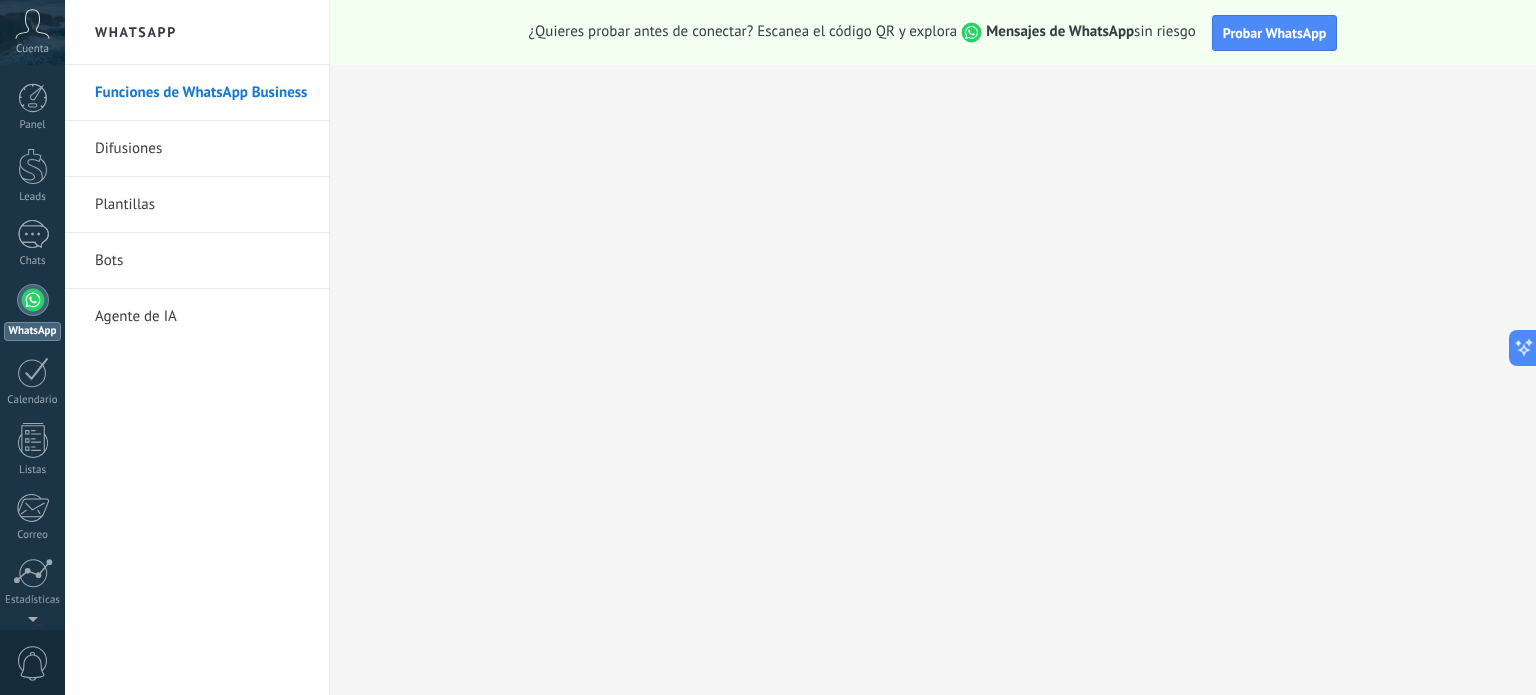 click on ".abccls-1,.abccls-2{fill-rule:evenodd}.abccls-2{fill:#fff} .abfcls-1{fill:none}.abfcls-2{fill:#fff} .abncls-1{isolation:isolate}.abncls-2{opacity:.06}.abncls-2,.abncls-3,.abncls-6{mix-blend-mode:multiply}.abncls-3{opacity:.15}.abncls-4,.abncls-8{fill:#fff}.abncls-5{fill:url(#abnlinear-gradient)}.abncls-6{opacity:.04}.abncls-7{fill:url(#abnlinear-gradient-2)}.abncls-8{fill-rule:evenodd} .abqst0{fill:#ffa200} .abwcls-1{fill:#252525} .cls-1{isolation:isolate} .acicls-1{fill:none} .aclcls-1{fill:#232323} .acnst0{display:none} .addcls-1,.addcls-2{fill:none;stroke-miterlimit:10}.addcls-1{stroke:#dfe0e5}.addcls-2{stroke:#a1a7ab} .adecls-1,.adecls-2{fill:none;stroke-miterlimit:10}.adecls-1{stroke:#dfe0e5}.adecls-2{stroke:#a1a7ab} .adqcls-1{fill:#8591a5;fill-rule:evenodd} .aeccls-1{fill:#5c9f37} .aeecls-1{fill:#f86161} .aejcls-1{fill:#8591a5;fill-rule:evenodd} .aekcls-1{fill-rule:evenodd} .aelcls-1{fill-rule:evenodd;fill:currentColor} .aemcls-1{fill-rule:evenodd;fill:currentColor} .aencls-2{fill:#f86161;opacity:.3}" at bounding box center [768, 347] 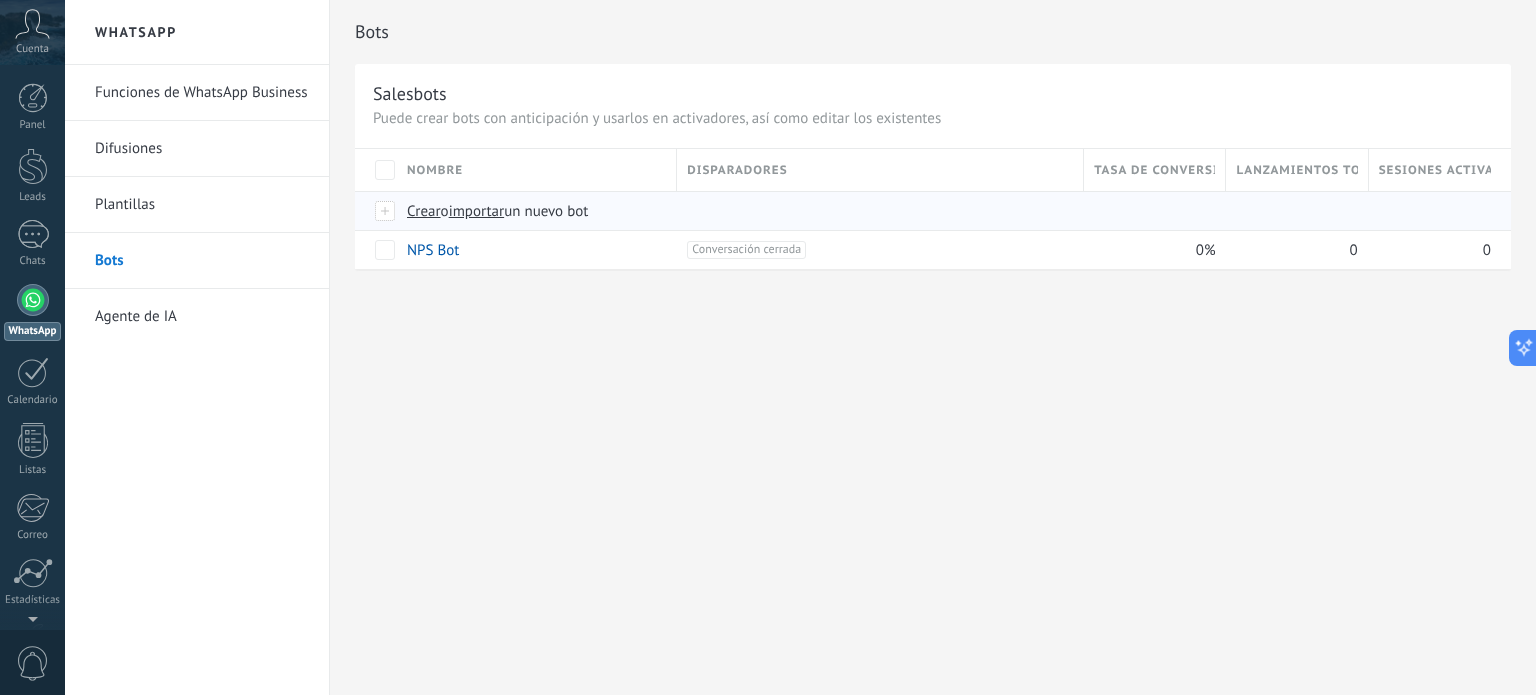 click on "Crear" at bounding box center (424, 211) 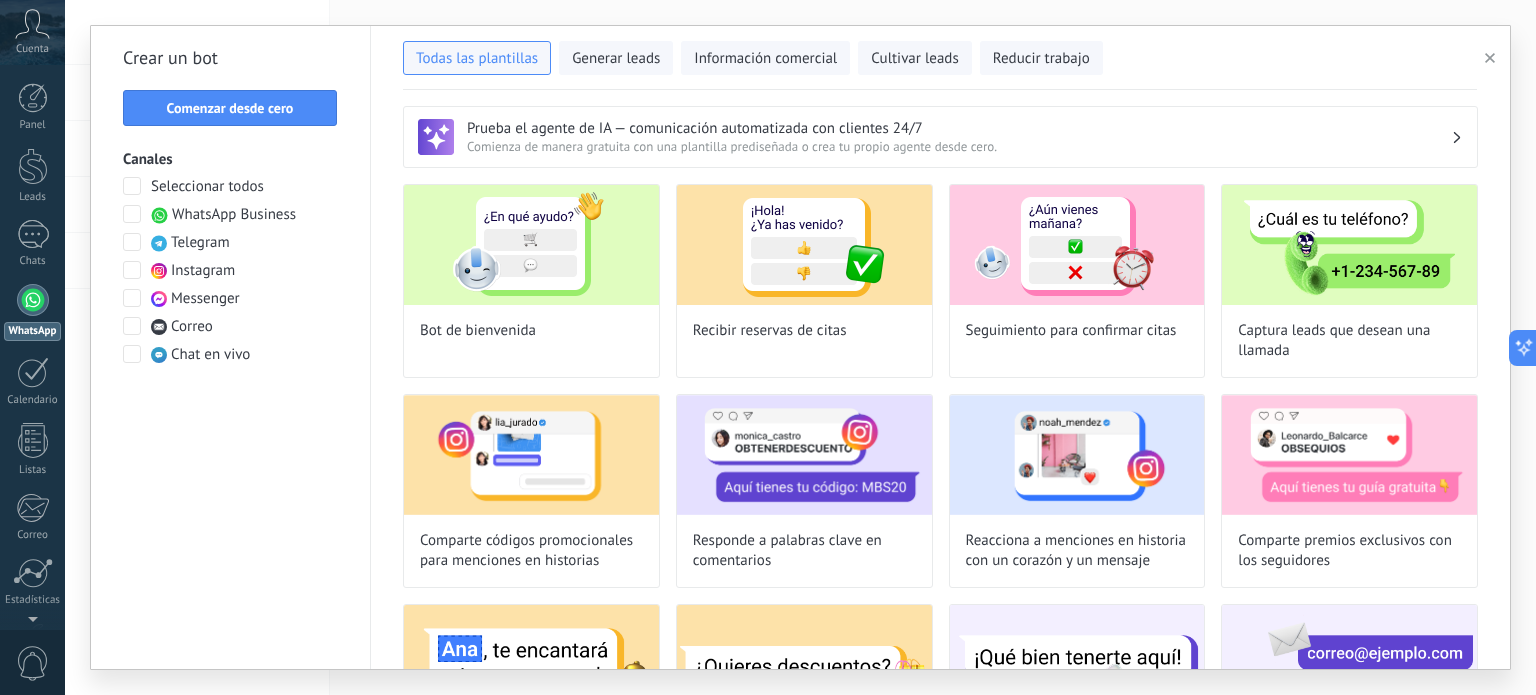 type on "**********" 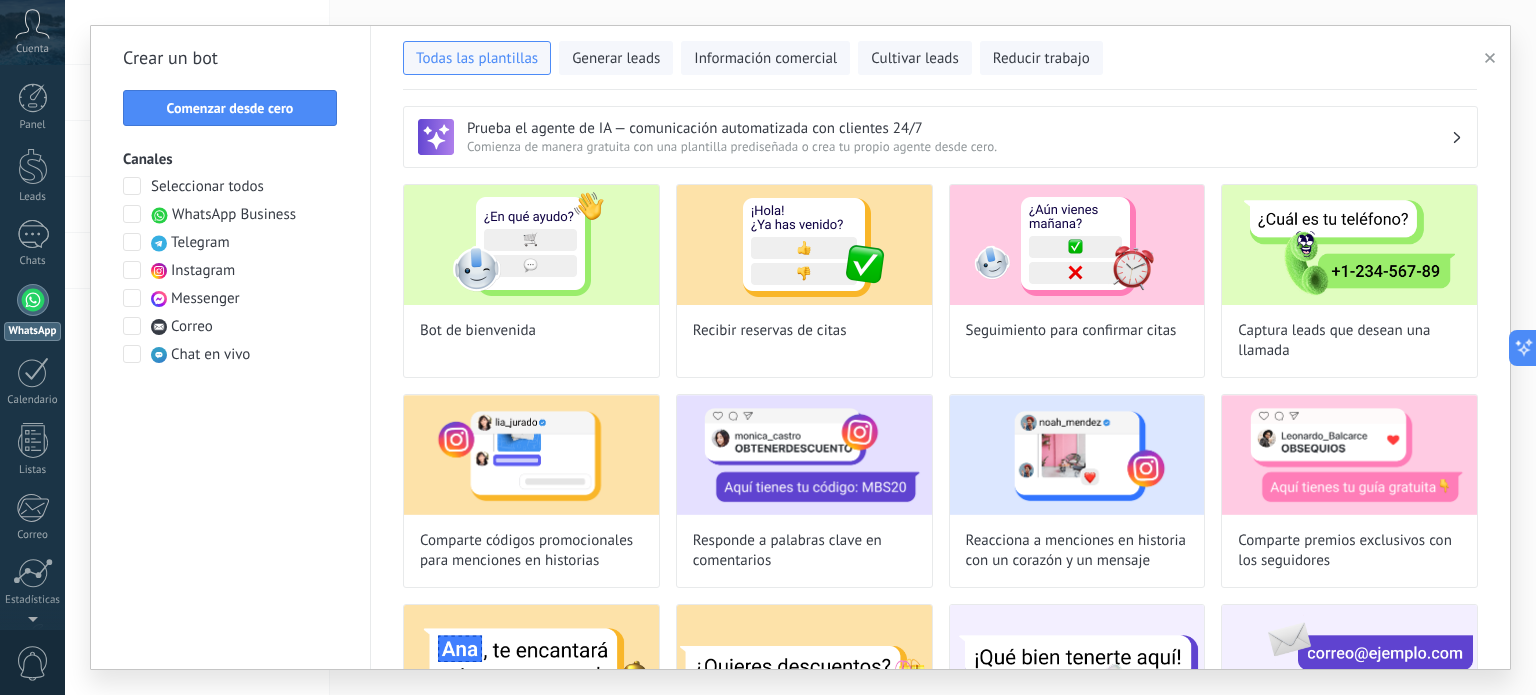click on "Comenzar desde cero" at bounding box center [230, 108] 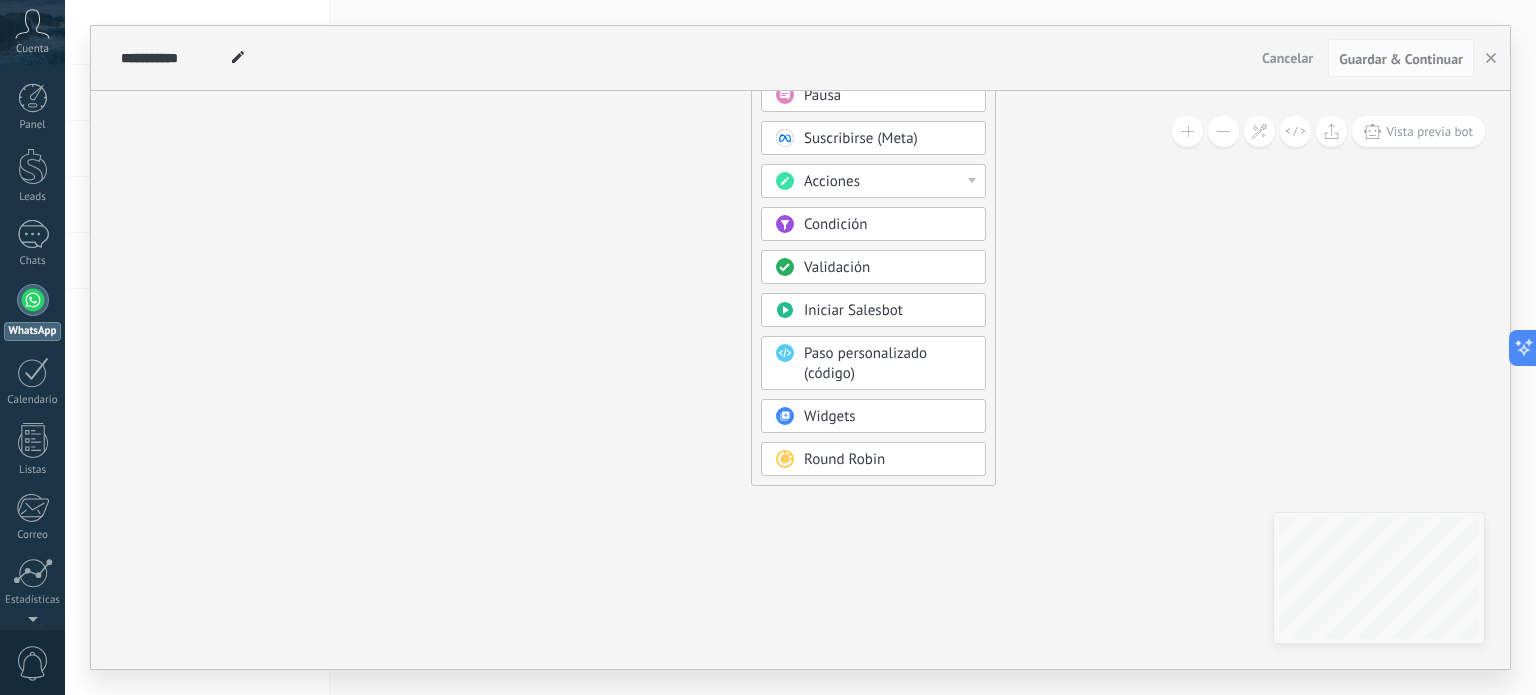 click on "Validación" at bounding box center [888, 268] 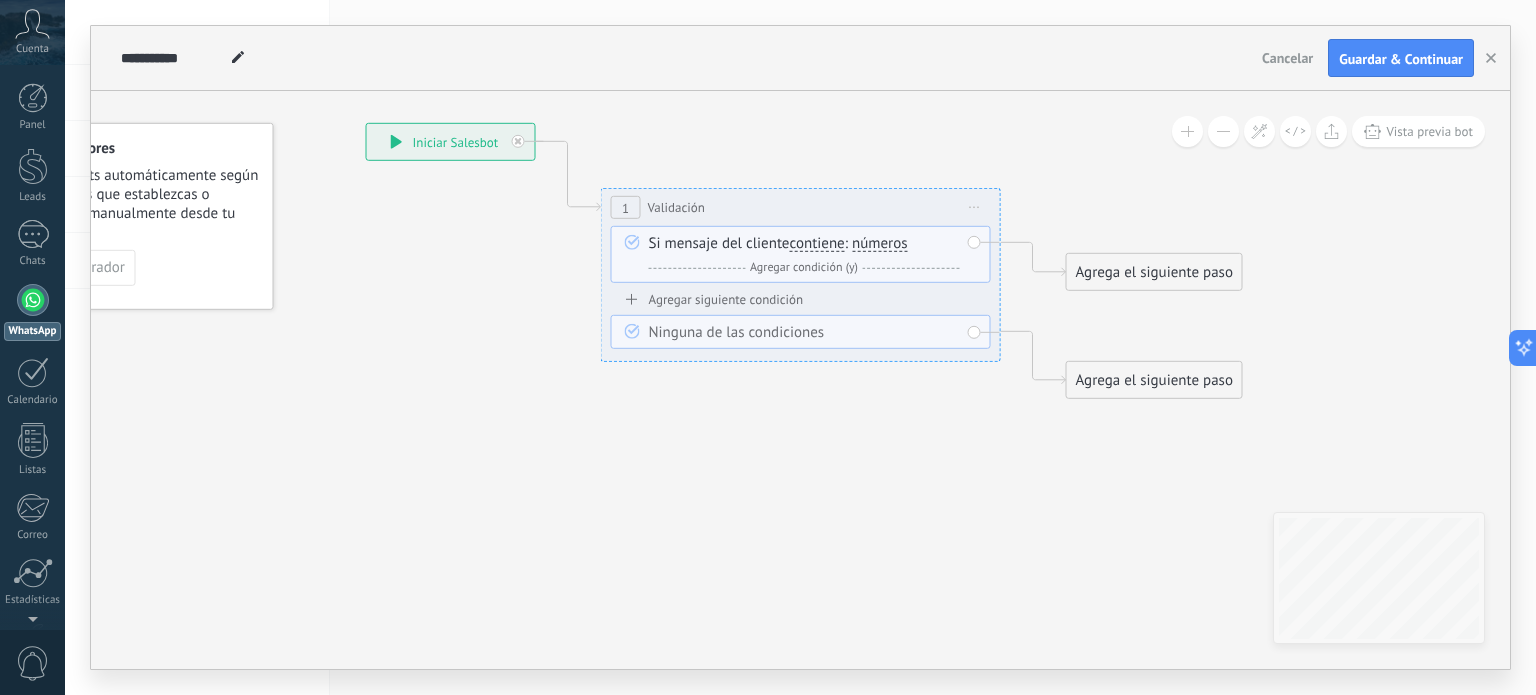 click on "Iniciar vista previa aquí
Cambiar nombre
Duplicar
Borrar" at bounding box center (975, 207) 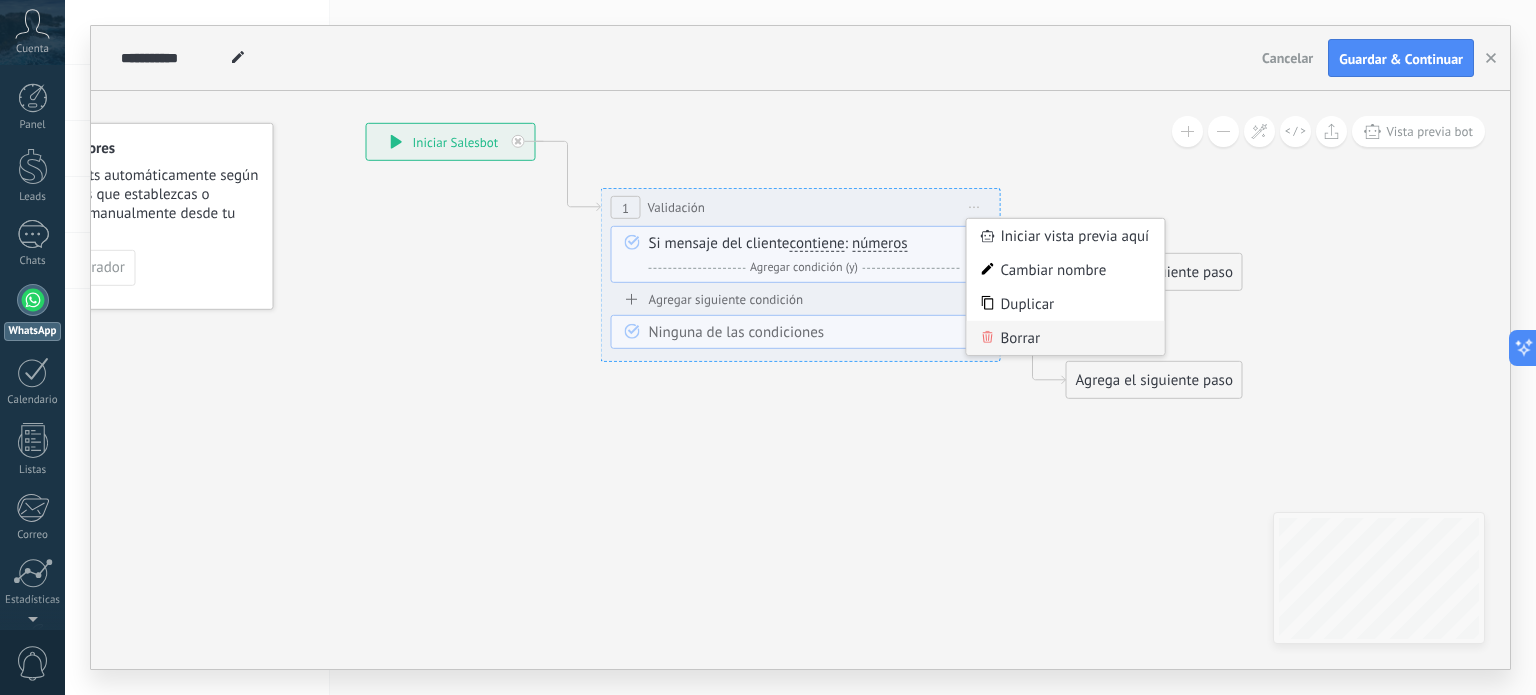 click on "Borrar" at bounding box center (1066, 338) 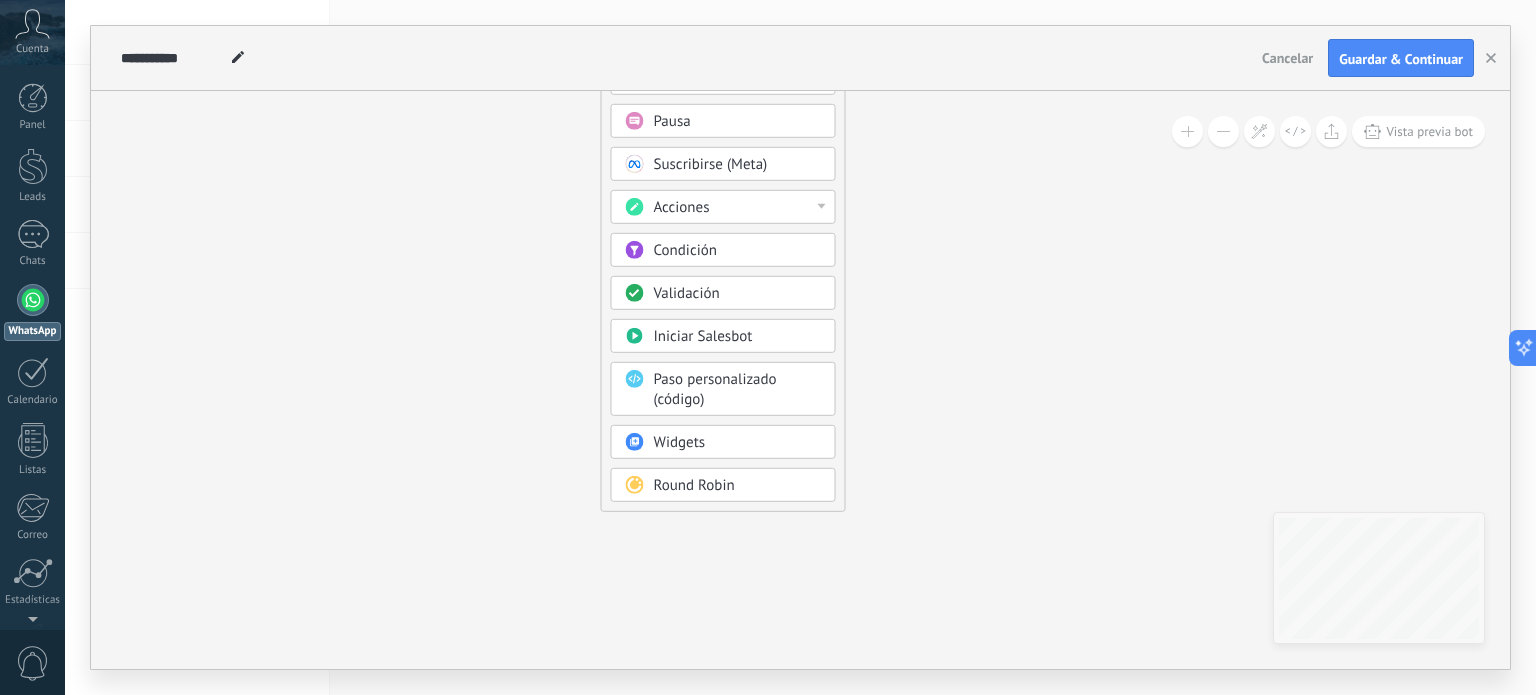 click on "Acciones" at bounding box center [738, 208] 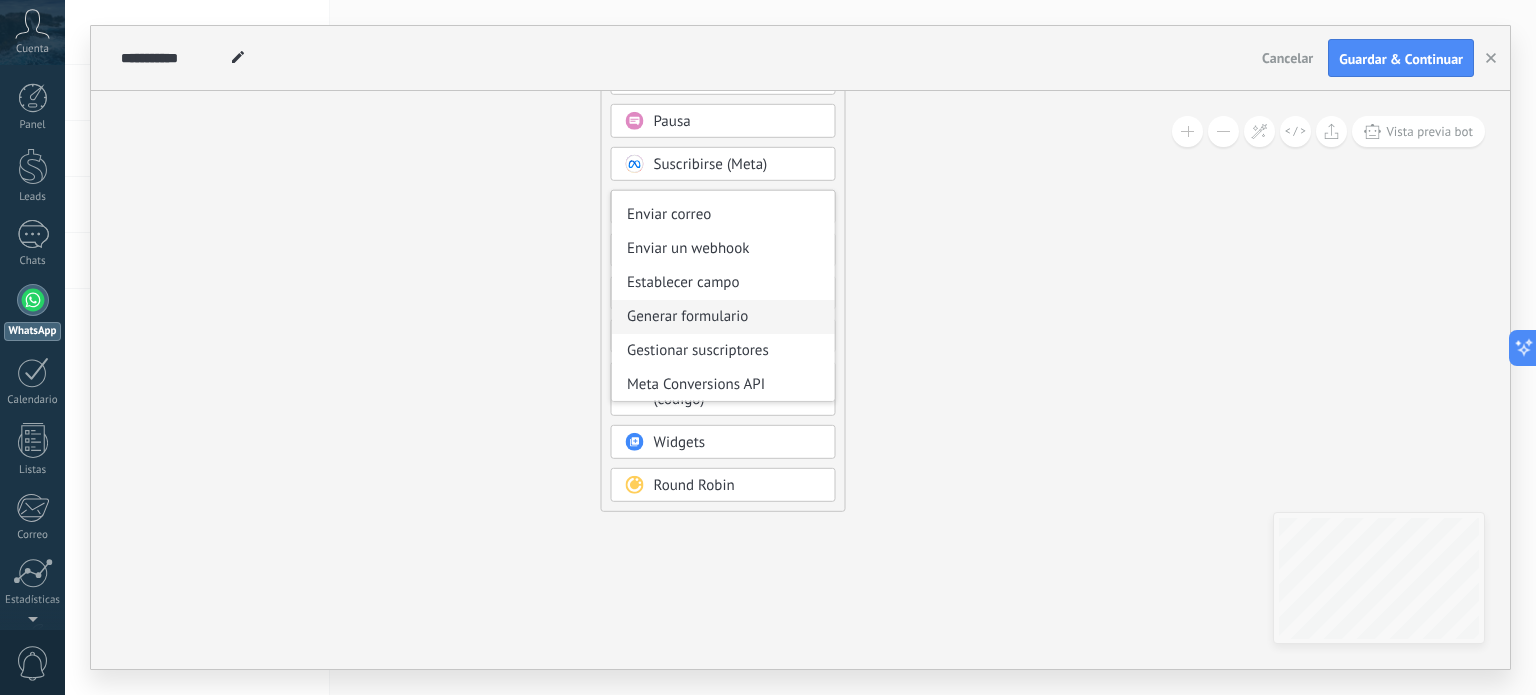 scroll, scrollTop: 165, scrollLeft: 0, axis: vertical 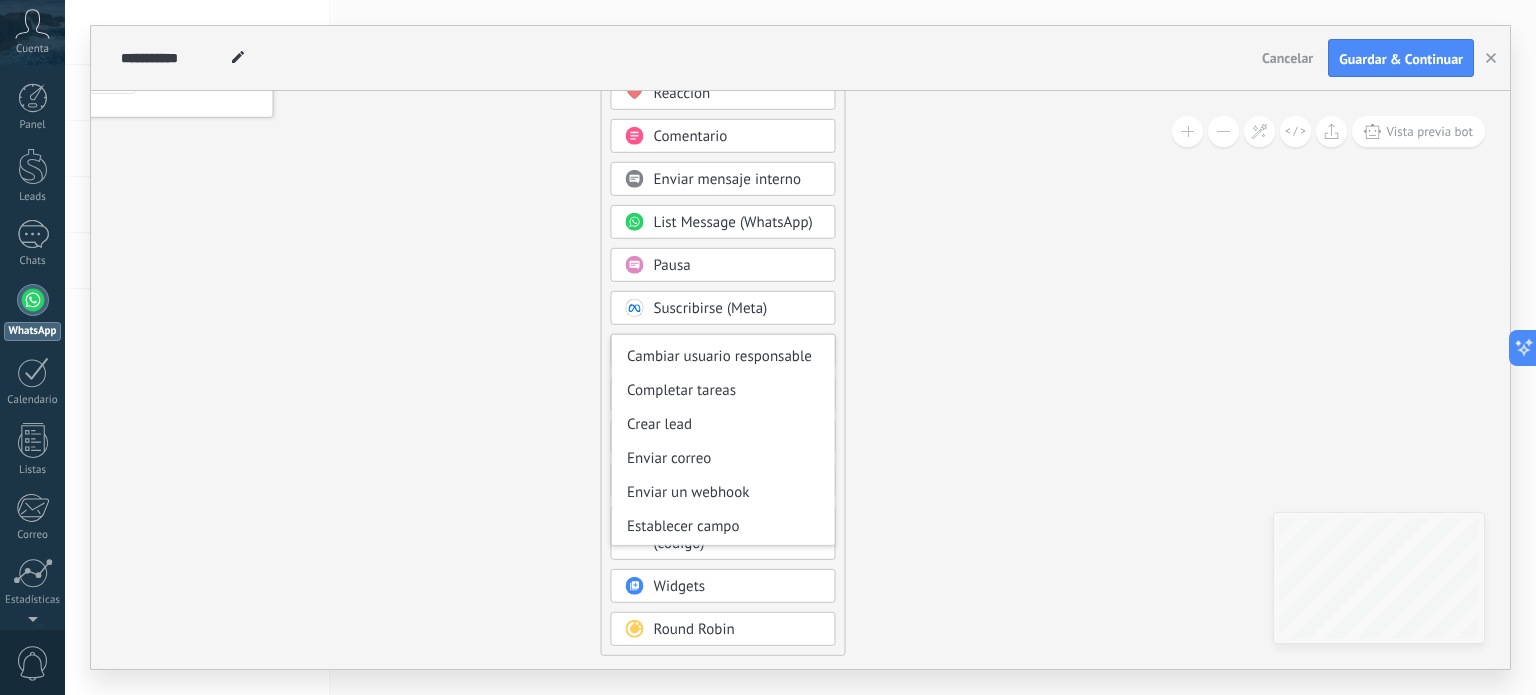 click 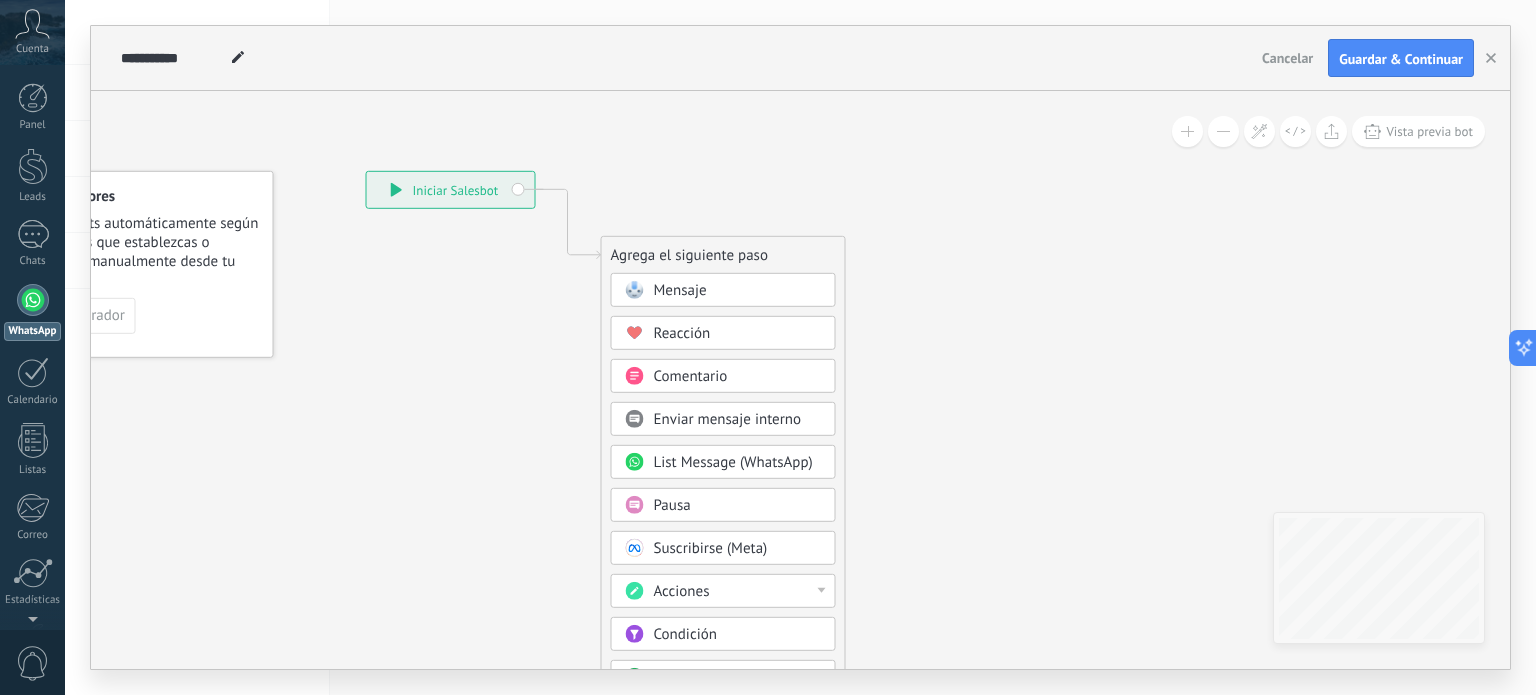 click on "List Message (WhatsApp)" at bounding box center (723, 462) 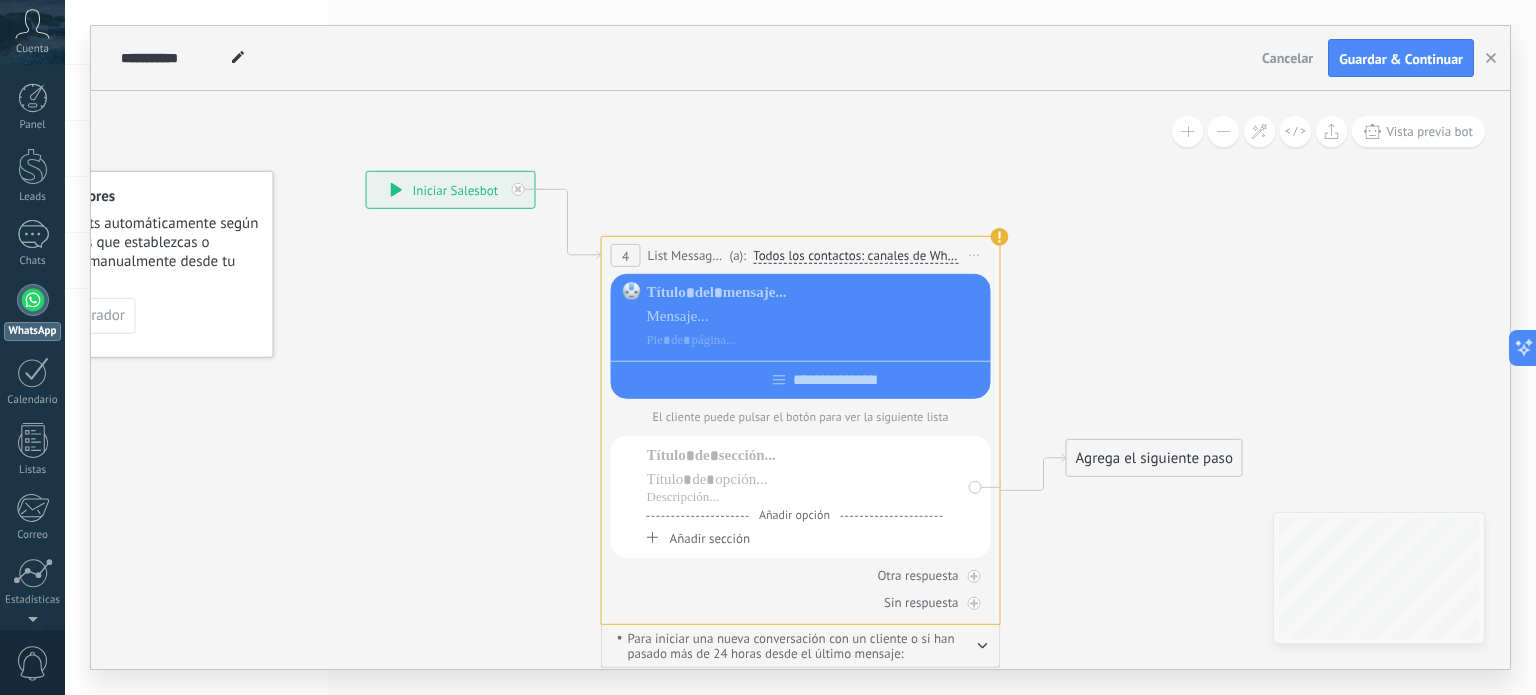 click on "Iniciar vista previa aquí
Cambiar nombre
Duplicar
Borrar" at bounding box center [975, 255] 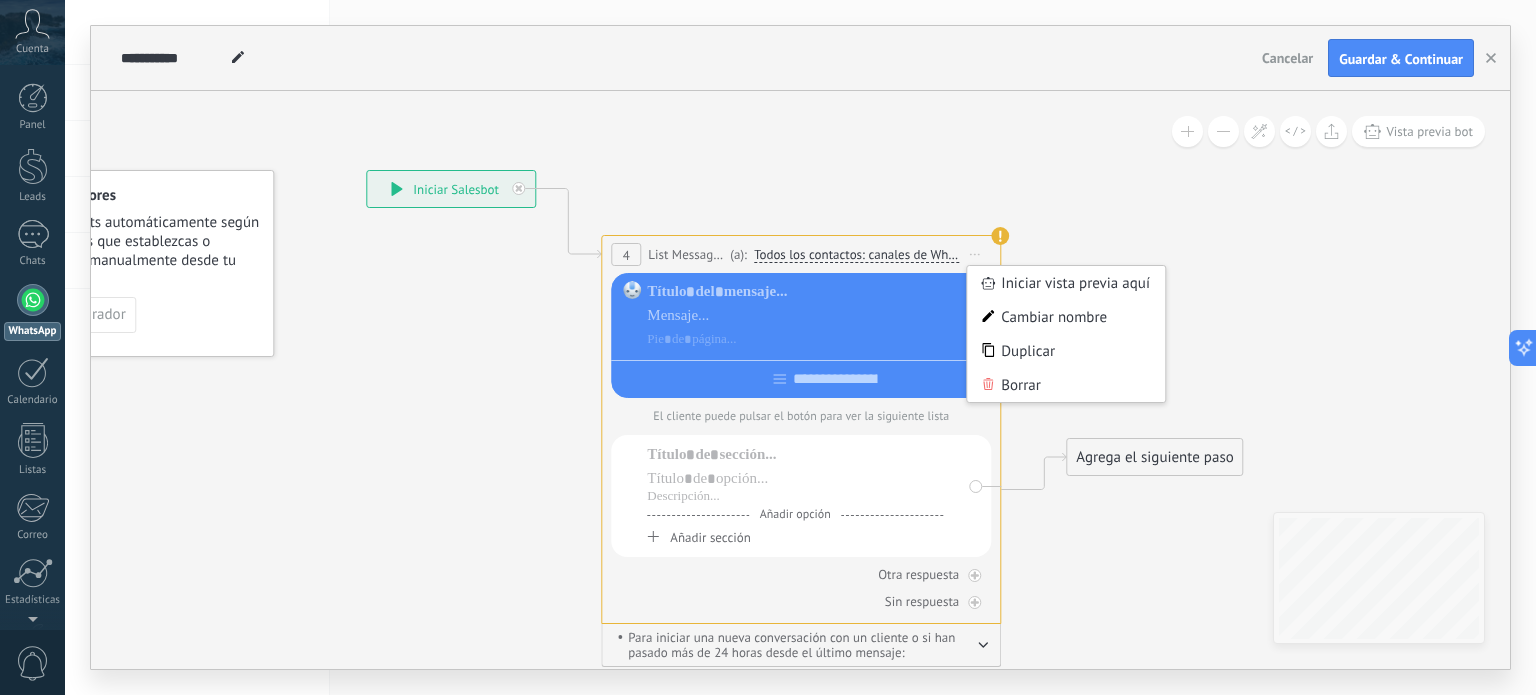 click 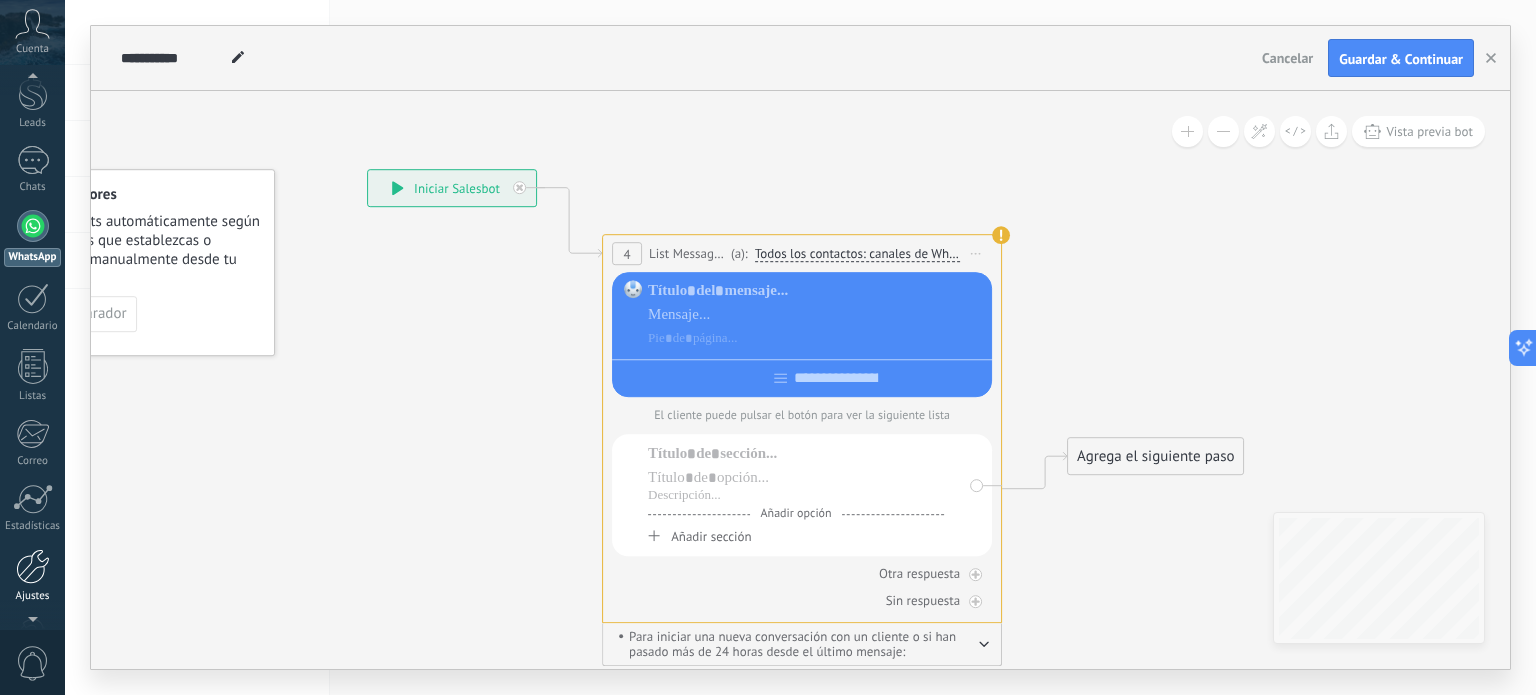 scroll, scrollTop: 136, scrollLeft: 0, axis: vertical 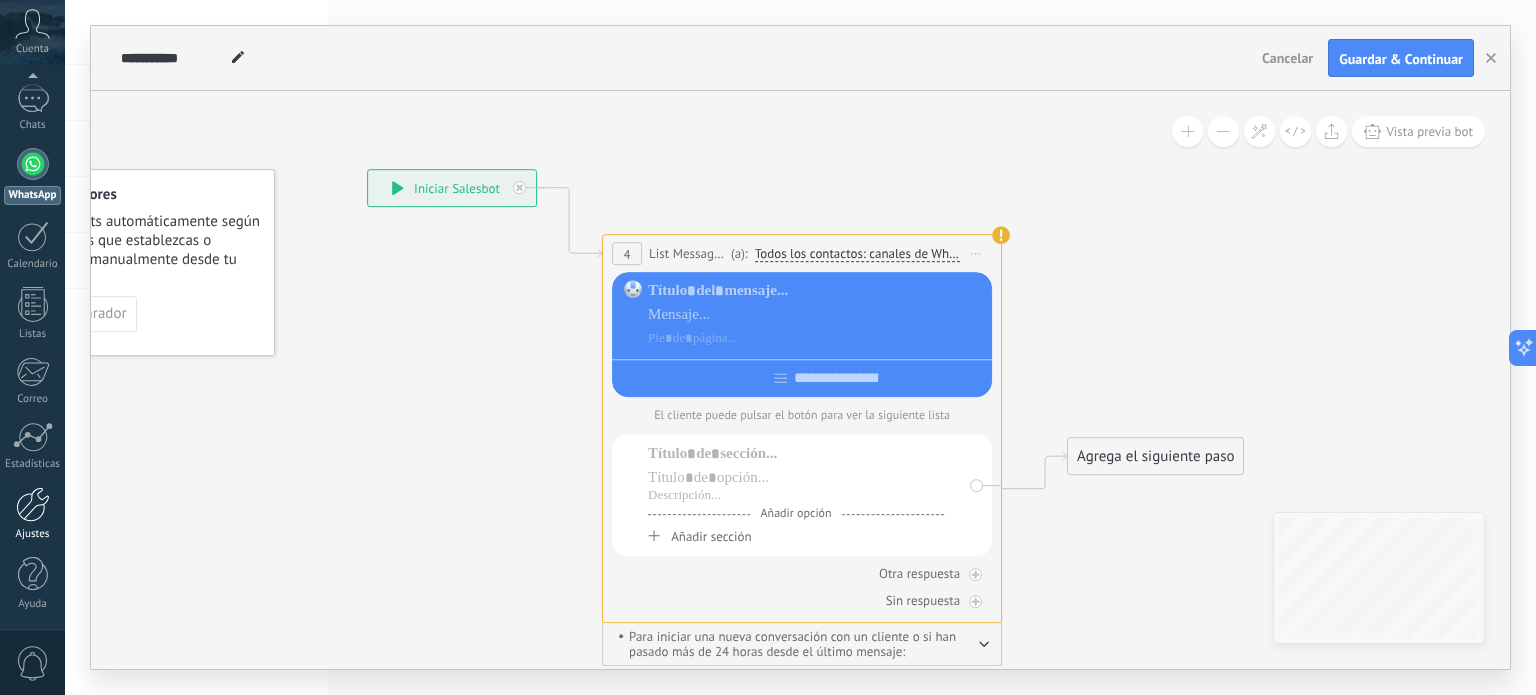 click at bounding box center (33, 504) 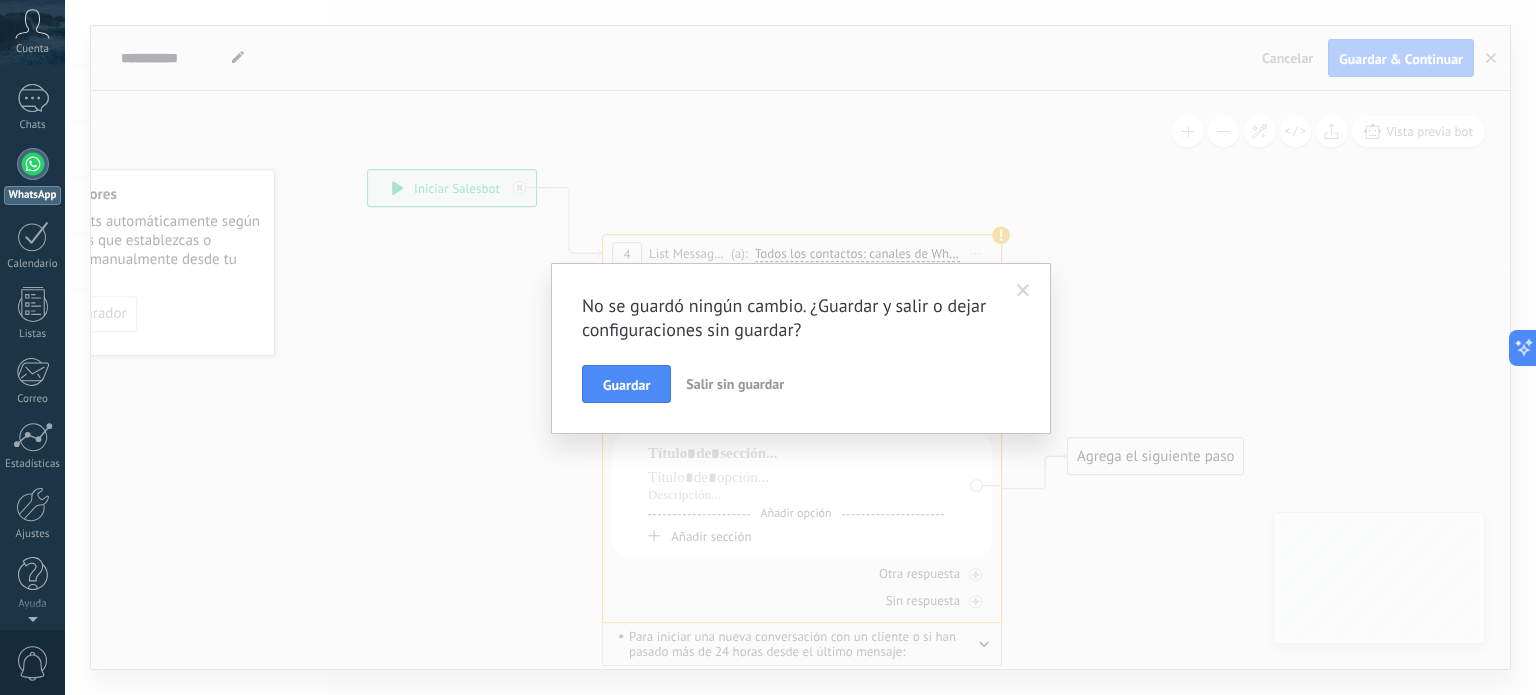 scroll, scrollTop: 0, scrollLeft: 0, axis: both 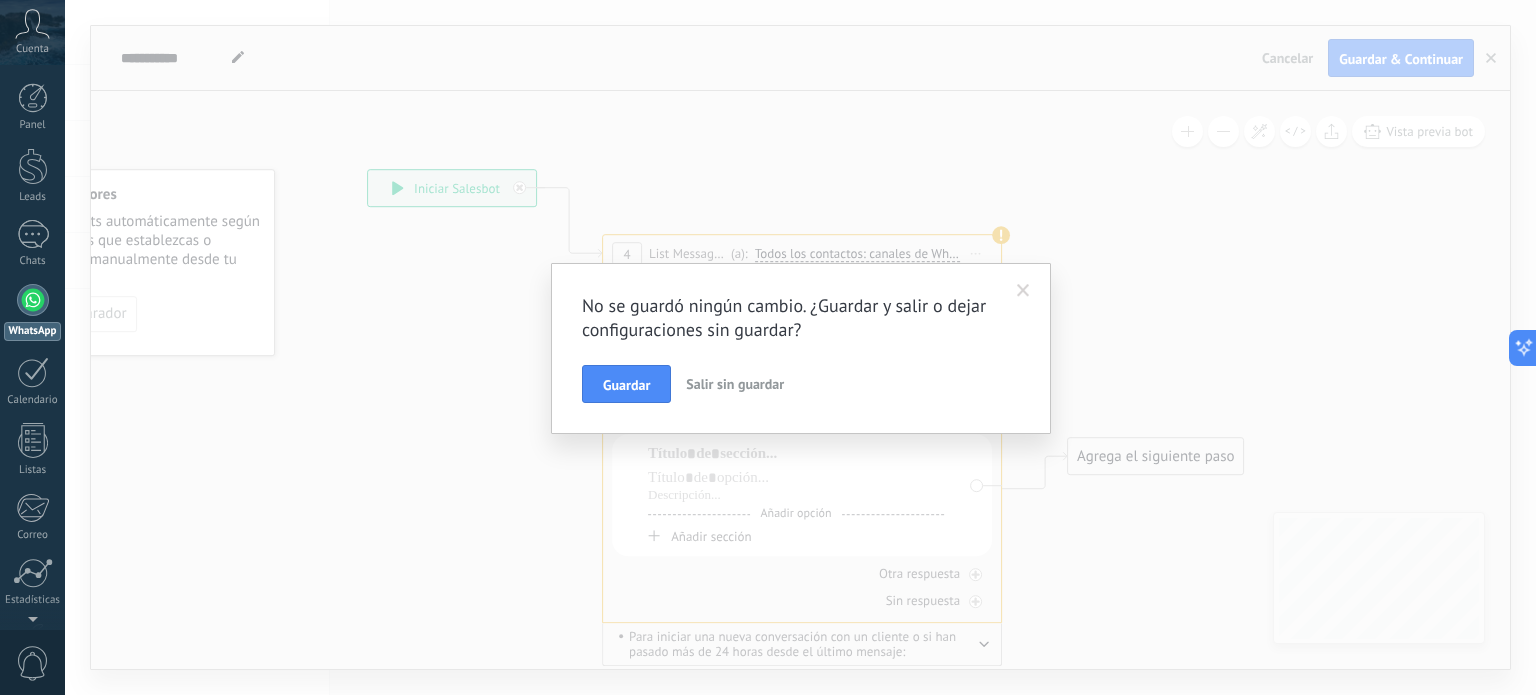 click on "Salir sin guardar" at bounding box center (735, 384) 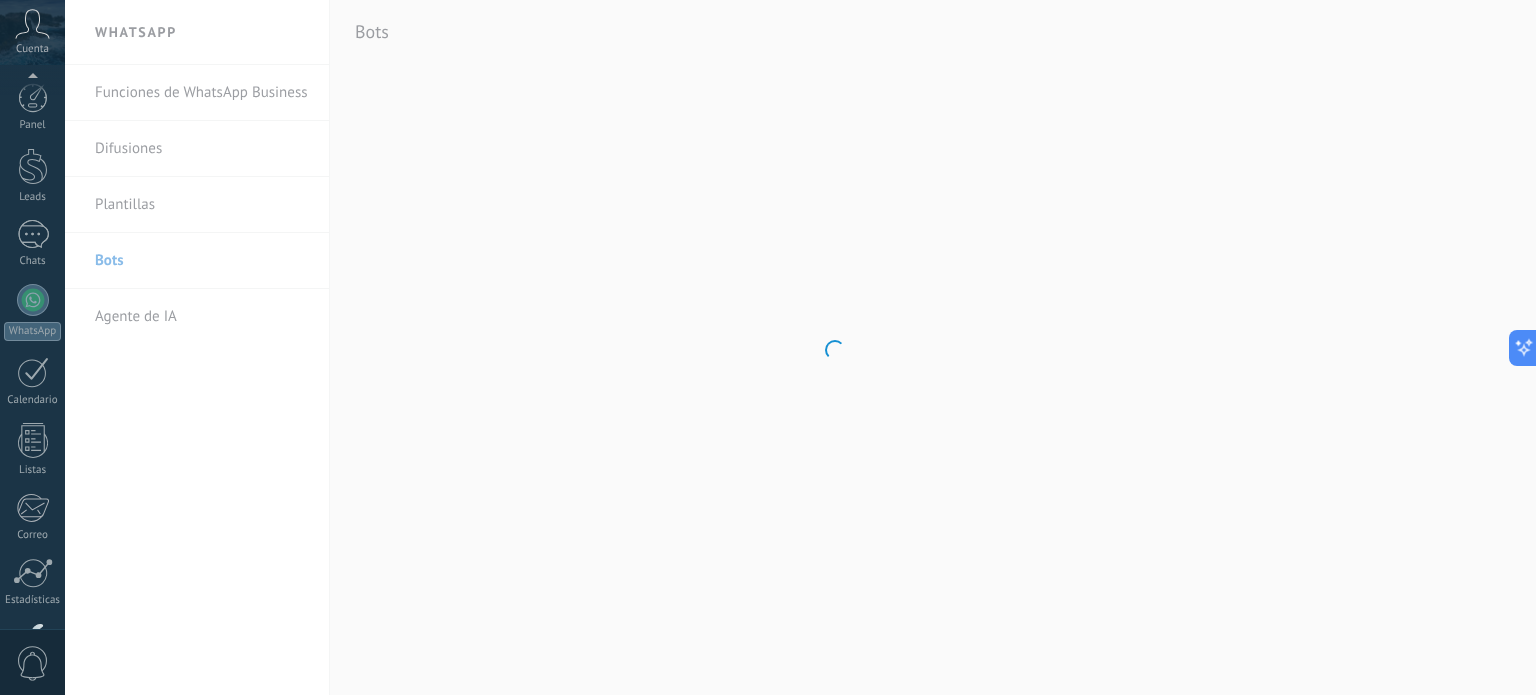 scroll, scrollTop: 136, scrollLeft: 0, axis: vertical 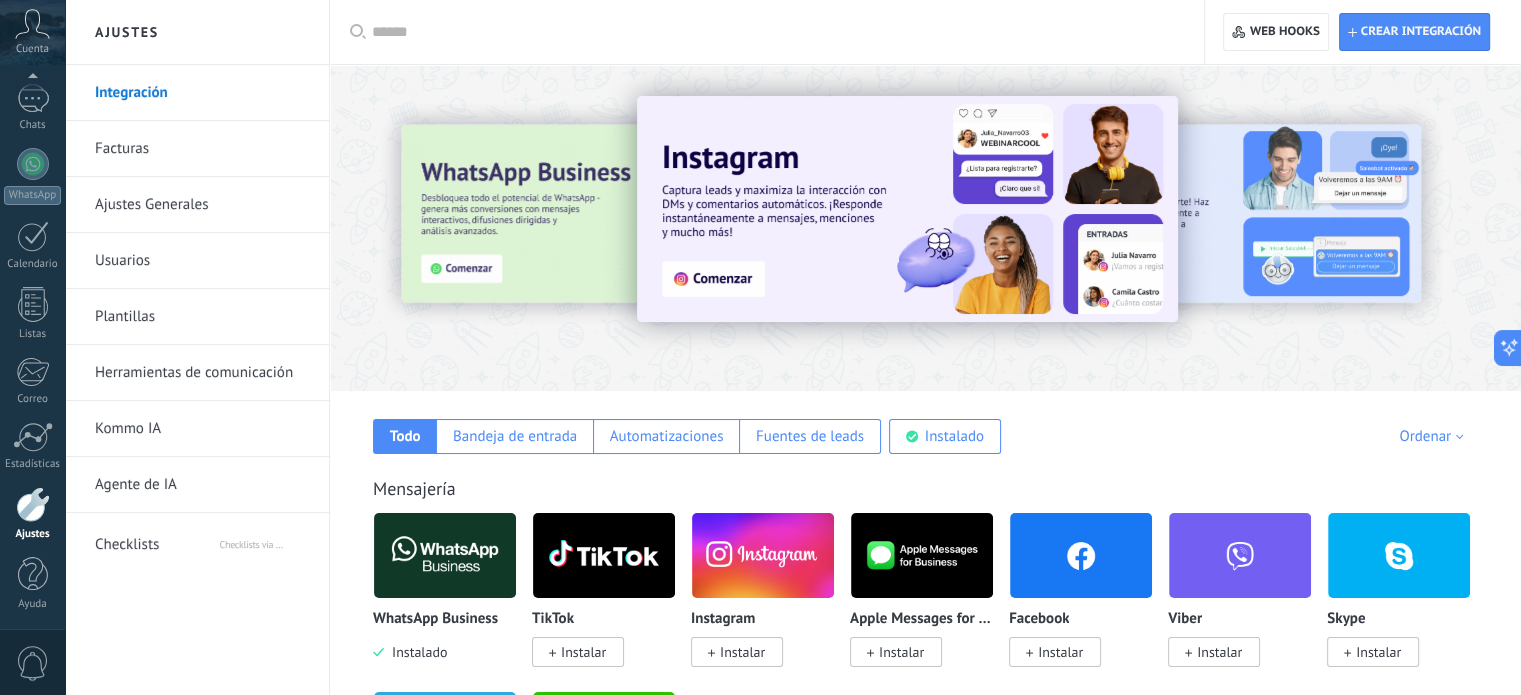 click on "Checklists" at bounding box center [156, 541] 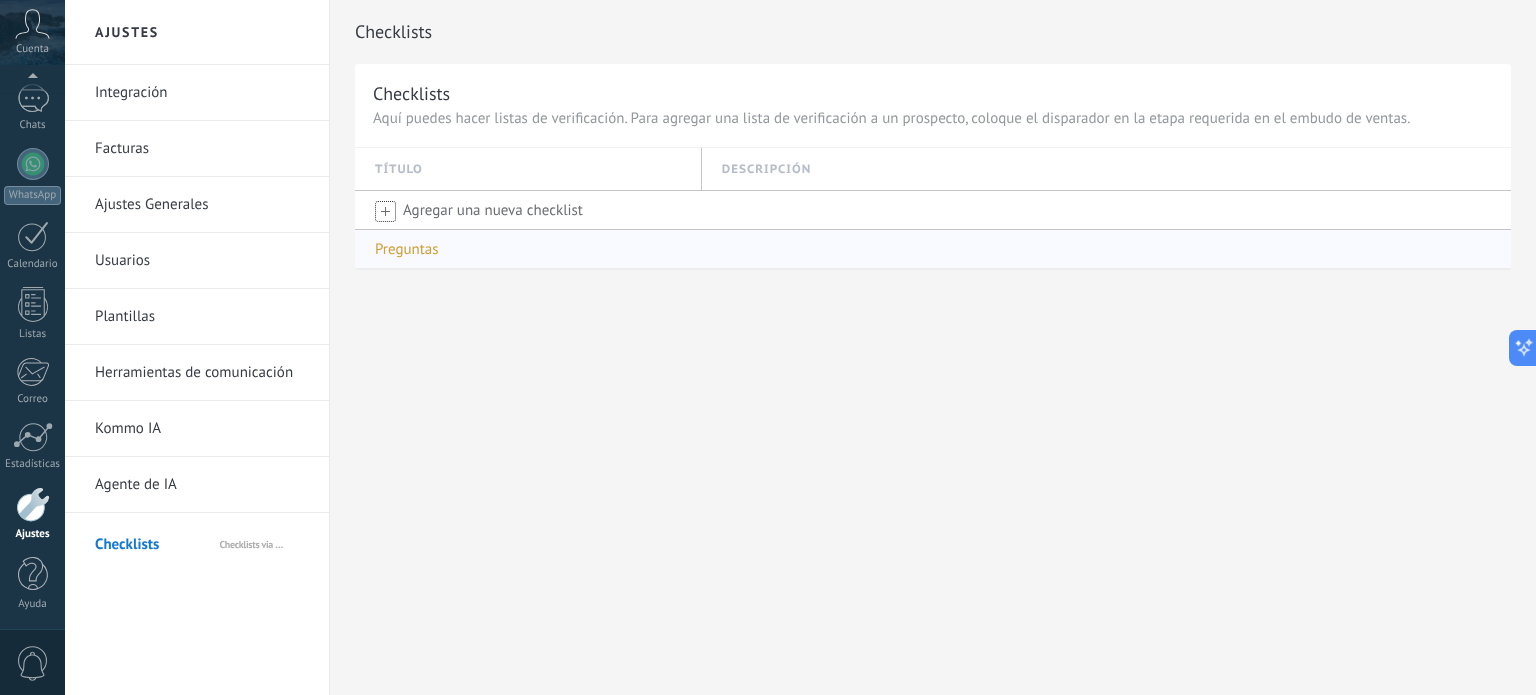 click on "Preguntas" at bounding box center (407, 249) 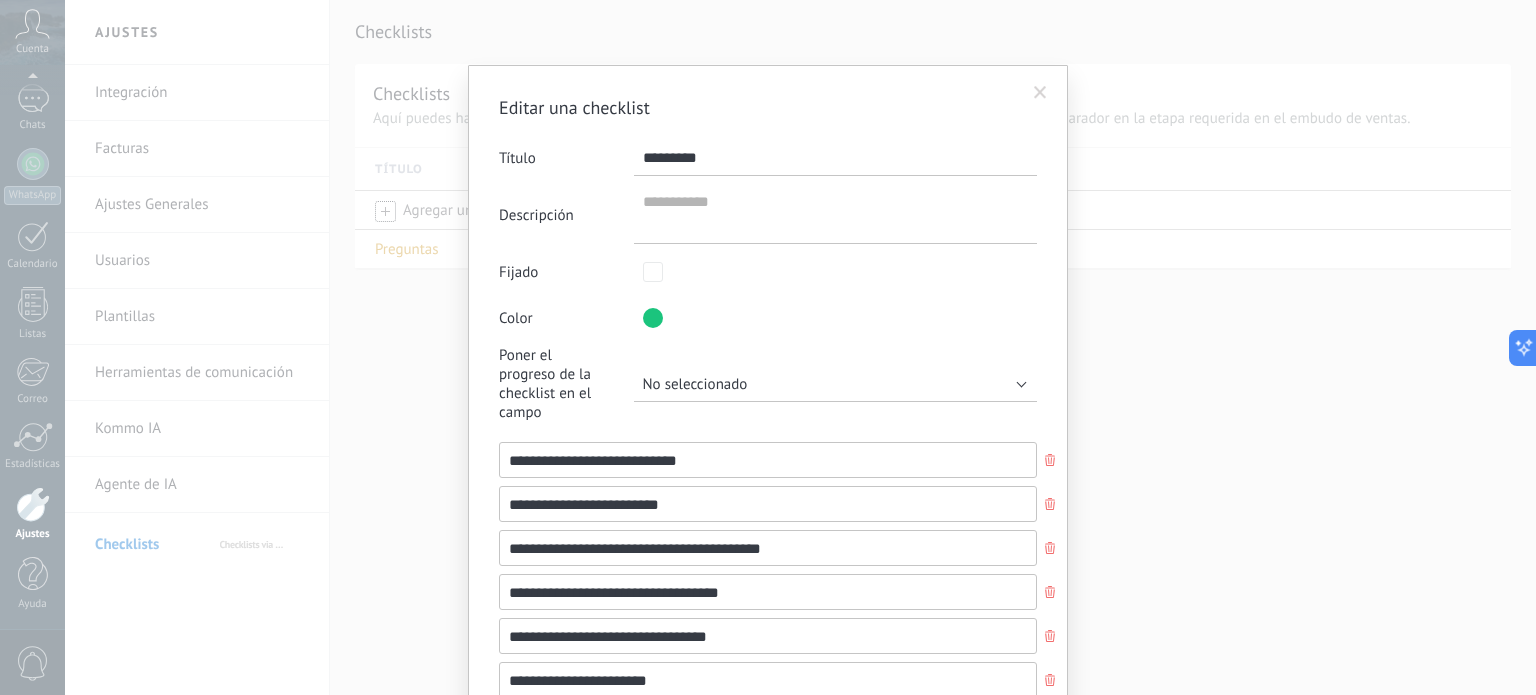 click on "No seleccionado" at bounding box center [695, 384] 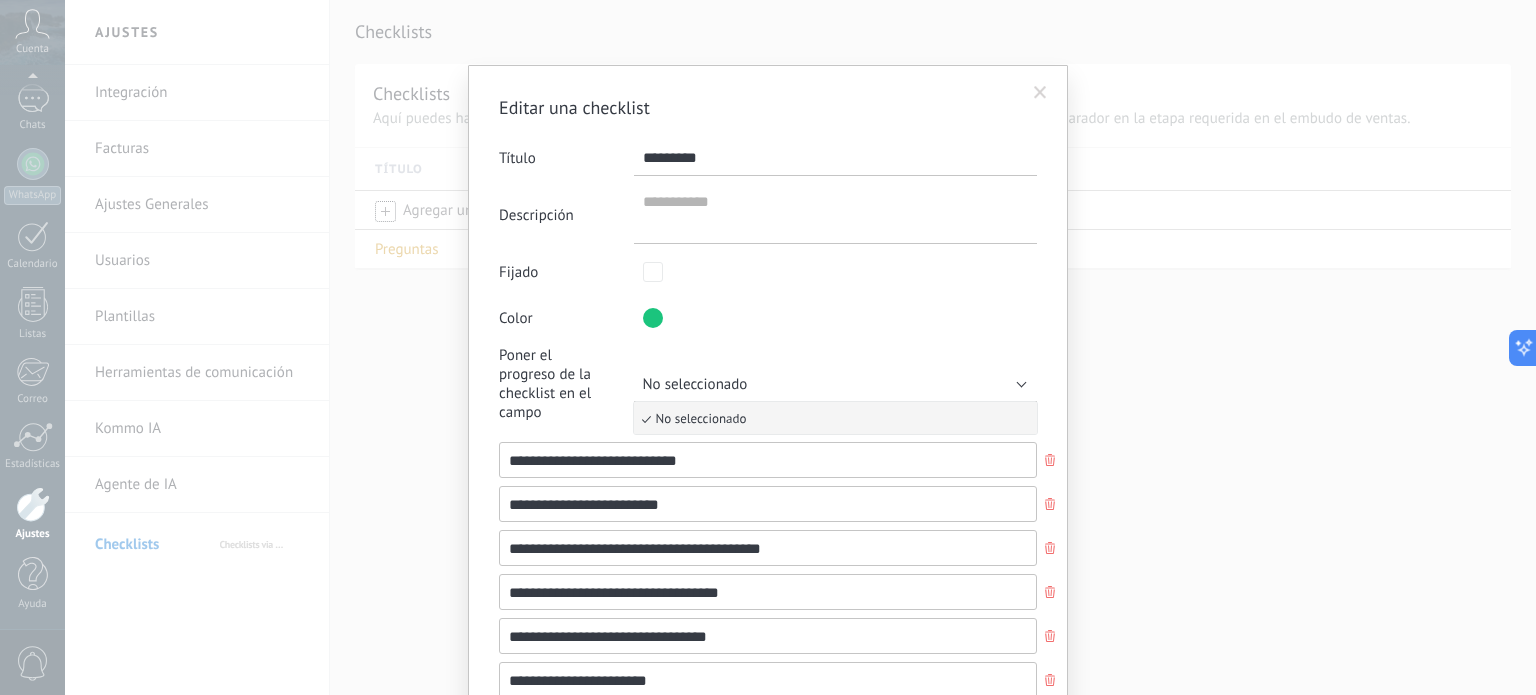 click on "No seleccionado" at bounding box center [838, 418] 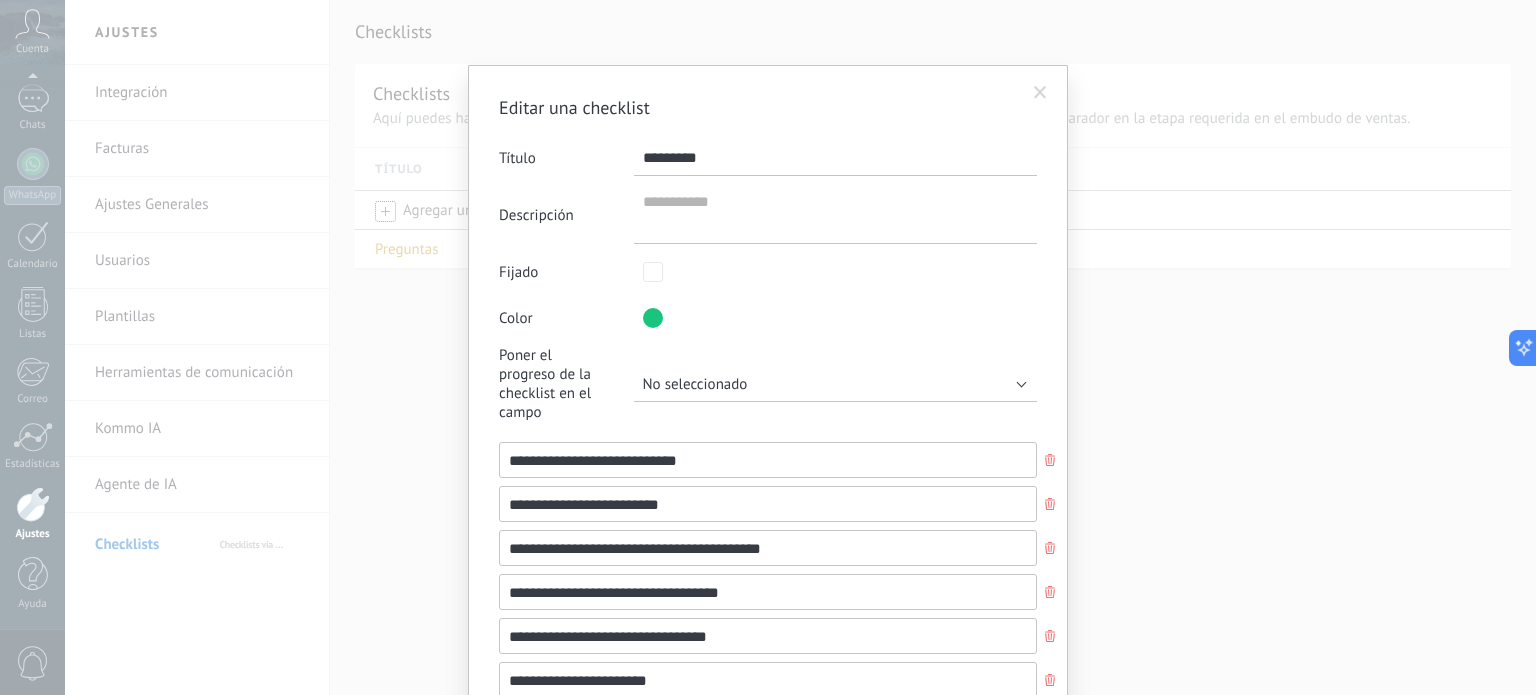drag, startPoint x: 514, startPoint y: 414, endPoint x: 564, endPoint y: 419, distance: 50.24938 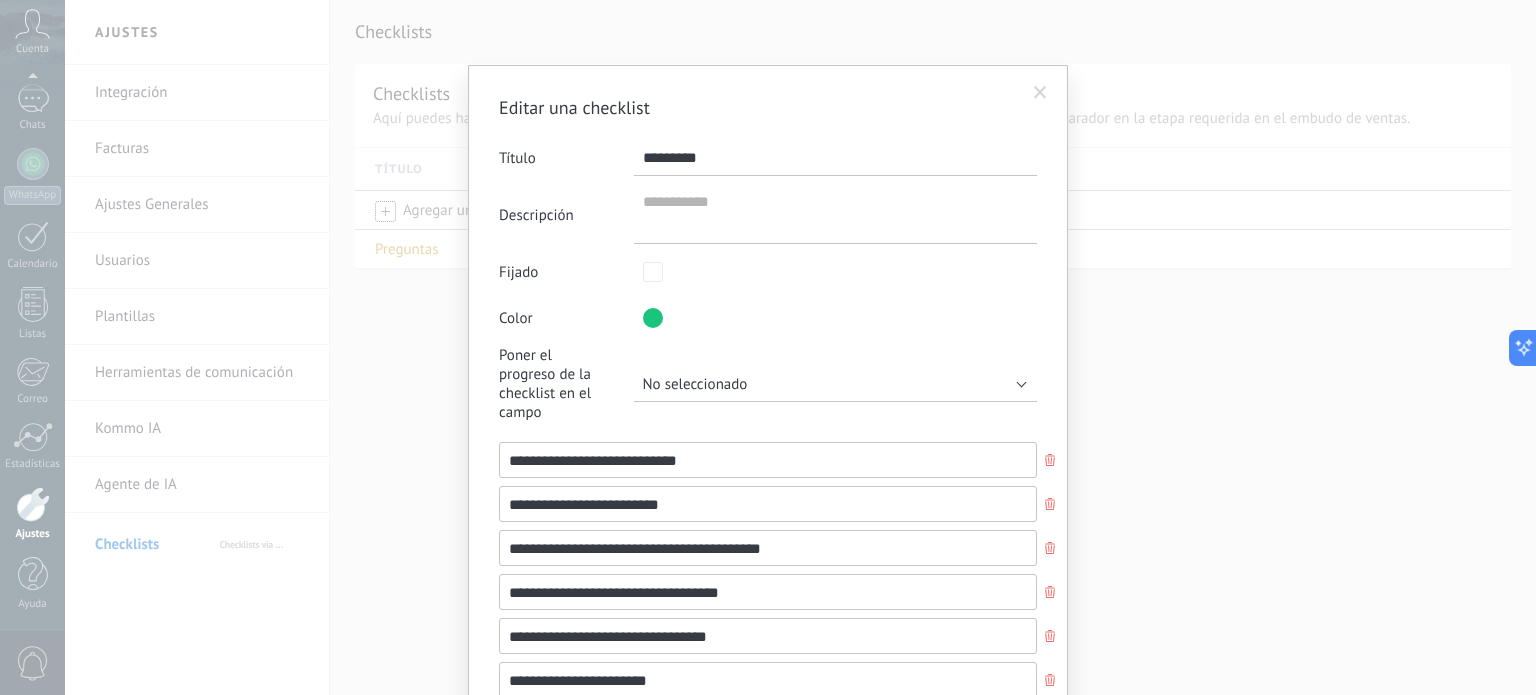 drag, startPoint x: 572, startPoint y: 421, endPoint x: 583, endPoint y: 421, distance: 11 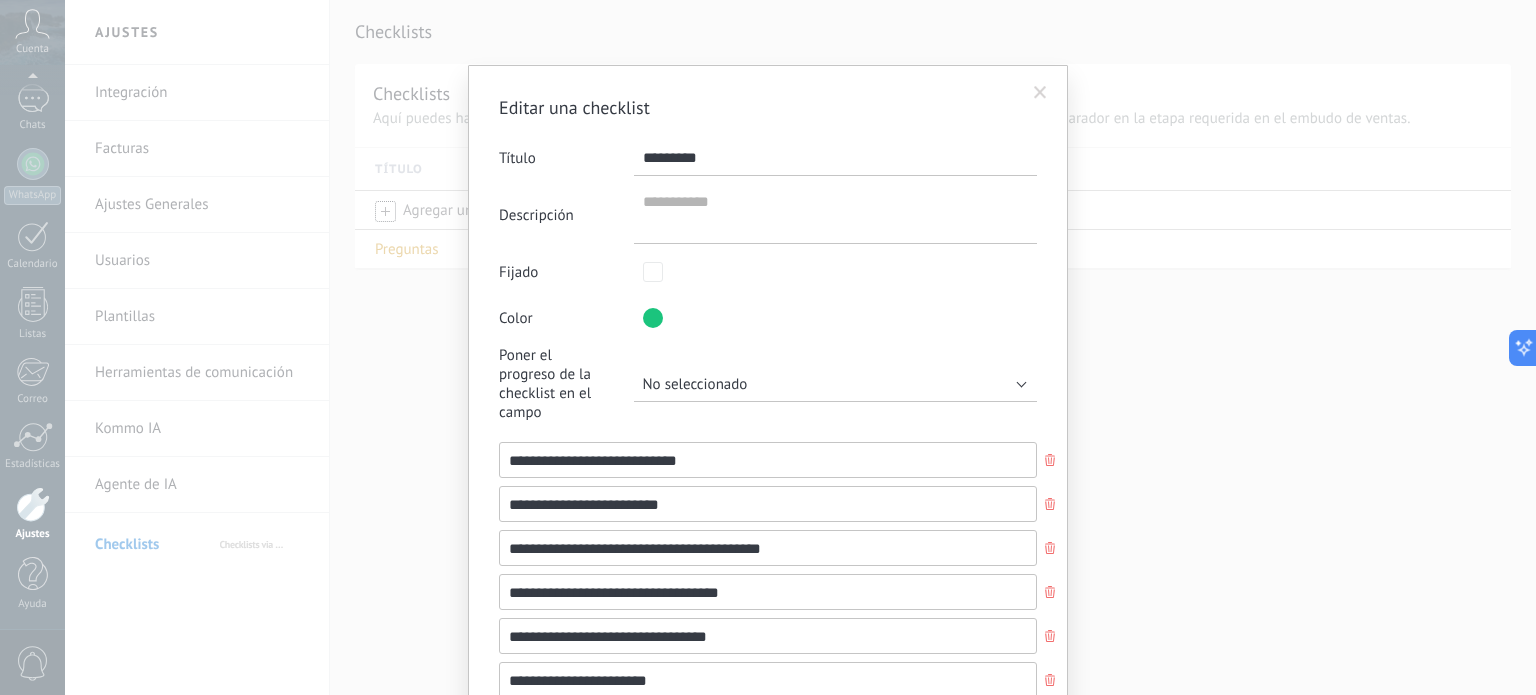 click on "No seleccionado" at bounding box center (695, 384) 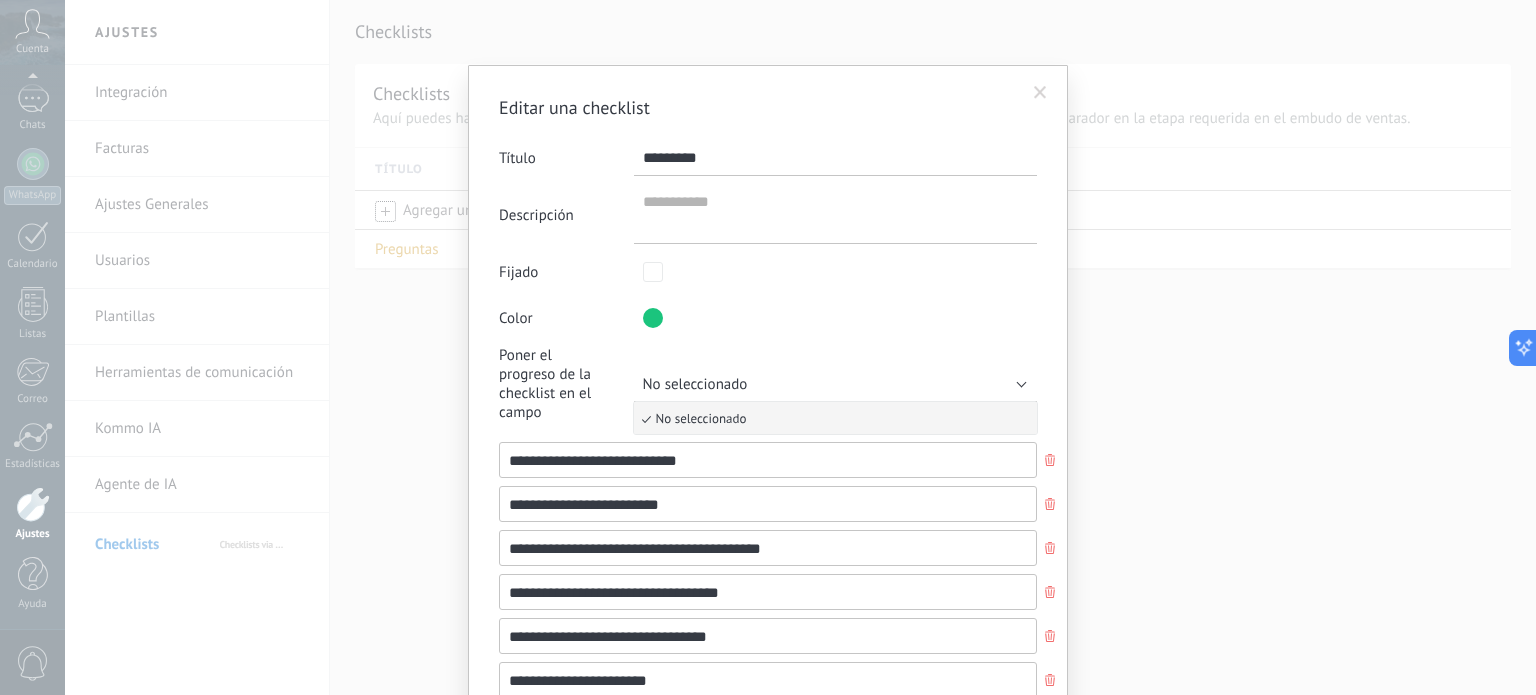 click on "No seleccionado" at bounding box center [695, 384] 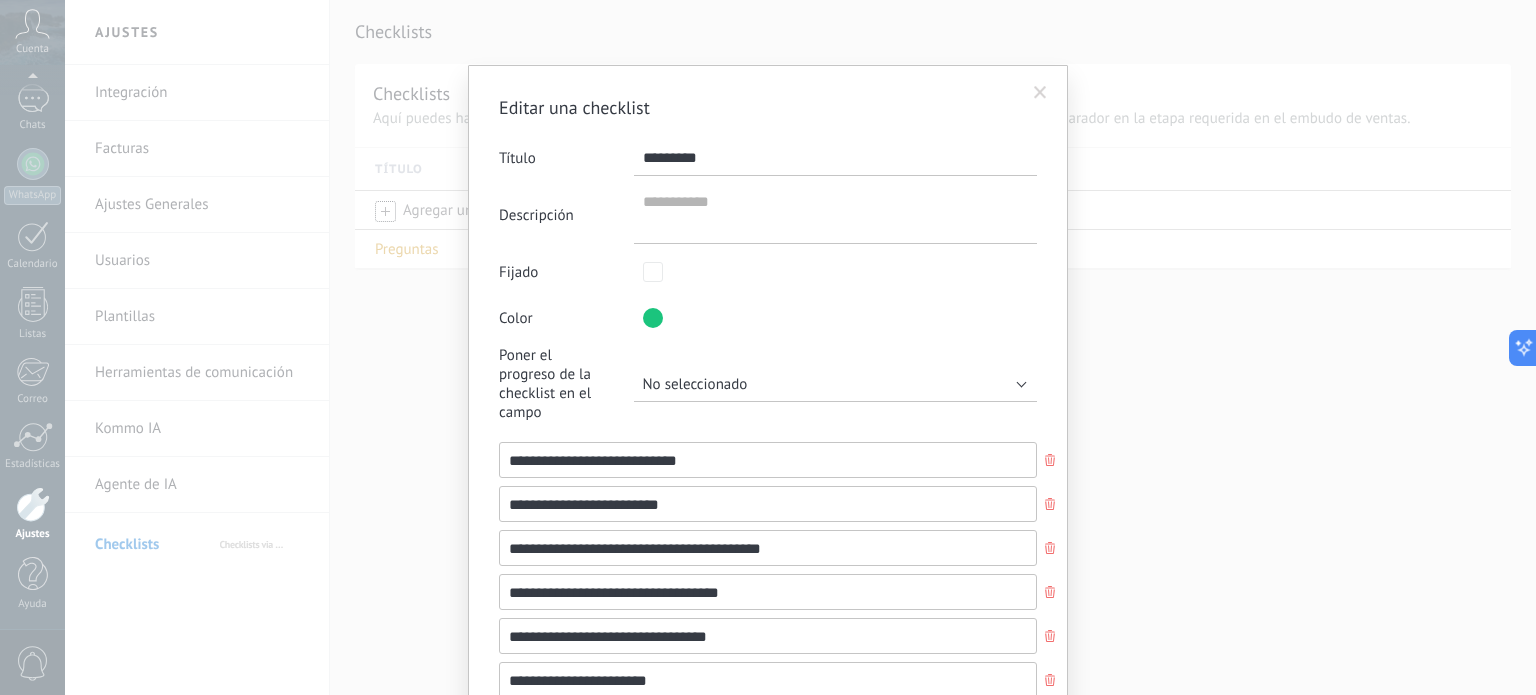 click on "No seleccionado" at bounding box center (836, 384) 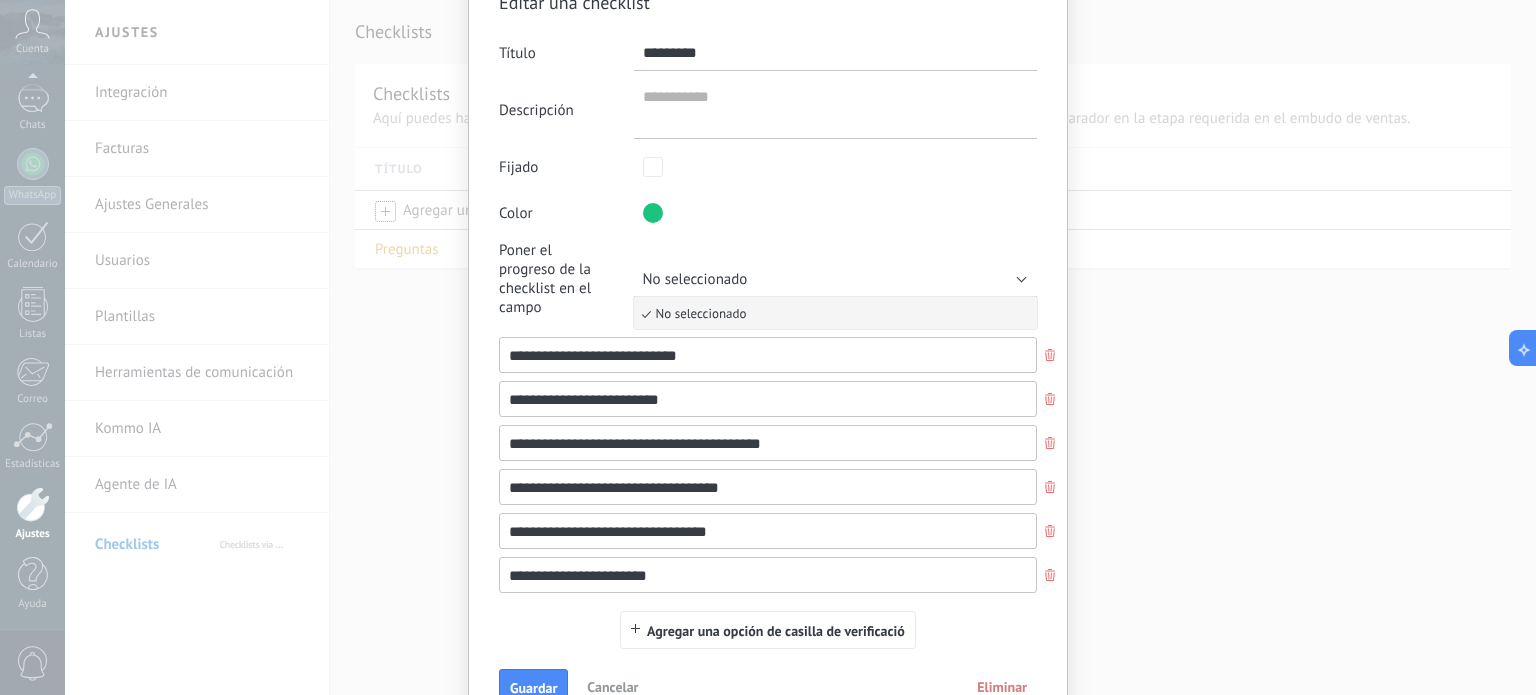 scroll, scrollTop: 211, scrollLeft: 0, axis: vertical 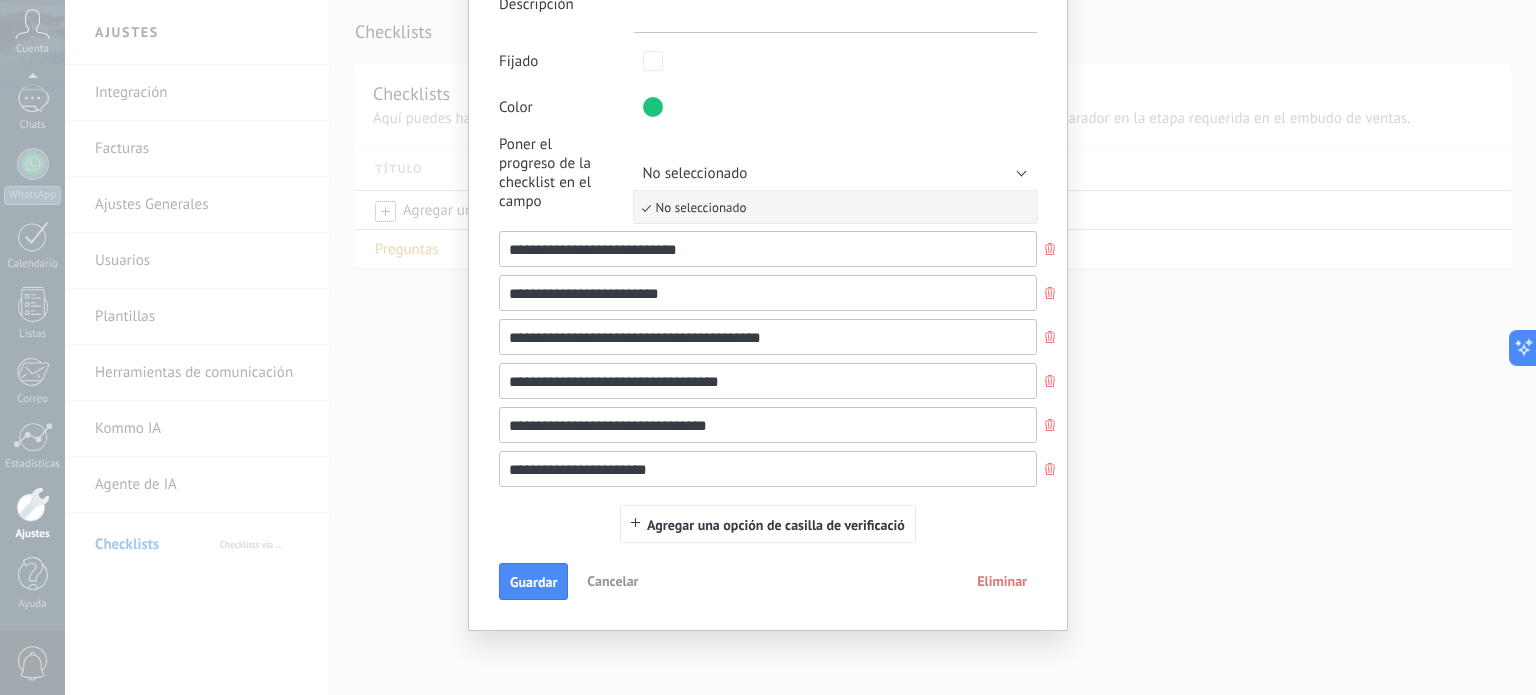 type 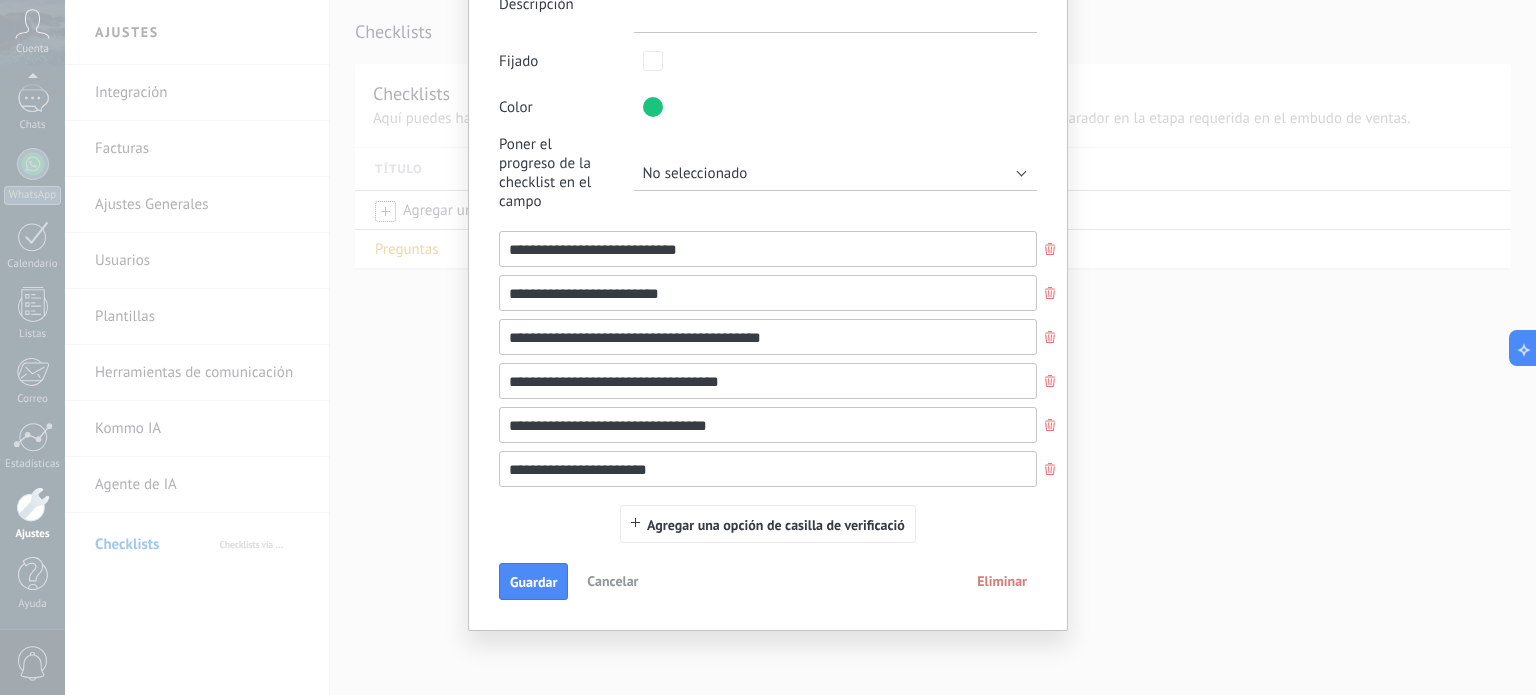 click on "**********" at bounding box center (768, 347) 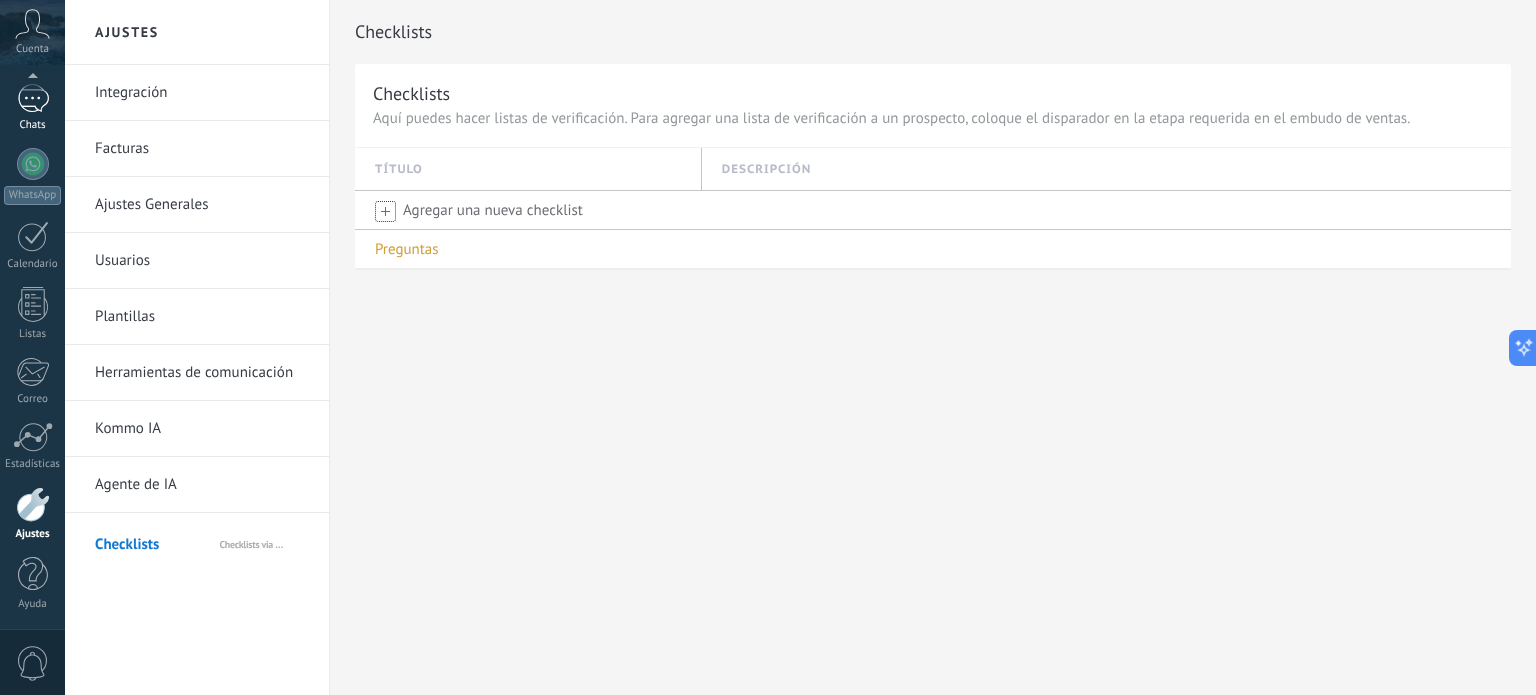 click at bounding box center [33, 98] 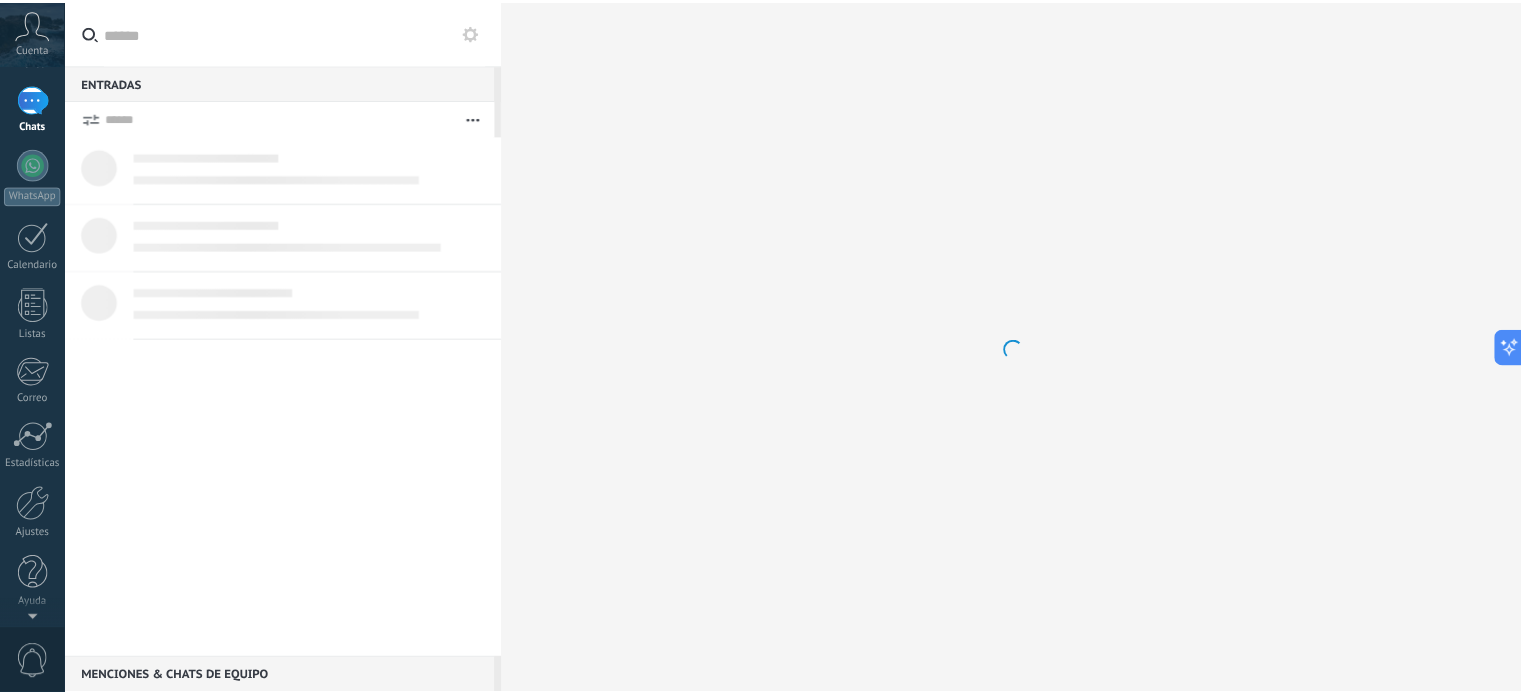 scroll, scrollTop: 0, scrollLeft: 0, axis: both 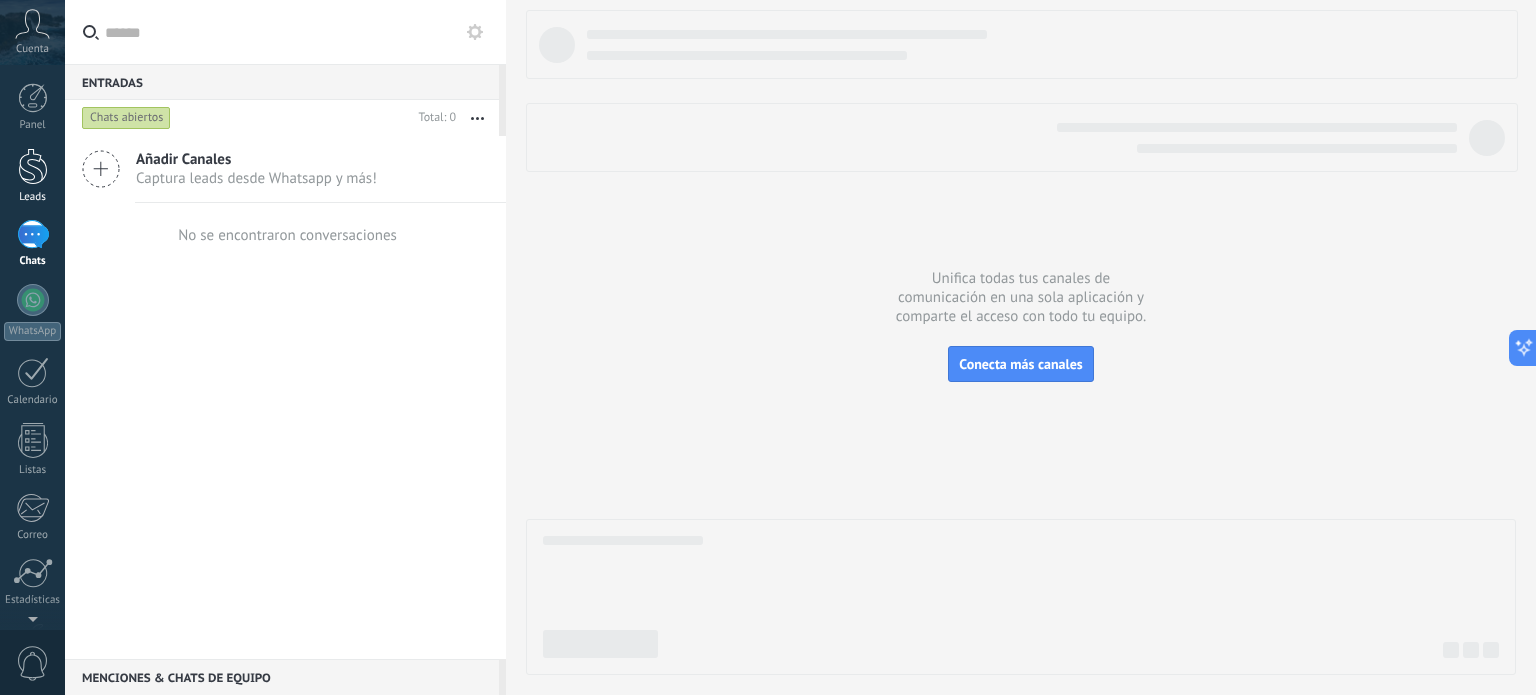 click at bounding box center [33, 166] 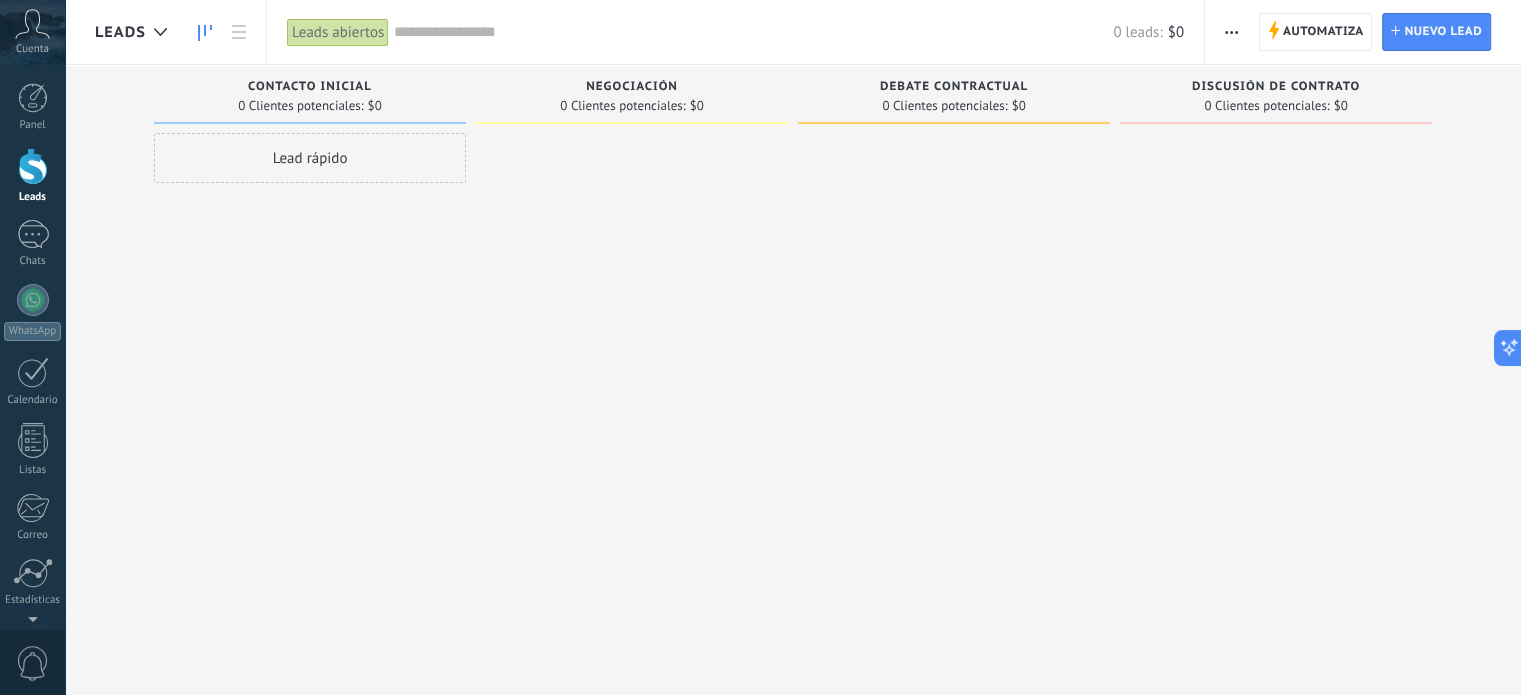 click on "Lead rápido" at bounding box center [310, 158] 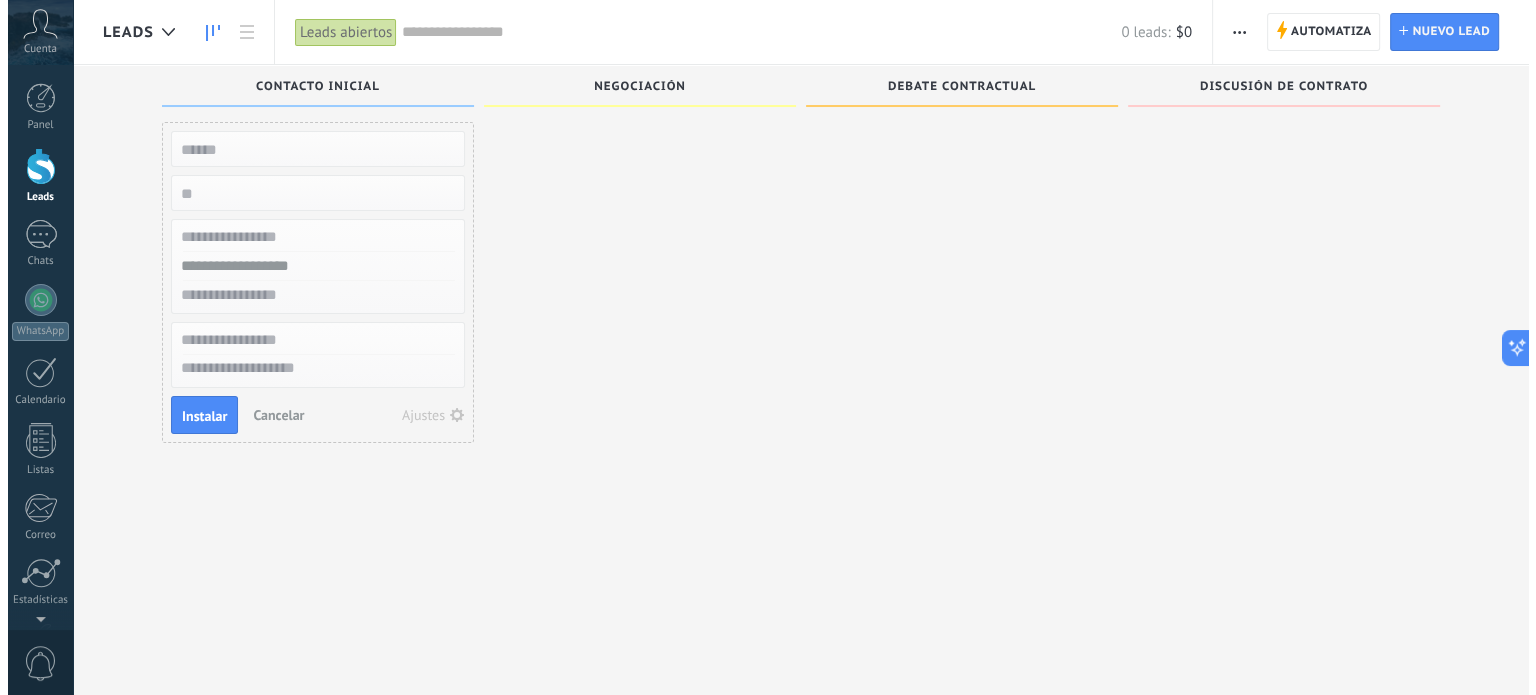 scroll, scrollTop: 0, scrollLeft: 0, axis: both 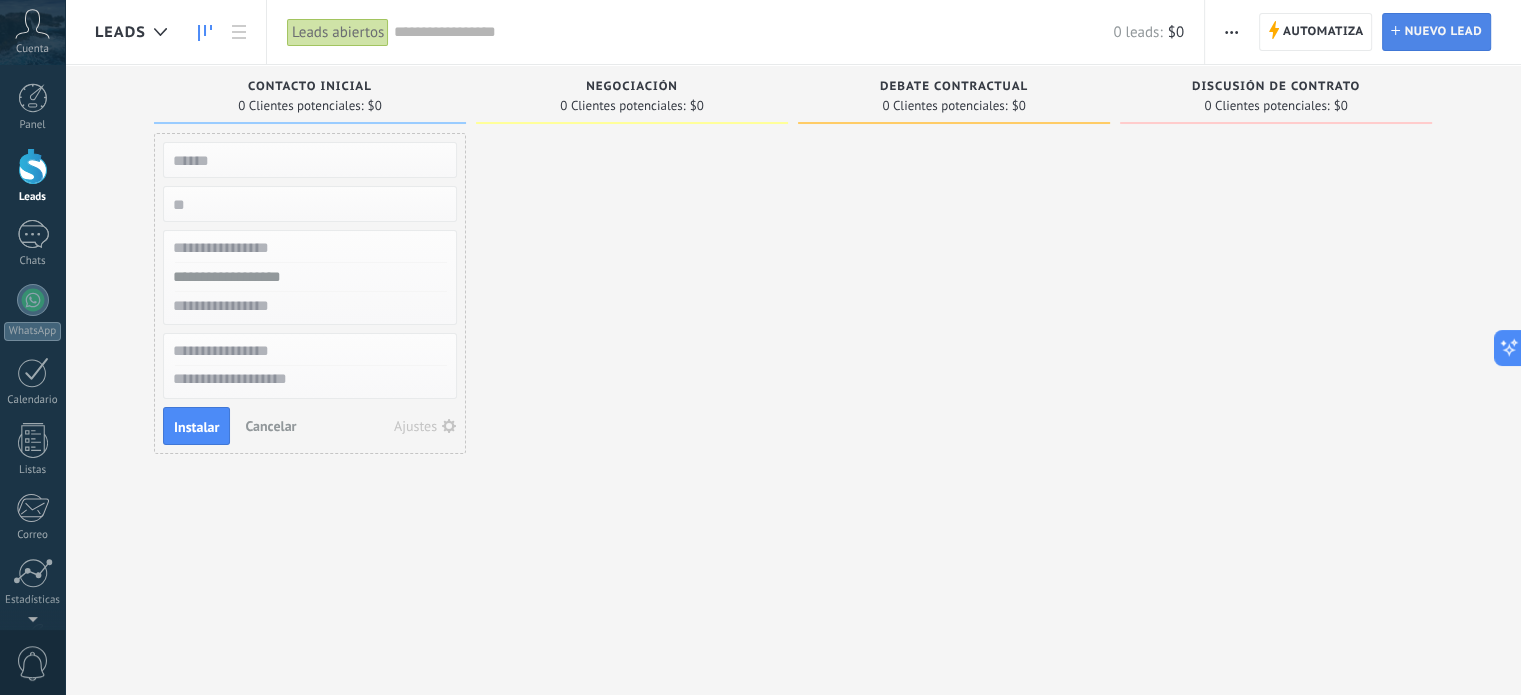 click on "Nuevo lead" at bounding box center (1443, 32) 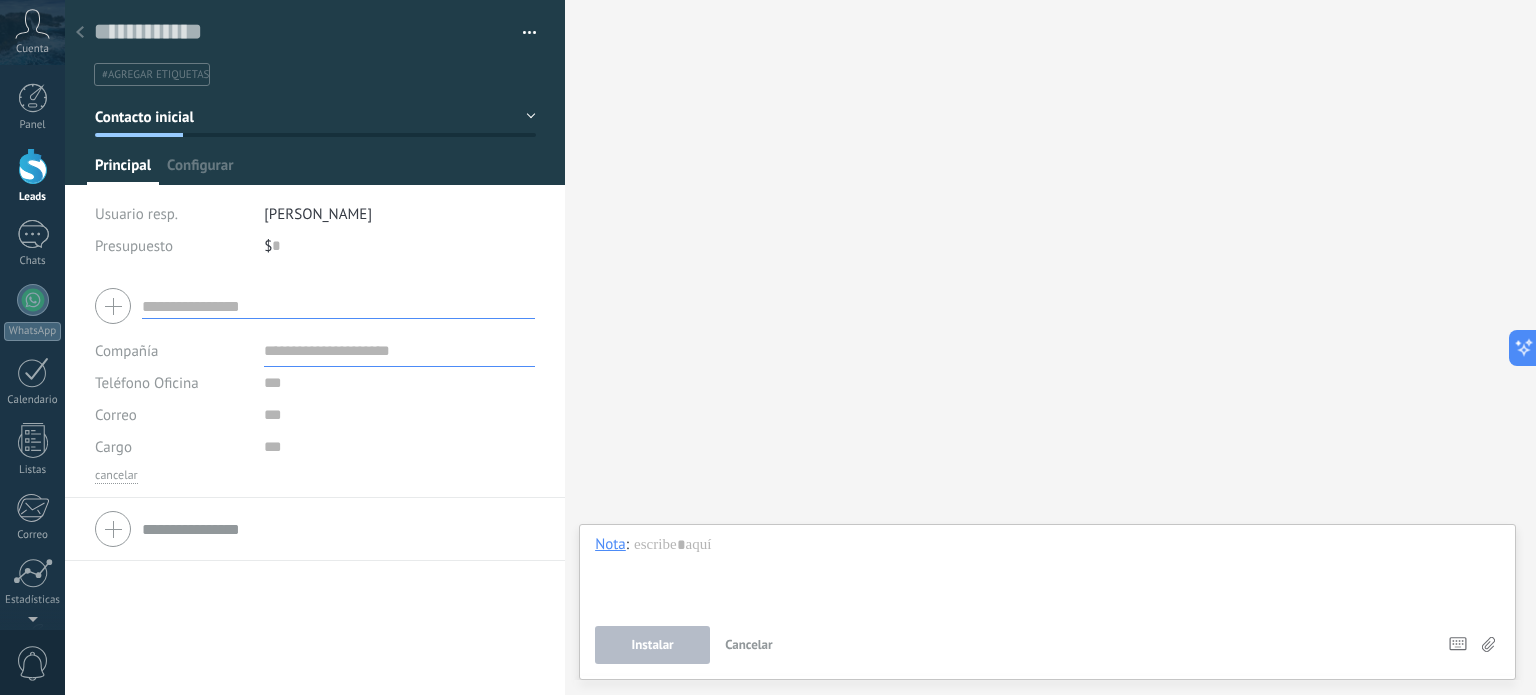click at bounding box center (315, 529) 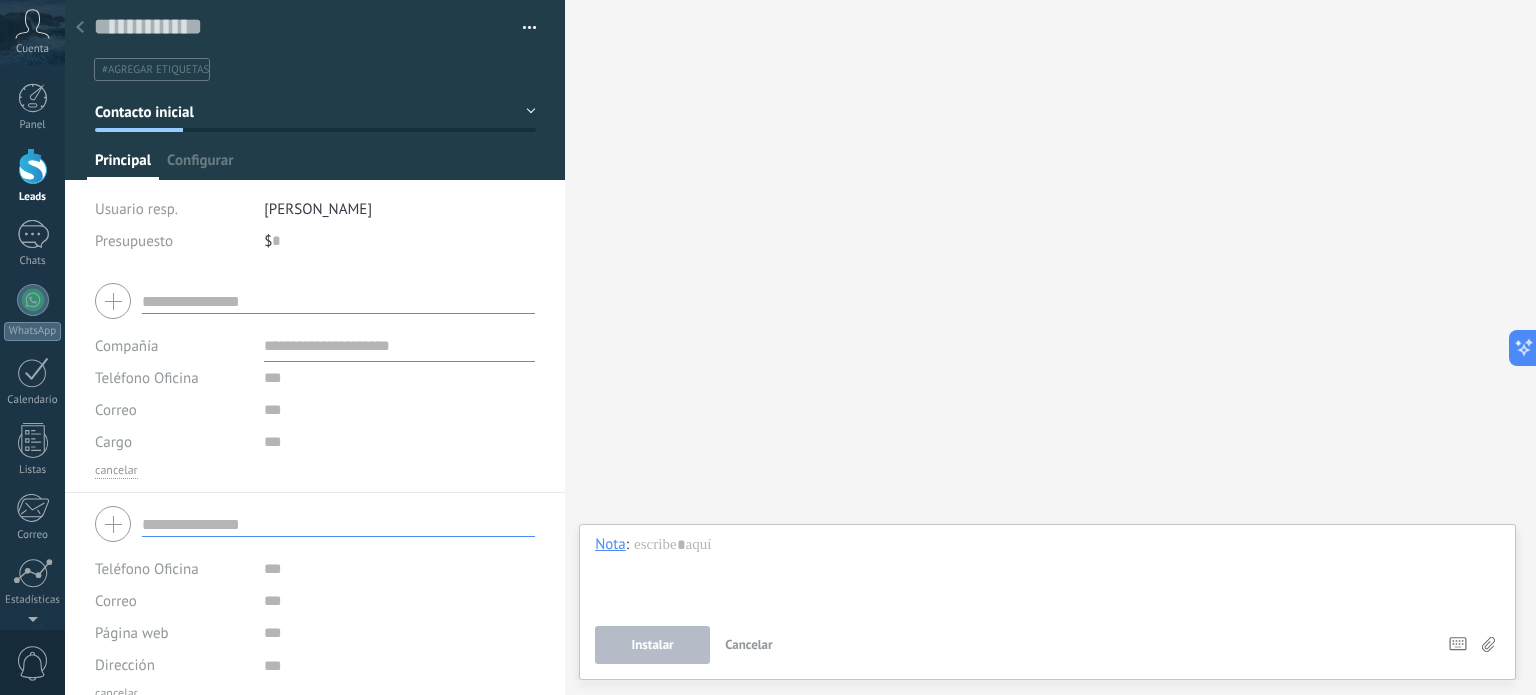 scroll, scrollTop: 0, scrollLeft: 0, axis: both 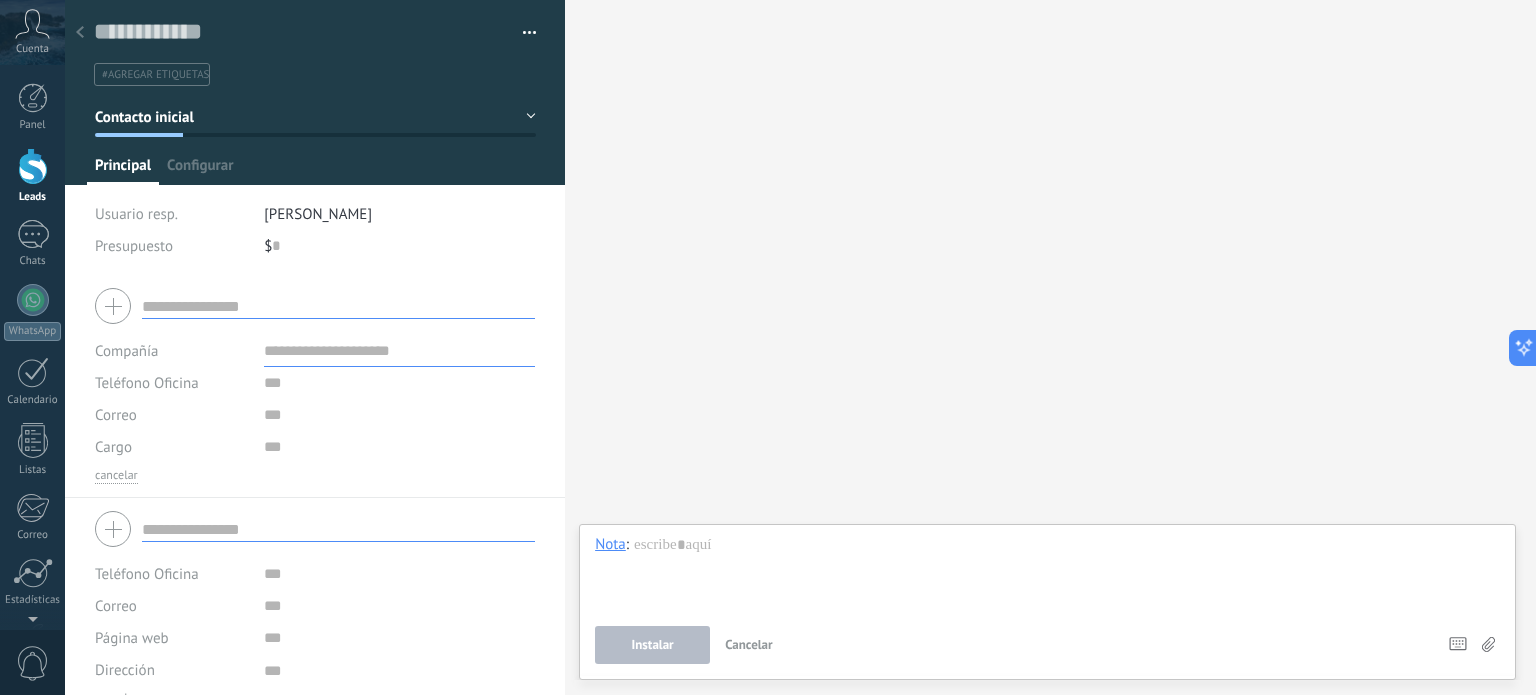click on "Contacto inicial" at bounding box center (315, 117) 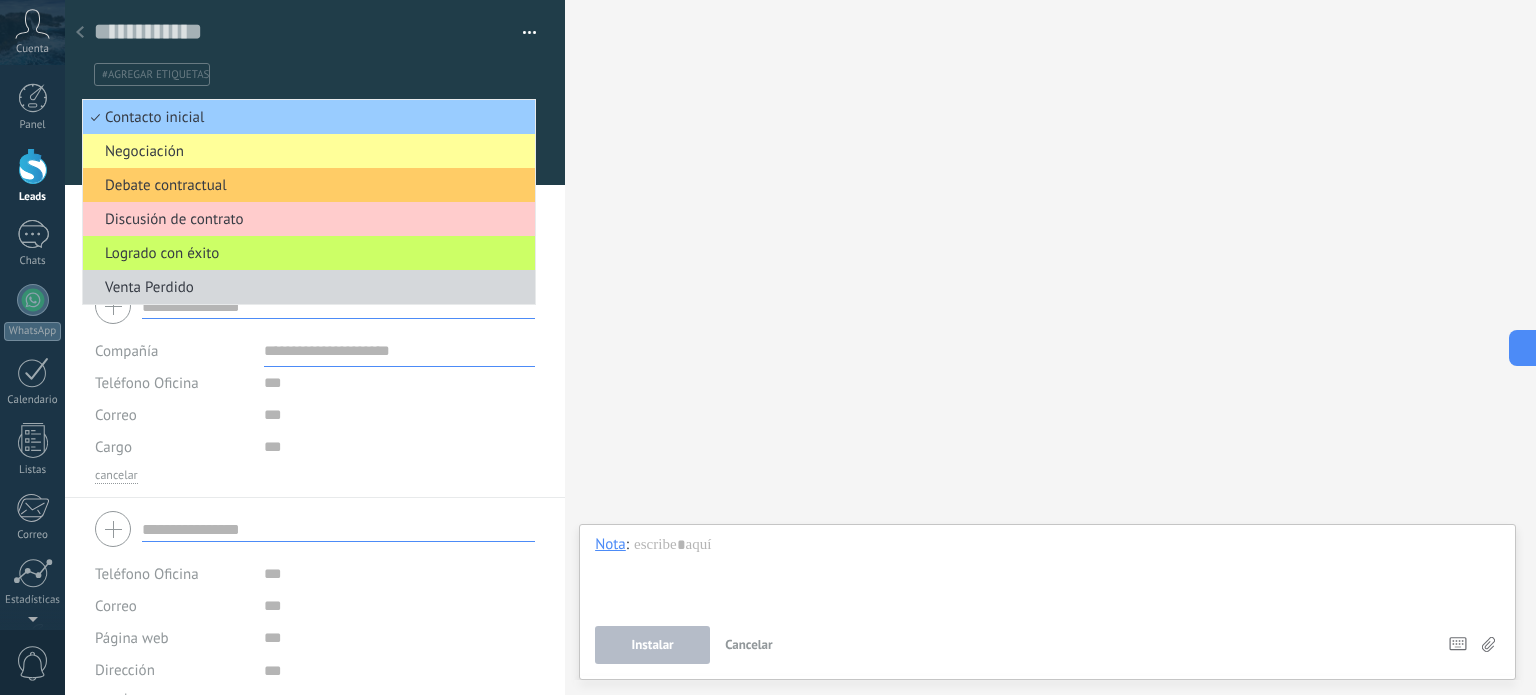 click on "#agregar etiquetas" at bounding box center [311, 74] 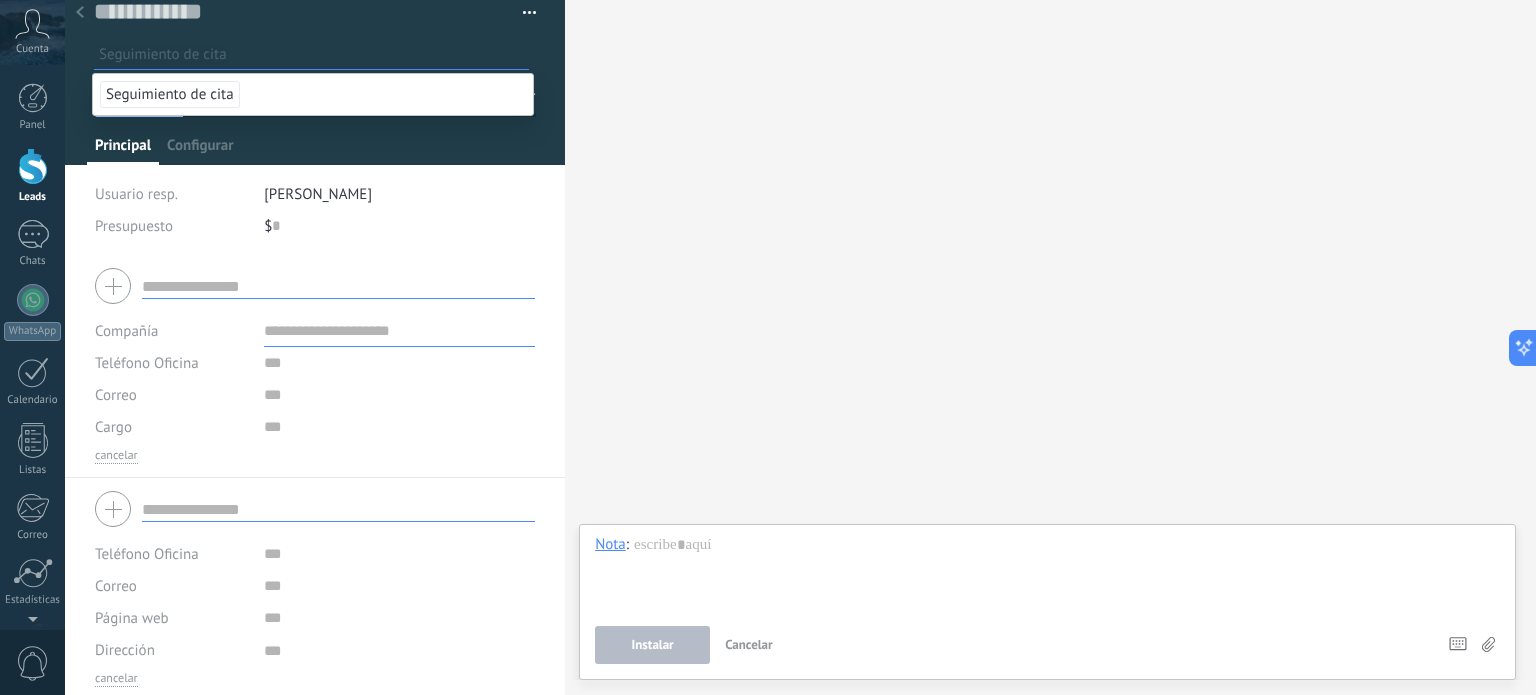 scroll, scrollTop: 25, scrollLeft: 0, axis: vertical 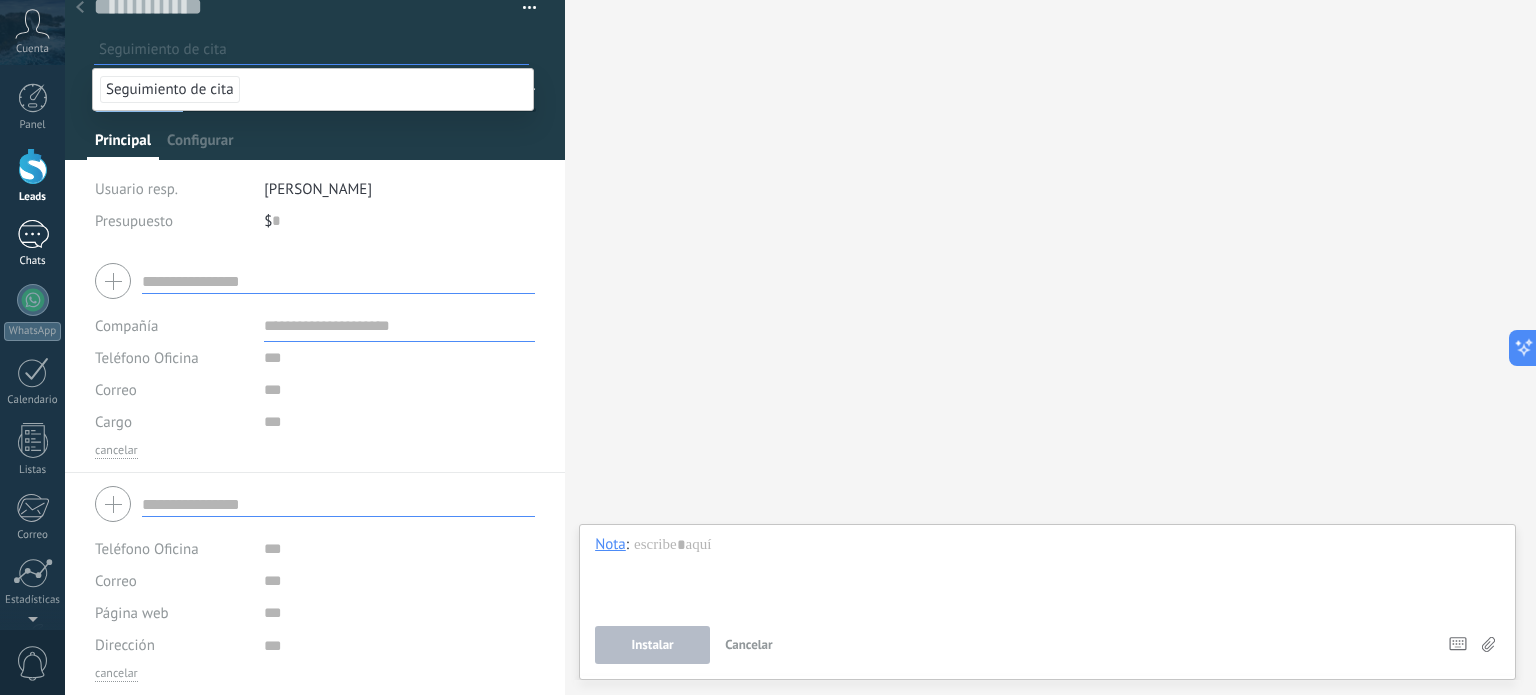 click on "Chats" at bounding box center [32, 244] 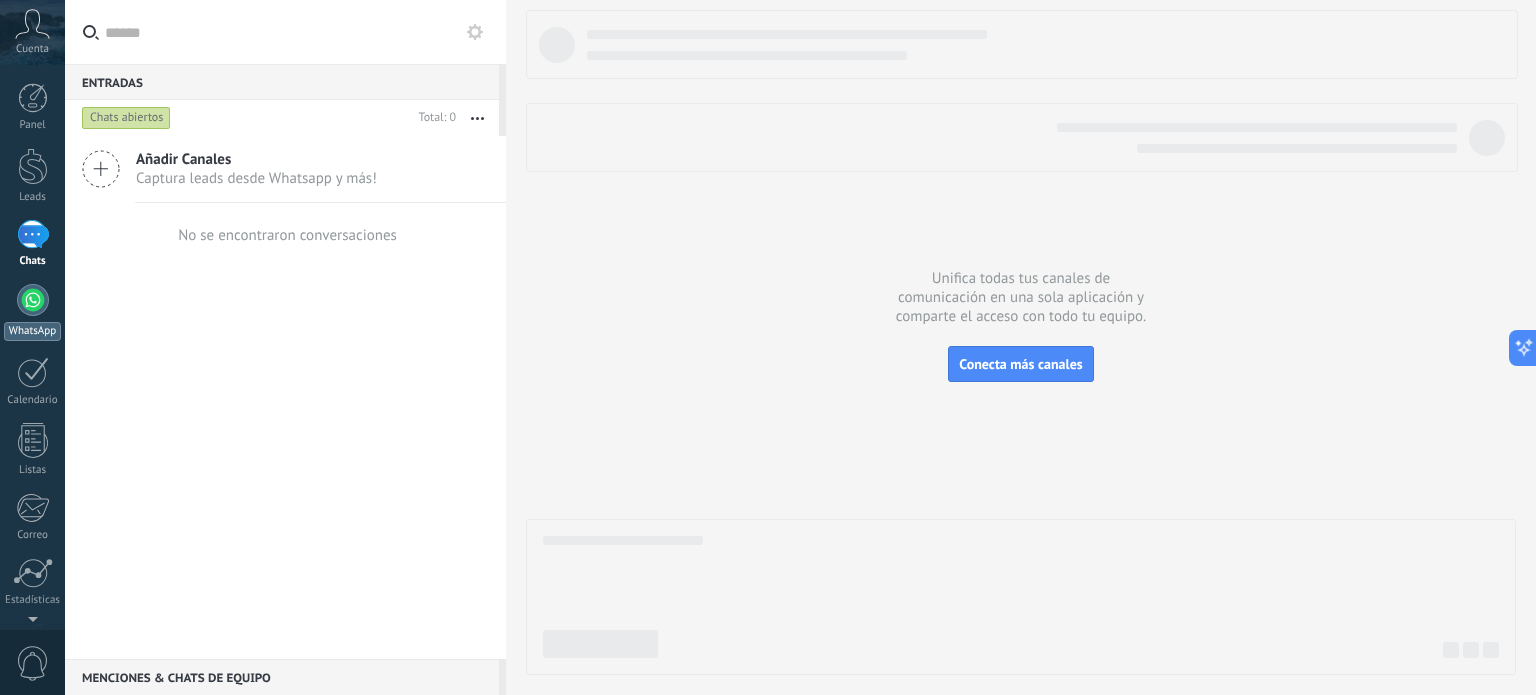 click on "WhatsApp" at bounding box center [32, 312] 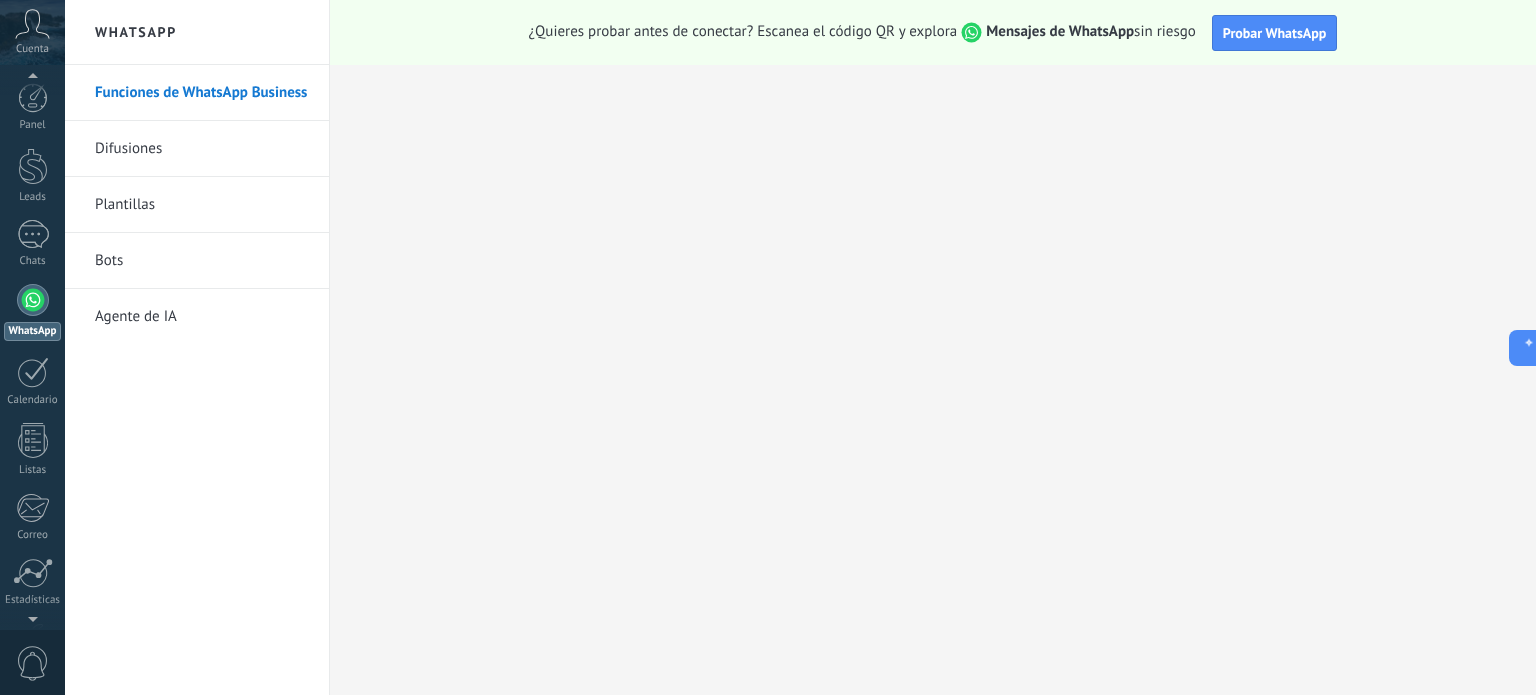 scroll, scrollTop: 136, scrollLeft: 0, axis: vertical 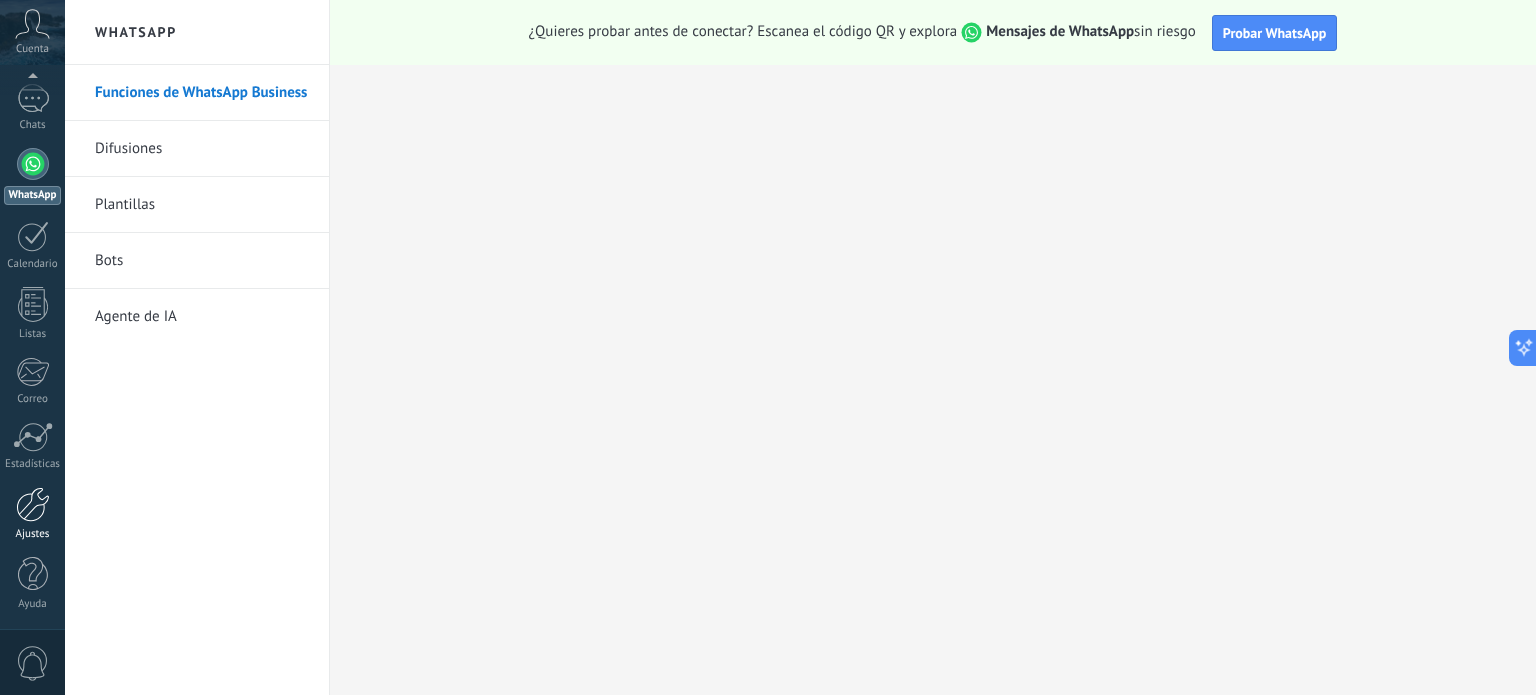 click at bounding box center (33, 504) 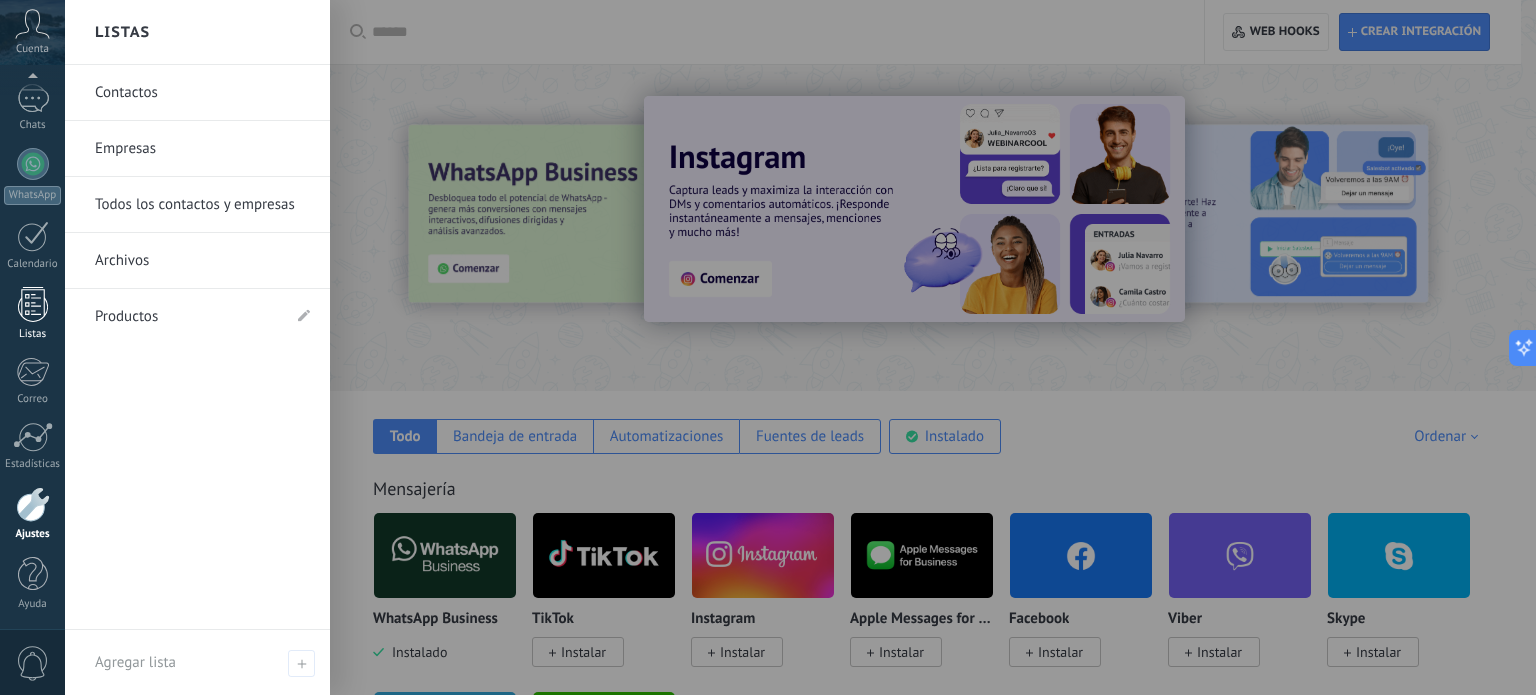 click on "Listas" at bounding box center (32, 314) 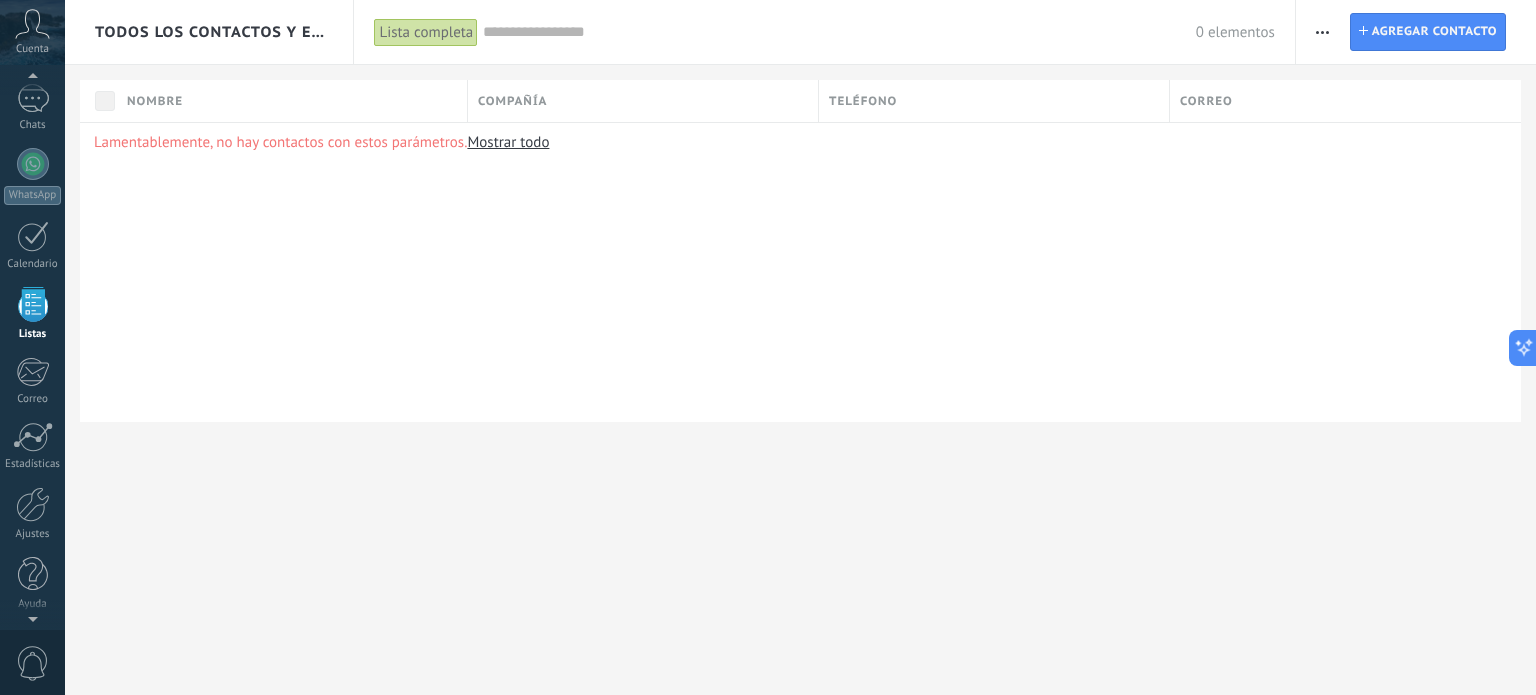 scroll, scrollTop: 123, scrollLeft: 0, axis: vertical 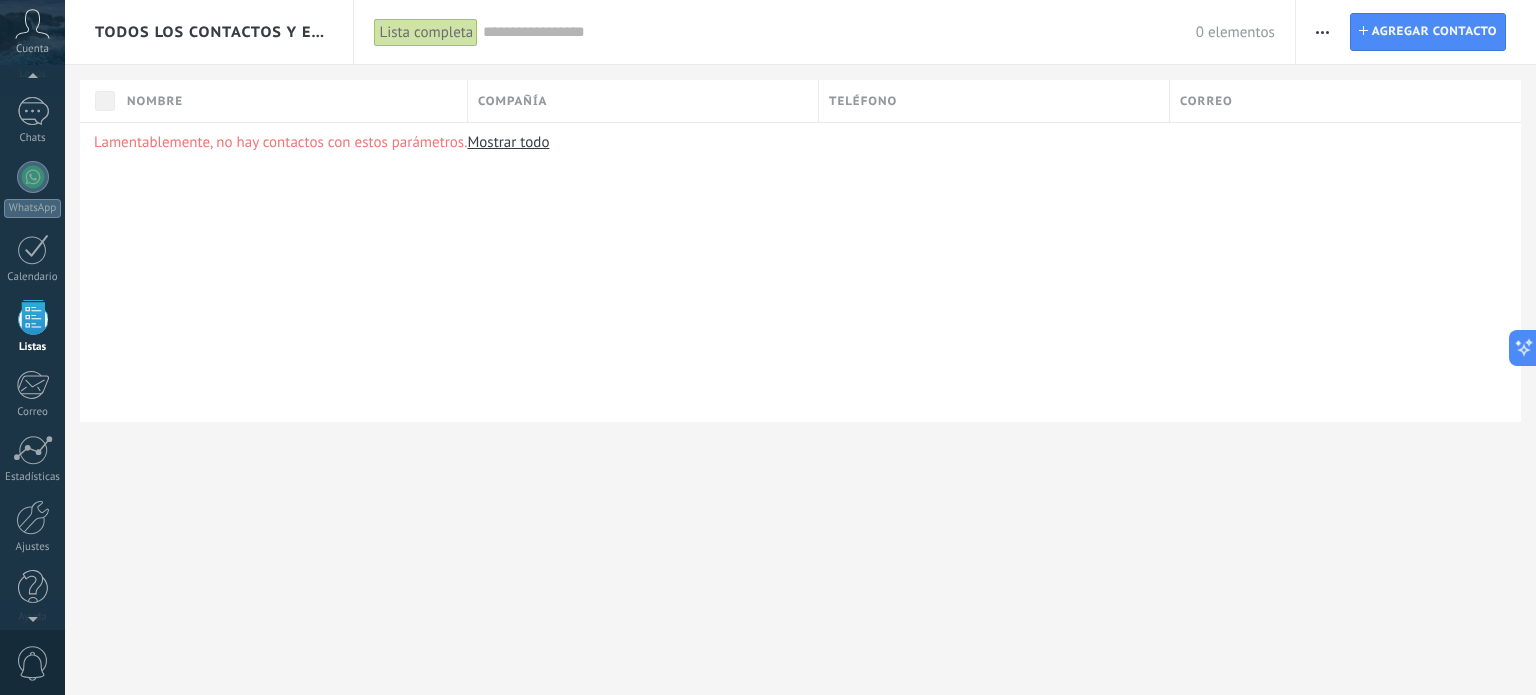 click on "Mostrar todo" at bounding box center [508, 142] 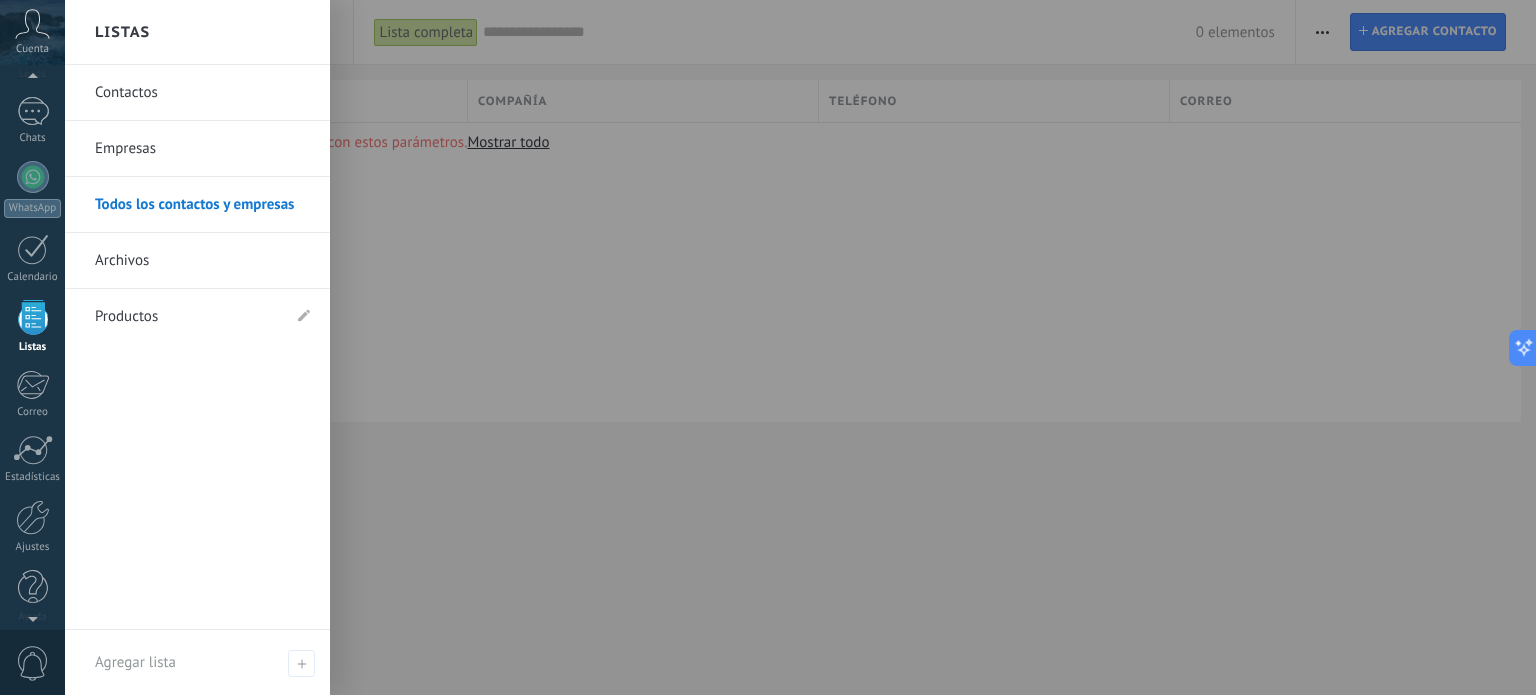 click on "Productos" at bounding box center (187, 317) 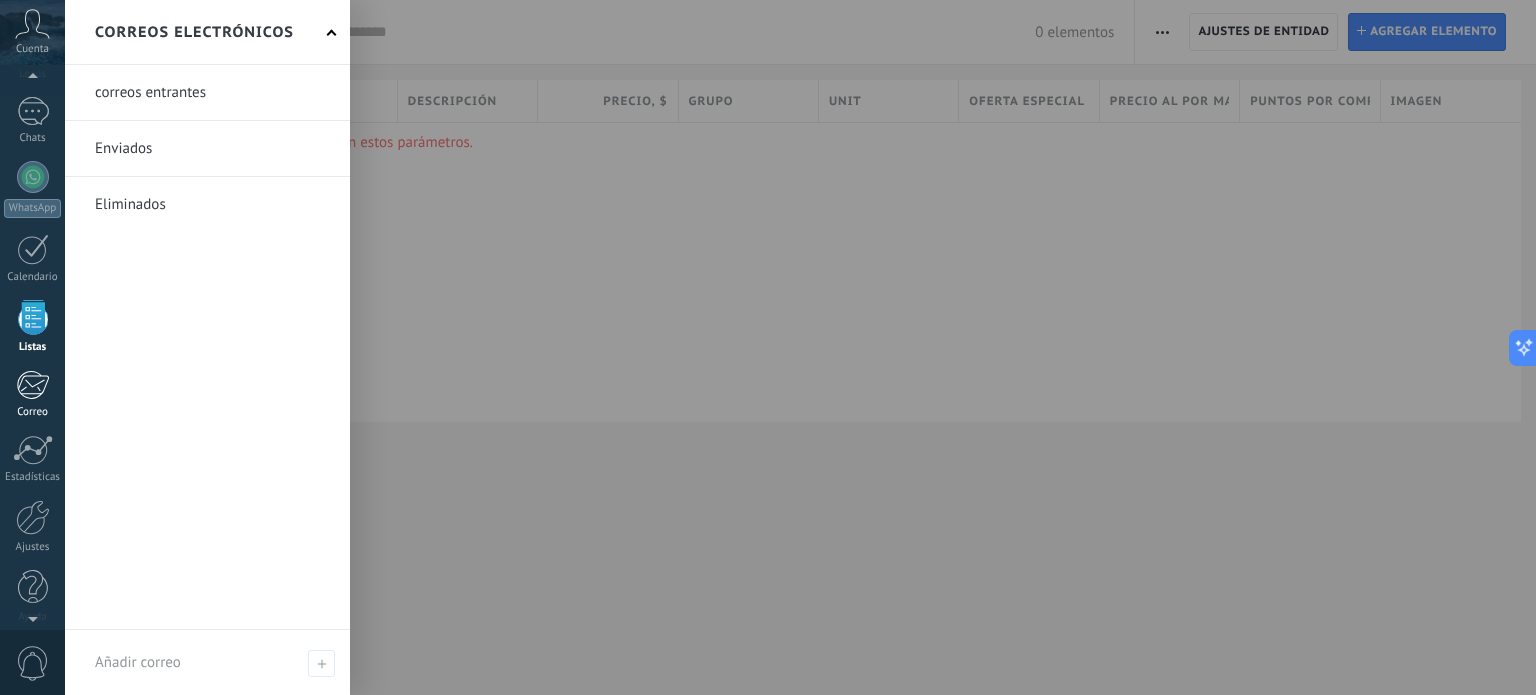 click at bounding box center [32, 385] 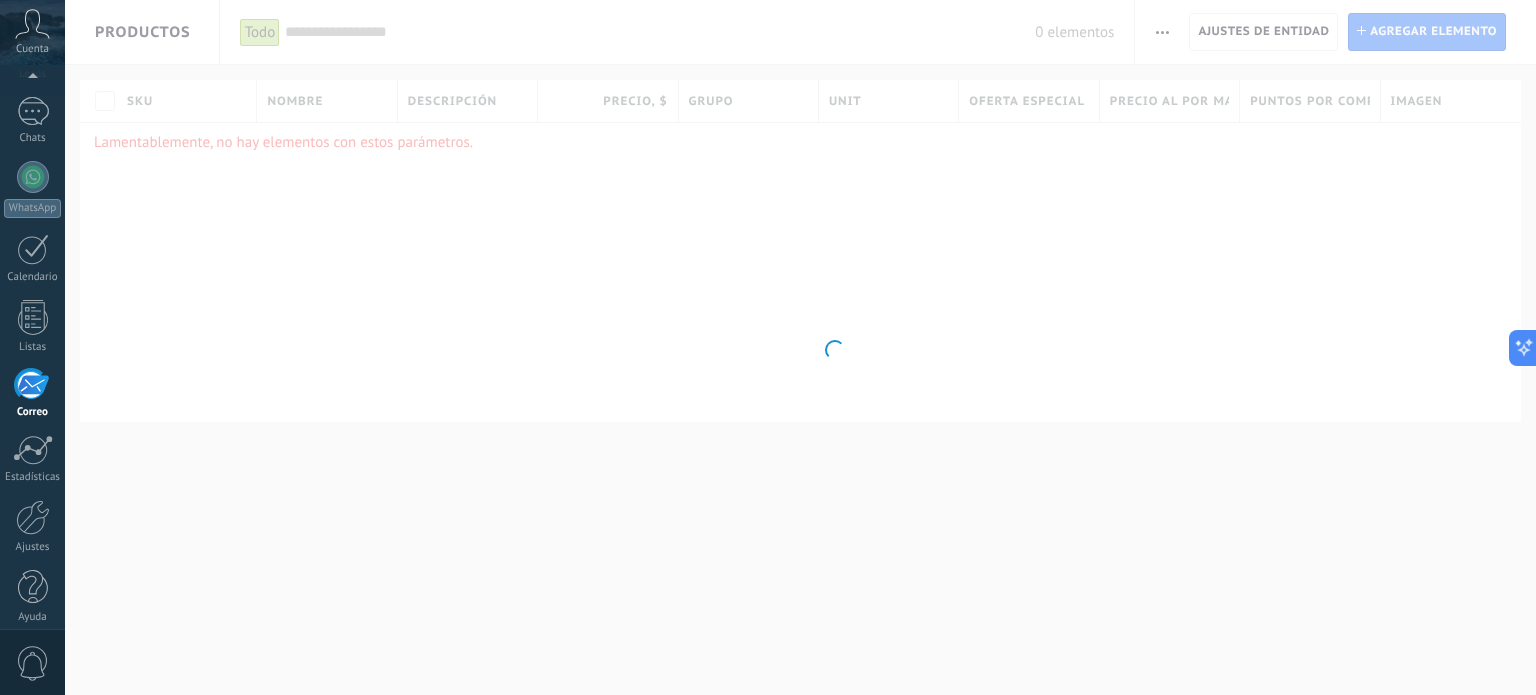scroll, scrollTop: 136, scrollLeft: 0, axis: vertical 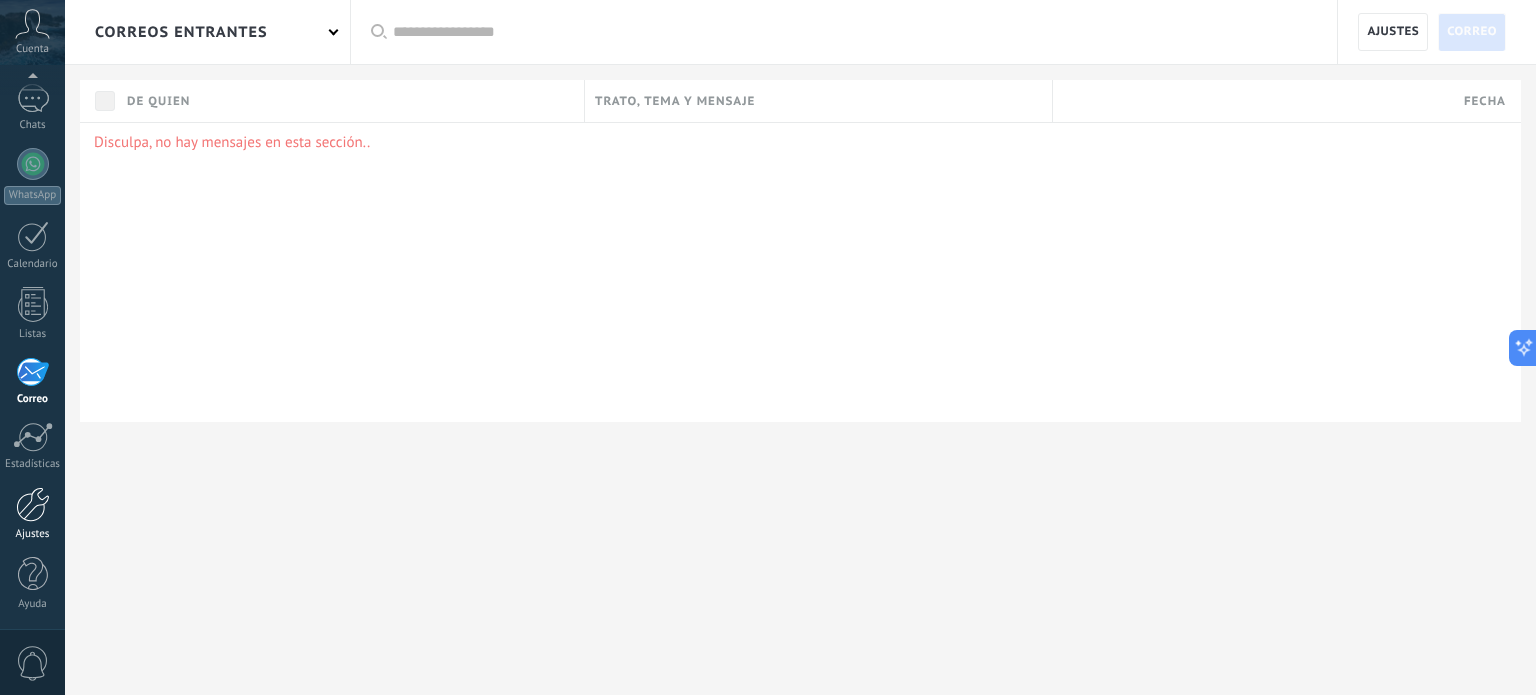click at bounding box center [33, 504] 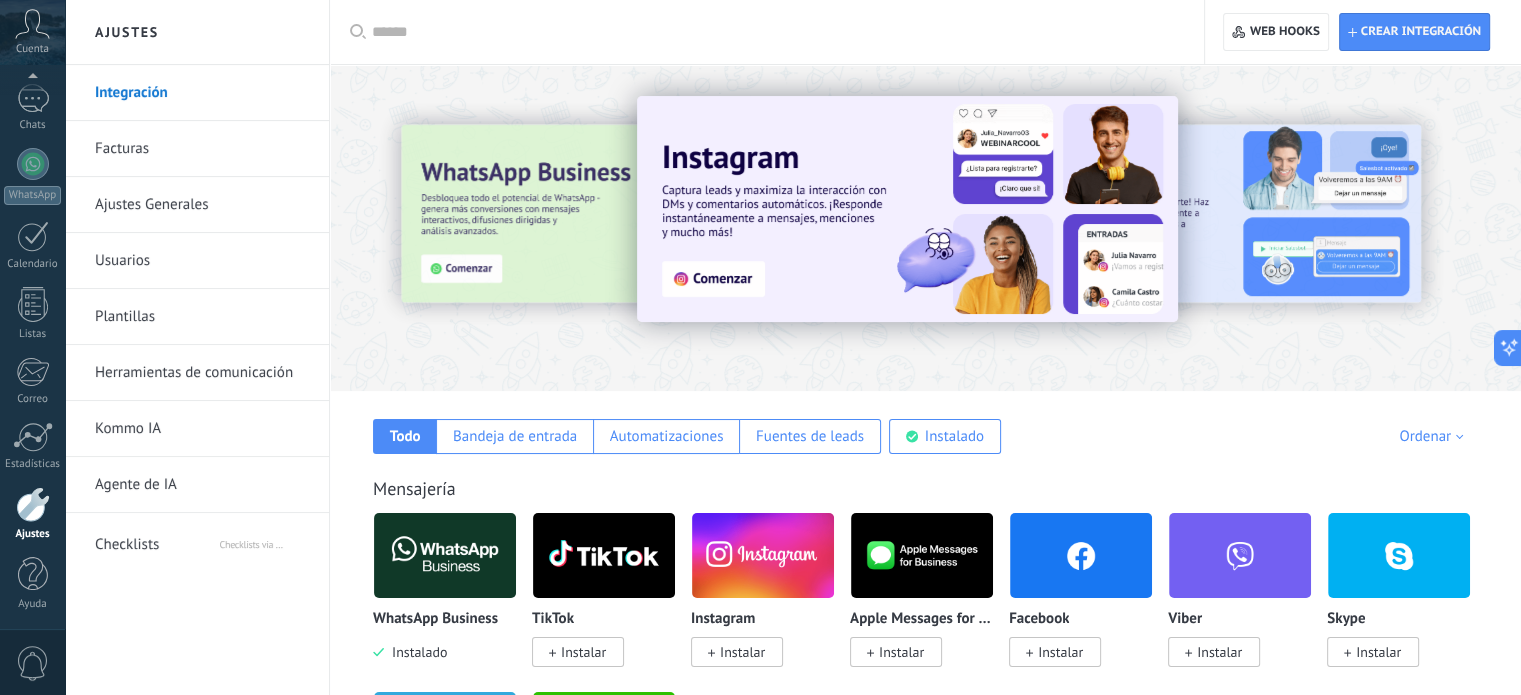 click on "Ajustes Generales" at bounding box center (202, 205) 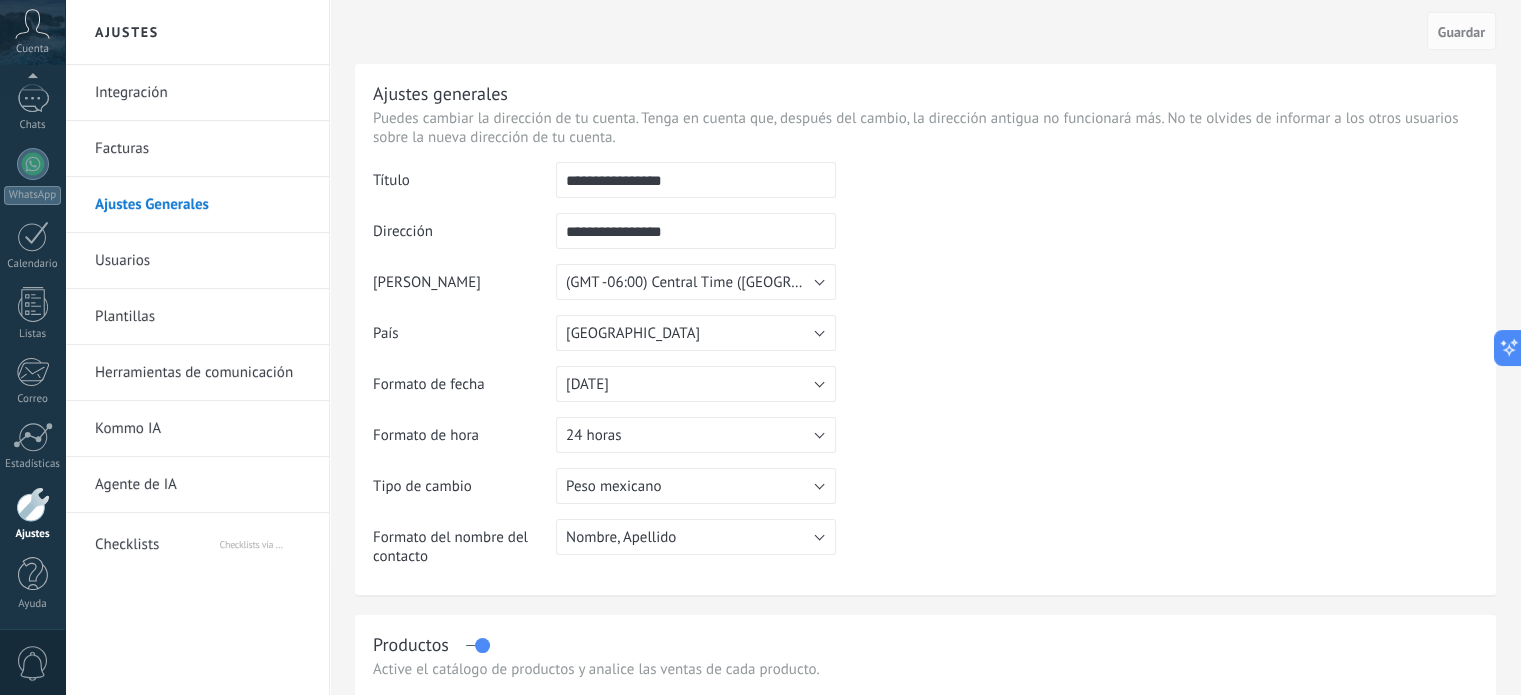 click on "Plantillas" at bounding box center (202, 317) 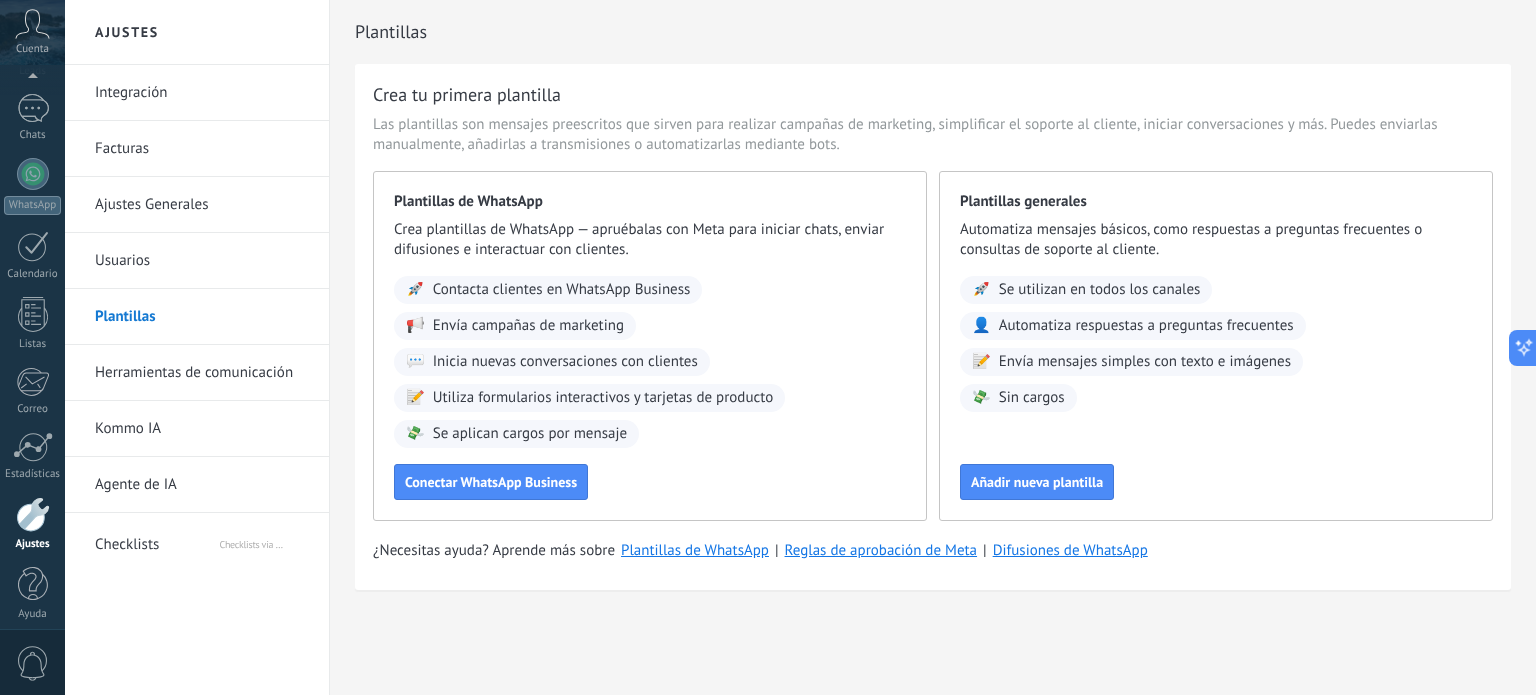 scroll, scrollTop: 136, scrollLeft: 0, axis: vertical 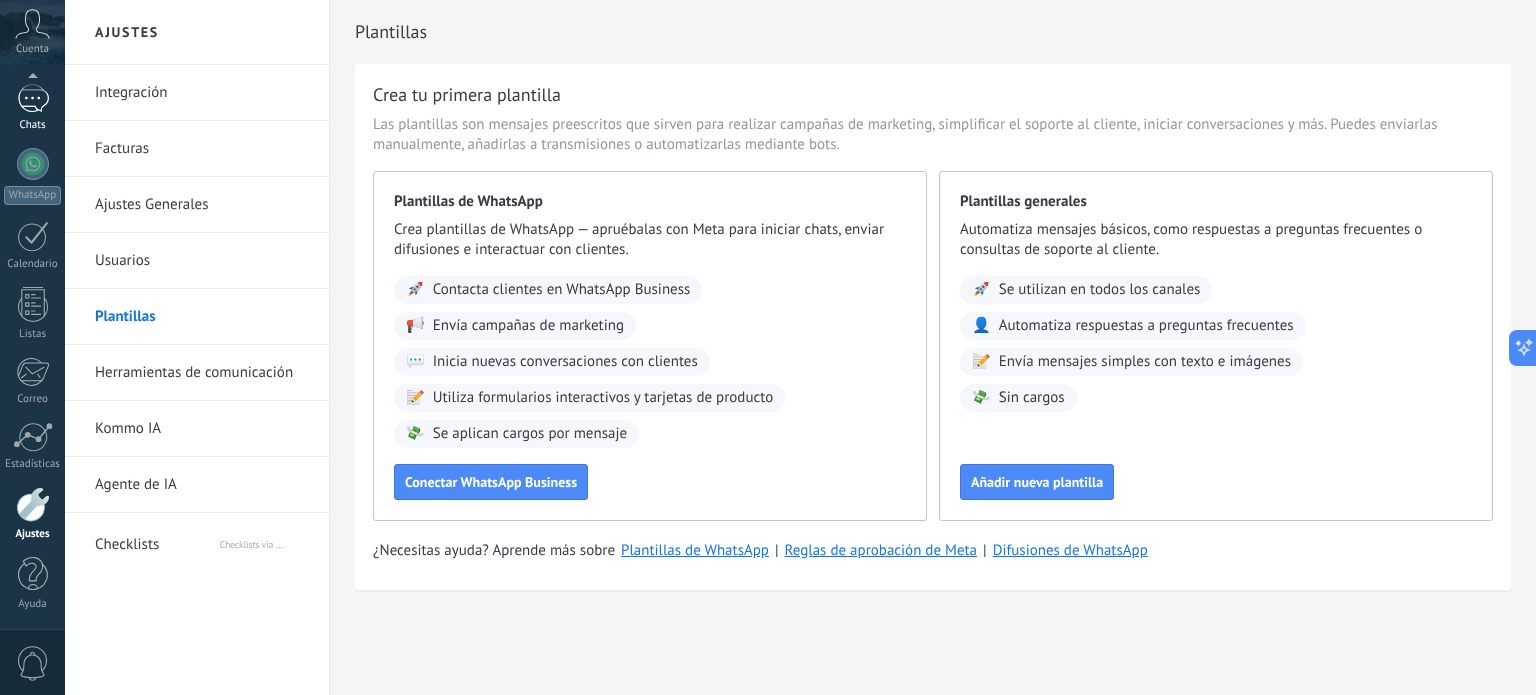 click at bounding box center (33, 98) 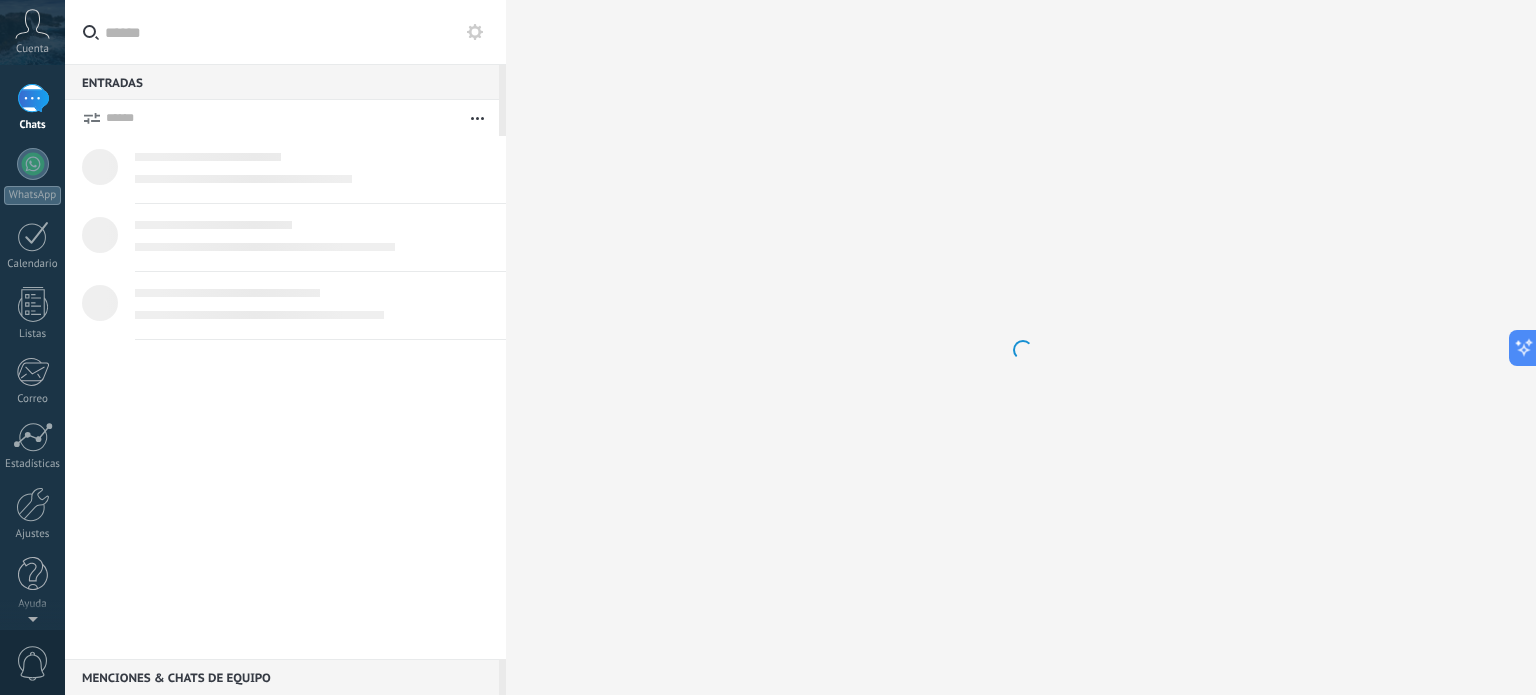 scroll, scrollTop: 0, scrollLeft: 0, axis: both 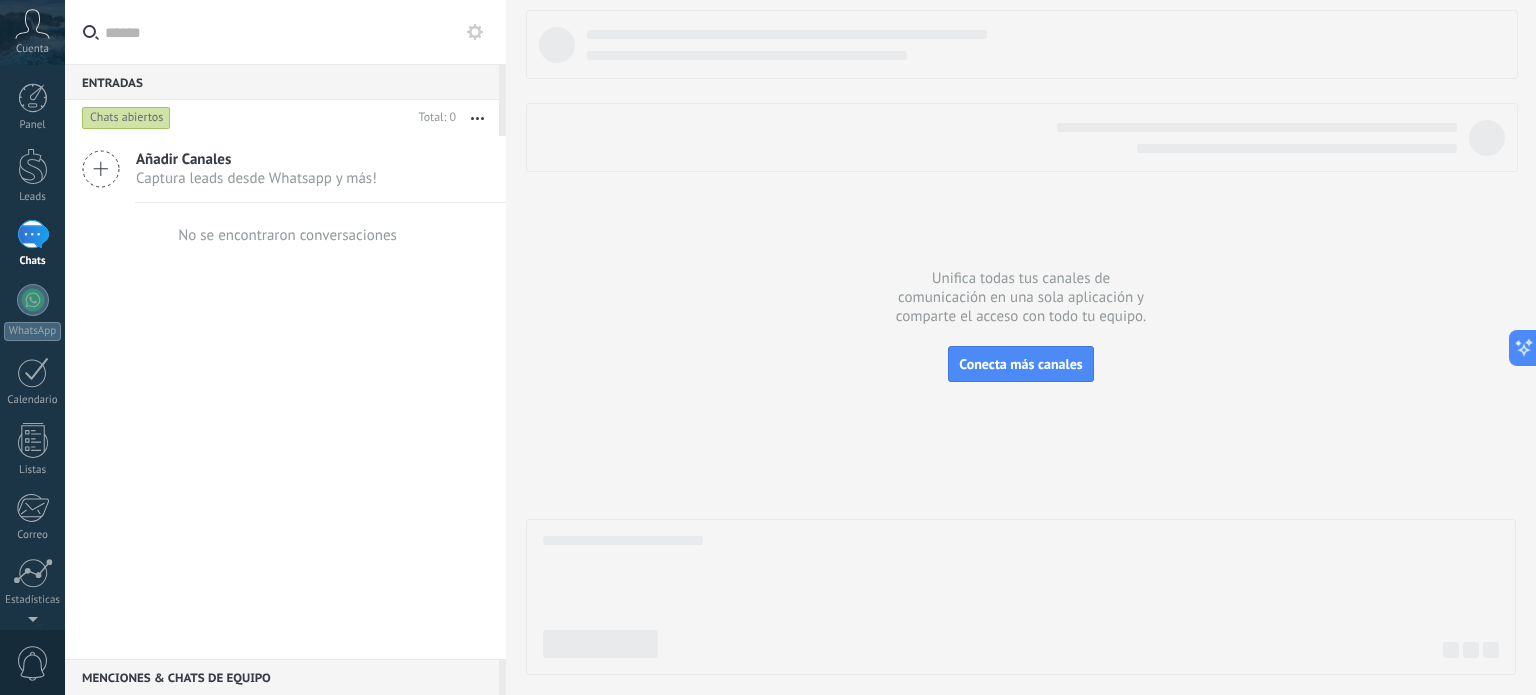 click 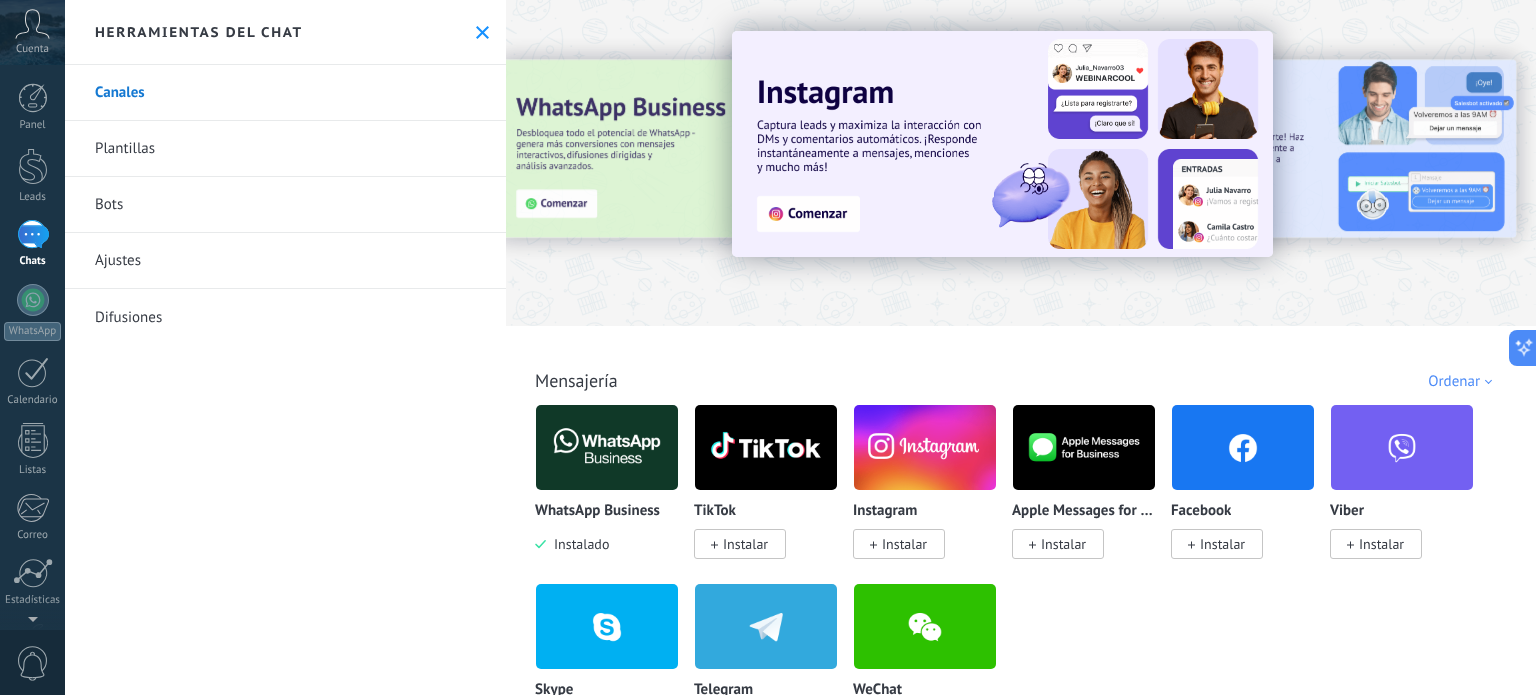 click on "Ajustes" at bounding box center [285, 261] 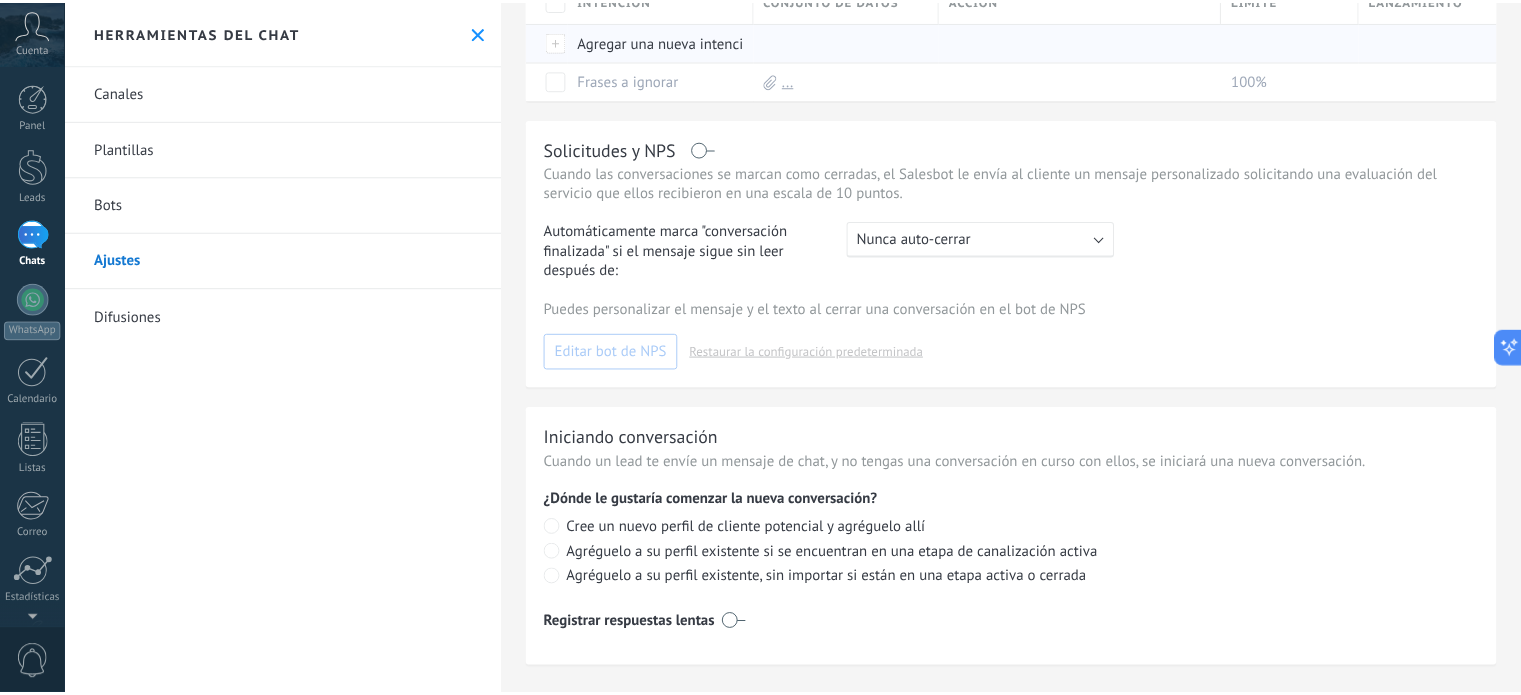 scroll, scrollTop: 319, scrollLeft: 0, axis: vertical 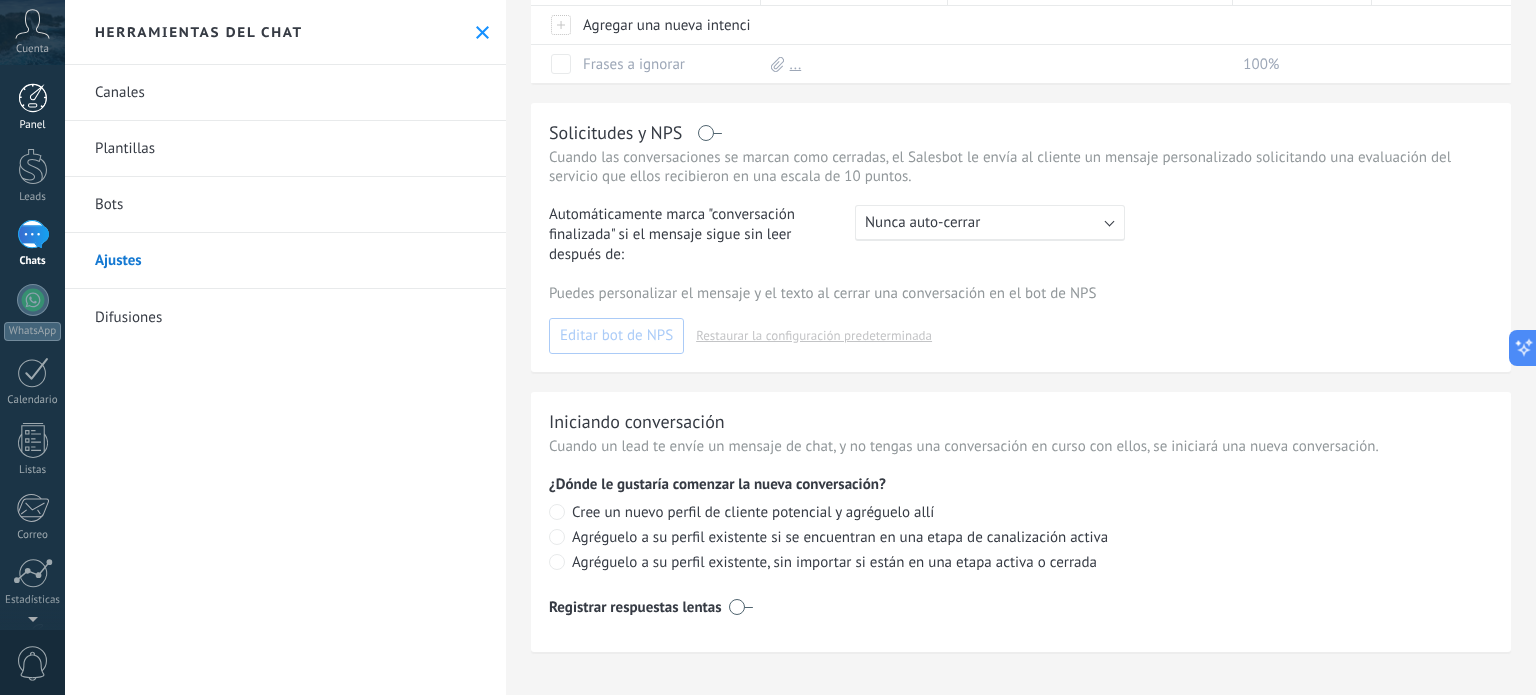 click at bounding box center (33, 98) 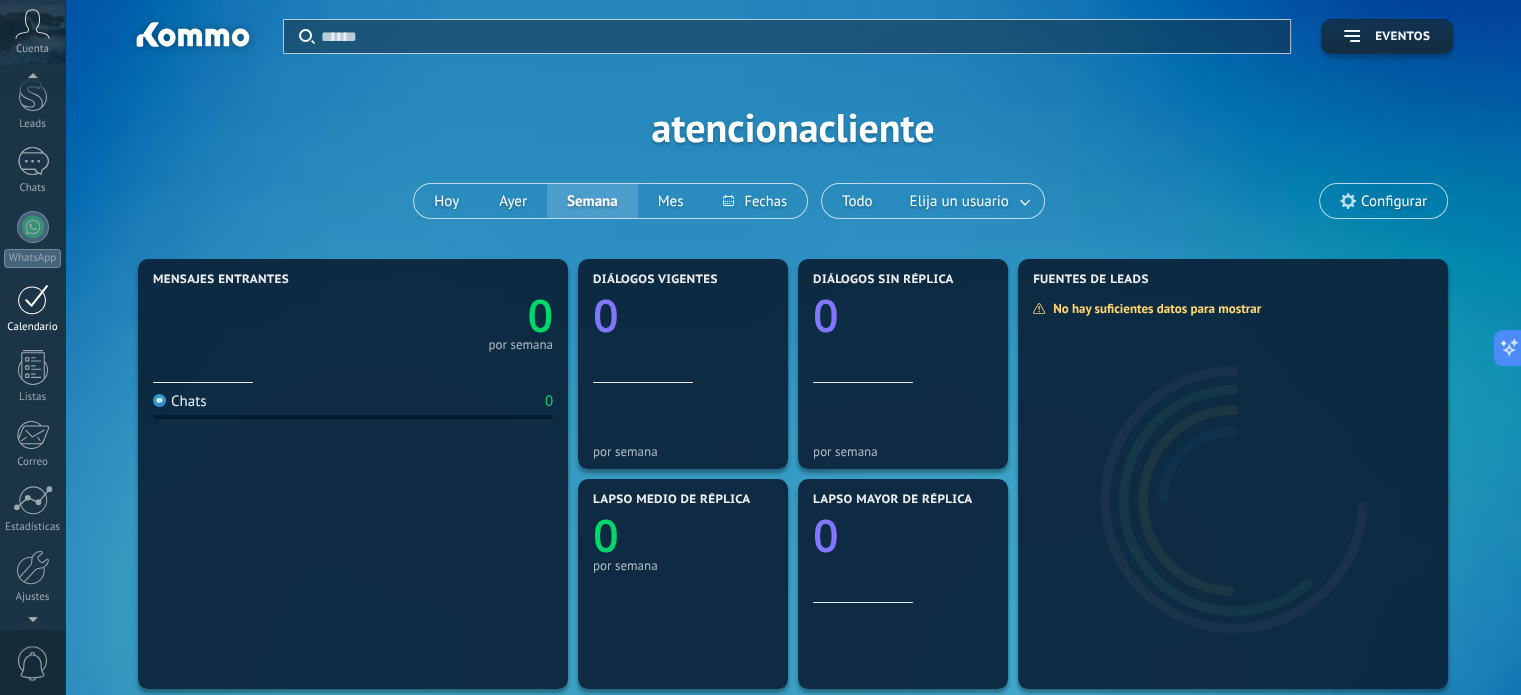 scroll, scrollTop: 136, scrollLeft: 0, axis: vertical 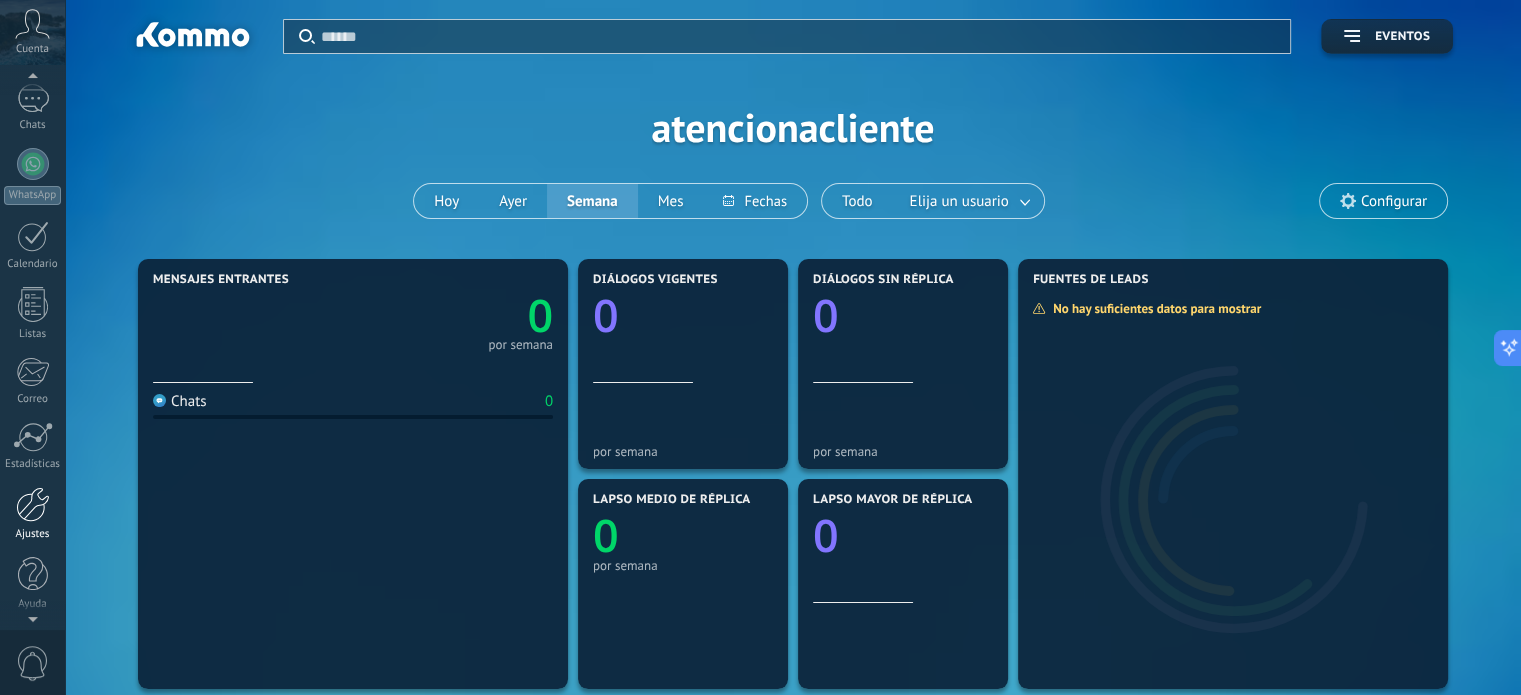 click on "Ajustes" at bounding box center (33, 534) 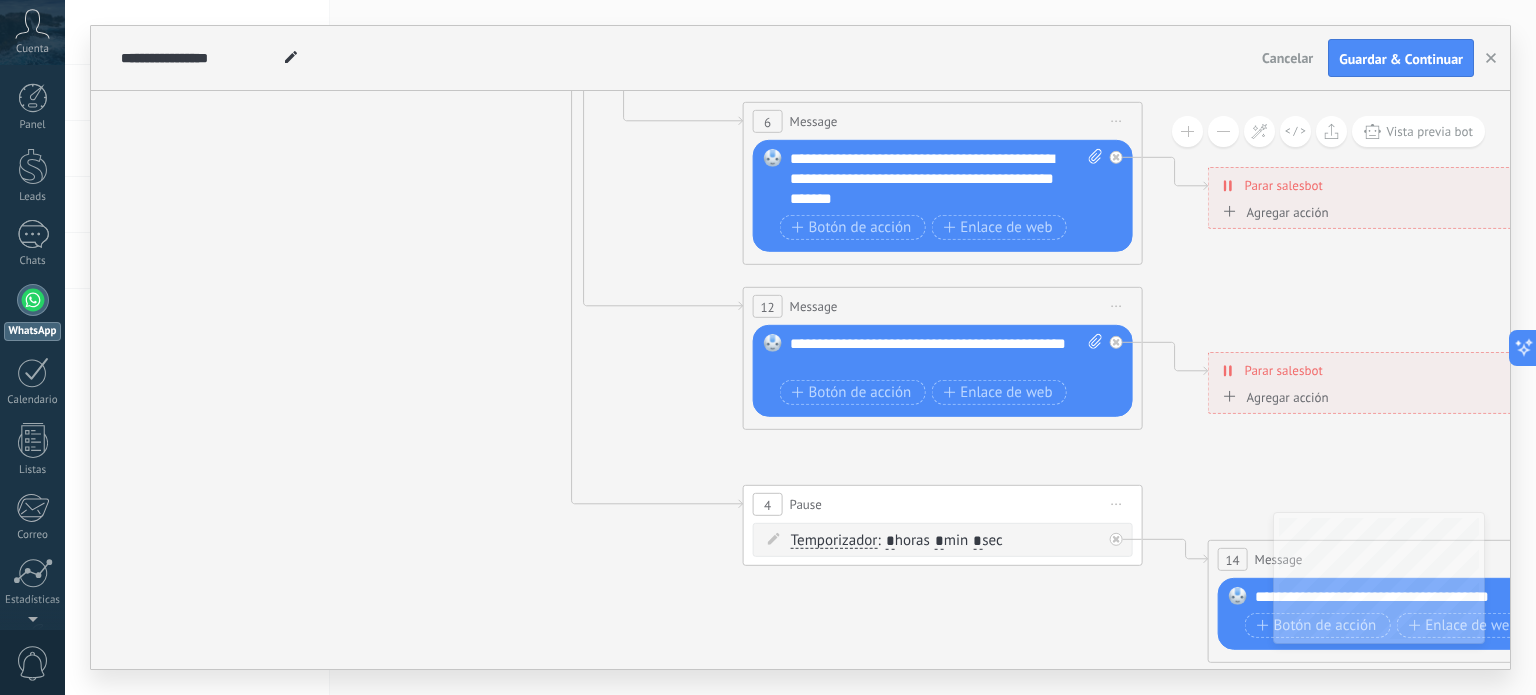 scroll, scrollTop: 0, scrollLeft: 0, axis: both 